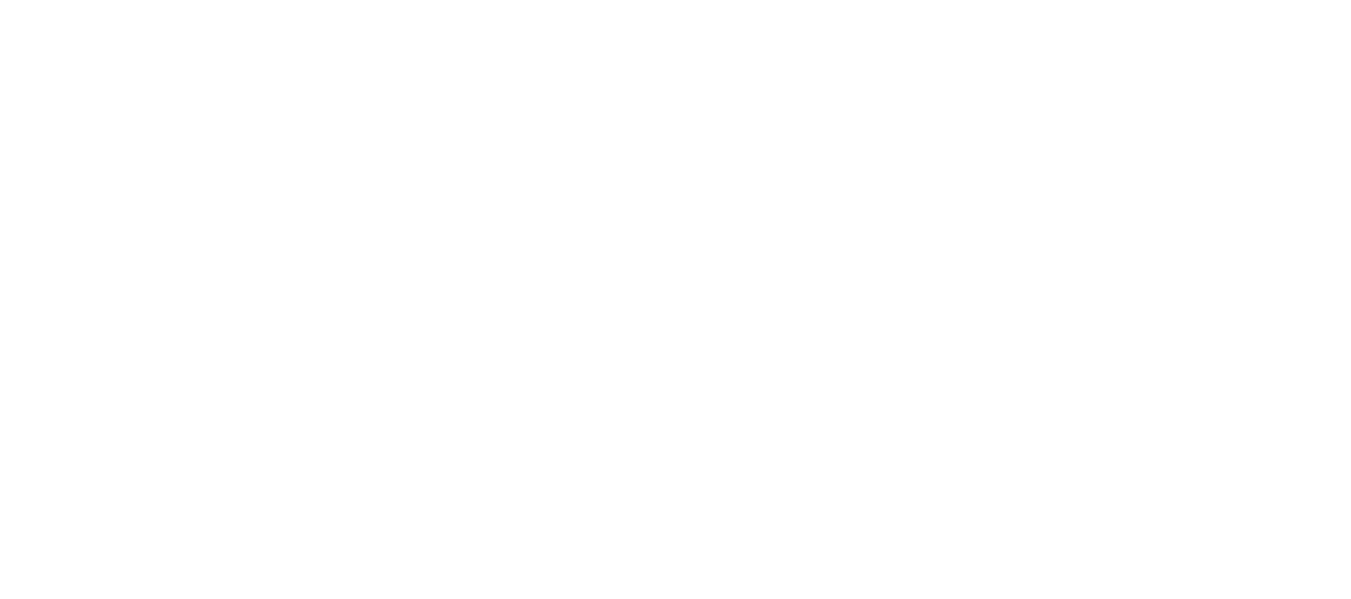 scroll, scrollTop: 0, scrollLeft: 0, axis: both 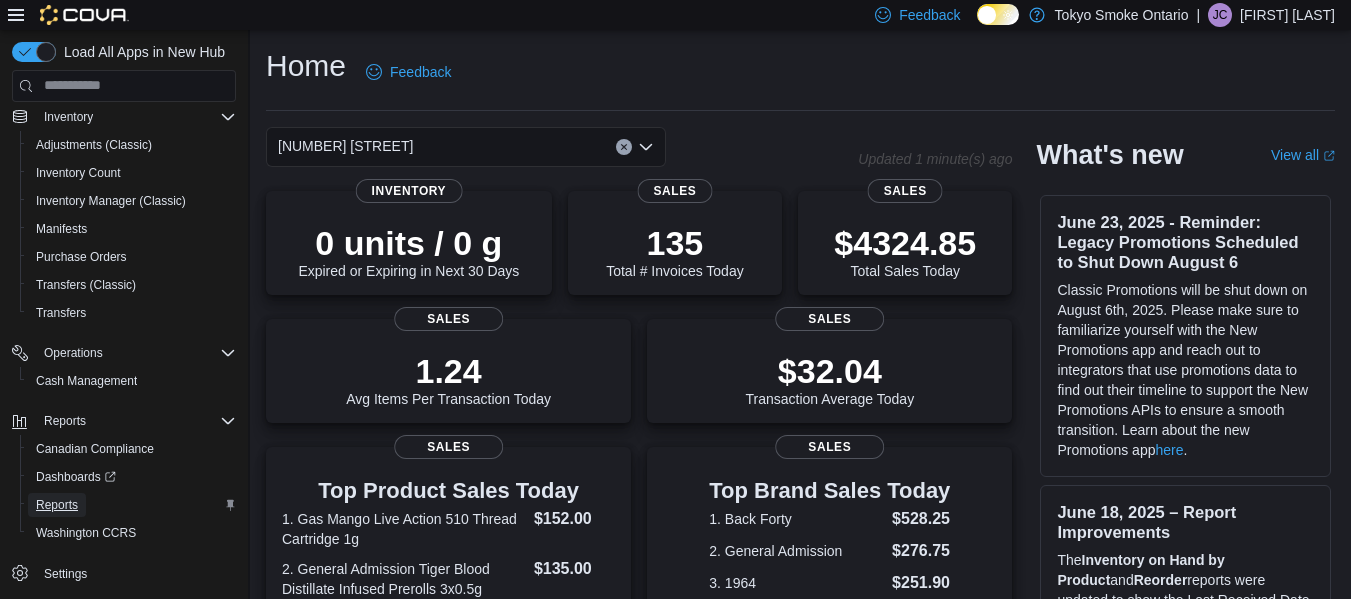 click on "Reports" at bounding box center (57, 505) 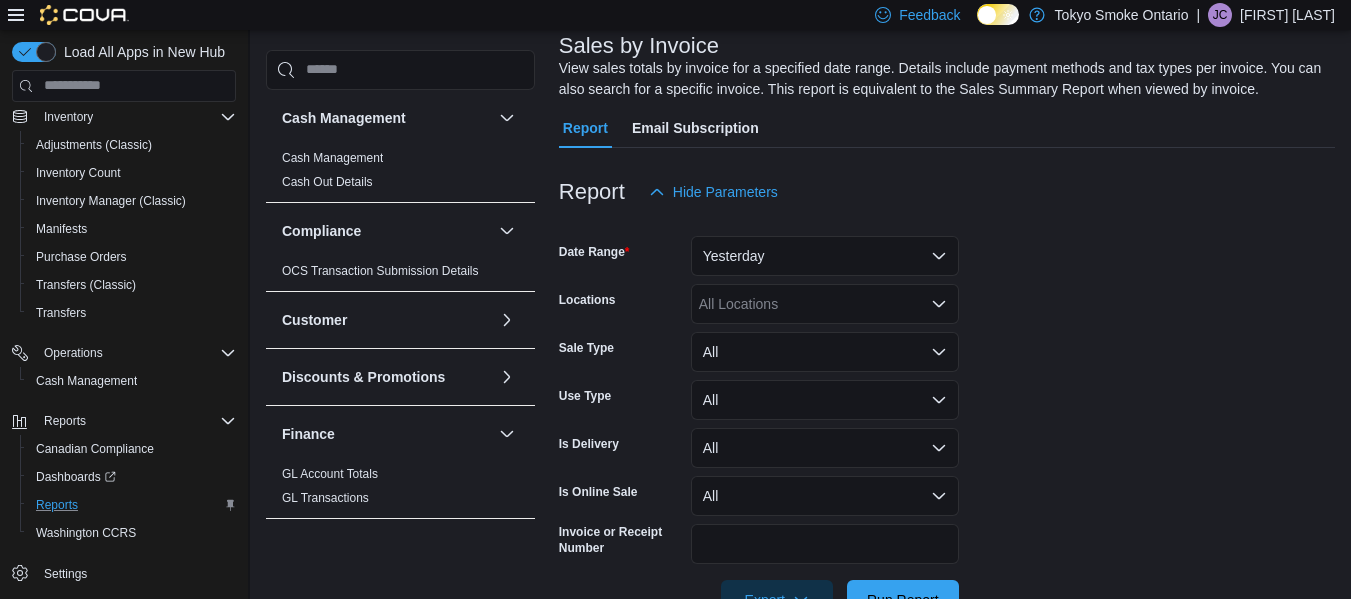 scroll, scrollTop: 131, scrollLeft: 0, axis: vertical 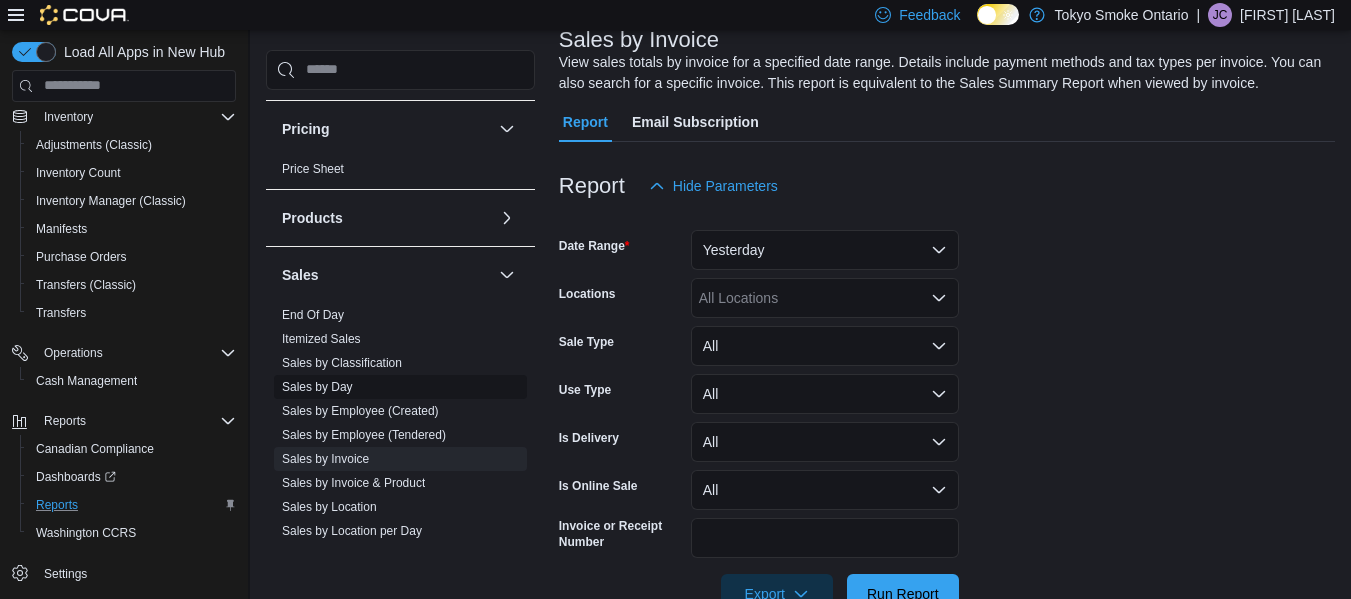 click on "Sales by Day" at bounding box center [317, 387] 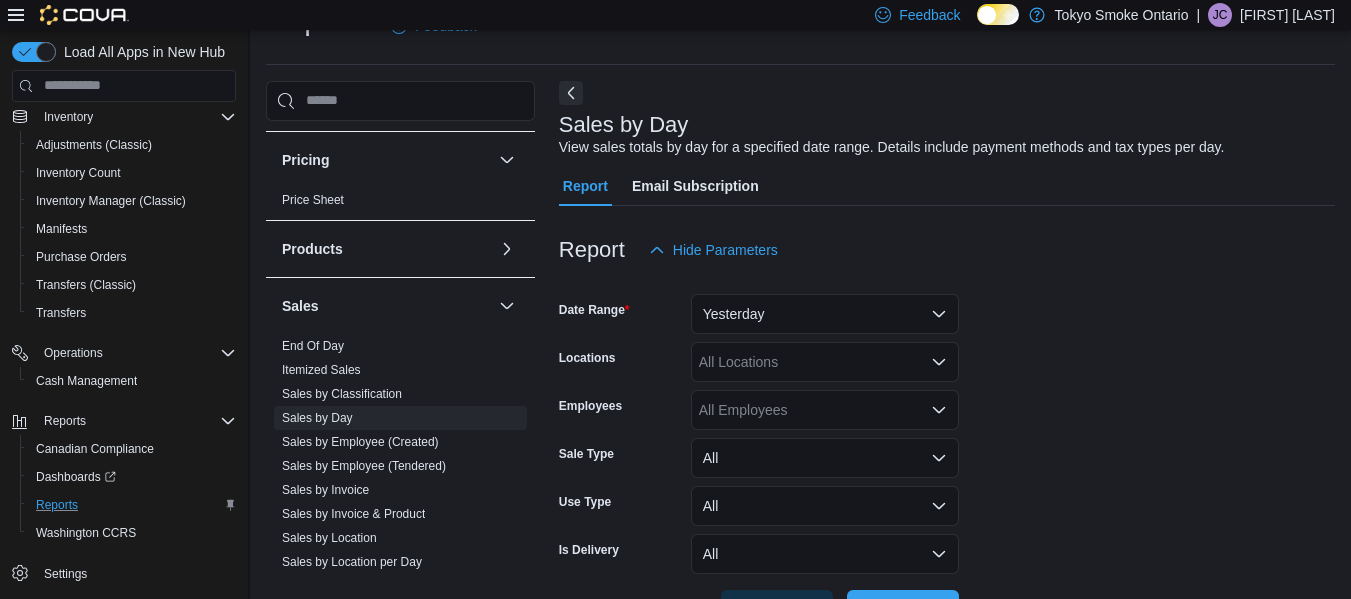 scroll, scrollTop: 117, scrollLeft: 0, axis: vertical 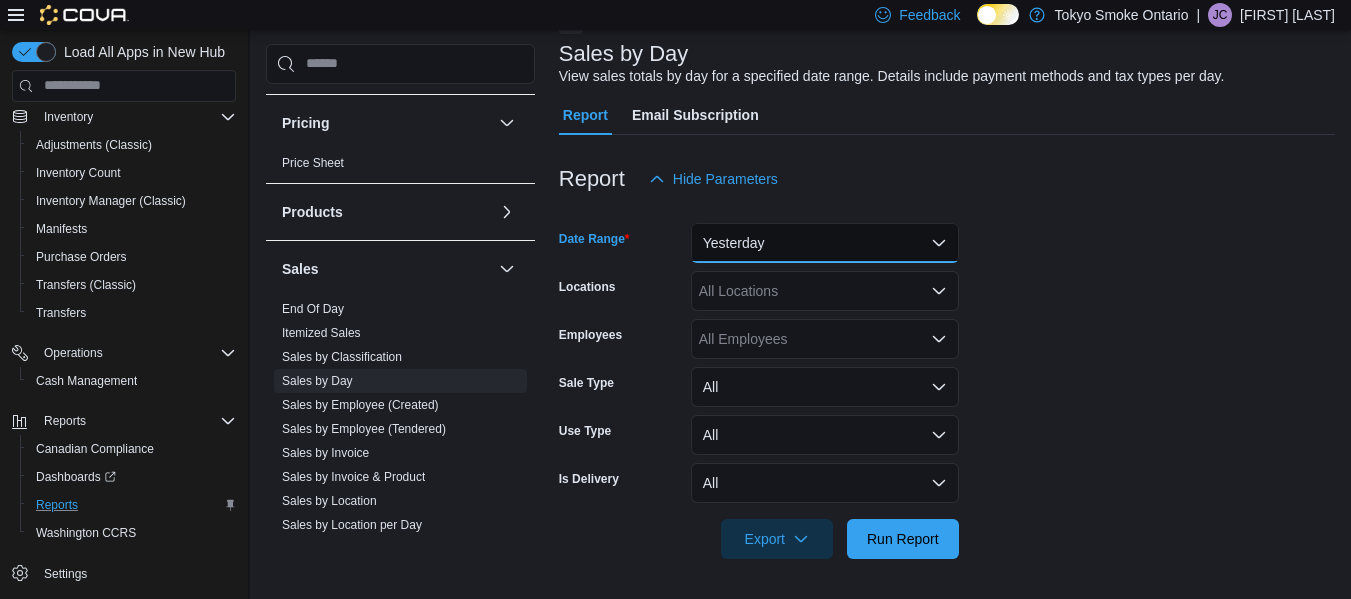 click on "Yesterday" at bounding box center (825, 243) 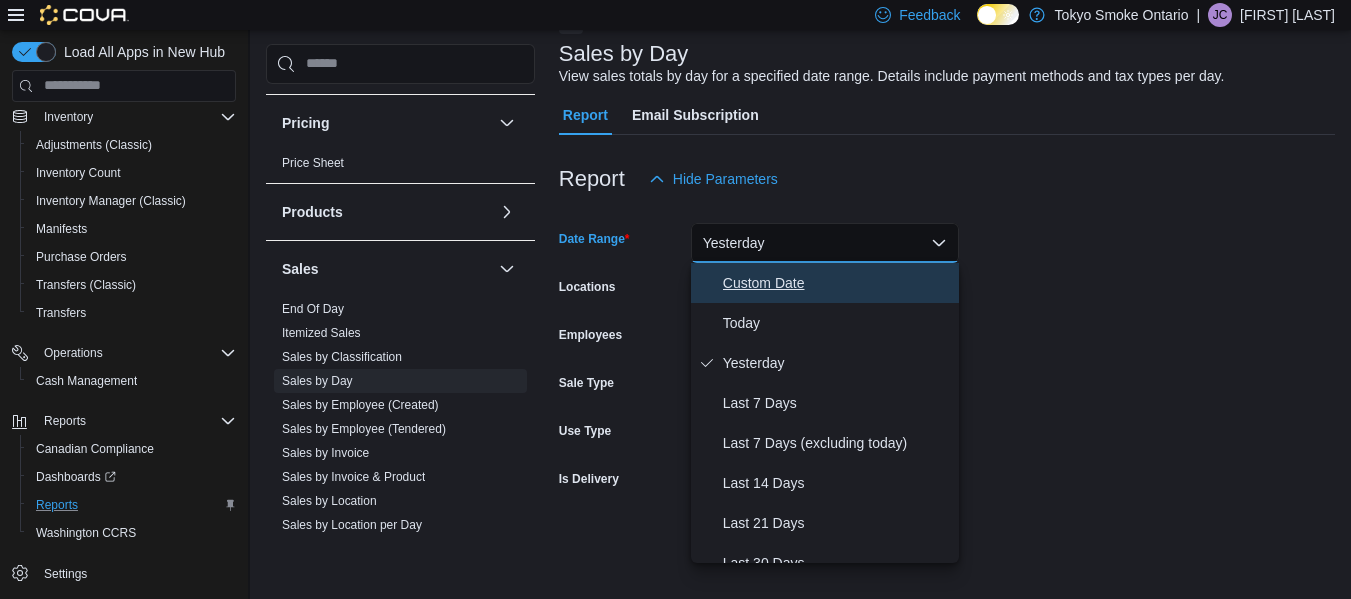 click on "Custom Date" at bounding box center [837, 283] 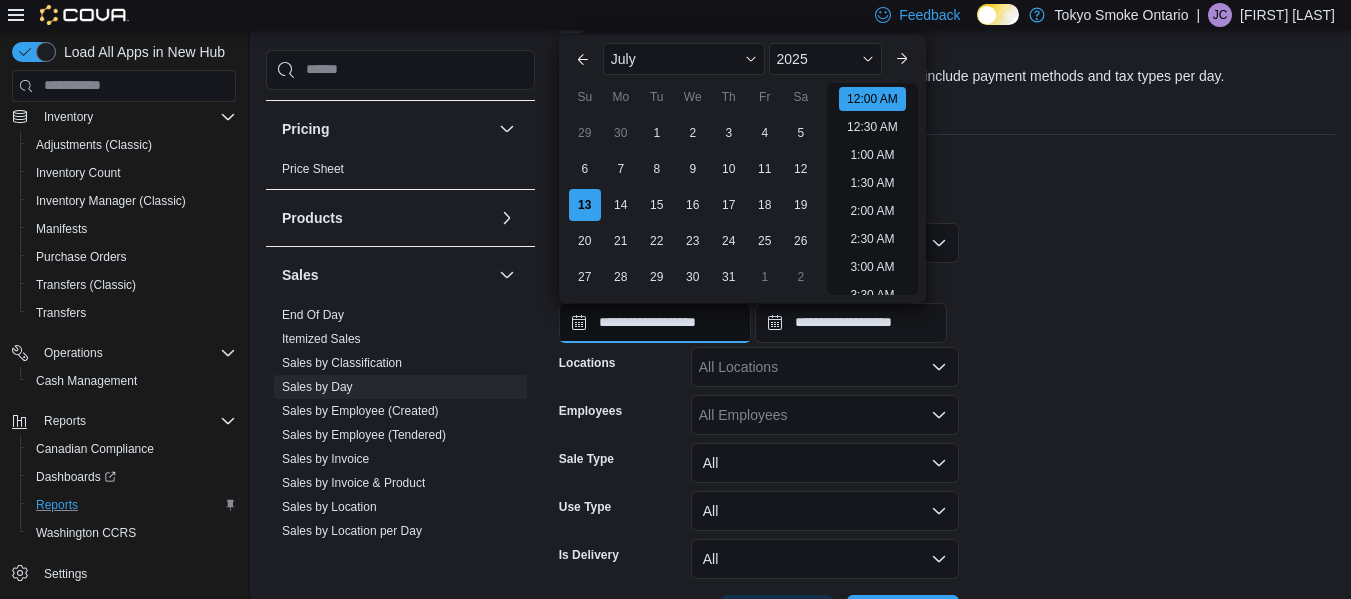 click on "**********" at bounding box center [655, 323] 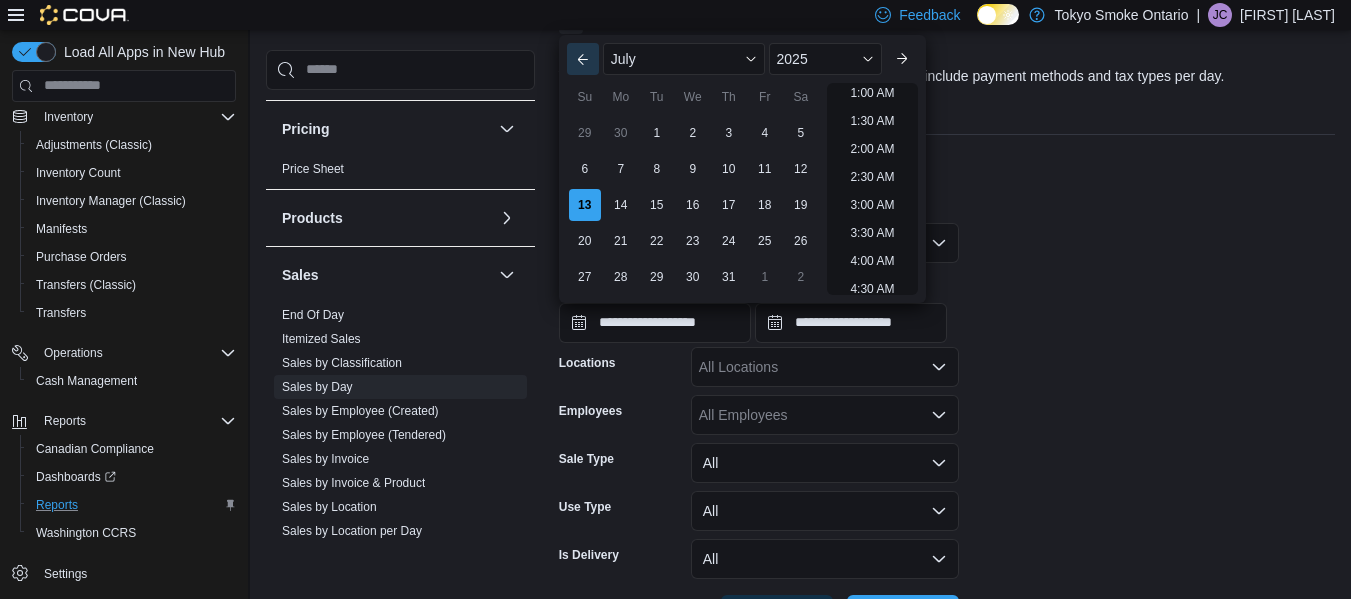 click on "Previous Month" at bounding box center (583, 59) 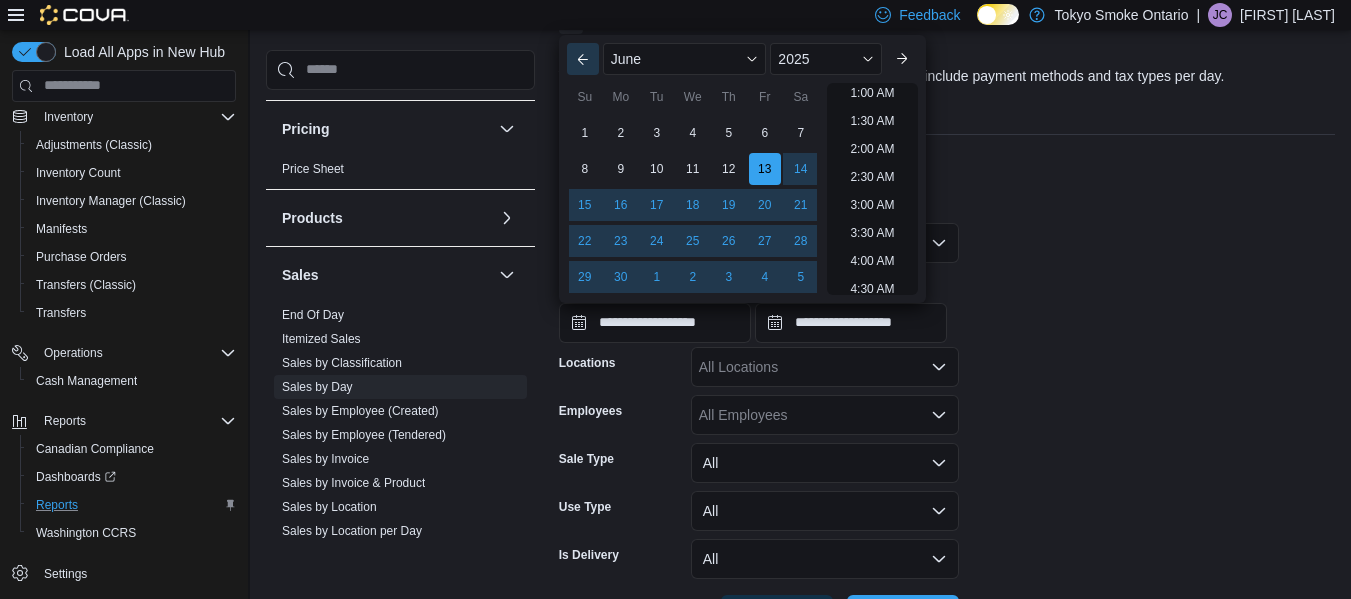 scroll, scrollTop: 4, scrollLeft: 0, axis: vertical 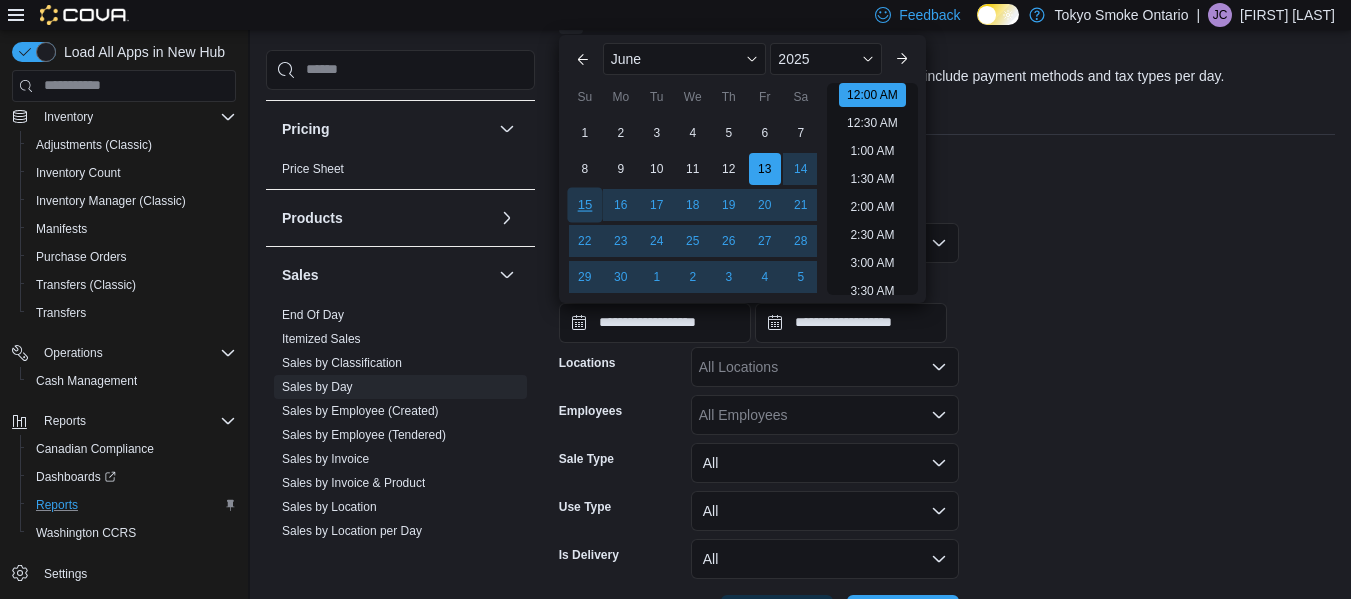 click on "15" at bounding box center (584, 204) 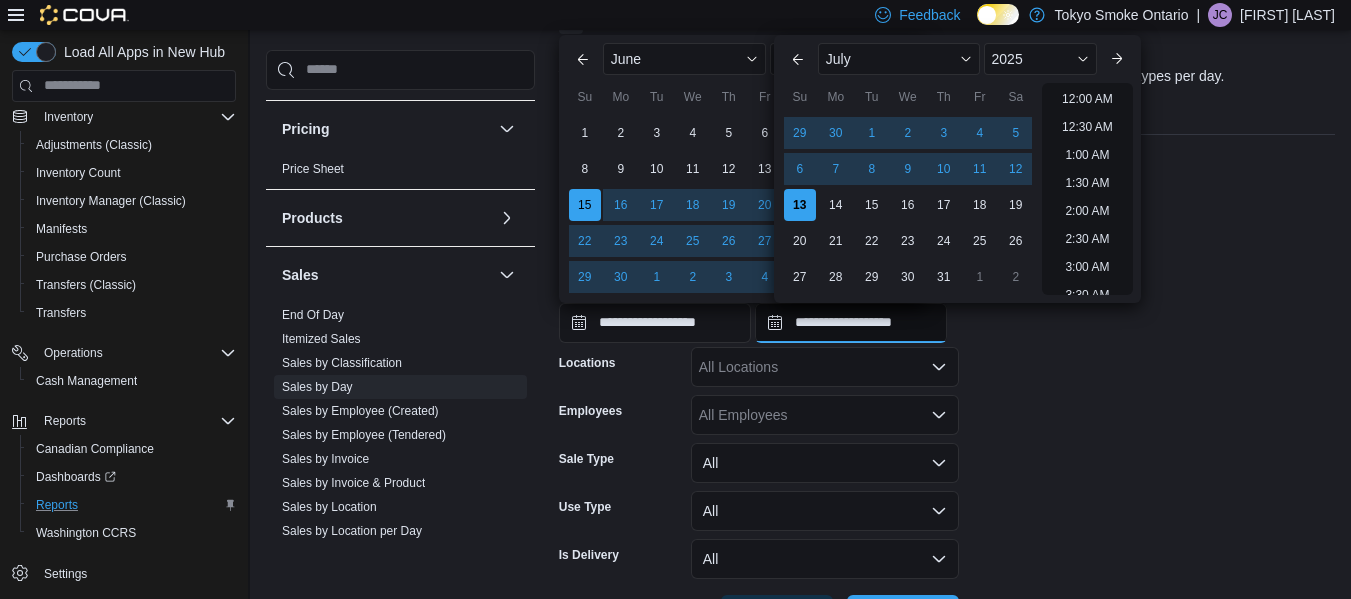 click on "**********" at bounding box center (851, 323) 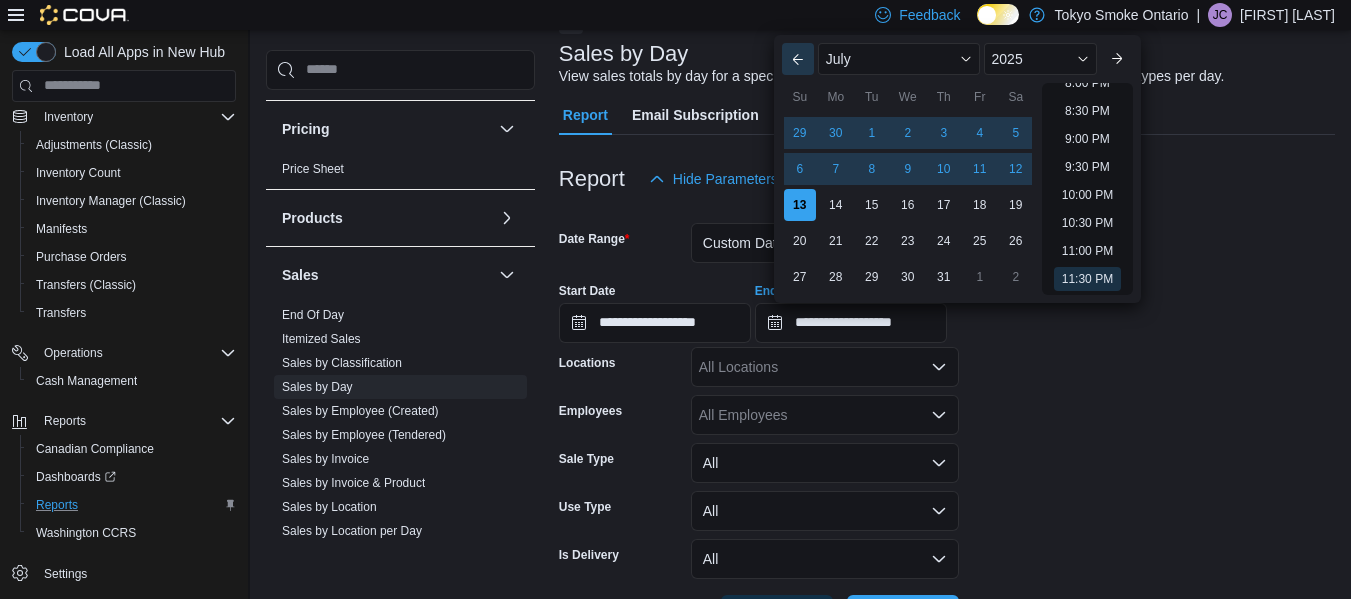 click on "Previous Month" at bounding box center [798, 59] 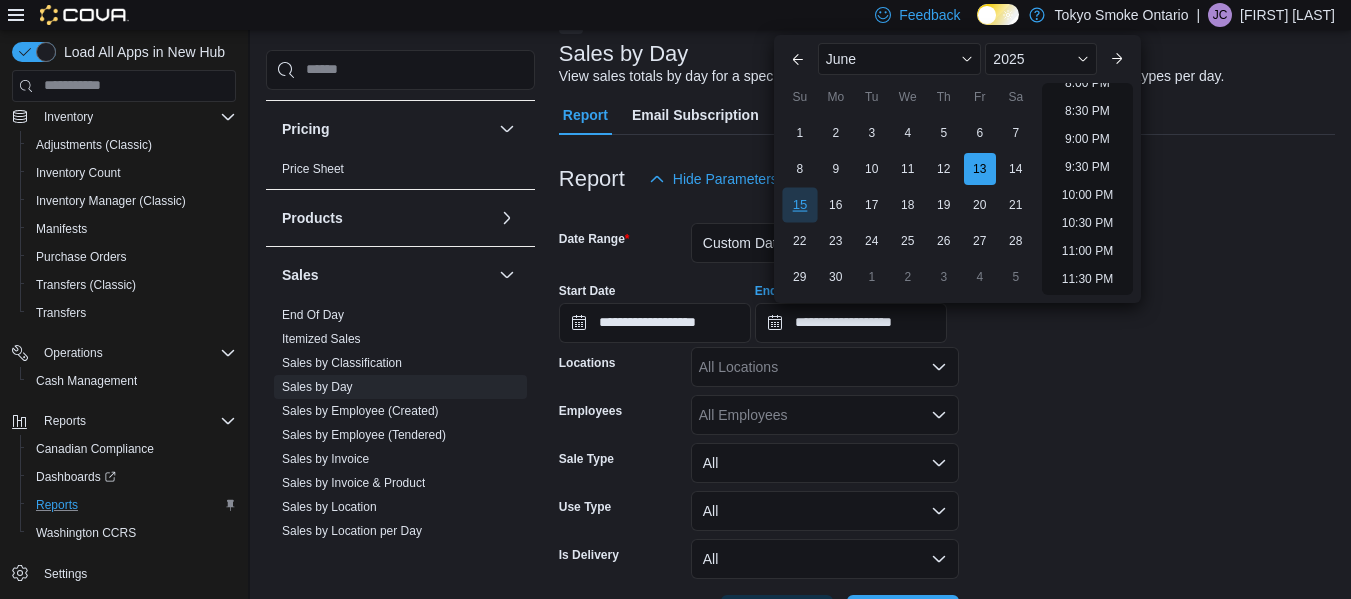 click on "15" at bounding box center [799, 204] 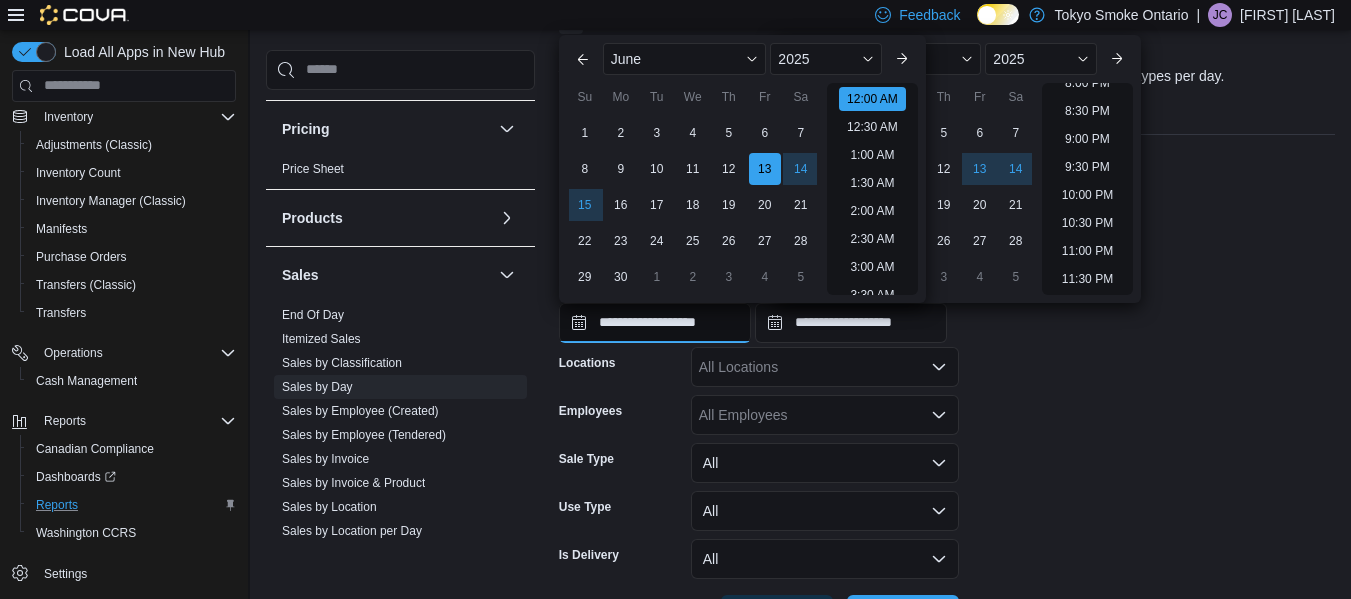 click on "**********" at bounding box center (655, 323) 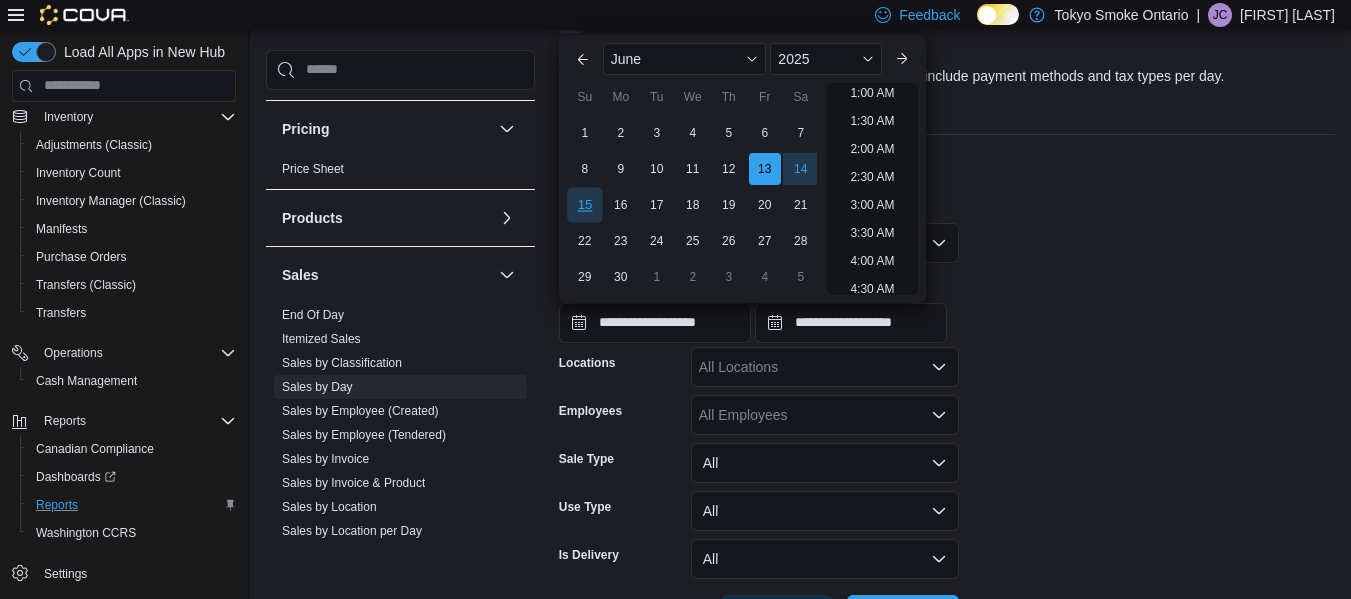 click on "15" at bounding box center (584, 204) 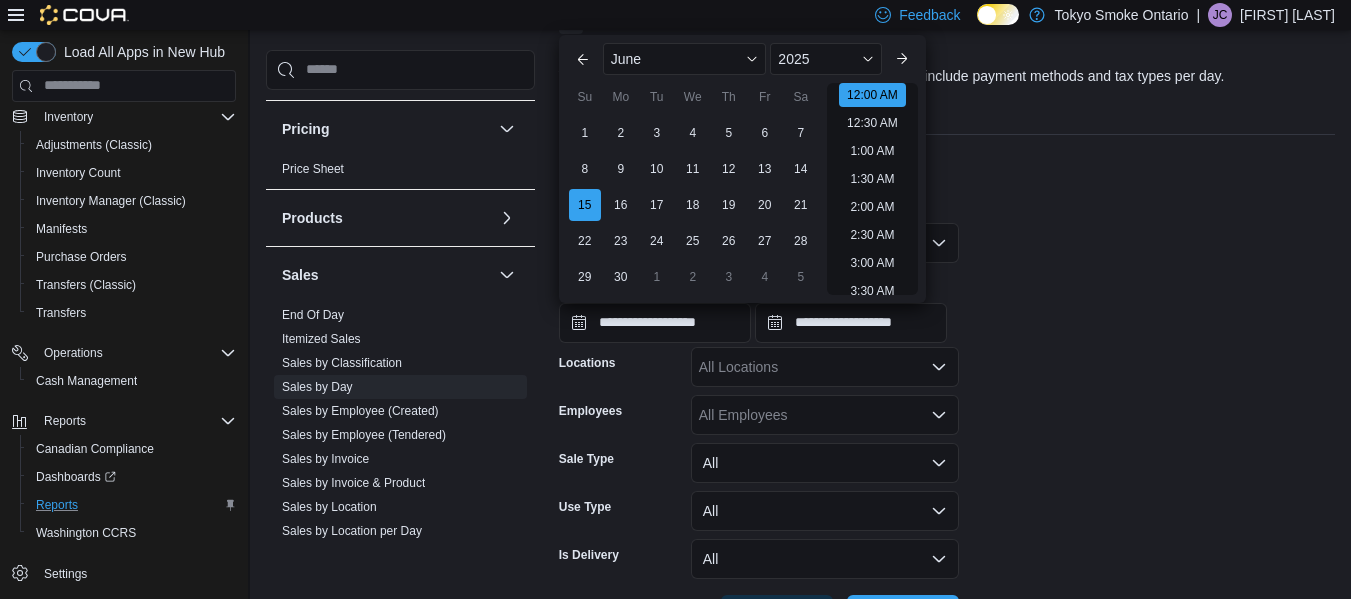 click on "**********" at bounding box center (947, 305) 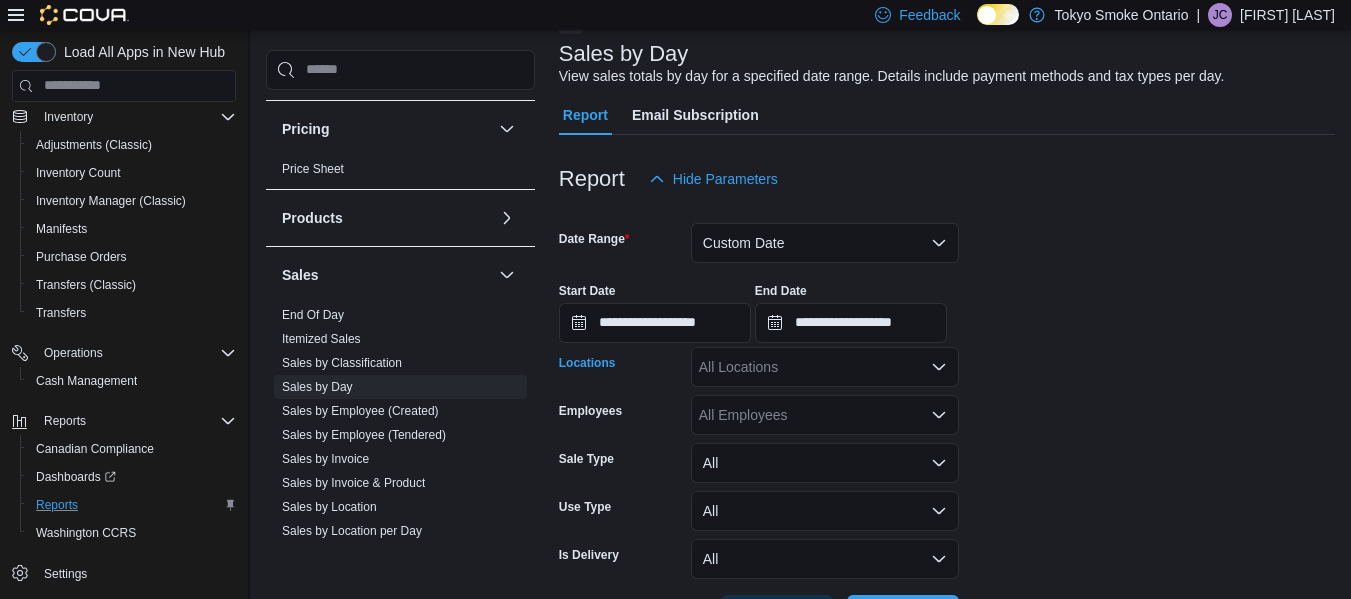 click on "All Locations" at bounding box center [825, 367] 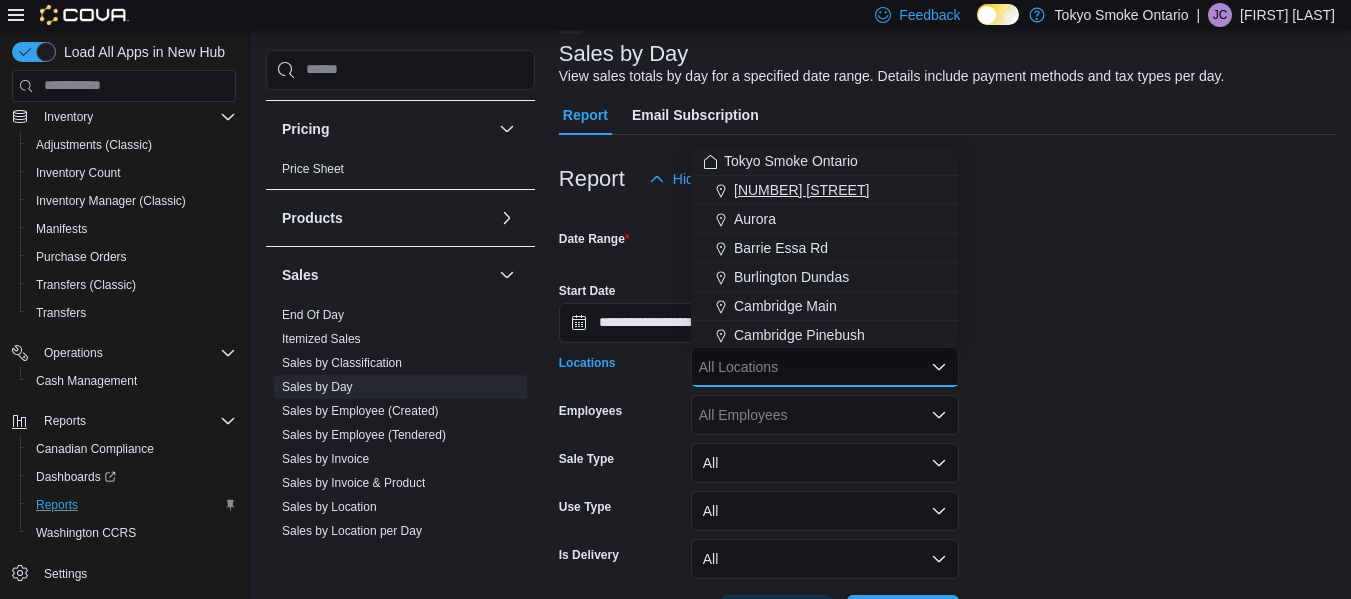 click on "[NUMBER] [STREET]" at bounding box center (825, 190) 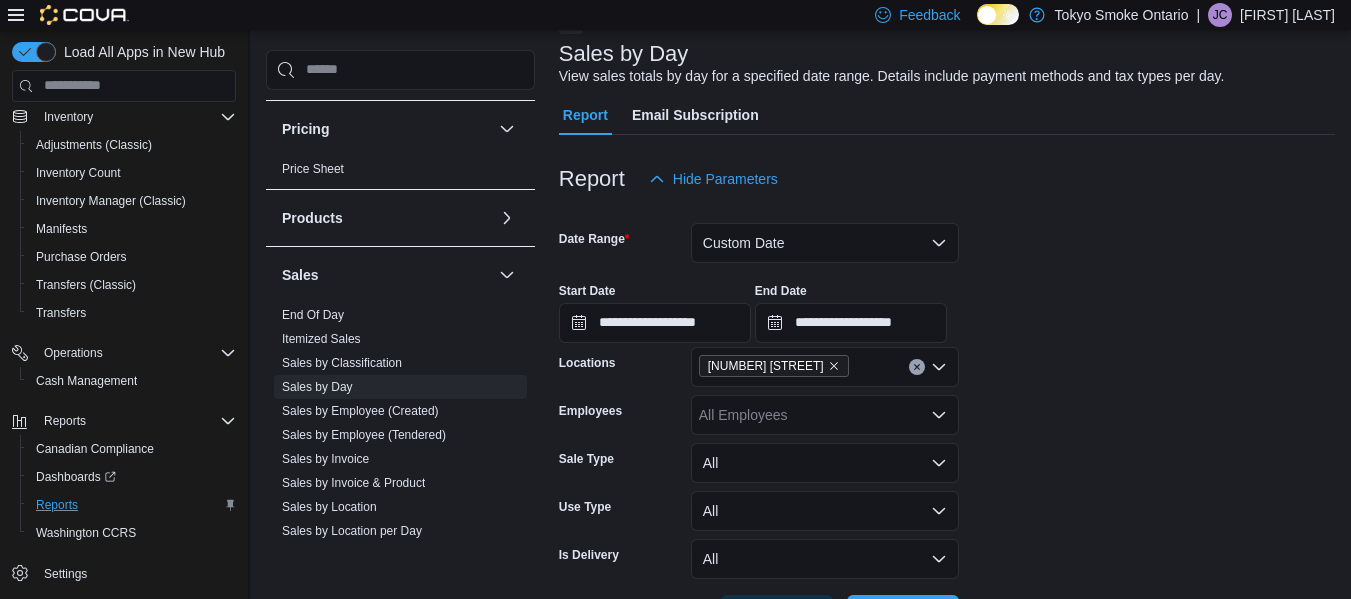 click on "**********" at bounding box center [947, 417] 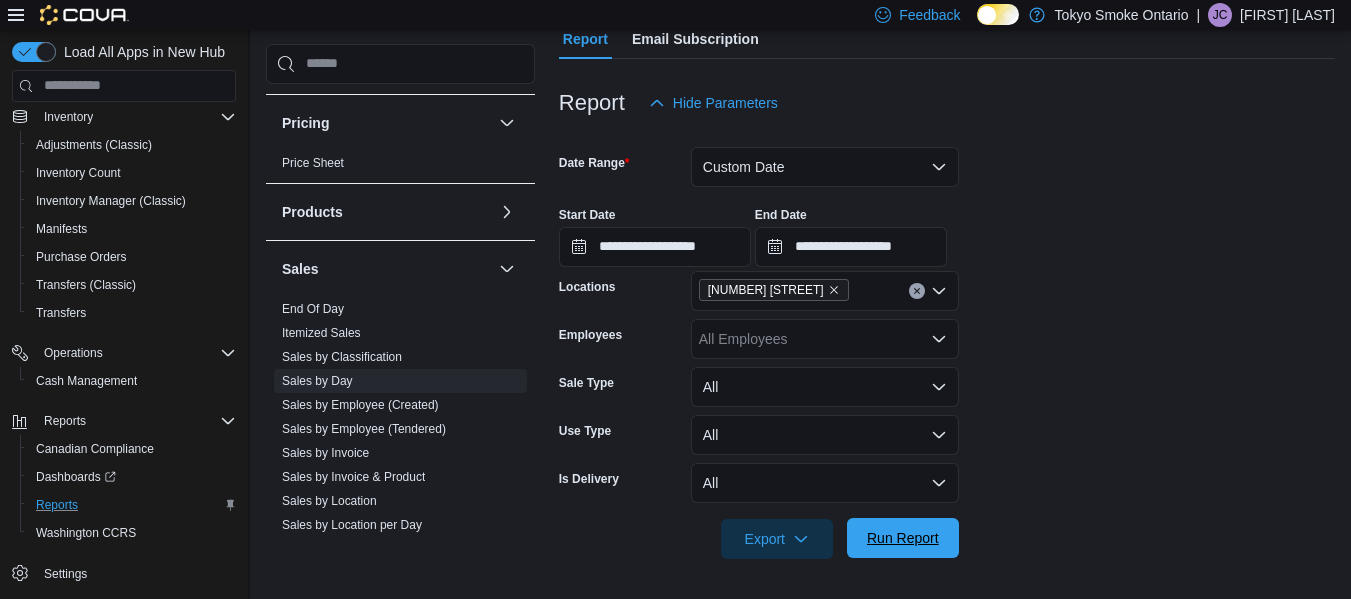 click on "Run Report" at bounding box center [903, 538] 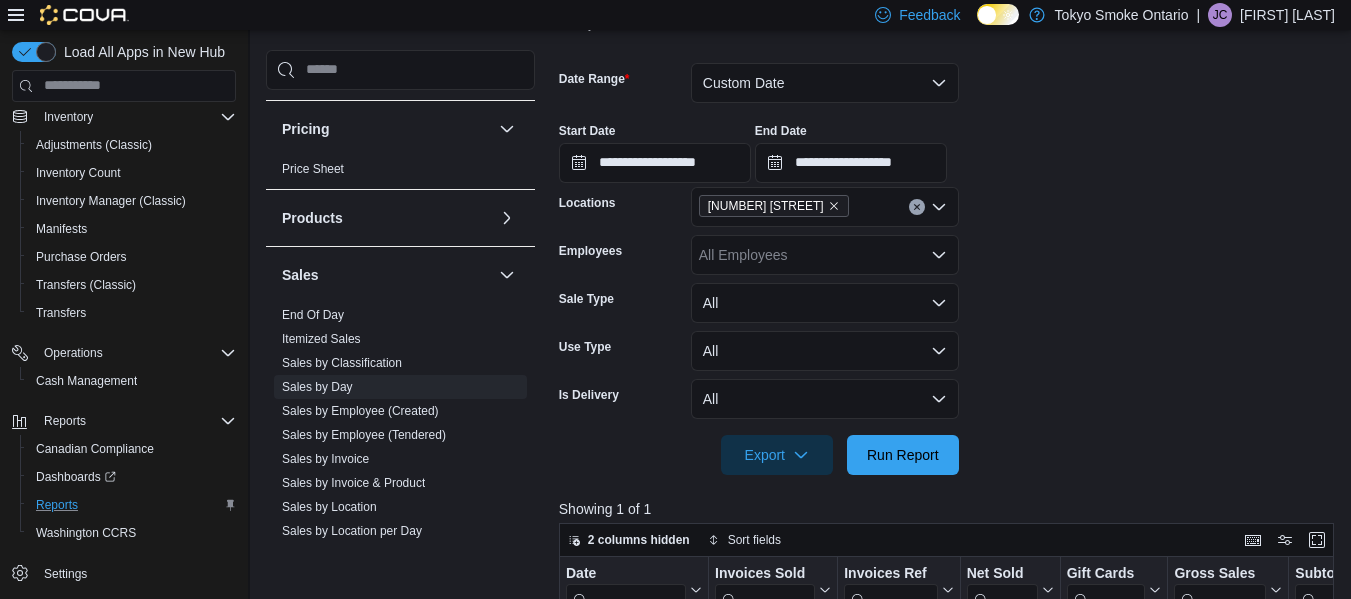 scroll, scrollTop: 202, scrollLeft: 0, axis: vertical 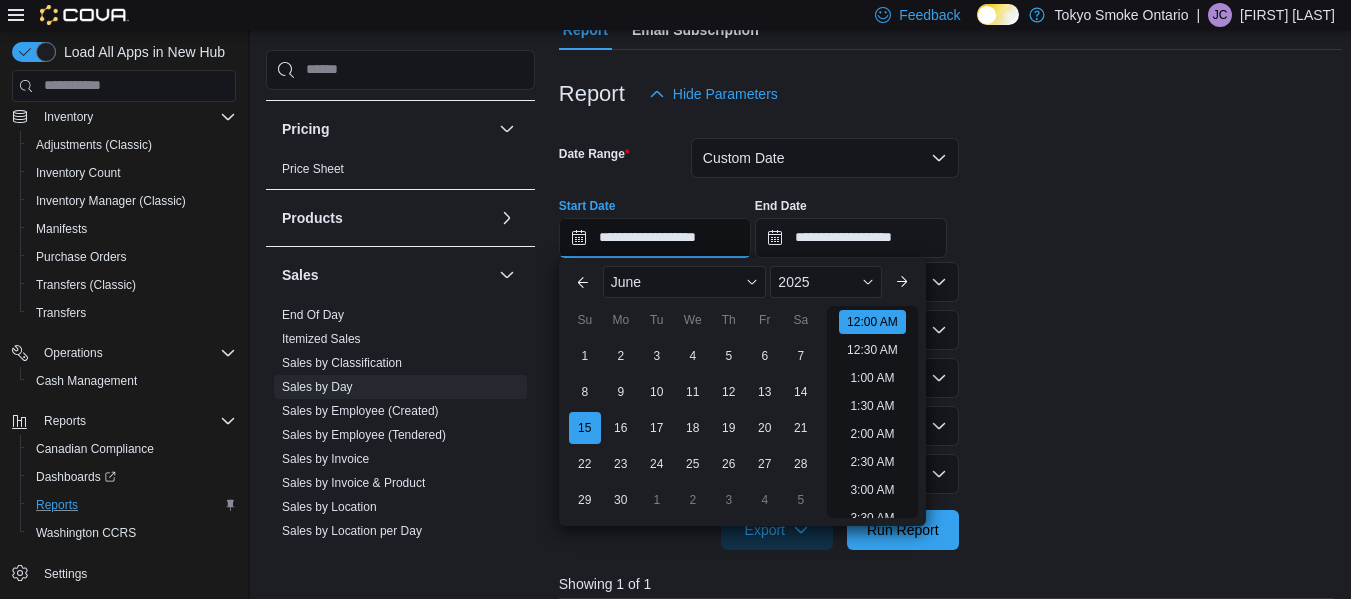 click on "**********" at bounding box center (655, 238) 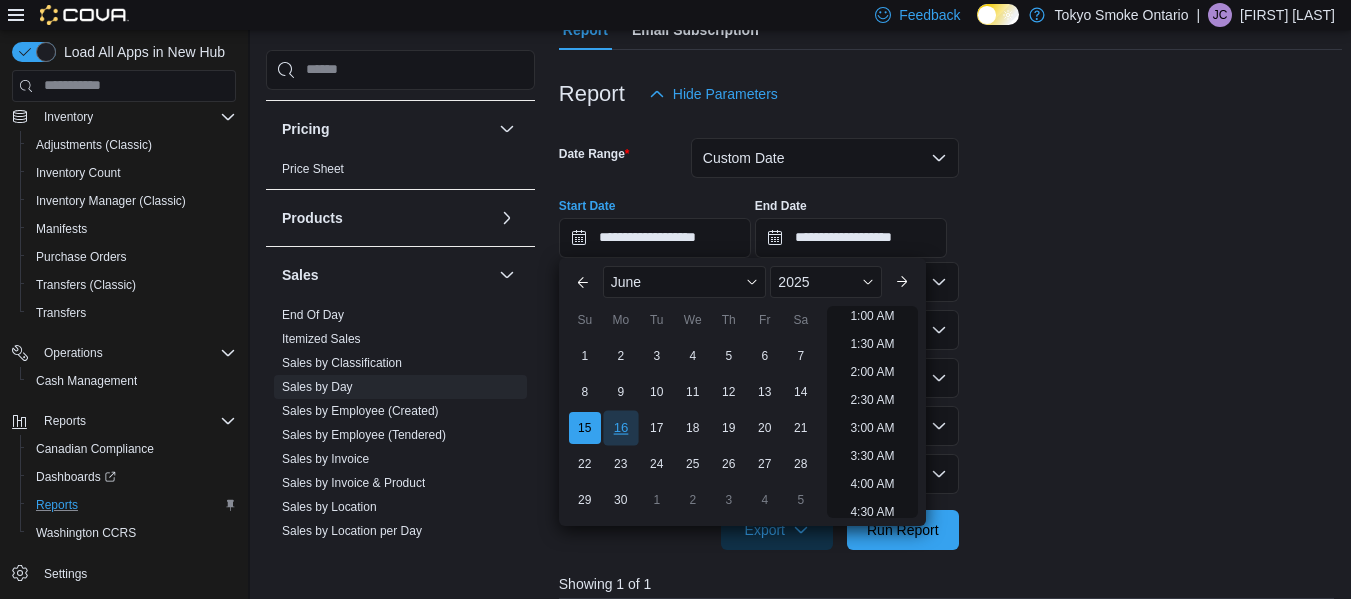 click on "16" at bounding box center [620, 427] 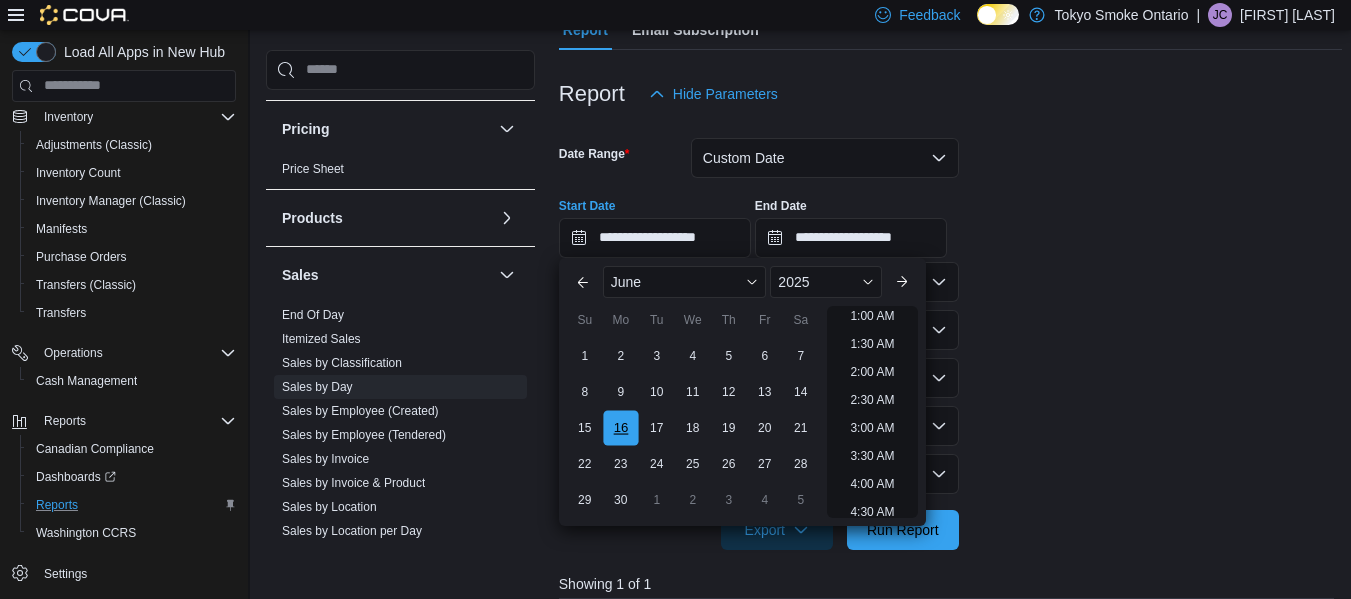 scroll, scrollTop: 4, scrollLeft: 0, axis: vertical 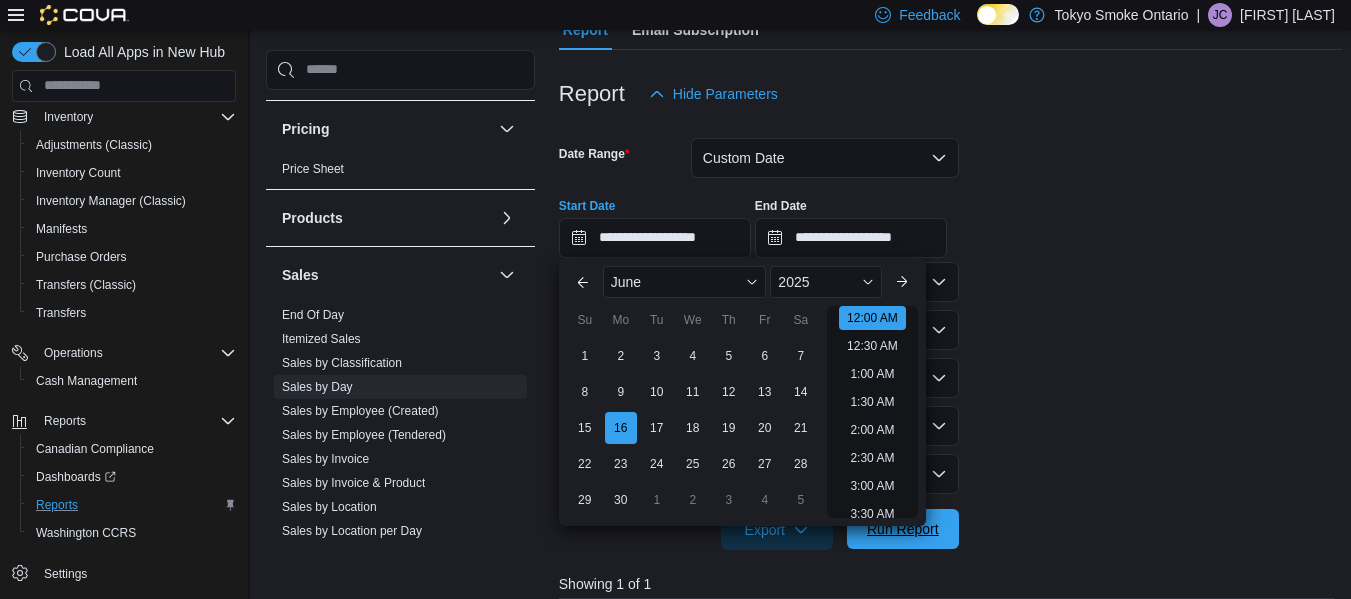 click on "Run Report" at bounding box center [903, 529] 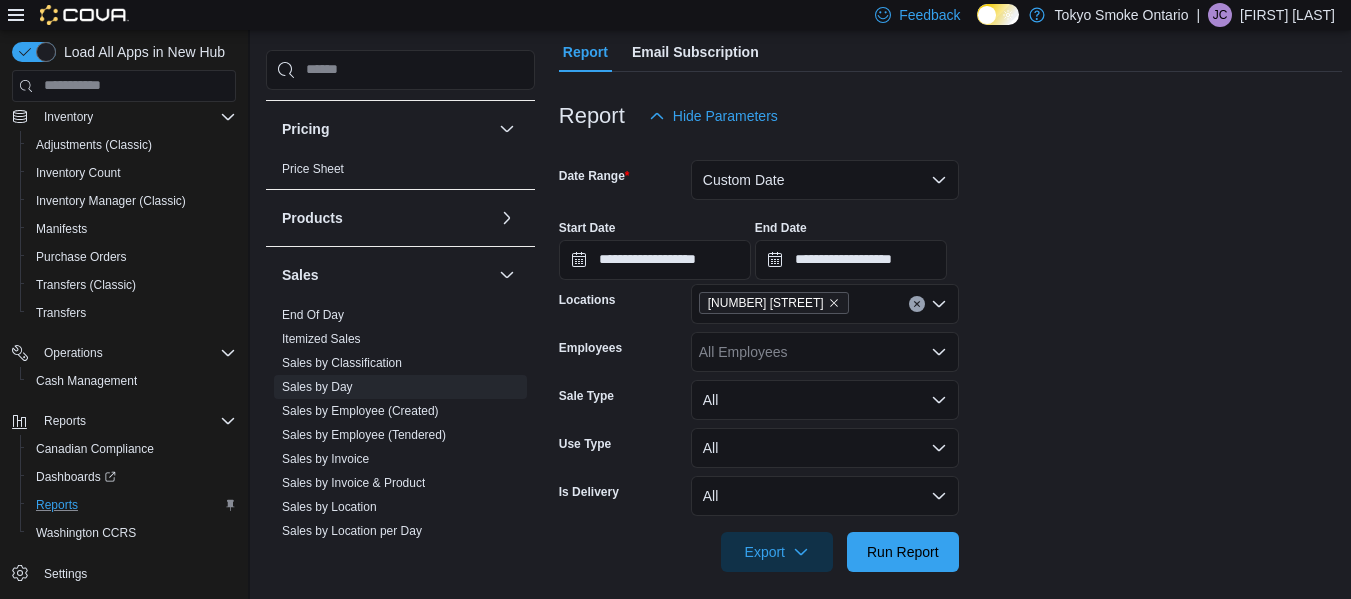 scroll, scrollTop: 179, scrollLeft: 0, axis: vertical 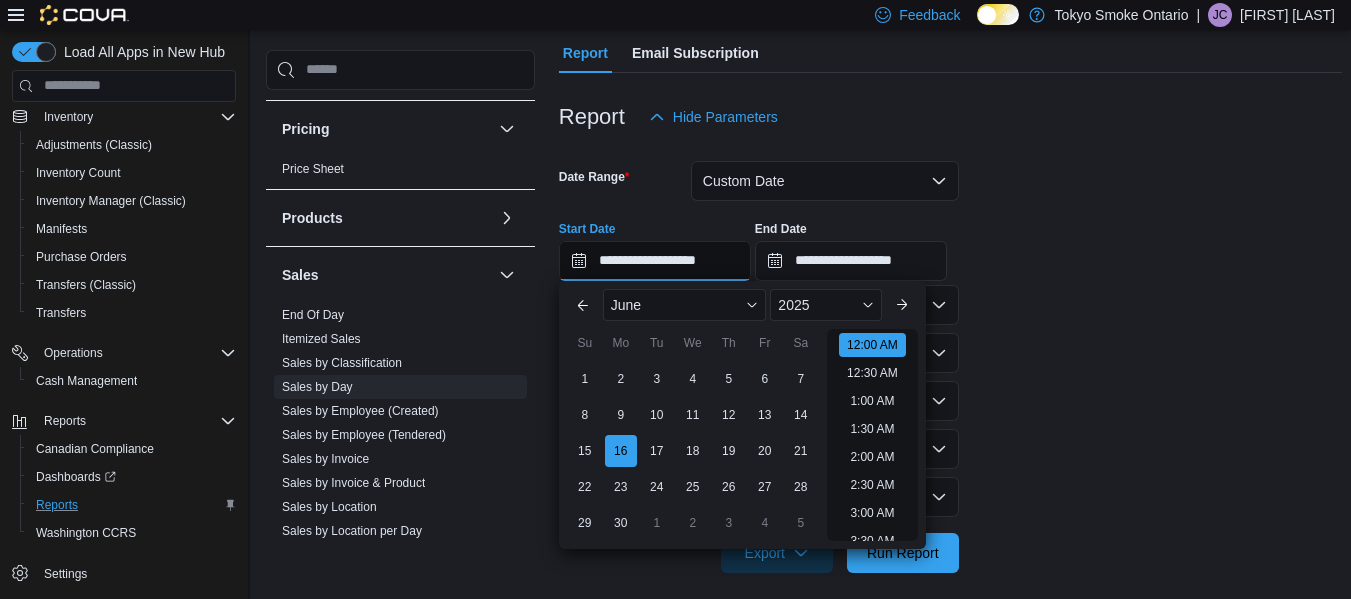 click on "**********" at bounding box center (655, 261) 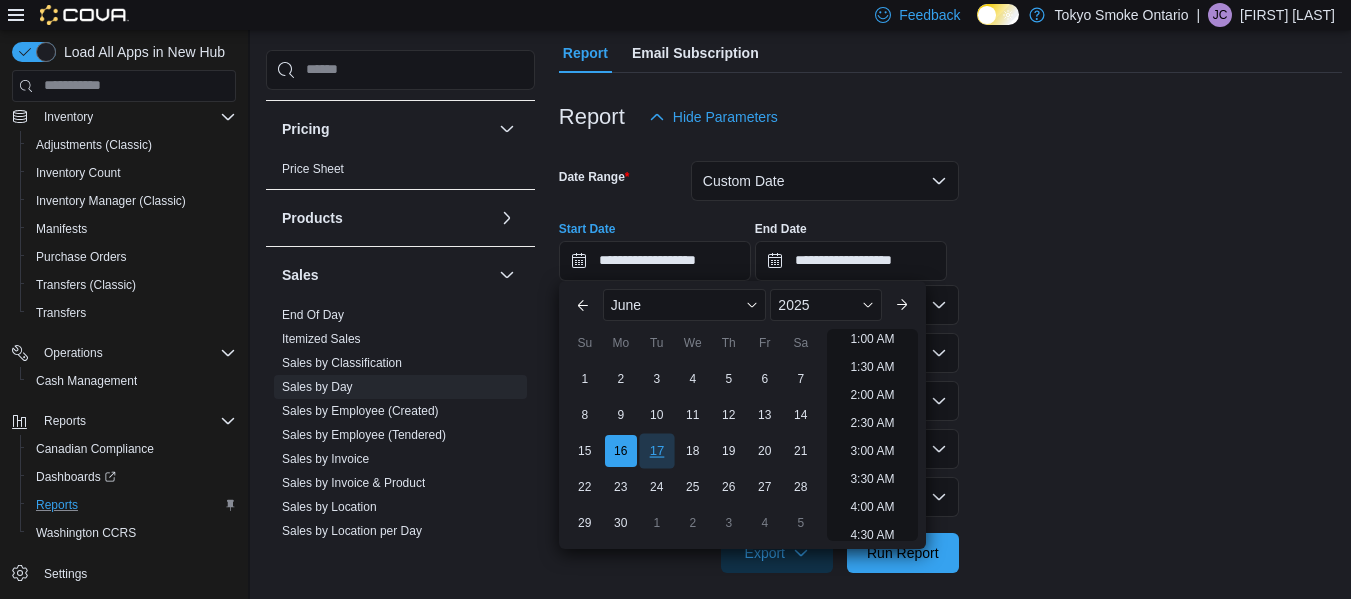 click on "17" at bounding box center (656, 450) 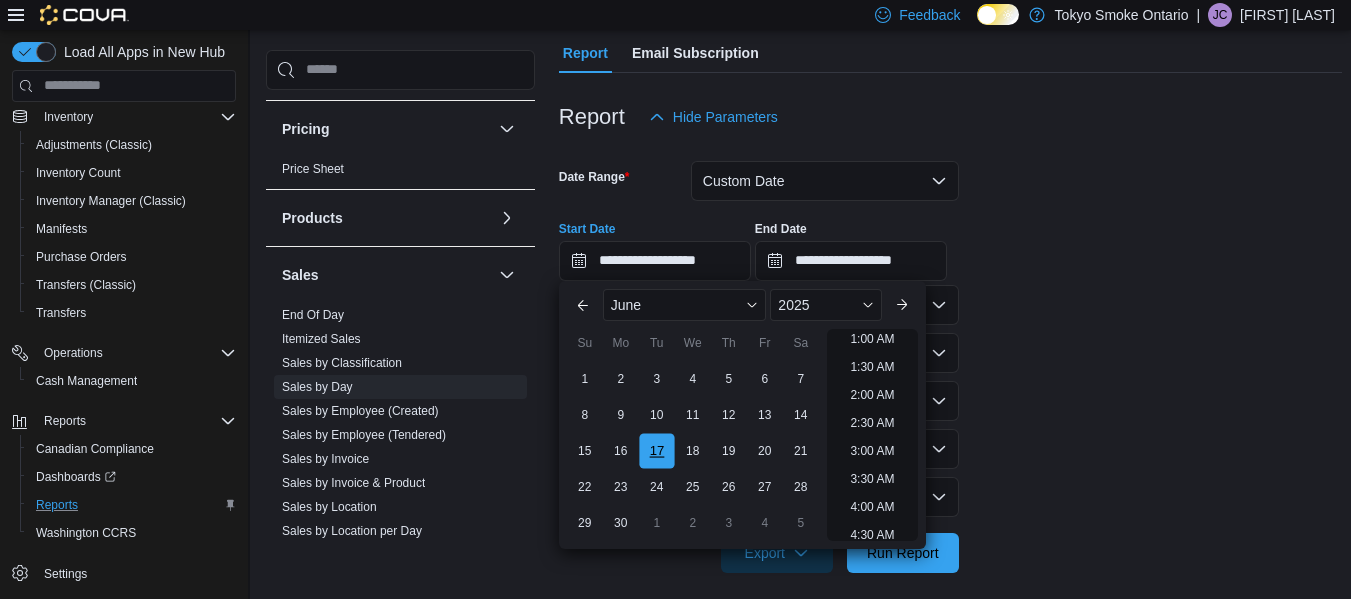 scroll, scrollTop: 4, scrollLeft: 0, axis: vertical 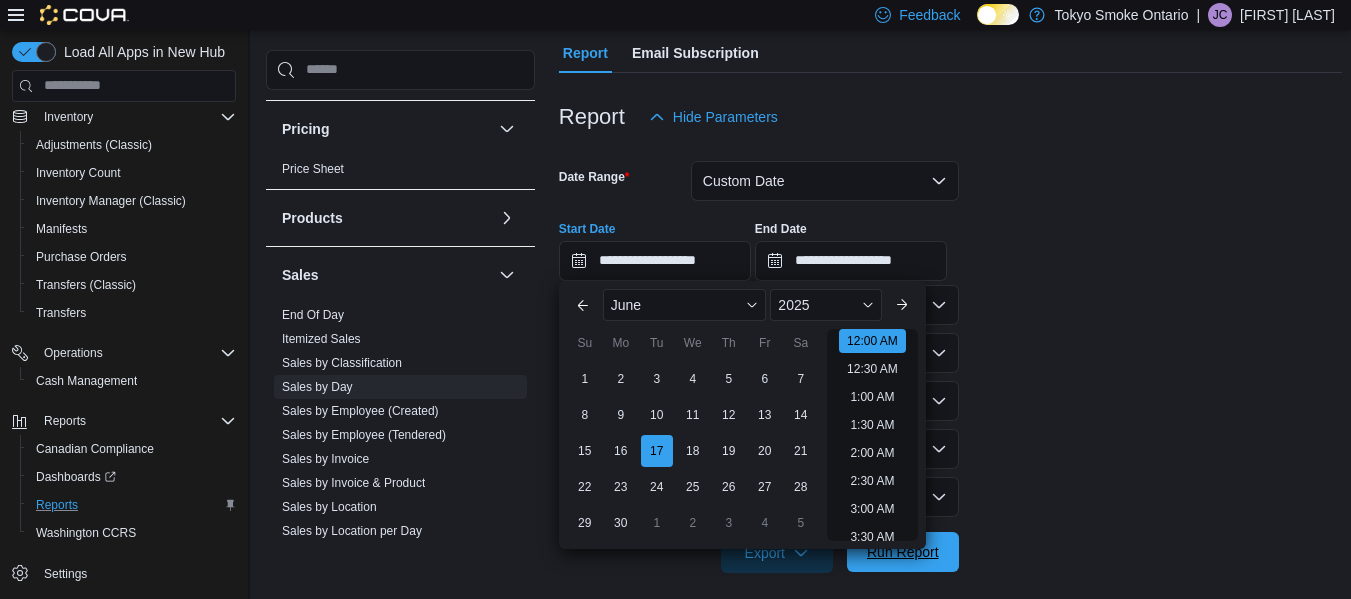 click on "Run Report" at bounding box center (903, 552) 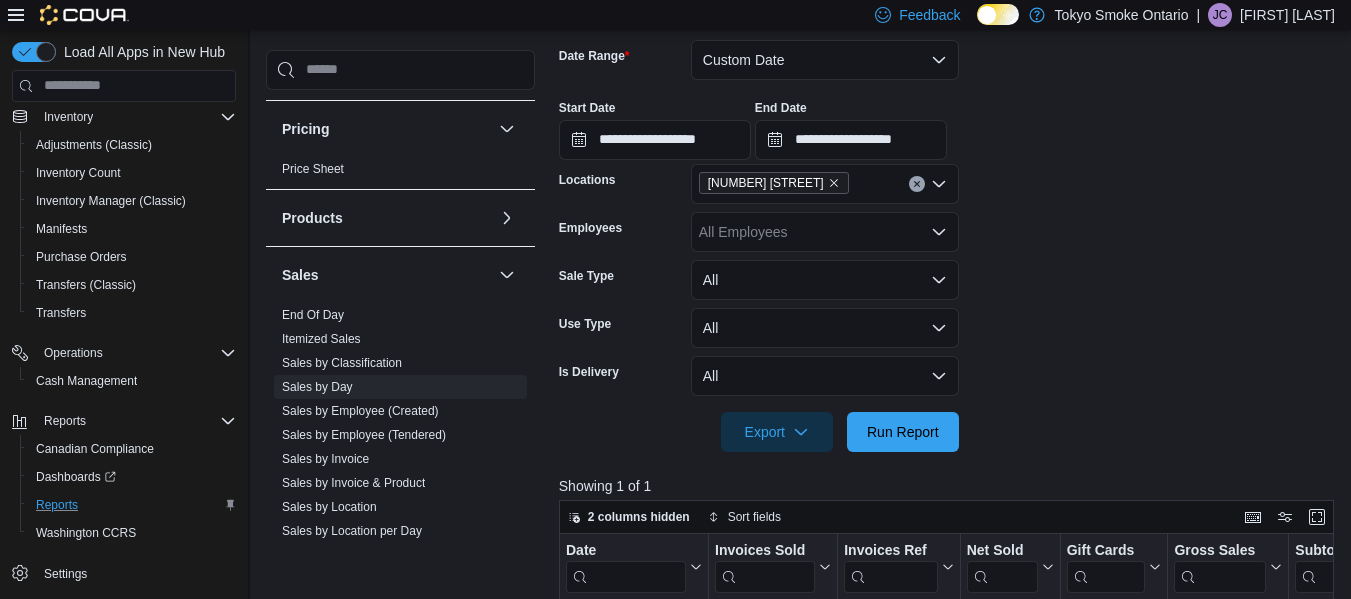 scroll, scrollTop: 299, scrollLeft: 0, axis: vertical 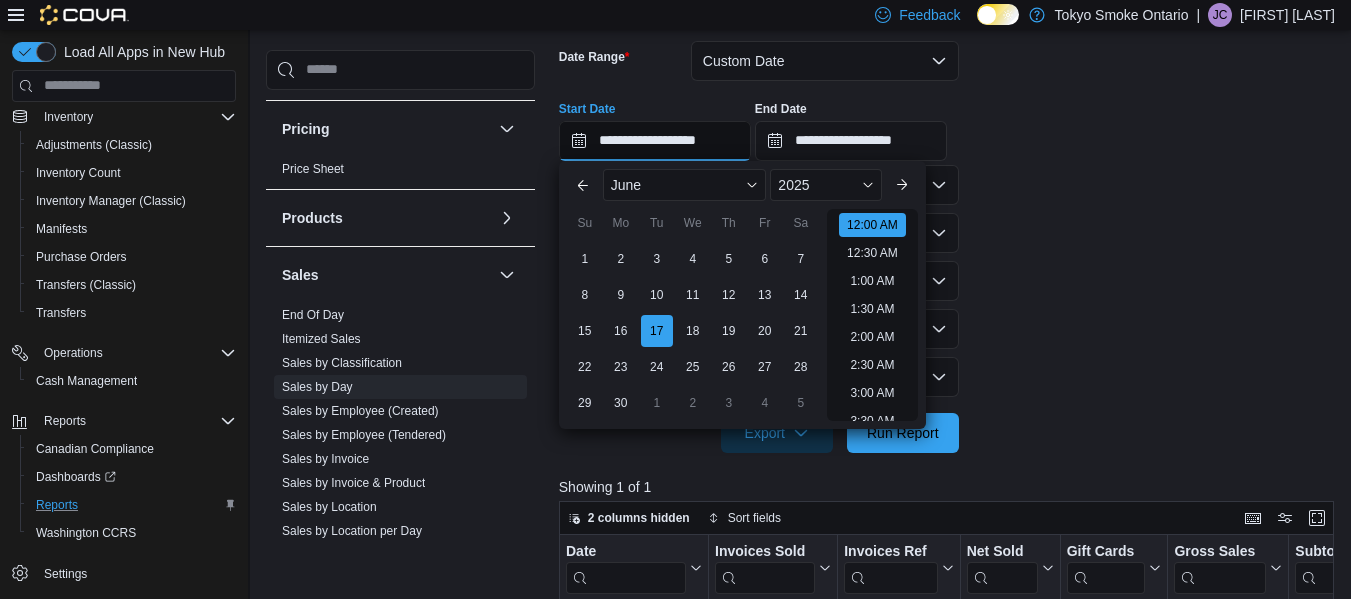 click on "**********" at bounding box center [655, 141] 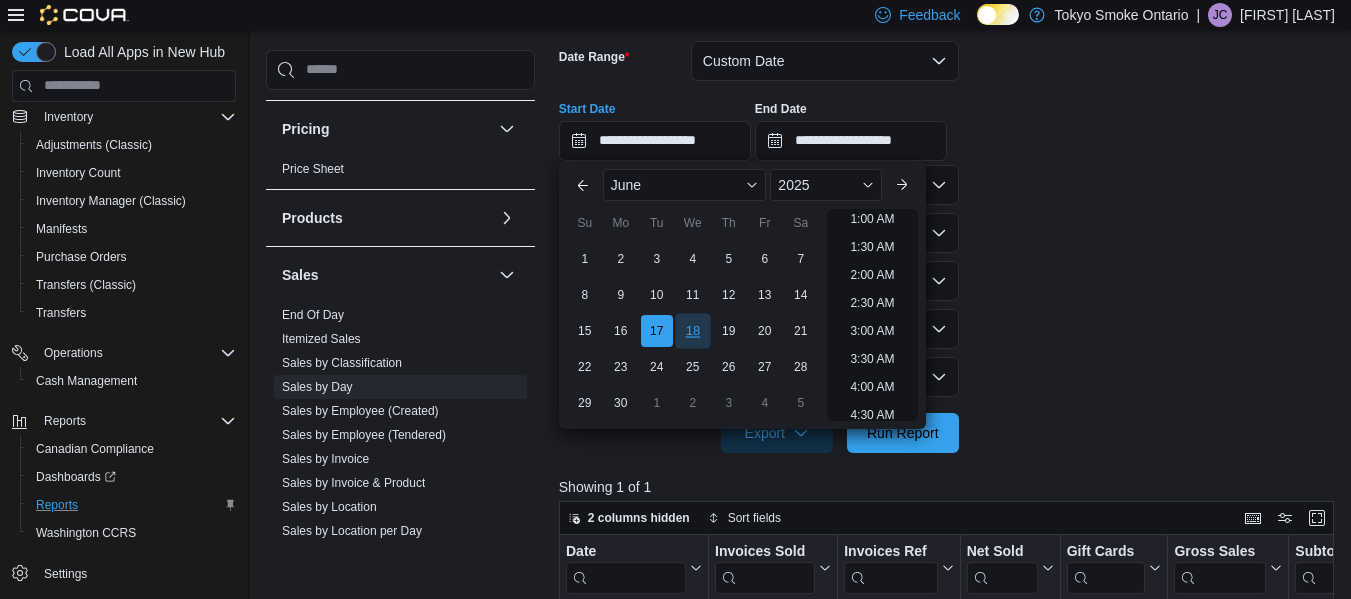 click on "18" at bounding box center (692, 330) 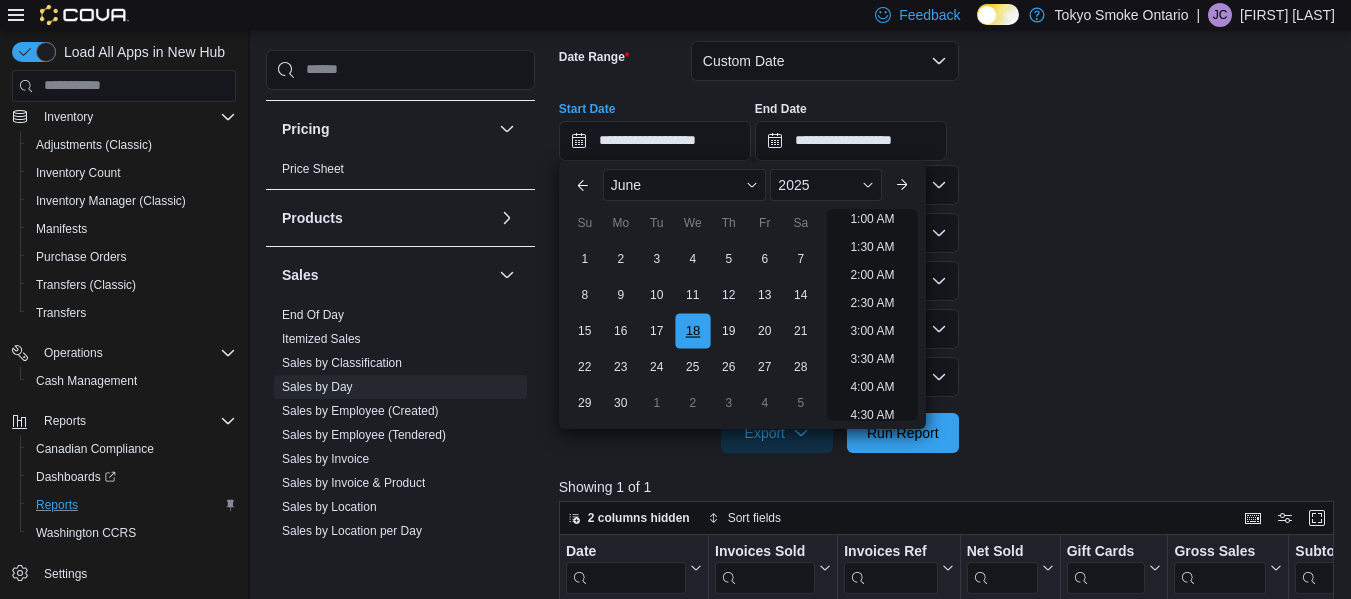scroll, scrollTop: 4, scrollLeft: 0, axis: vertical 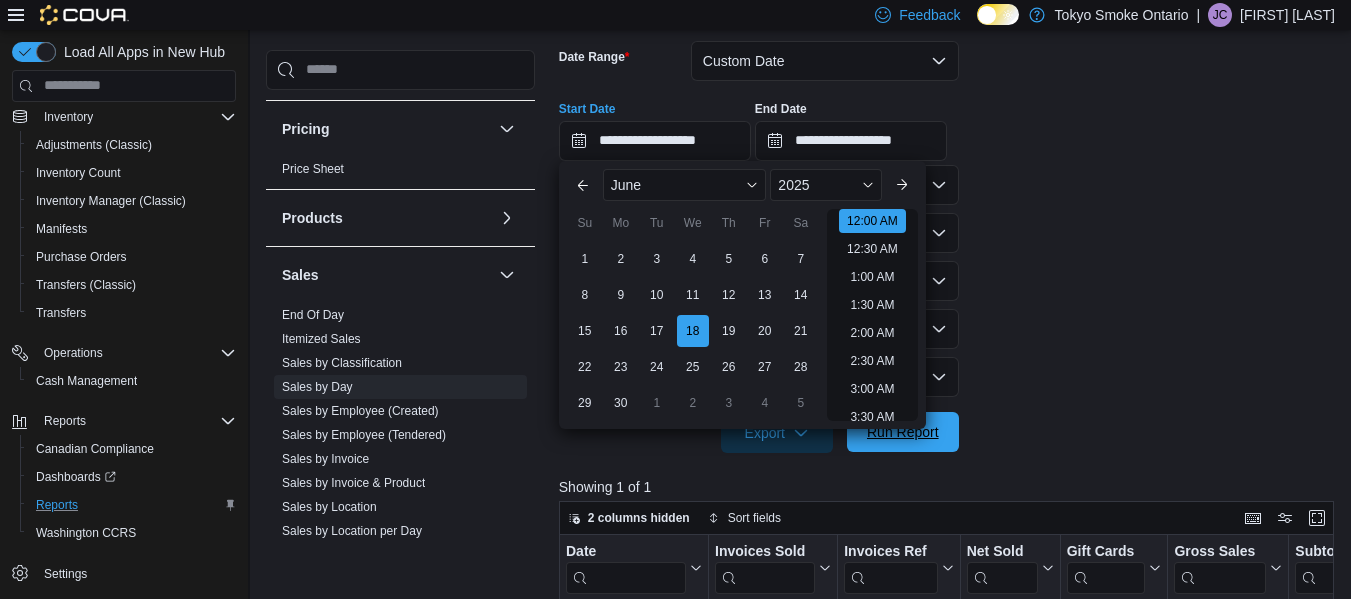 click on "Run Report" at bounding box center (903, 432) 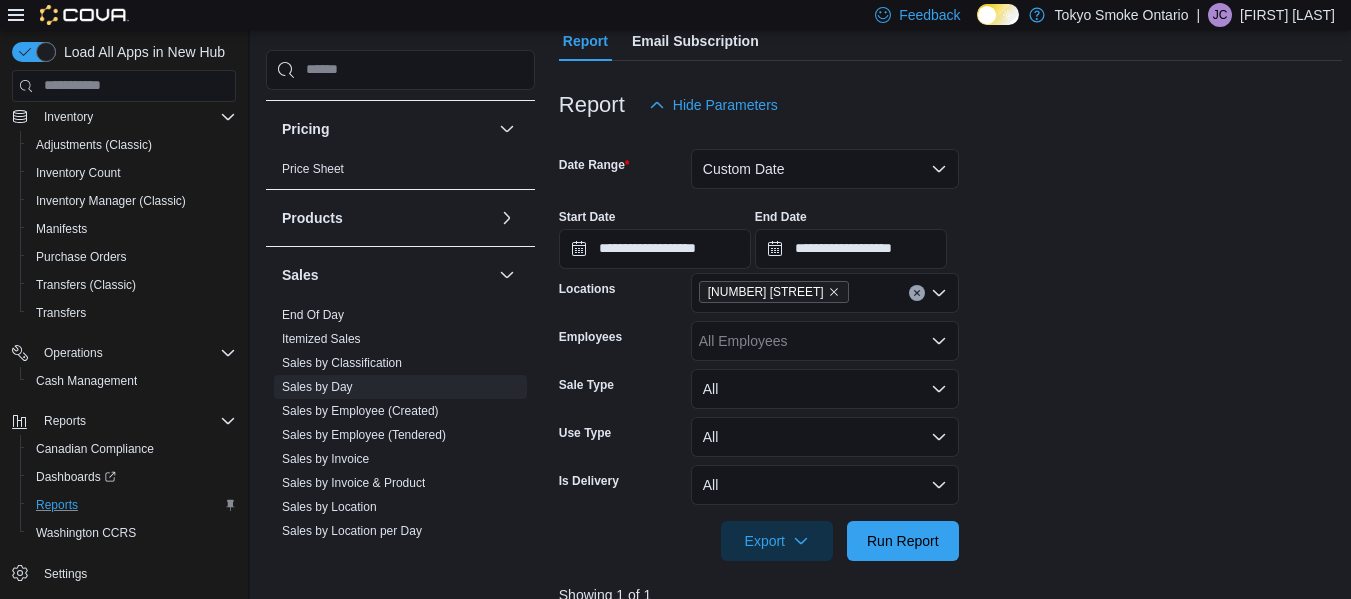 scroll, scrollTop: 190, scrollLeft: 0, axis: vertical 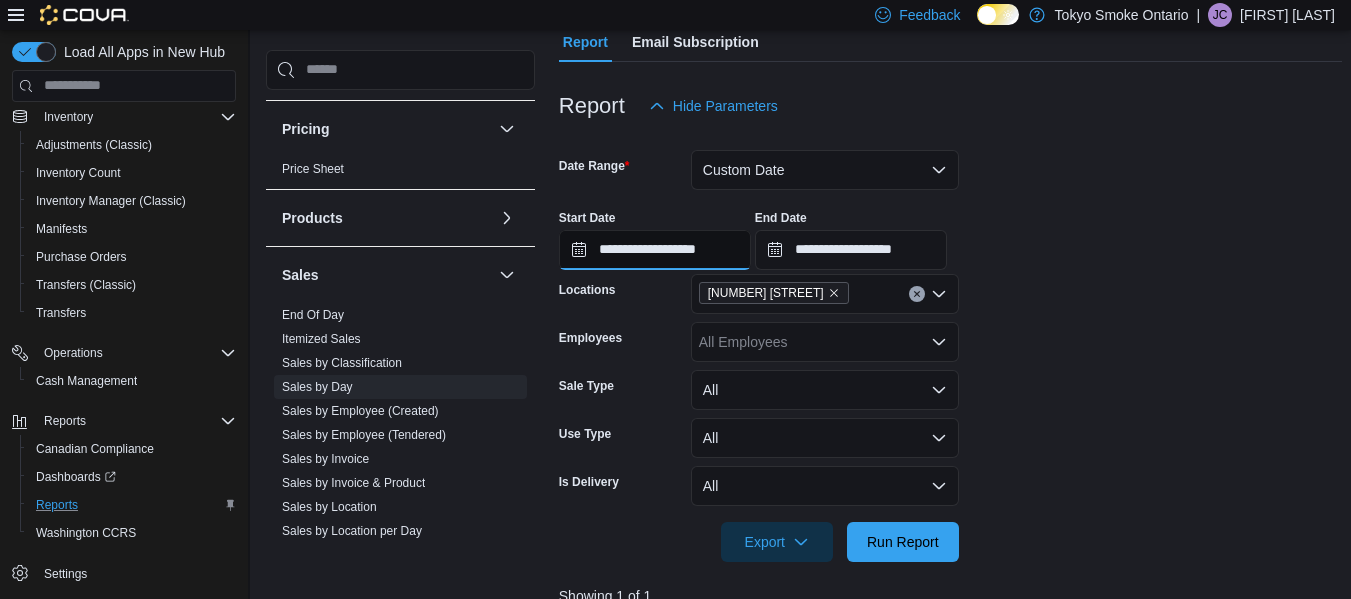 click on "**********" at bounding box center (655, 250) 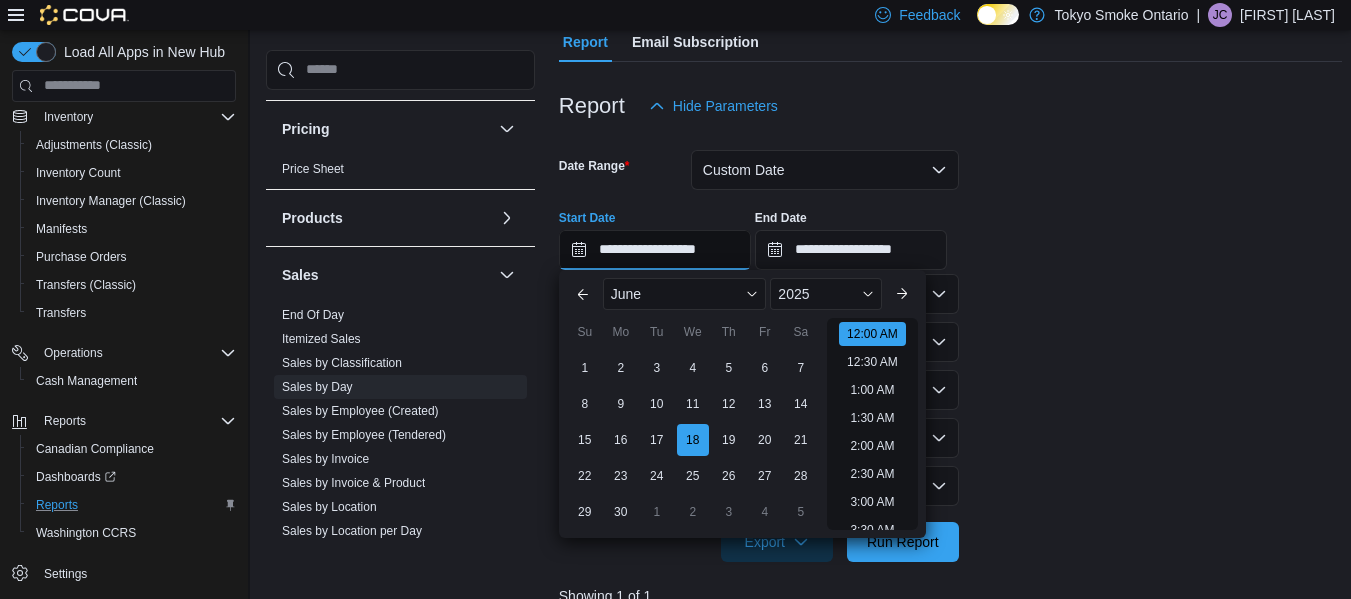 scroll, scrollTop: 62, scrollLeft: 0, axis: vertical 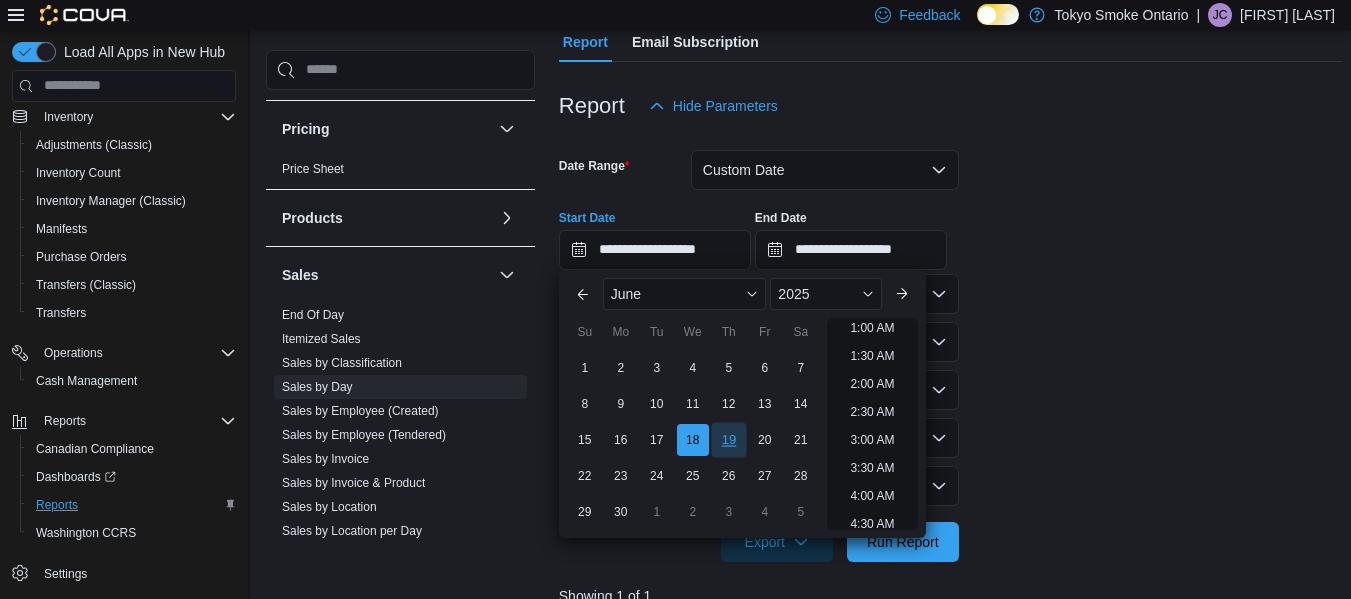 click on "19" at bounding box center [728, 439] 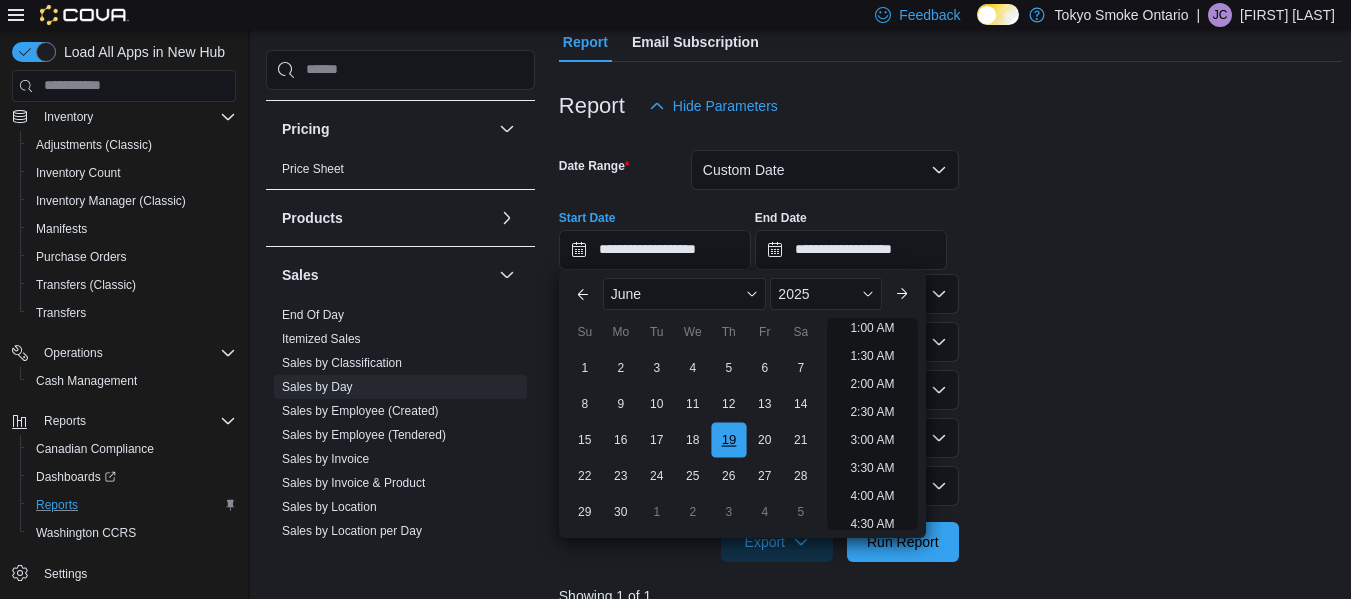 scroll, scrollTop: 4, scrollLeft: 0, axis: vertical 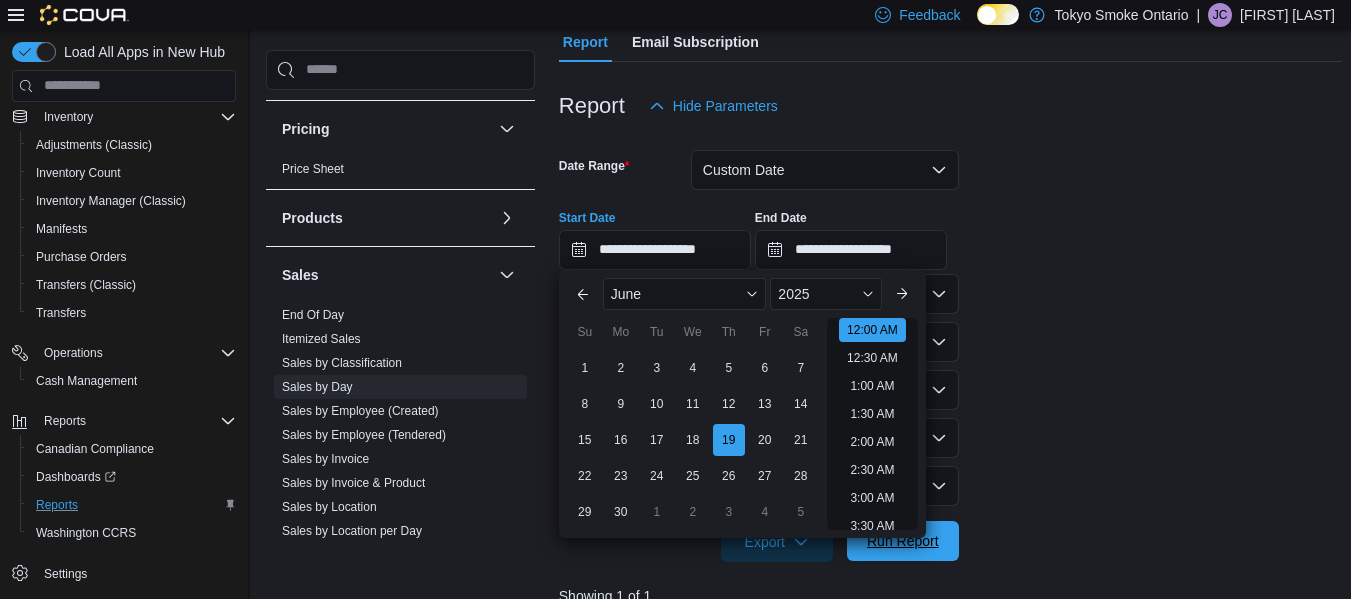click on "Run Report" at bounding box center (903, 541) 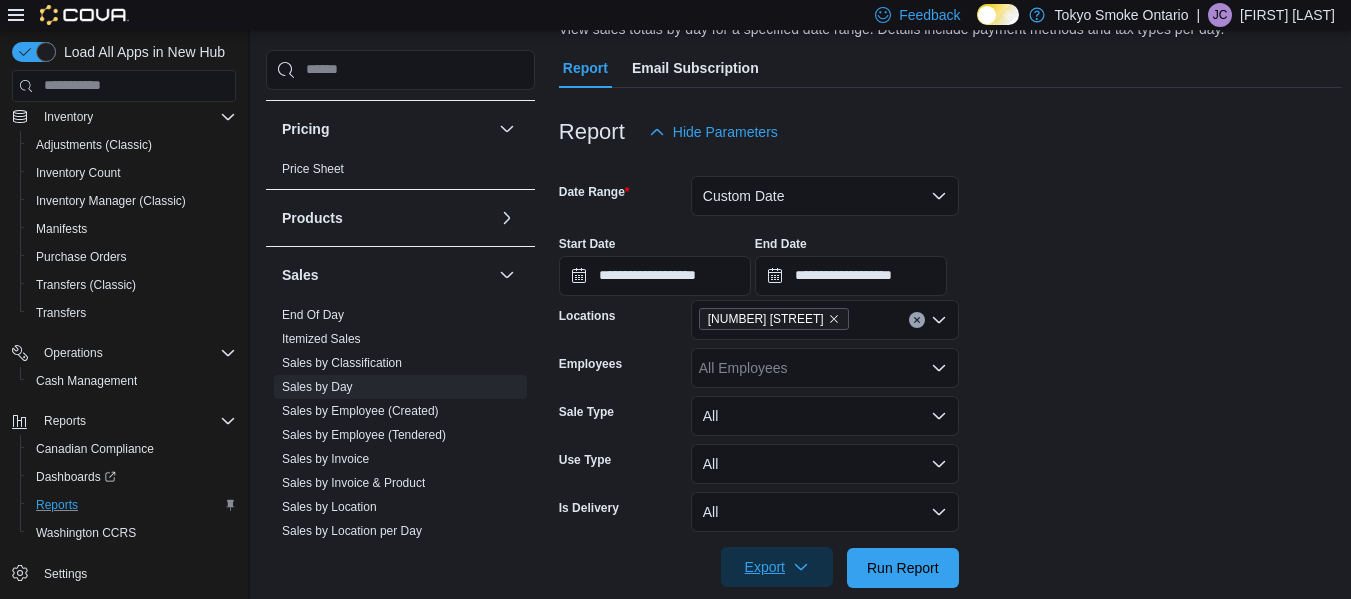 scroll, scrollTop: 106, scrollLeft: 0, axis: vertical 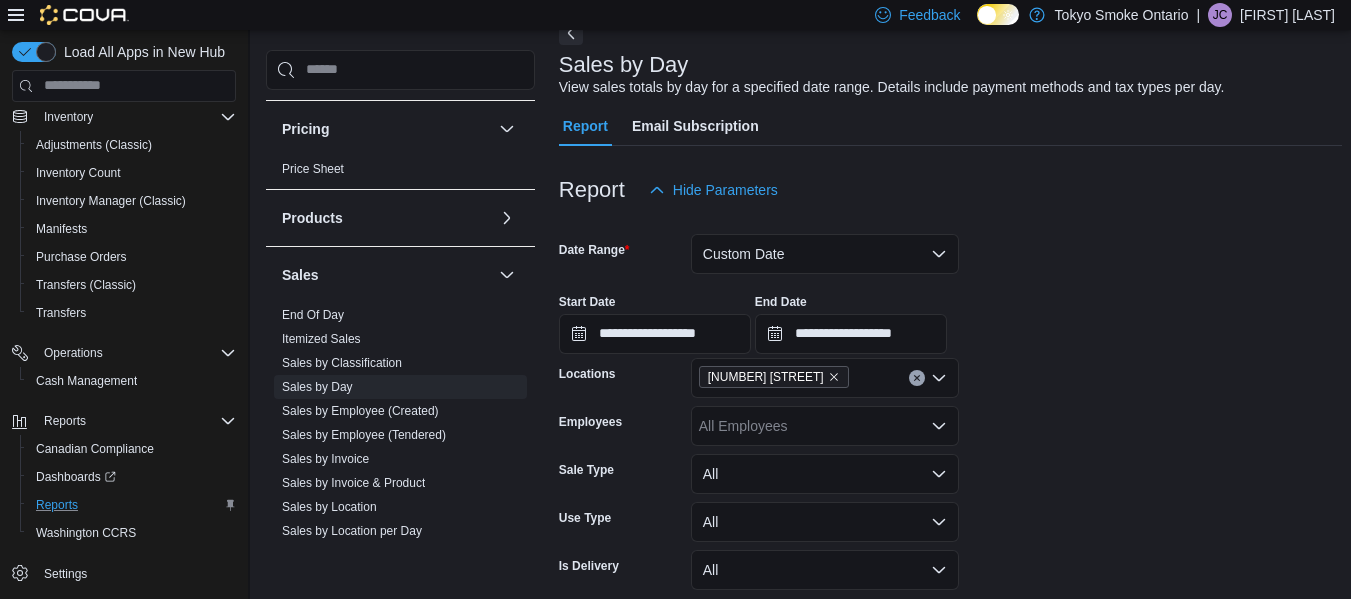 click at bounding box center [950, 356] 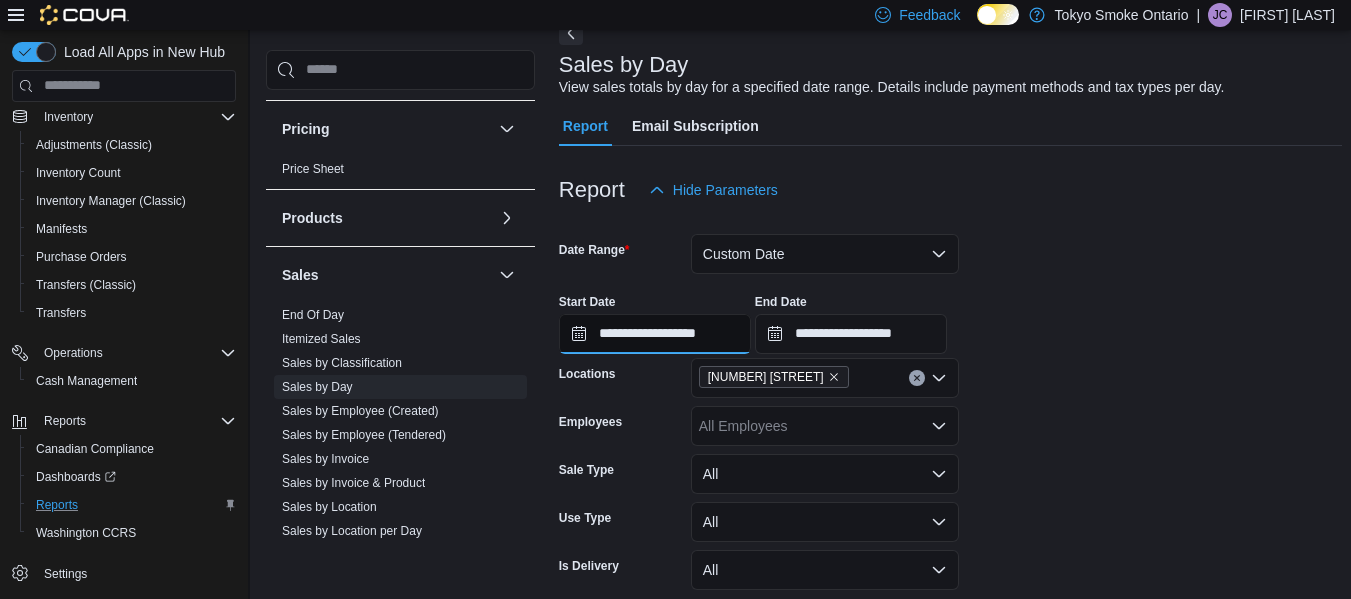 click on "**********" at bounding box center (655, 334) 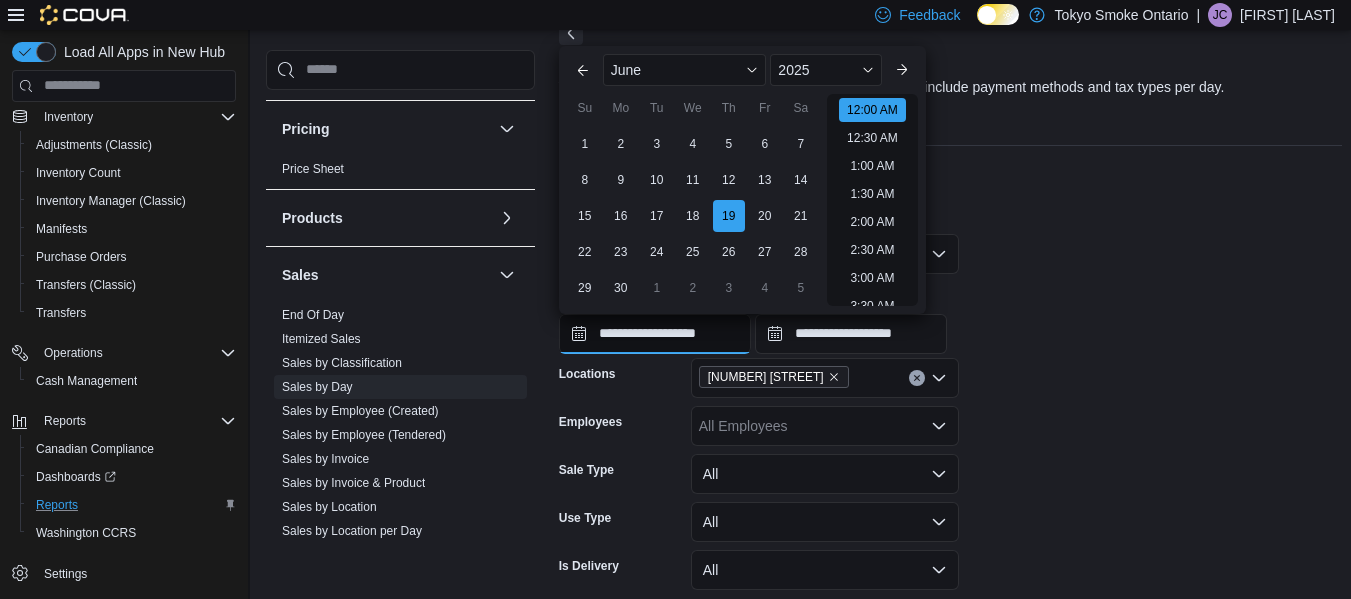 scroll, scrollTop: 62, scrollLeft: 0, axis: vertical 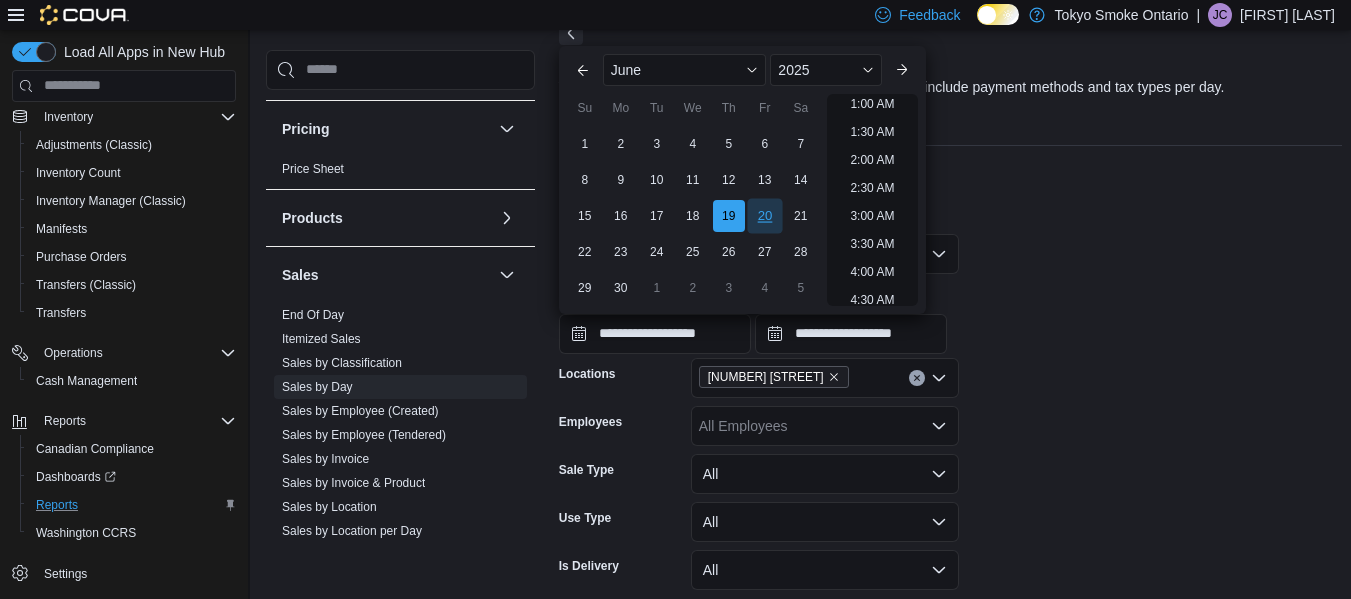 click on "20" at bounding box center (764, 215) 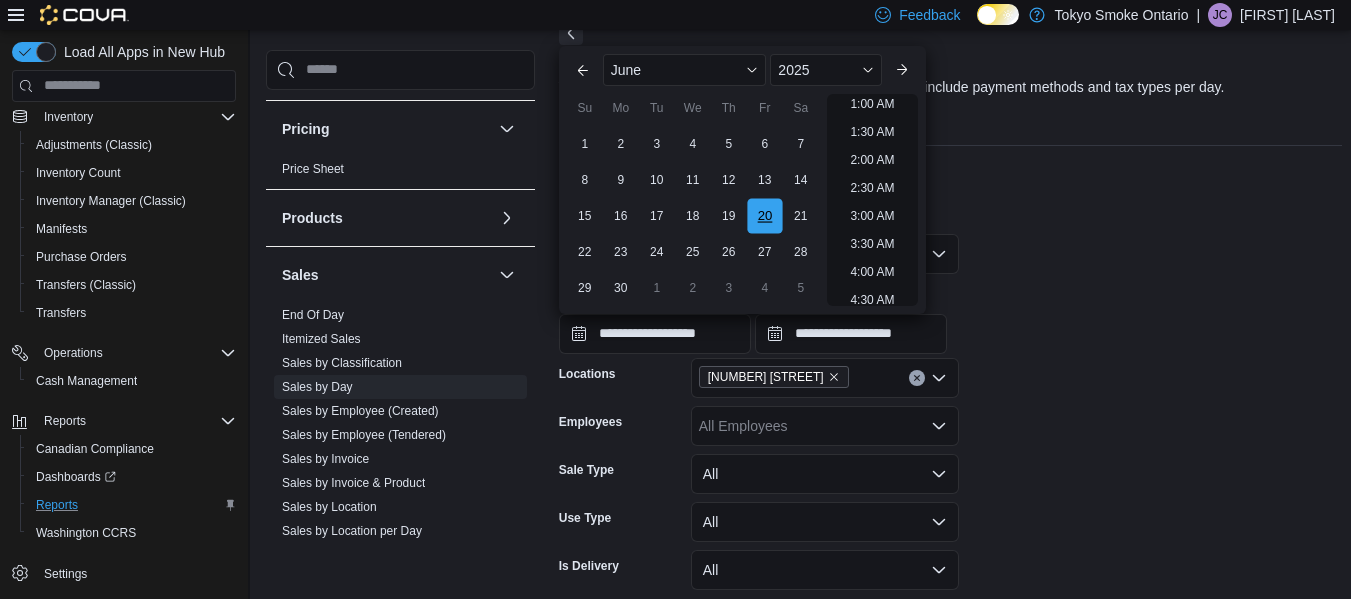 scroll, scrollTop: 4, scrollLeft: 0, axis: vertical 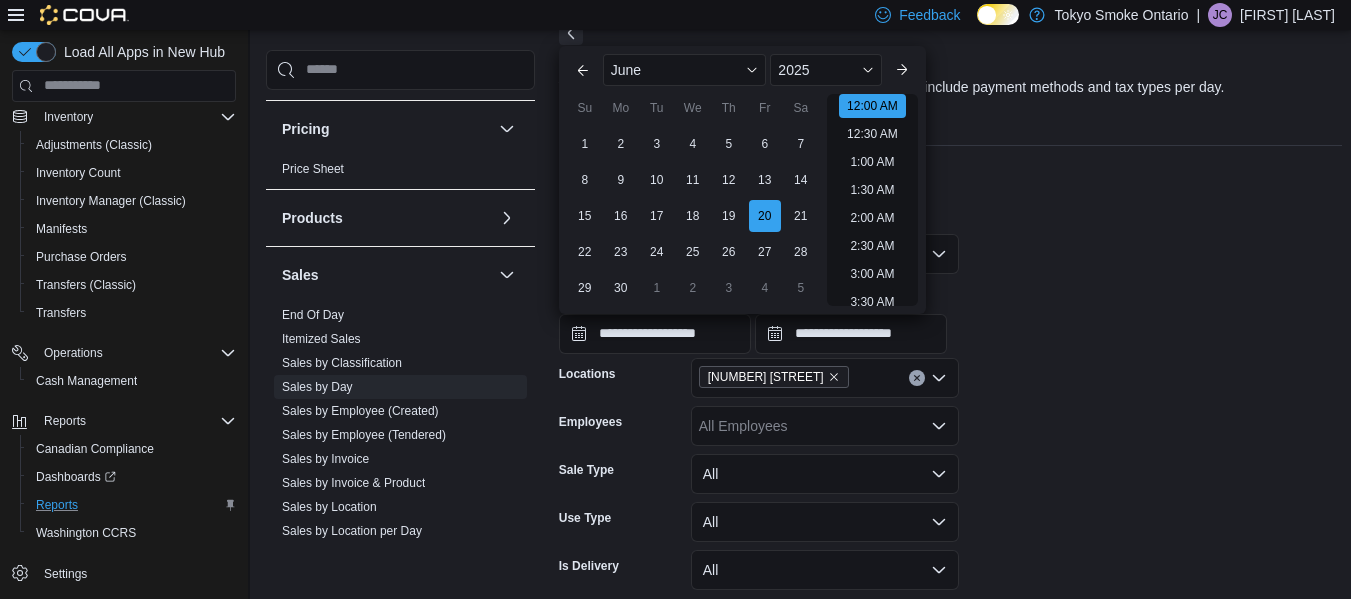 click on "**********" at bounding box center (950, 428) 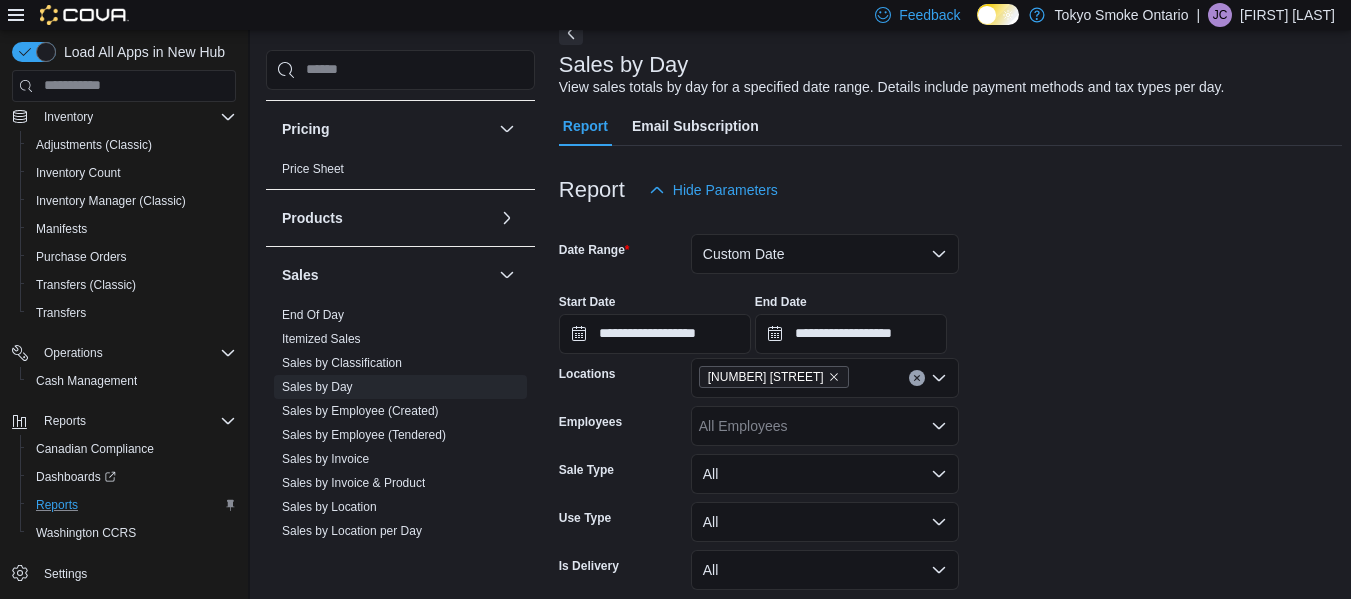 scroll, scrollTop: 398, scrollLeft: 0, axis: vertical 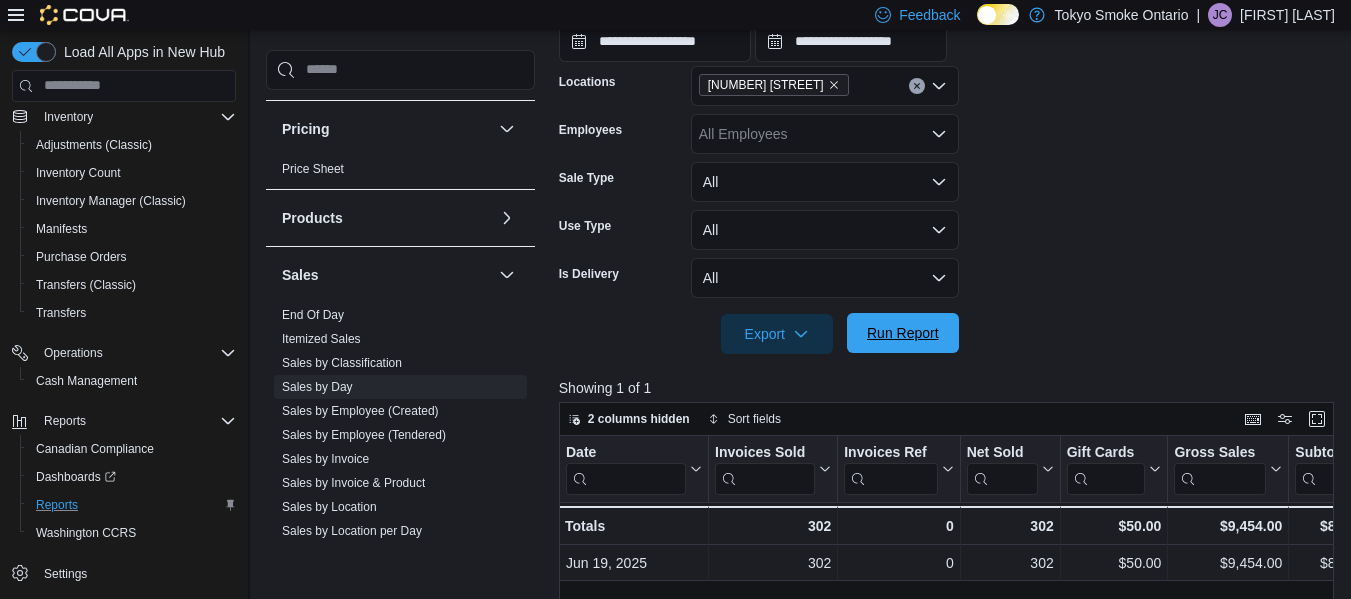 click on "Run Report" at bounding box center (903, 333) 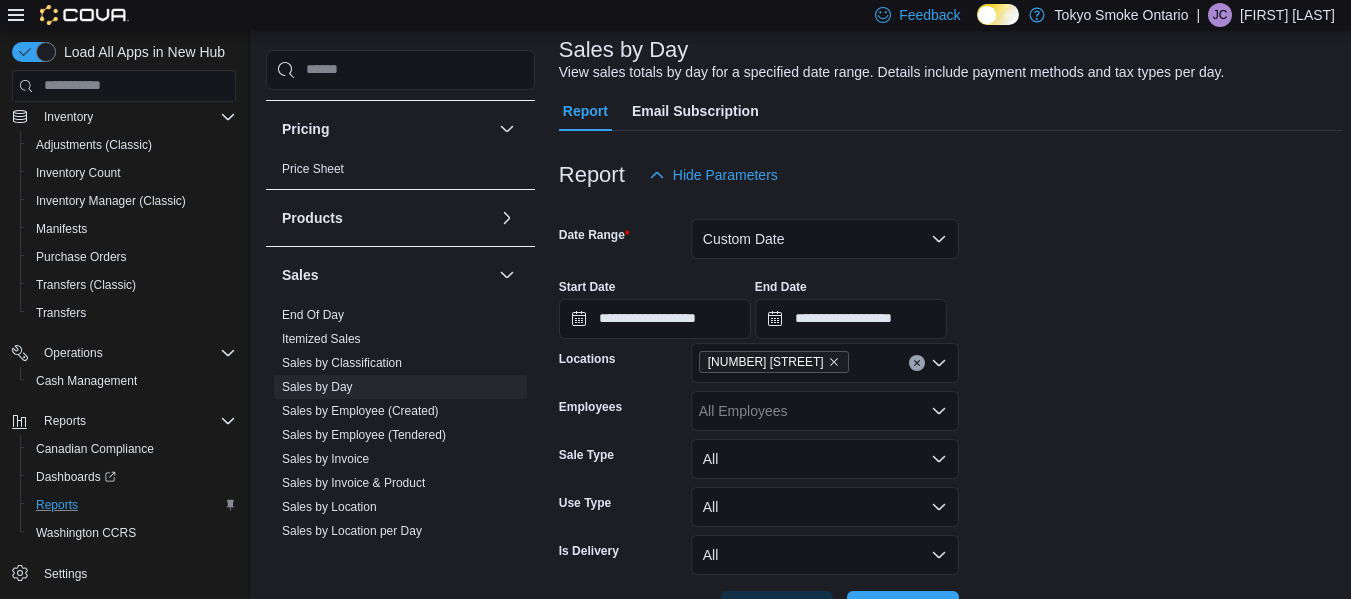 scroll, scrollTop: 113, scrollLeft: 0, axis: vertical 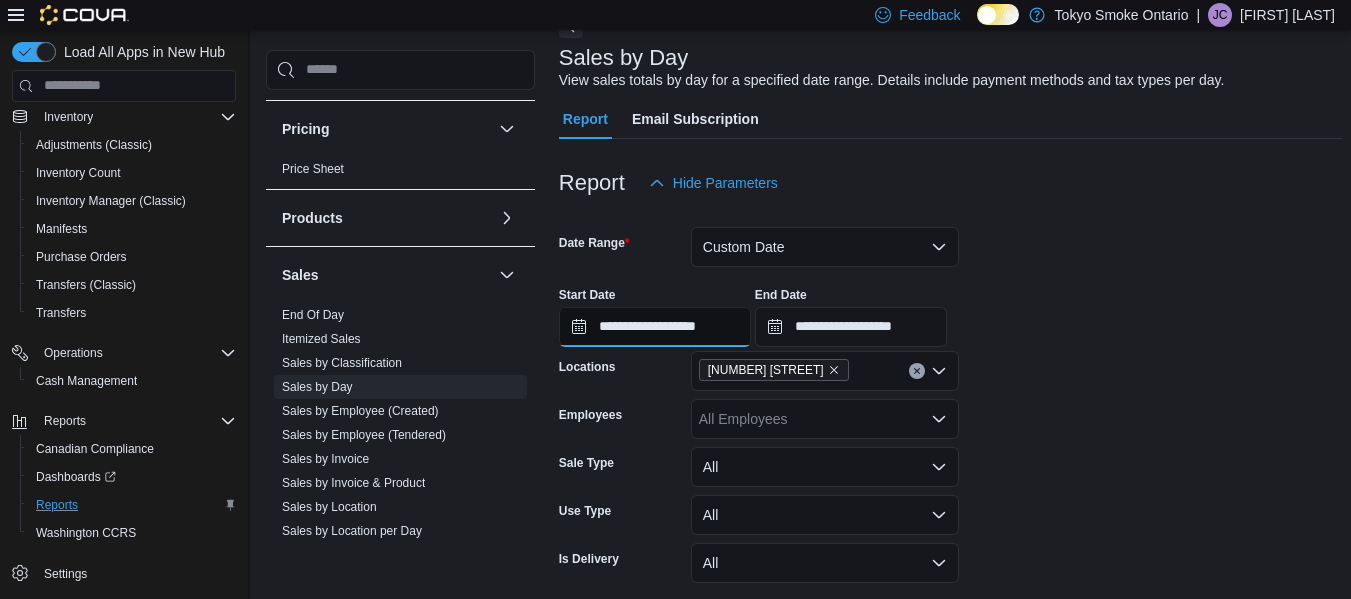 click on "**********" at bounding box center (655, 327) 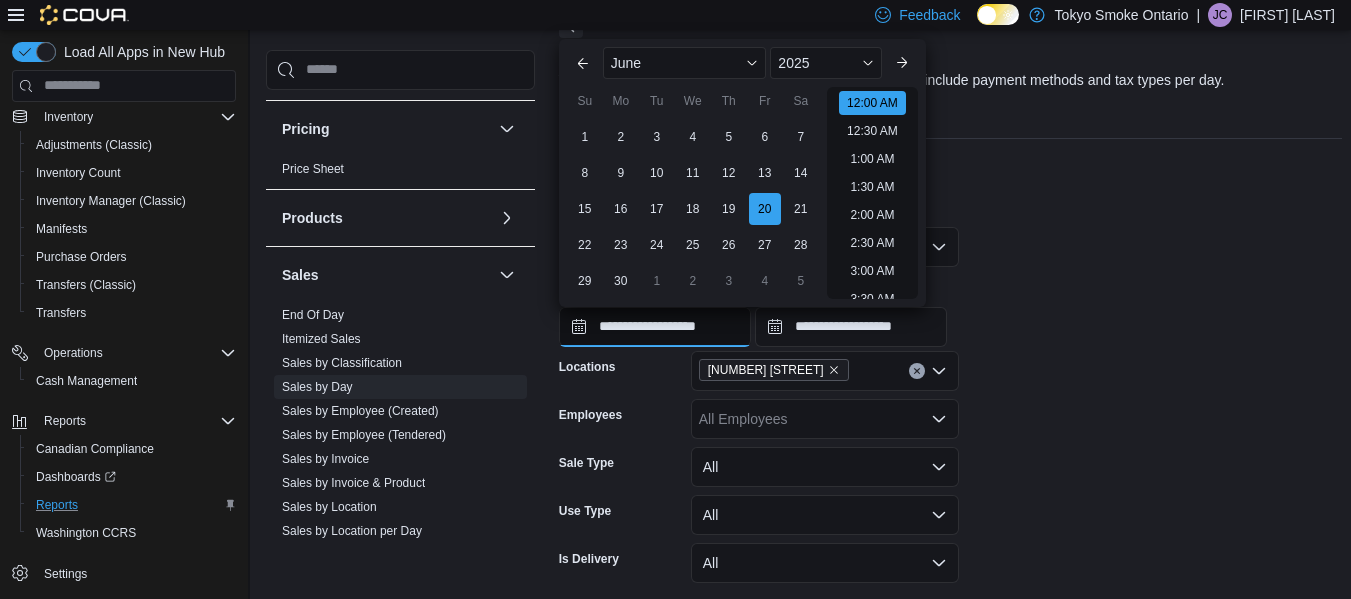 scroll, scrollTop: 62, scrollLeft: 0, axis: vertical 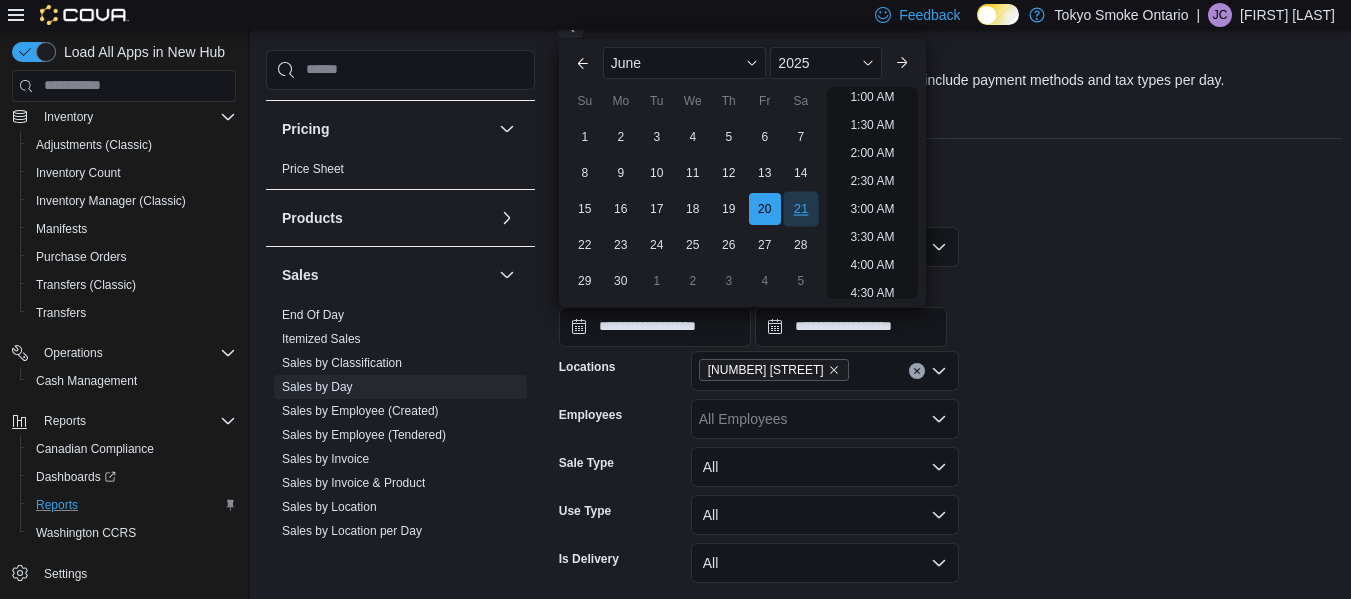 click on "21" at bounding box center (800, 208) 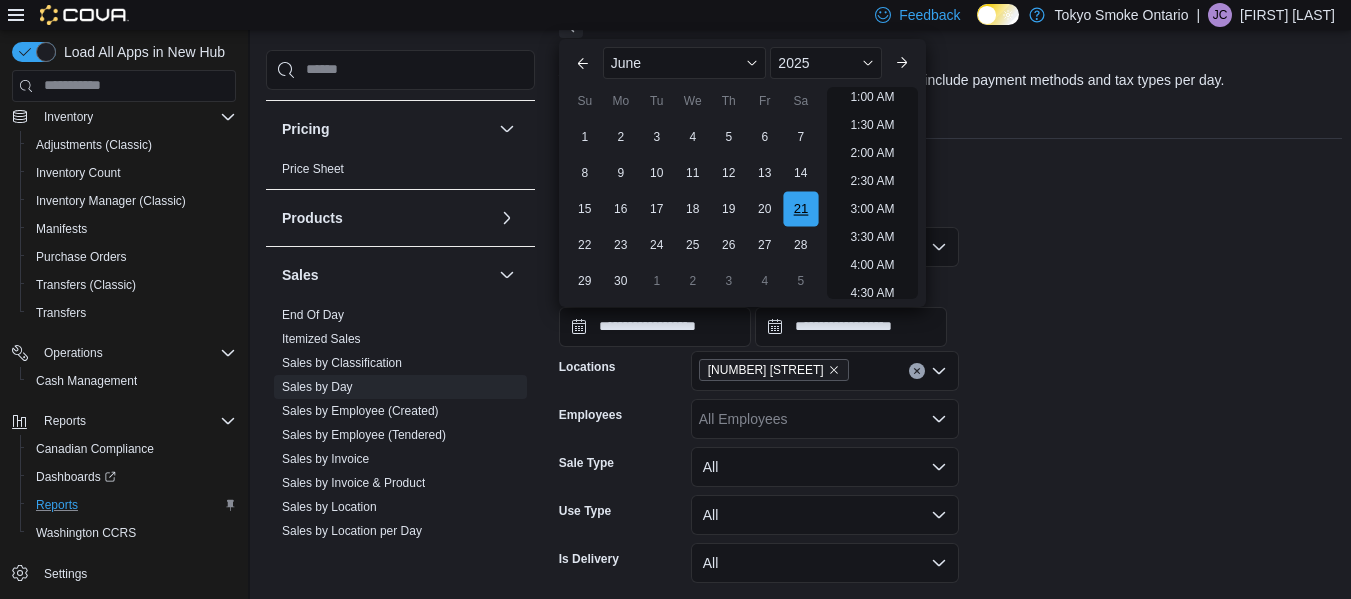 scroll, scrollTop: 4, scrollLeft: 0, axis: vertical 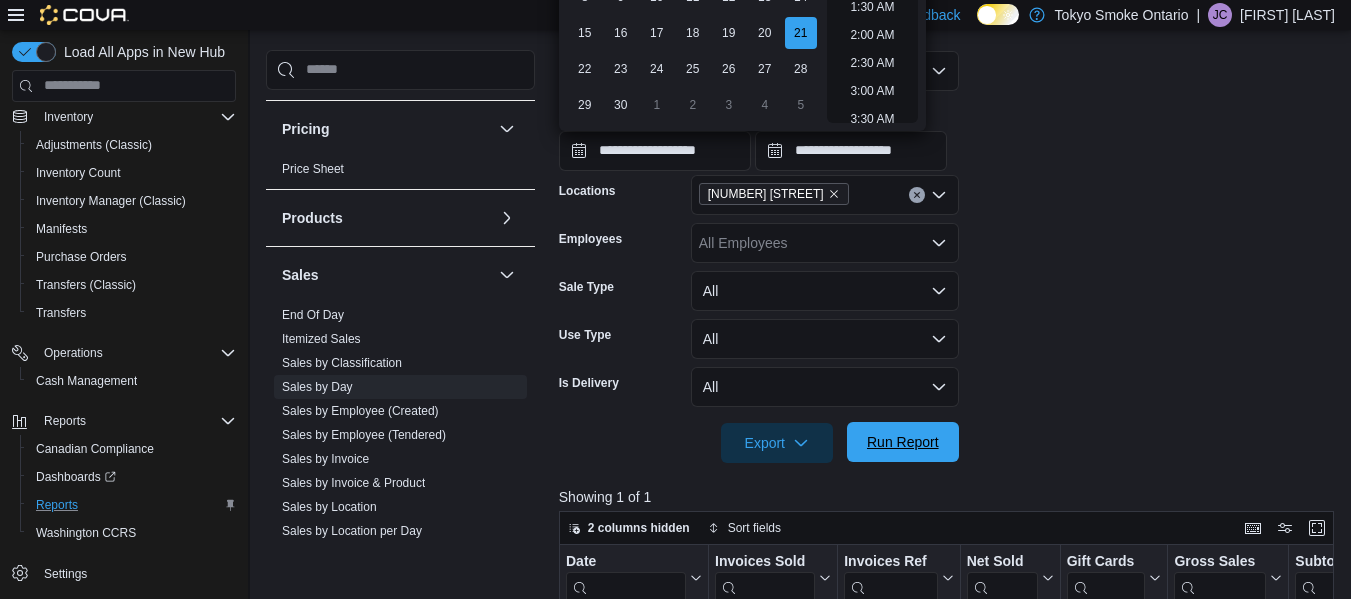 click on "Run Report" at bounding box center [903, 442] 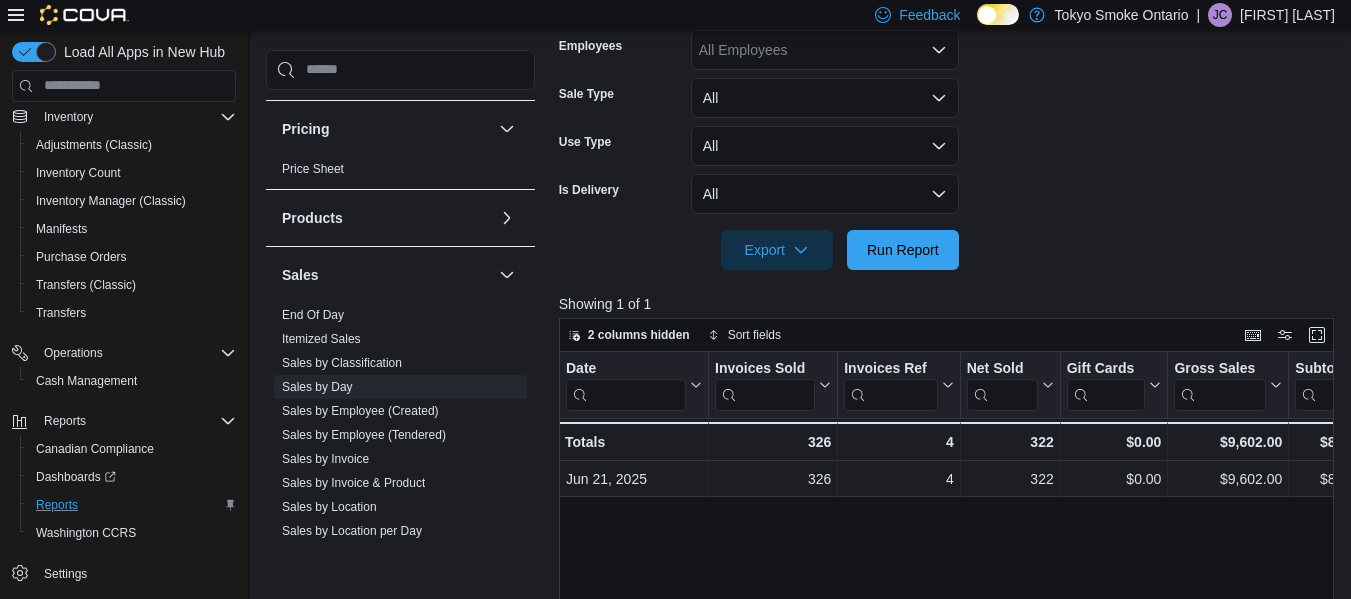 scroll, scrollTop: 483, scrollLeft: 0, axis: vertical 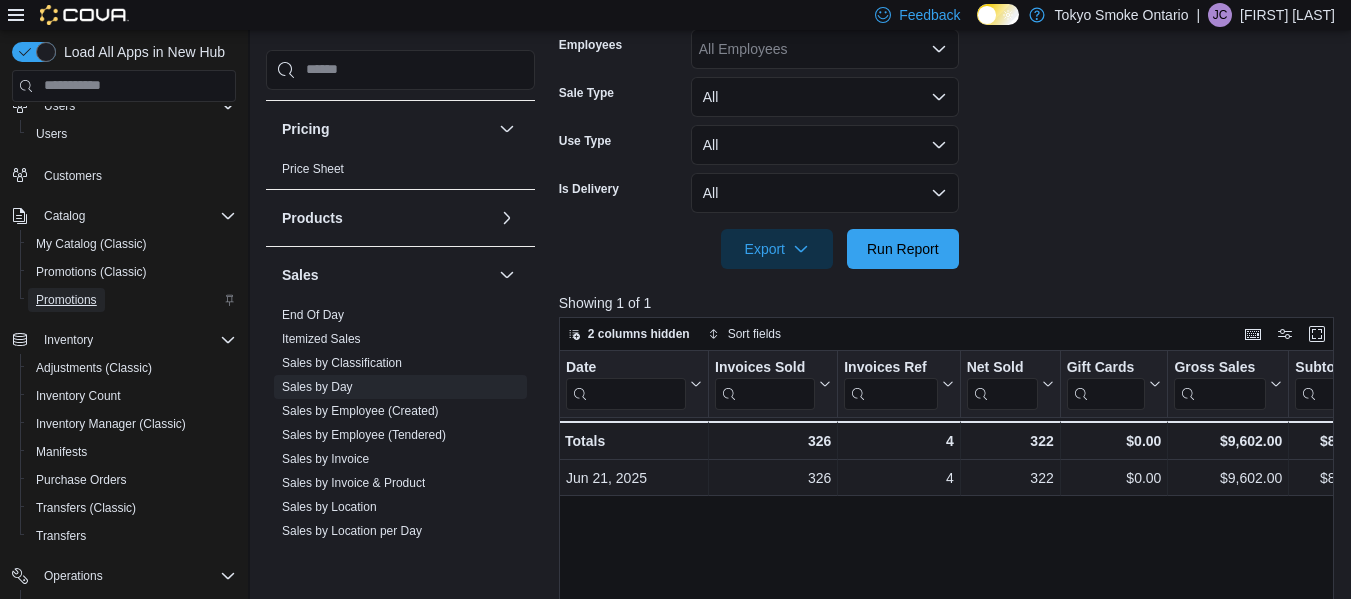 click on "Promotions" at bounding box center (66, 300) 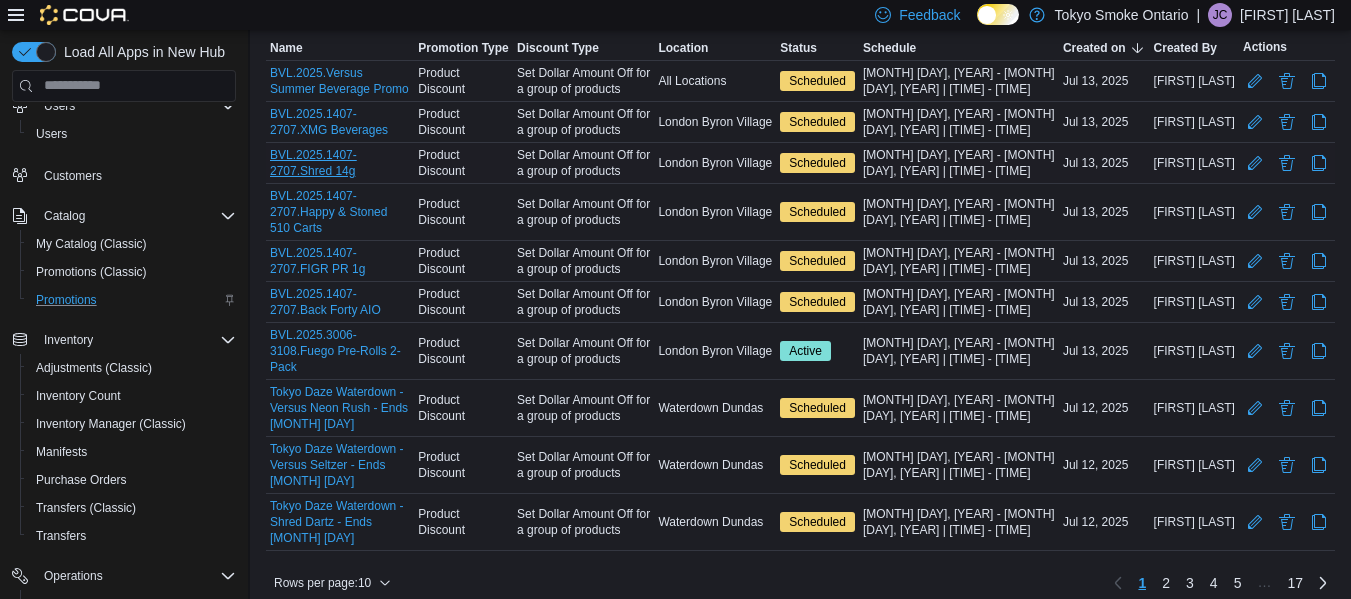 scroll, scrollTop: 0, scrollLeft: 0, axis: both 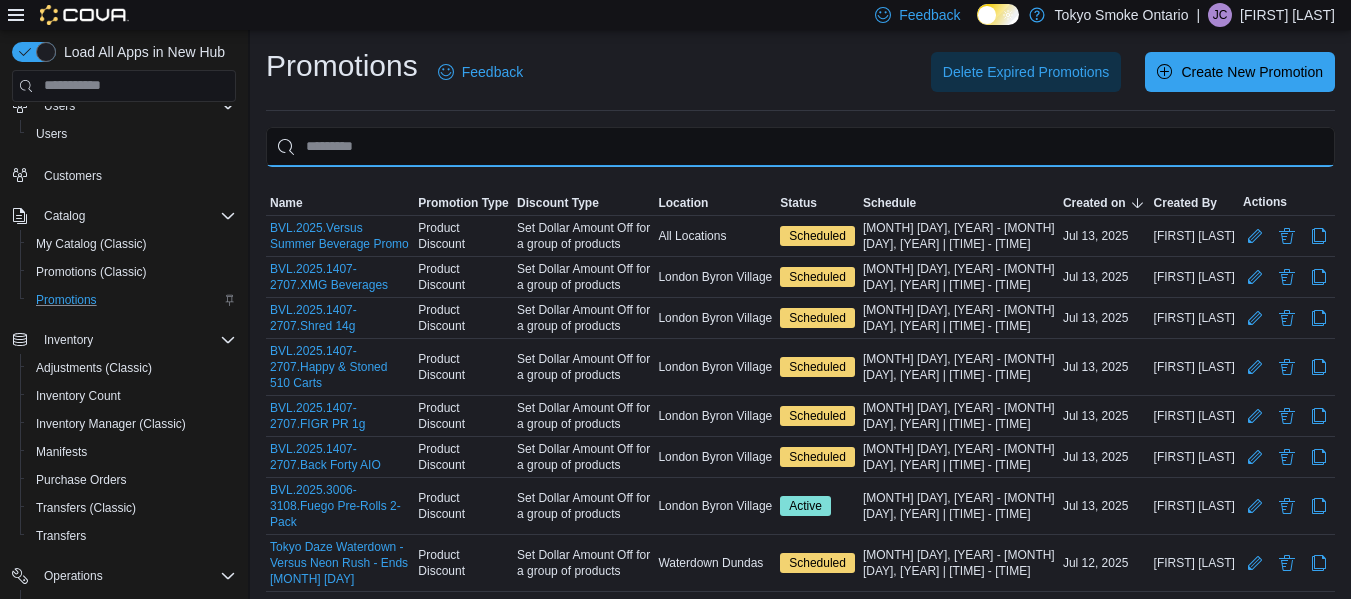 click at bounding box center (800, 147) 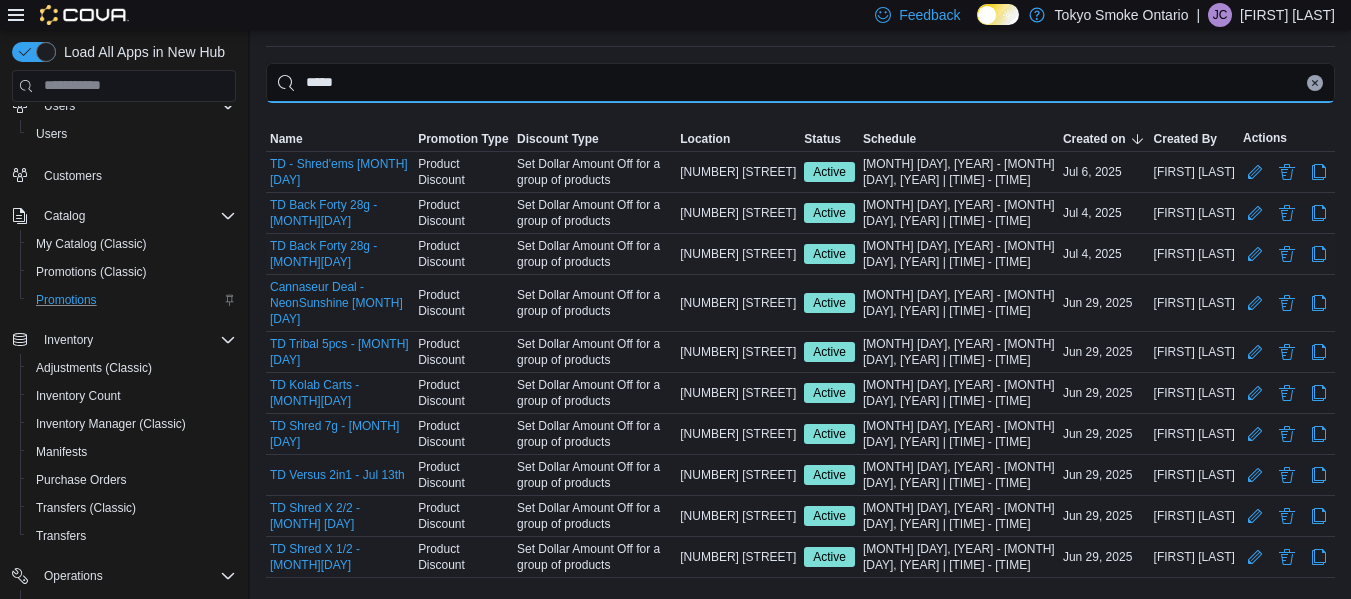 scroll, scrollTop: 91, scrollLeft: 0, axis: vertical 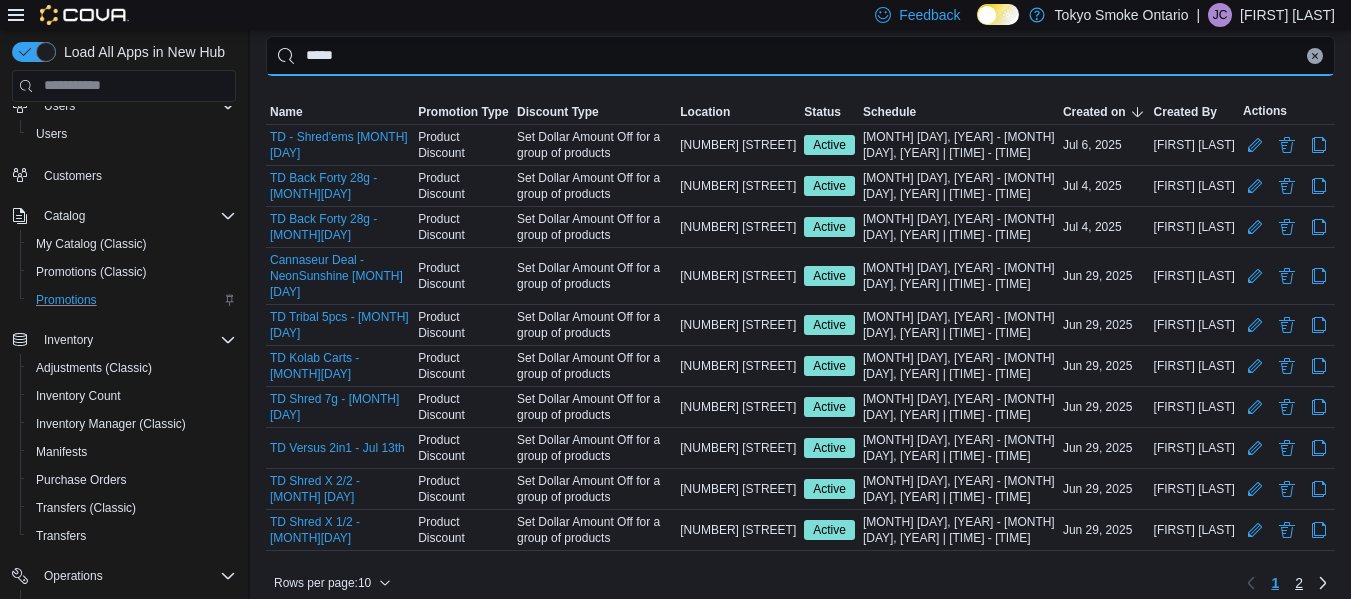 type on "*****" 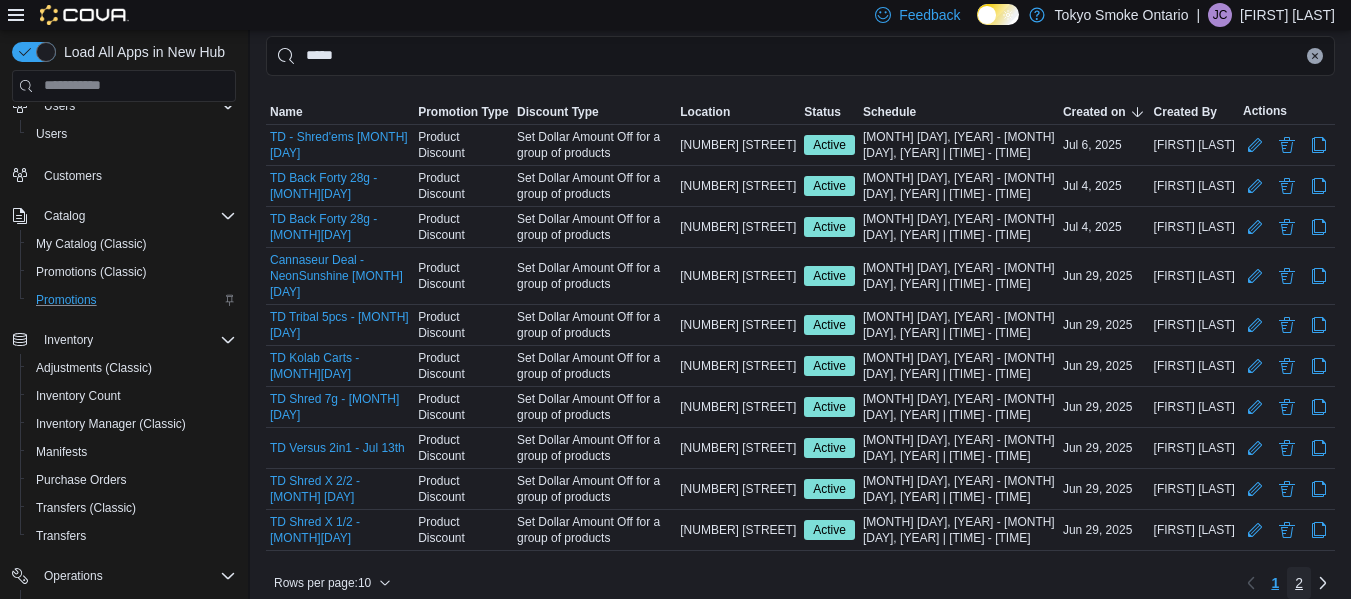 click on "2" at bounding box center (1299, 583) 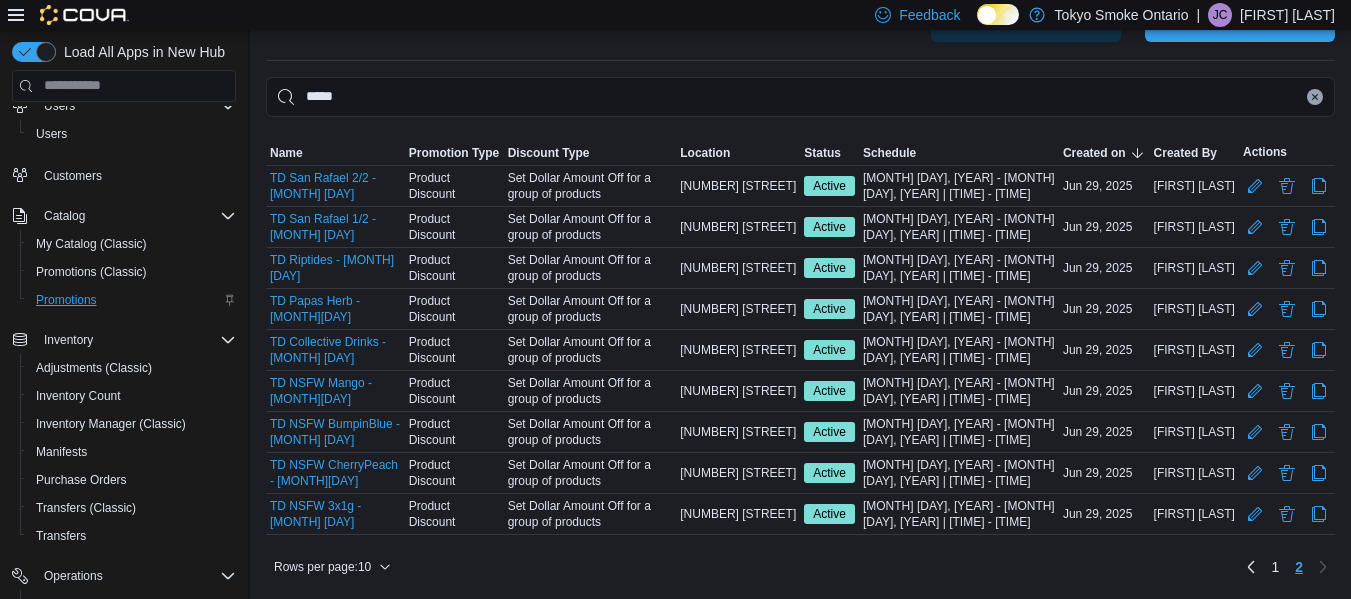 scroll, scrollTop: 50, scrollLeft: 0, axis: vertical 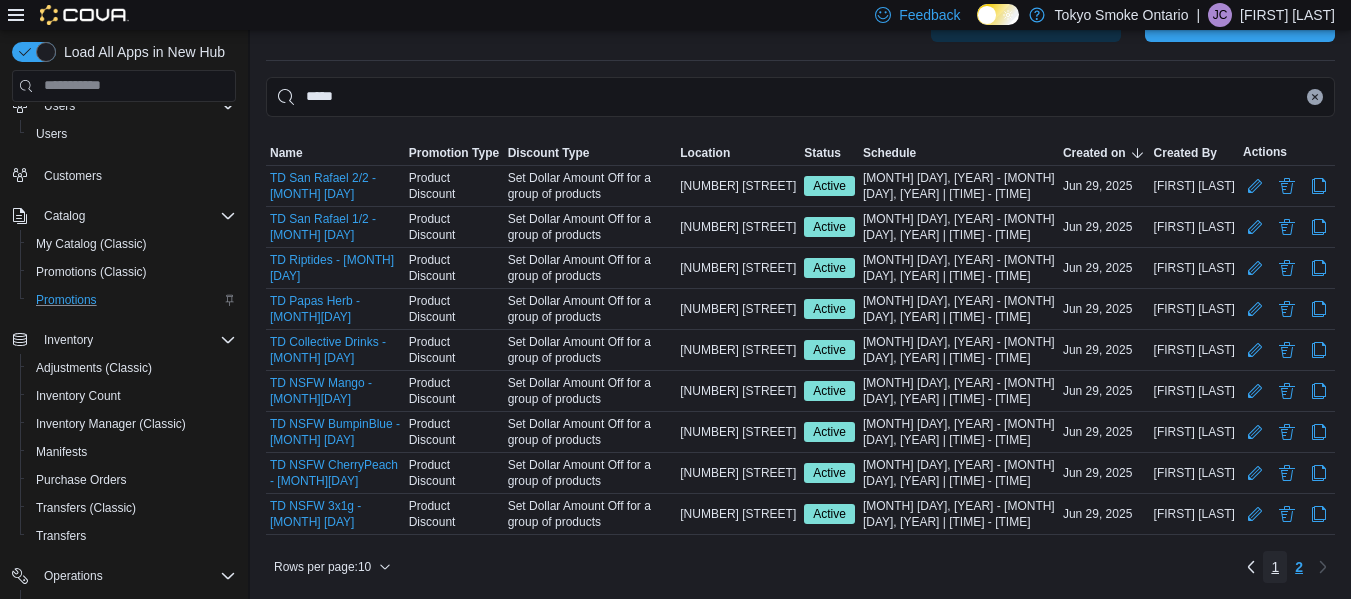 click on "1" at bounding box center (1275, 567) 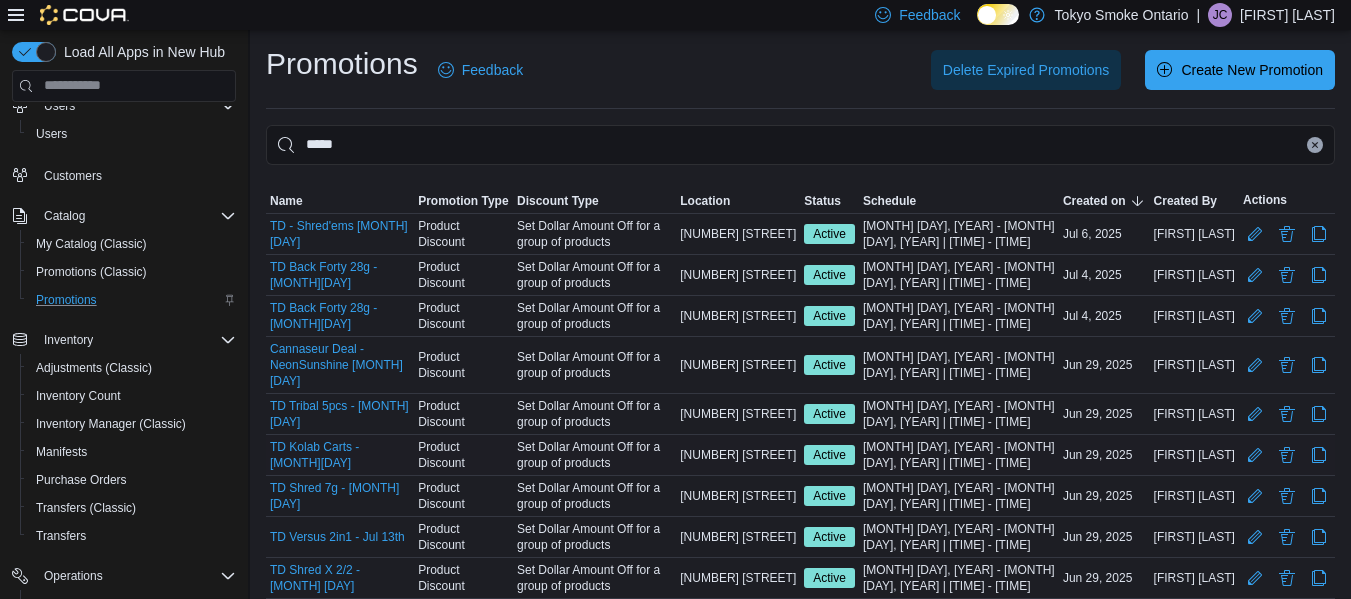 scroll, scrollTop: 0, scrollLeft: 0, axis: both 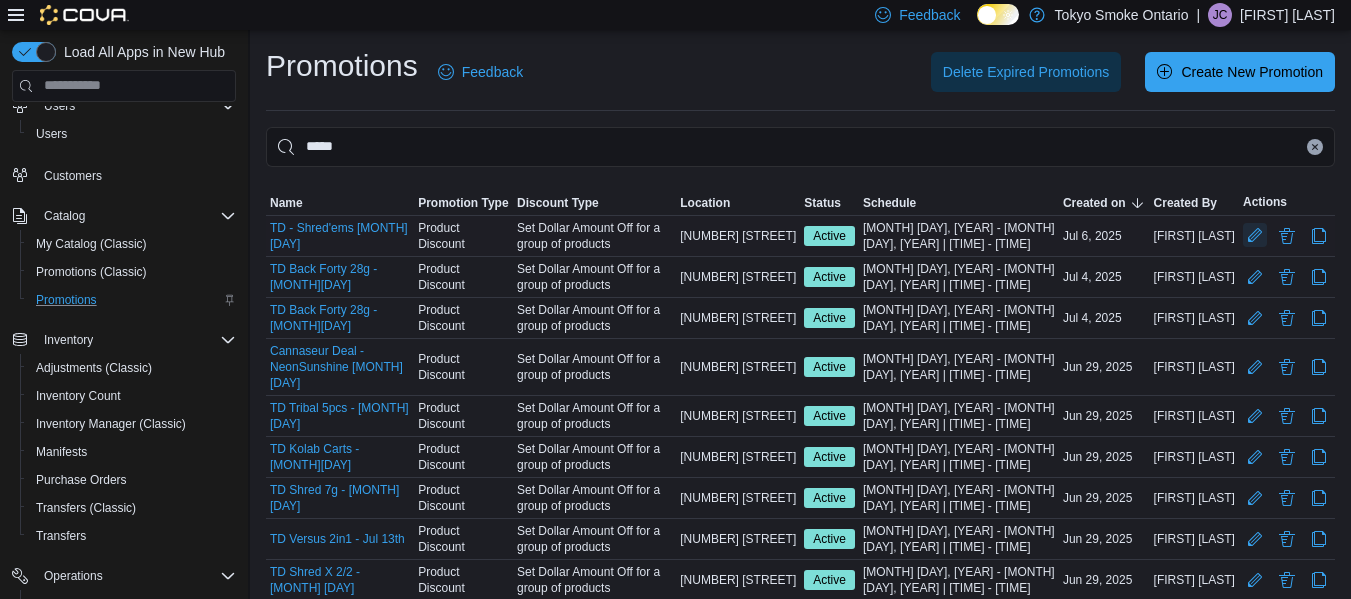 click at bounding box center [1255, 235] 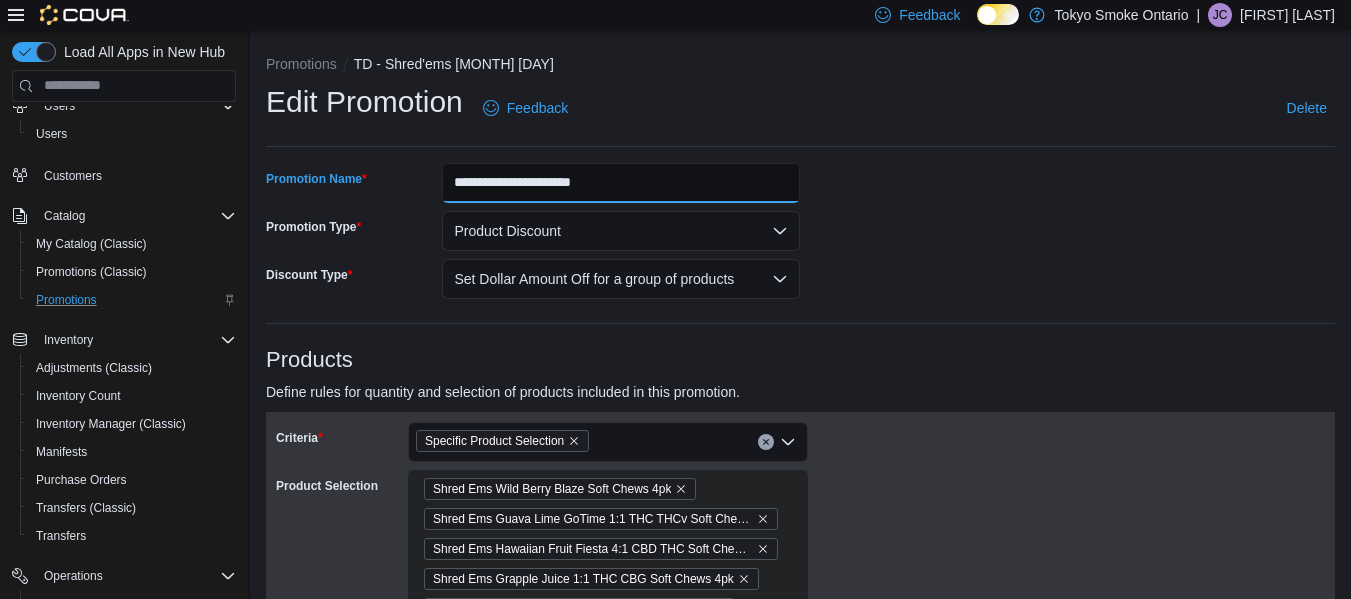 click on "**********" at bounding box center (621, 183) 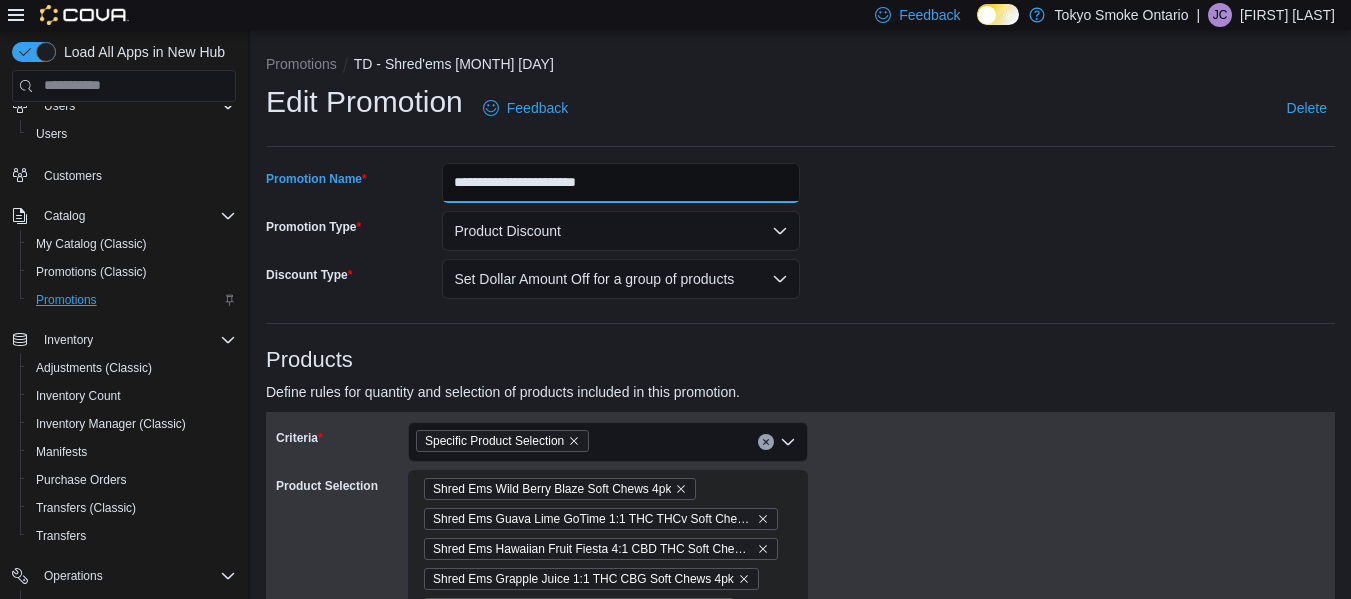 type on "**********" 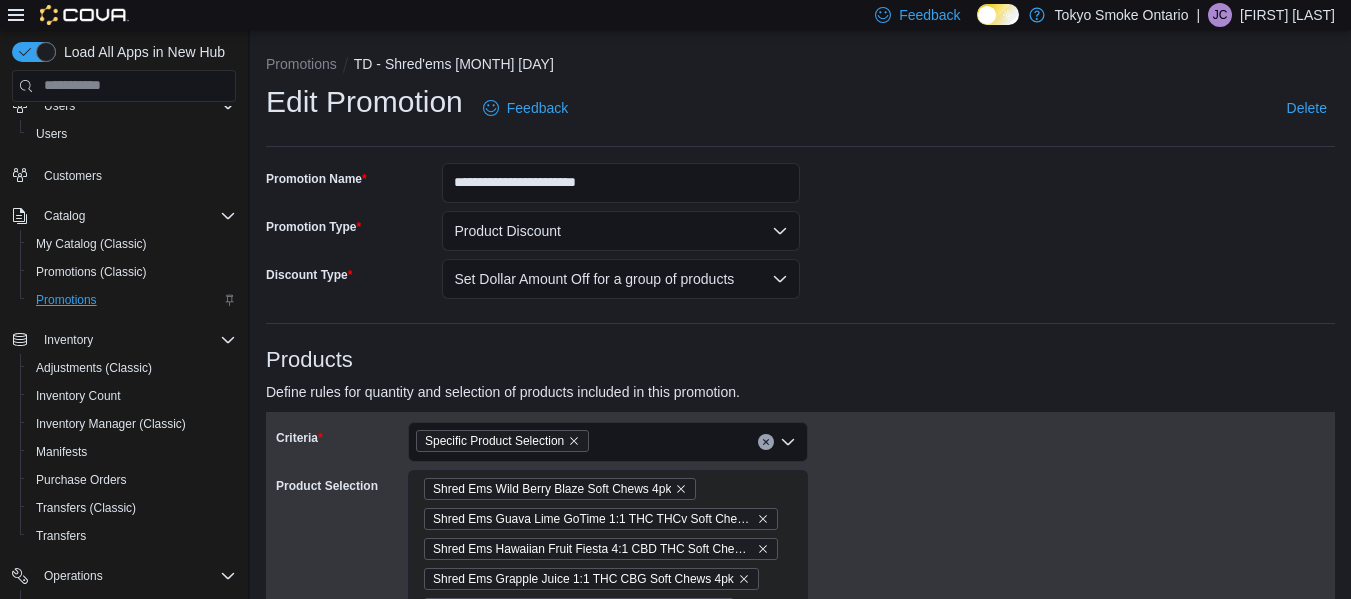 click on "**********" at bounding box center [800, 1025] 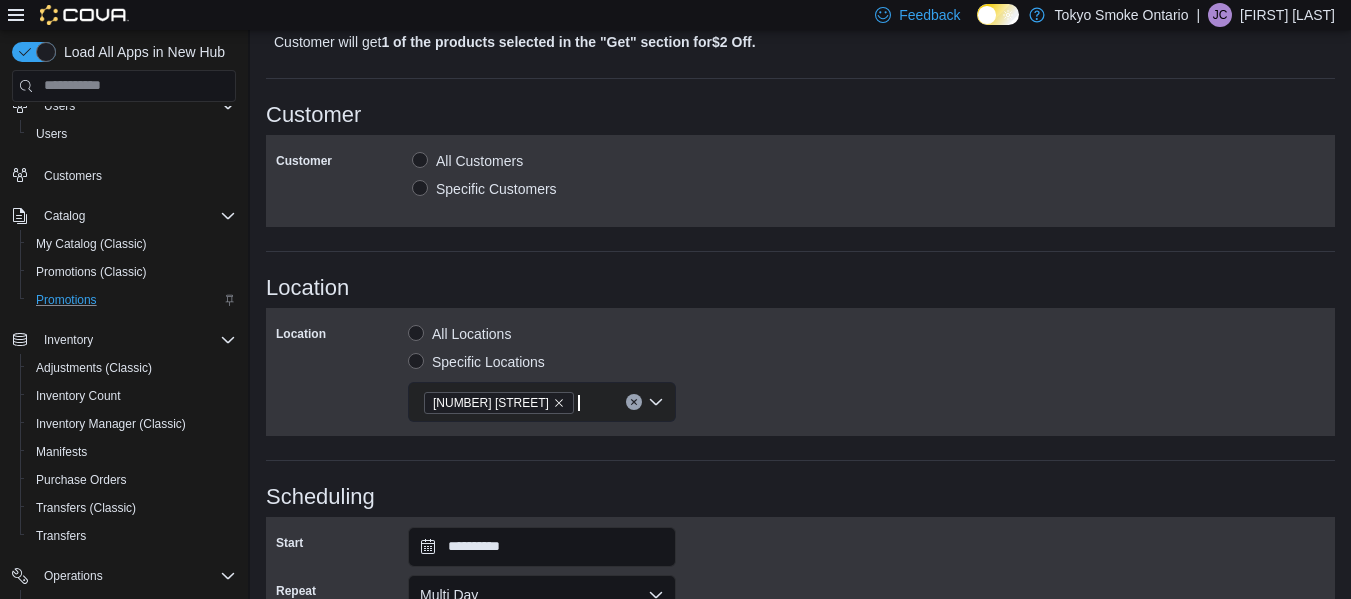 scroll, scrollTop: 1304, scrollLeft: 0, axis: vertical 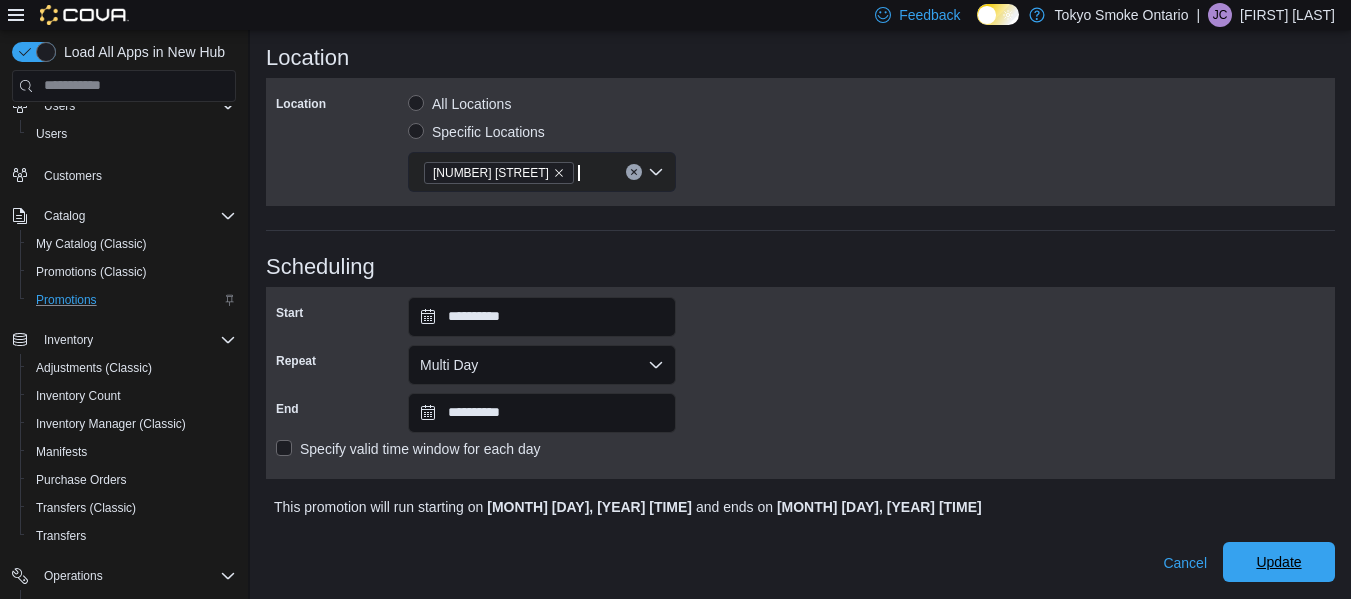click on "Update" at bounding box center [1278, 562] 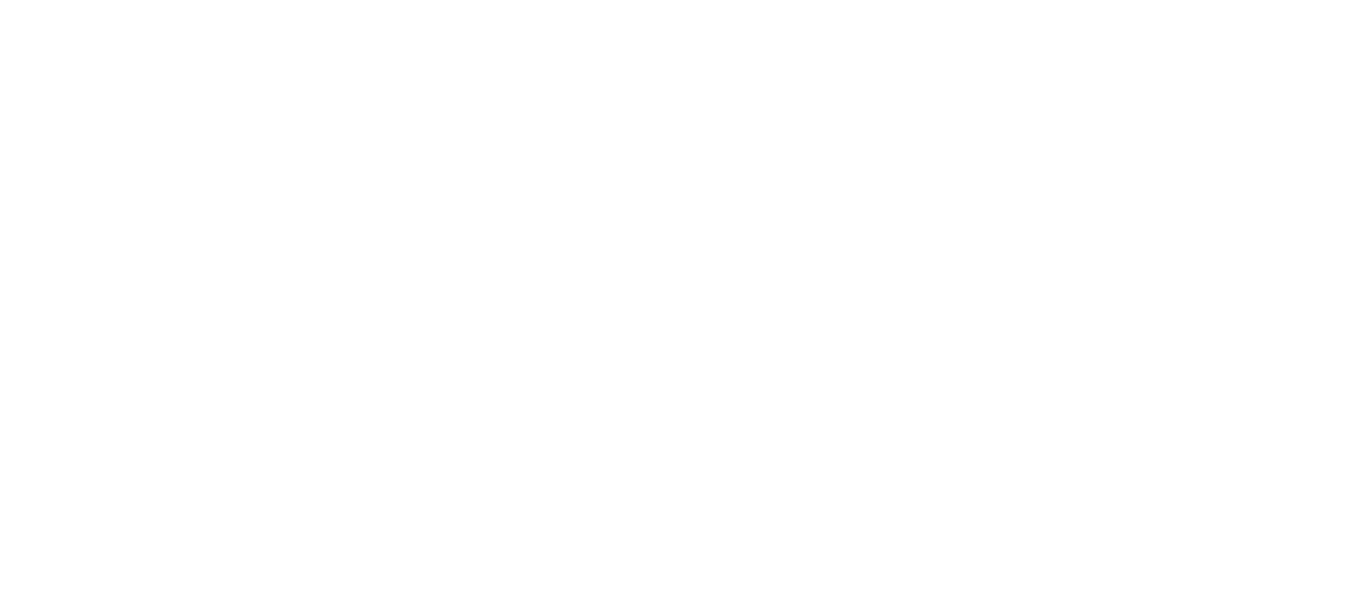 scroll, scrollTop: 0, scrollLeft: 0, axis: both 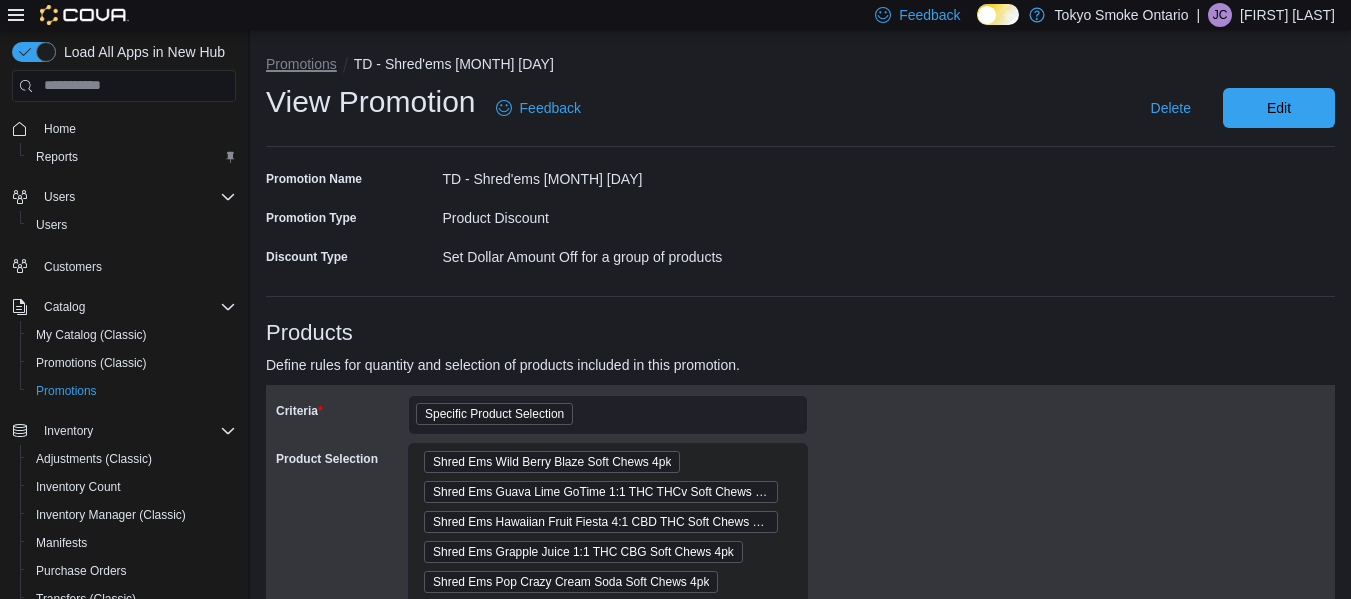 click on "Promotions" at bounding box center (301, 64) 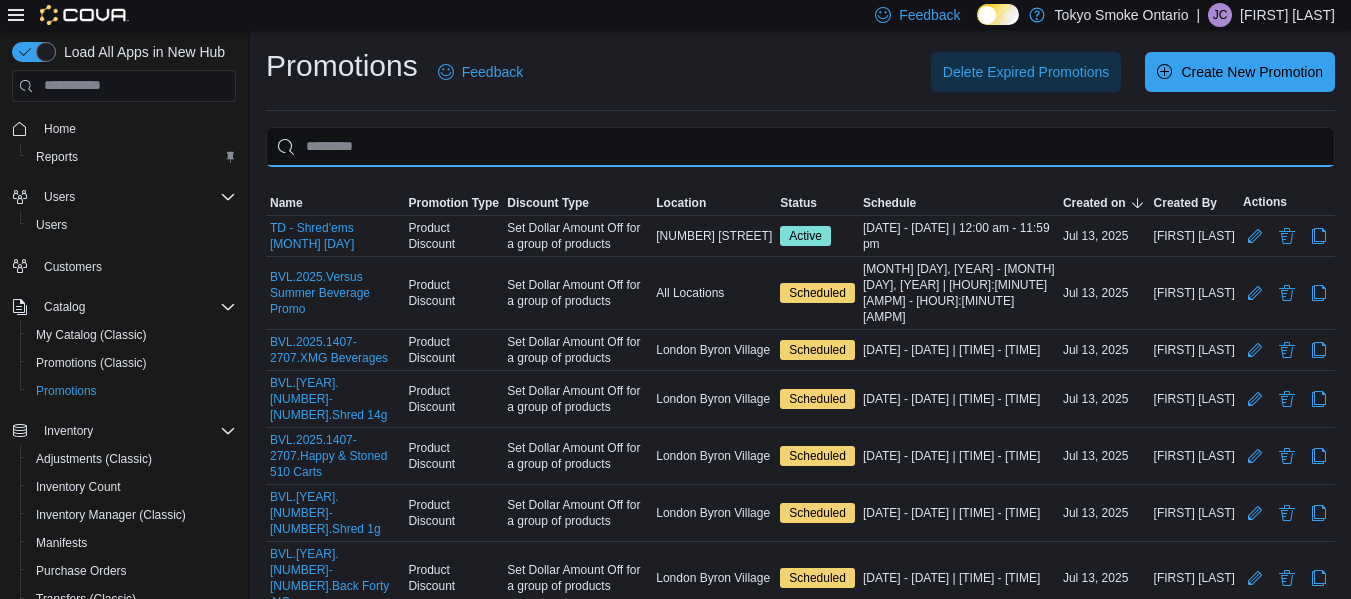 click at bounding box center [800, 147] 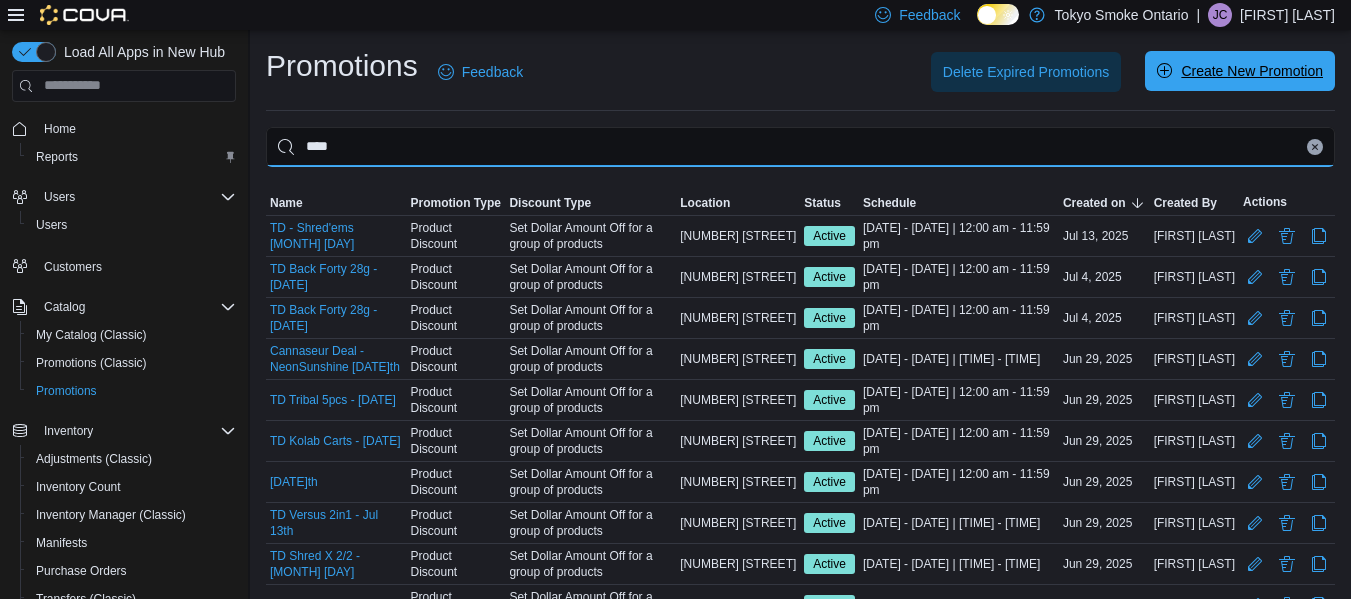 type on "****" 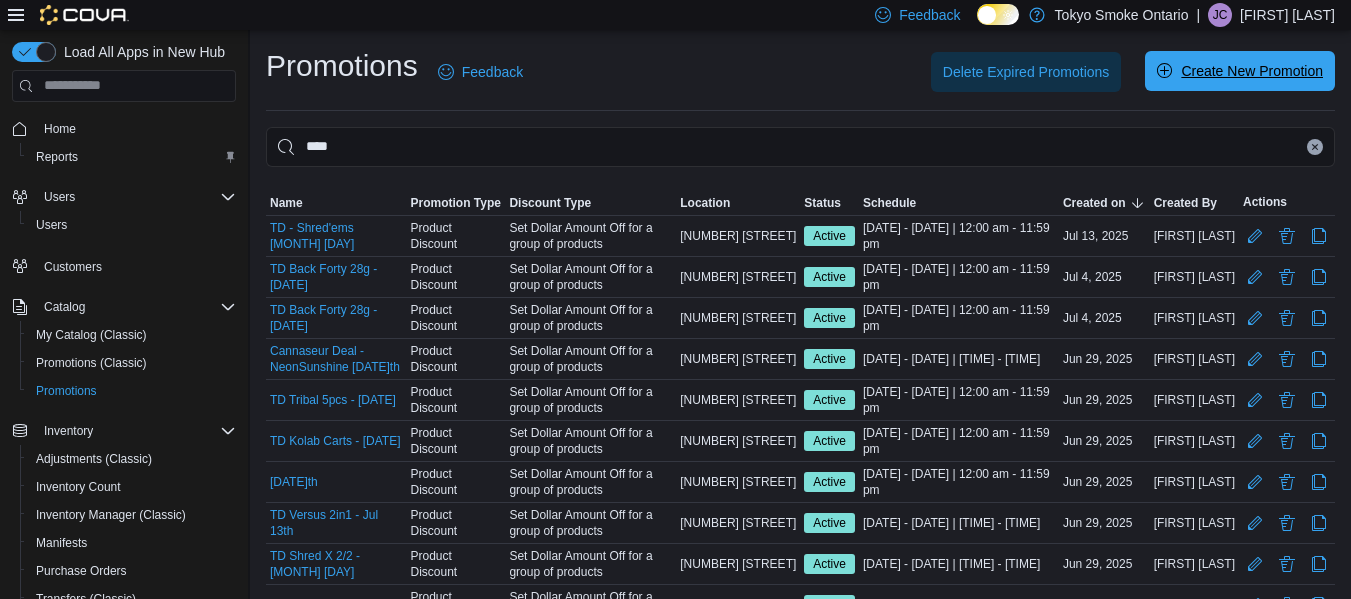 click on "Create New Promotion" at bounding box center (1252, 71) 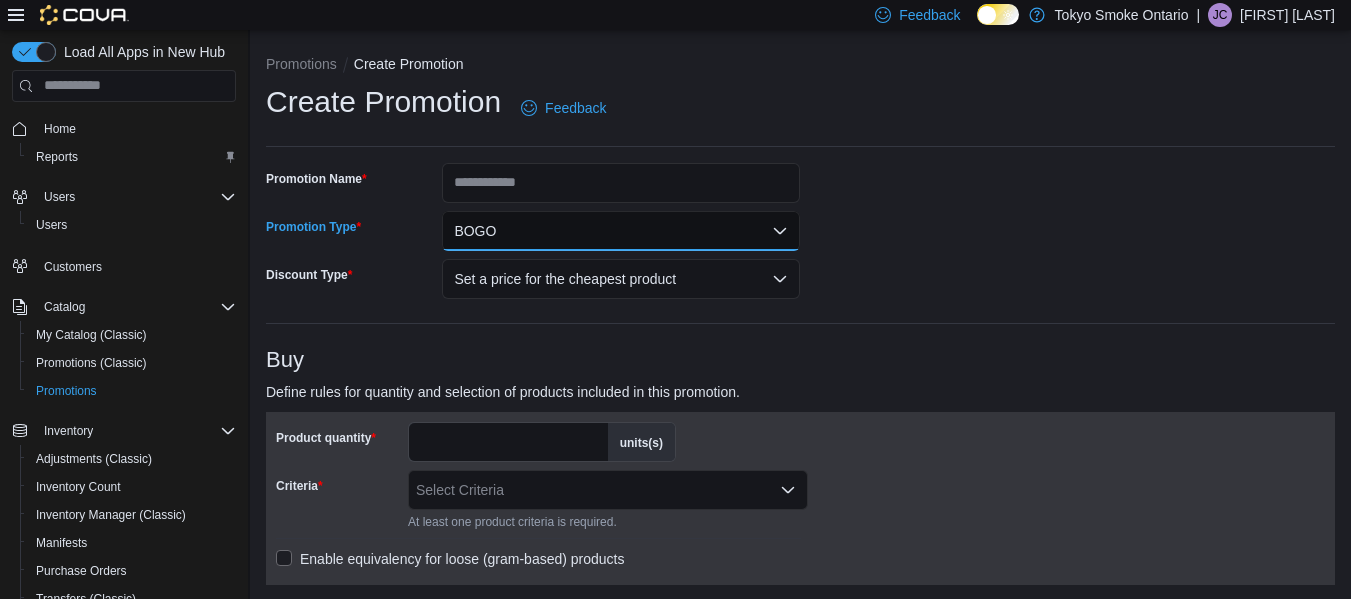 click on "BOGO" at bounding box center [621, 231] 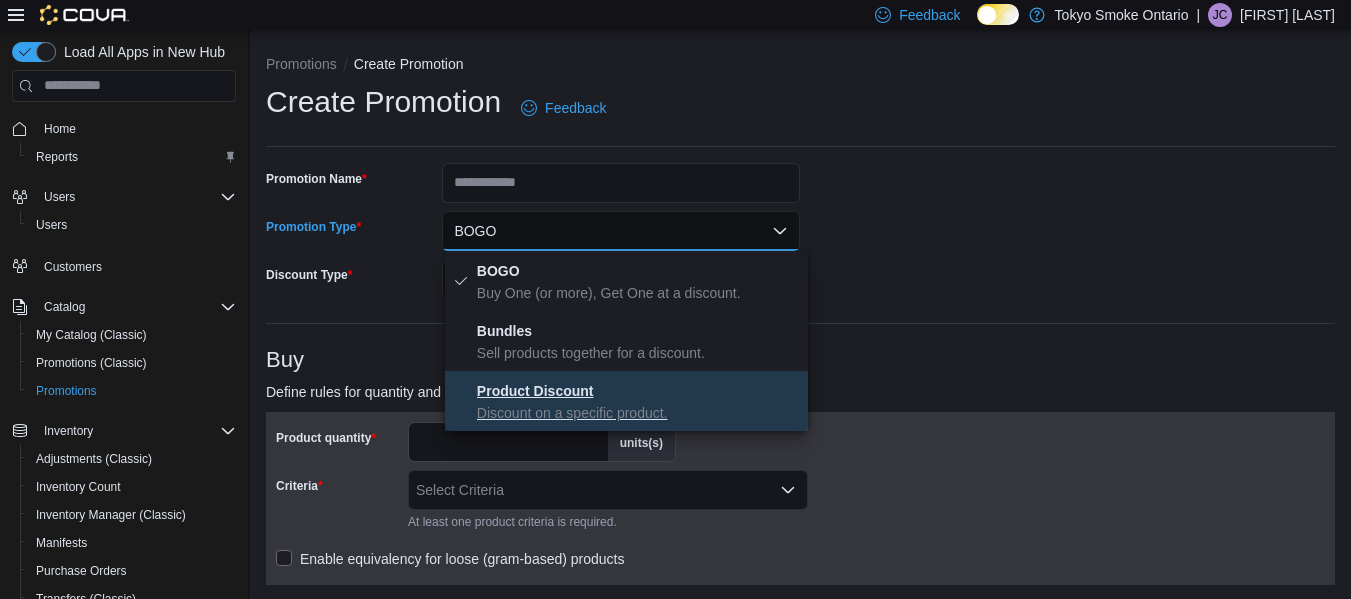 click on "Product Discount" at bounding box center [535, 391] 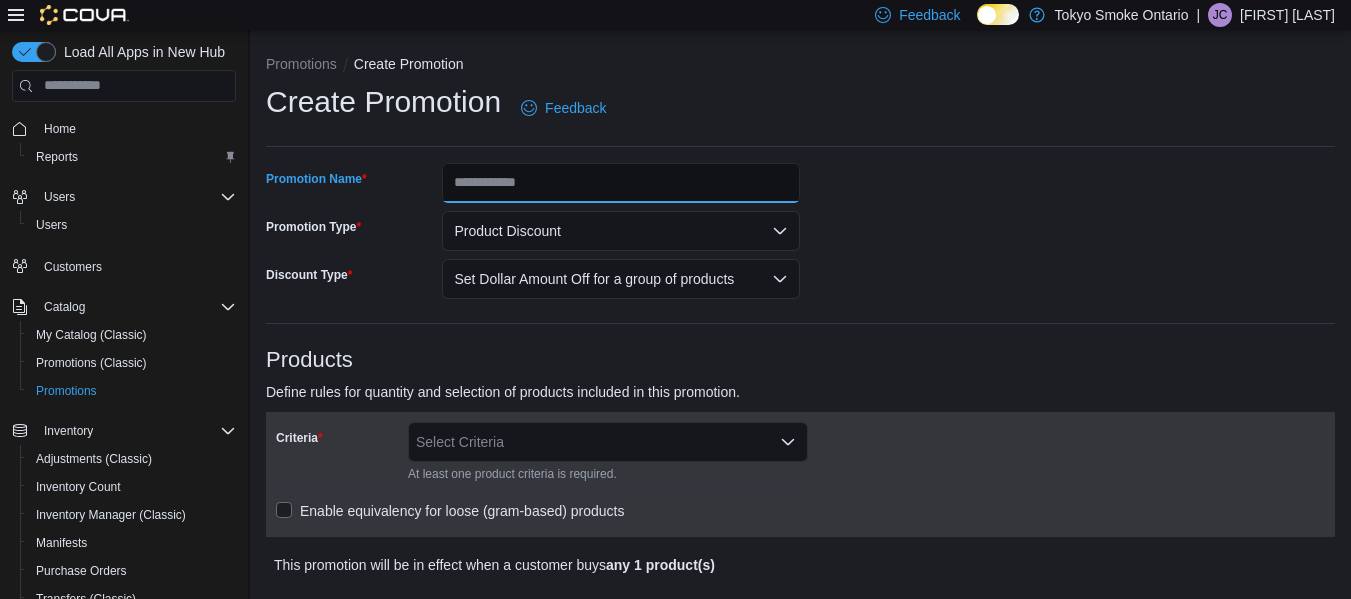 click on "Promotion Name" at bounding box center (621, 183) 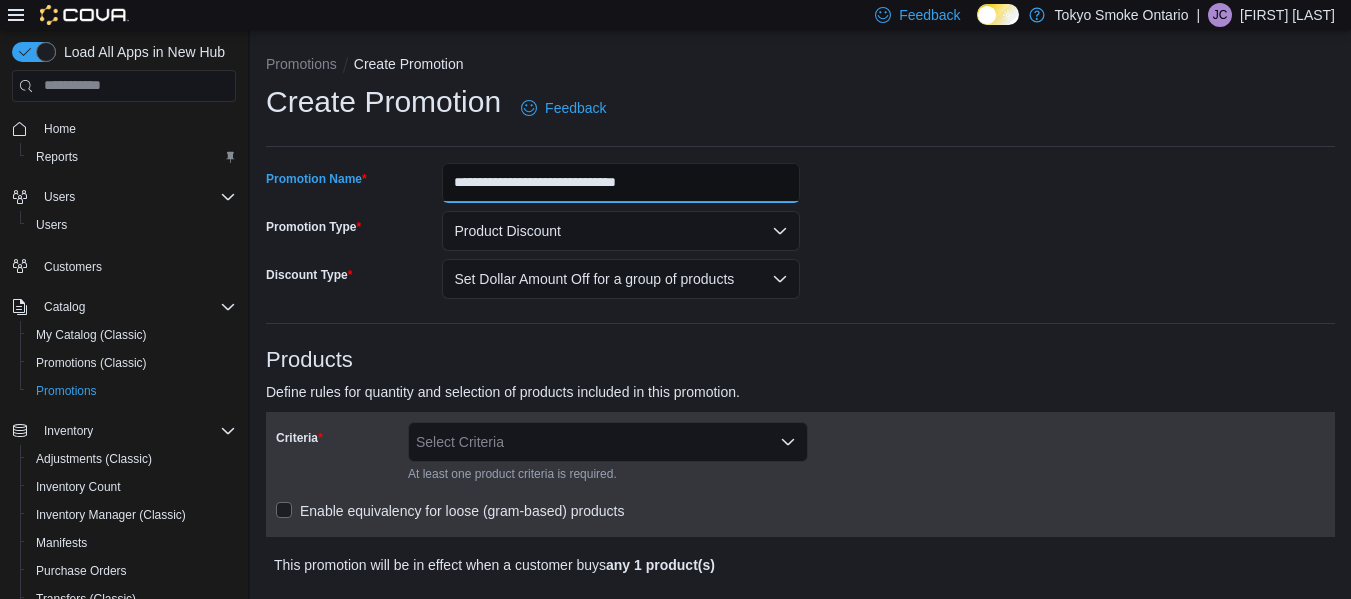 type on "**********" 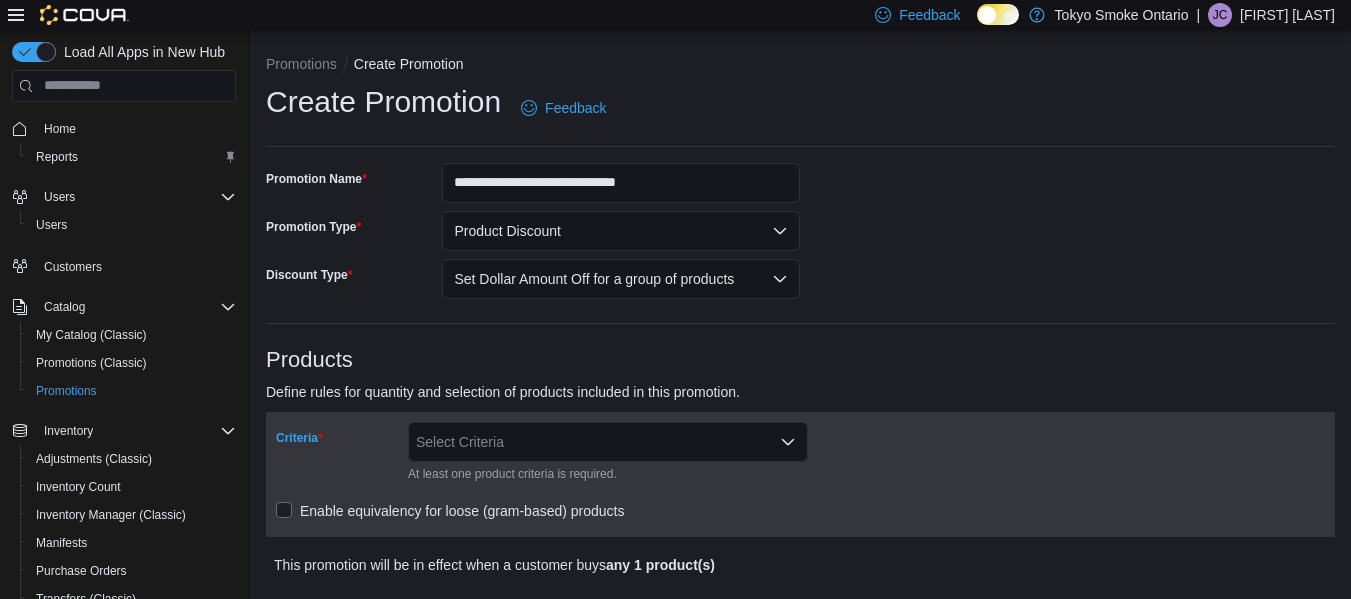 click on "Select Criteria" at bounding box center [608, 442] 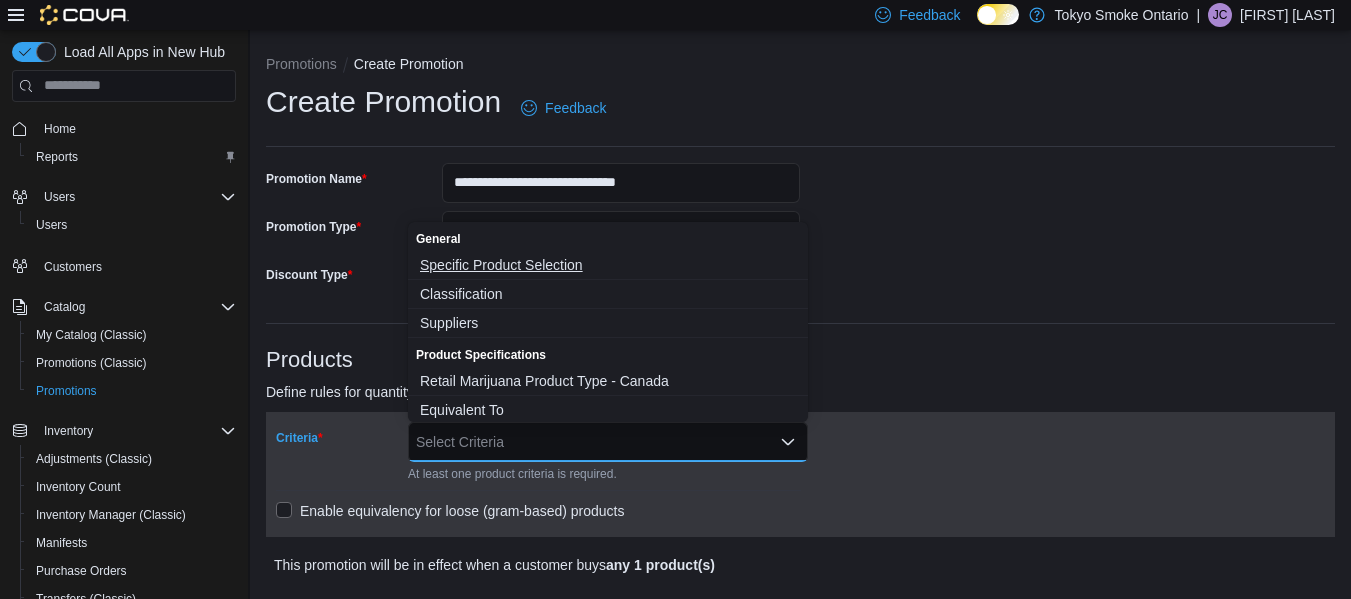 click on "Specific Product Selection" at bounding box center [608, 265] 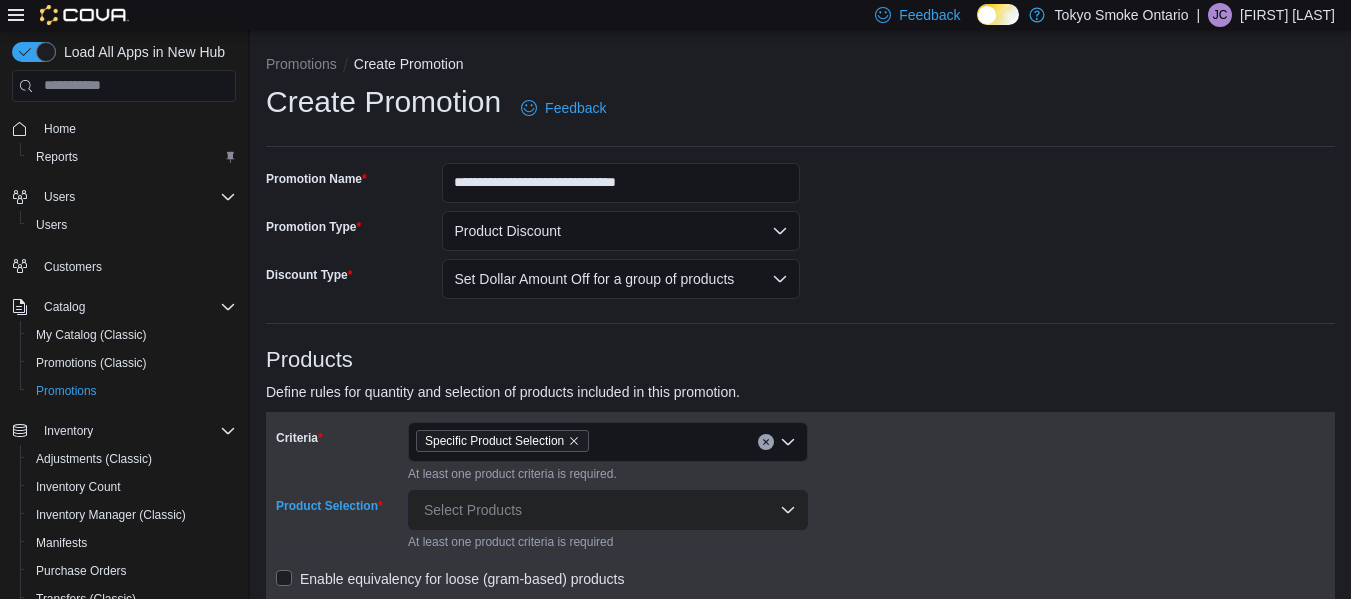 click on "Select Products" at bounding box center [608, 510] 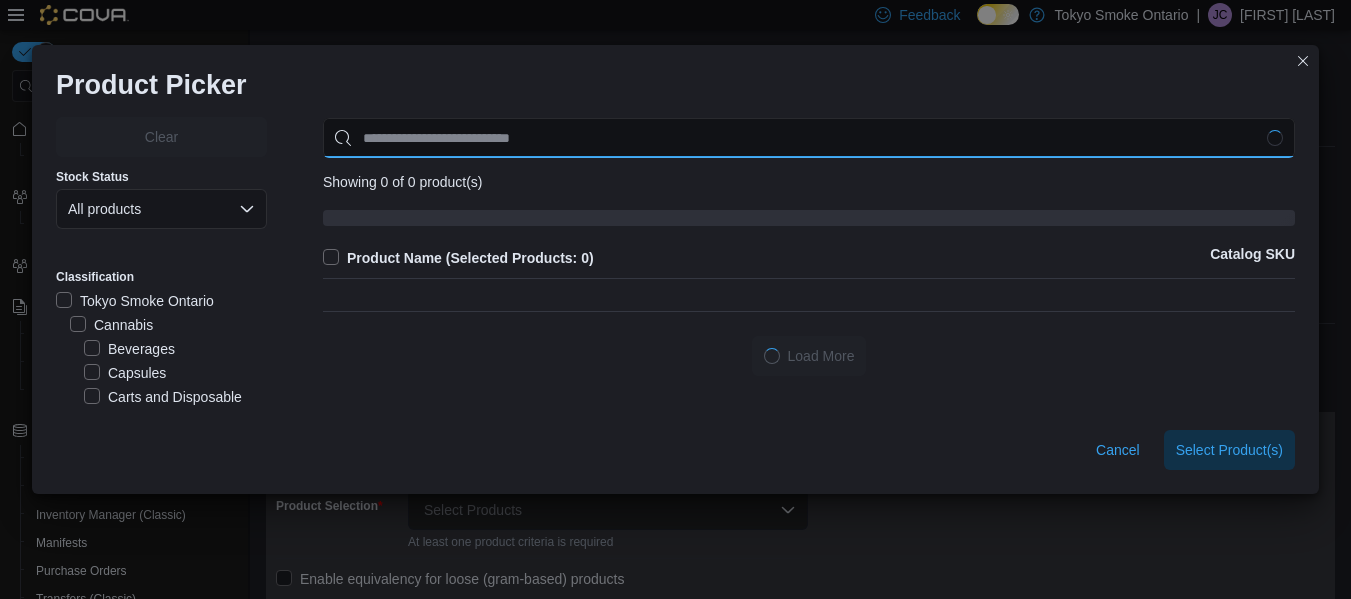 click at bounding box center (809, 138) 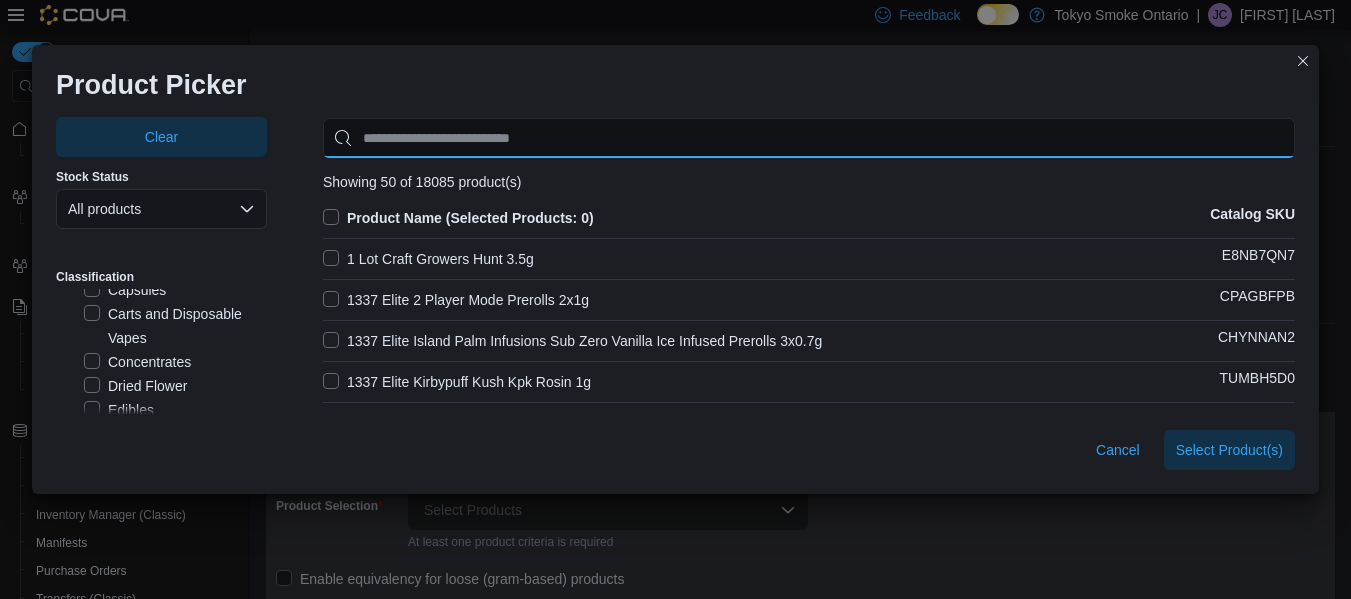 scroll, scrollTop: 87, scrollLeft: 0, axis: vertical 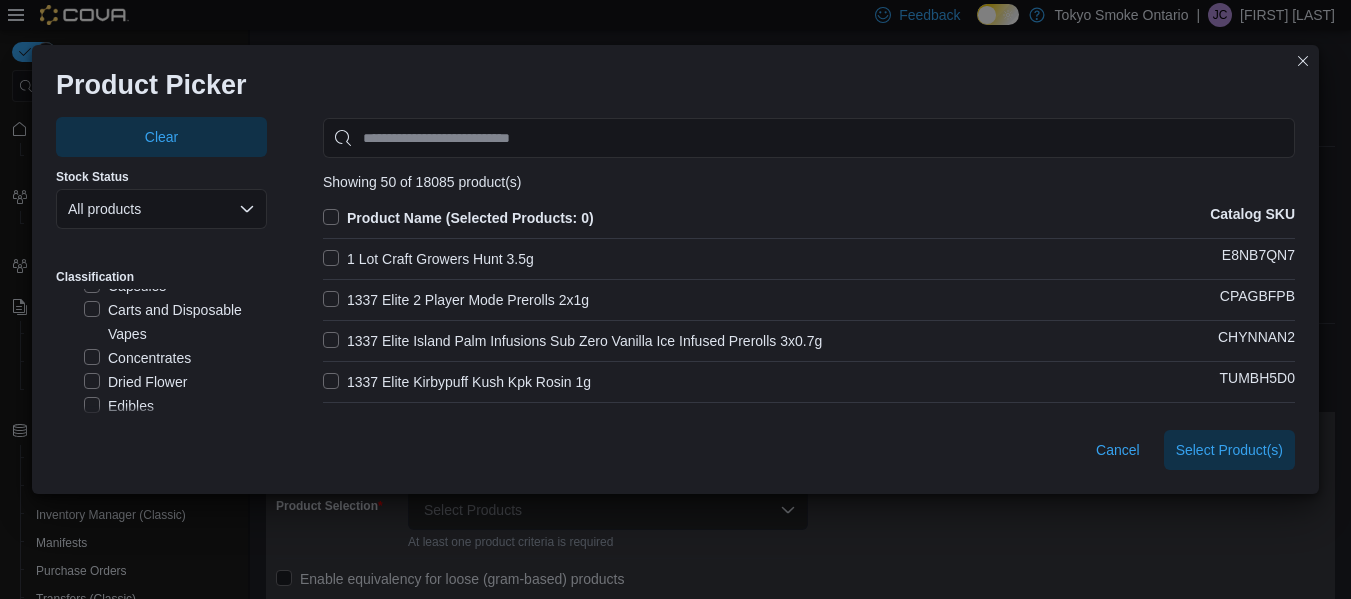 click on "Carts and Disposable Vapes" at bounding box center [175, 322] 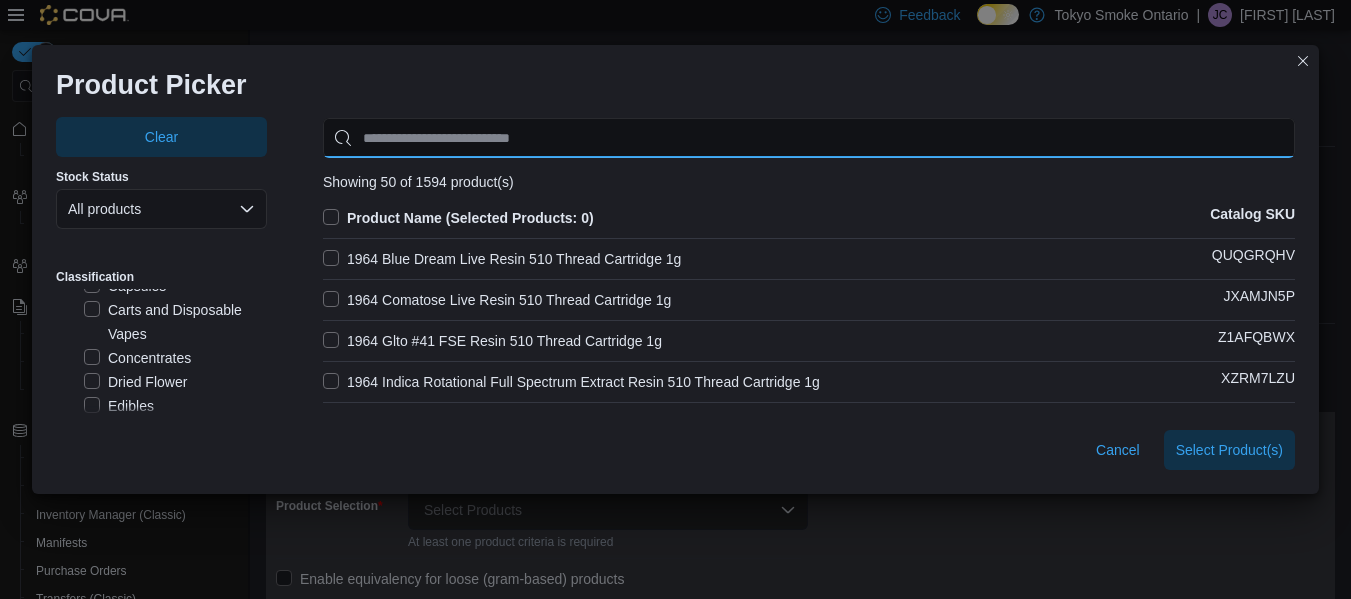 click at bounding box center (809, 138) 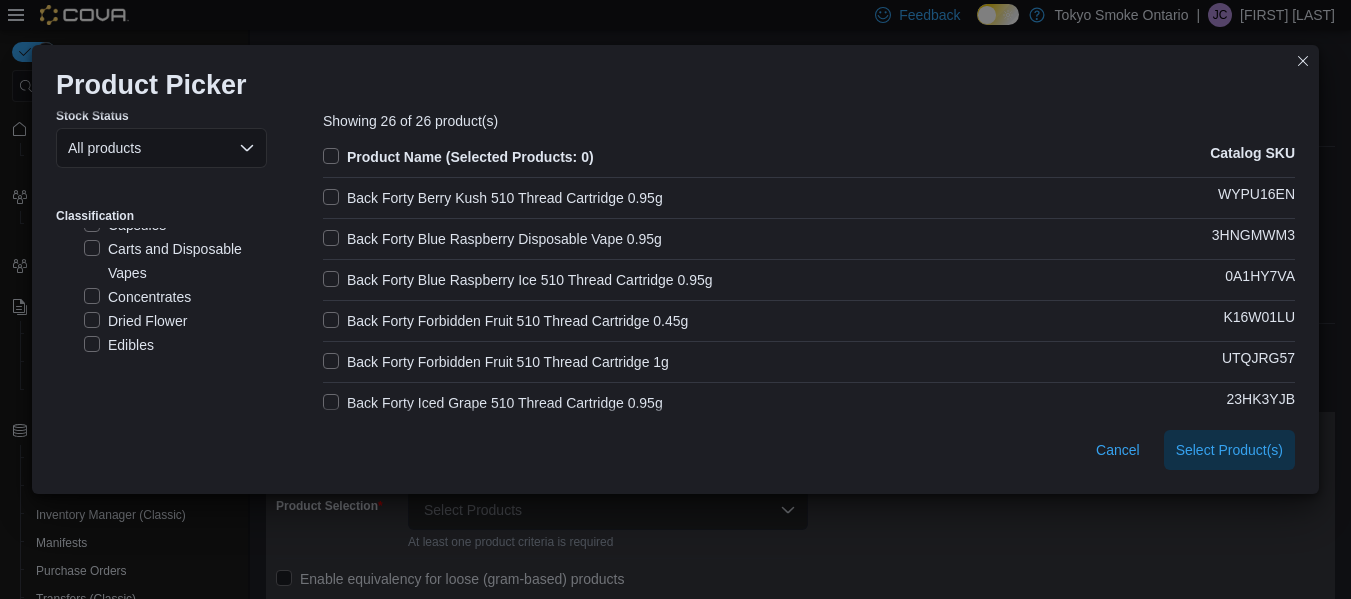 scroll, scrollTop: 63, scrollLeft: 0, axis: vertical 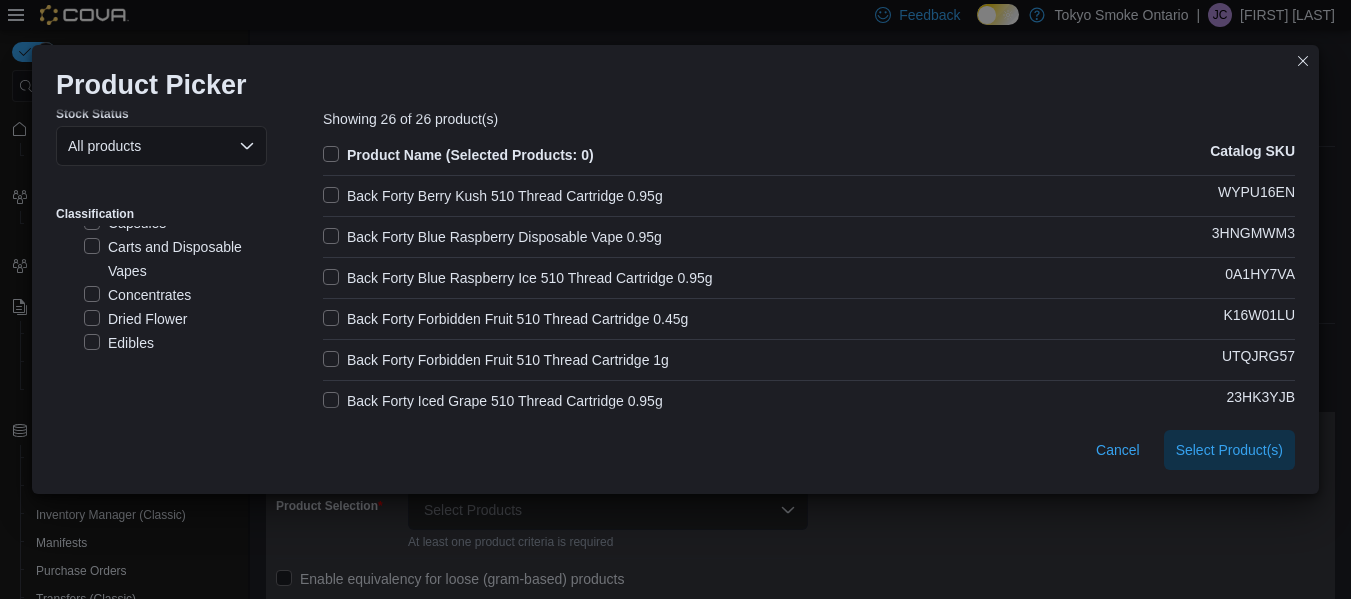 type on "**********" 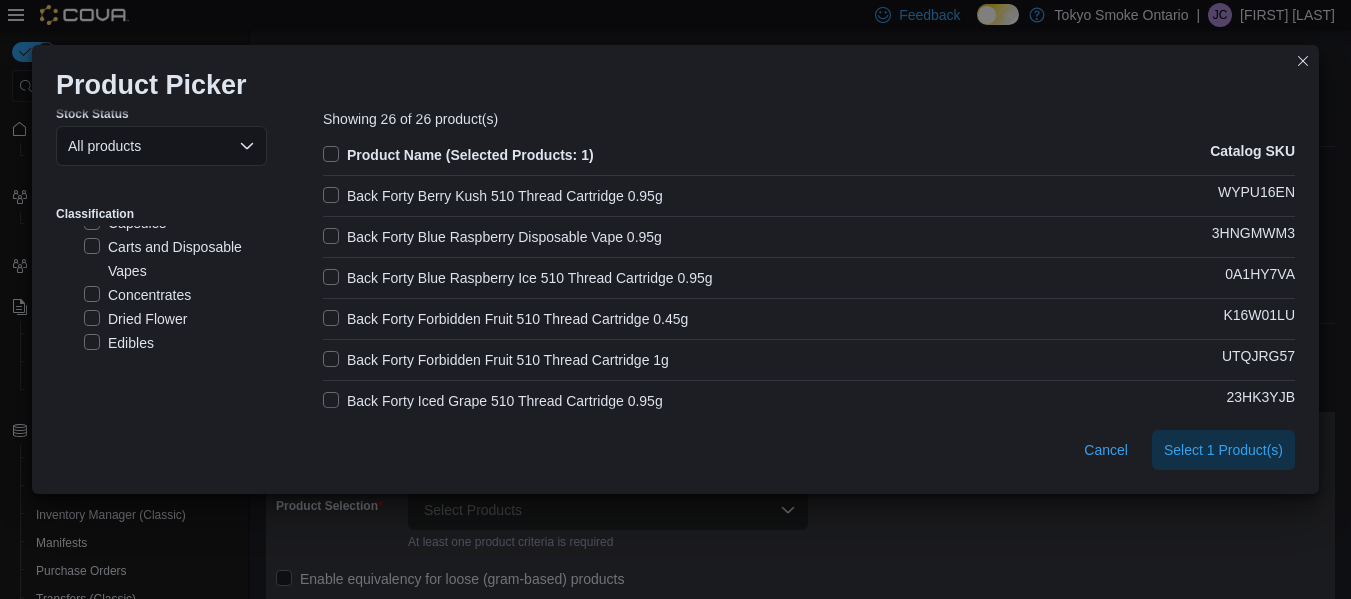 click on "Back Forty Blue Raspberry Disposable Vape 0.95g" at bounding box center [492, 237] 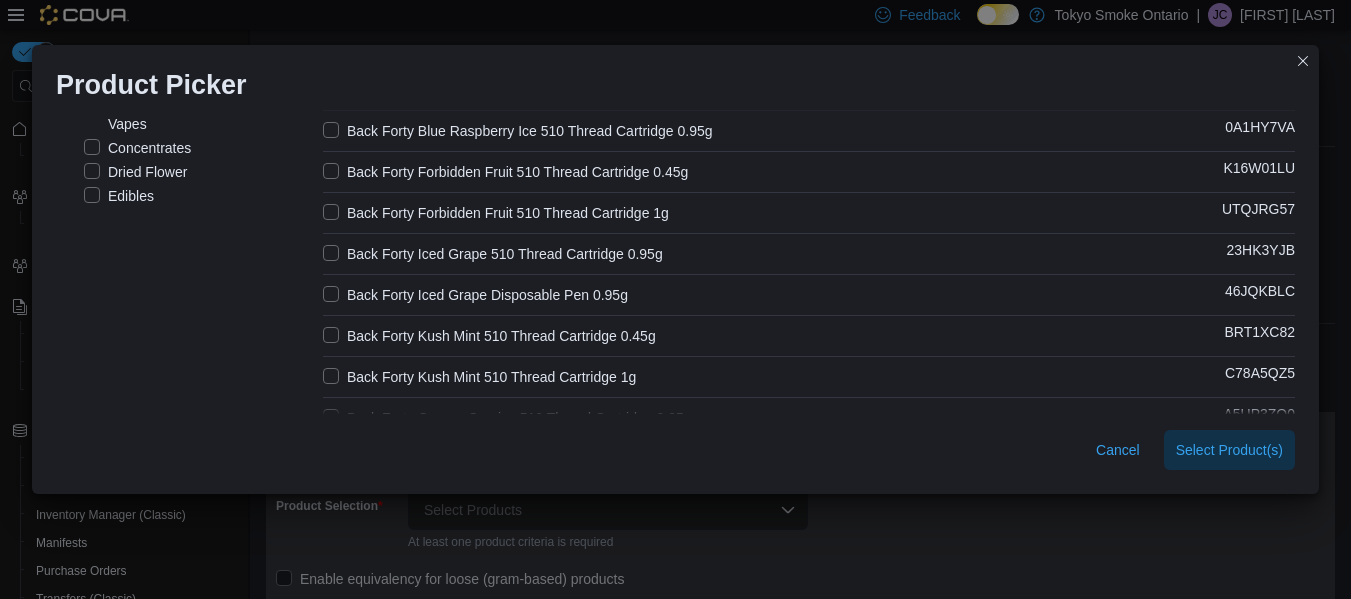 scroll, scrollTop: 212, scrollLeft: 0, axis: vertical 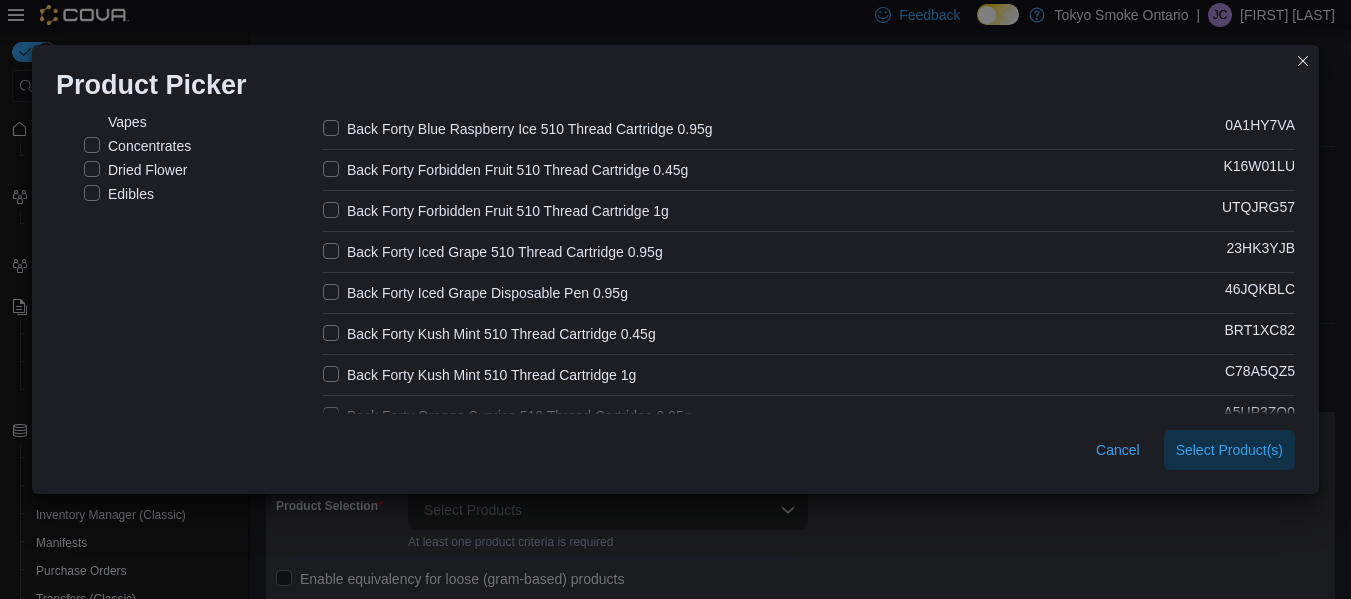 click on "Back Forty Iced Grape Disposable Pen 0.95g" at bounding box center (475, 293) 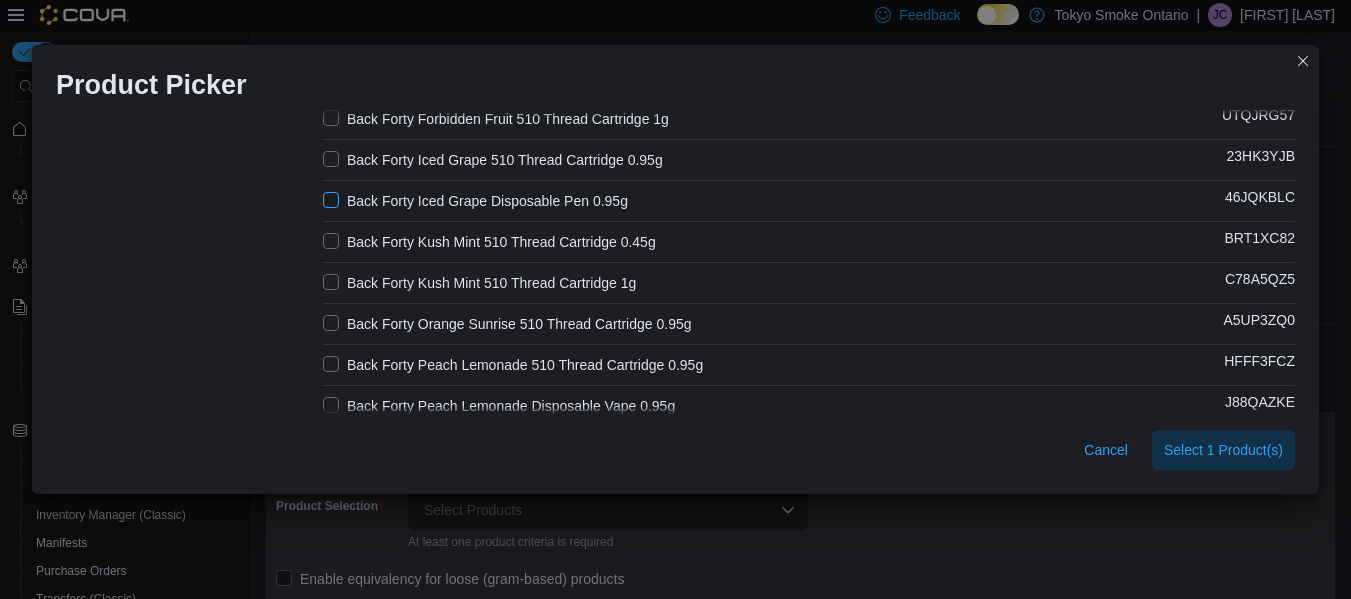 scroll, scrollTop: 310, scrollLeft: 0, axis: vertical 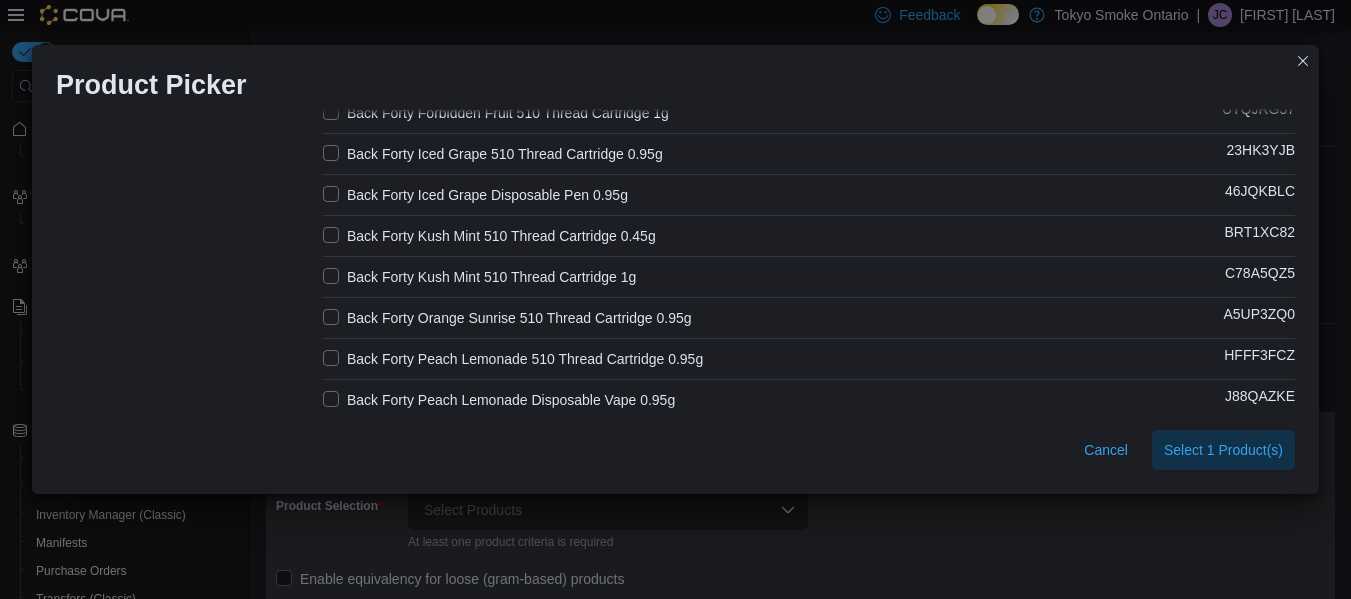 click on "Back Forty Peach Lemonade Disposable Vape 0.95g" at bounding box center [499, 400] 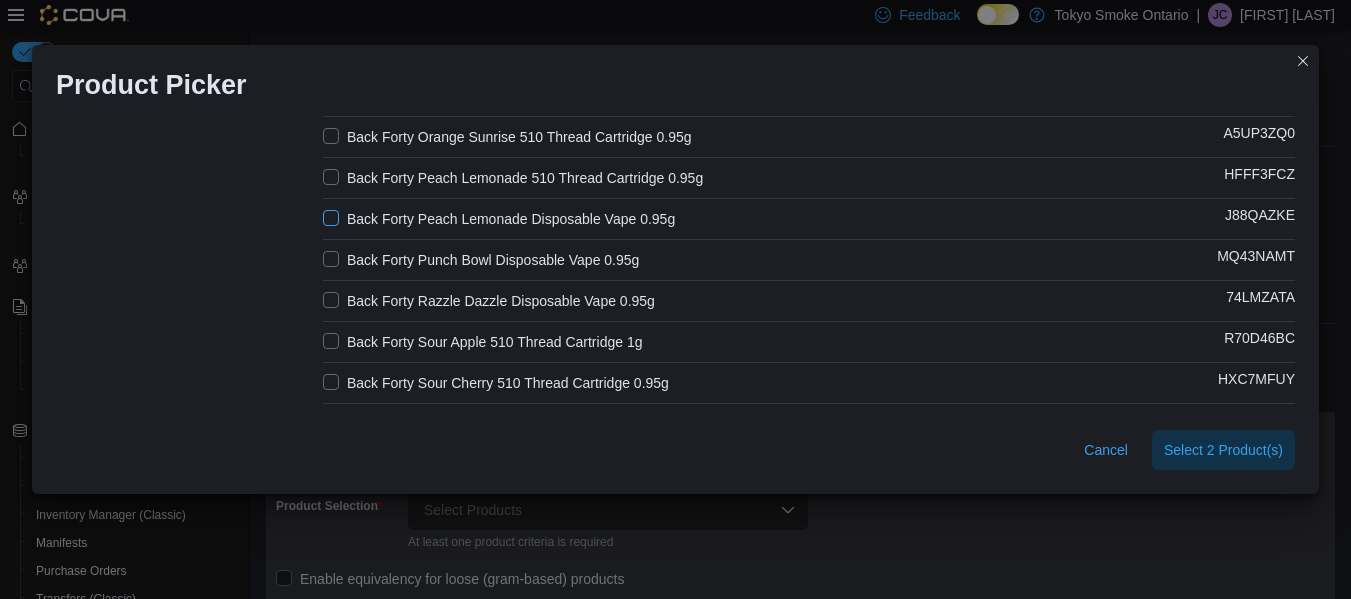 scroll, scrollTop: 492, scrollLeft: 0, axis: vertical 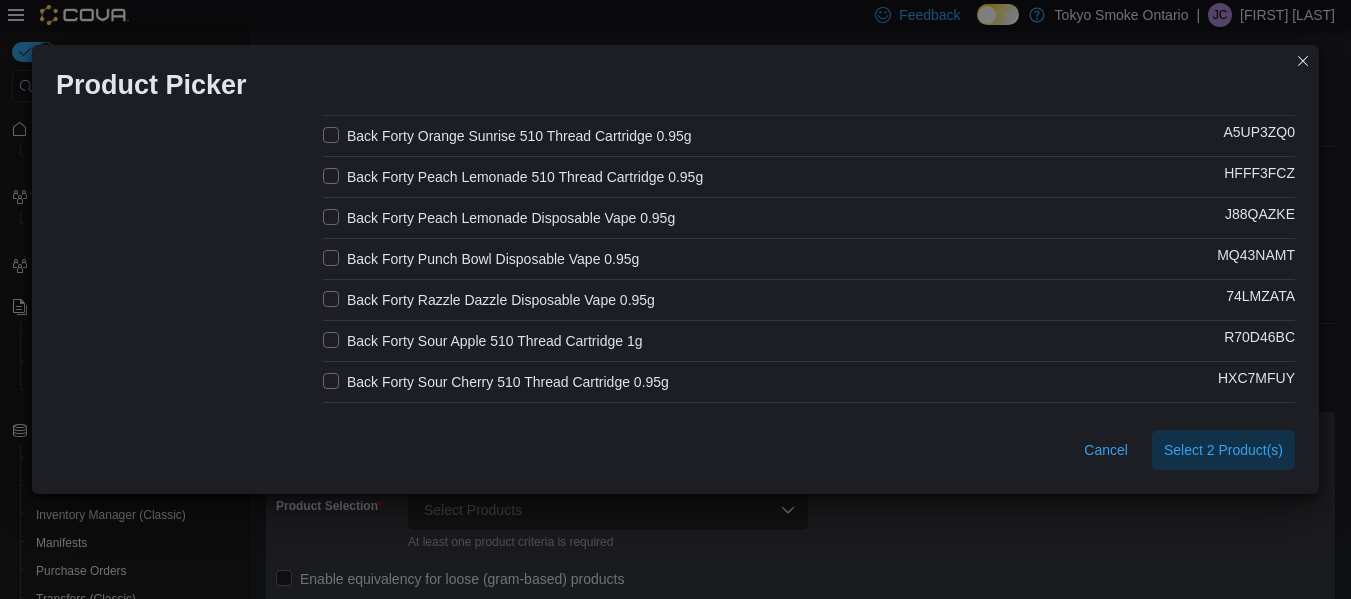 click on "Back Forty Punch Bowl Disposable Vape 0.95g" at bounding box center (481, 259) 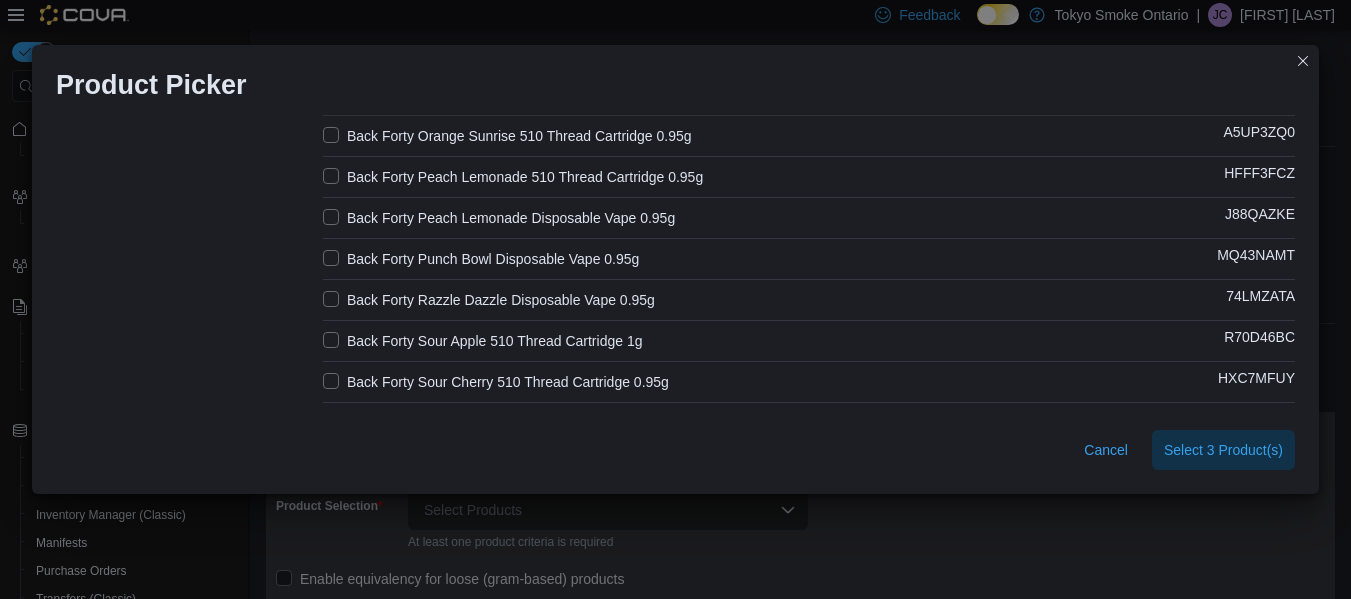 click on "Back Forty Razzle Dazzle Disposable Vape 0.95g" at bounding box center [489, 300] 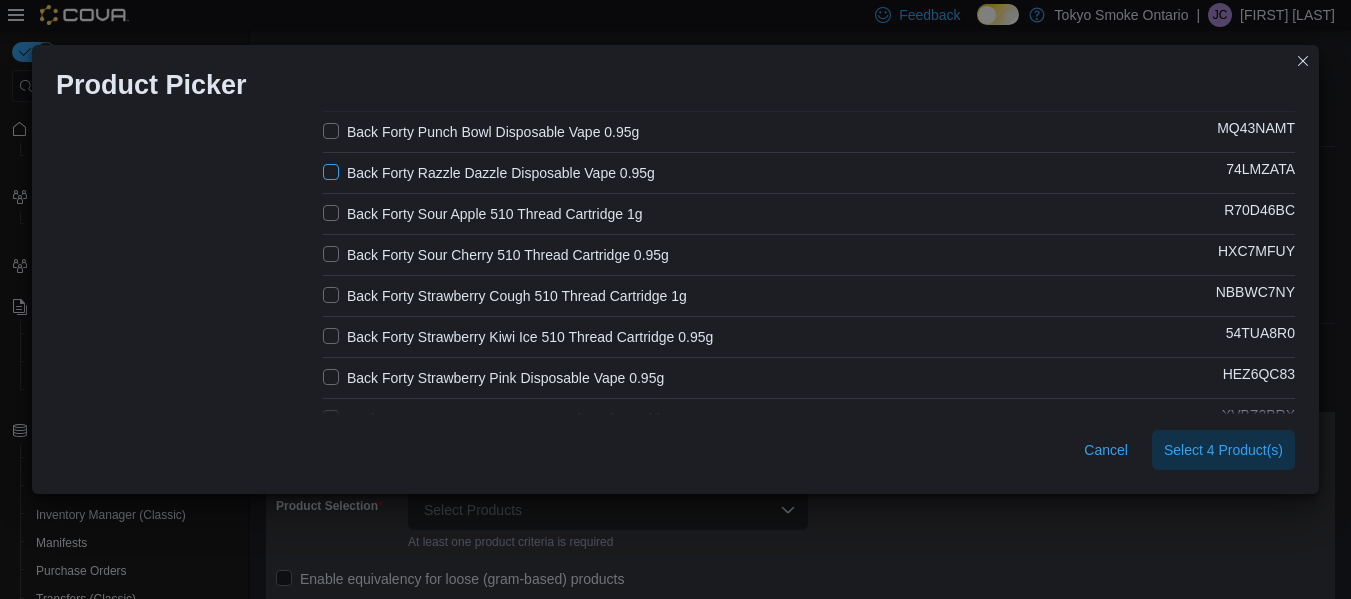 scroll, scrollTop: 620, scrollLeft: 0, axis: vertical 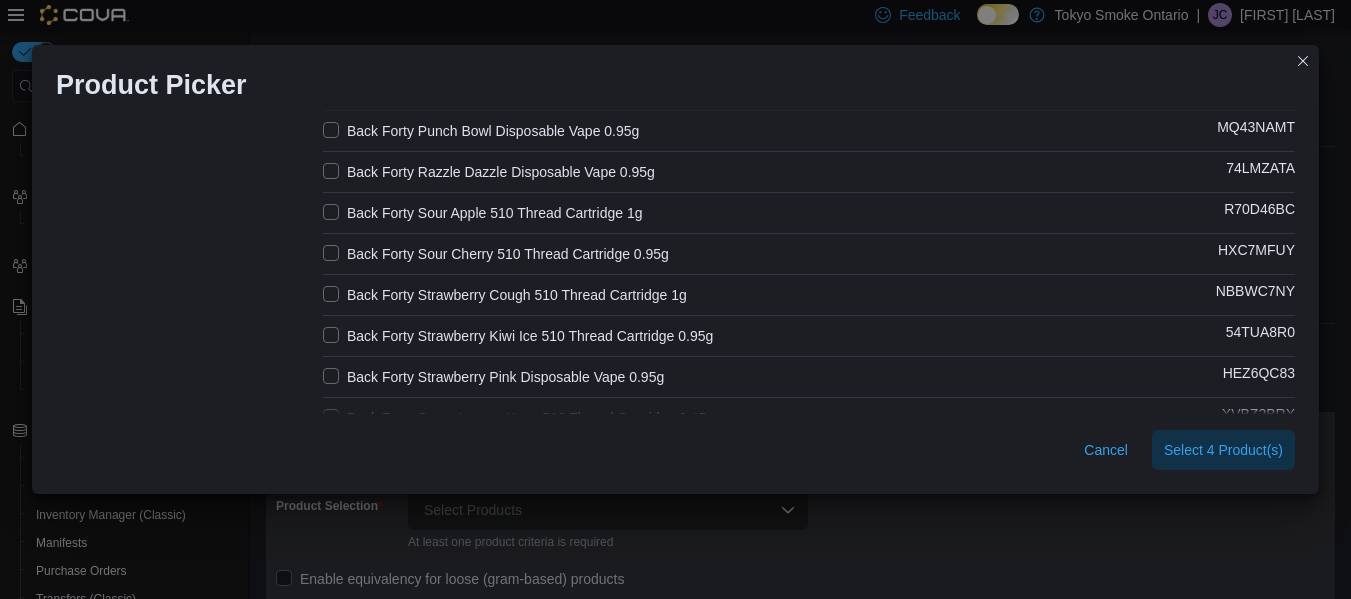 click on "Back Forty Strawberry Pink Disposable Vape 0.95g" at bounding box center (493, 377) 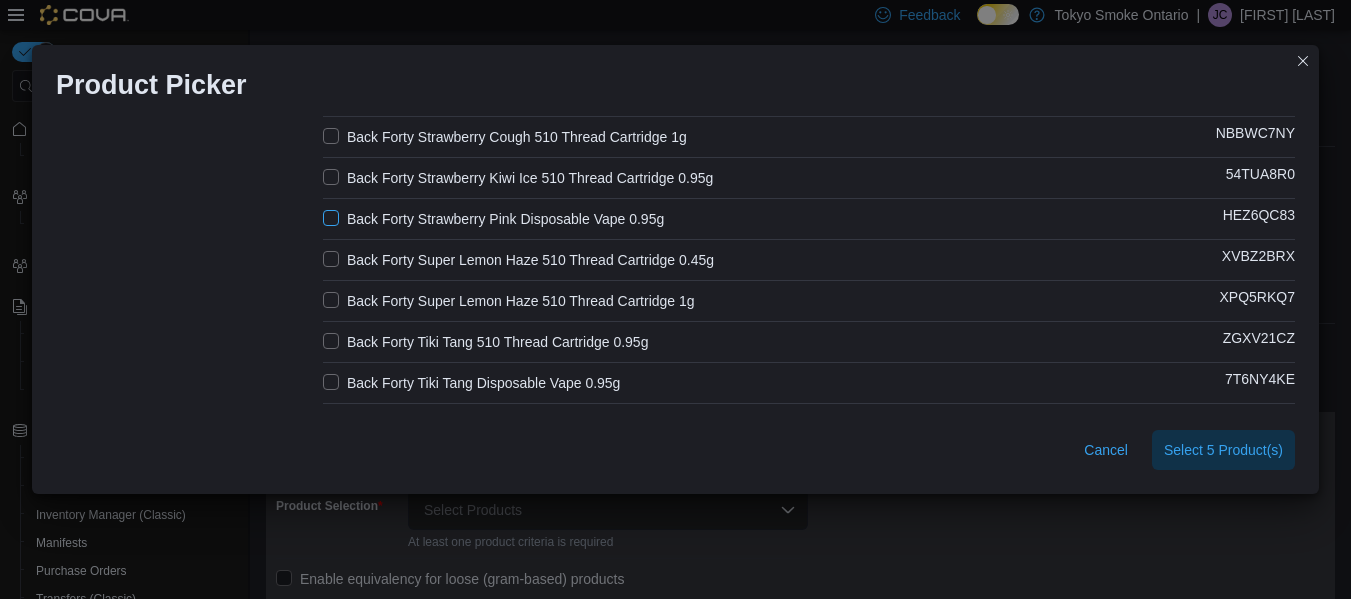scroll, scrollTop: 782, scrollLeft: 0, axis: vertical 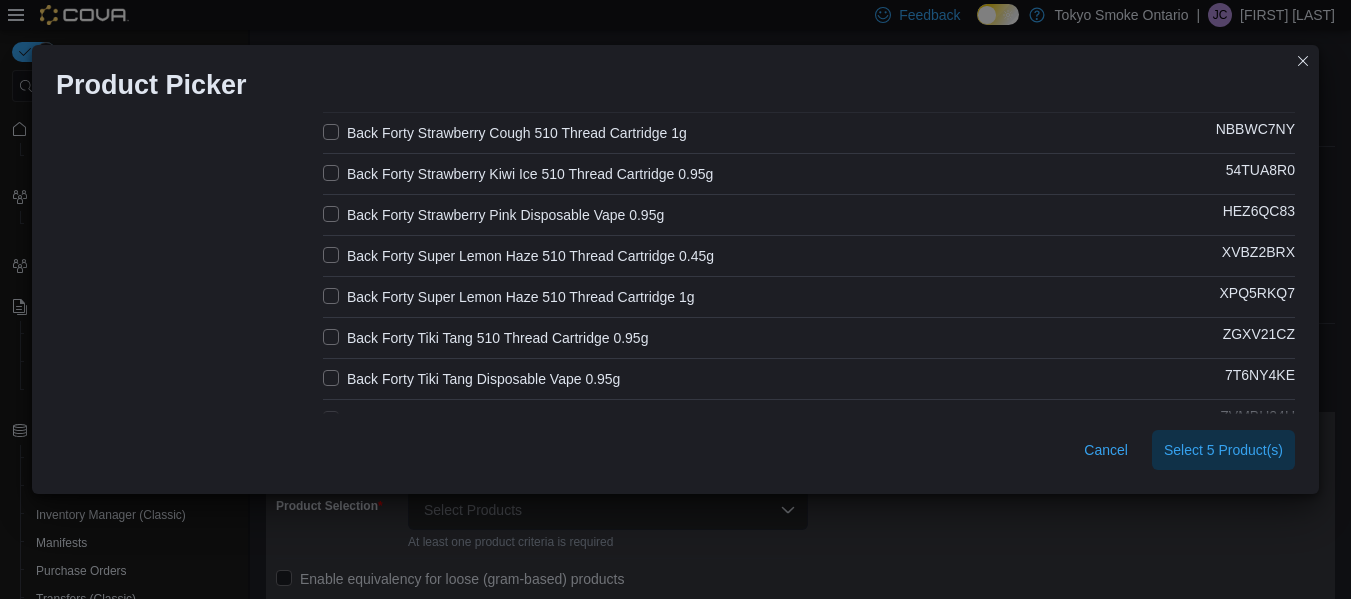 click on "Back Forty Tiki Tang Disposable Vape 0.95g" at bounding box center (471, 379) 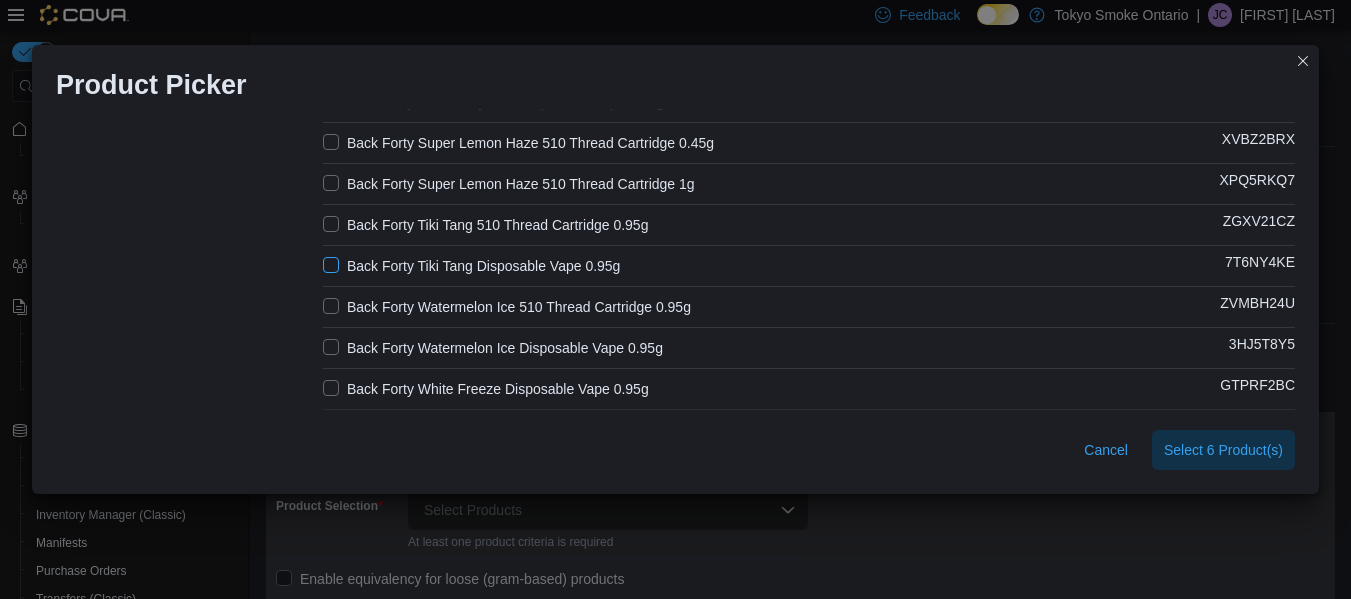 scroll, scrollTop: 899, scrollLeft: 0, axis: vertical 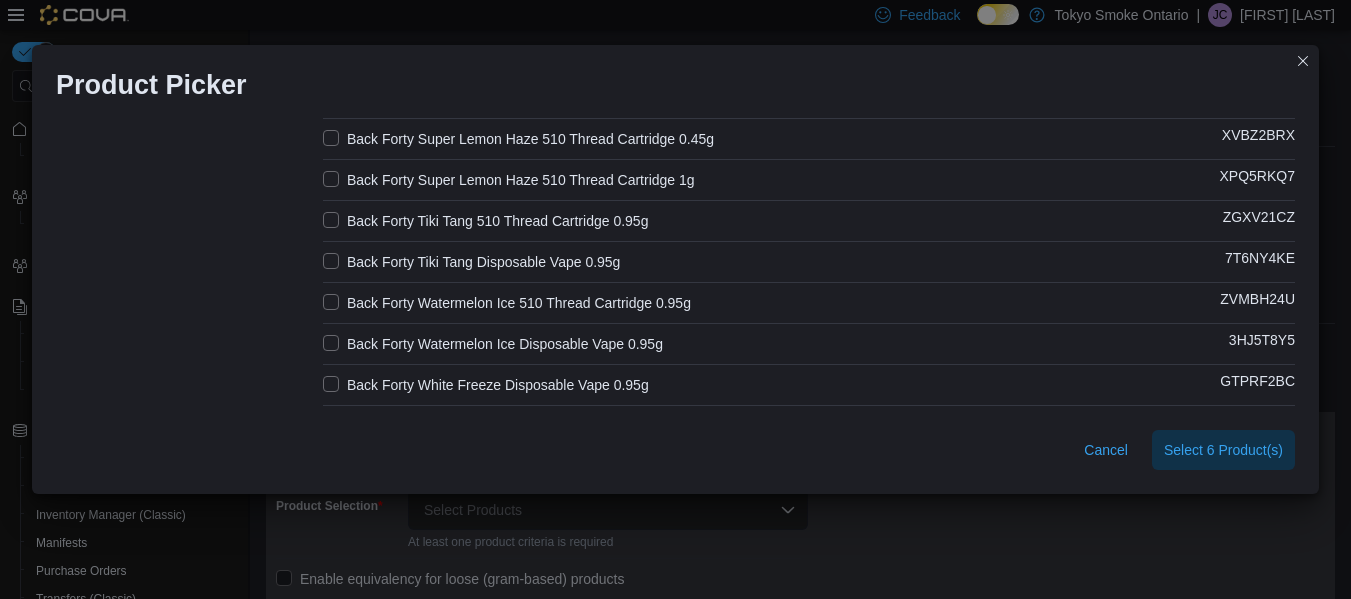 click on "Back Forty Watermelon Ice Disposable Vape 0.95g" at bounding box center [493, 344] 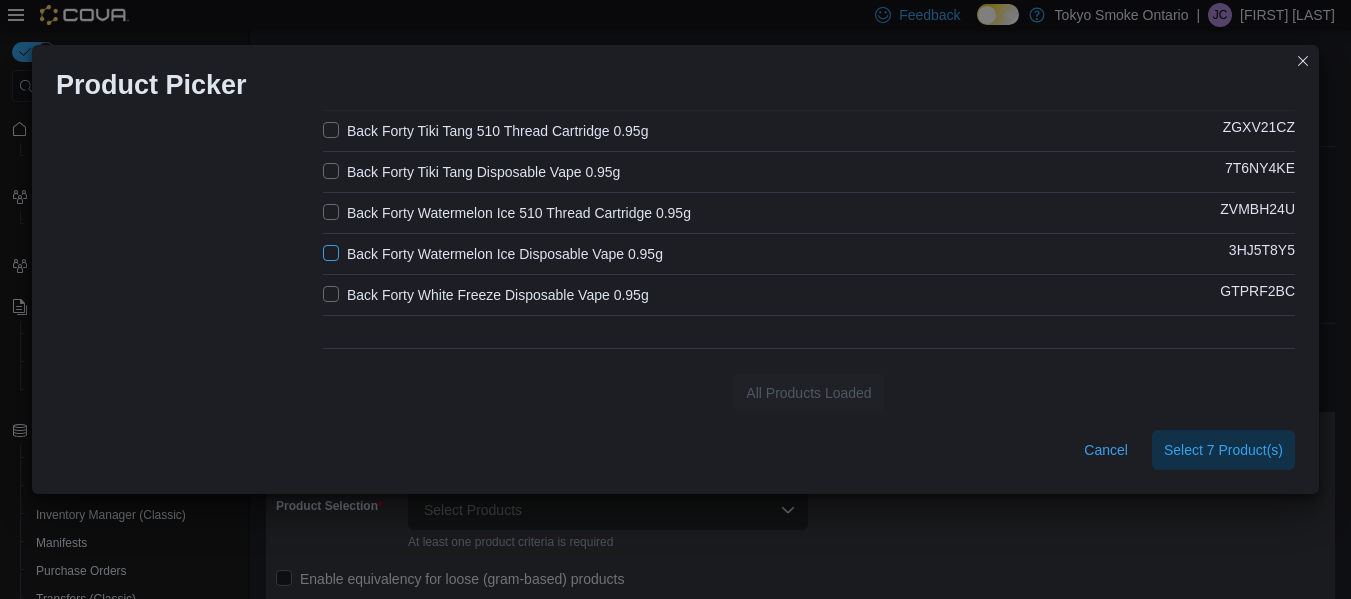 scroll, scrollTop: 990, scrollLeft: 0, axis: vertical 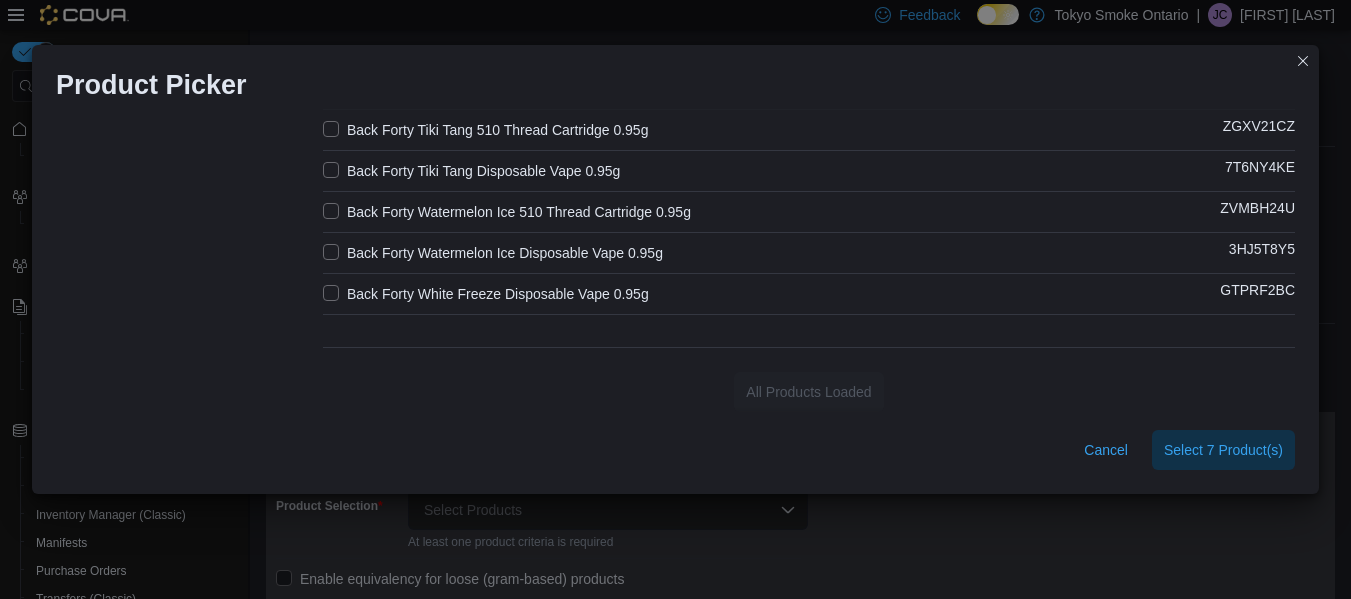 click on "Back Forty White Freeze Disposable Vape 0.95g" at bounding box center [486, 294] 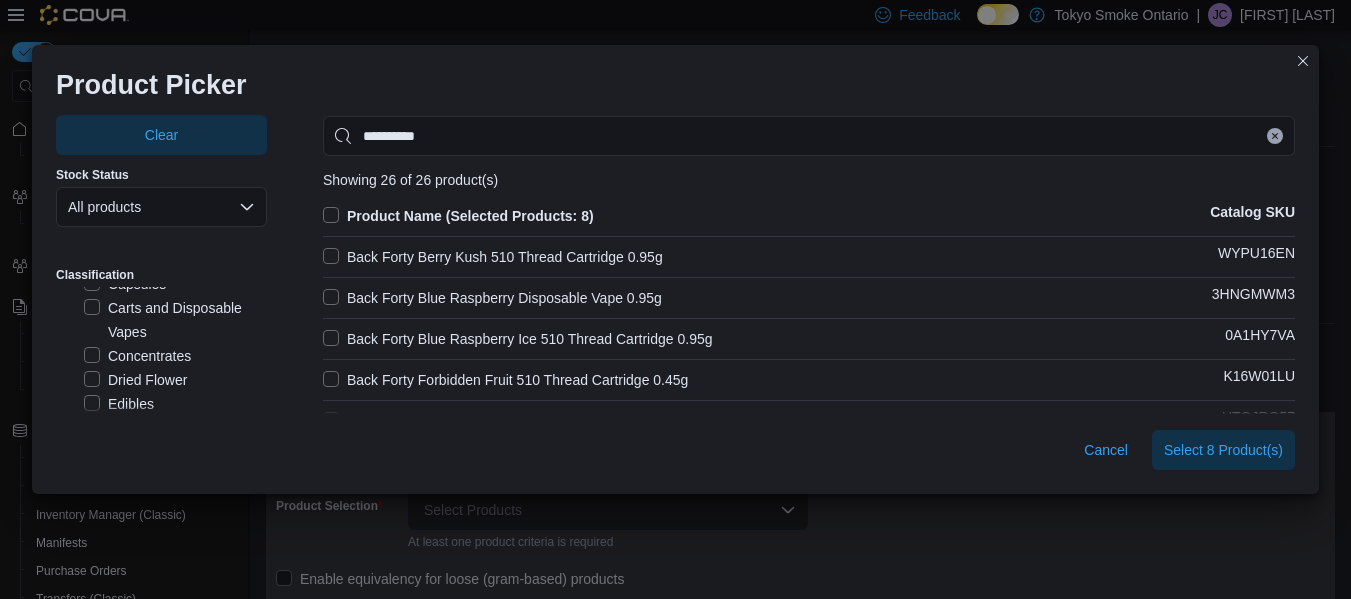 scroll, scrollTop: 3, scrollLeft: 0, axis: vertical 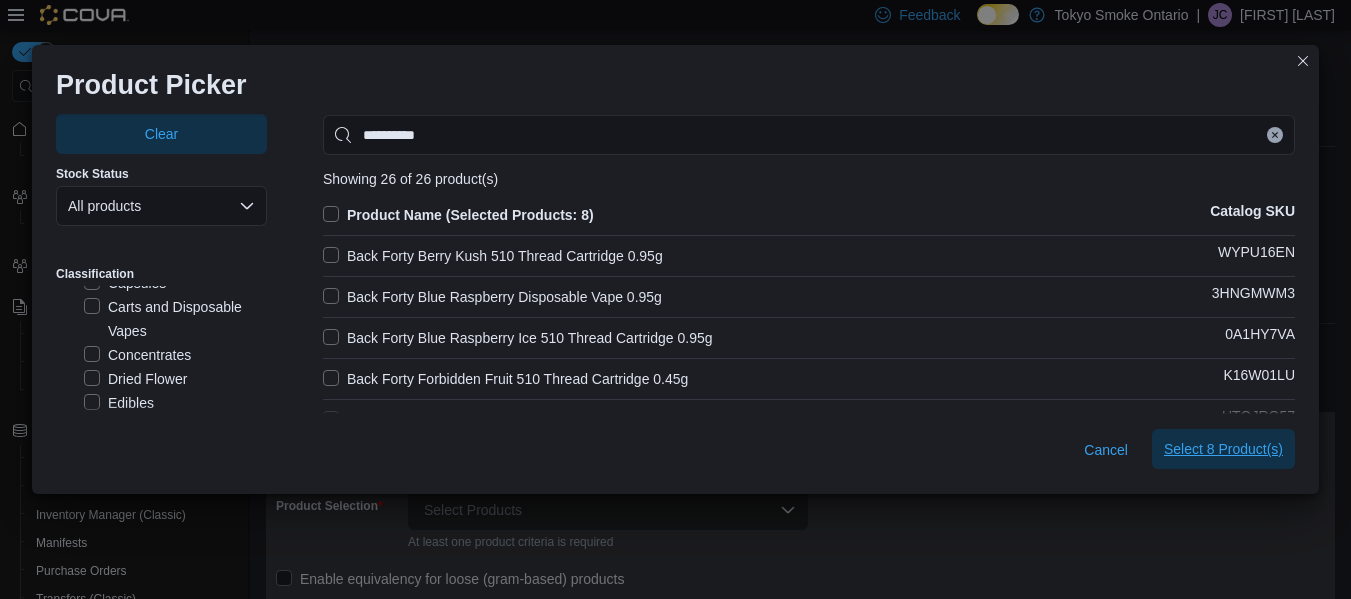 click on "Select 8 Product(s)" at bounding box center (1223, 449) 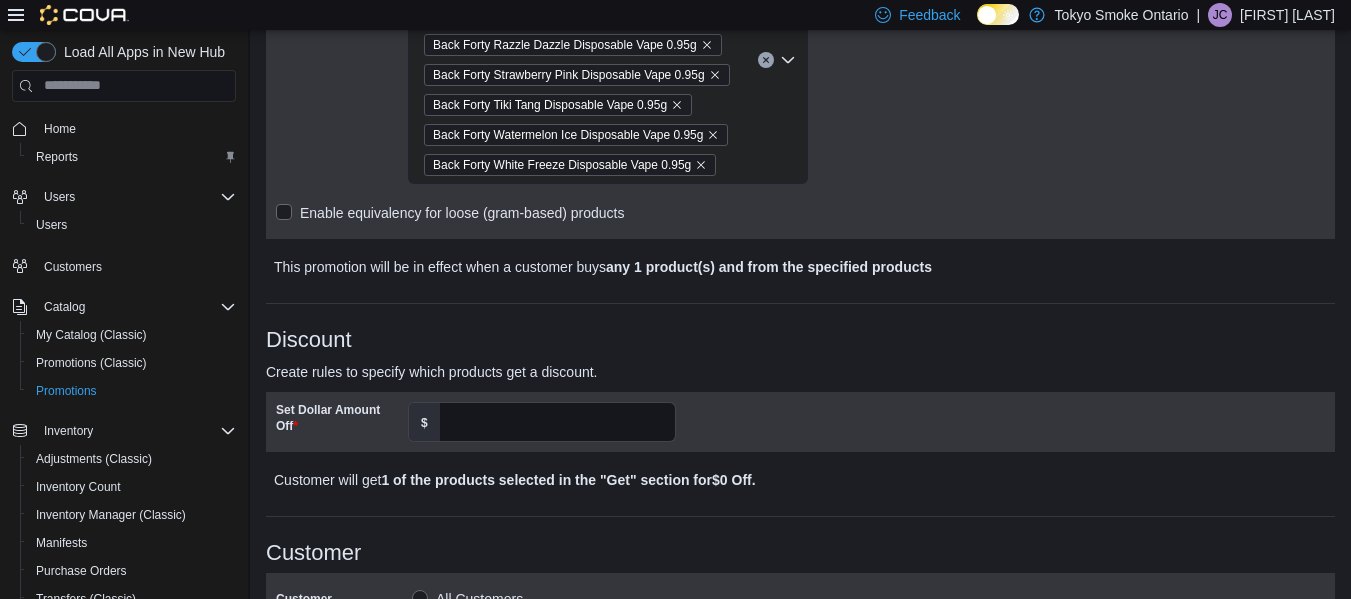 scroll, scrollTop: 536, scrollLeft: 0, axis: vertical 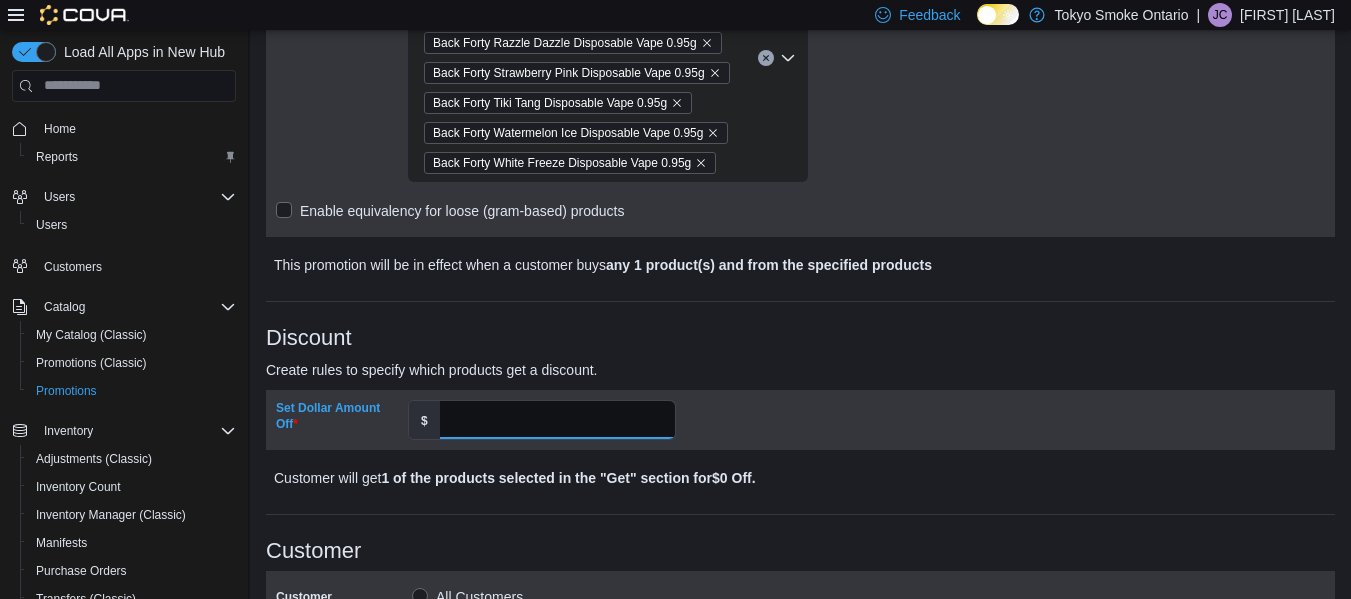 click on "Set Dollar Amount Off" at bounding box center (557, 420) 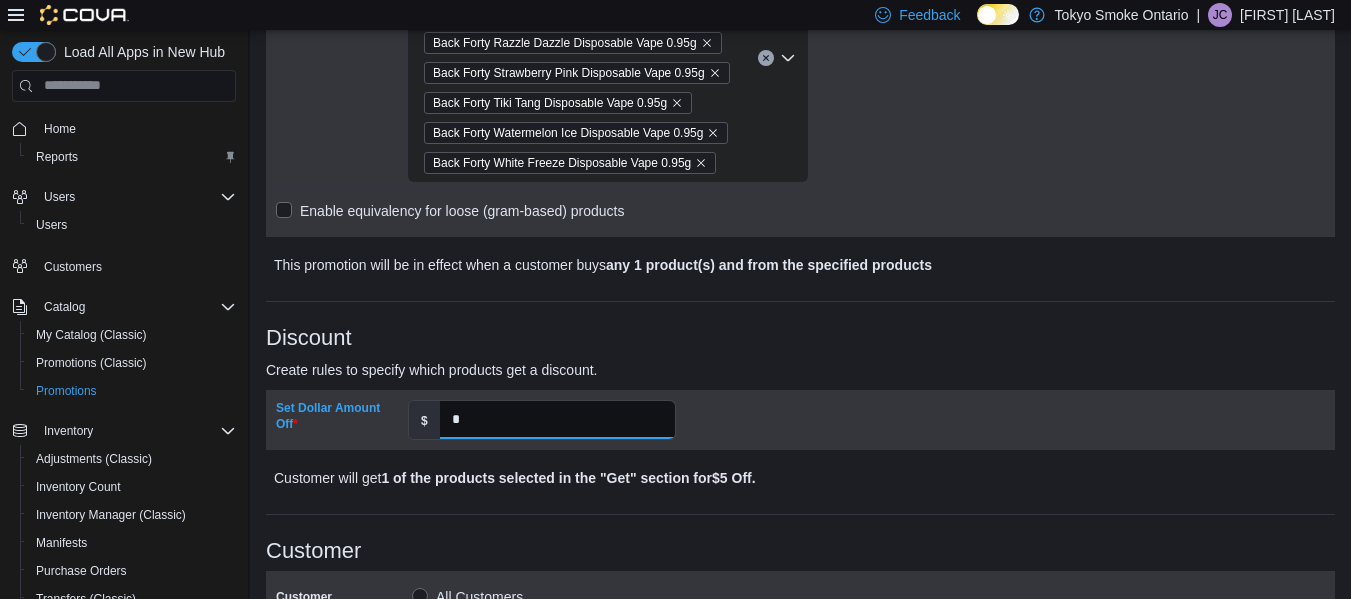 type on "*" 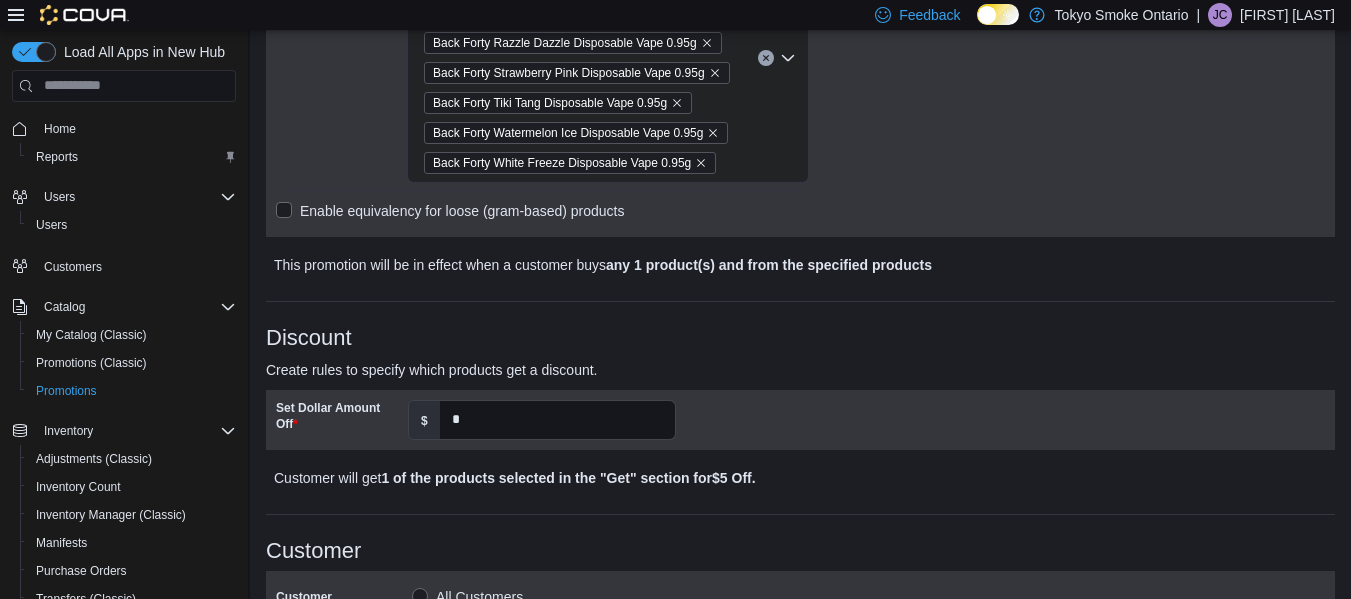 click on "**********" at bounding box center (800, 414) 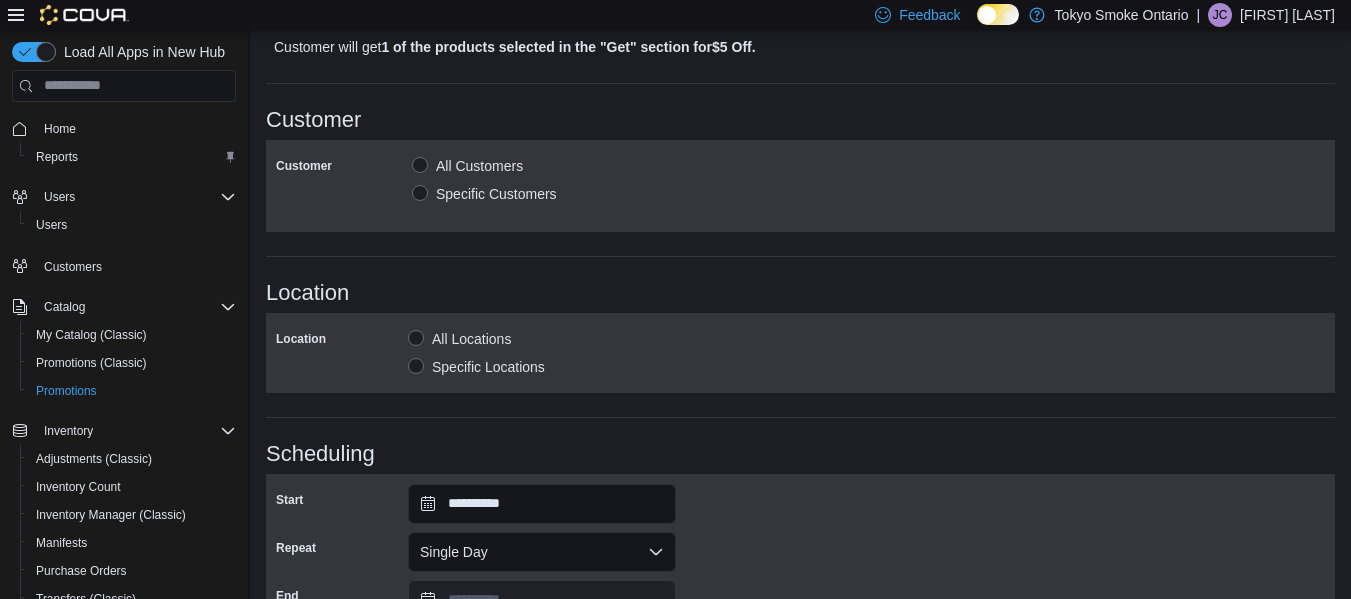 scroll, scrollTop: 968, scrollLeft: 0, axis: vertical 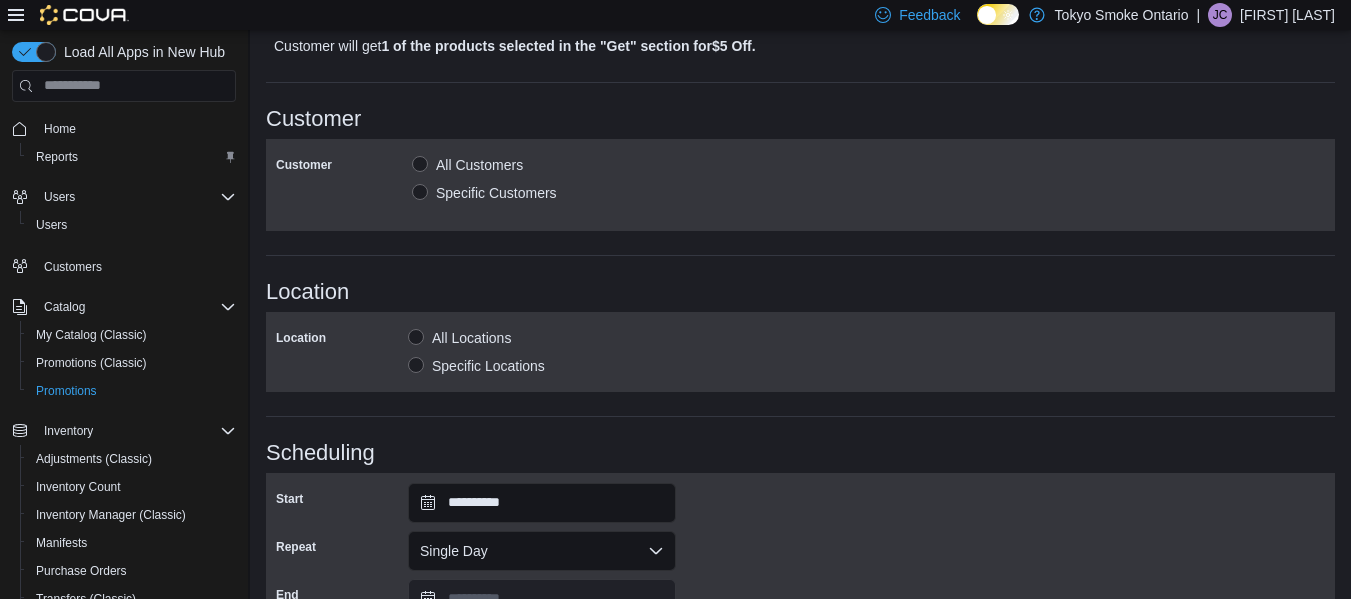 click on "Specific Locations" at bounding box center [476, 366] 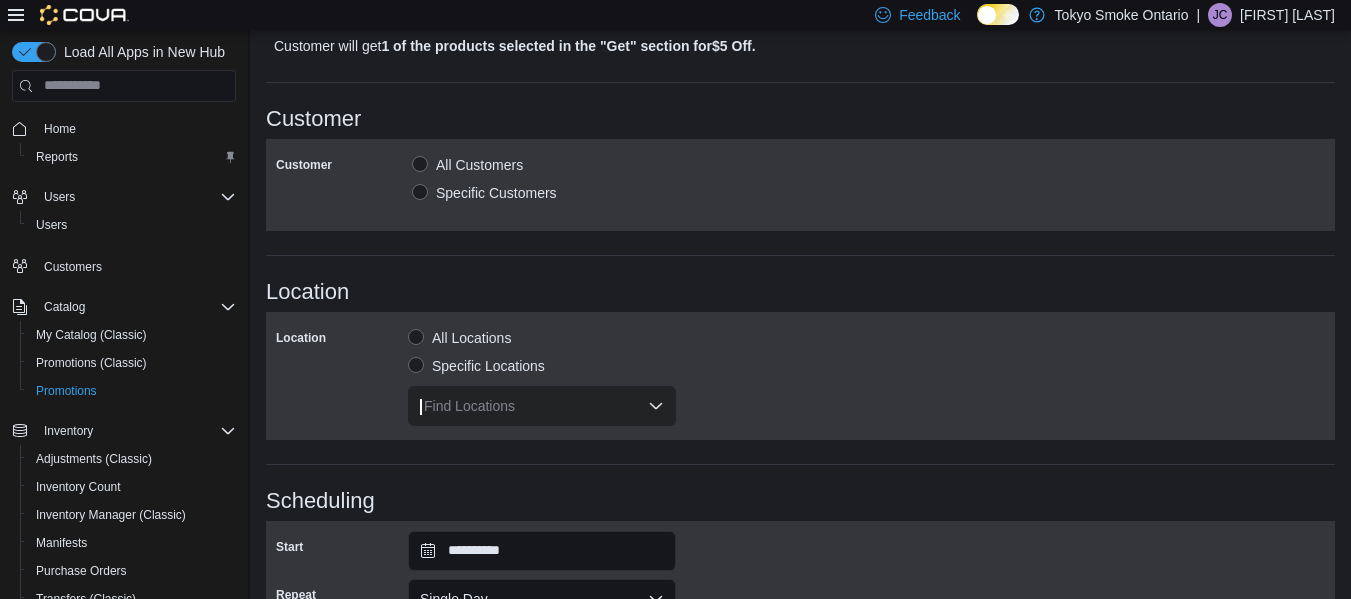 click on "Find Locations" at bounding box center (542, 406) 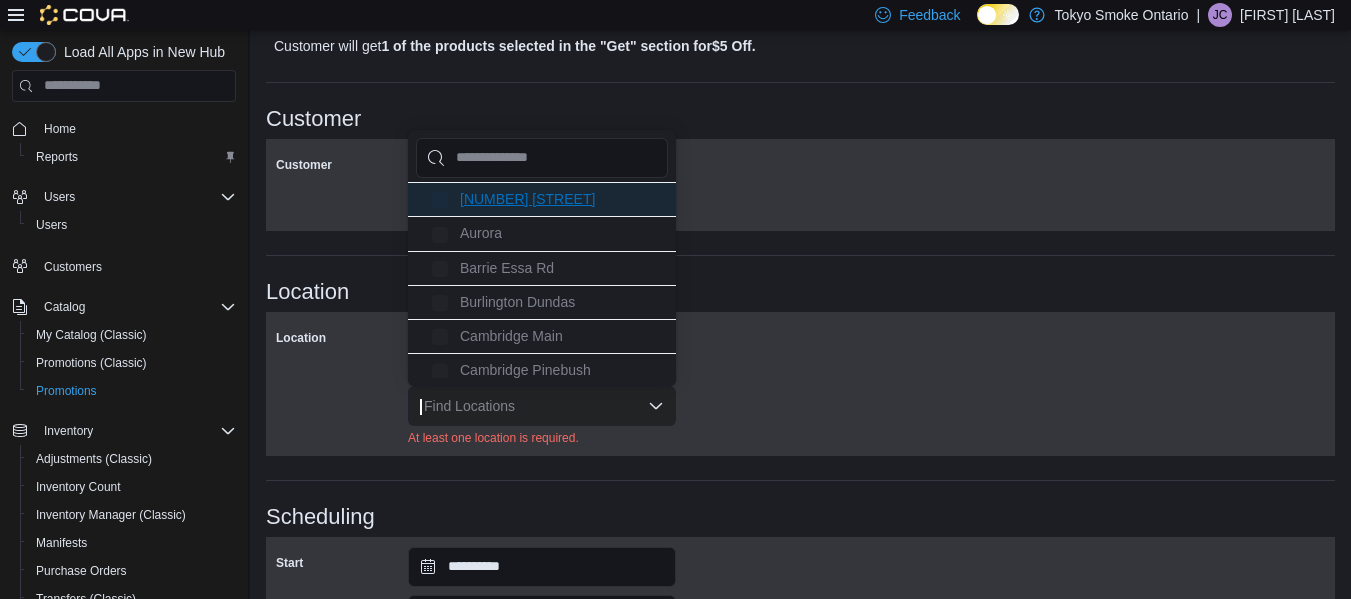 click on "[NUMBER] [STREET]" at bounding box center (527, 199) 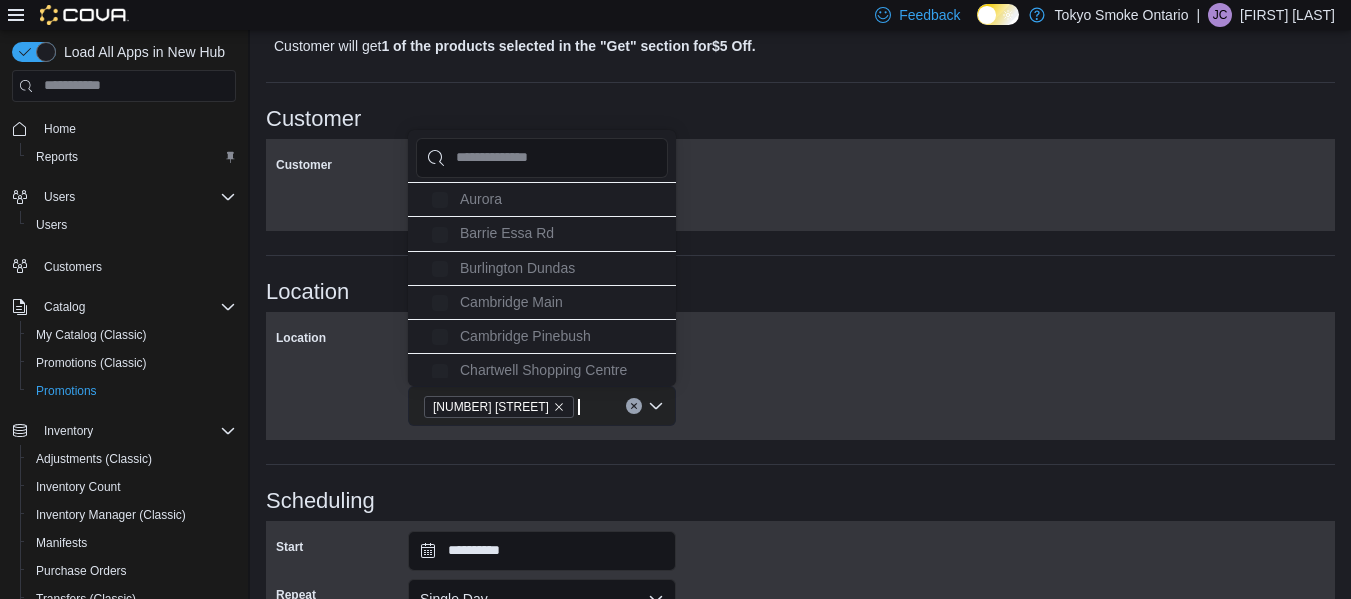 click on "**********" at bounding box center (800, 6) 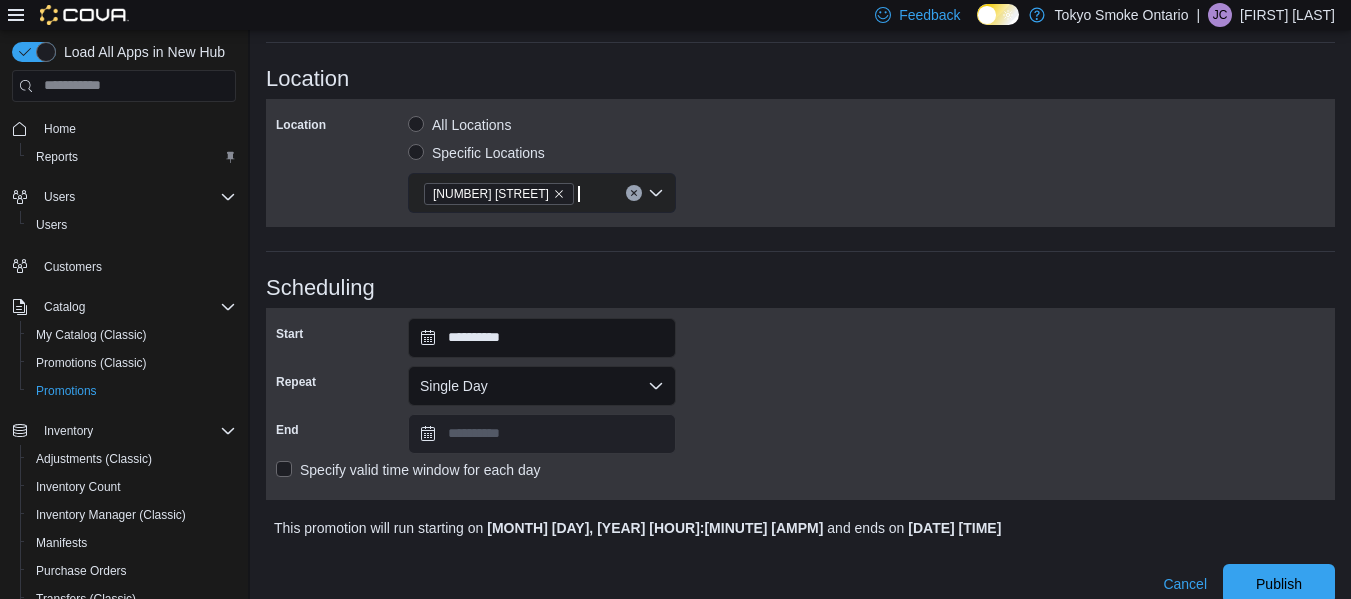 scroll, scrollTop: 1202, scrollLeft: 0, axis: vertical 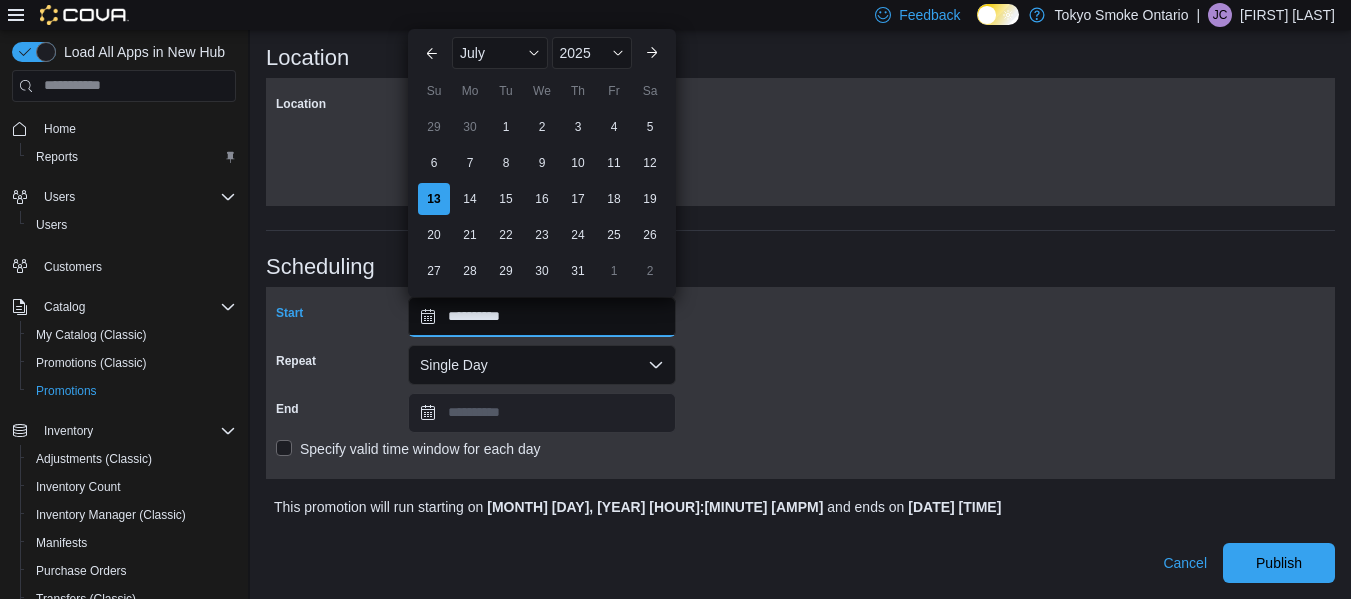 click on "**********" at bounding box center (542, 317) 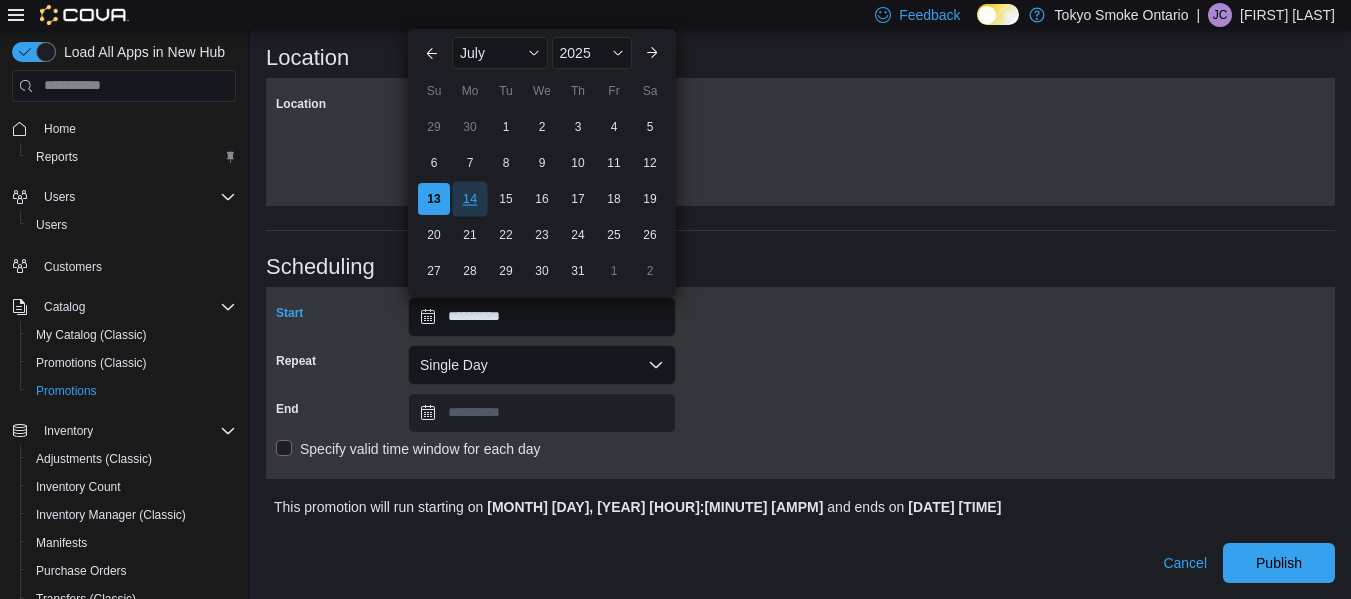 click on "14" at bounding box center (469, 198) 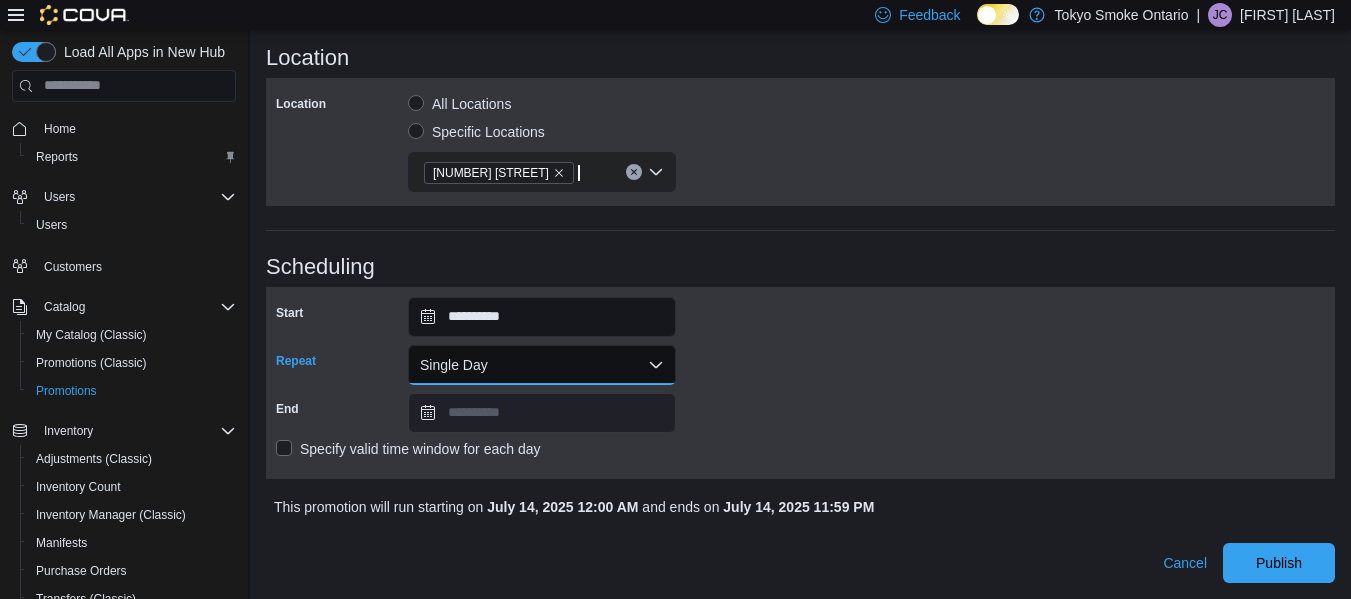 click on "Single Day" at bounding box center [542, 365] 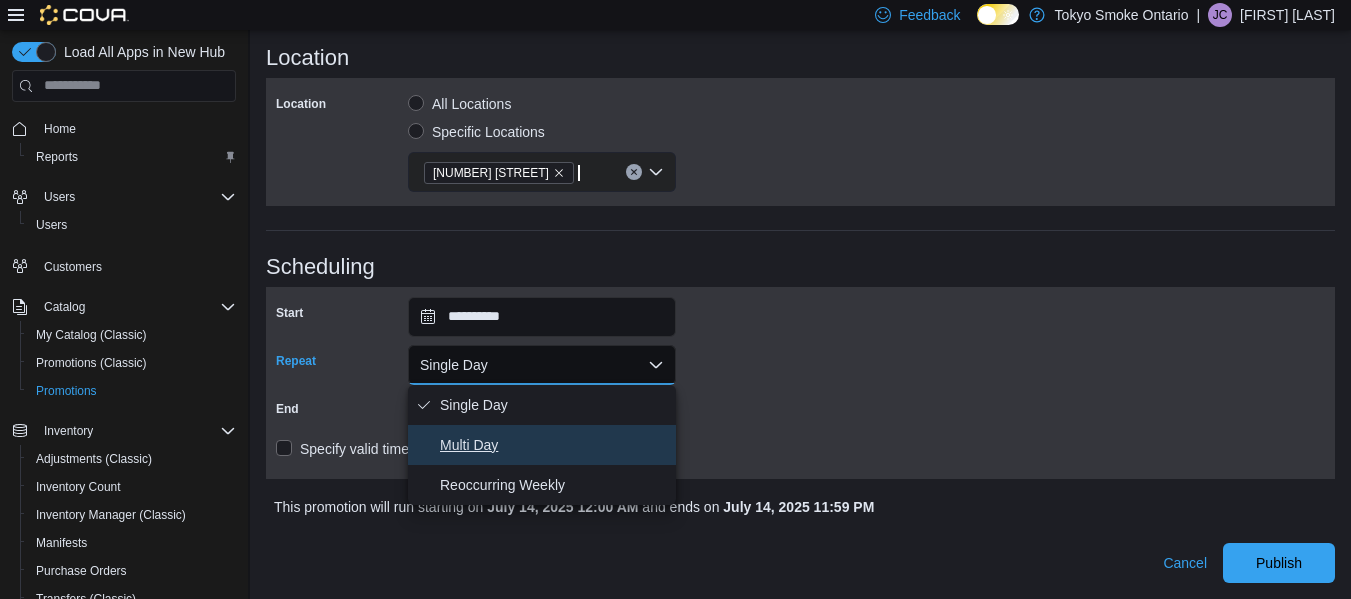 click on "Multi Day" at bounding box center [554, 445] 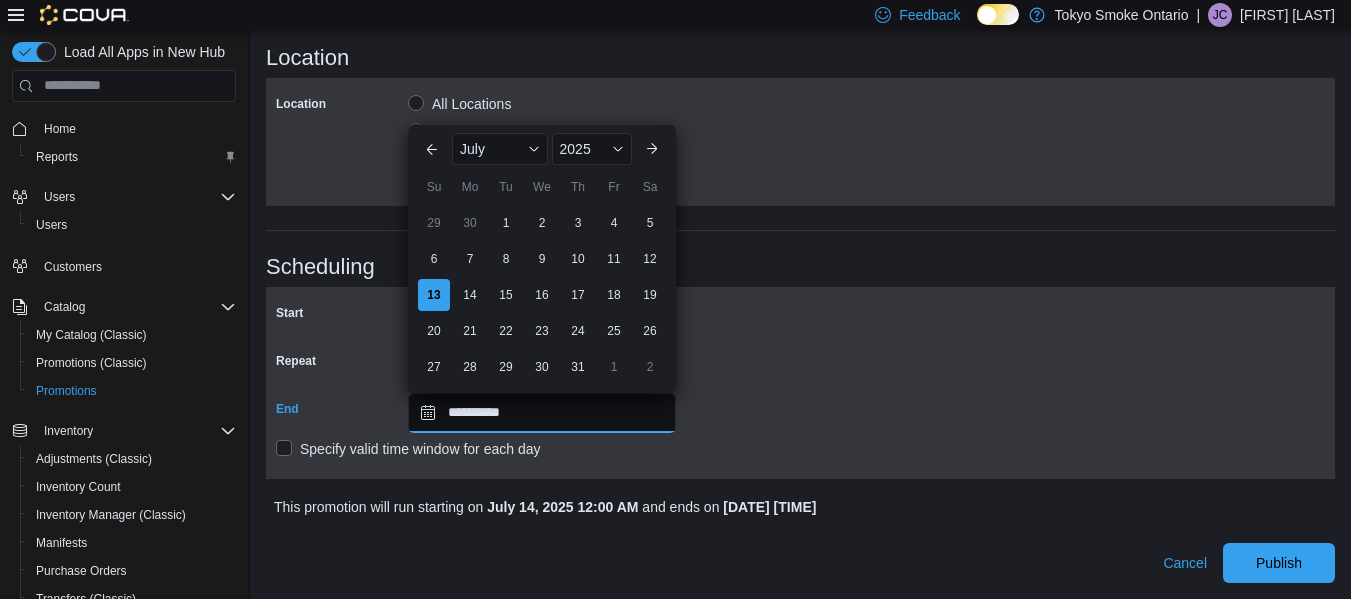 click on "**********" at bounding box center [542, 413] 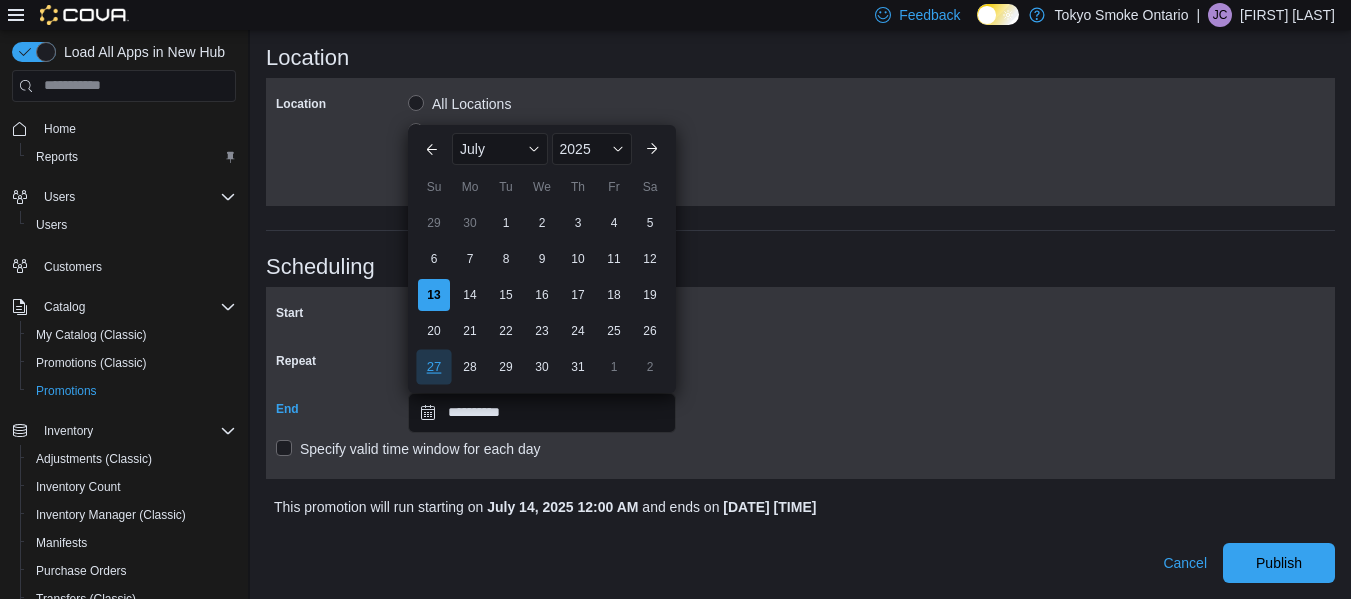 click on "27" at bounding box center [433, 366] 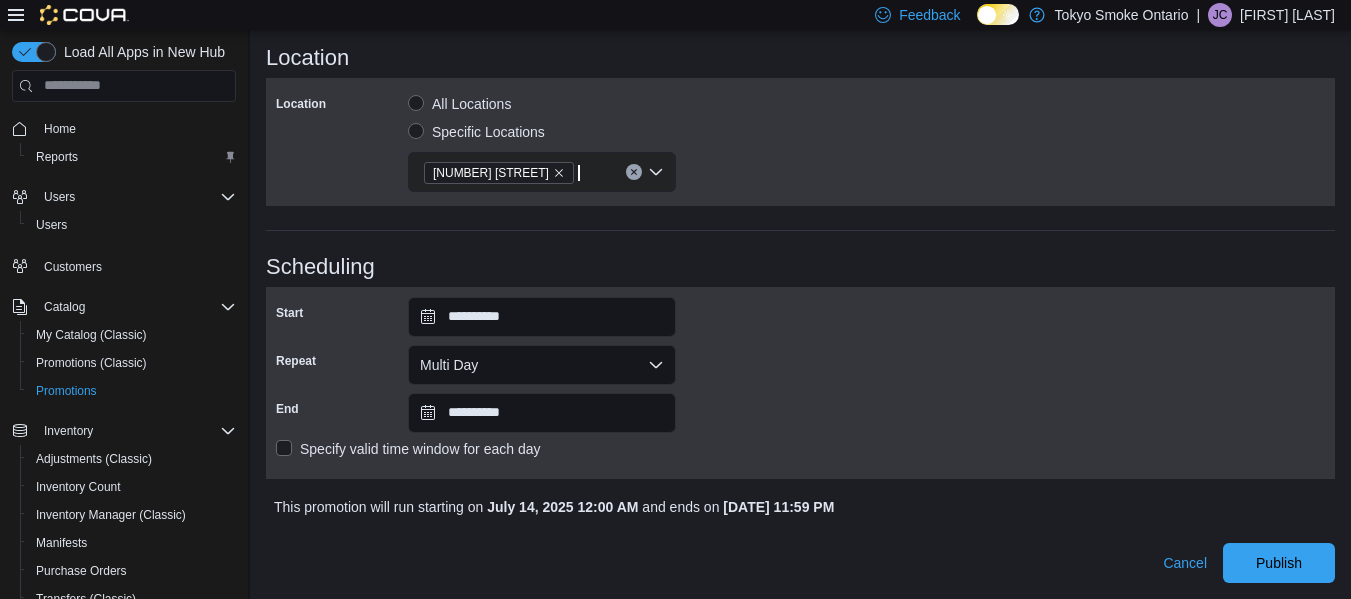 click on "**********" at bounding box center (800, 383) 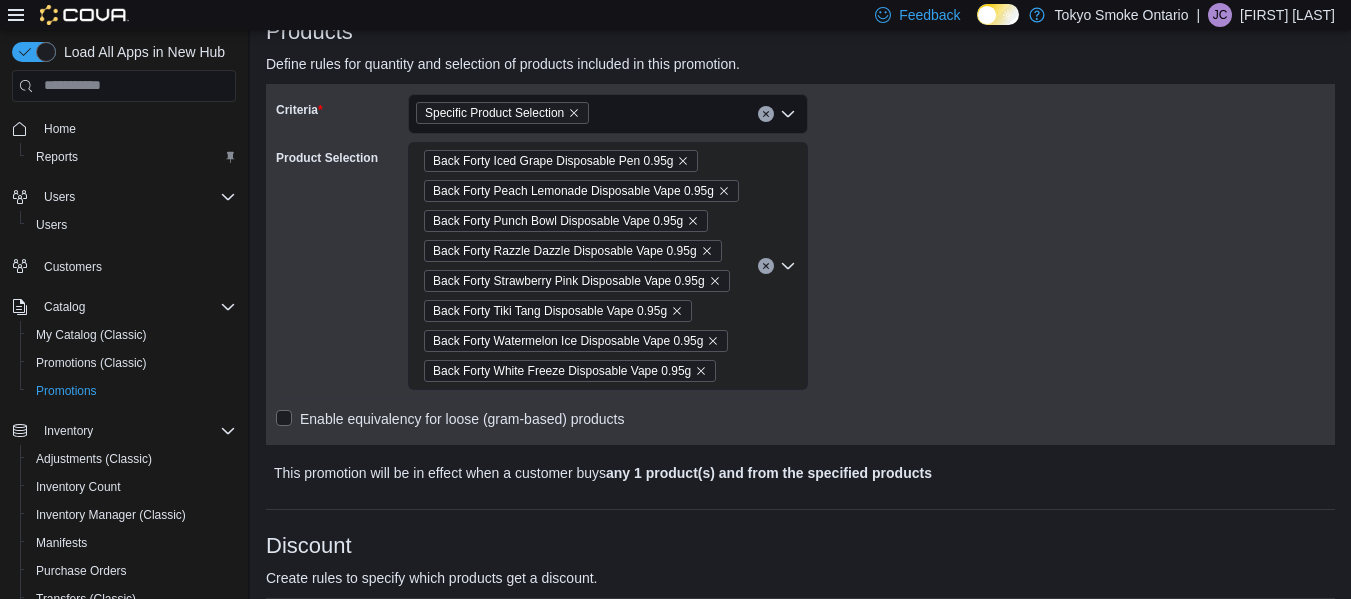 scroll, scrollTop: 1202, scrollLeft: 0, axis: vertical 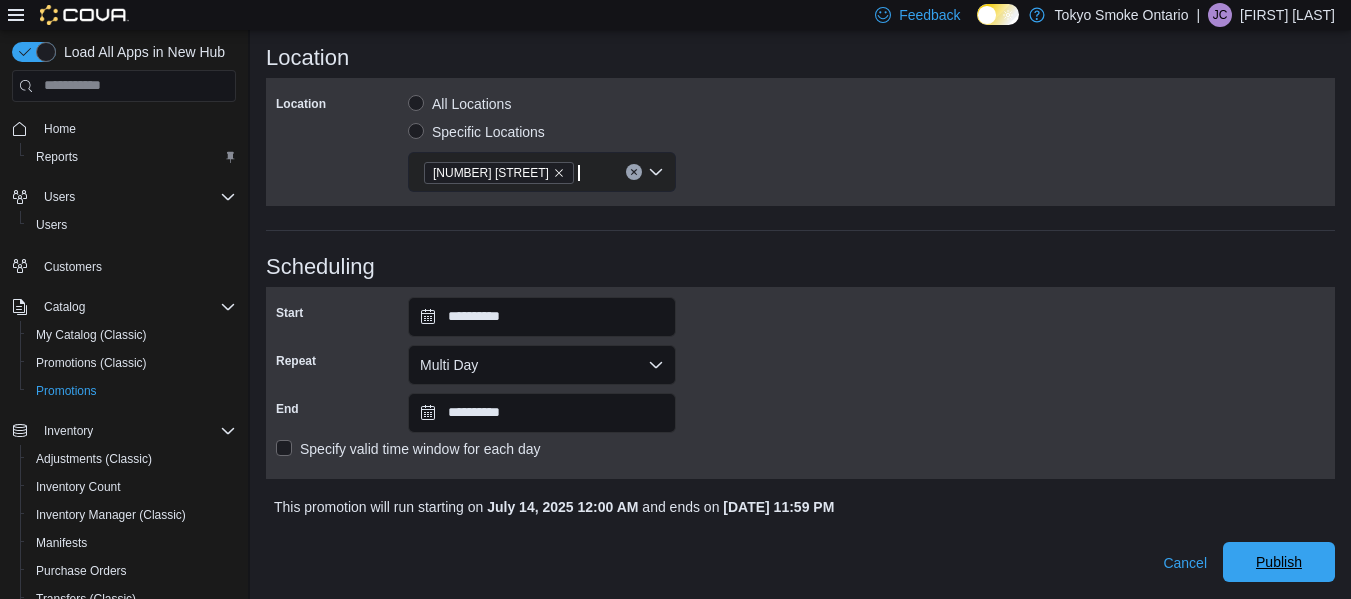 click on "Publish" at bounding box center [1279, 562] 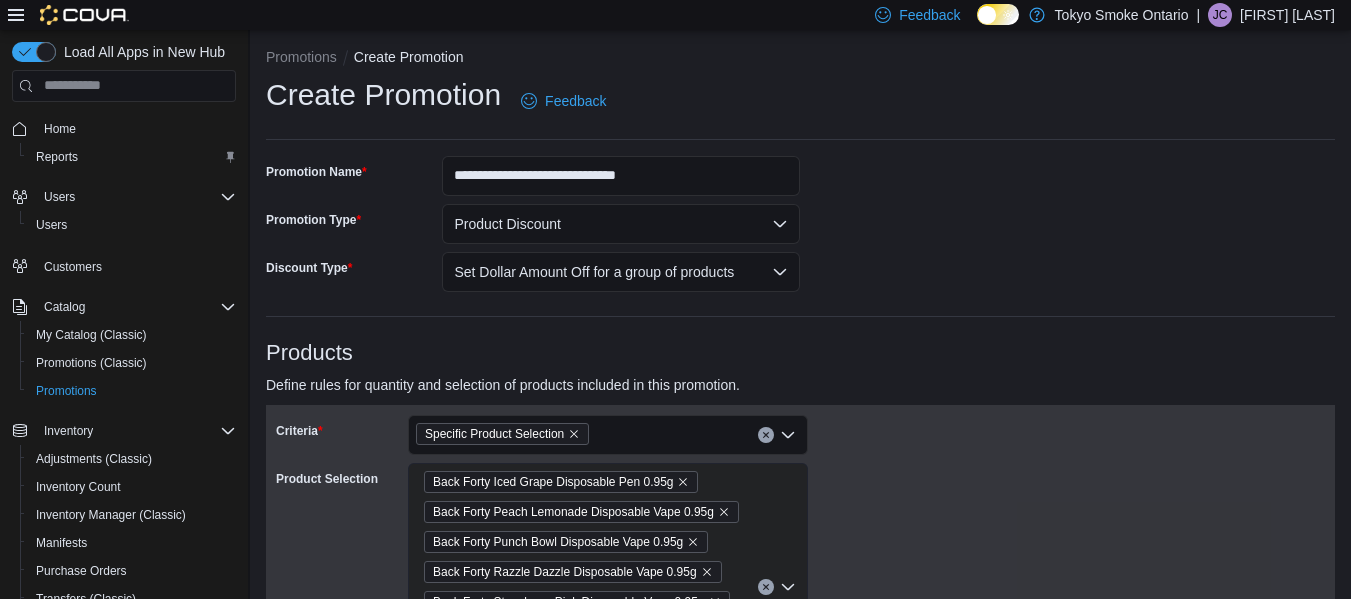 scroll, scrollTop: 310, scrollLeft: 0, axis: vertical 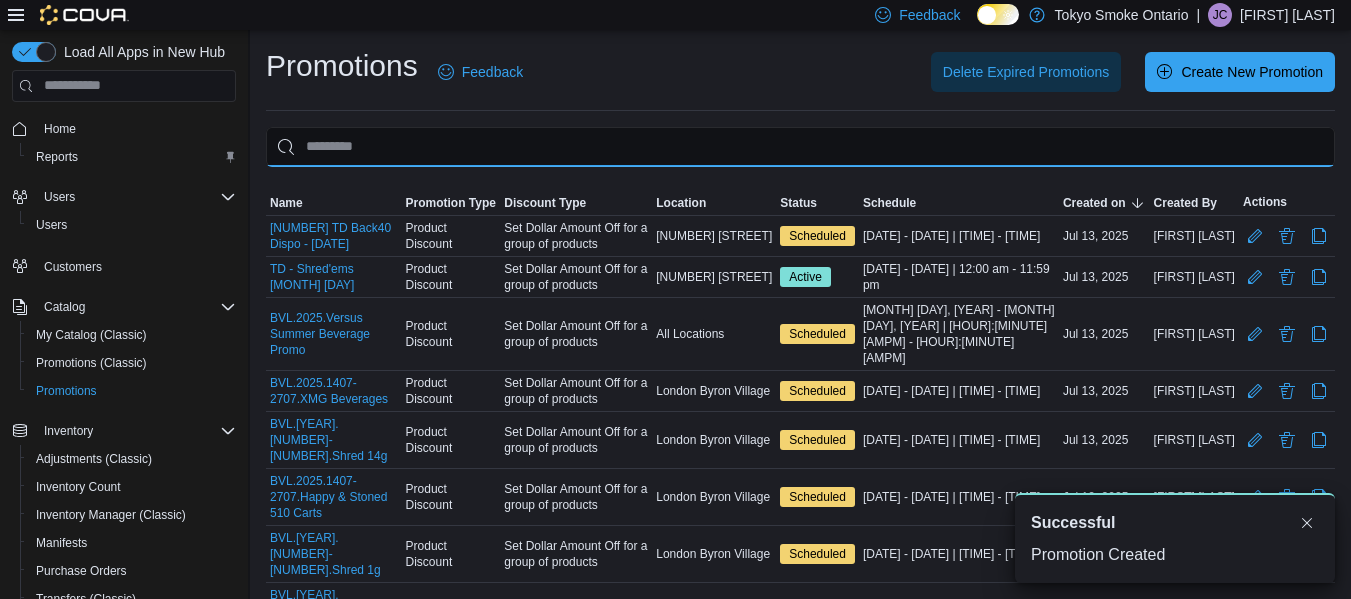 click at bounding box center (800, 147) 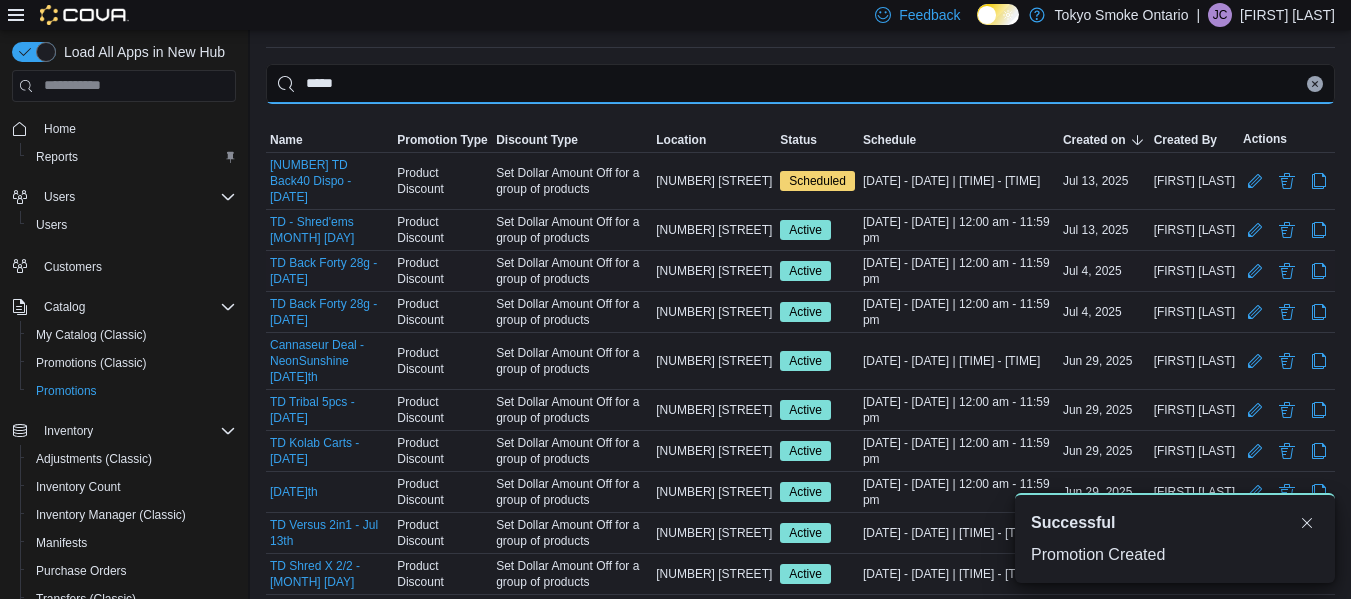 scroll, scrollTop: 91, scrollLeft: 0, axis: vertical 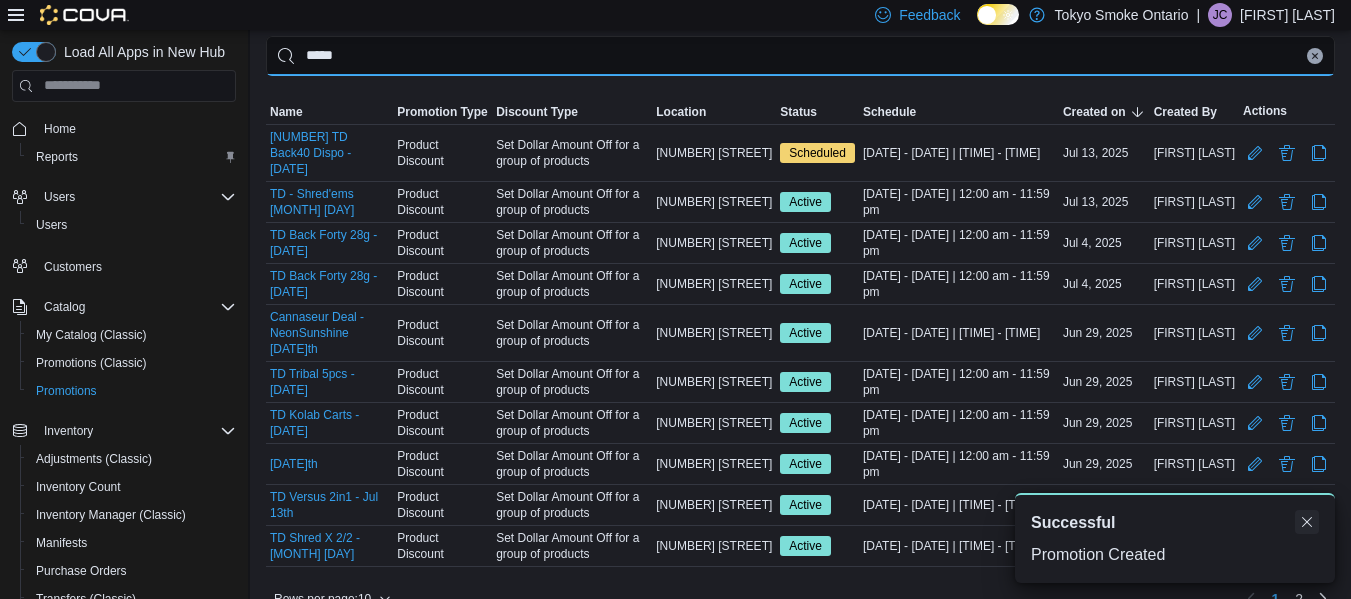 type on "*****" 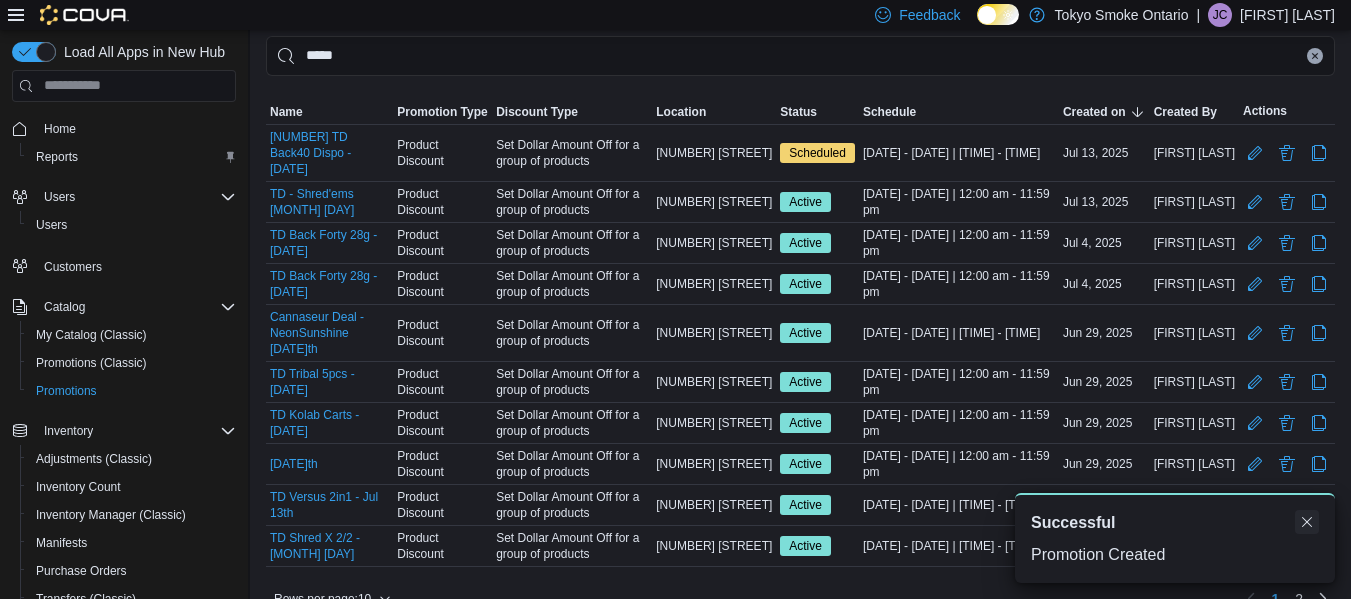 click at bounding box center [1307, 522] 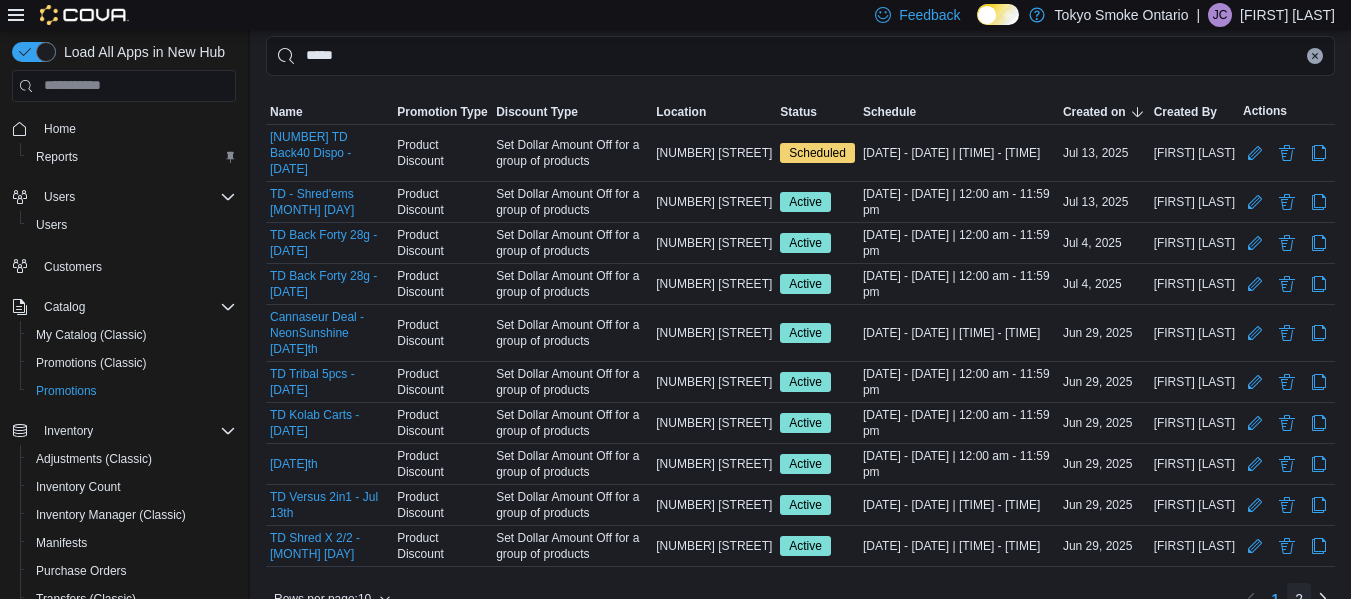 click on "2" at bounding box center [1299, 599] 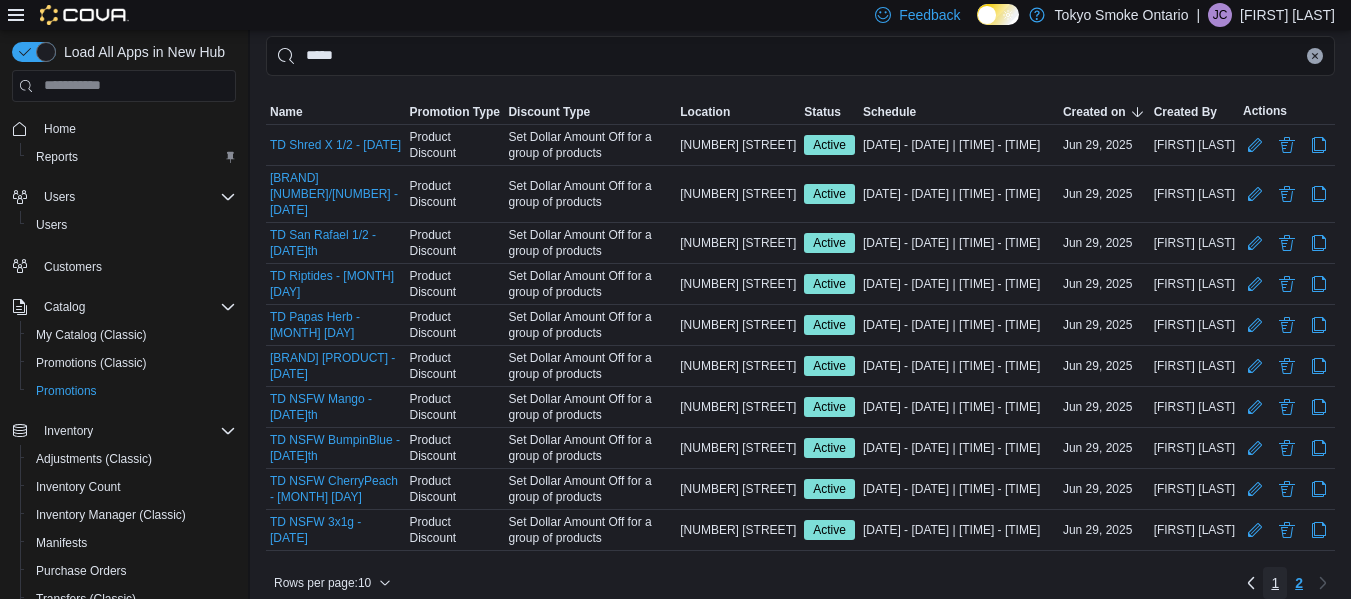 click on "1" at bounding box center [1275, 583] 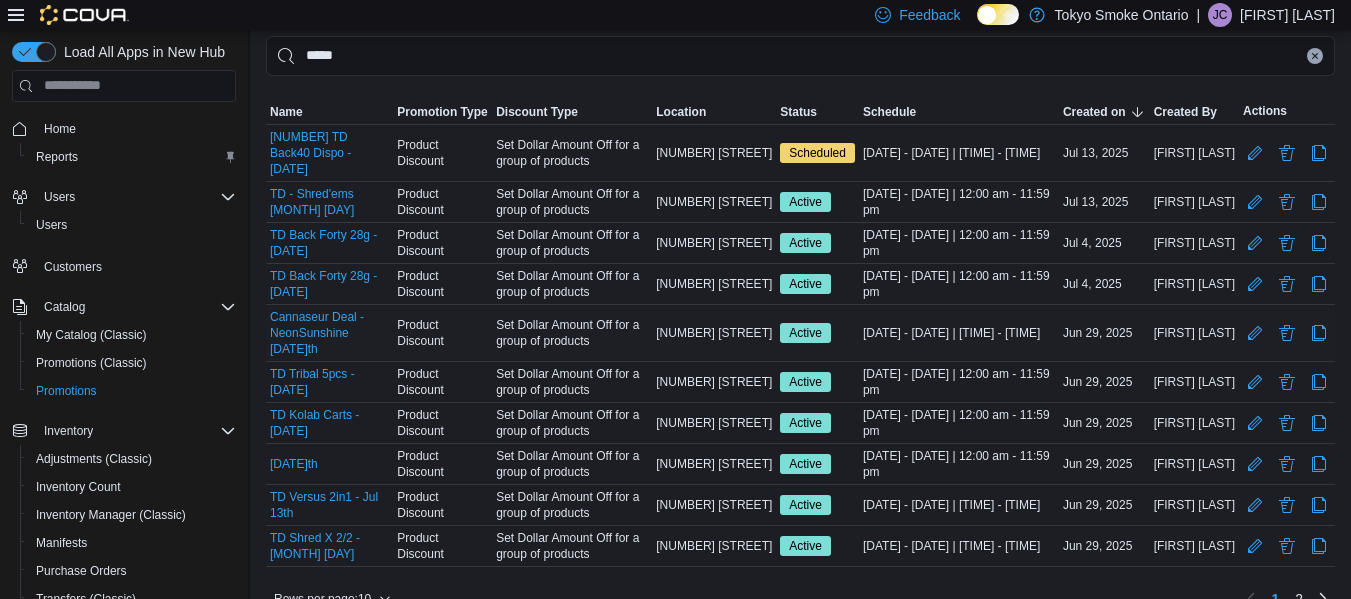 scroll, scrollTop: 0, scrollLeft: 0, axis: both 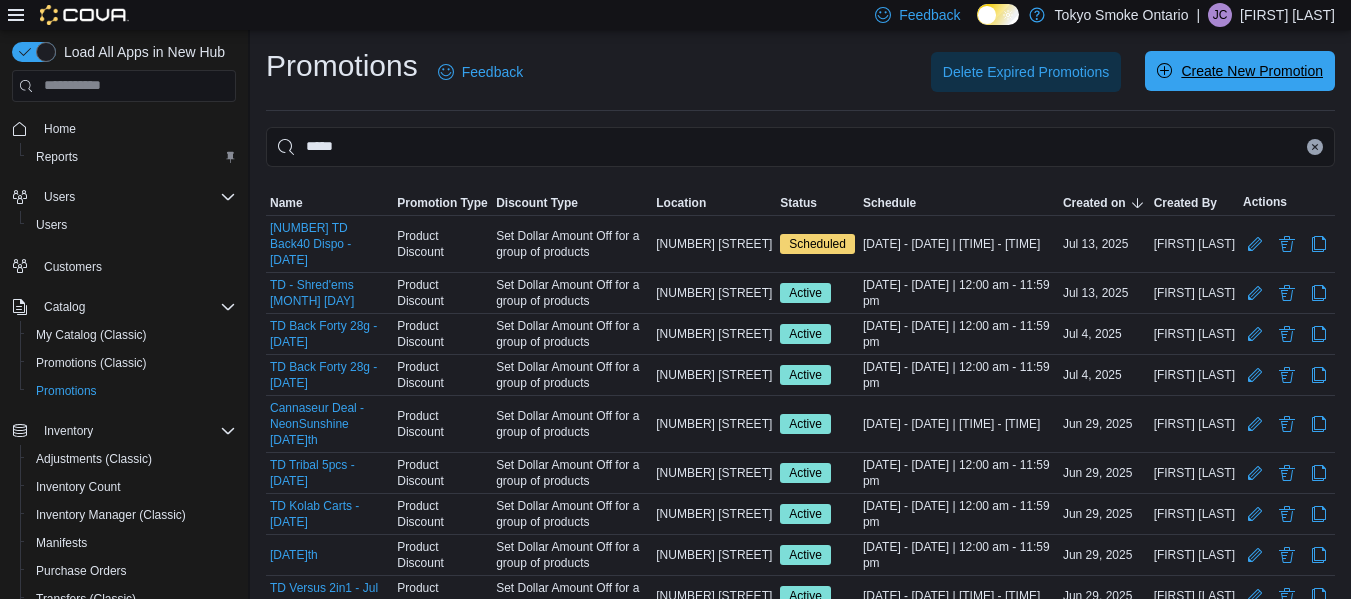 click on "Create New Promotion" at bounding box center (1240, 71) 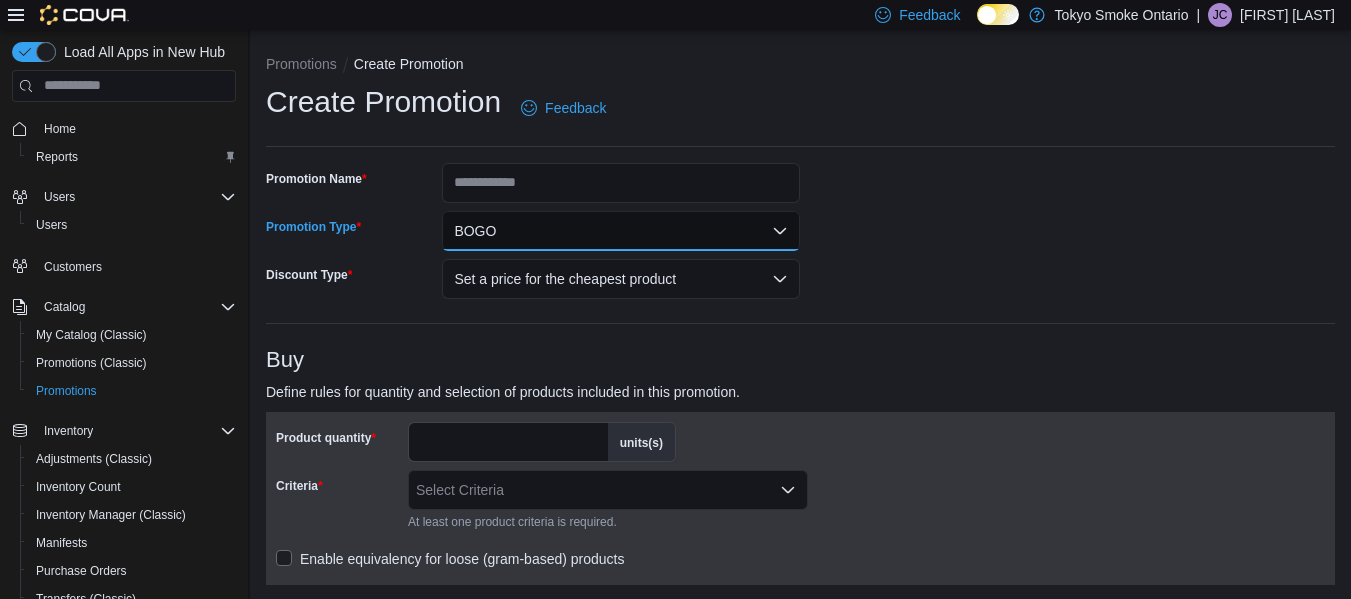 click on "BOGO" at bounding box center [621, 231] 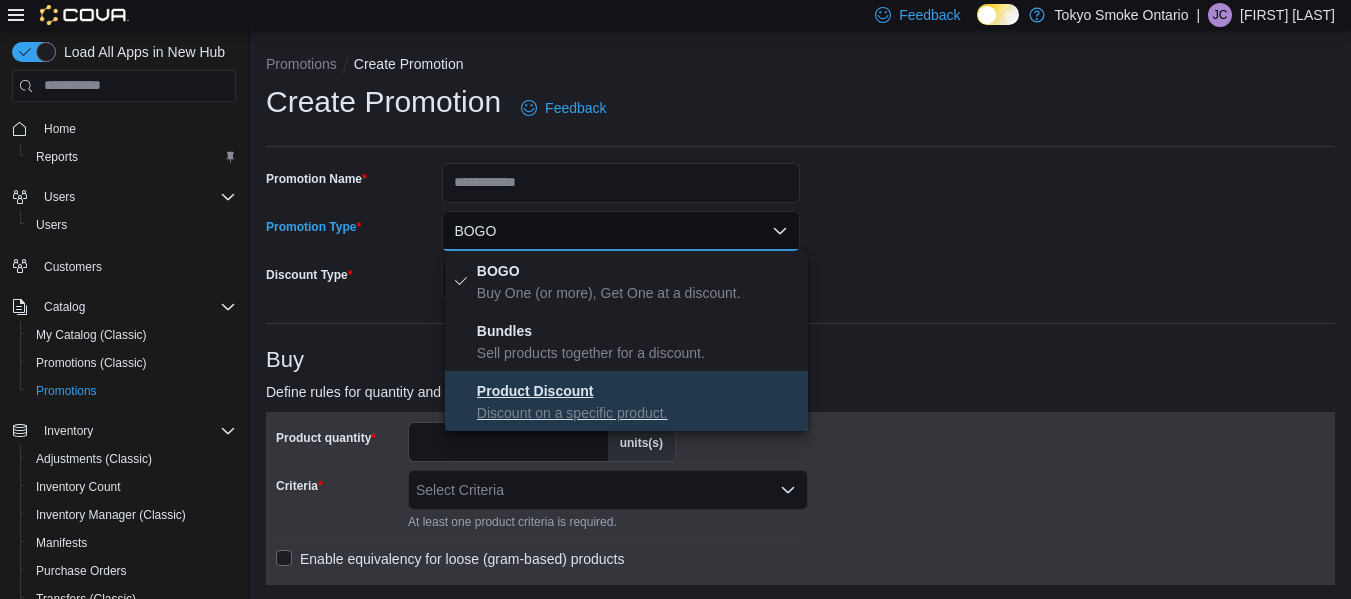 click on "Product Discount" at bounding box center (535, 391) 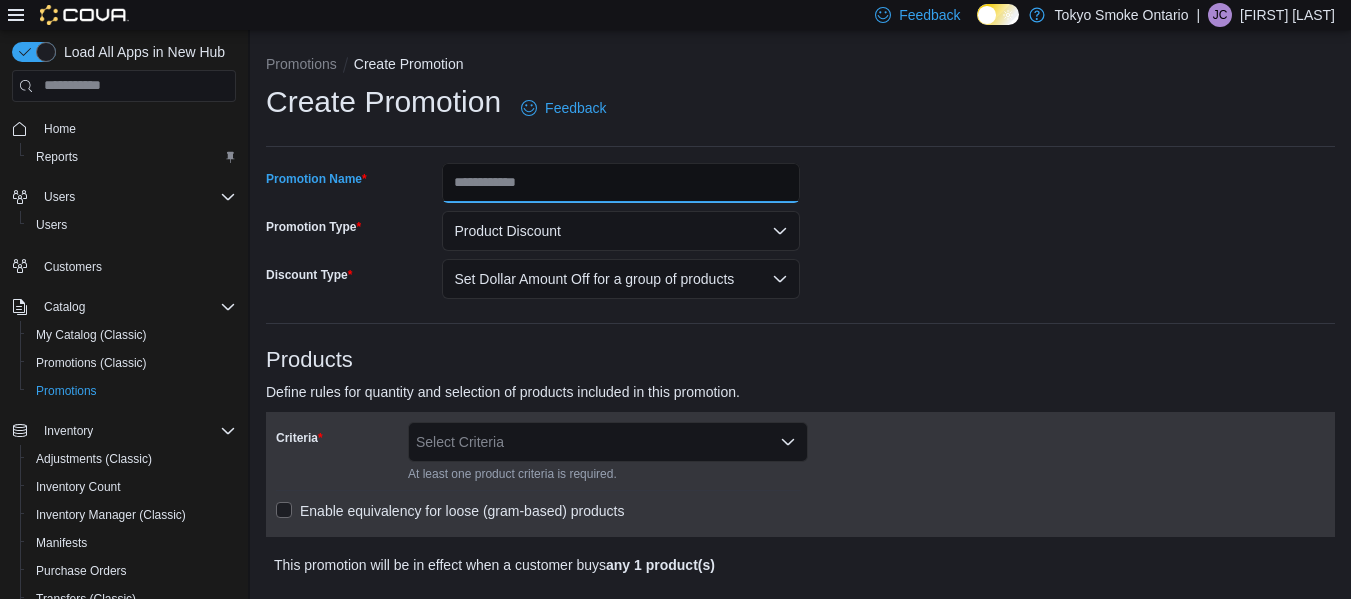 click on "Promotion Name" at bounding box center [621, 183] 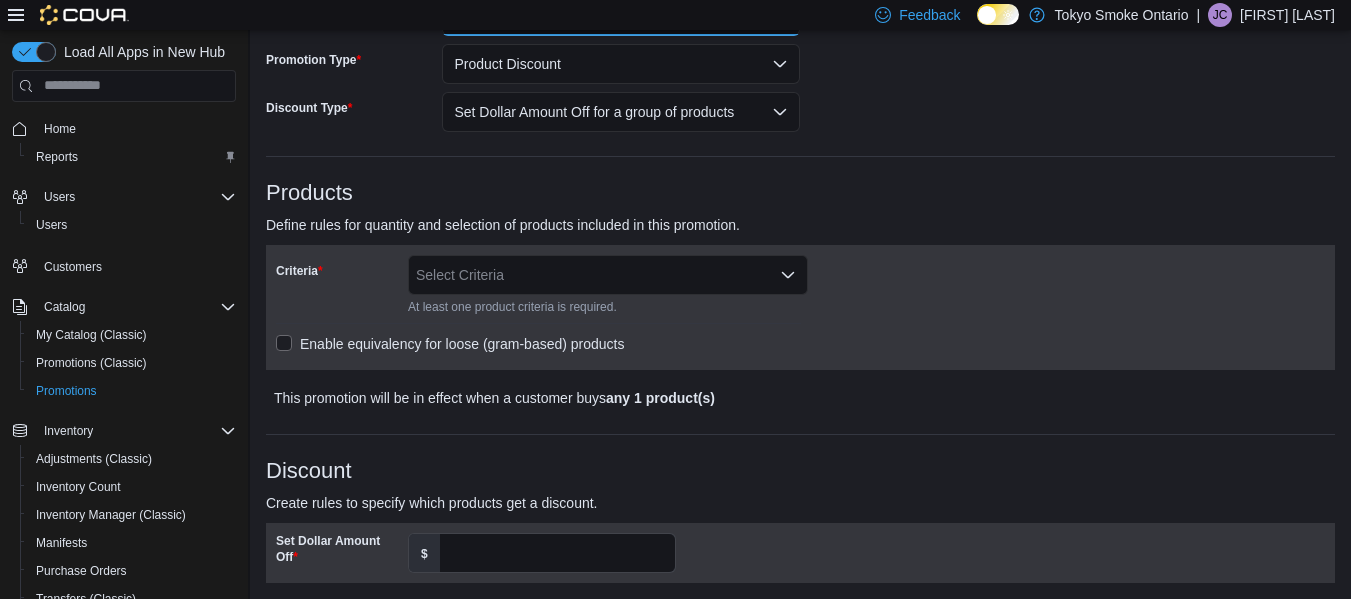 scroll, scrollTop: 168, scrollLeft: 0, axis: vertical 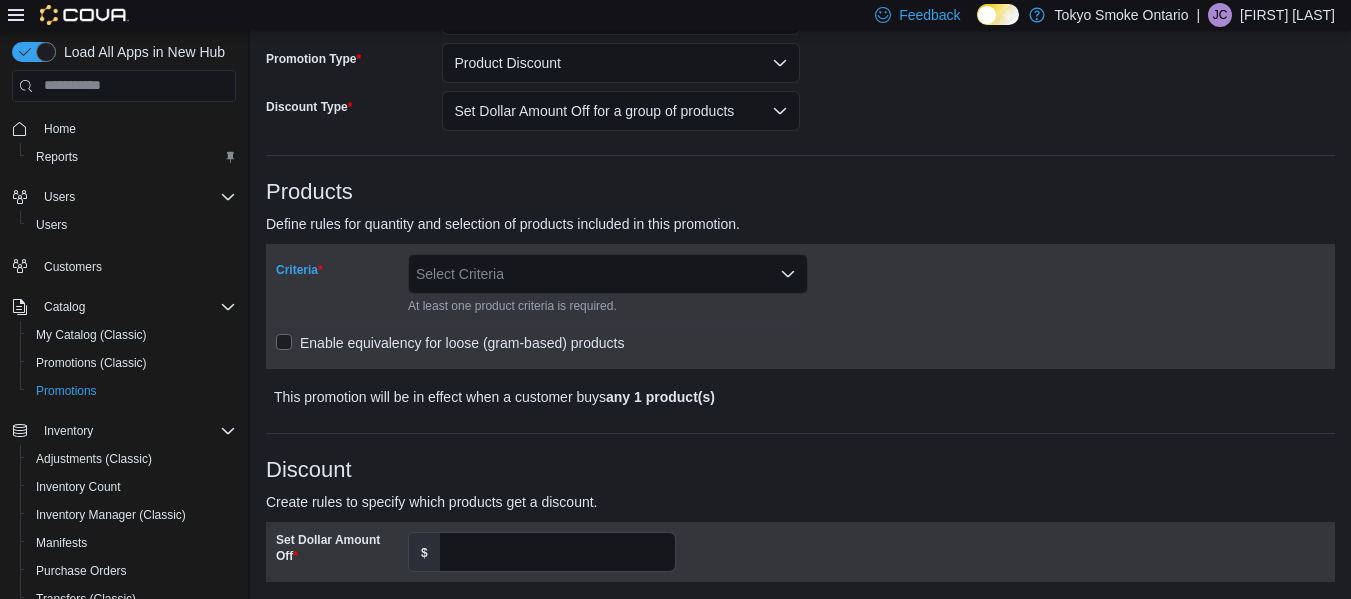 click on "Select Criteria" at bounding box center (608, 274) 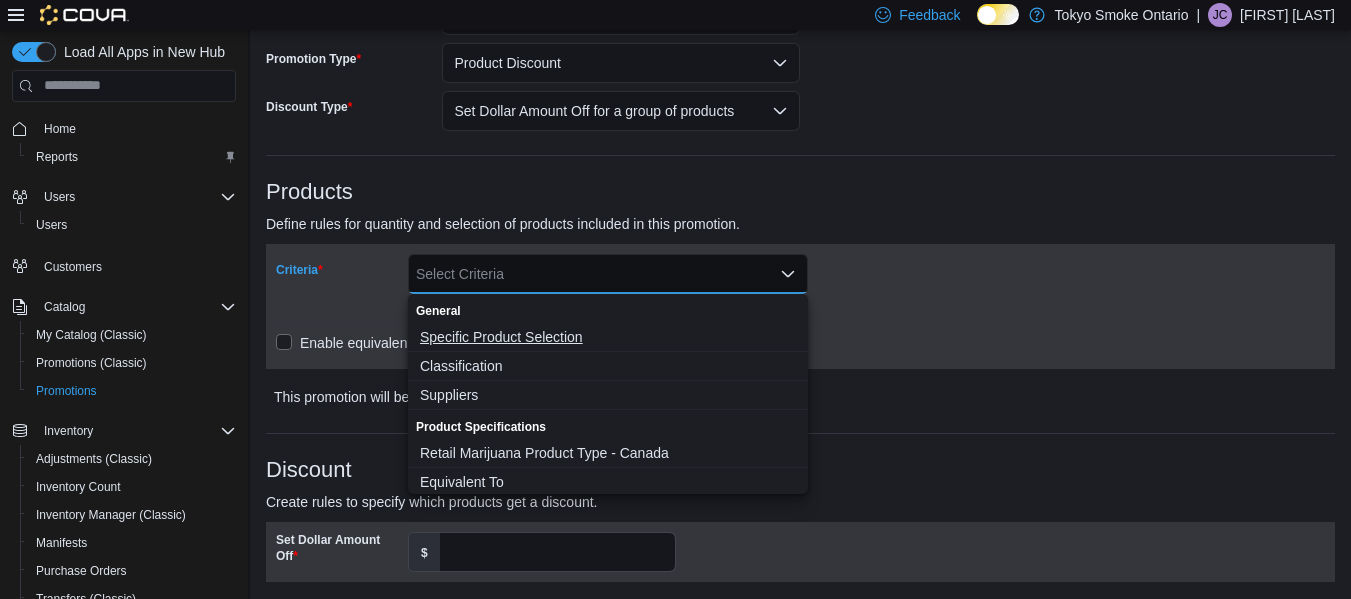 click on "Specific Product Selection" at bounding box center (608, 337) 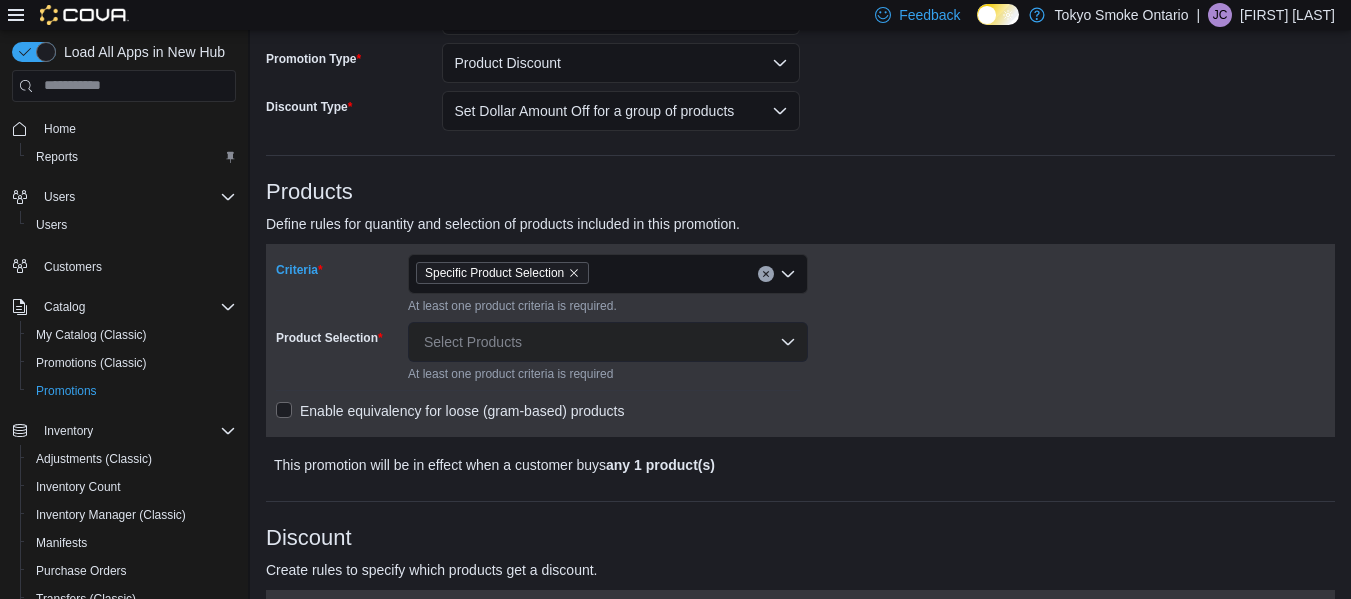 scroll, scrollTop: 0, scrollLeft: 0, axis: both 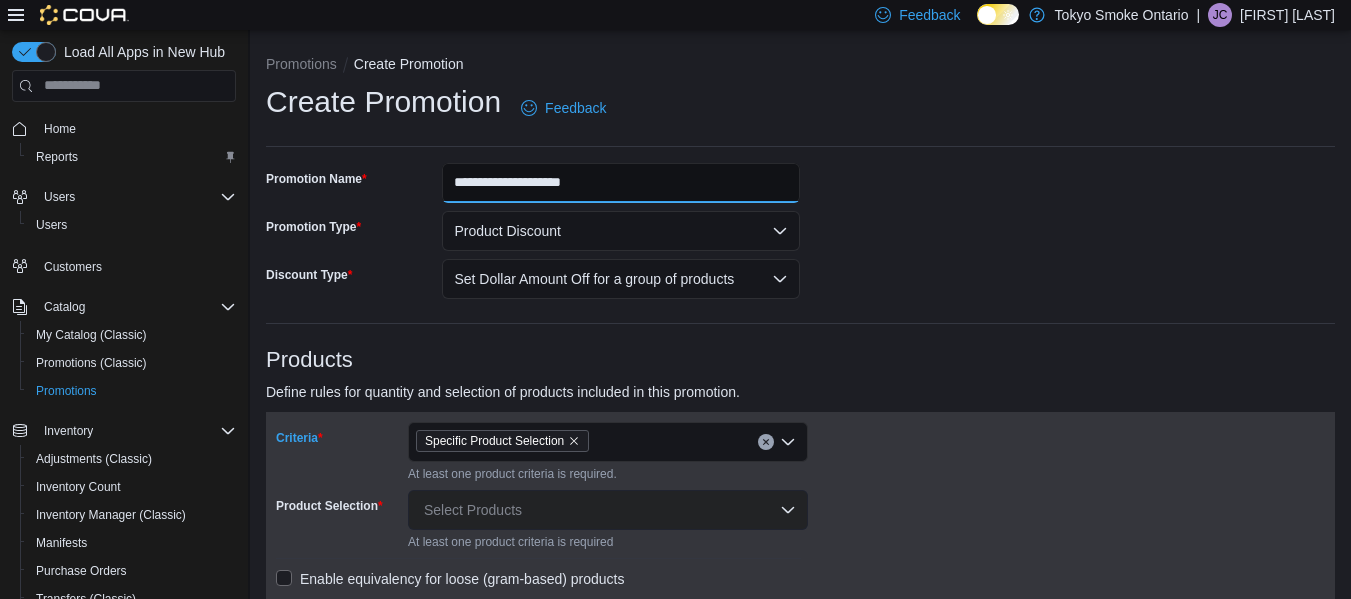 click on "**********" at bounding box center [621, 183] 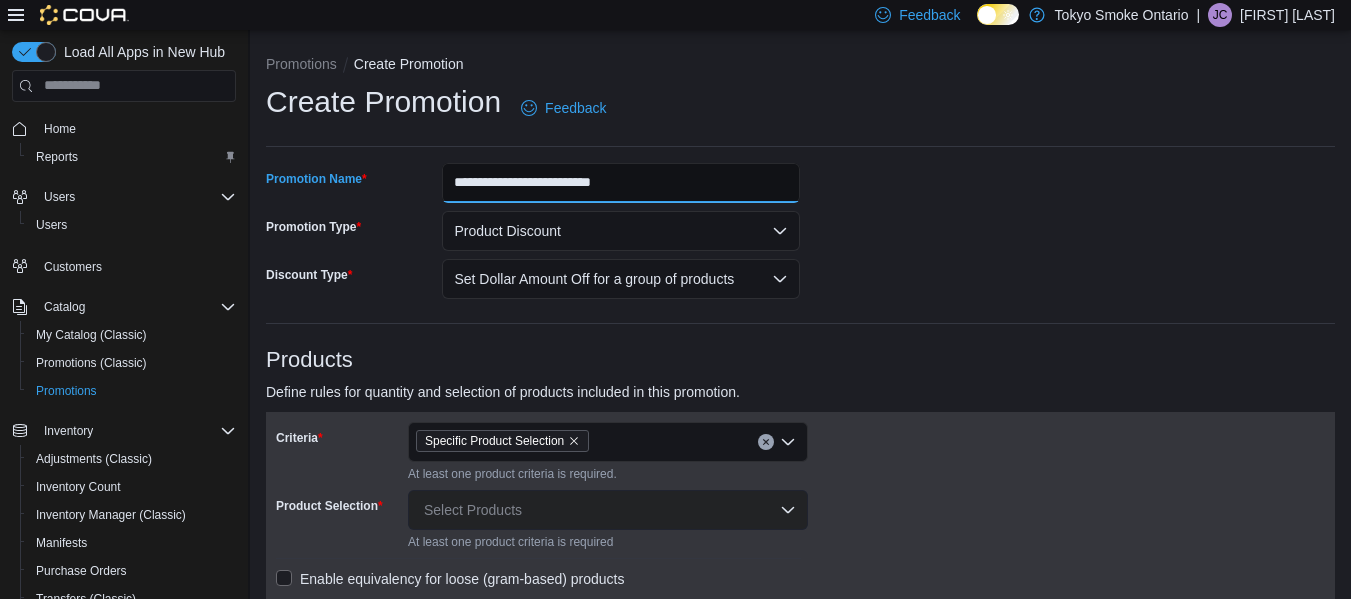 type on "**********" 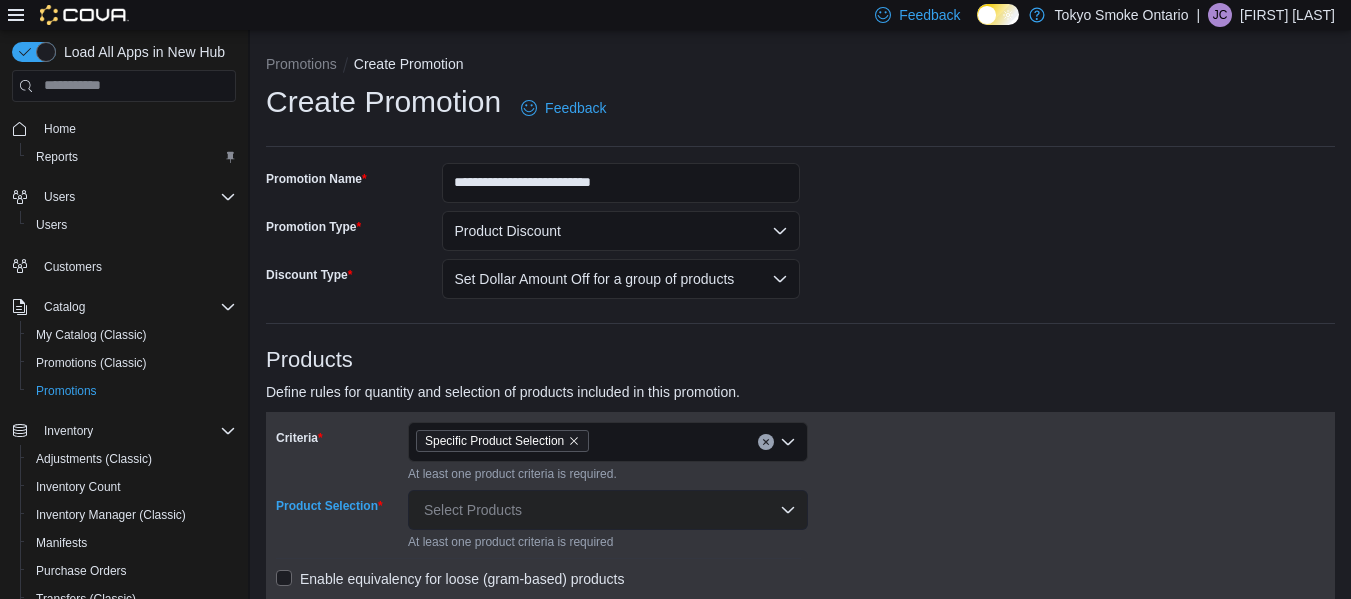 click on "Select Products" at bounding box center [608, 510] 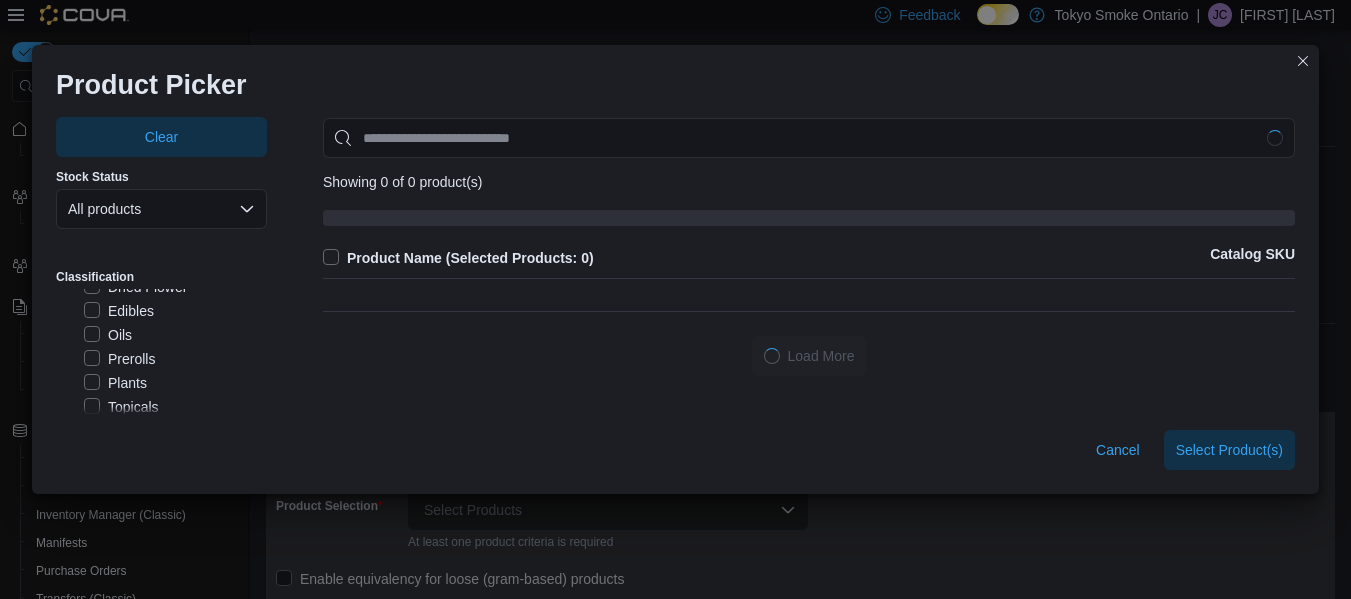 scroll, scrollTop: 185, scrollLeft: 0, axis: vertical 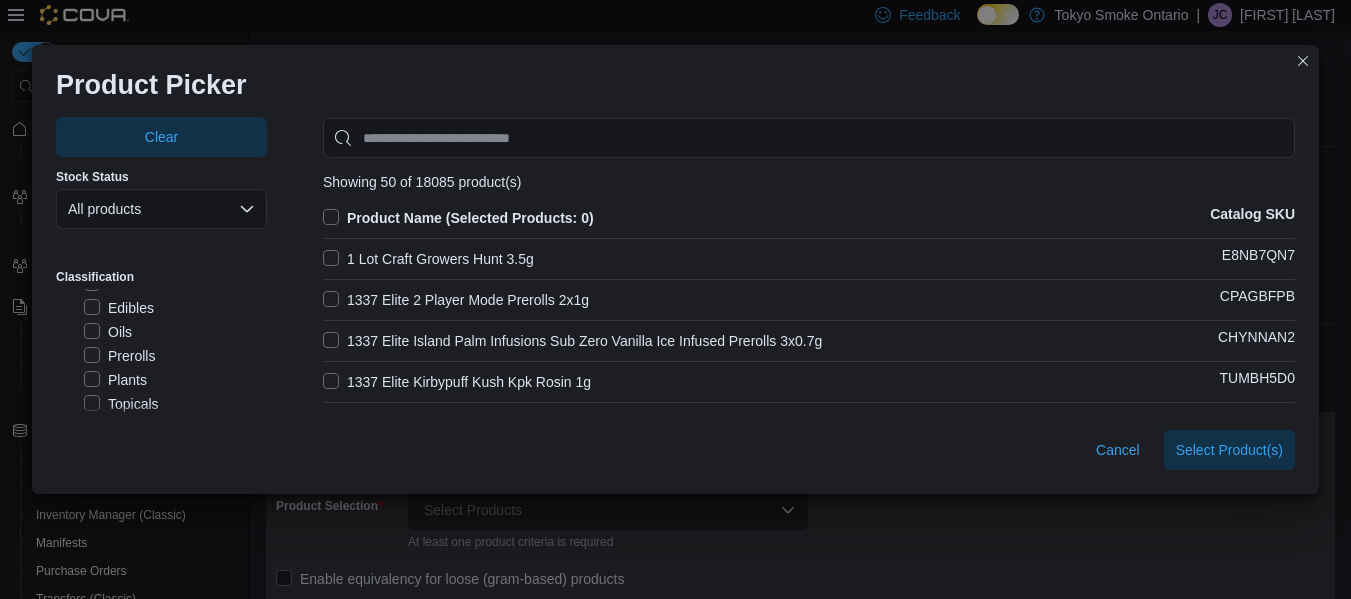 click on "Prerolls" at bounding box center [119, 356] 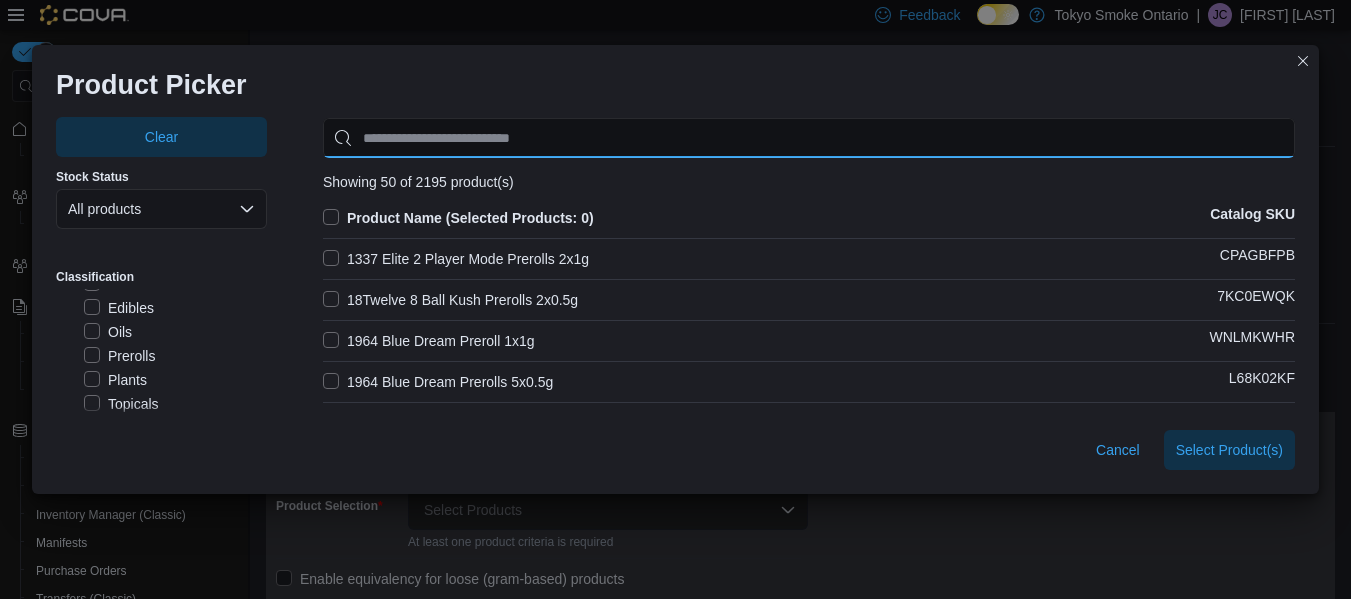 click at bounding box center [809, 138] 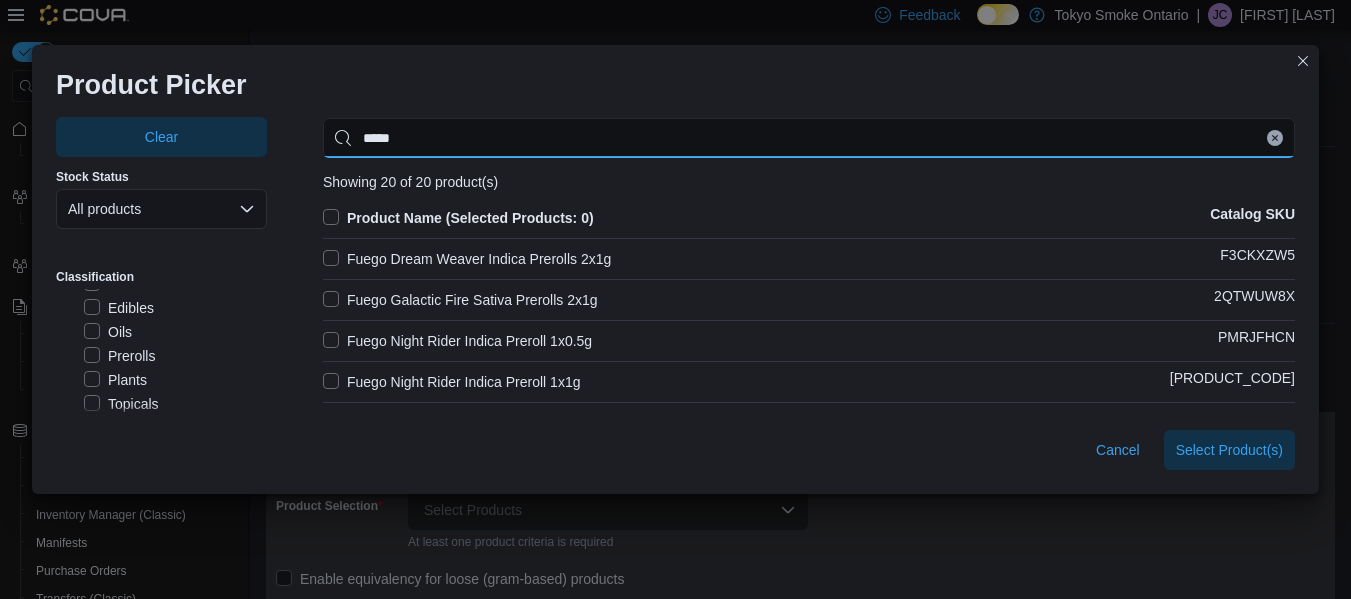 type on "*****" 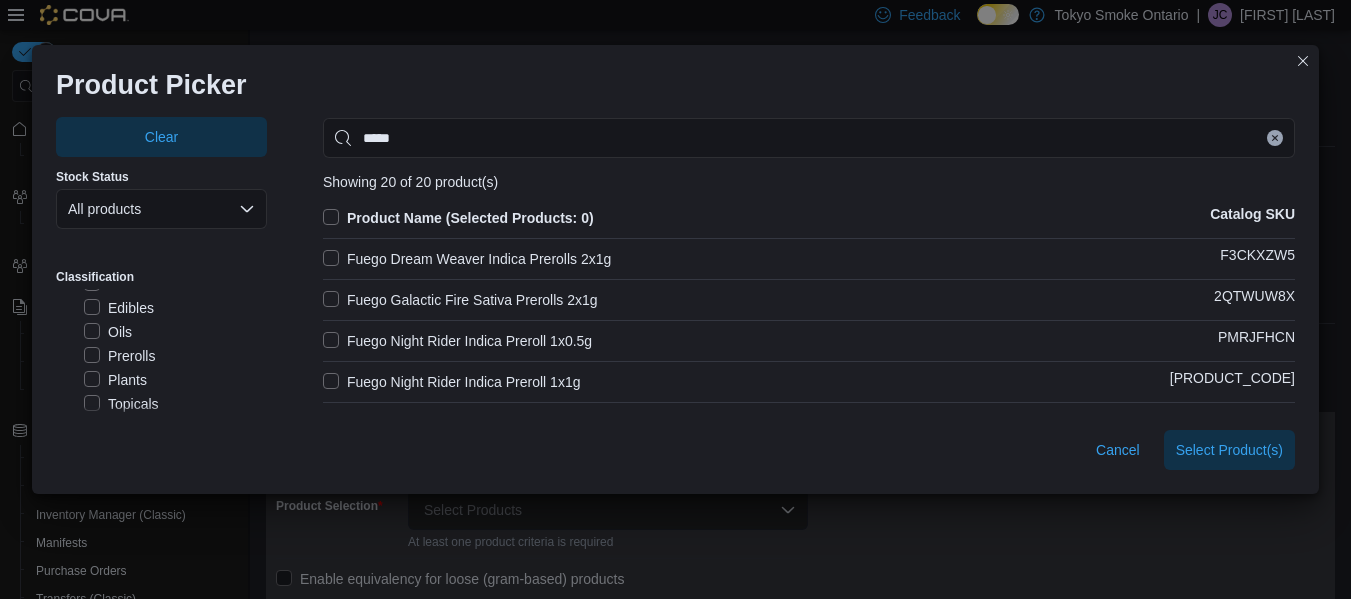 click on "Fuego Dream Weaver Indica Prerolls 2x1g" at bounding box center (467, 259) 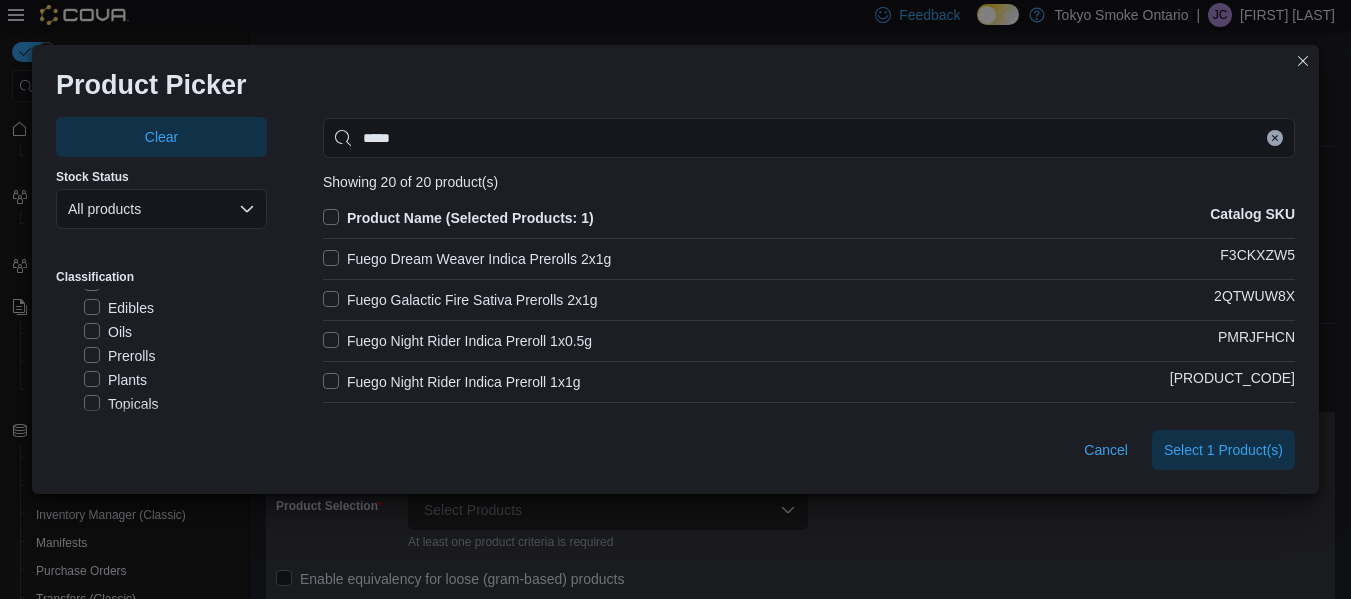 click on "Fuego Galactic Fire Sativa Prerolls 2x1g" at bounding box center [460, 300] 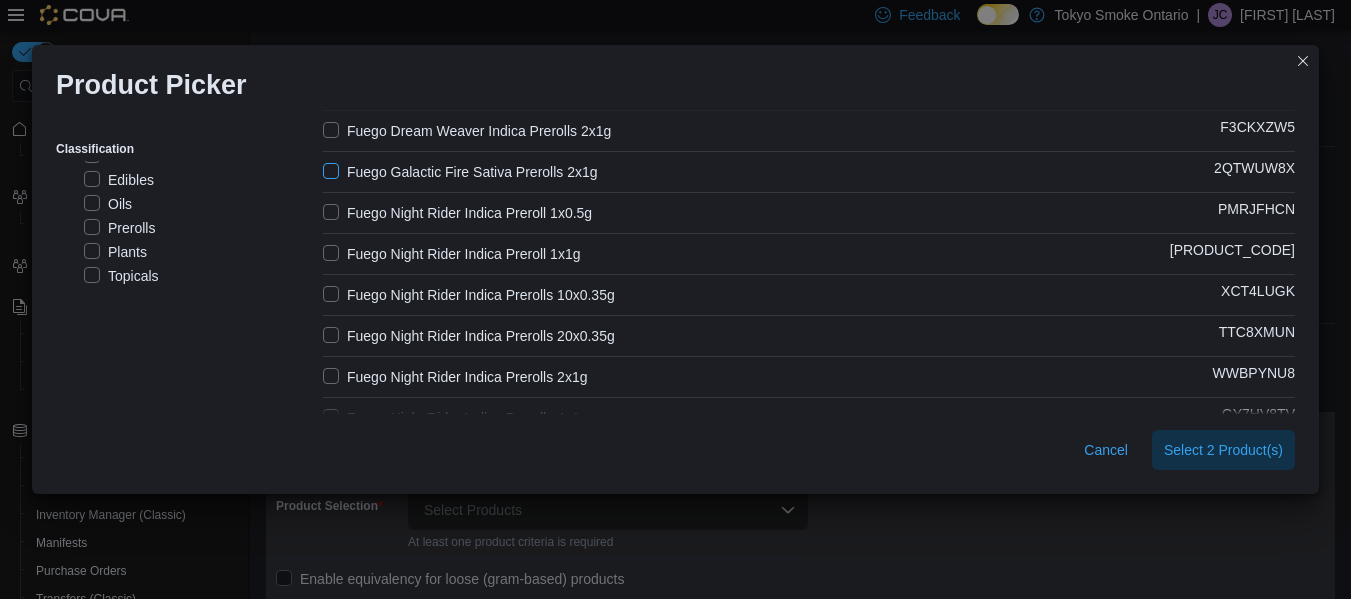 scroll, scrollTop: 162, scrollLeft: 0, axis: vertical 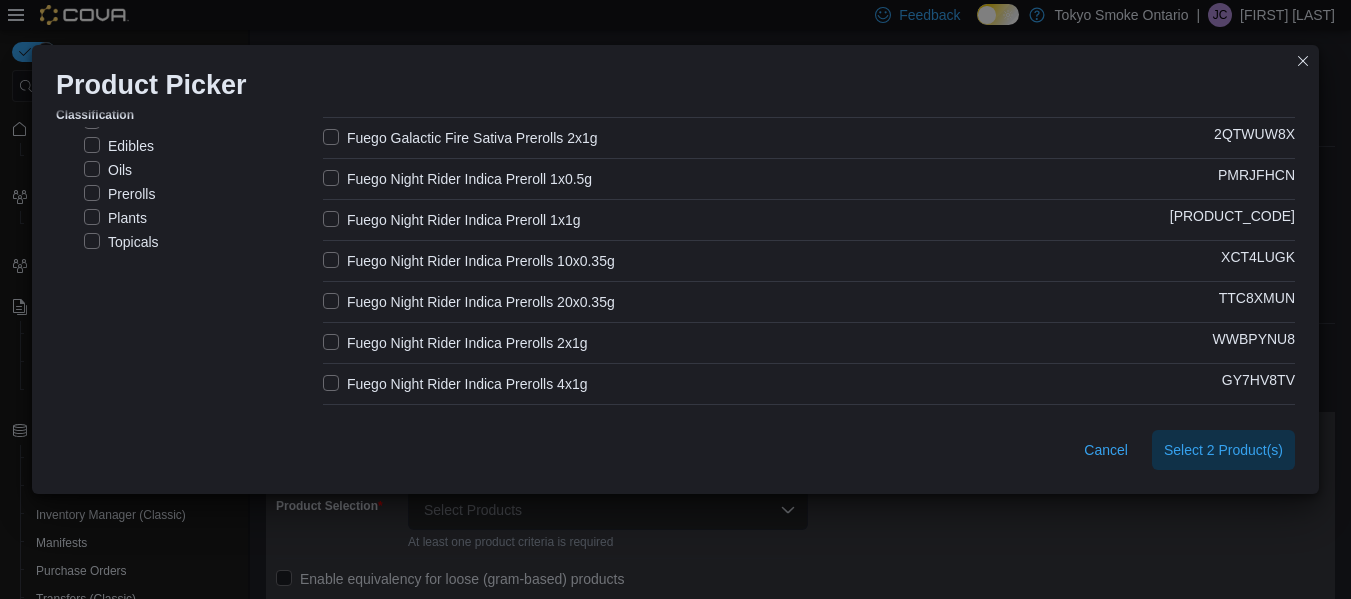 click on "Fuego Night Rider Indica Prerolls 2x1g" at bounding box center [455, 343] 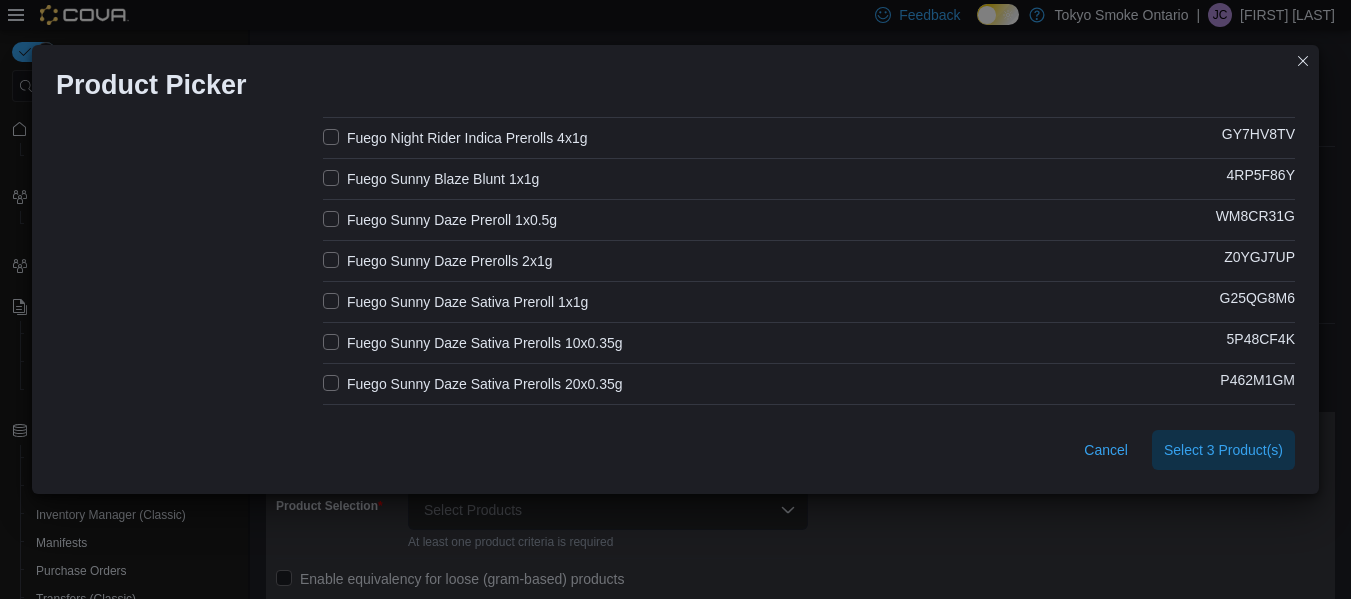 scroll, scrollTop: 413, scrollLeft: 0, axis: vertical 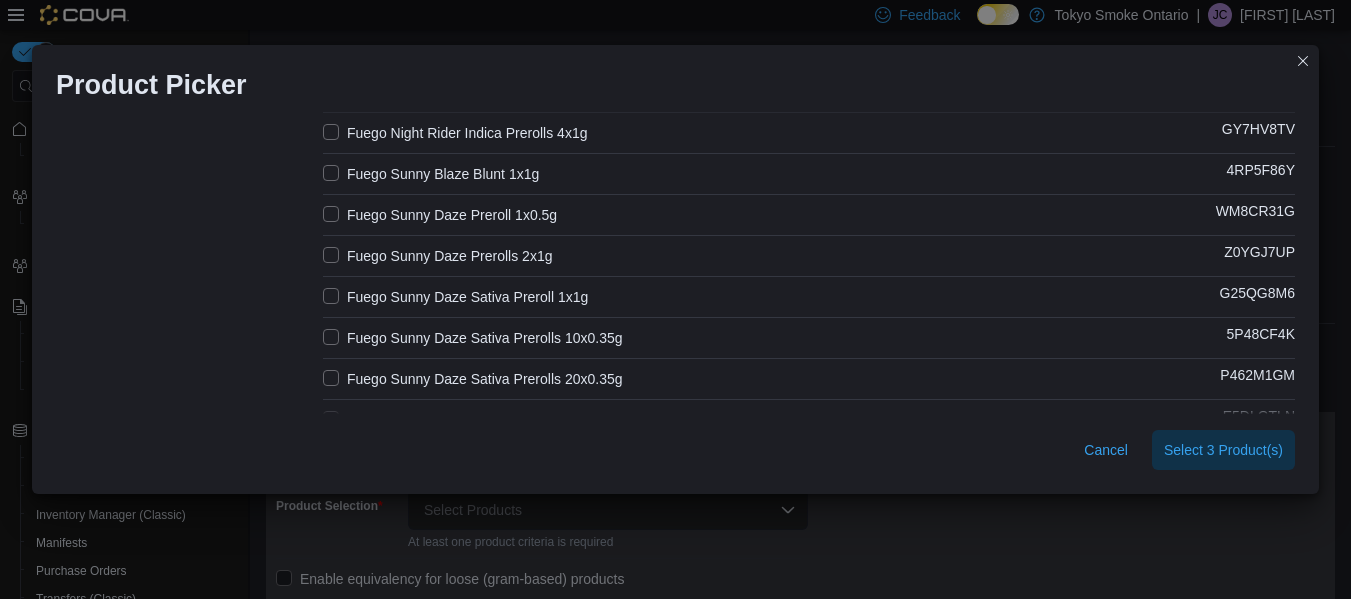 click on "Fuego Sunny Daze Prerolls 2x1g" at bounding box center (437, 256) 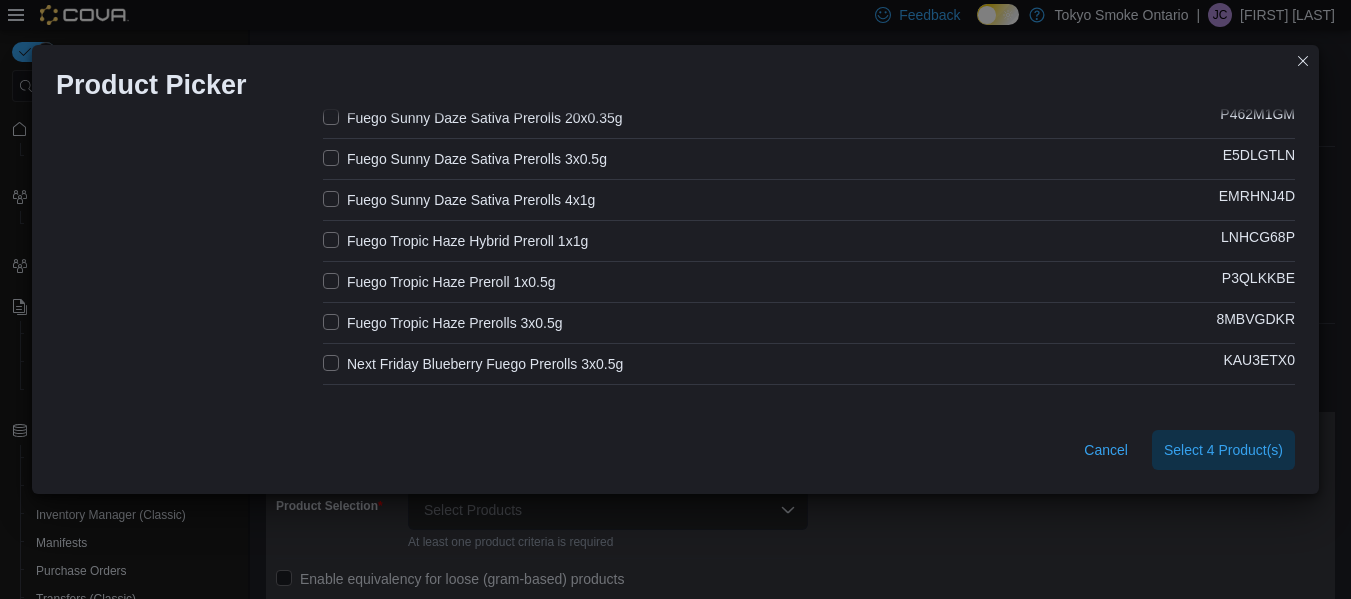 scroll, scrollTop: 749, scrollLeft: 0, axis: vertical 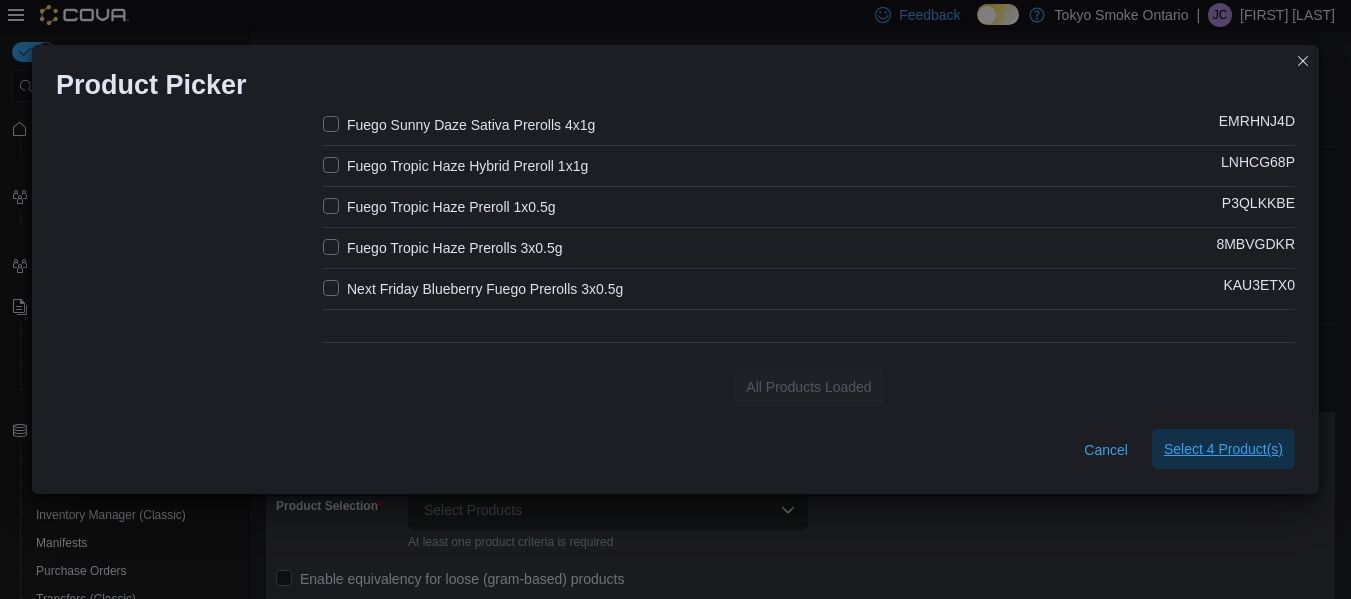 click on "Select 4 Product(s)" at bounding box center (1223, 449) 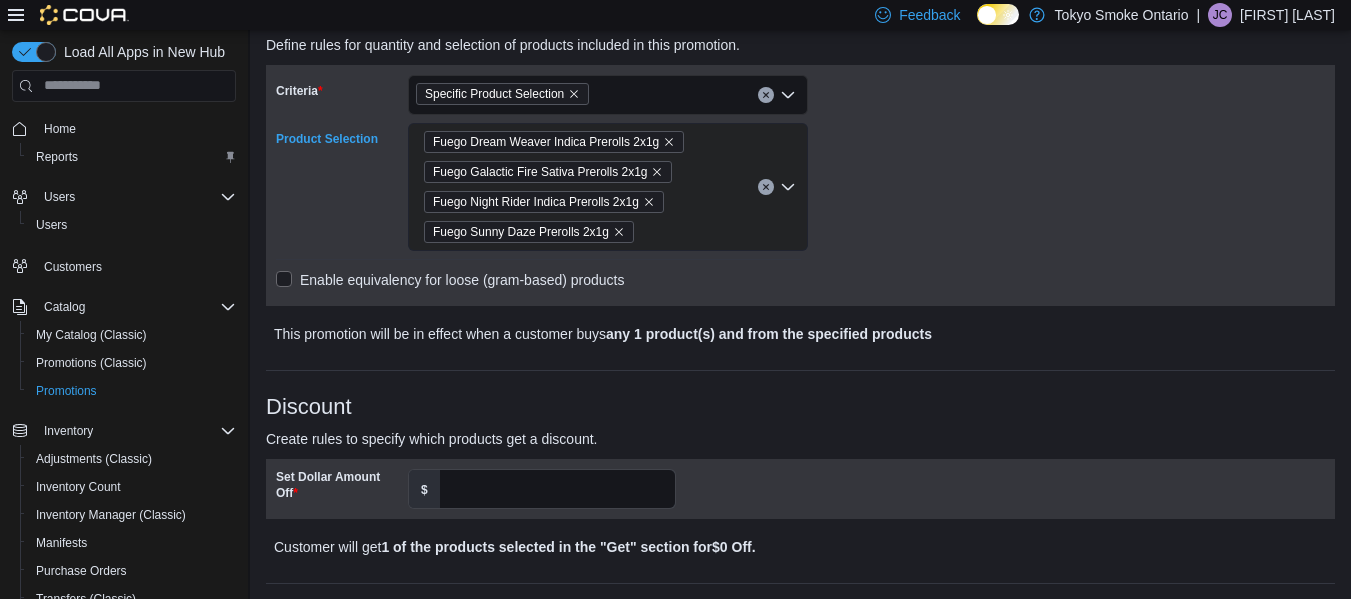 scroll, scrollTop: 348, scrollLeft: 0, axis: vertical 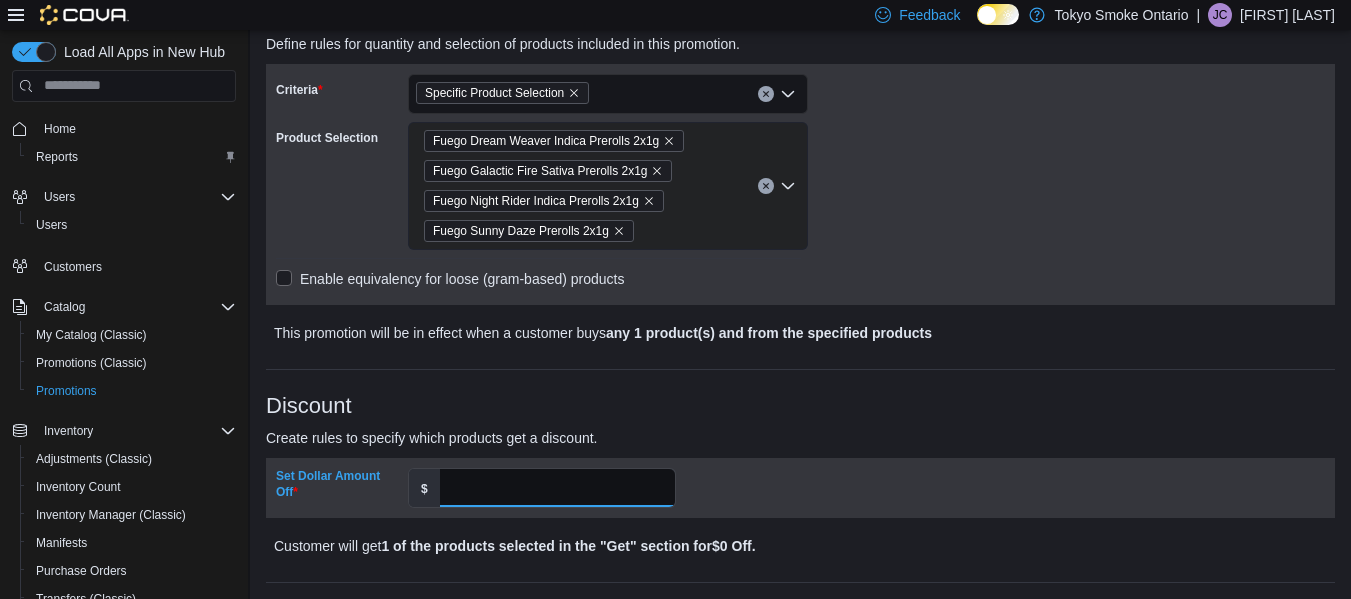 click on "Set Dollar Amount Off" at bounding box center (557, 488) 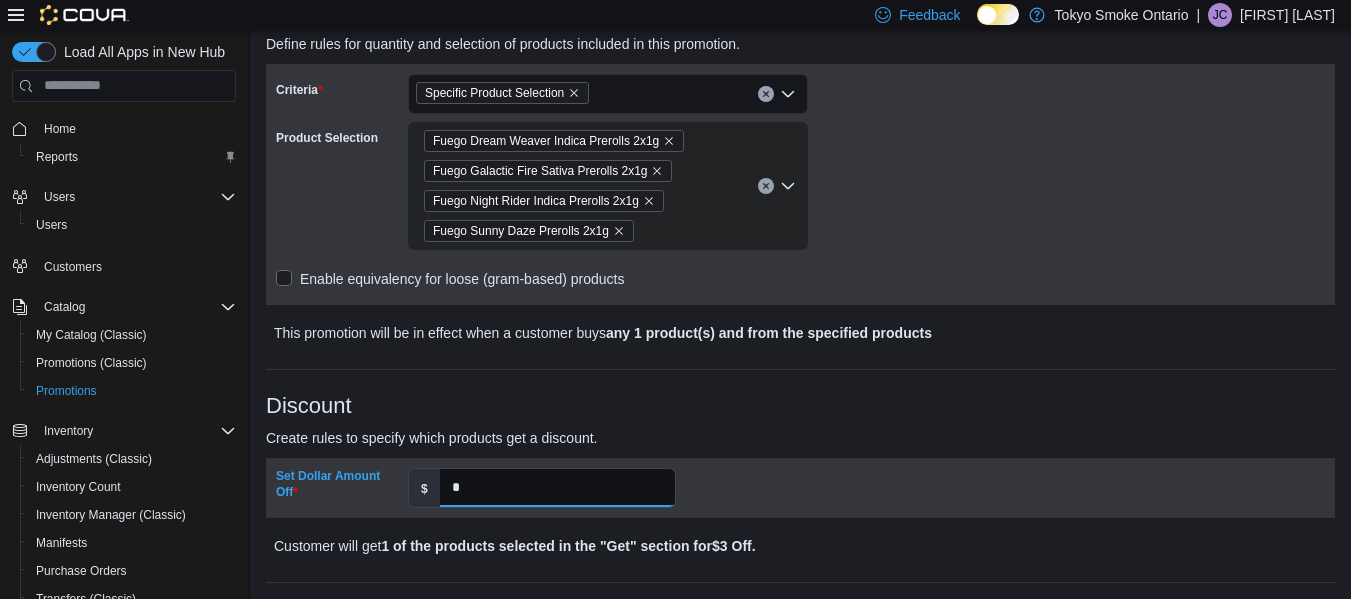 type on "*" 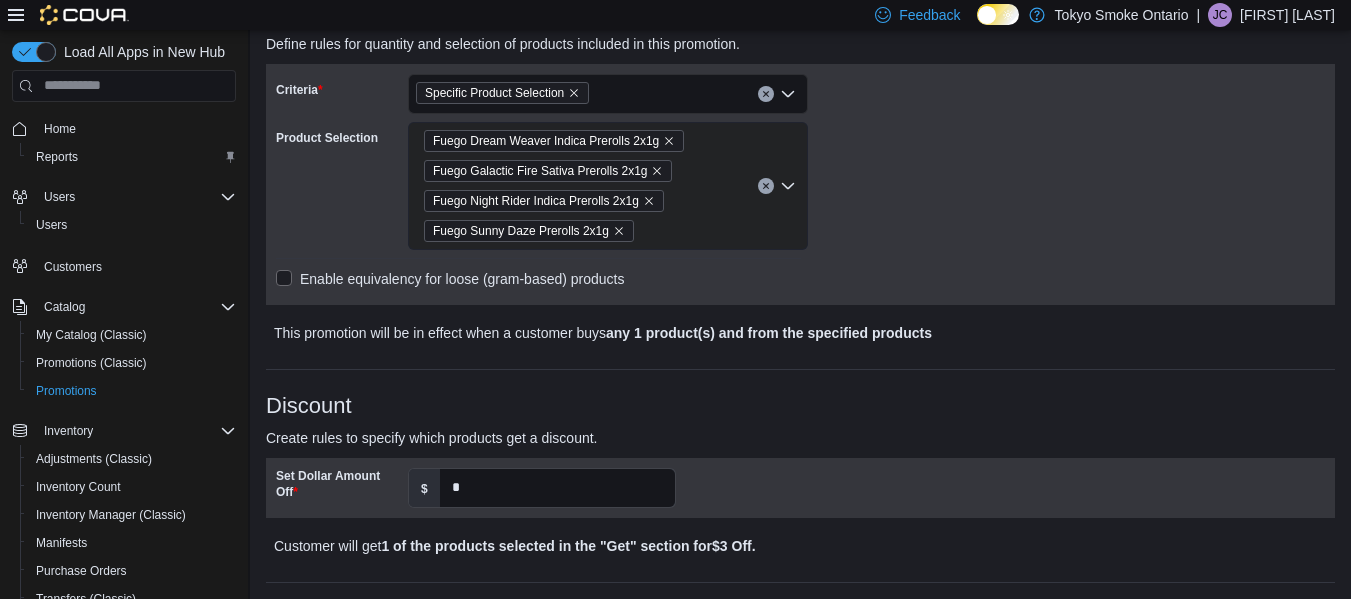 click on "Discount" at bounding box center [800, 406] 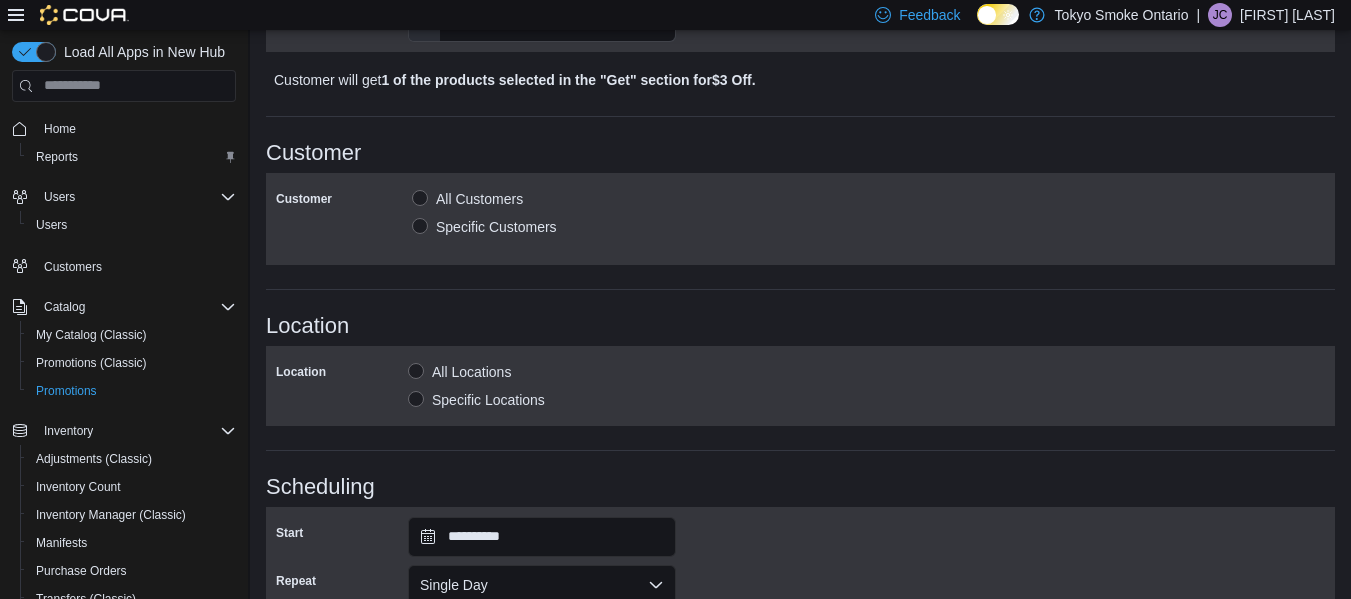scroll, scrollTop: 815, scrollLeft: 0, axis: vertical 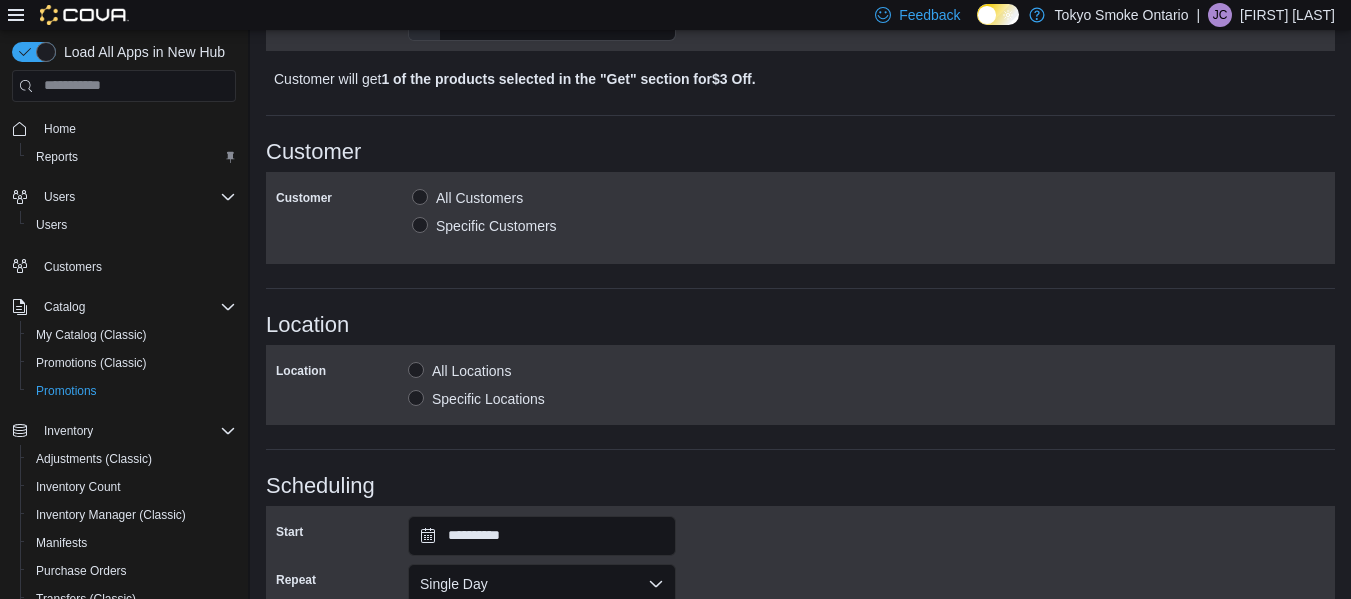click on "Specific Locations" at bounding box center [476, 399] 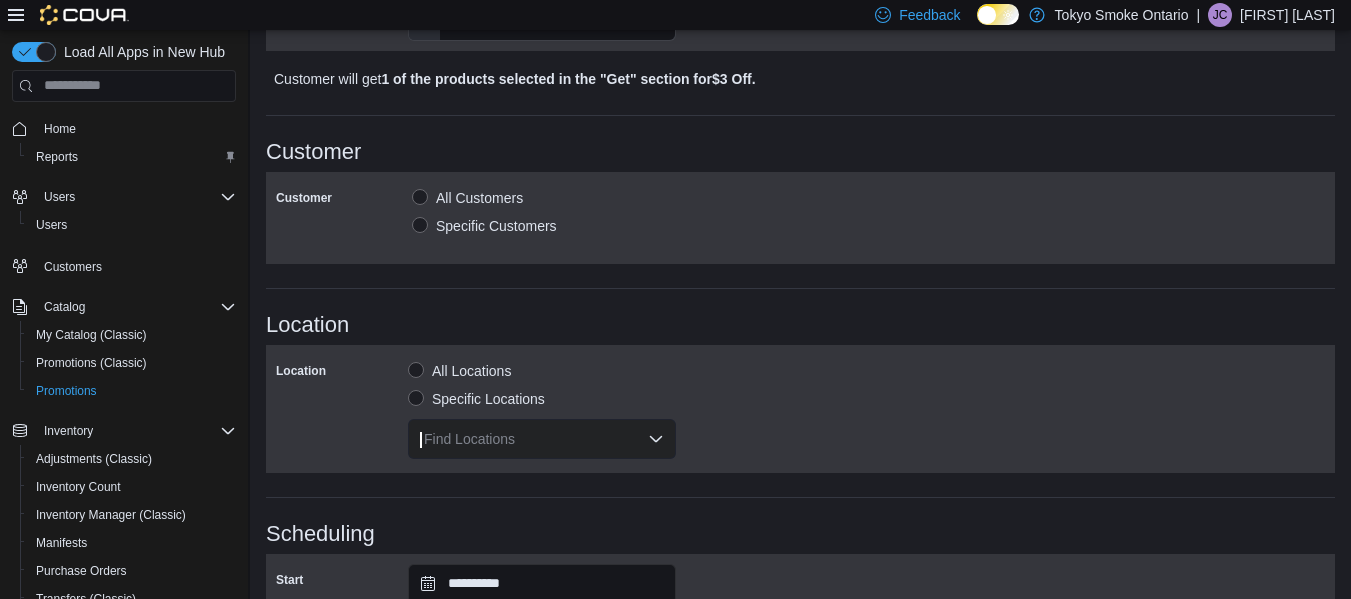 click on "Find Locations" at bounding box center [542, 439] 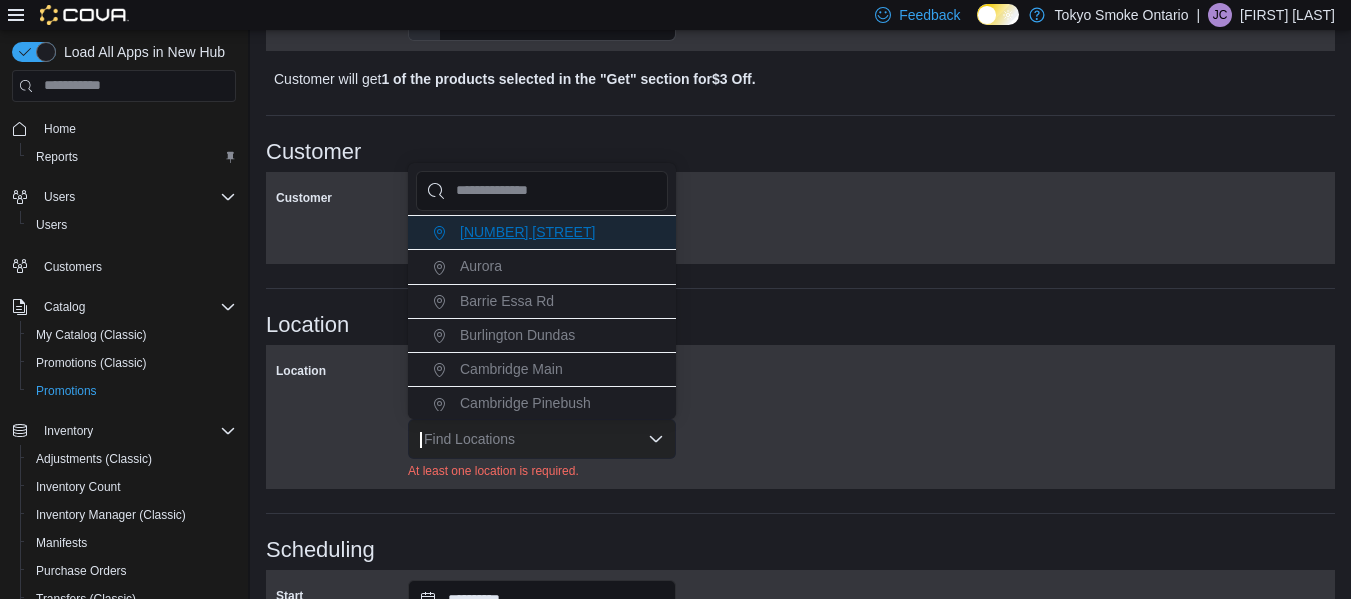 click on "[NUMBER] [STREET]" at bounding box center [527, 232] 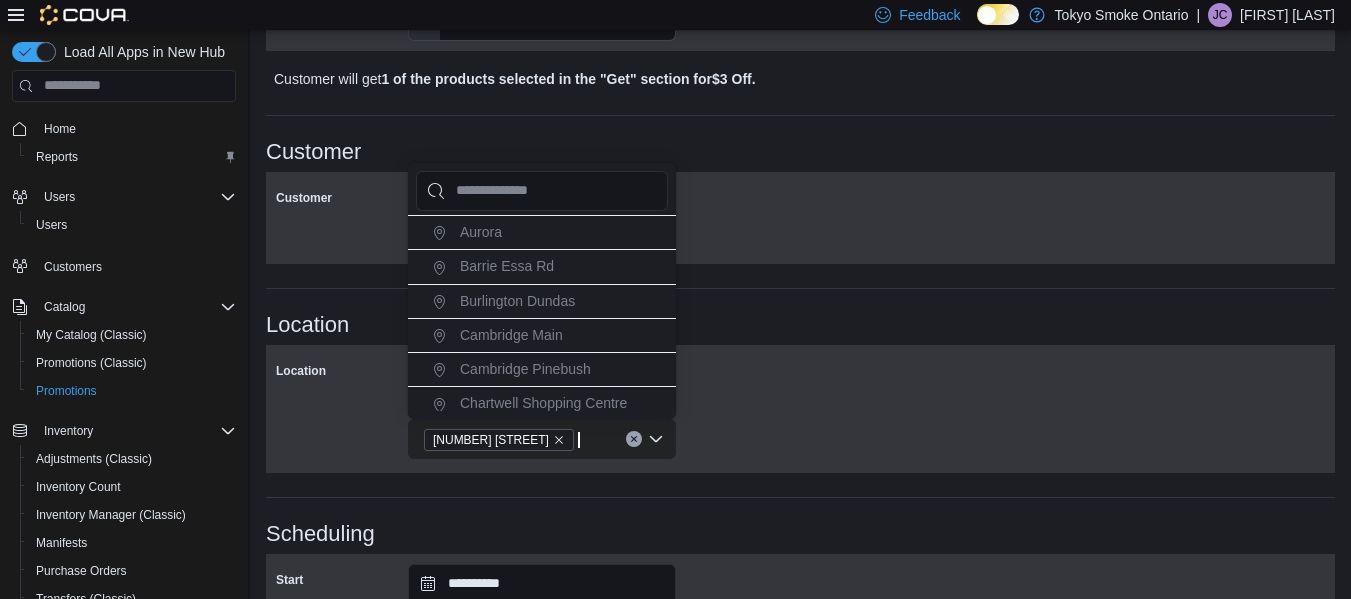 click on "**********" at bounding box center [800, 99] 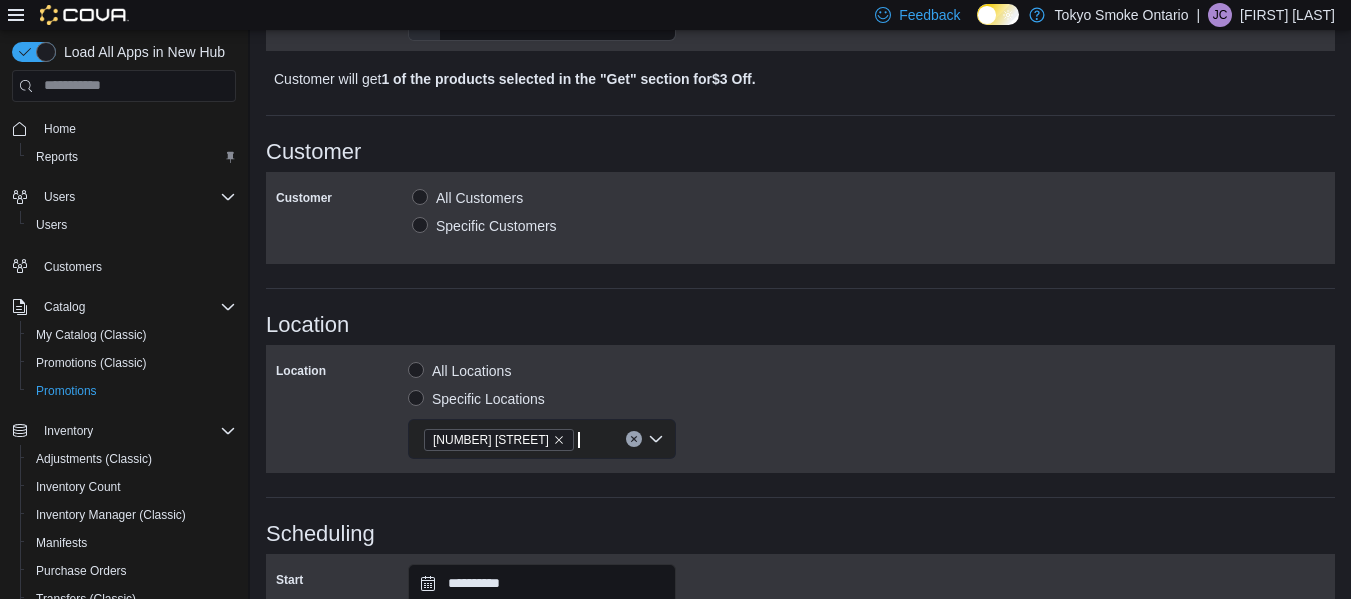 scroll, scrollTop: 1082, scrollLeft: 0, axis: vertical 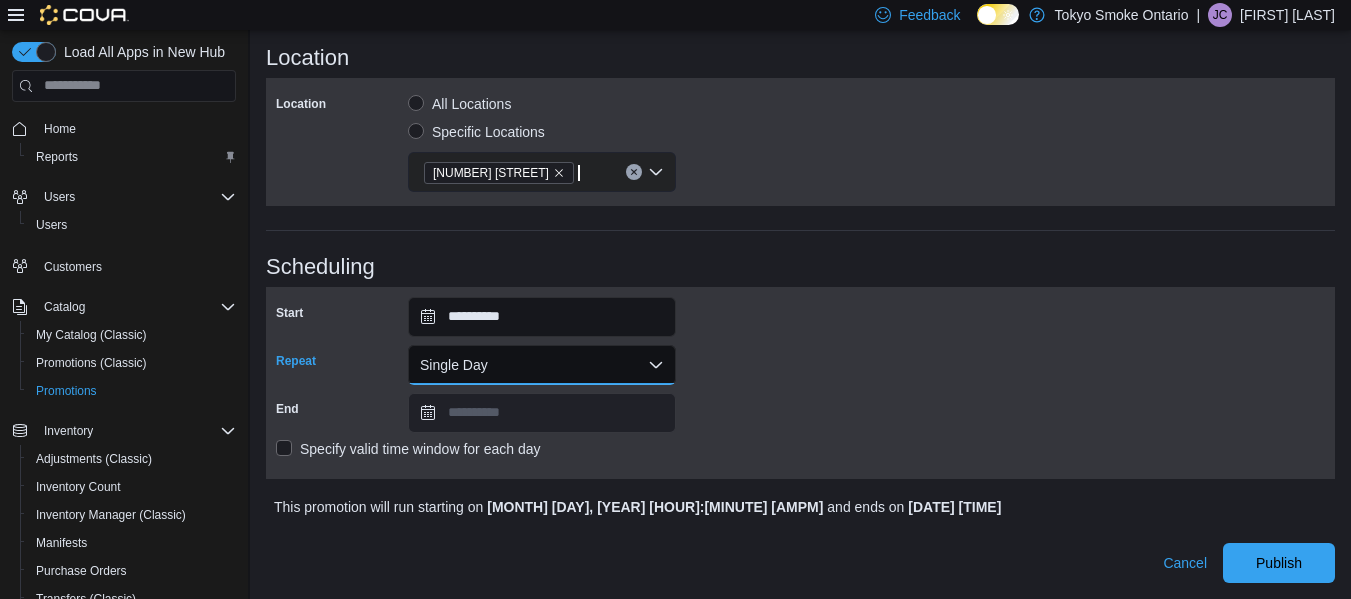 click on "Single Day" at bounding box center (542, 365) 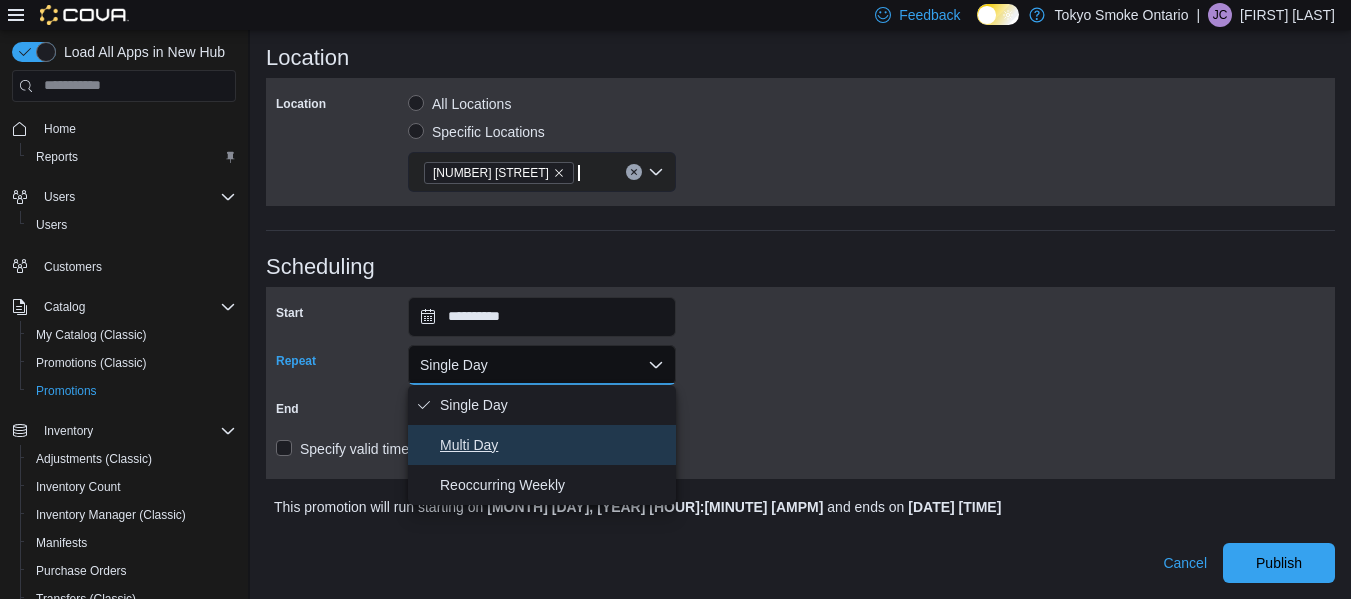 click on "Multi Day" at bounding box center [554, 445] 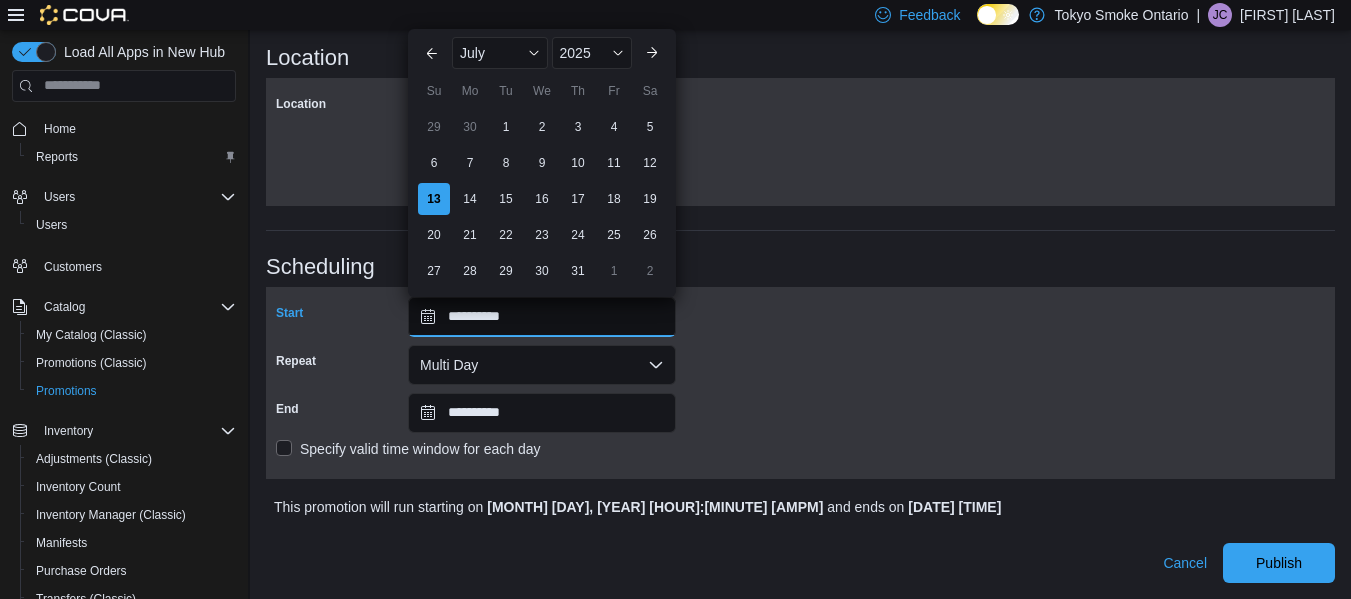 click on "**********" at bounding box center [542, 317] 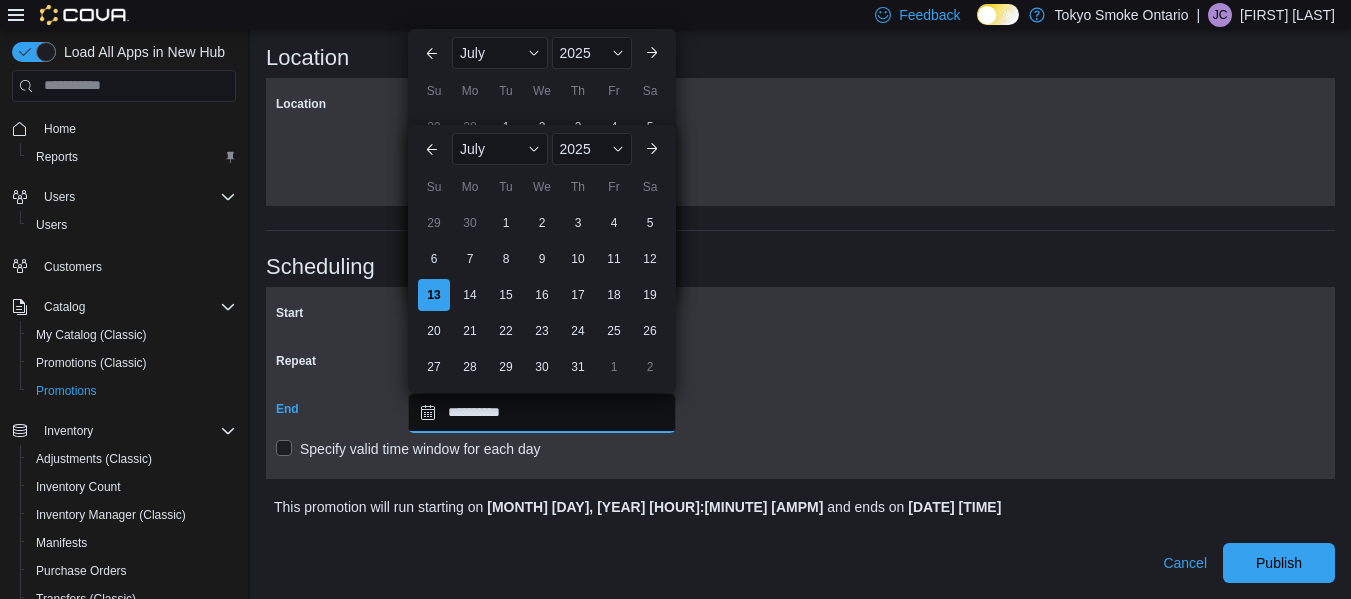 click on "**********" at bounding box center (542, 413) 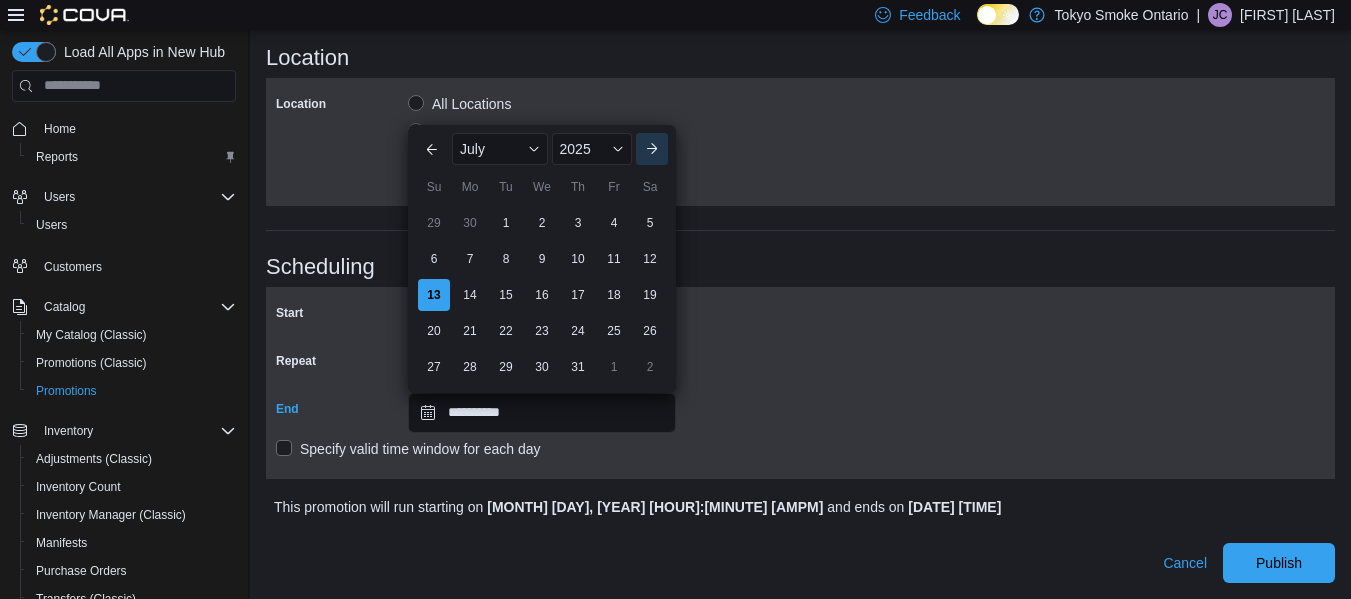 click on "Next month" at bounding box center (652, 149) 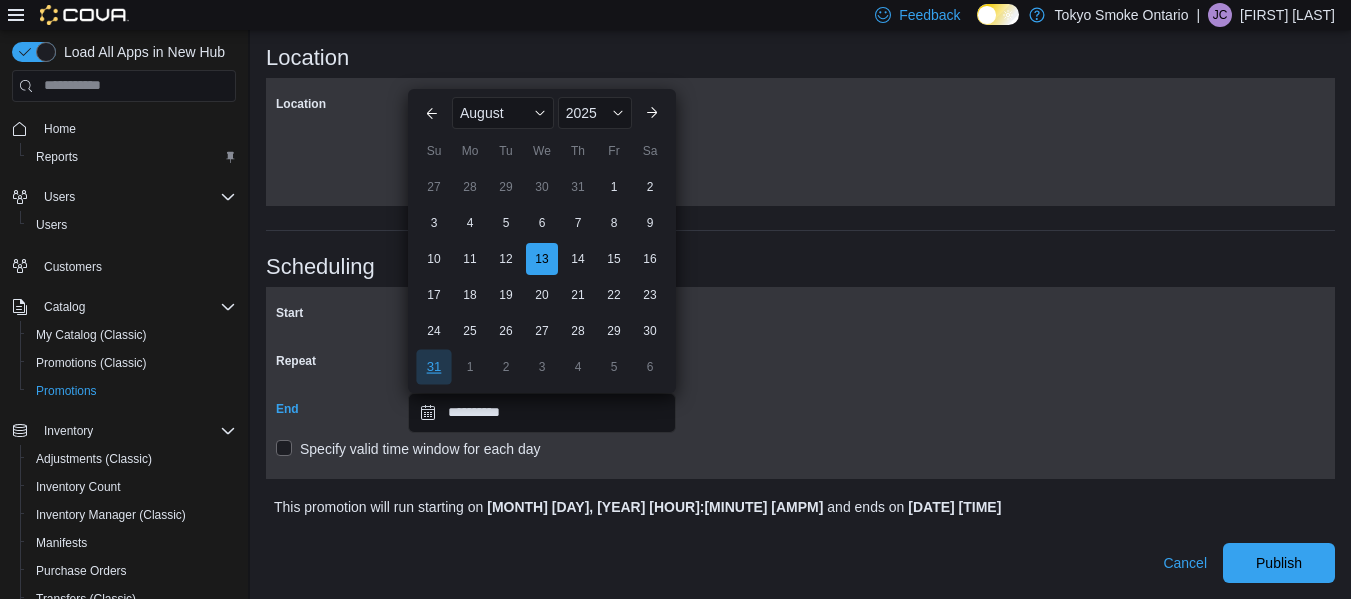 click on "31" at bounding box center (433, 366) 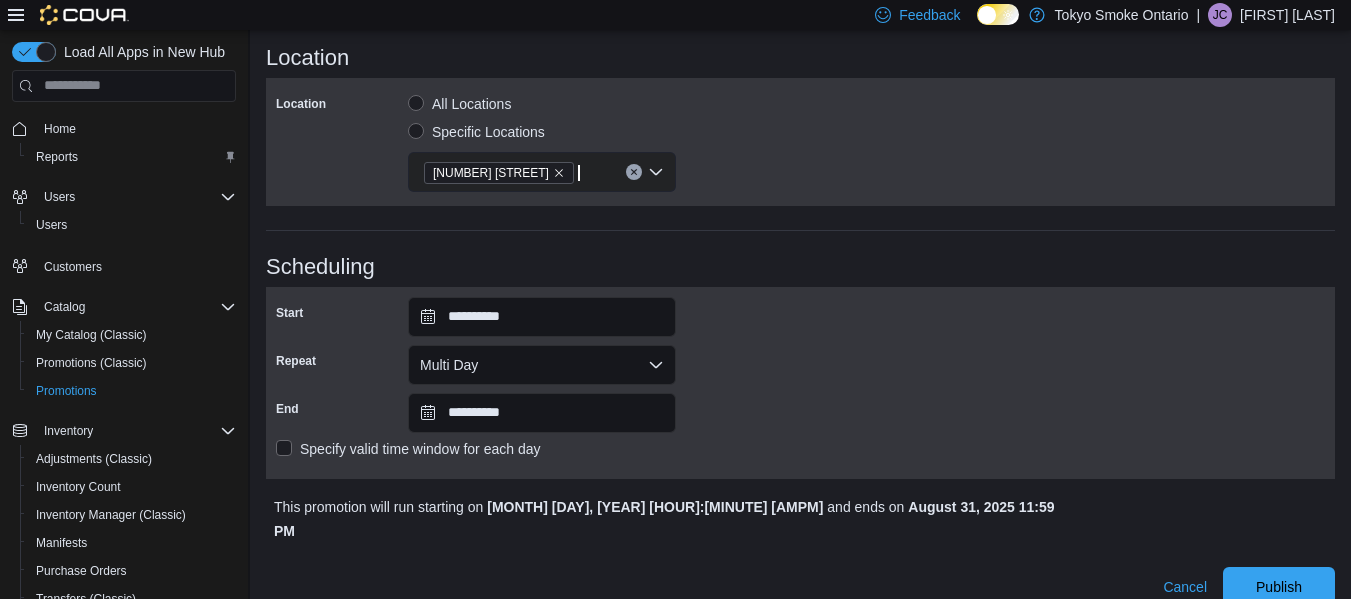 click on "**********" at bounding box center (800, 383) 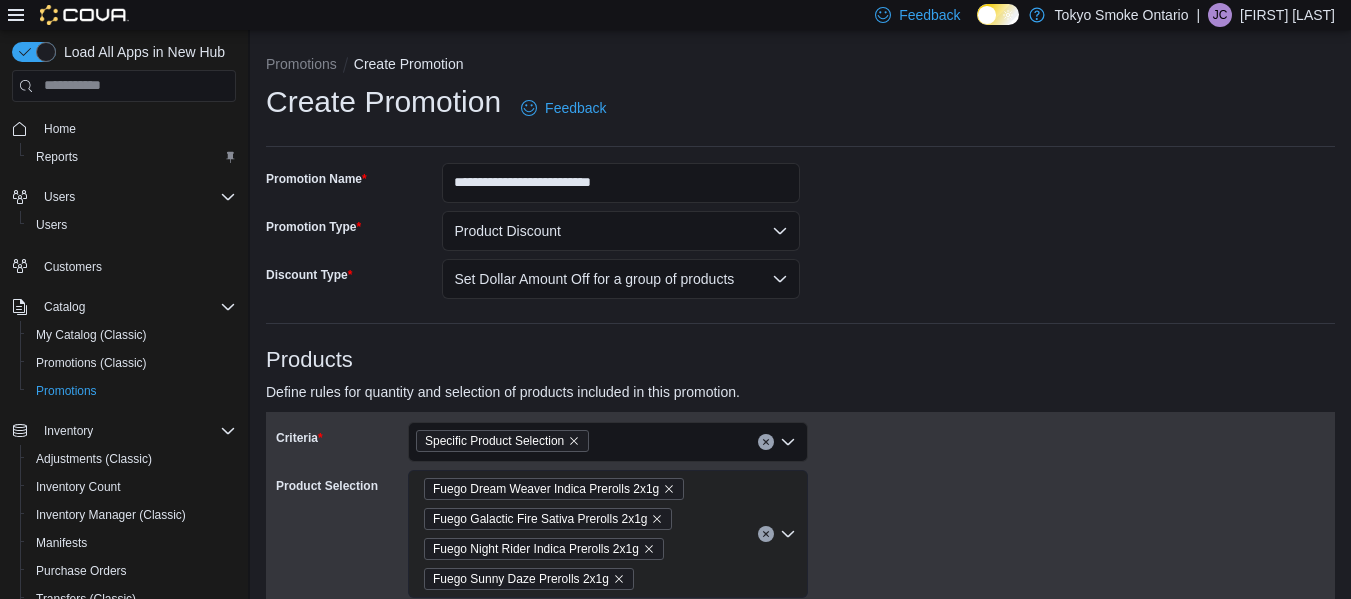 scroll, scrollTop: 1082, scrollLeft: 0, axis: vertical 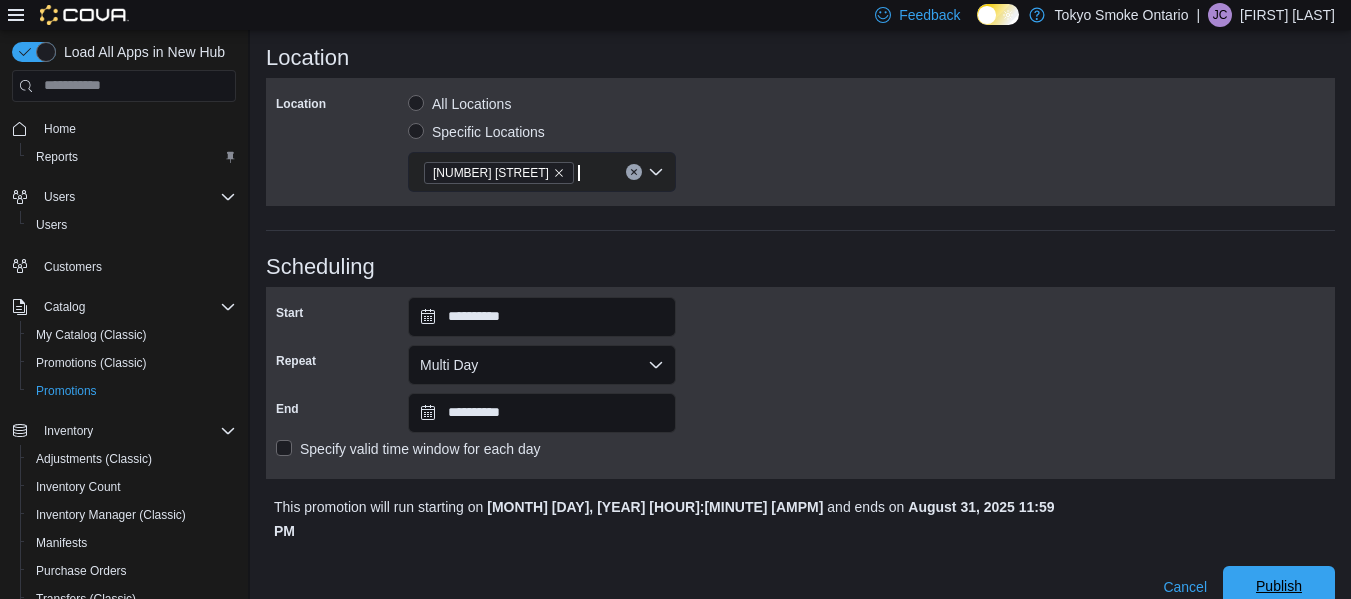 click on "Publish" at bounding box center (1279, 586) 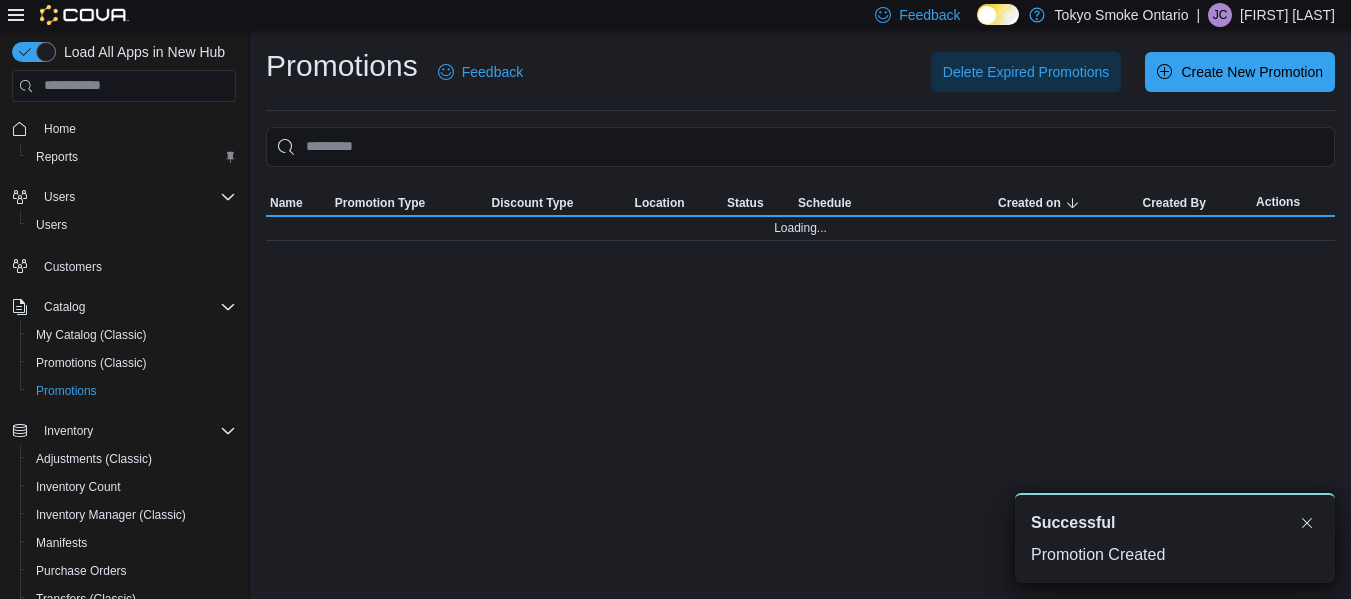scroll, scrollTop: 0, scrollLeft: 0, axis: both 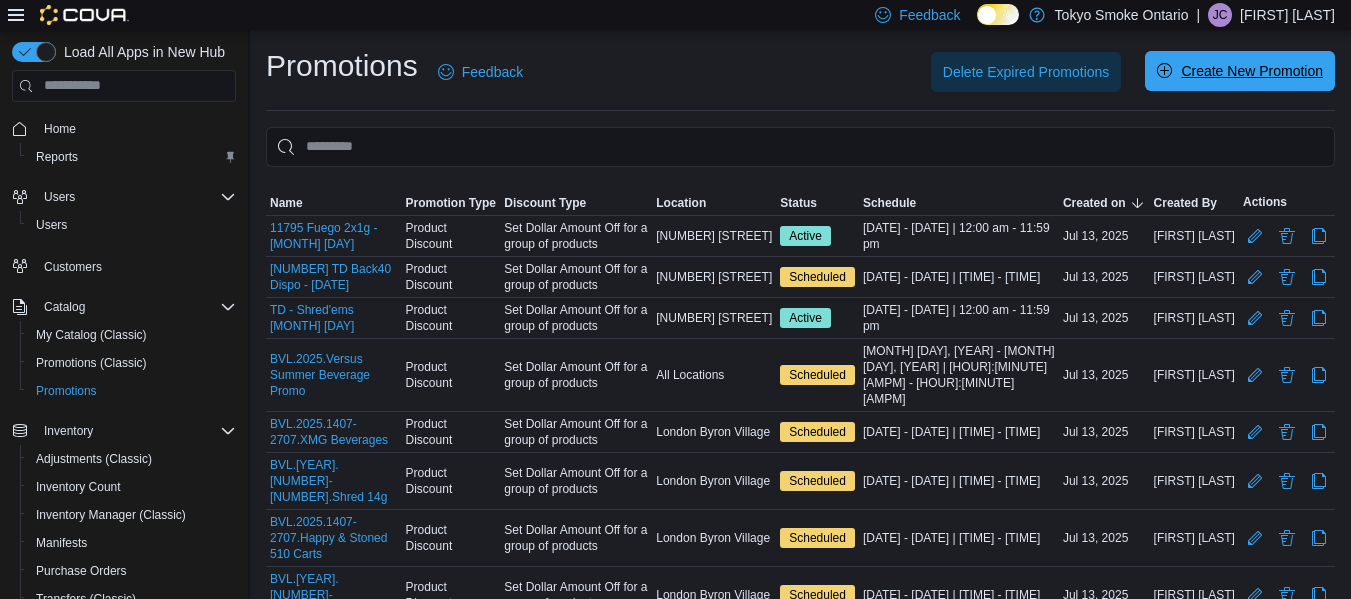 click on "Create New Promotion" at bounding box center [1252, 71] 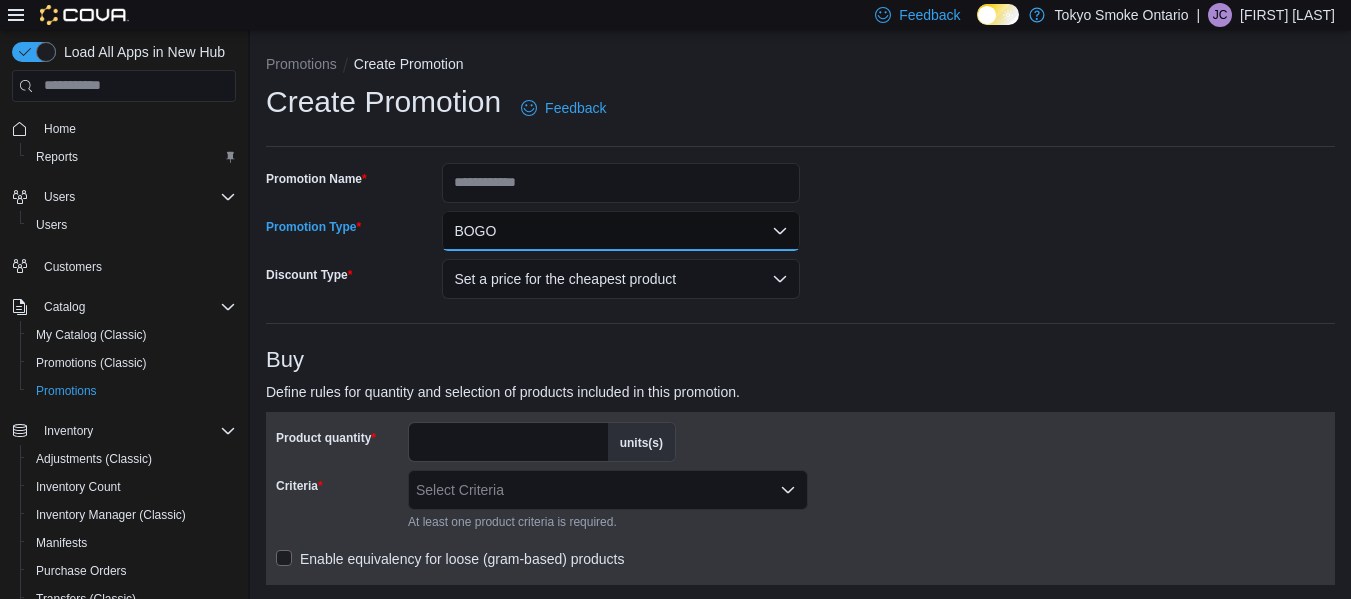 click on "BOGO" at bounding box center [621, 231] 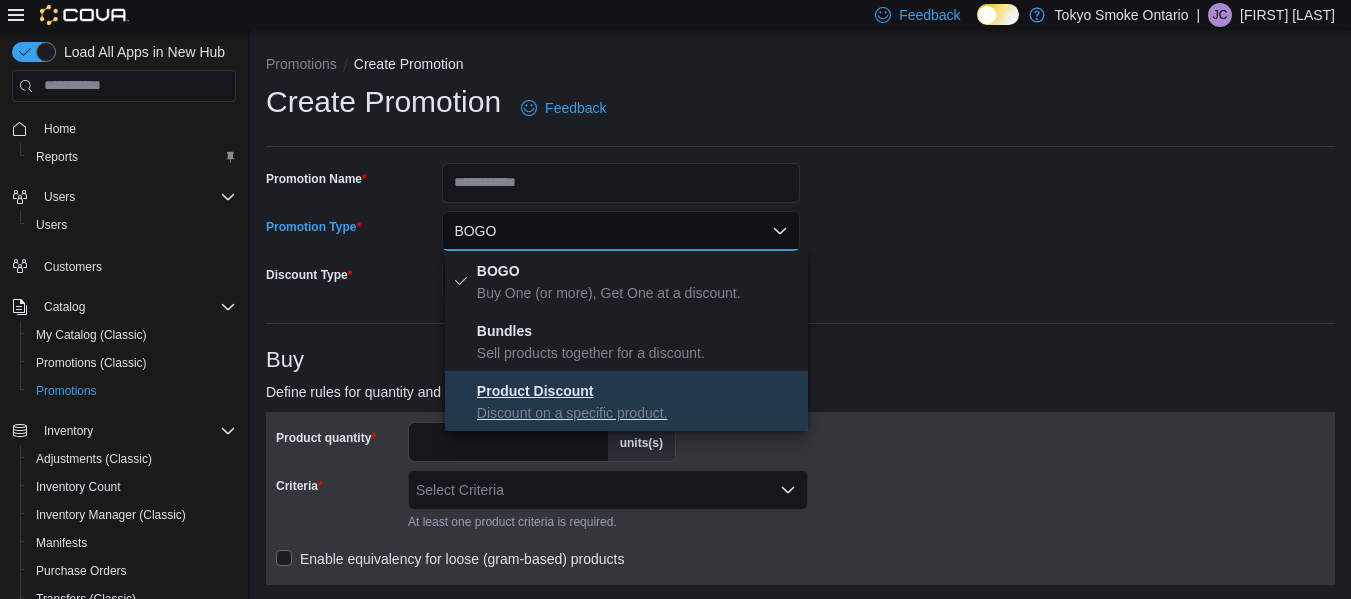 click on "Product Discount" at bounding box center [535, 391] 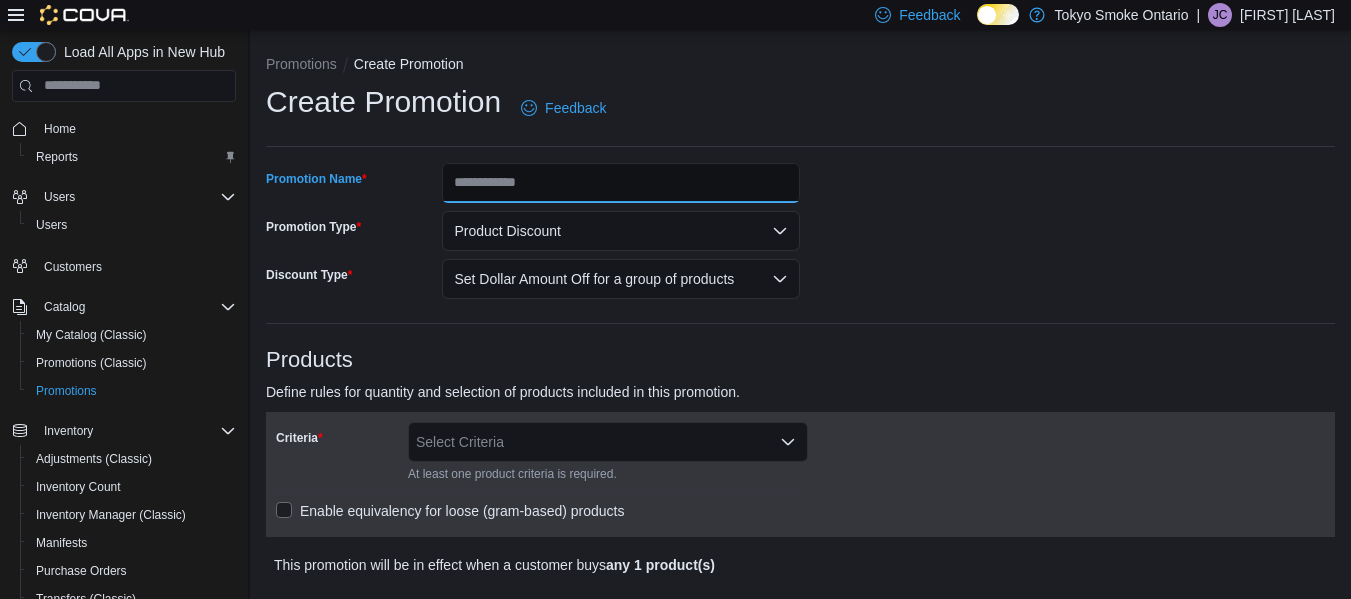 click on "Promotion Name" at bounding box center (621, 183) 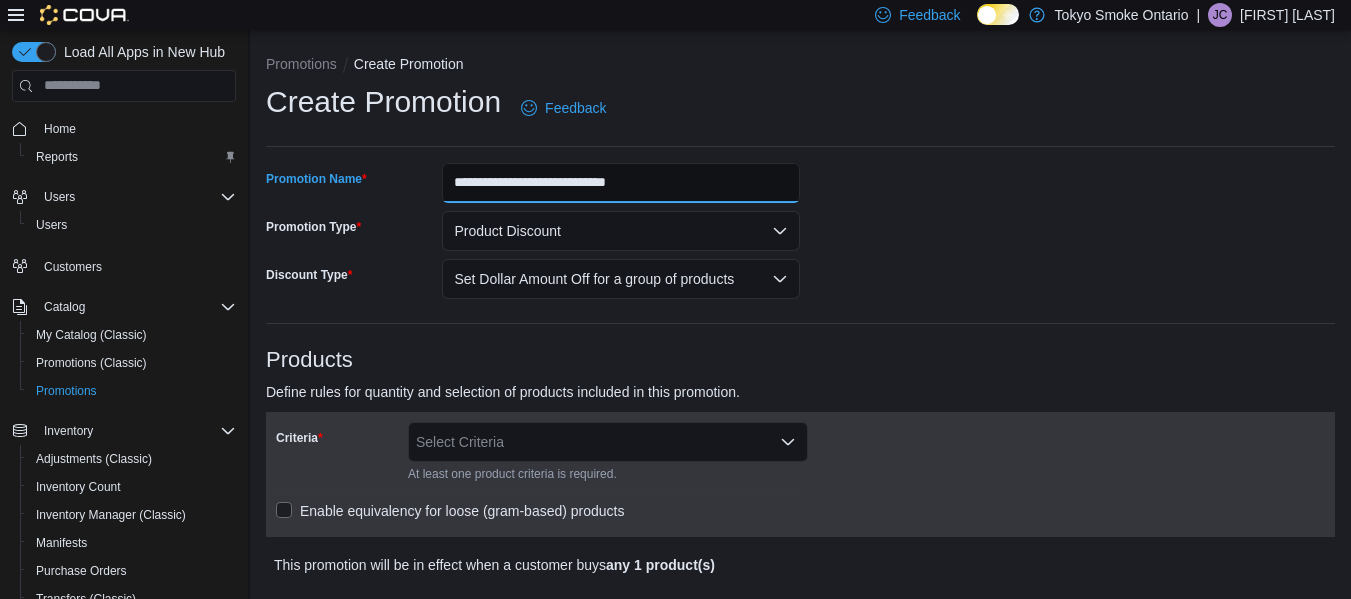 type on "**********" 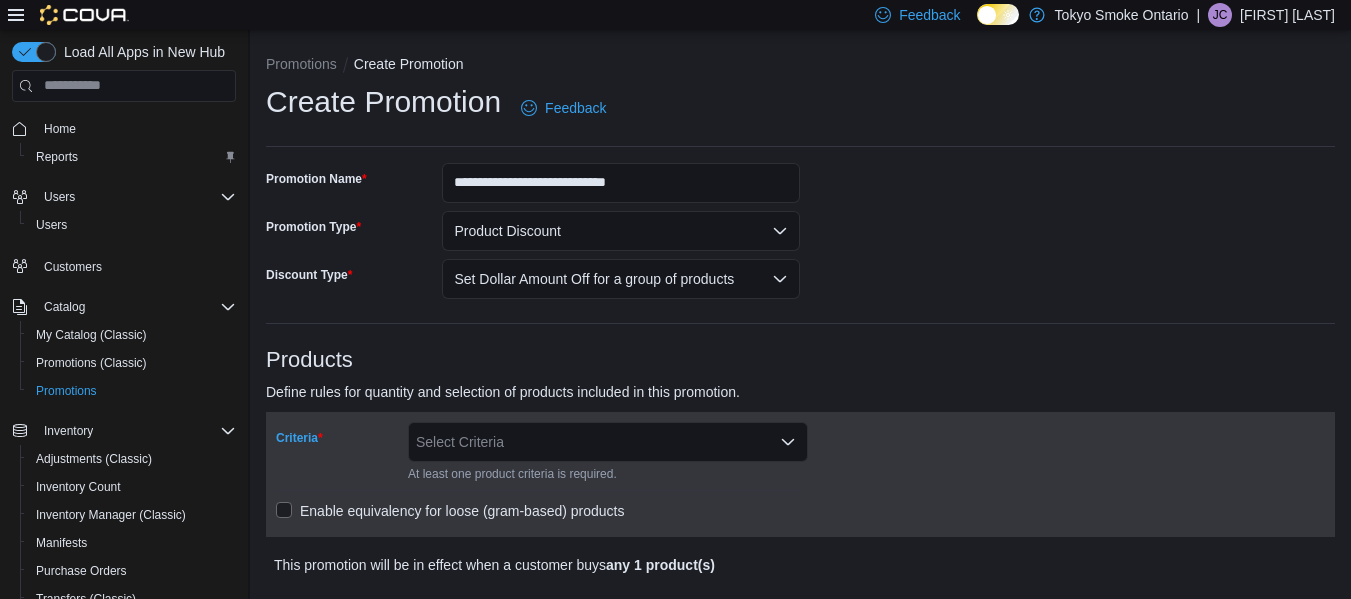 click on "Select Criteria" at bounding box center [608, 442] 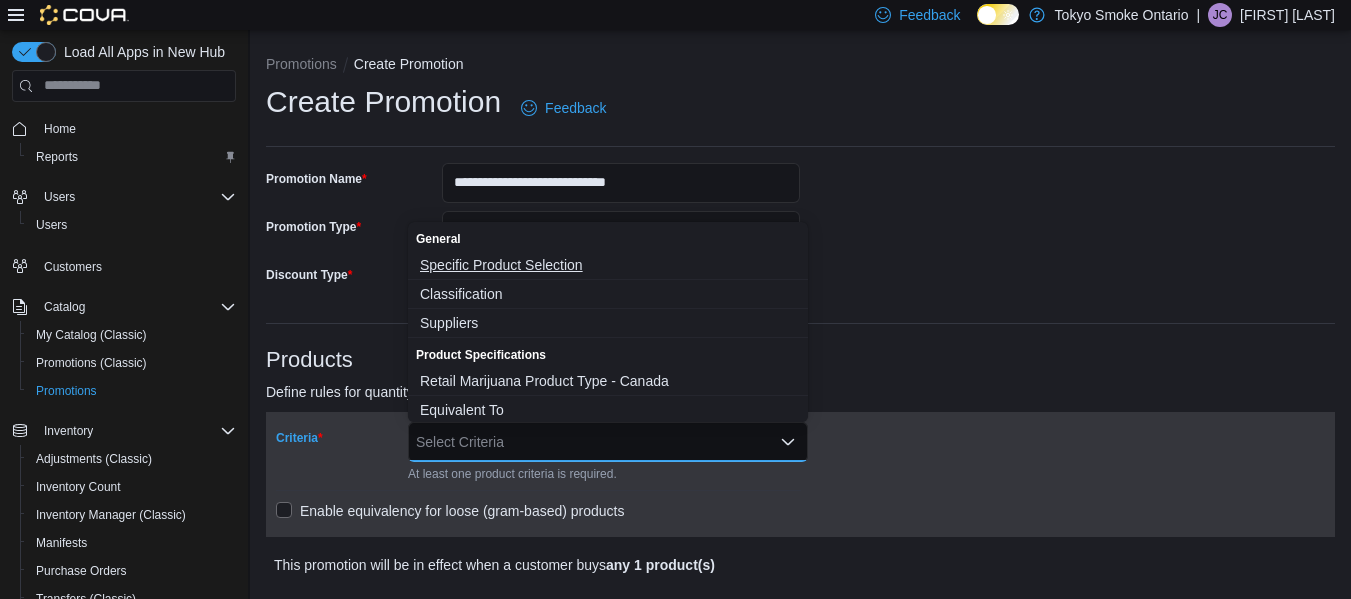 click on "Specific Product Selection" at bounding box center [608, 265] 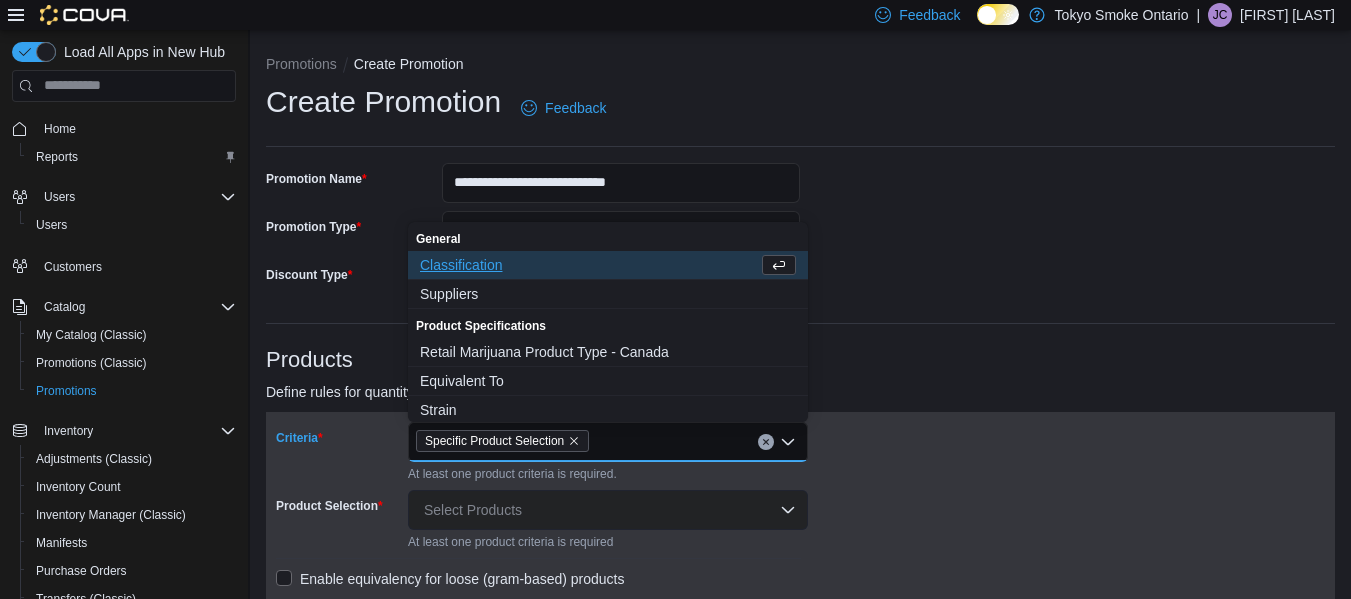 click on "Select Products" at bounding box center [608, 510] 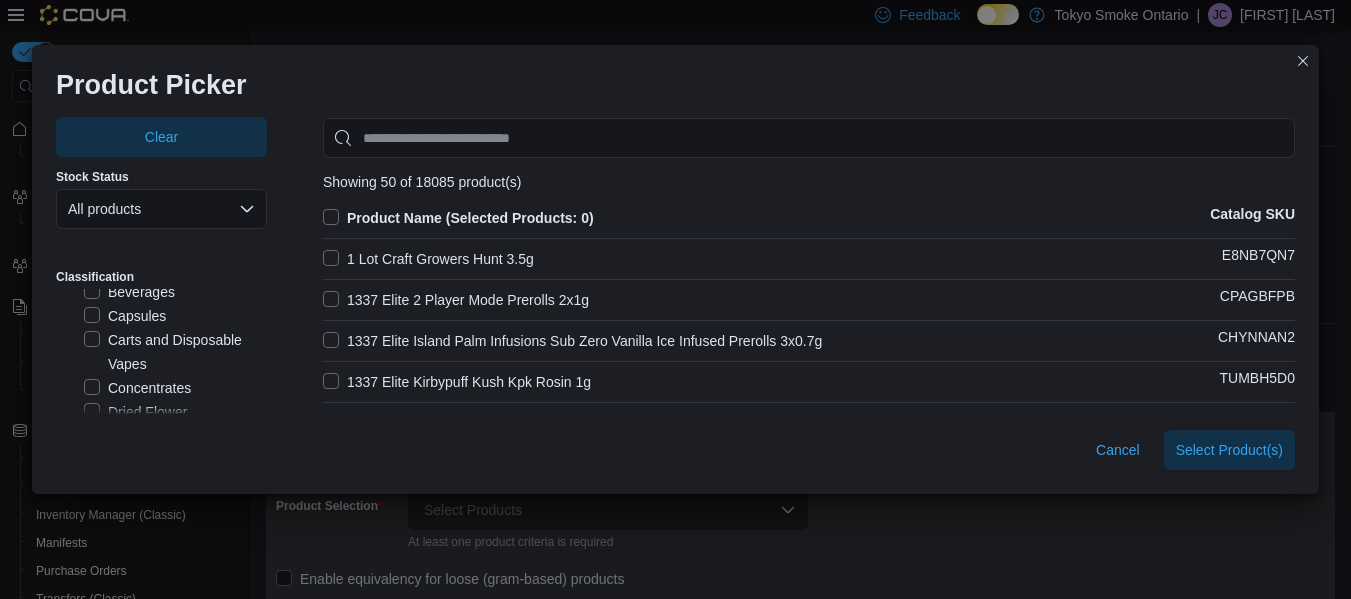 scroll, scrollTop: 56, scrollLeft: 0, axis: vertical 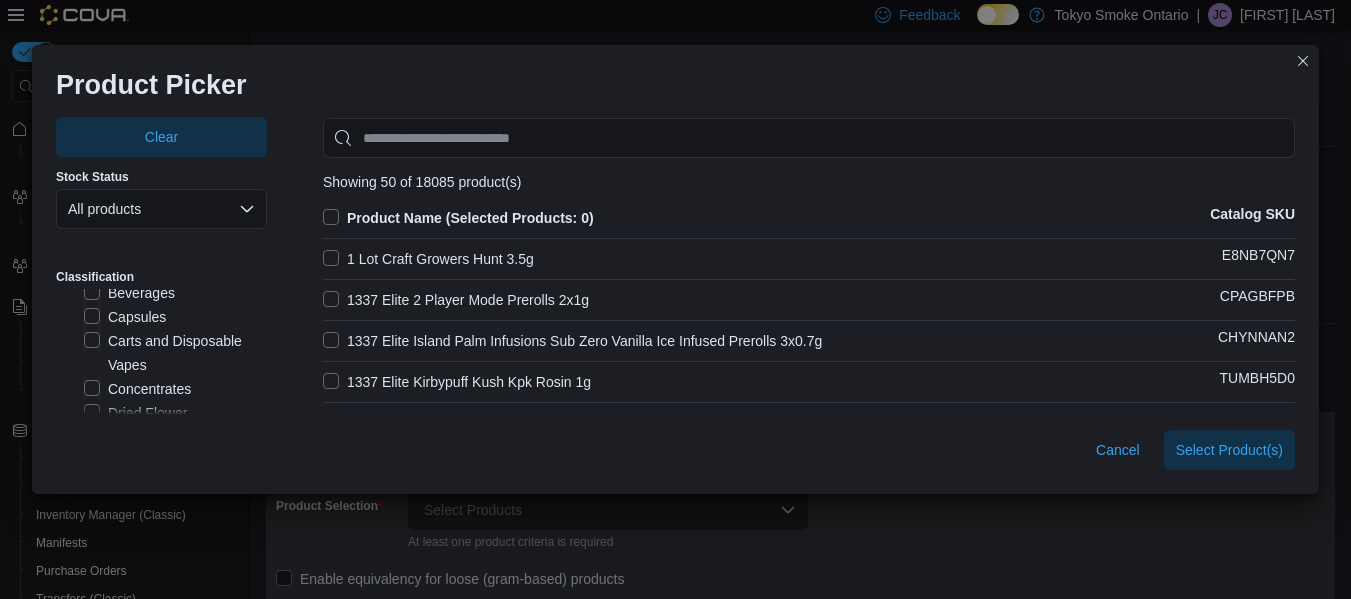 click on "Concentrates" at bounding box center [137, 389] 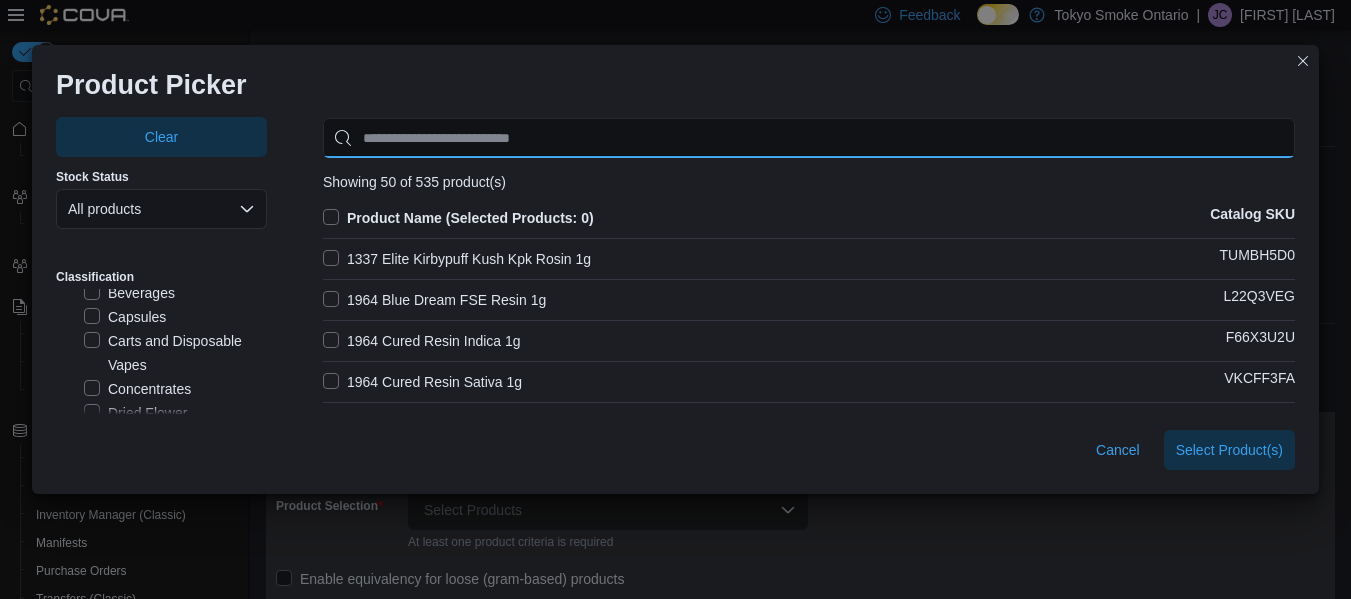 click at bounding box center [809, 138] 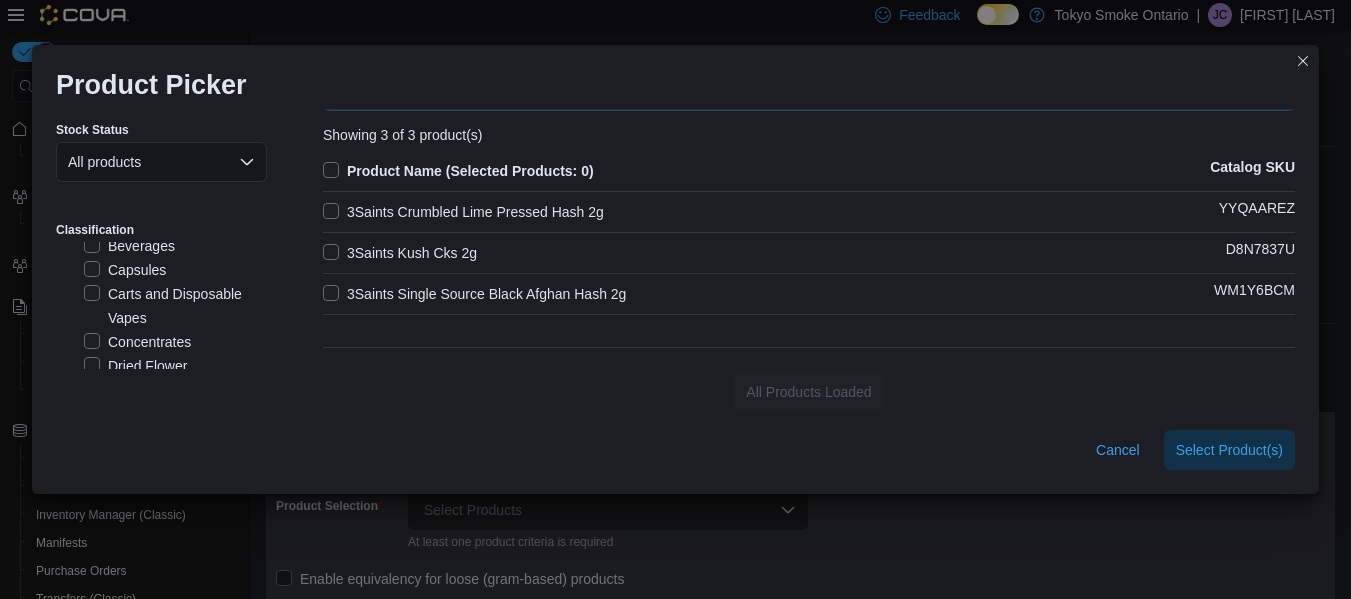 scroll, scrollTop: 50, scrollLeft: 0, axis: vertical 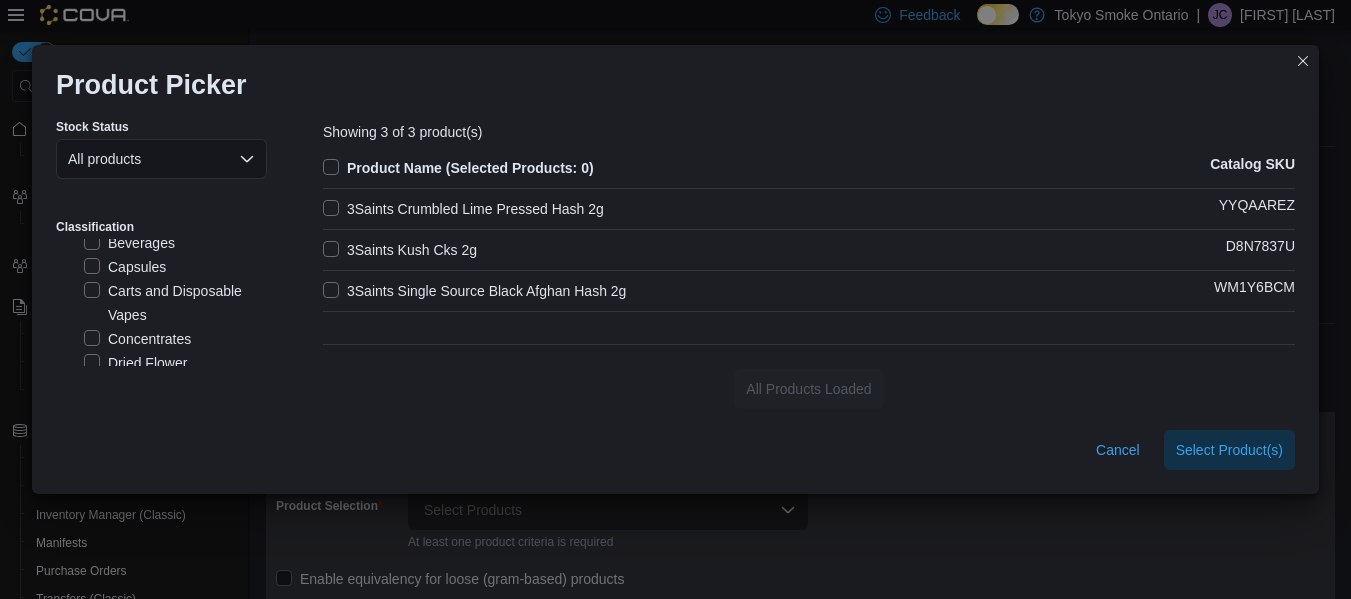 type on "*******" 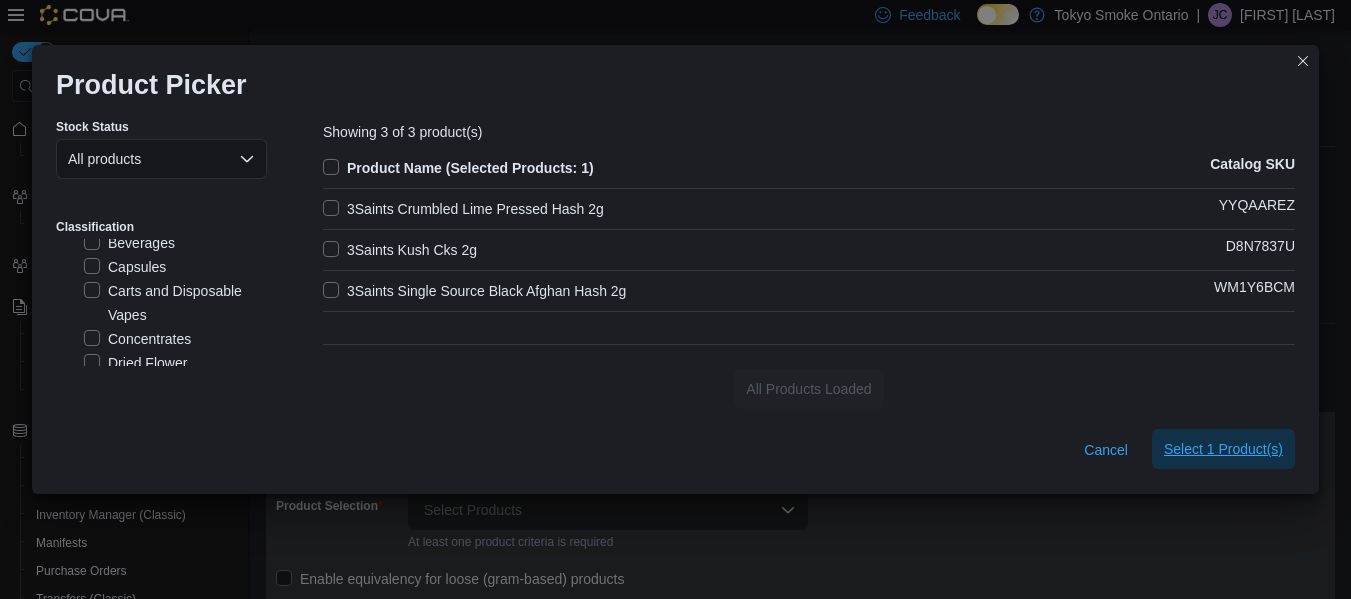 click on "Select 1 Product(s)" at bounding box center [1223, 449] 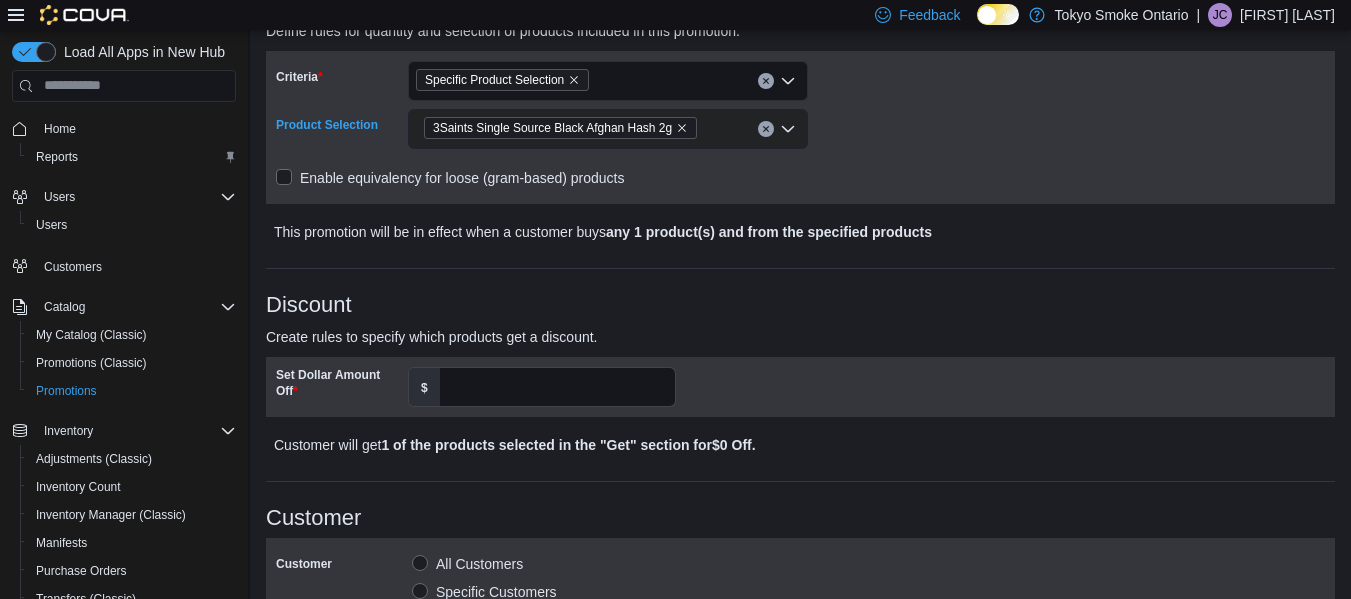 scroll, scrollTop: 366, scrollLeft: 0, axis: vertical 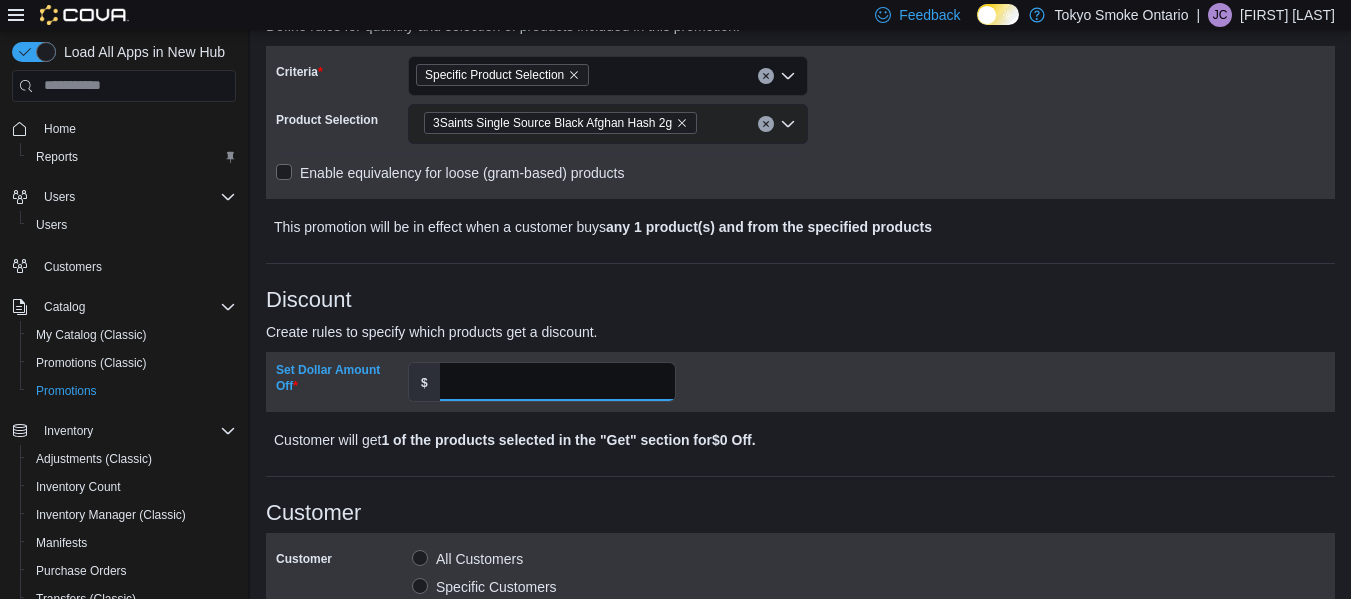 click on "Set Dollar Amount Off" at bounding box center [557, 382] 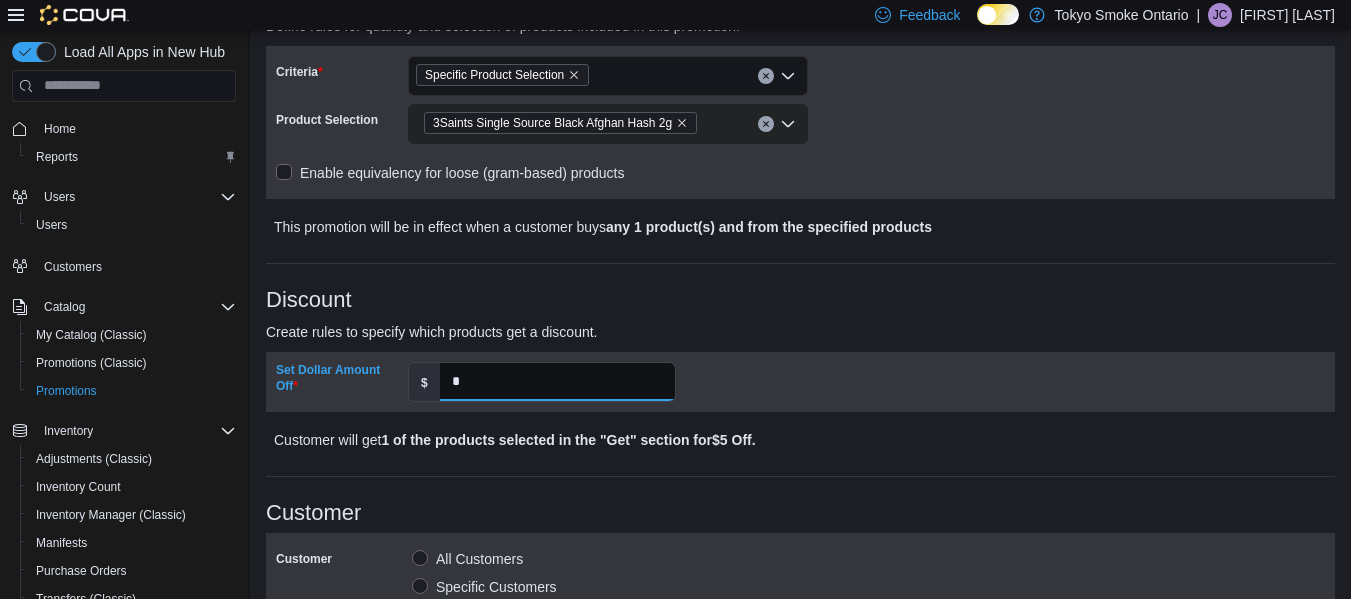 type on "*" 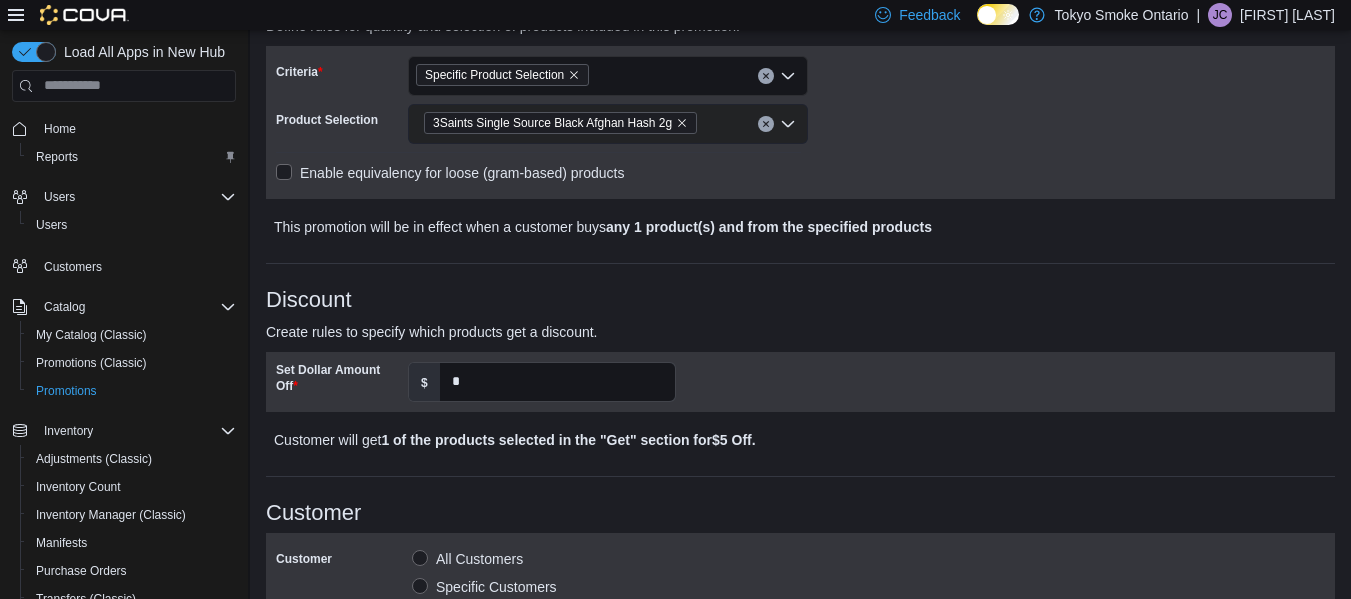 click on "**********" at bounding box center [800, 480] 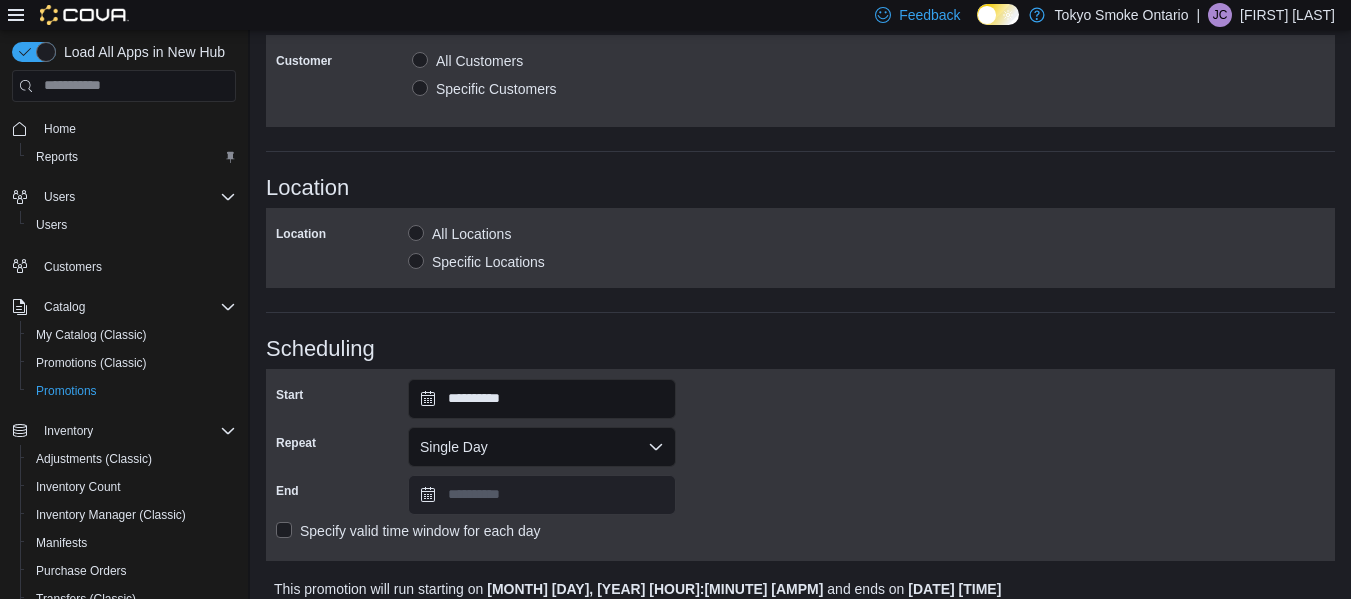 scroll, scrollTop: 865, scrollLeft: 0, axis: vertical 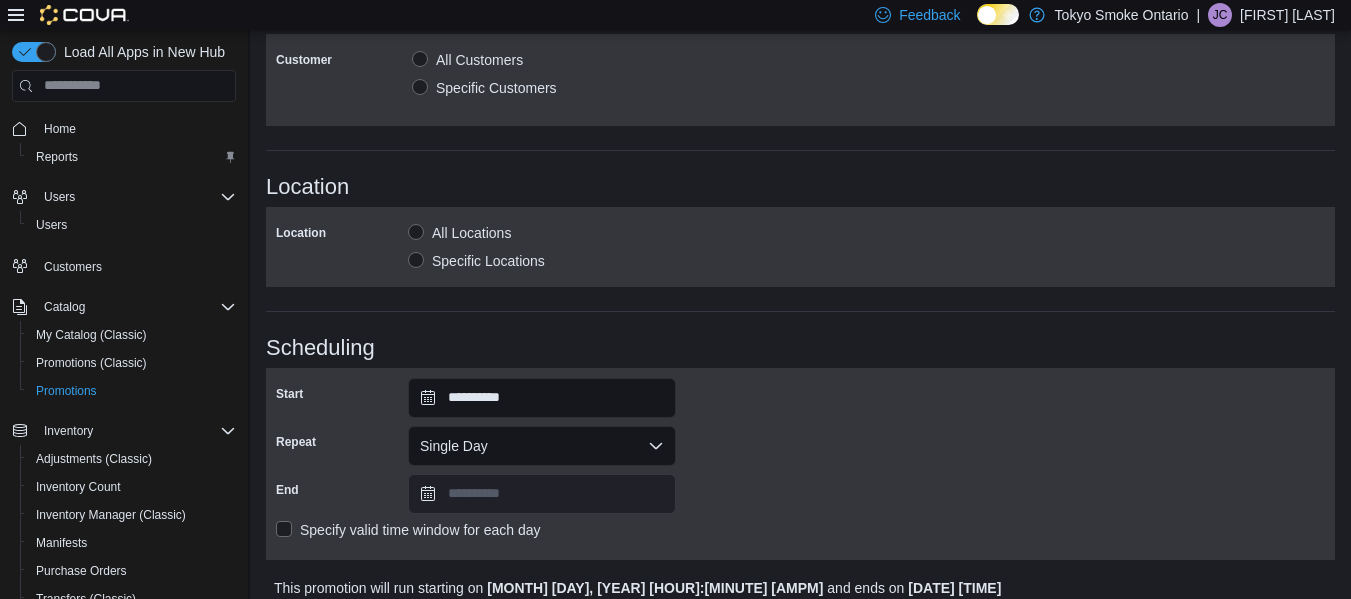click on "Specific Locations" at bounding box center [476, 261] 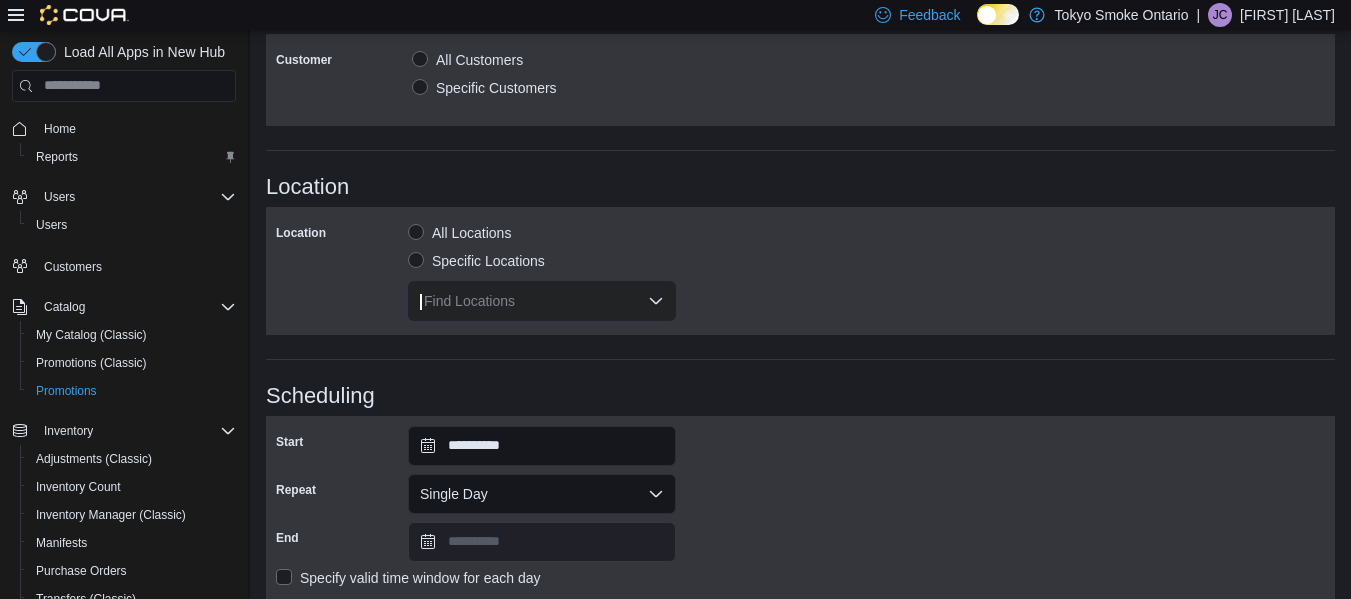 click on "Find Locations" at bounding box center (542, 301) 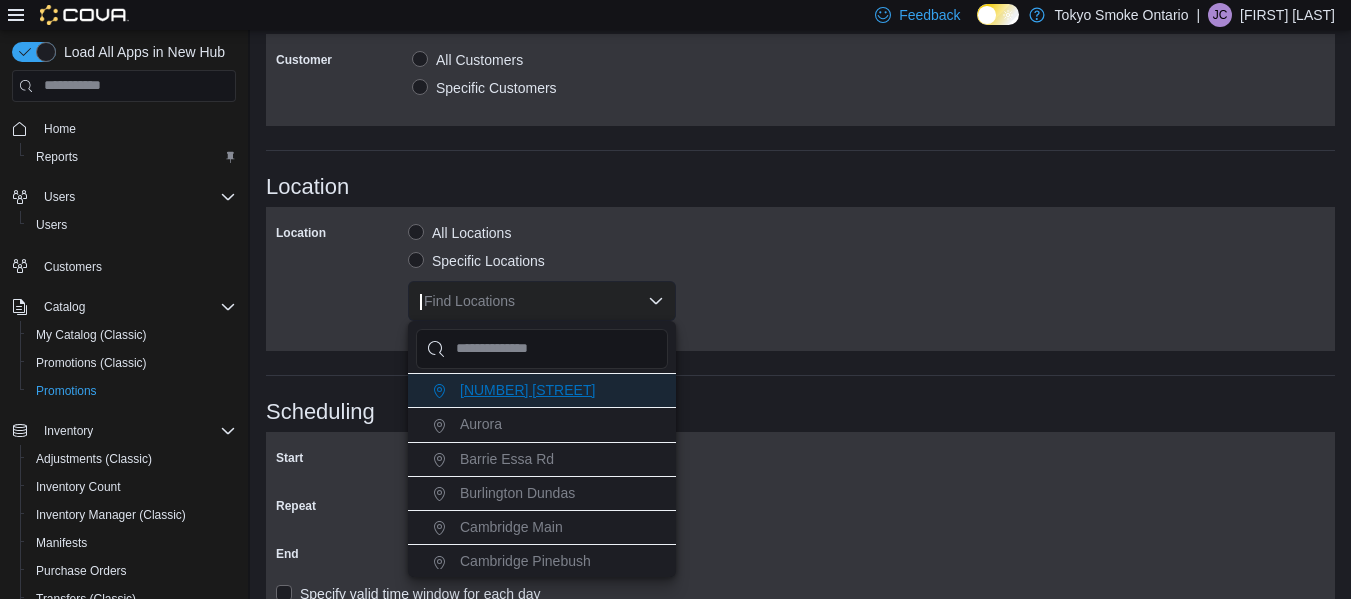 click on "[NUMBER] [STREET]" at bounding box center (527, 390) 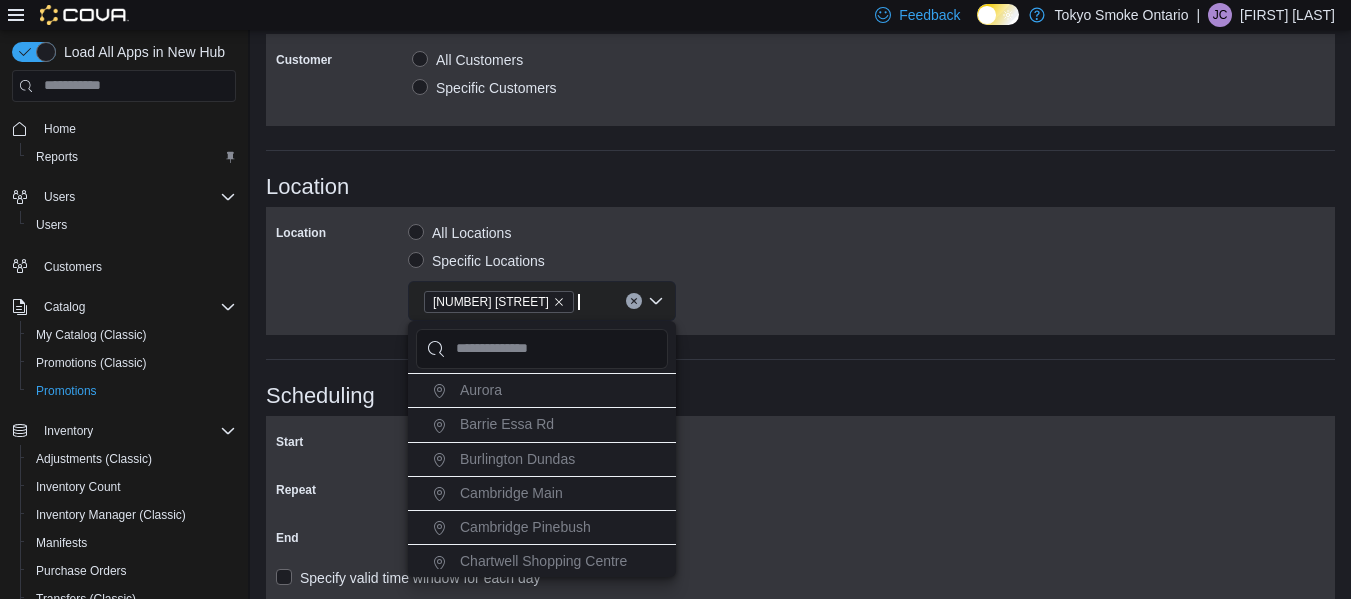 click on "Location  All Locations Specific Locations 11795 Bramalea Rd" at bounding box center (800, 271) 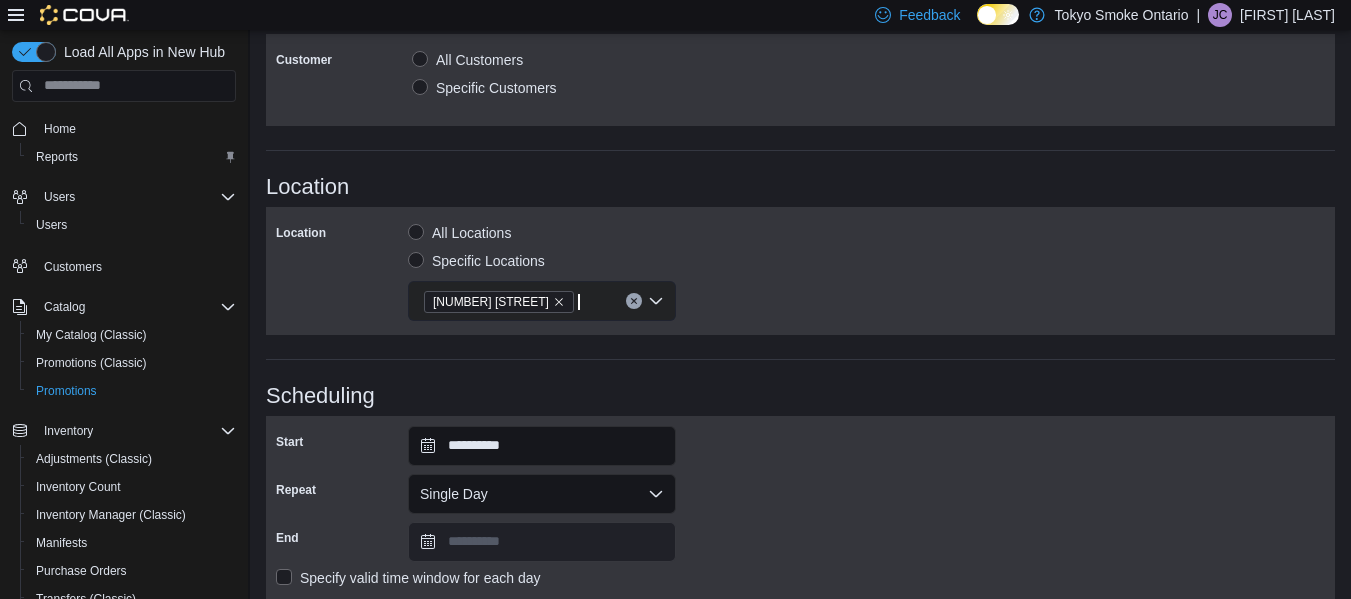 scroll, scrollTop: 994, scrollLeft: 0, axis: vertical 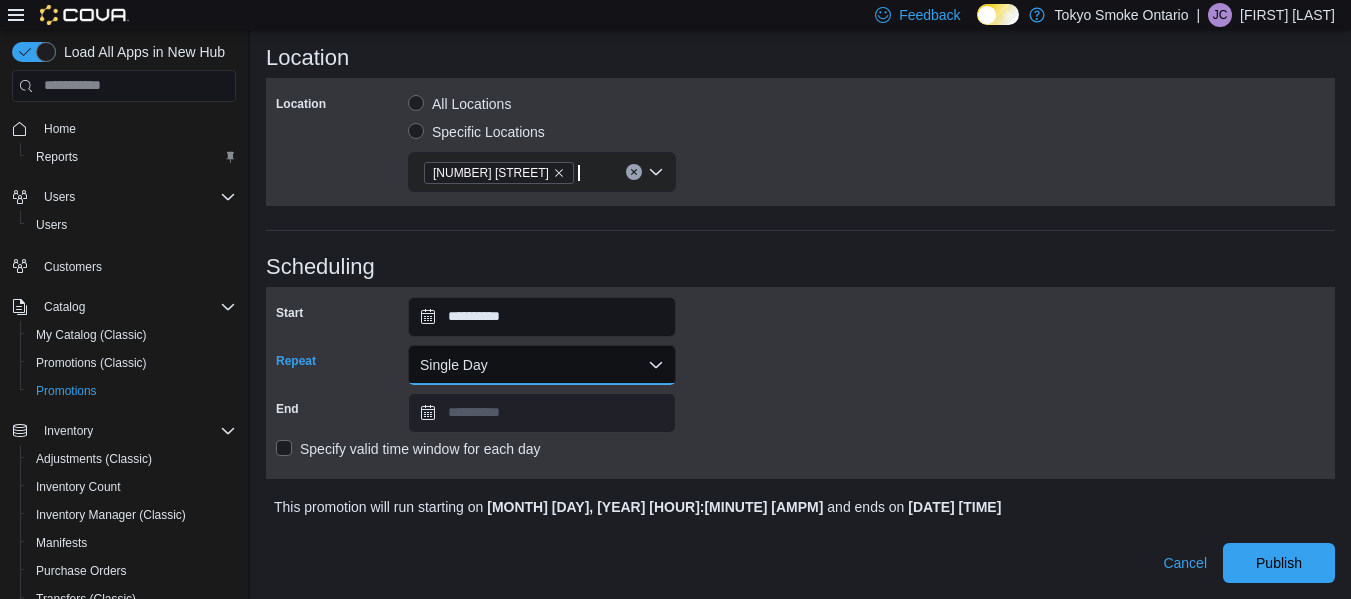 click on "Single Day" at bounding box center [542, 365] 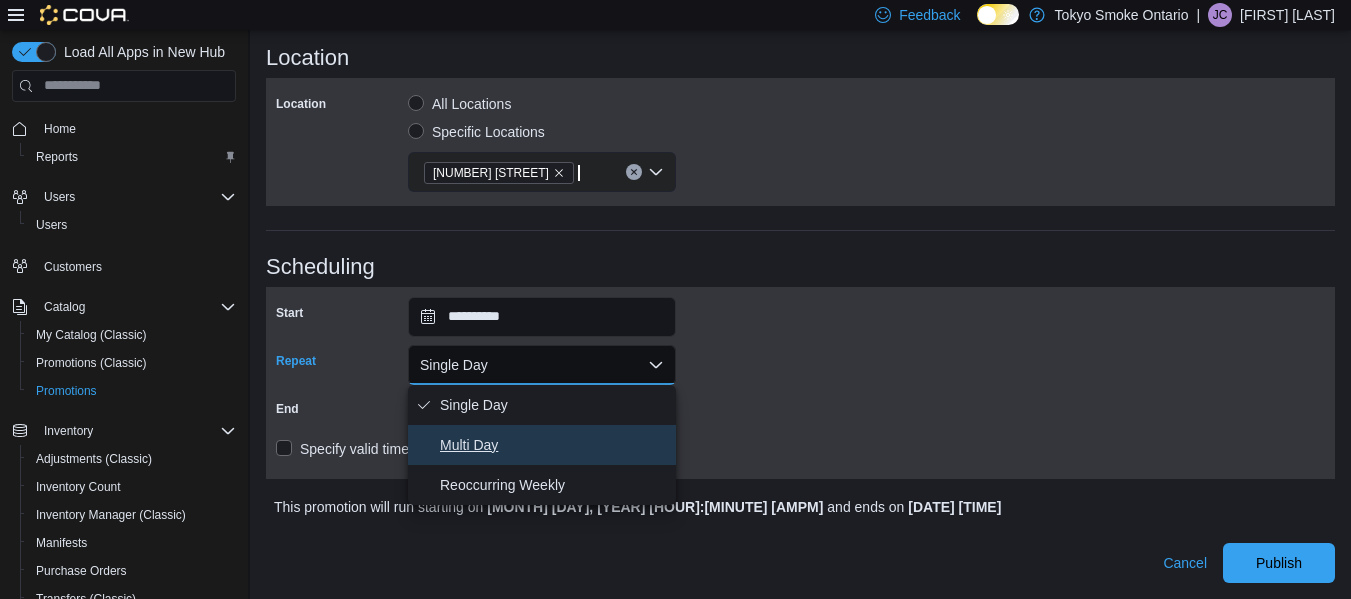 click on "Multi Day" at bounding box center (554, 445) 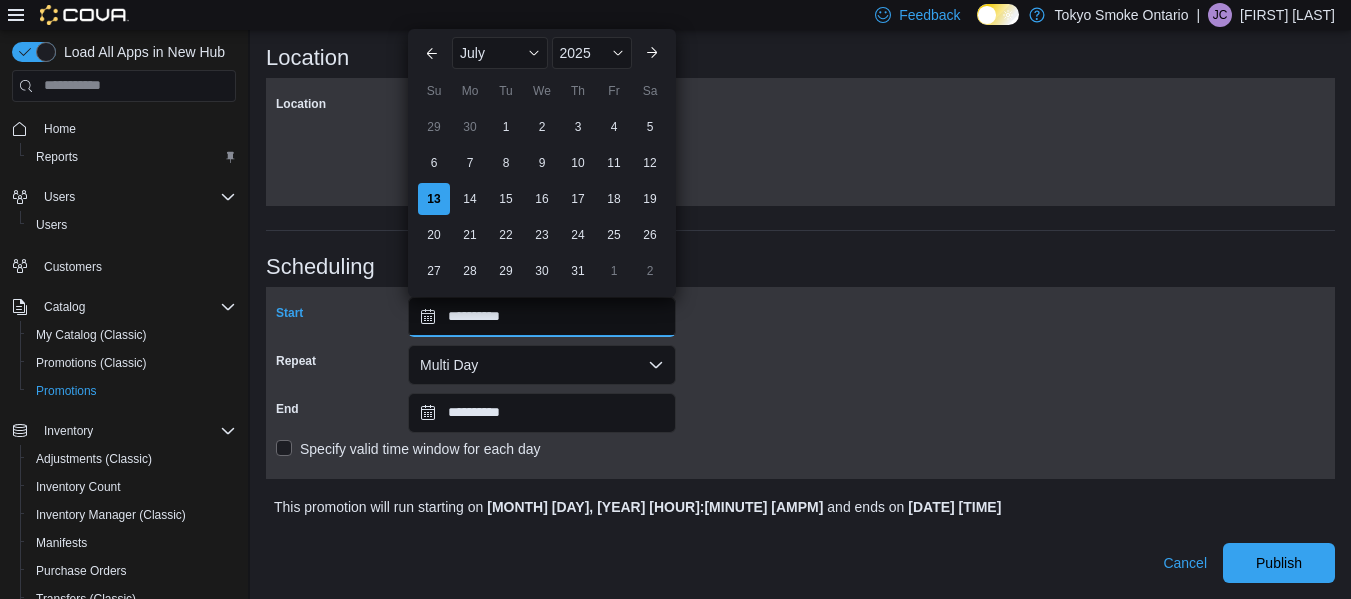 click on "**********" at bounding box center (542, 317) 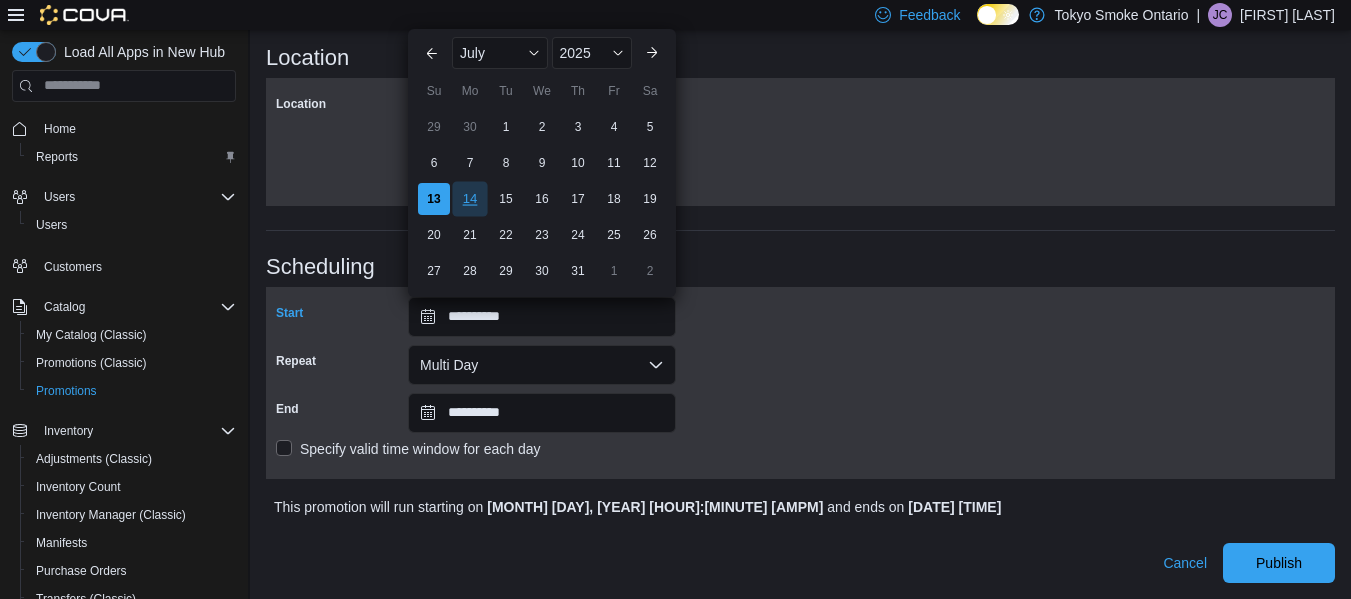 click on "14" at bounding box center (469, 198) 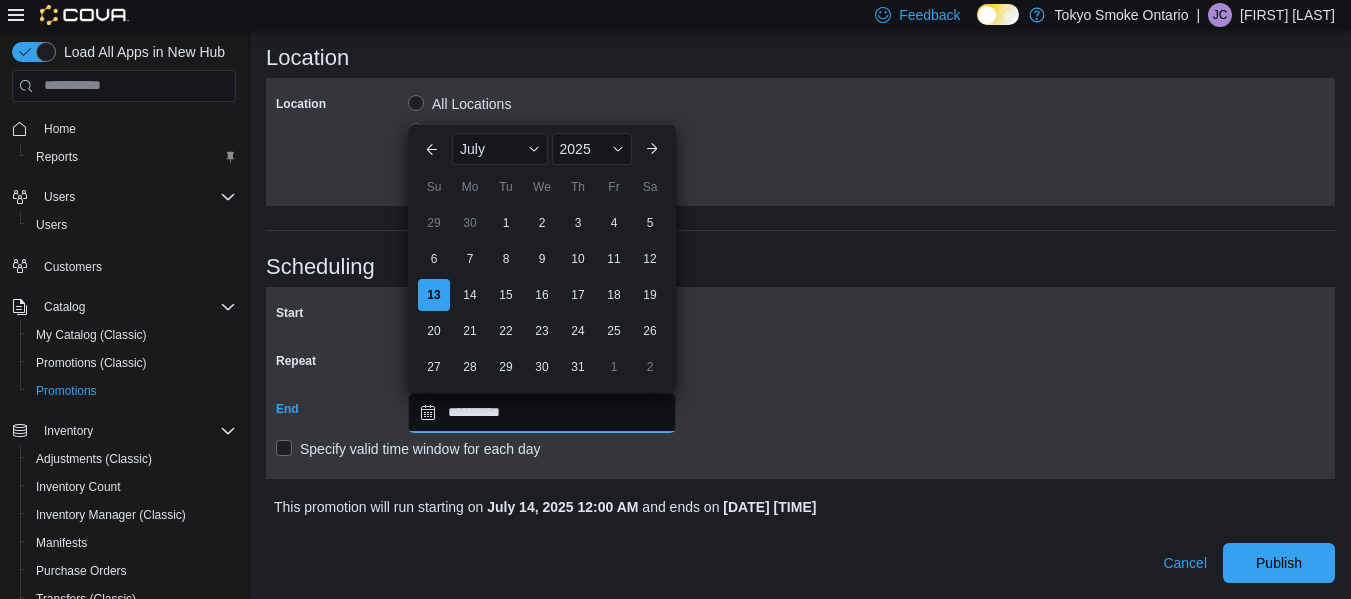 click on "**********" at bounding box center (542, 413) 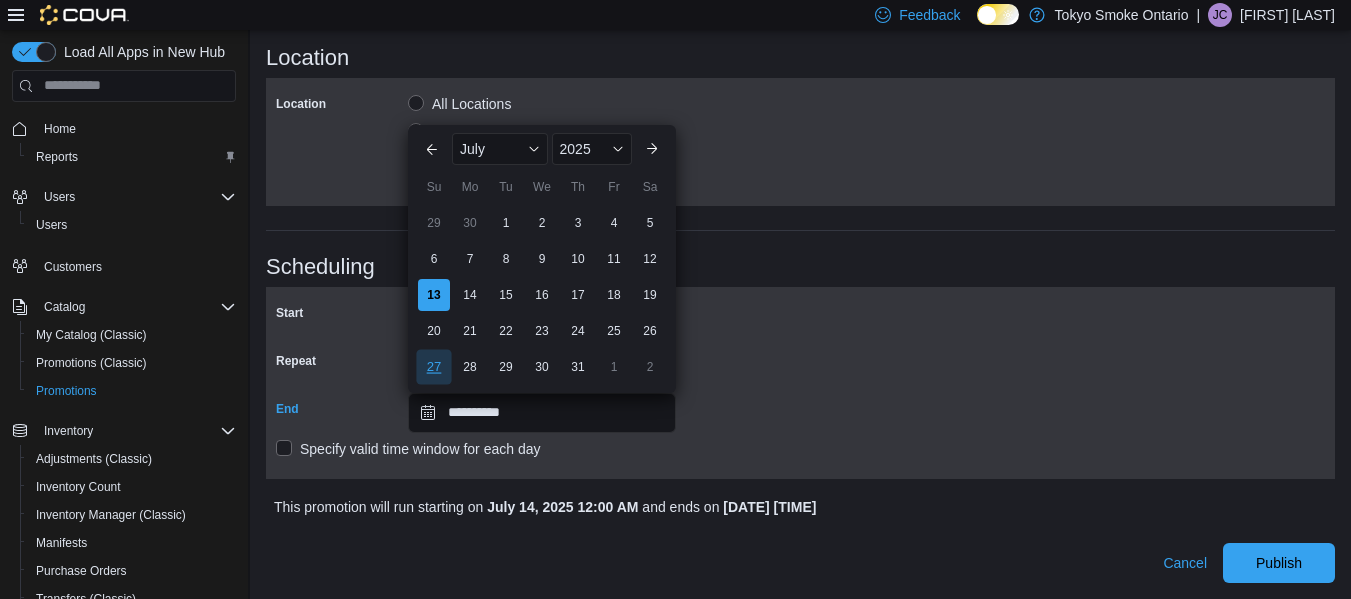 click on "27" at bounding box center [433, 366] 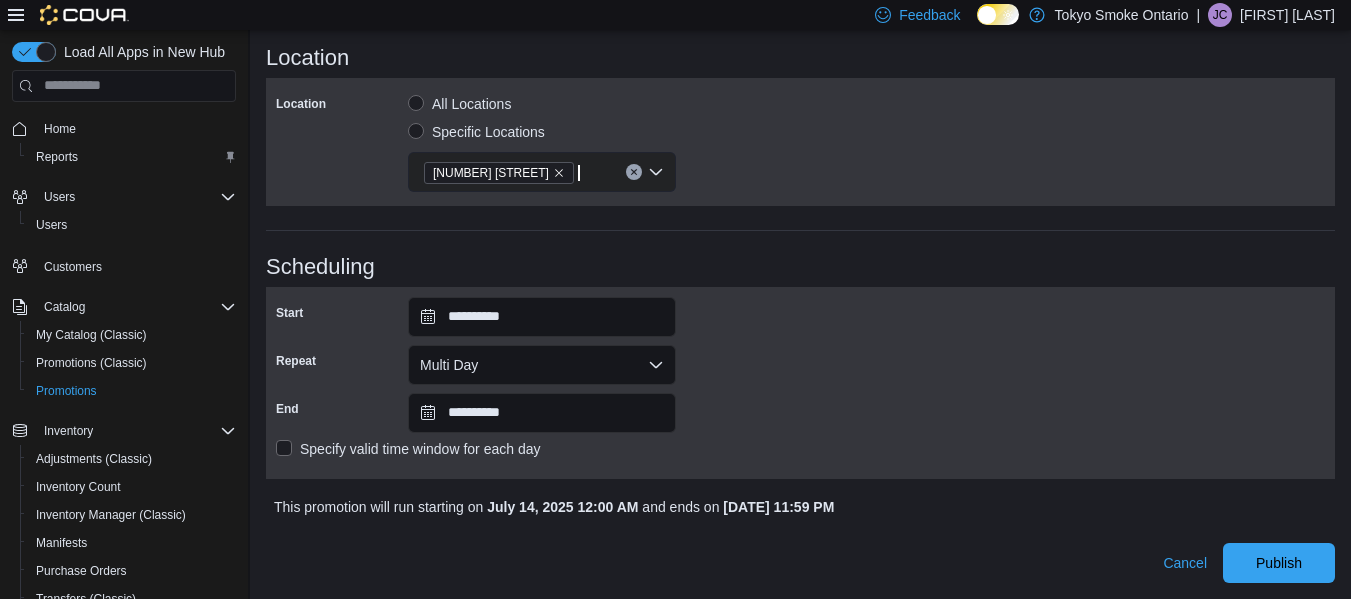 click on "**********" at bounding box center (800, 383) 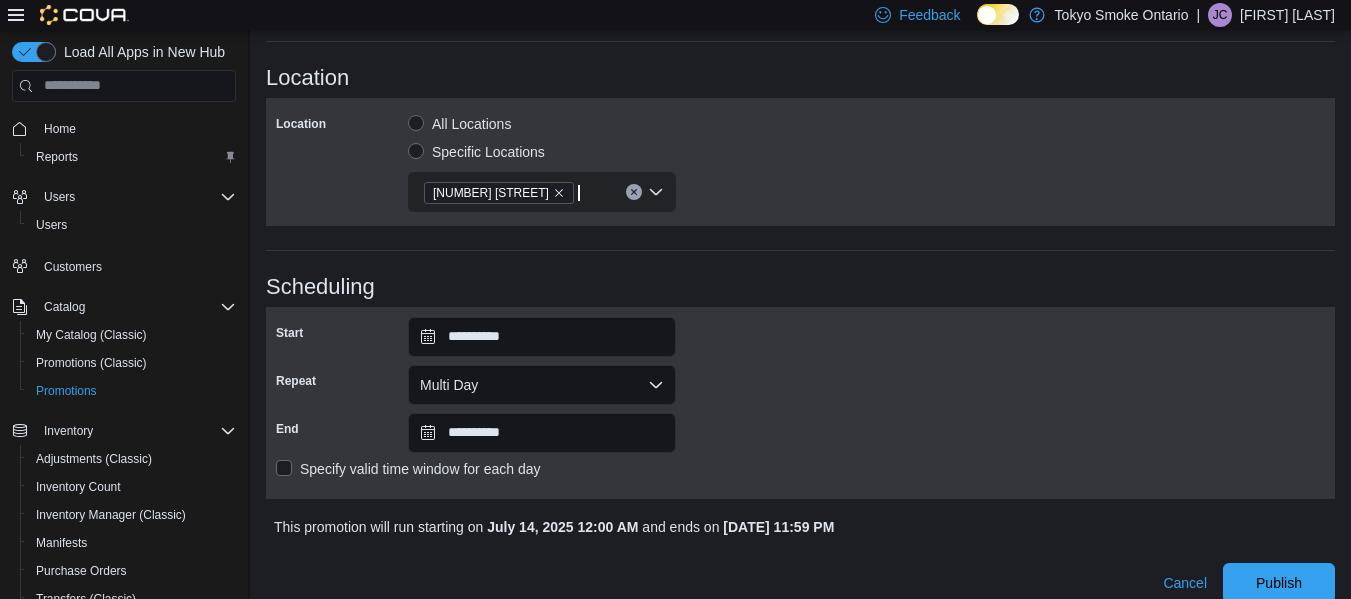 scroll, scrollTop: 994, scrollLeft: 0, axis: vertical 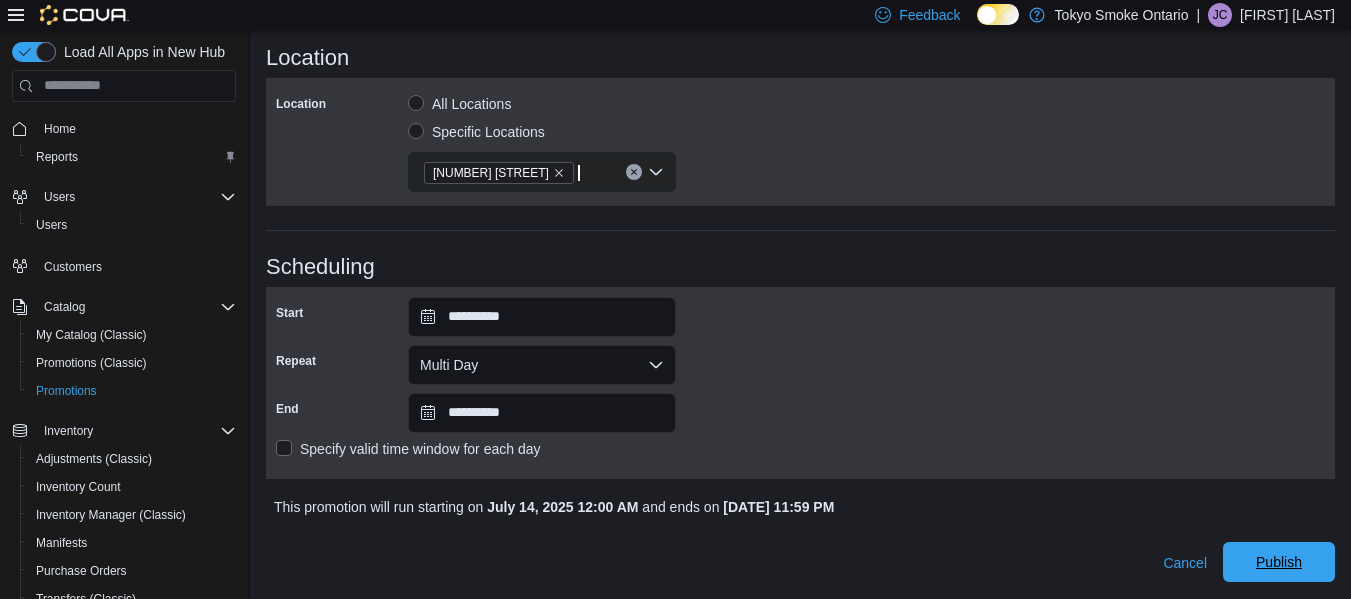 click on "Publish" at bounding box center (1279, 562) 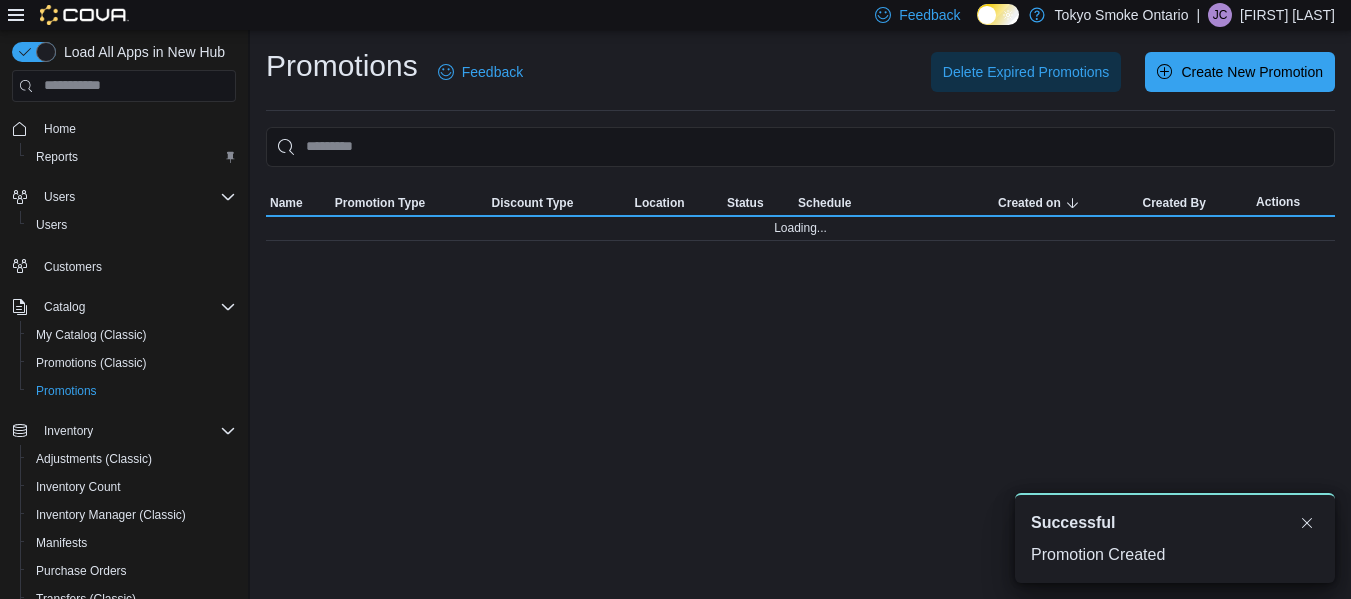 scroll, scrollTop: 0, scrollLeft: 0, axis: both 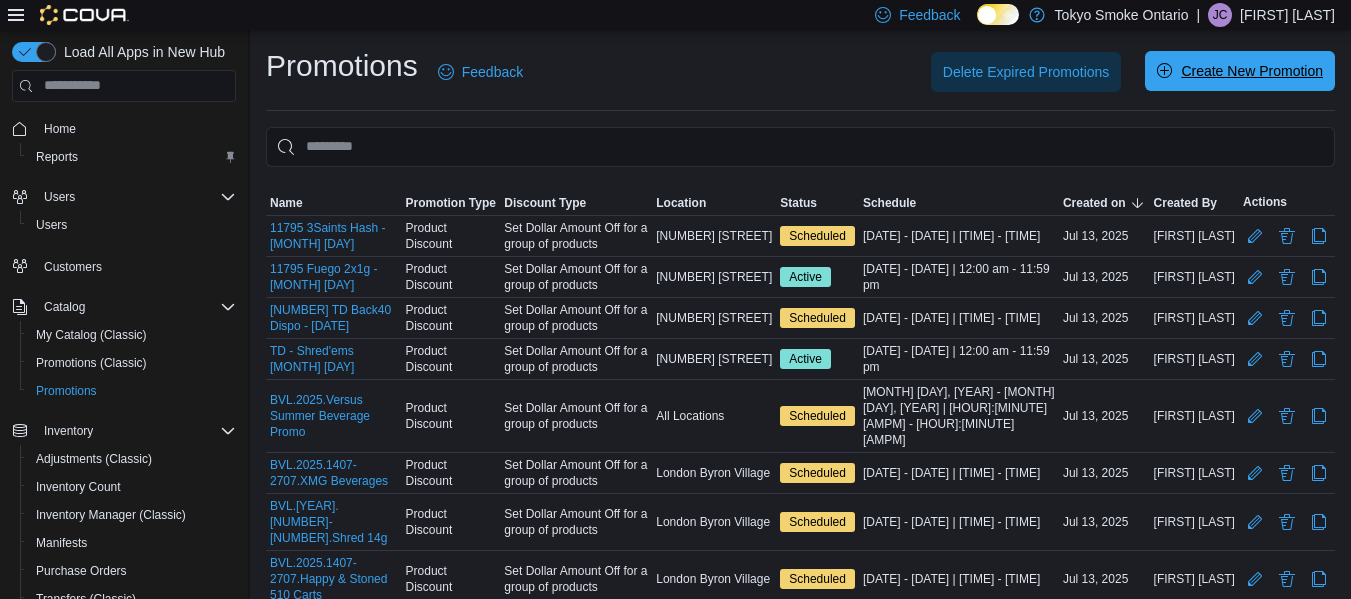 click on "Create New Promotion" at bounding box center [1252, 71] 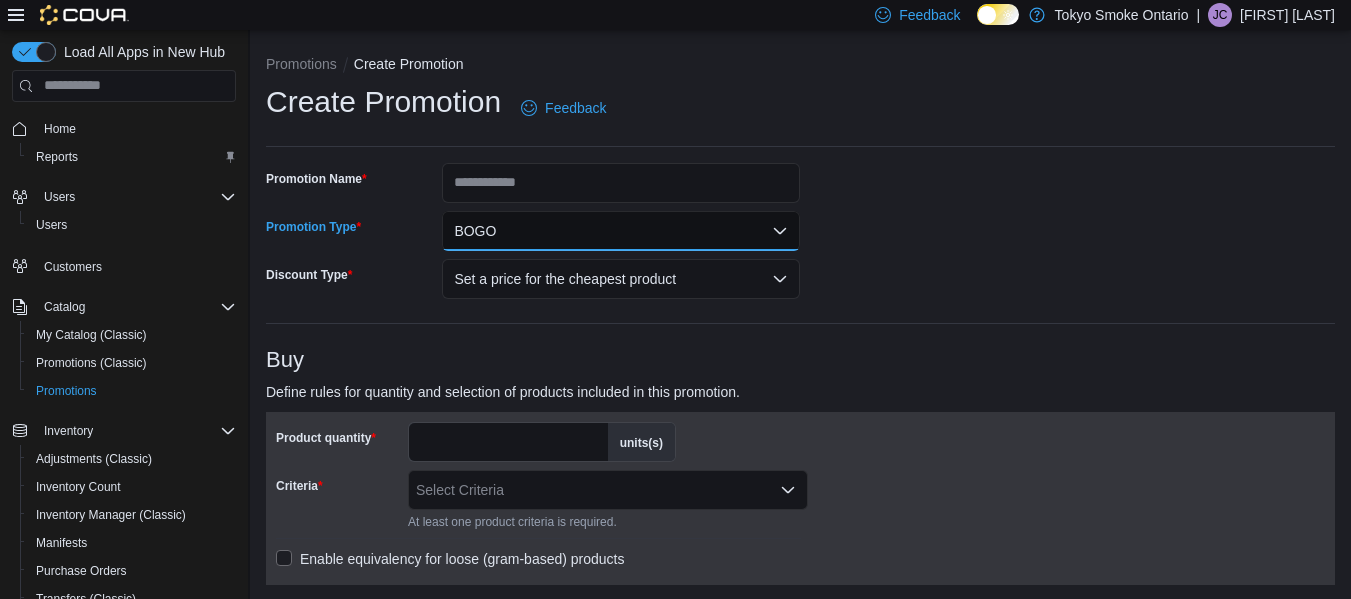 click on "BOGO" at bounding box center [621, 231] 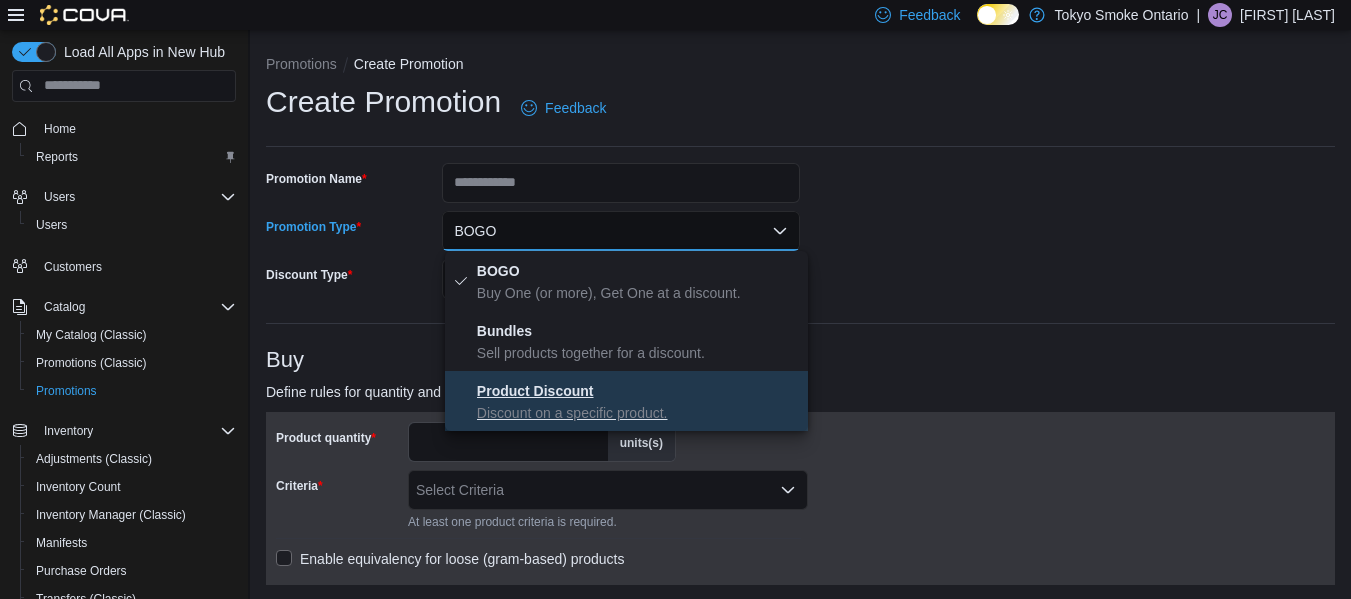 click on "Product Discount Discount on a specific product." at bounding box center [638, 401] 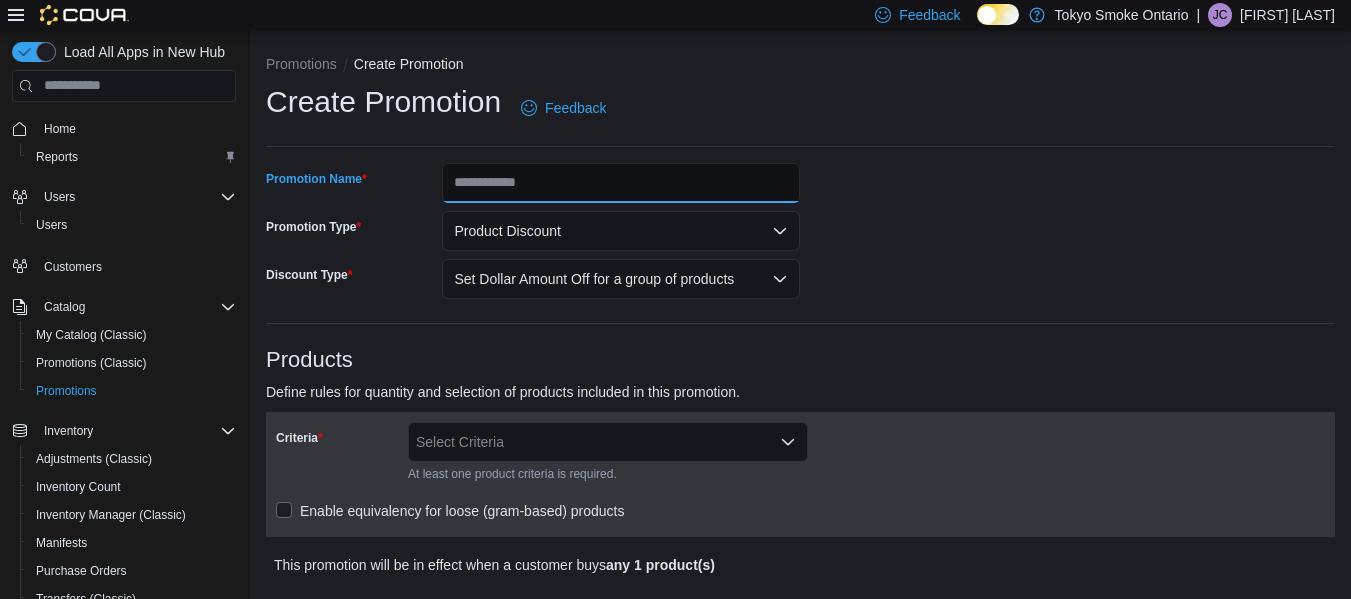 click on "Promotion Name" at bounding box center [621, 183] 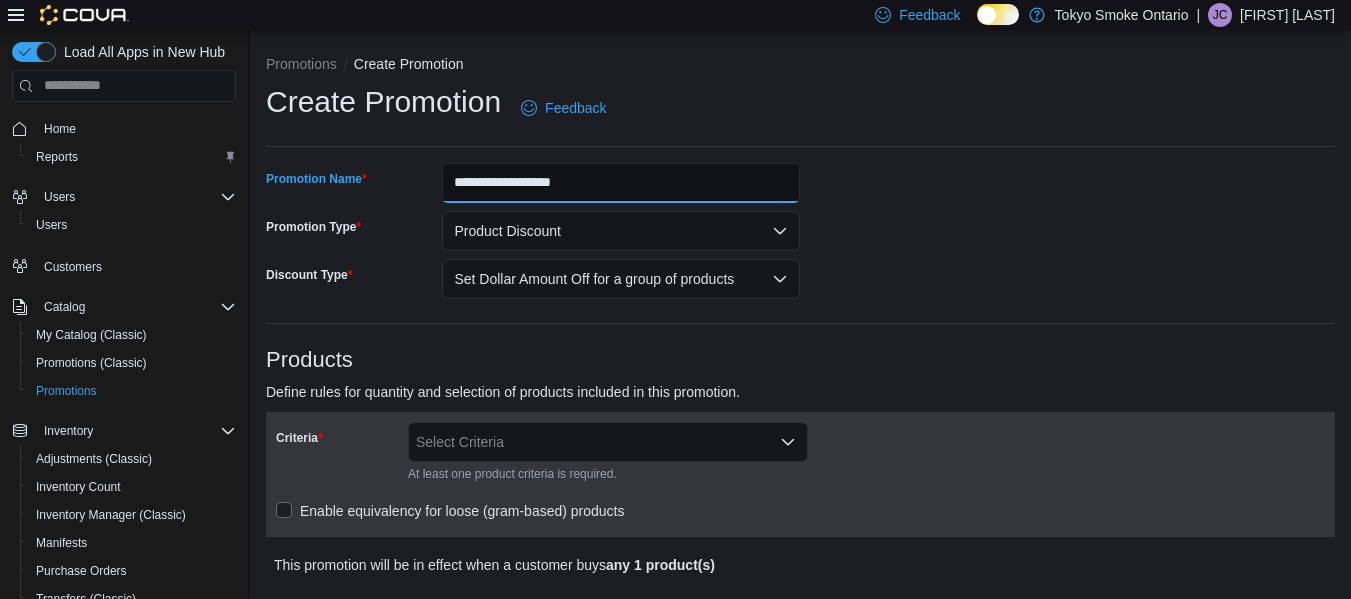 type on "**********" 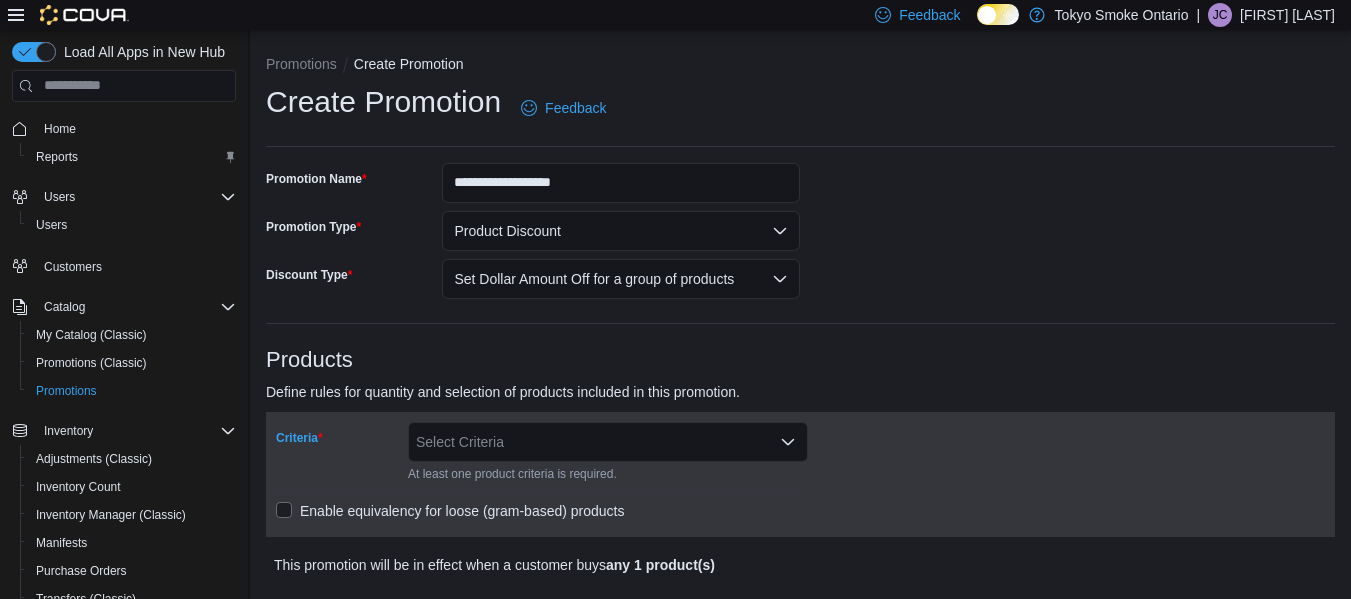 click on "Select Criteria" at bounding box center (608, 442) 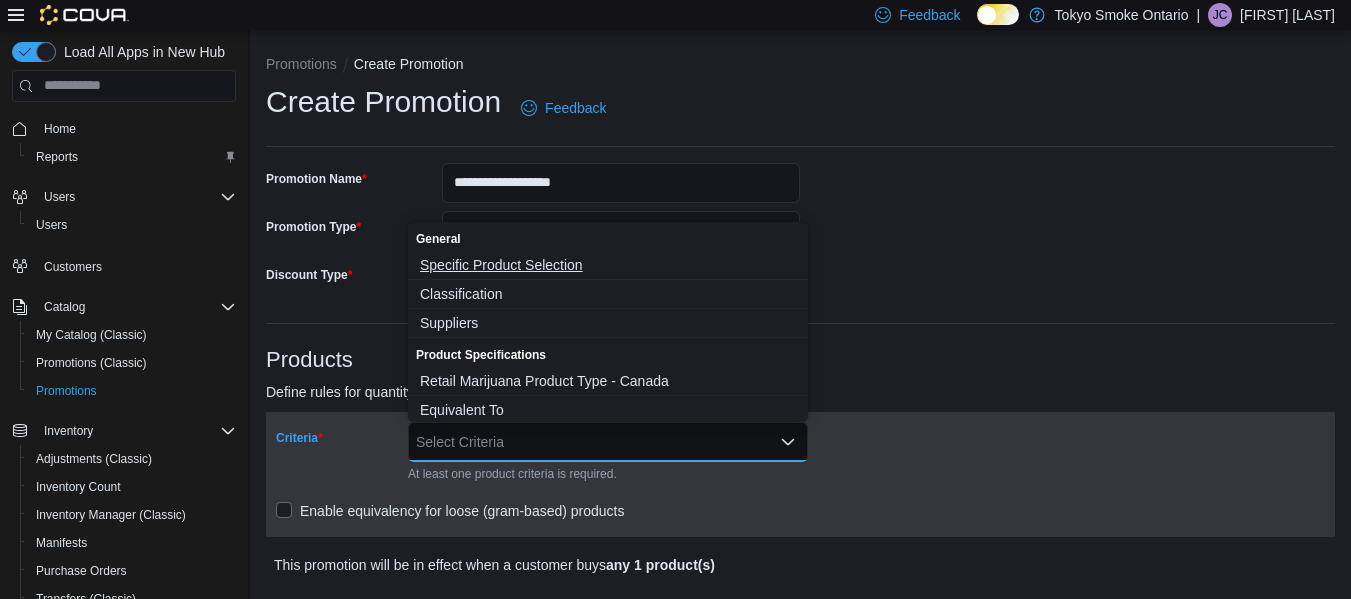 click on "Specific Product Selection" at bounding box center (608, 265) 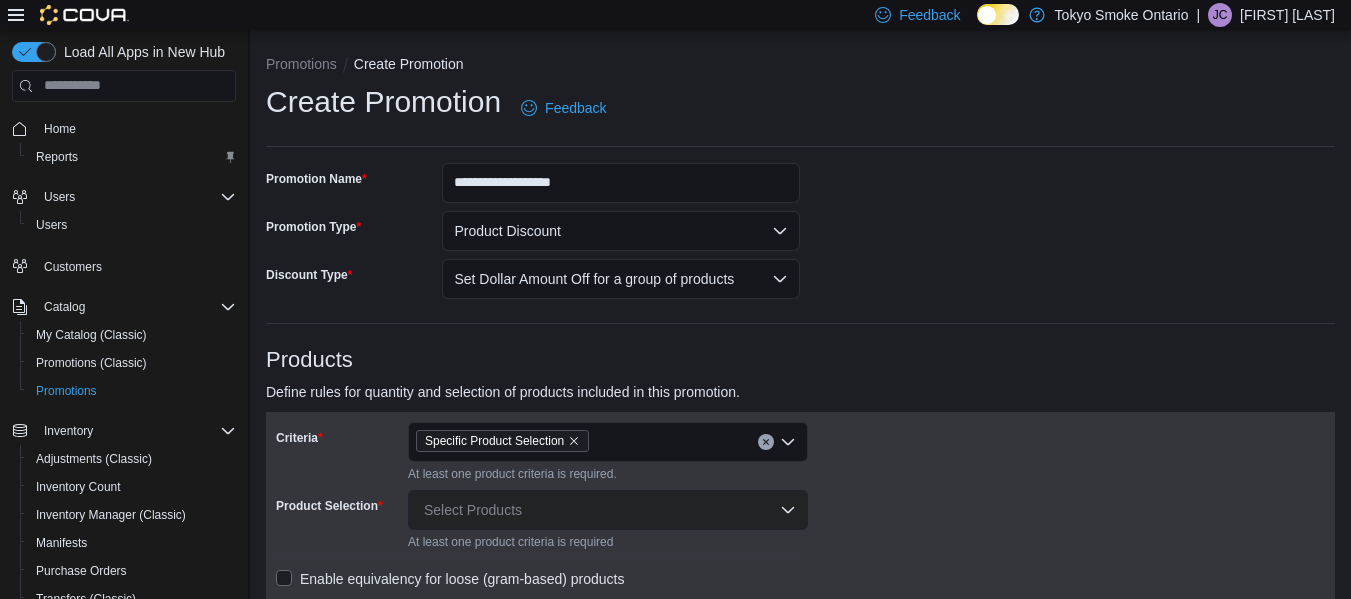 click on "**********" at bounding box center [800, 866] 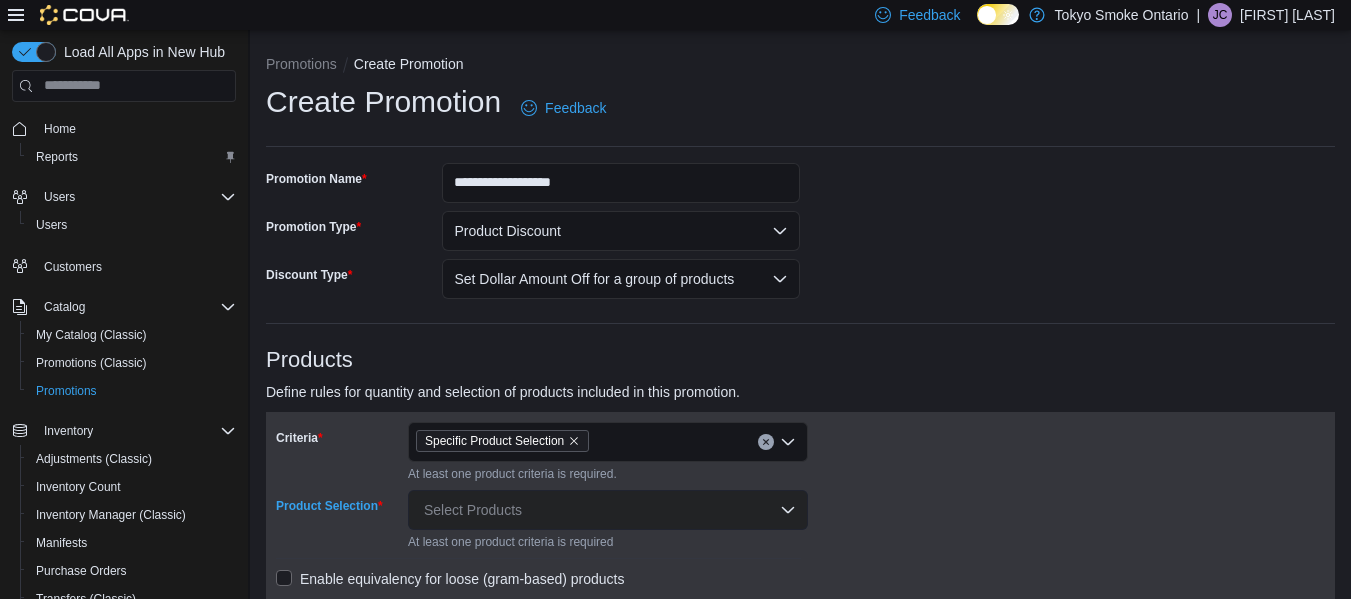 click on "Select Products" at bounding box center (608, 510) 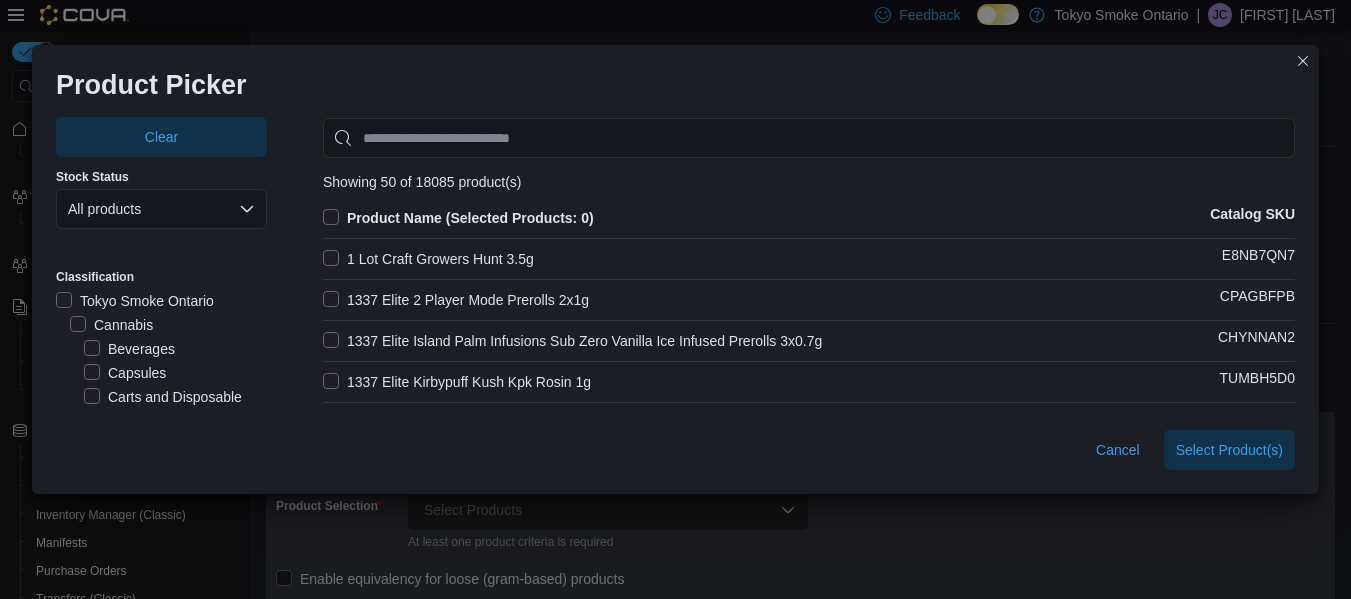 click on "Carts and Disposable Vapes" at bounding box center [175, 409] 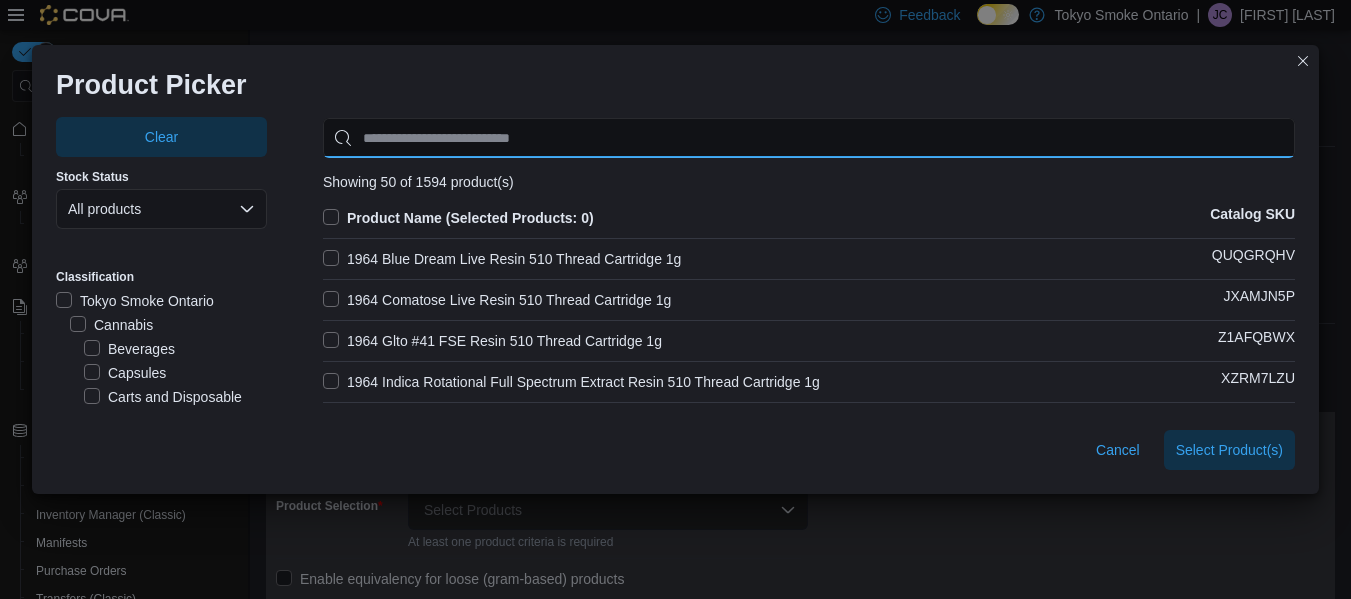 click at bounding box center [809, 138] 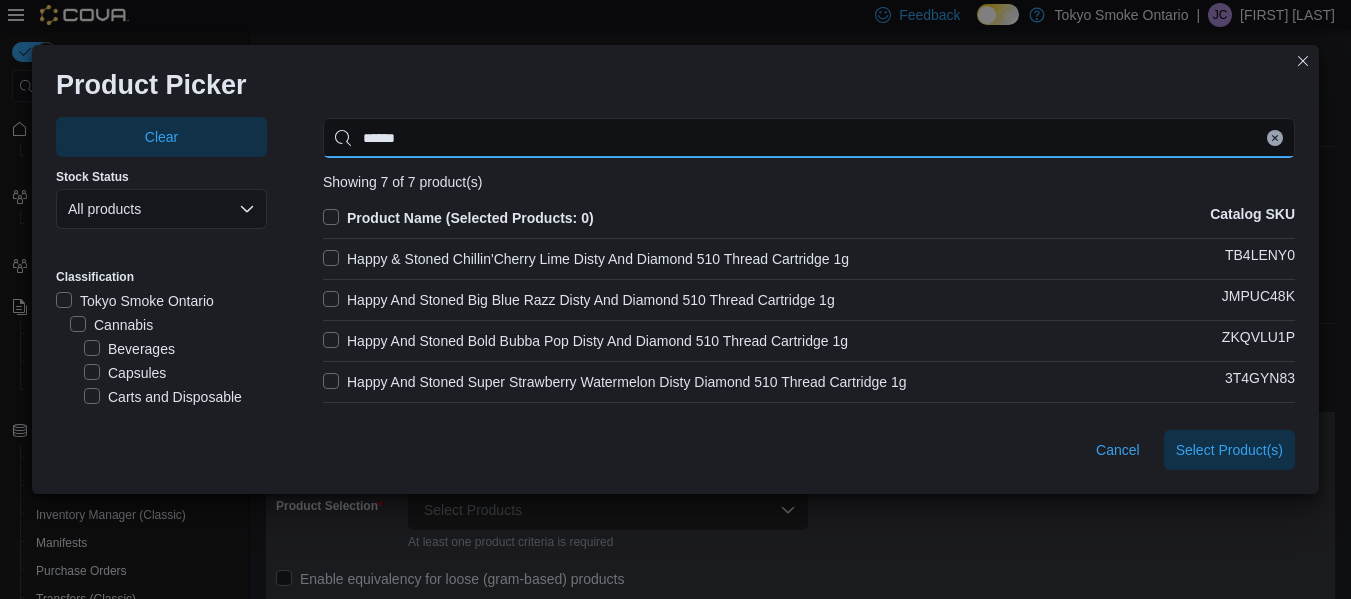 type on "*****" 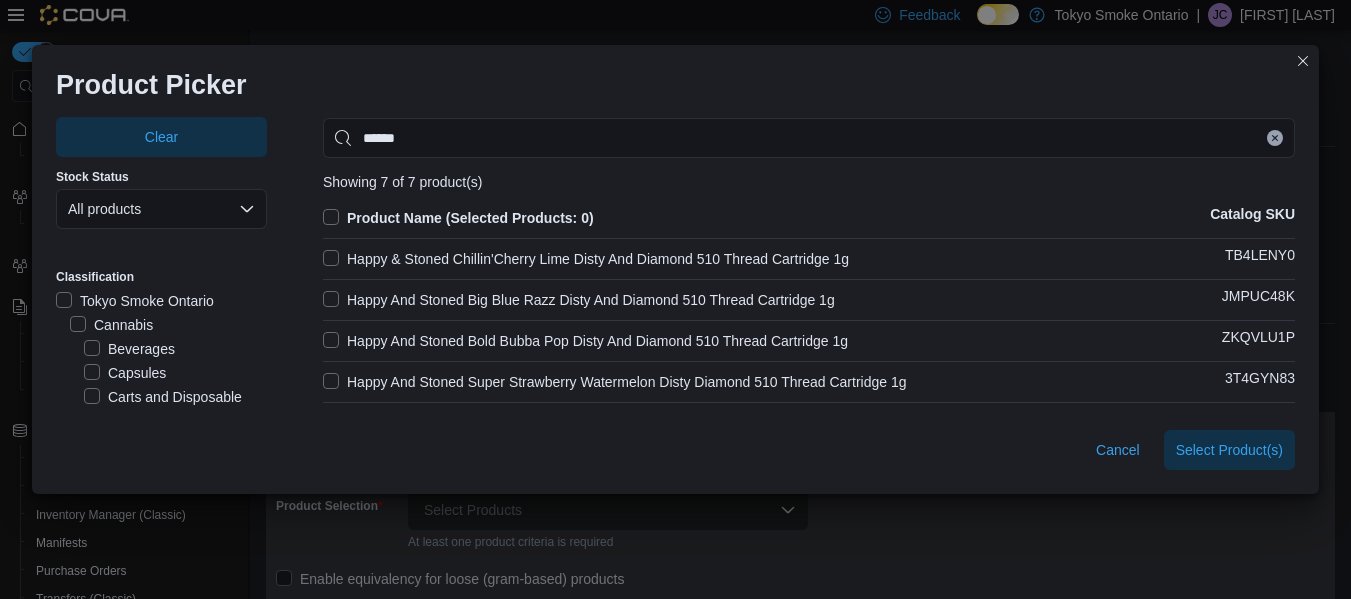 click on "Happy & Stoned Chillin'Cherry Lime Disty And Diamond 510 Thread Cartridge 1g" at bounding box center (586, 259) 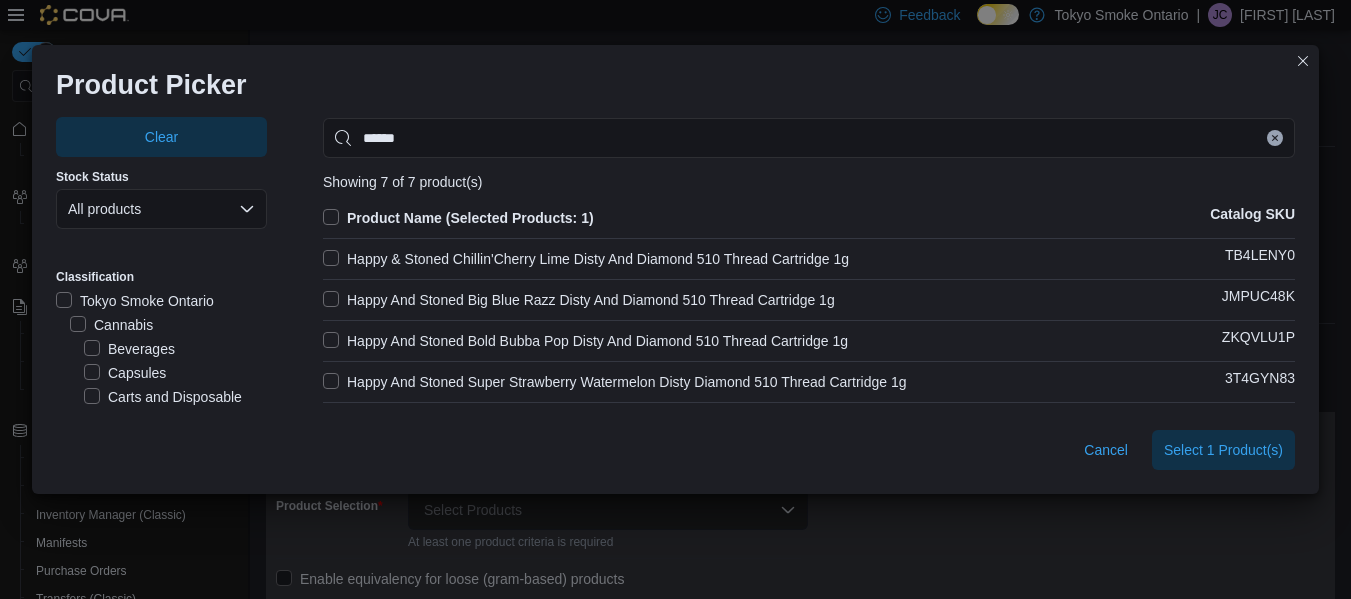 click on "Happy And Stoned Big Blue Razz Disty And Diamond 510 Thread Cartridge 1g" at bounding box center [579, 300] 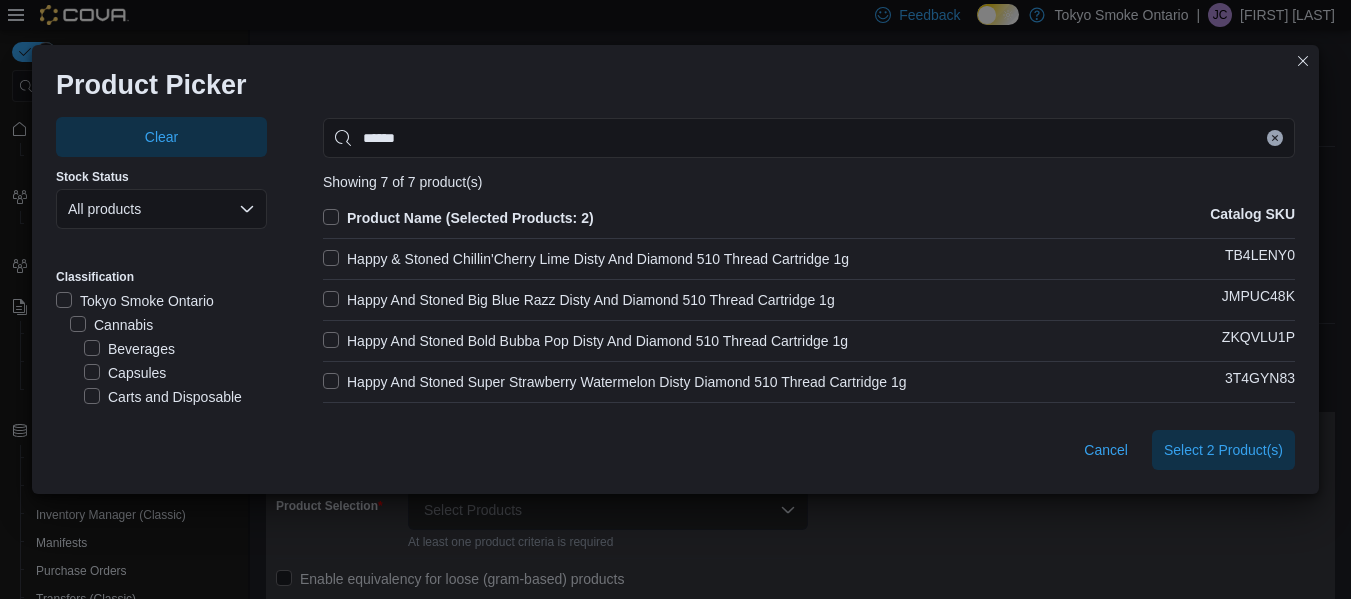 click on "Happy And Stoned Bold Bubba Pop Disty And Diamond 510 Thread Cartridge 1g" at bounding box center (585, 341) 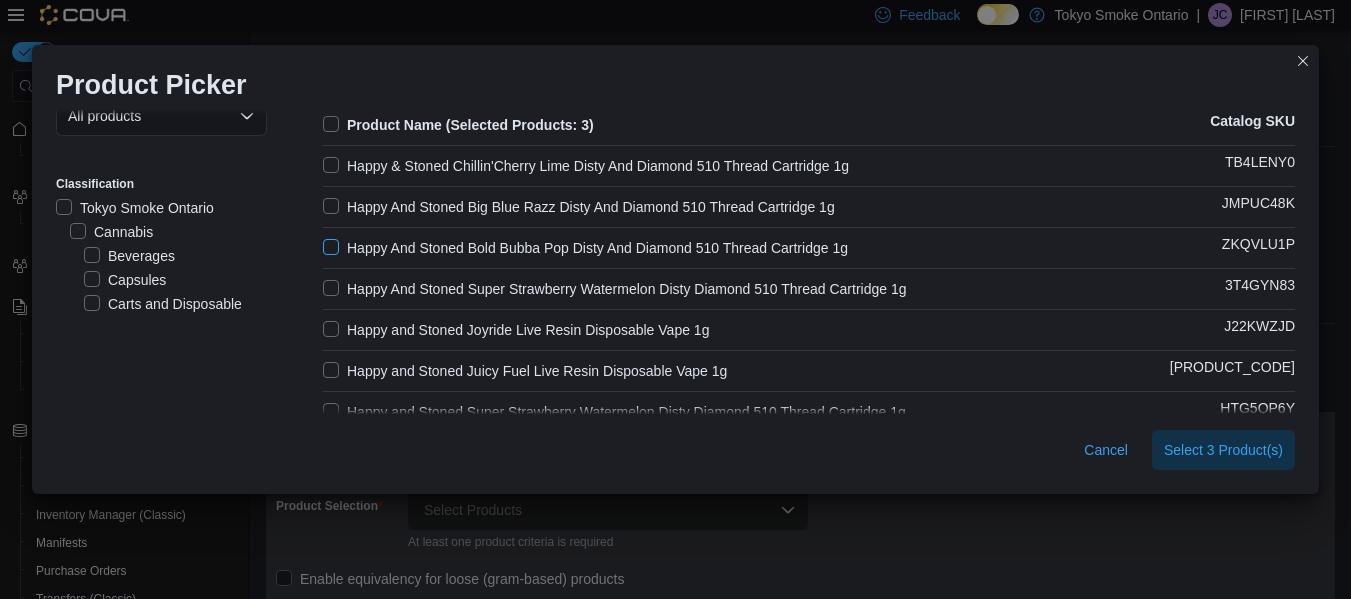 scroll, scrollTop: 96, scrollLeft: 0, axis: vertical 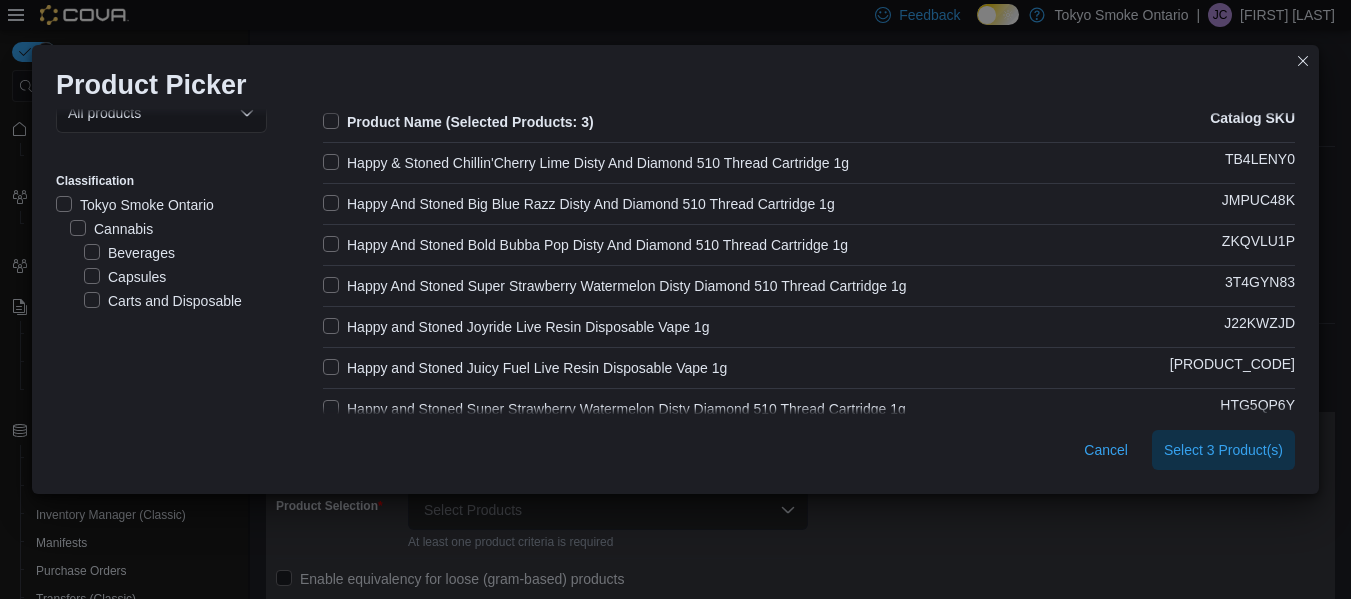 click on "Product Name (Selected Products: 3) Catalog SKU Happy & Stoned Chillin'Cherry Lime Disty And Diamond 510 Thread Cartridge 1g TB4LENY0 Happy And Stoned Big Blue Razz Disty And Diamond 510 Thread Cartridge 1g JMPUC48K Happy And Stoned Bold Bubba Pop Disty And Diamond 510 Thread Cartridge 1g ZKQVLU1P Happy And Stoned Mega Mixed Berry Disty And Diamond 510 Thread Cartridge 1g 3T4GYN83 Happy and Stoned Joyride Live Resin Disposable Vape 1g J22KWZJD Happy and Stoned Juicy Fuel Live Resin Disposable Vape 1g CD304LXK Happy and Stoned Super Strawberry Watermelon Disty Diamond 510 Thread Cartridge 1g HTG5QP6Y" at bounding box center [809, 274] 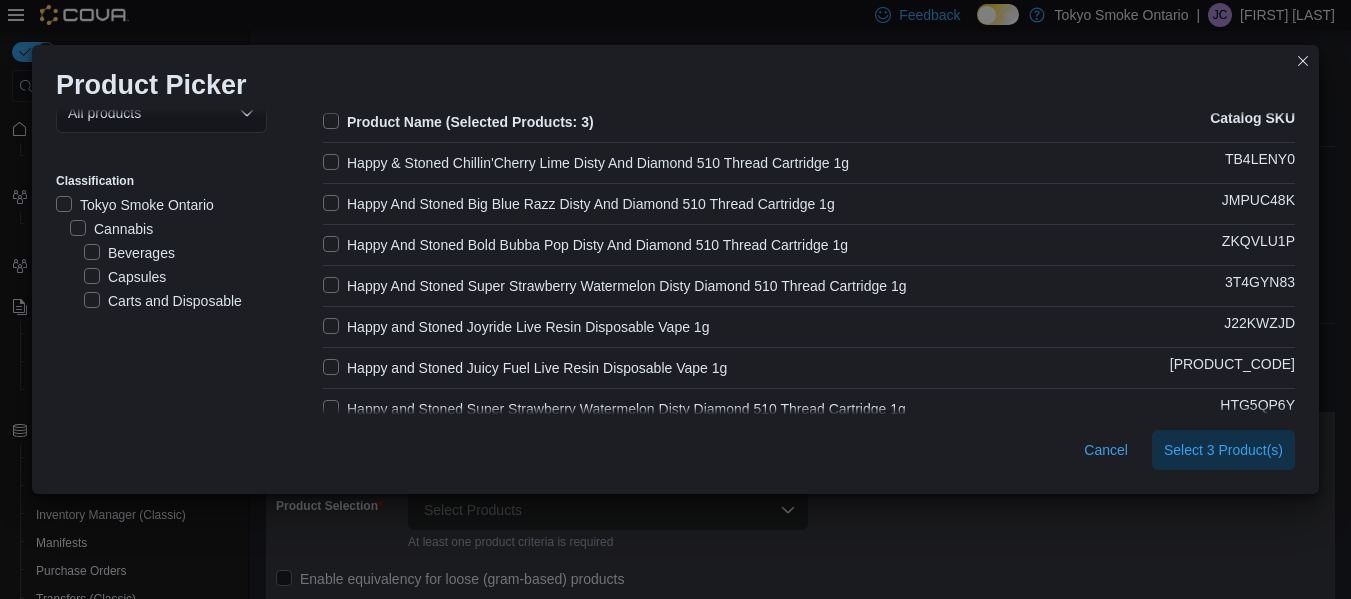 click on "Happy And Stoned Super Strawberry Watermelon Disty Diamond 510 Thread Cartridge 1g" at bounding box center [615, 286] 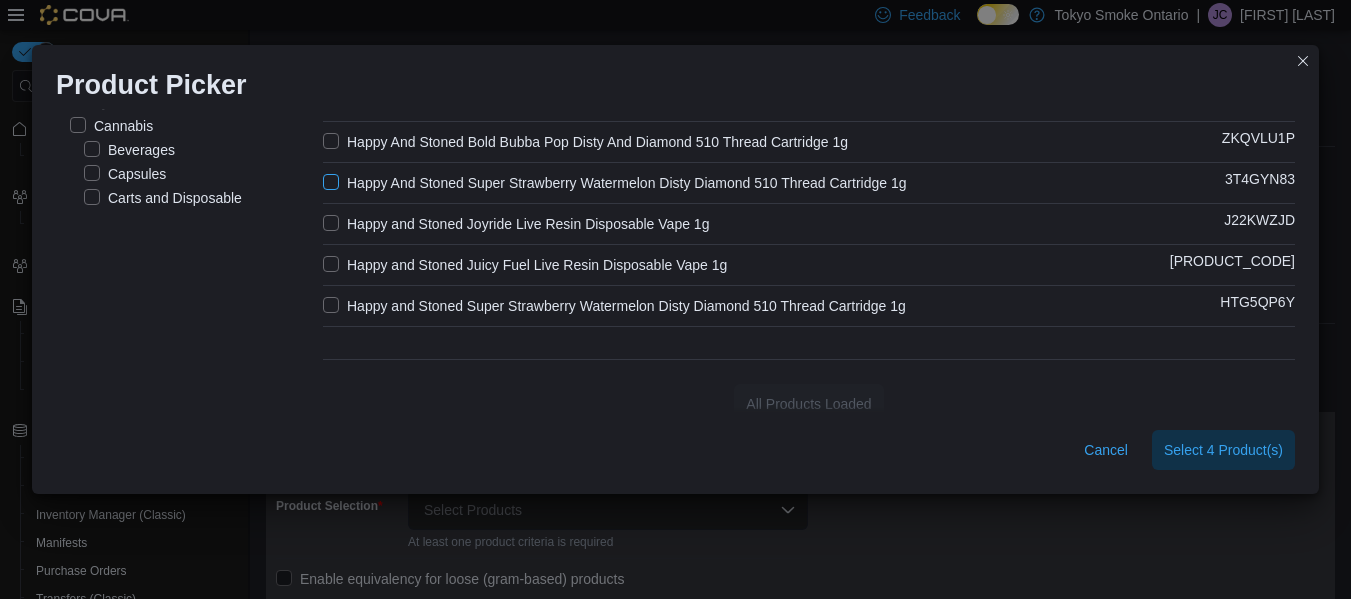 scroll, scrollTop: 200, scrollLeft: 0, axis: vertical 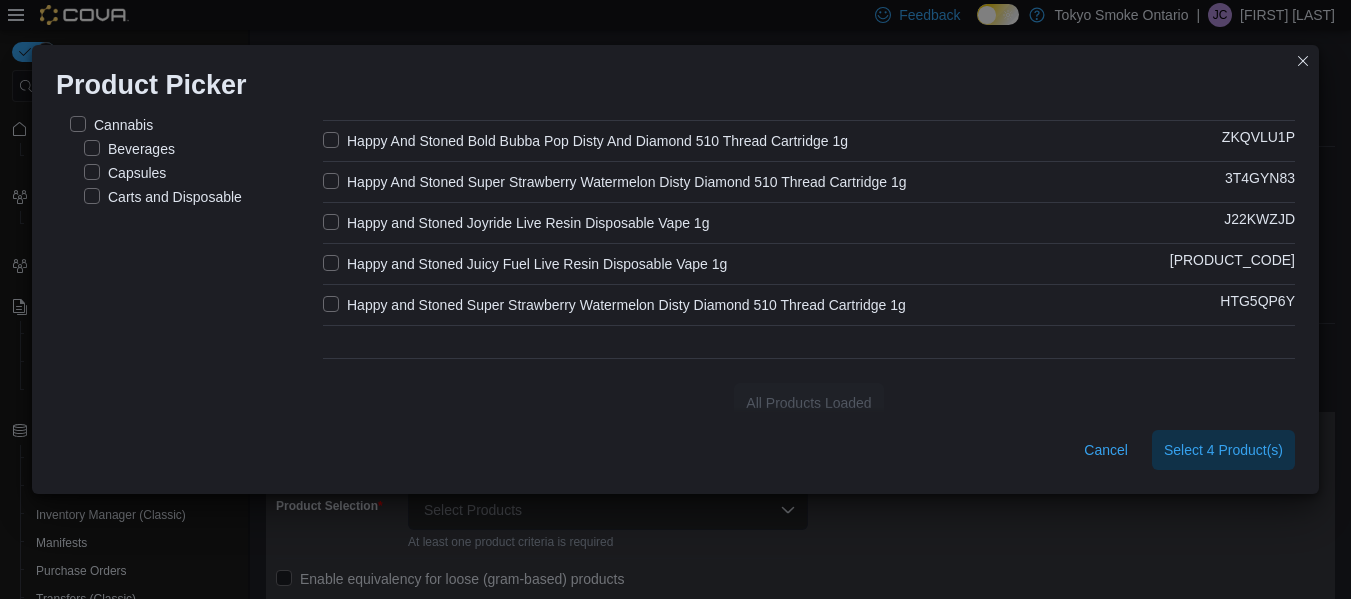 click on "Happy and Stoned Super Strawberry Watermelon Disty Diamond 510 Thread Cartridge 1g" at bounding box center [614, 305] 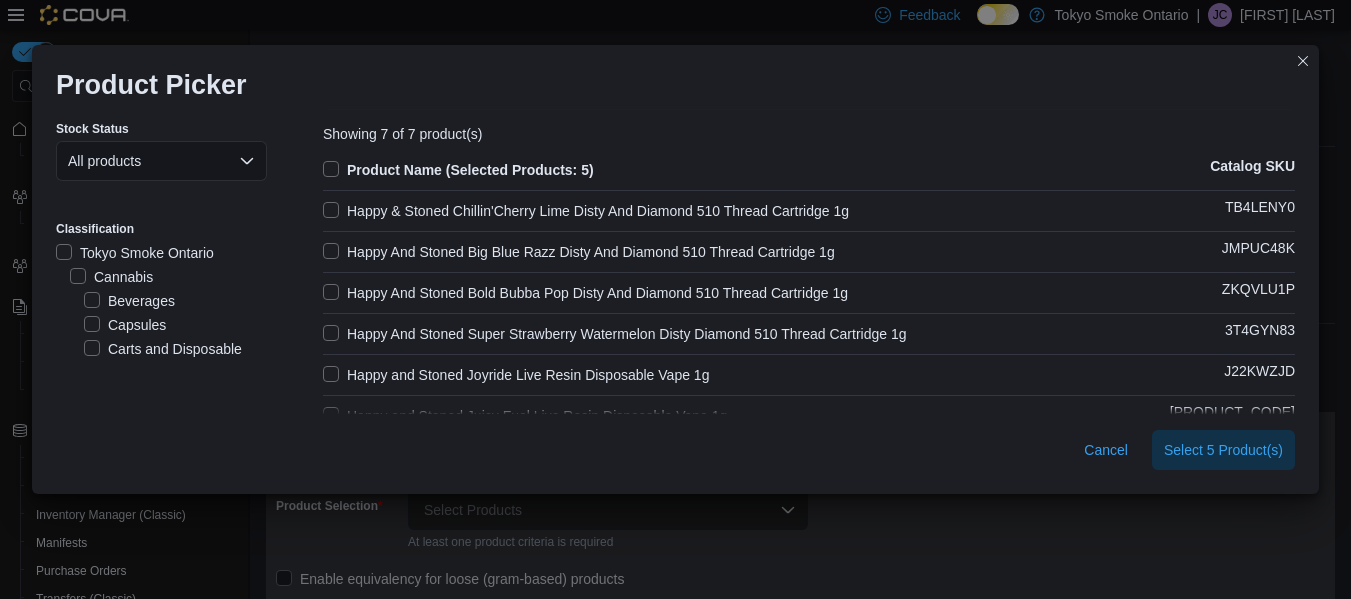 scroll, scrollTop: 46, scrollLeft: 0, axis: vertical 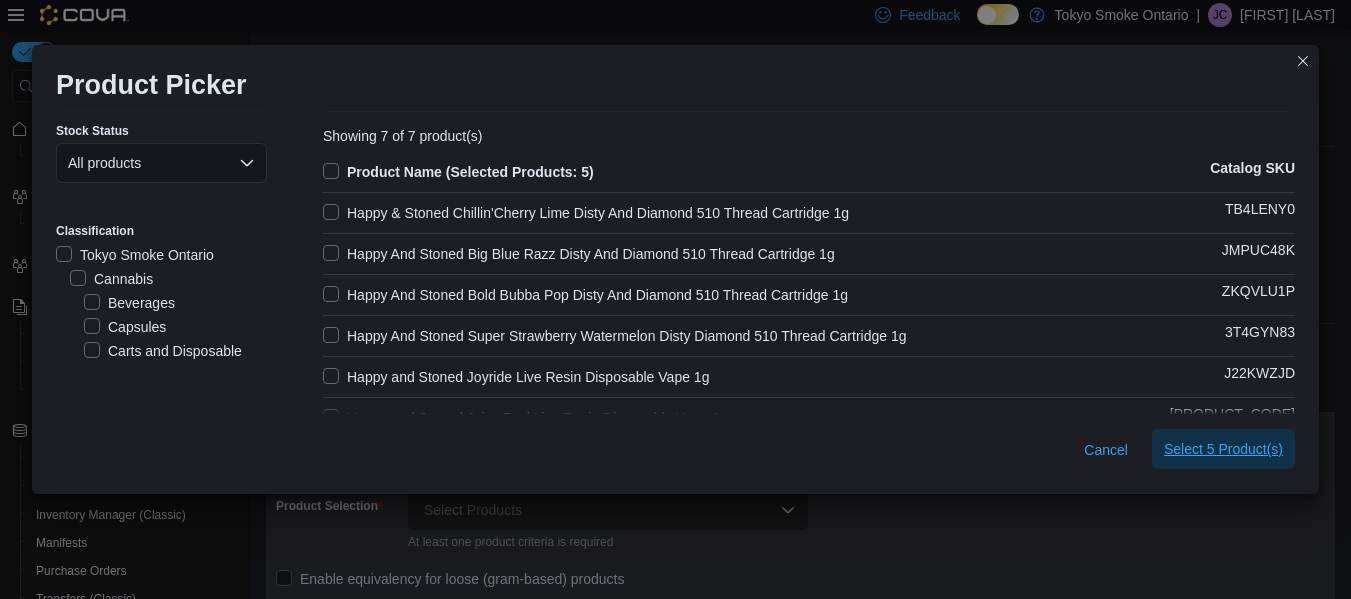 click on "Select 5 Product(s)" at bounding box center [1223, 449] 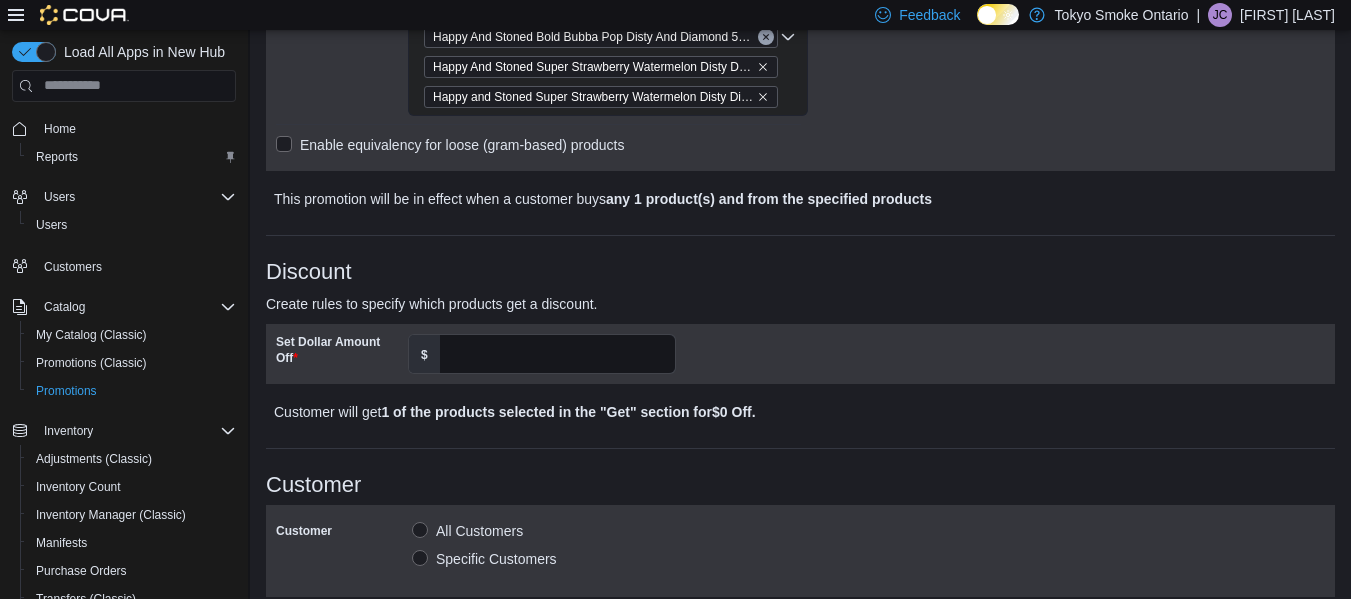 scroll, scrollTop: 513, scrollLeft: 0, axis: vertical 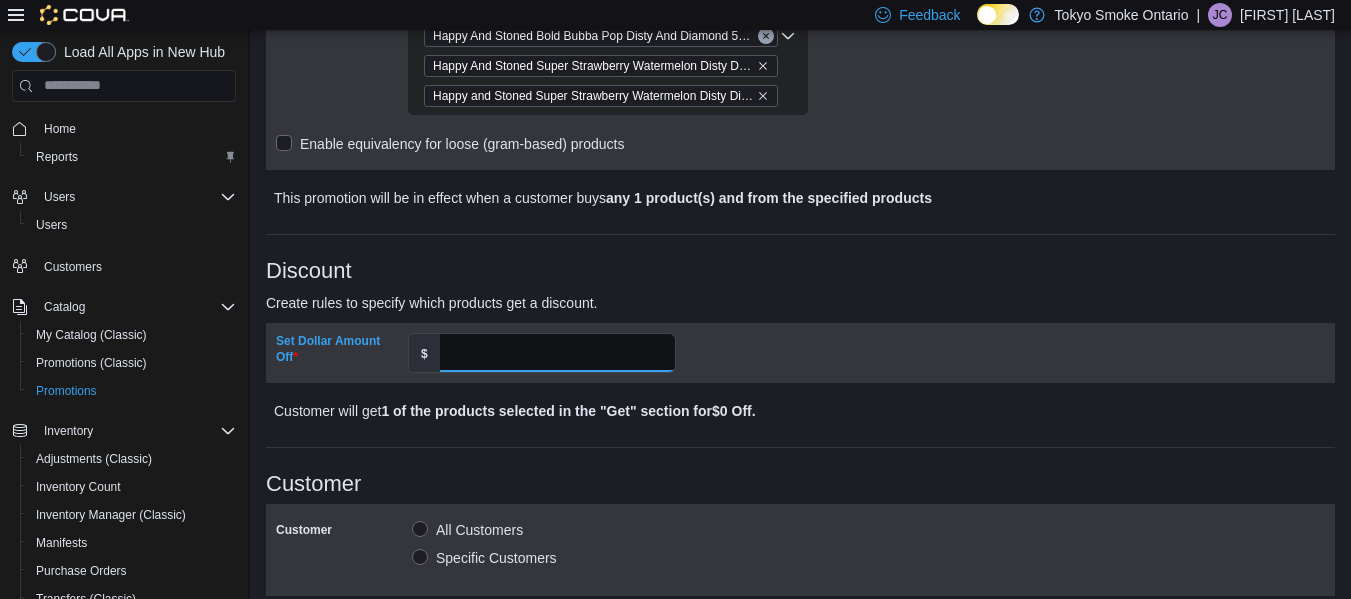 click on "Set Dollar Amount Off" at bounding box center (557, 353) 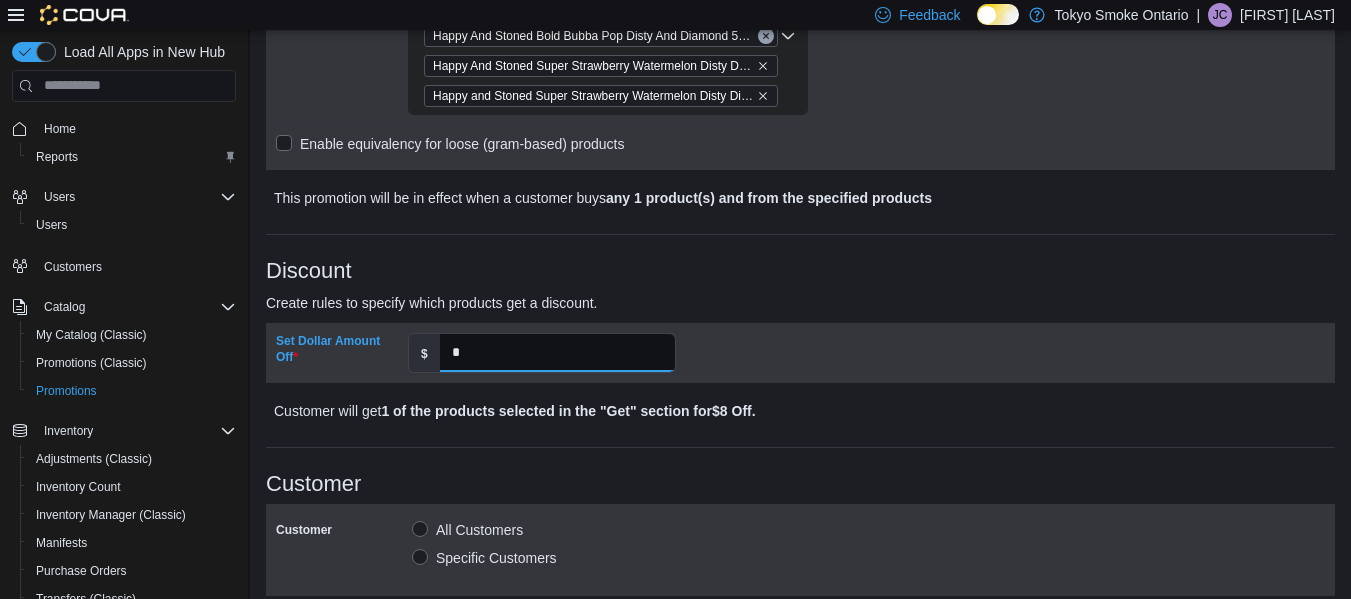 type on "*" 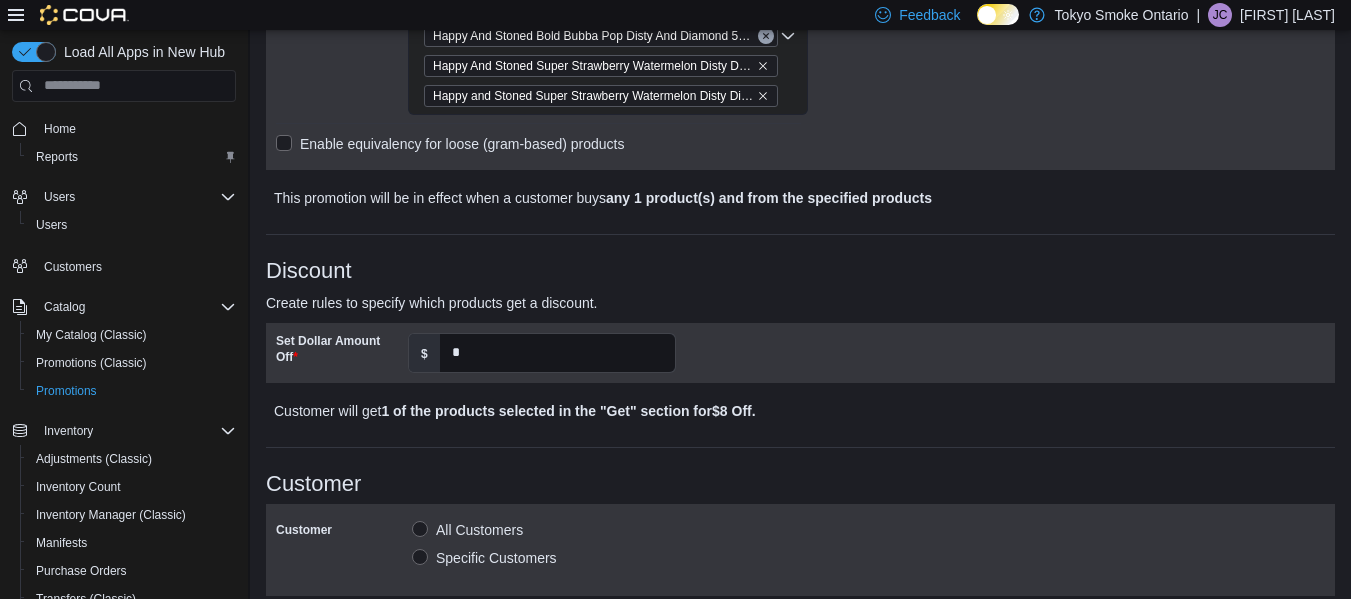click on "**********" at bounding box center (800, 392) 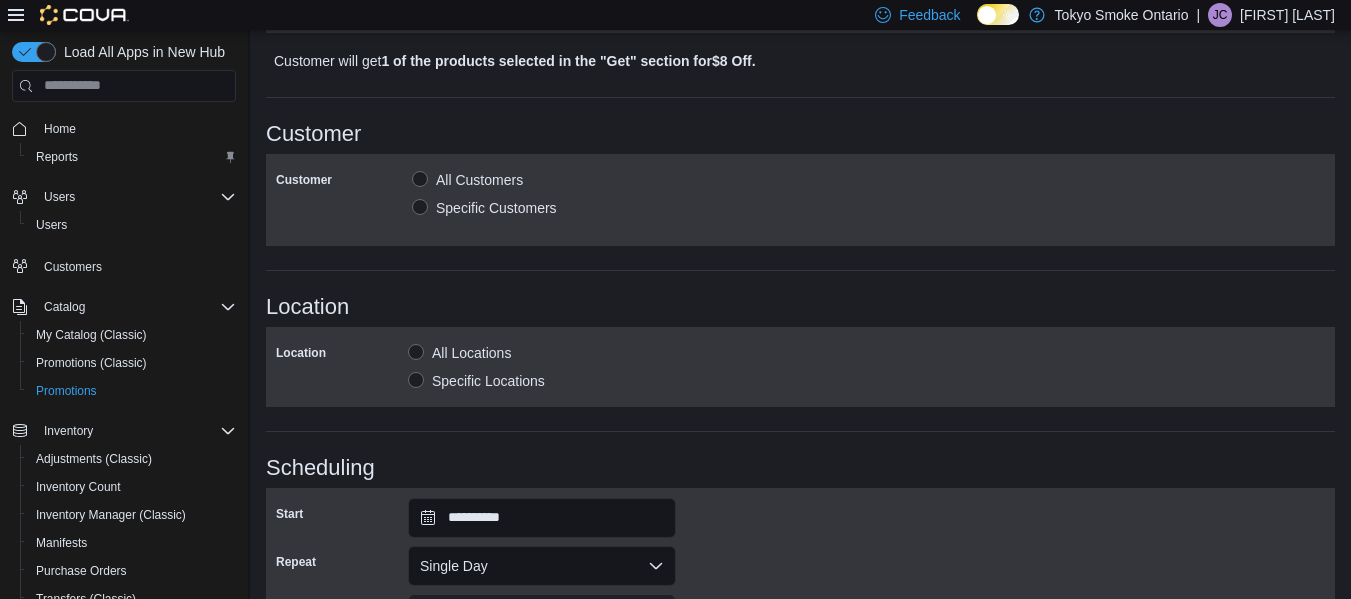 scroll, scrollTop: 864, scrollLeft: 0, axis: vertical 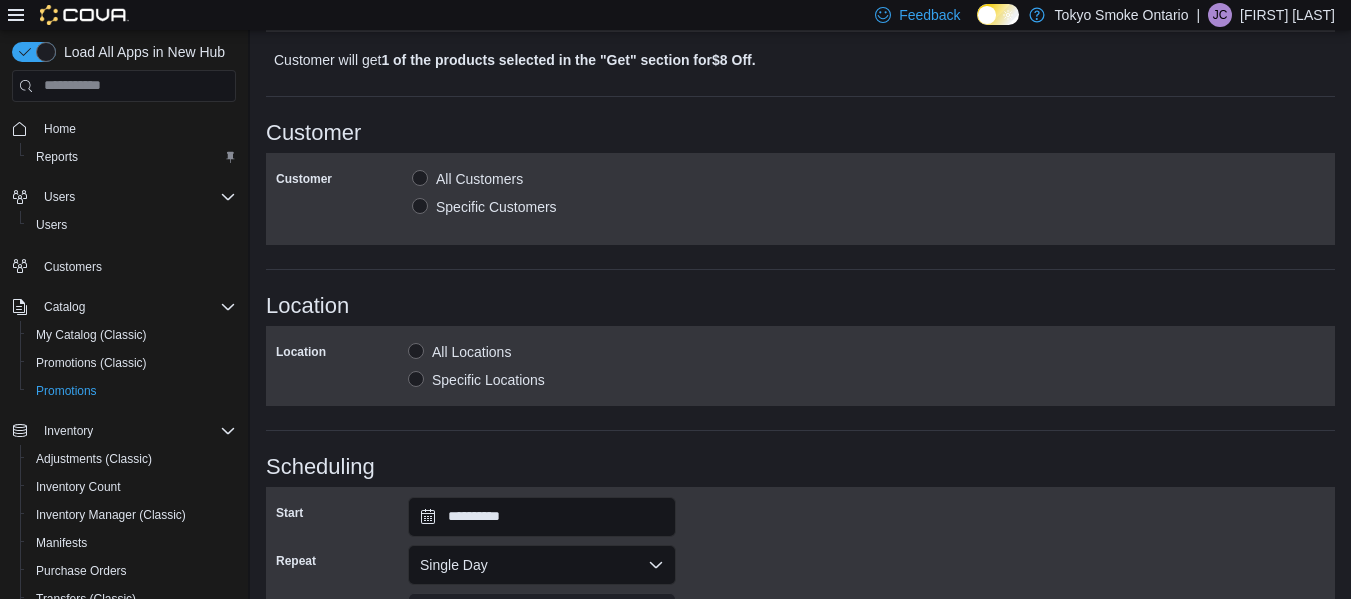 click on "Specific Locations" at bounding box center [476, 380] 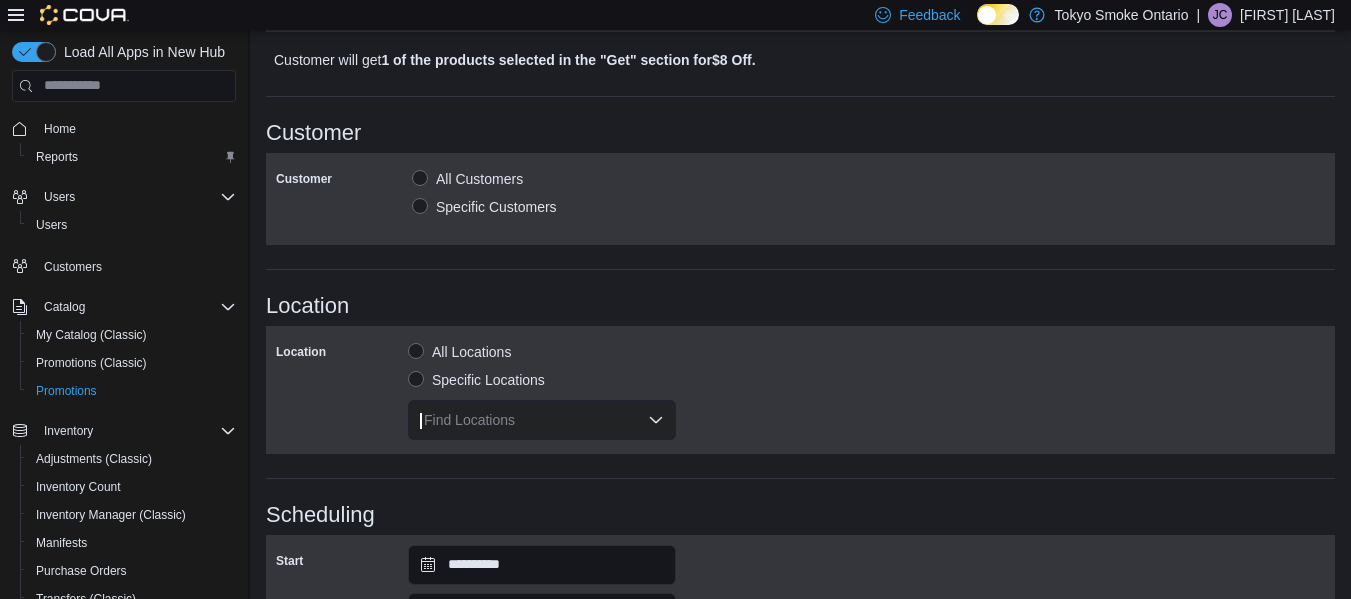 click on "Find Locations" at bounding box center (542, 420) 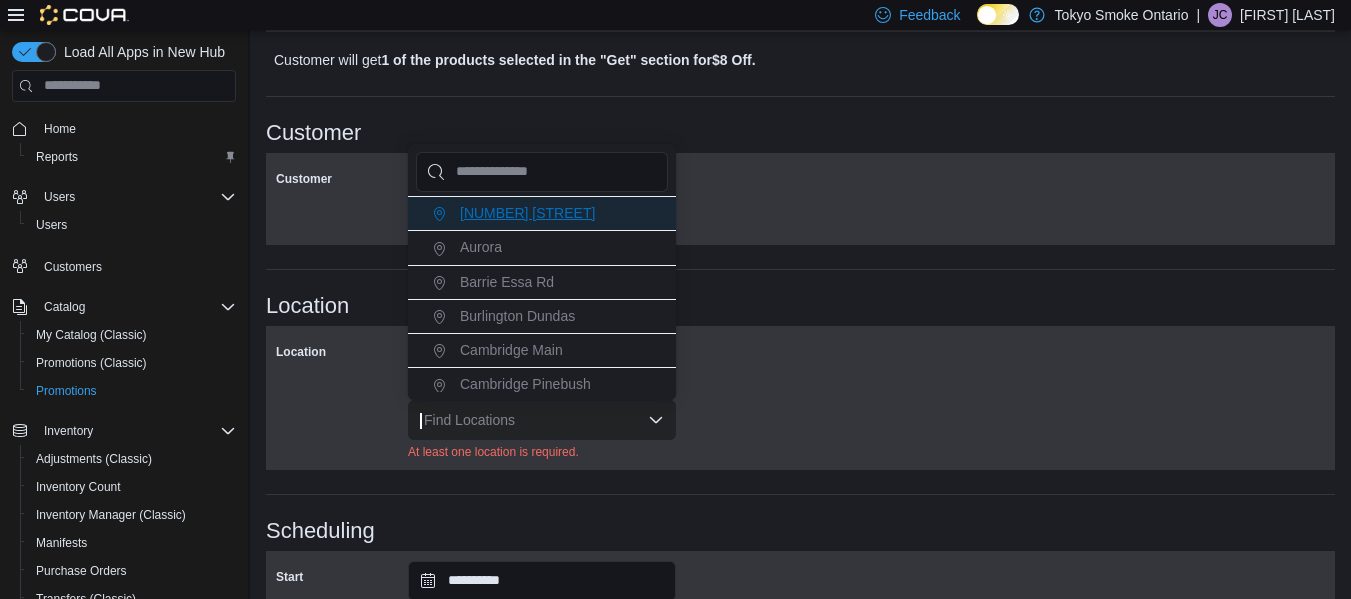 click on "[NUMBER] [STREET]" at bounding box center (527, 213) 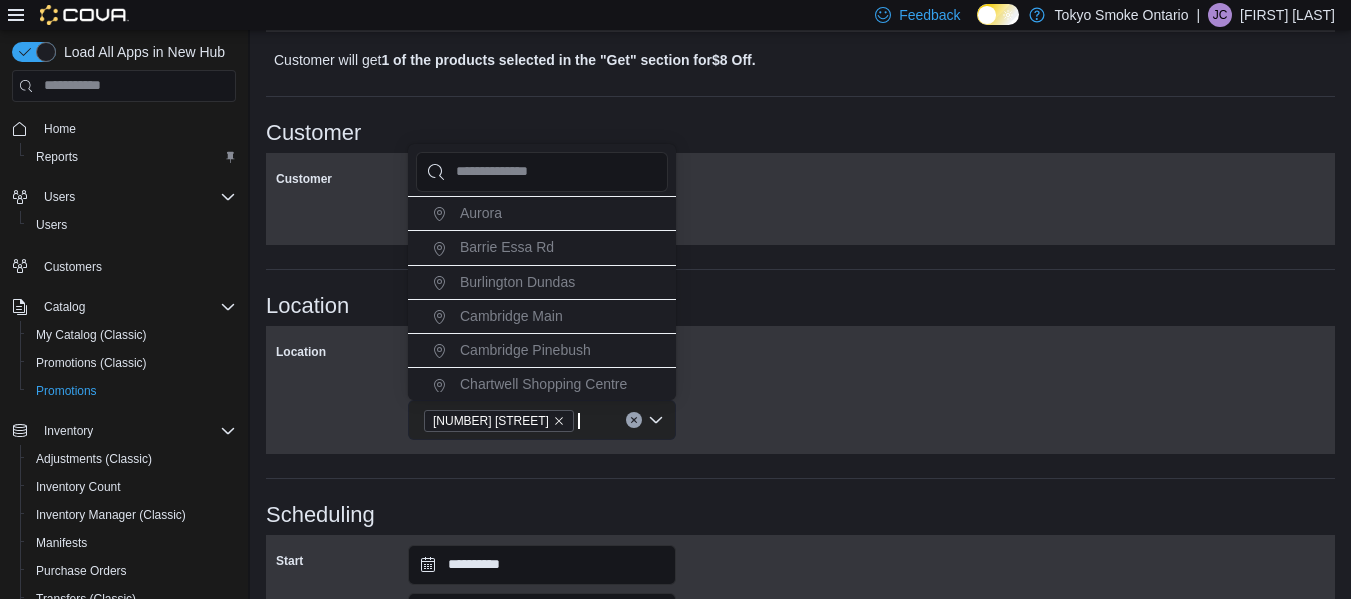 click on "Location" at bounding box center (800, 306) 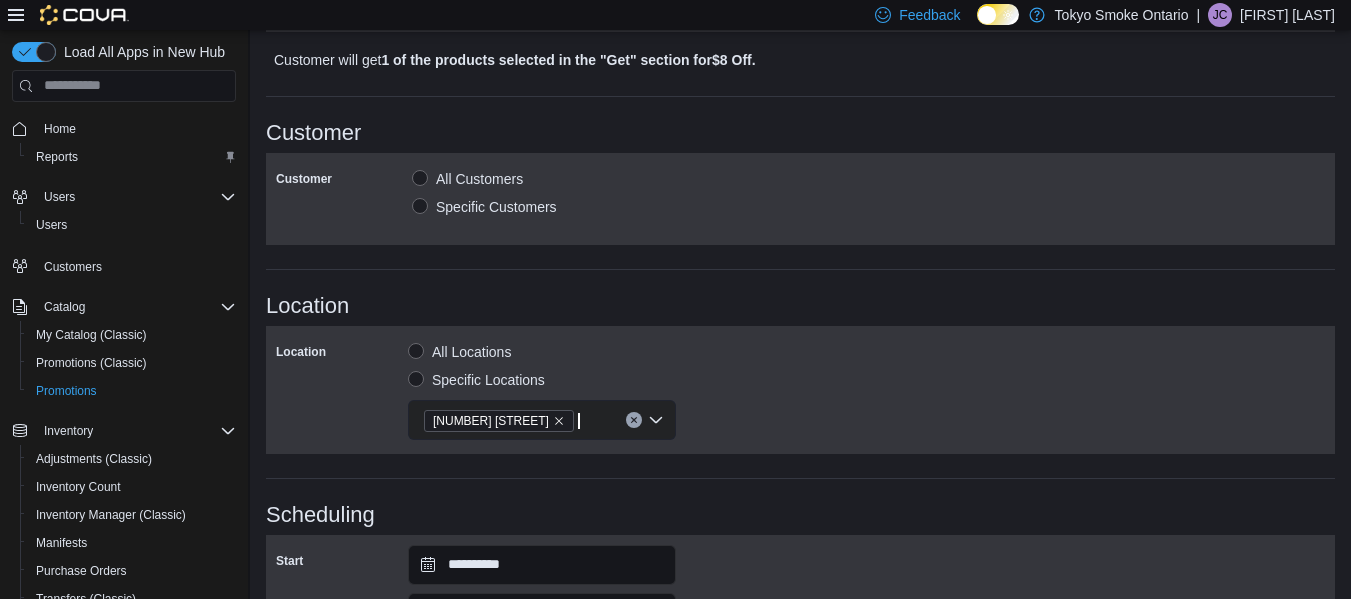 scroll, scrollTop: 1112, scrollLeft: 0, axis: vertical 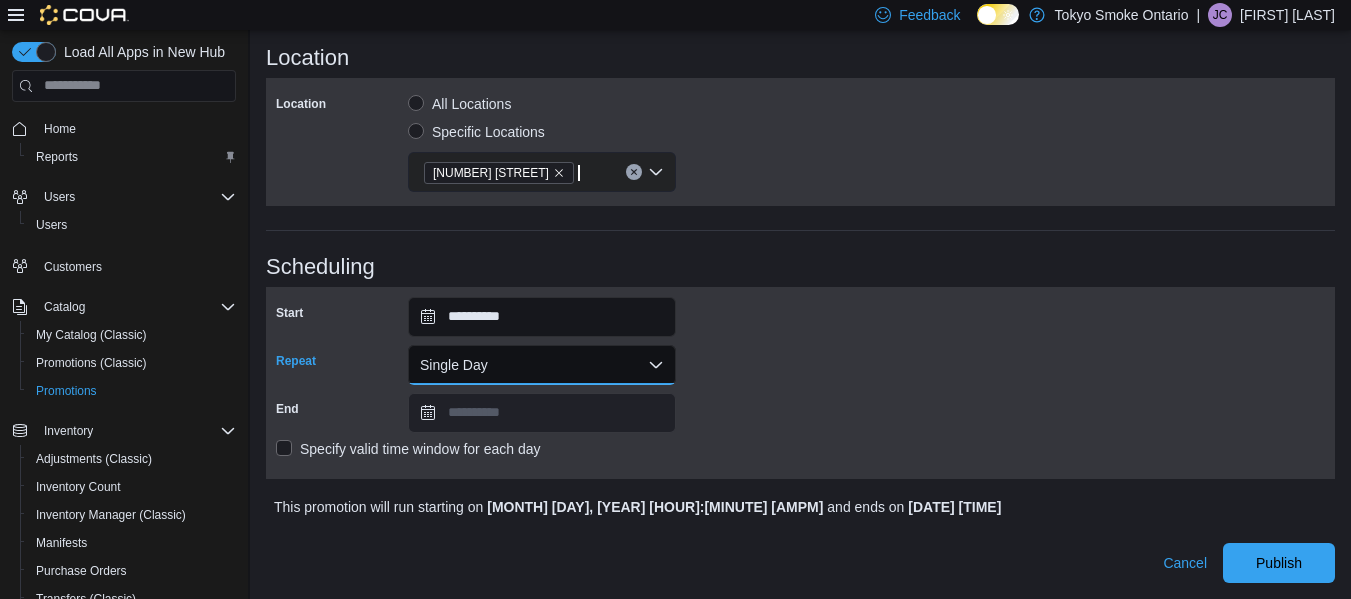 click on "Single Day" at bounding box center [542, 365] 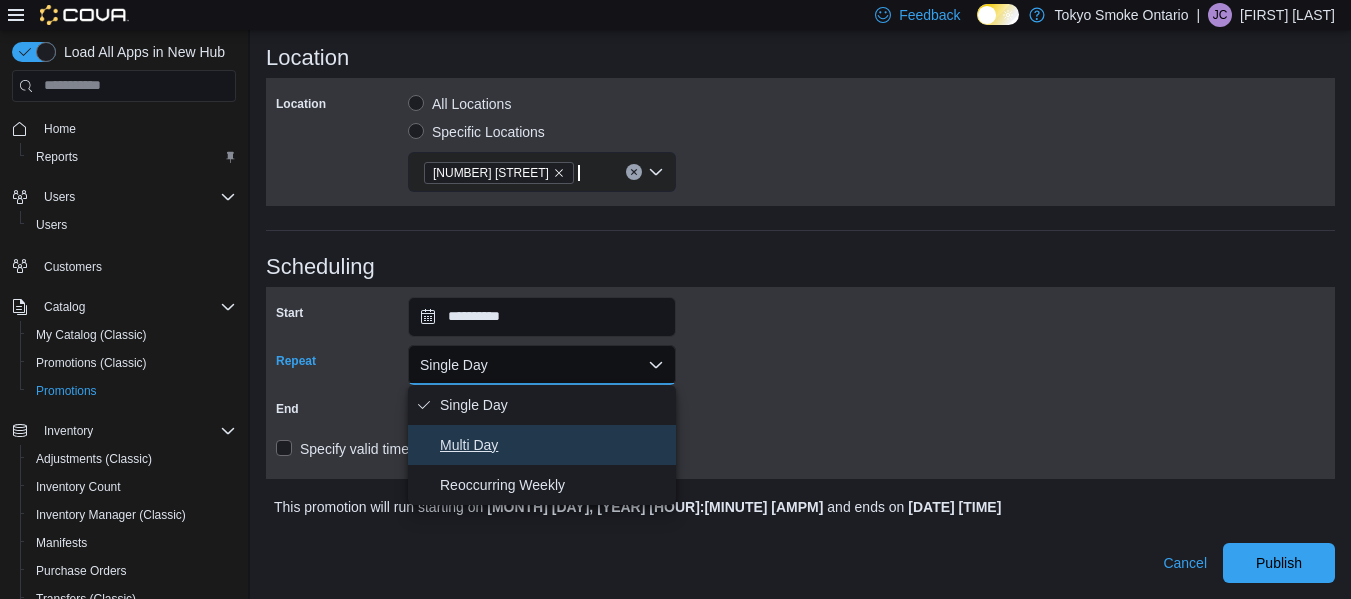 click on "Multi Day" at bounding box center [554, 445] 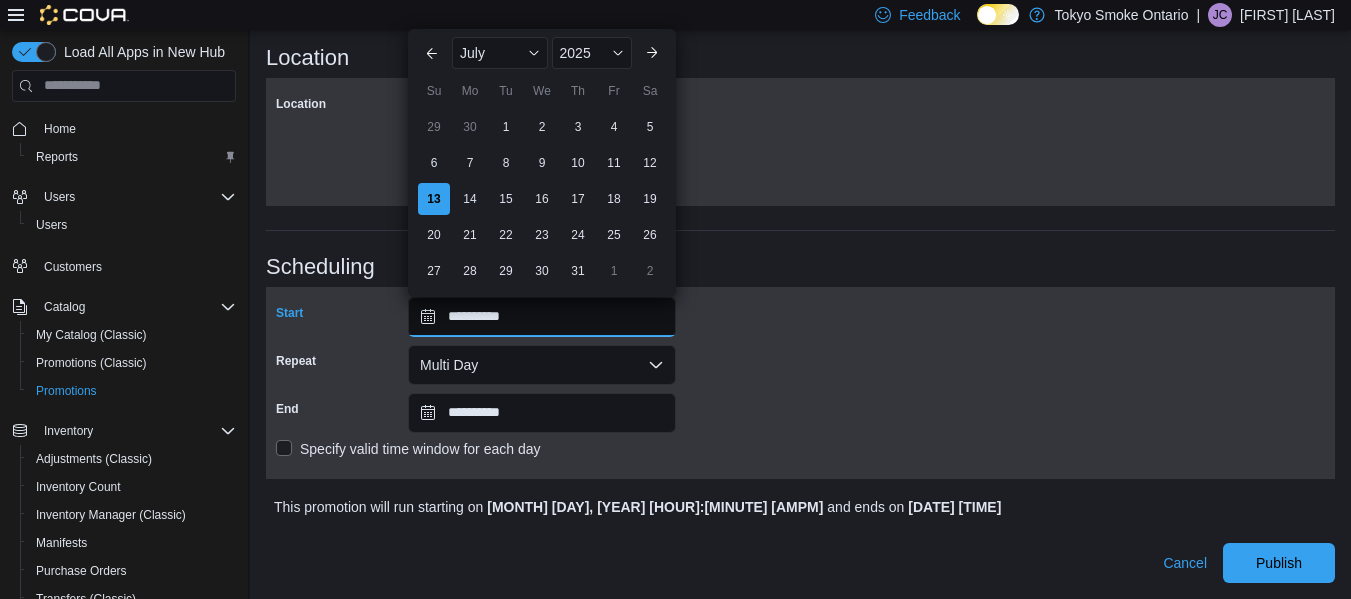 click on "**********" at bounding box center [542, 317] 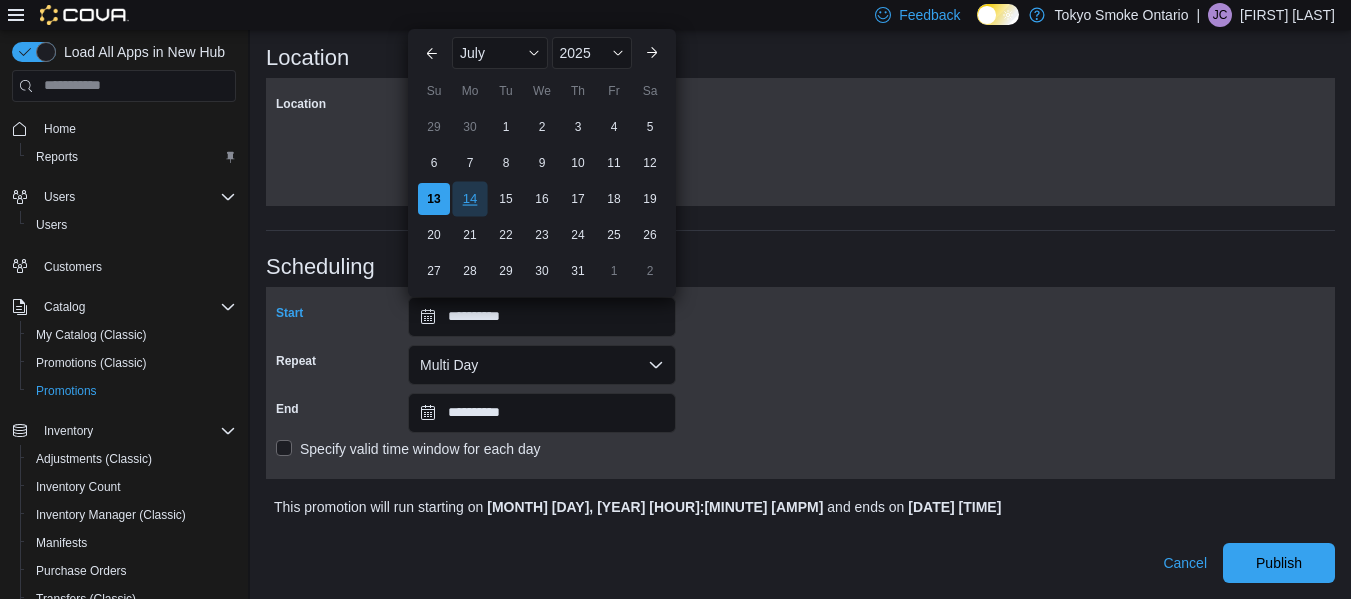 click on "14" at bounding box center (469, 198) 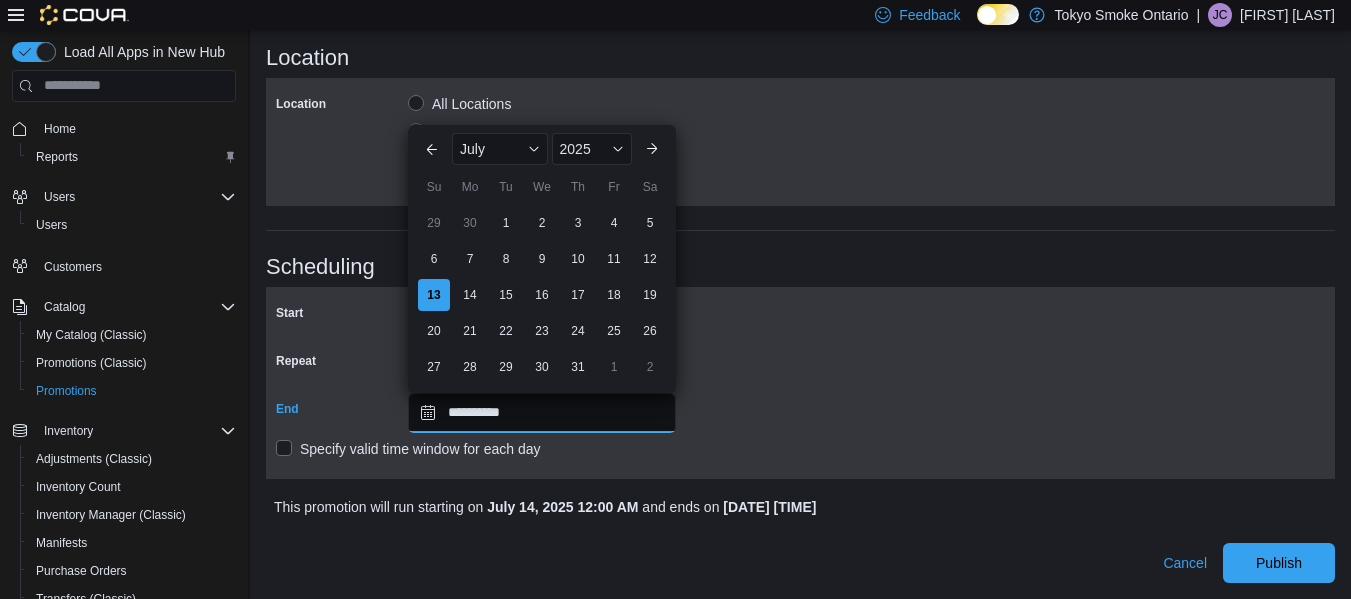click on "**********" at bounding box center [542, 413] 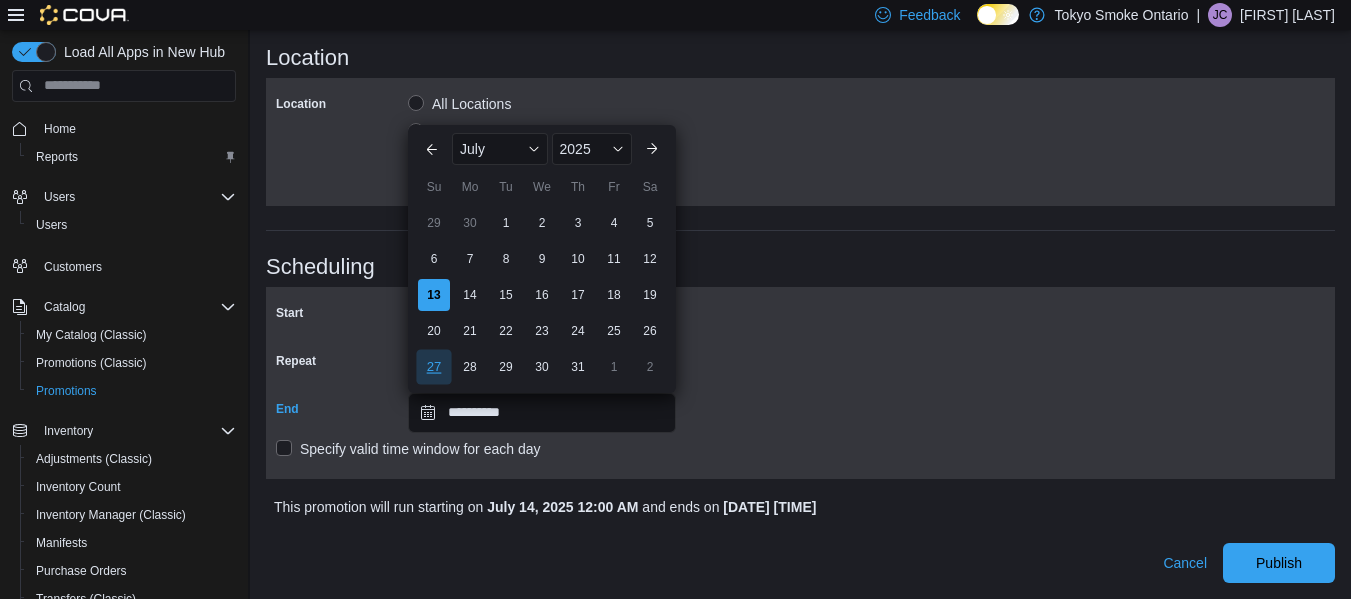 click on "27" at bounding box center (433, 366) 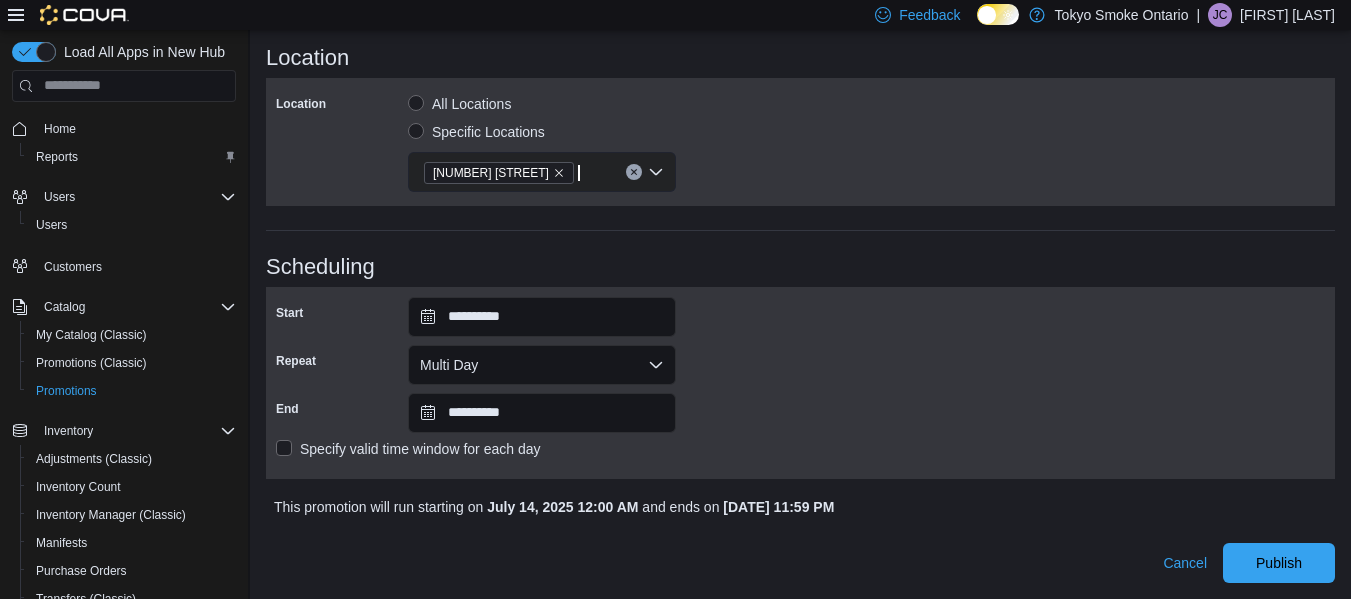 click on "Scheduling" at bounding box center [800, 267] 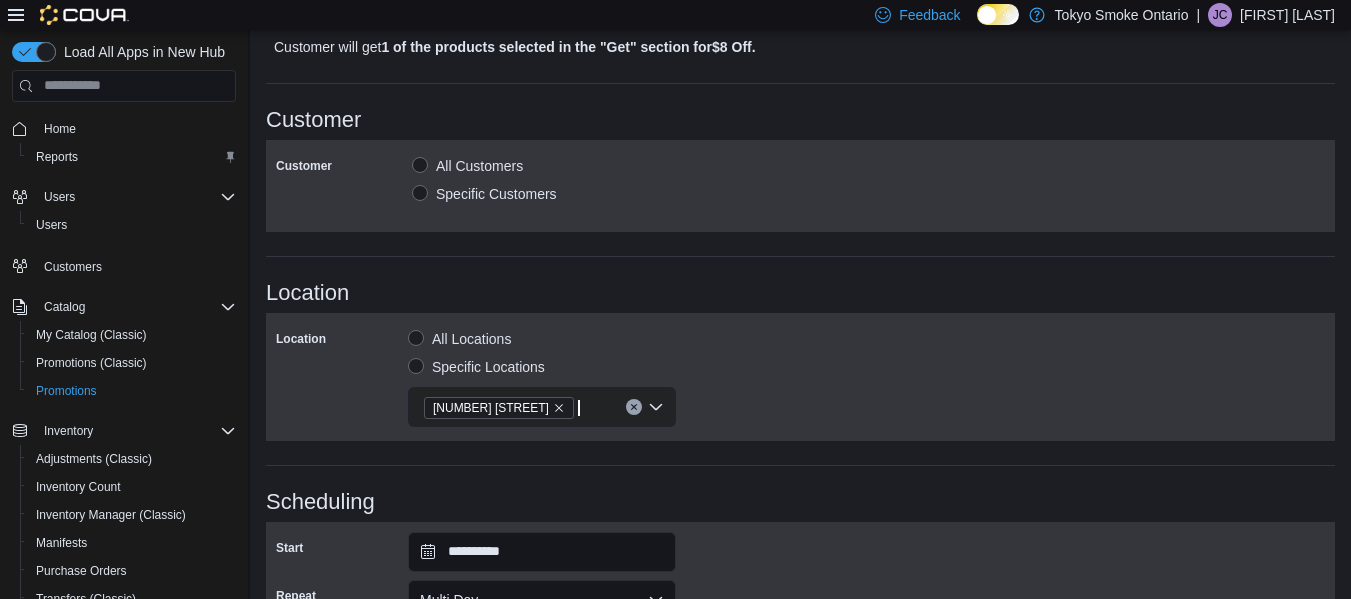 scroll, scrollTop: 1112, scrollLeft: 0, axis: vertical 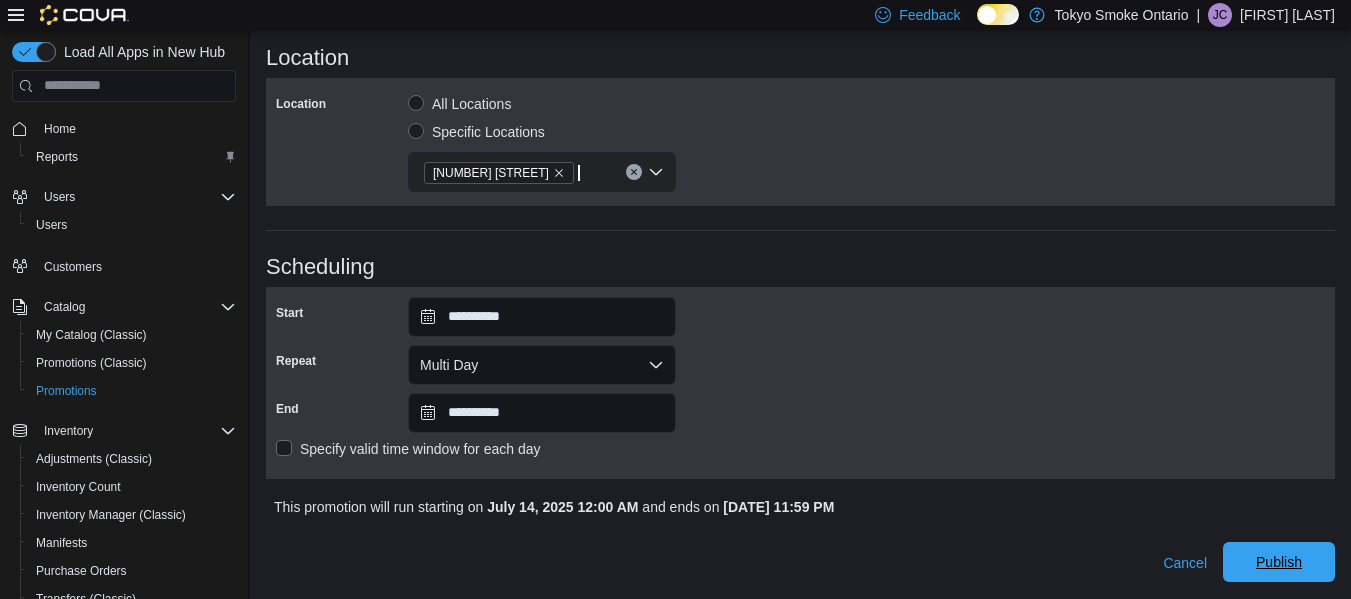 click on "Publish" at bounding box center [1279, 562] 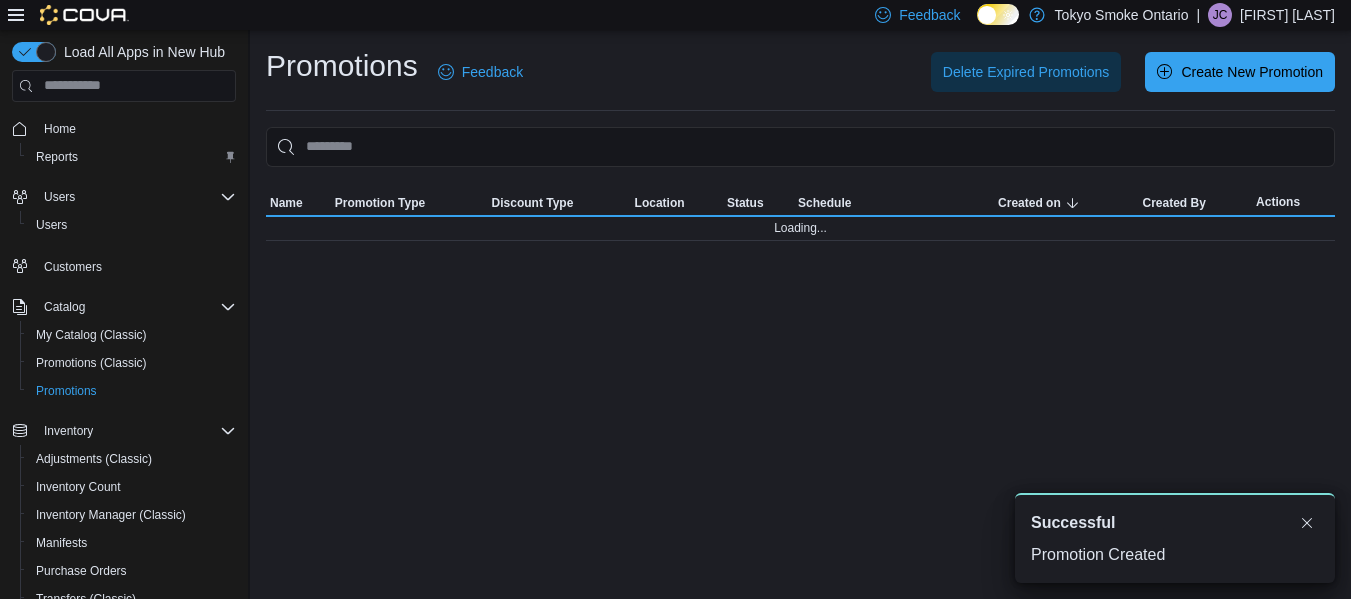 scroll, scrollTop: 0, scrollLeft: 0, axis: both 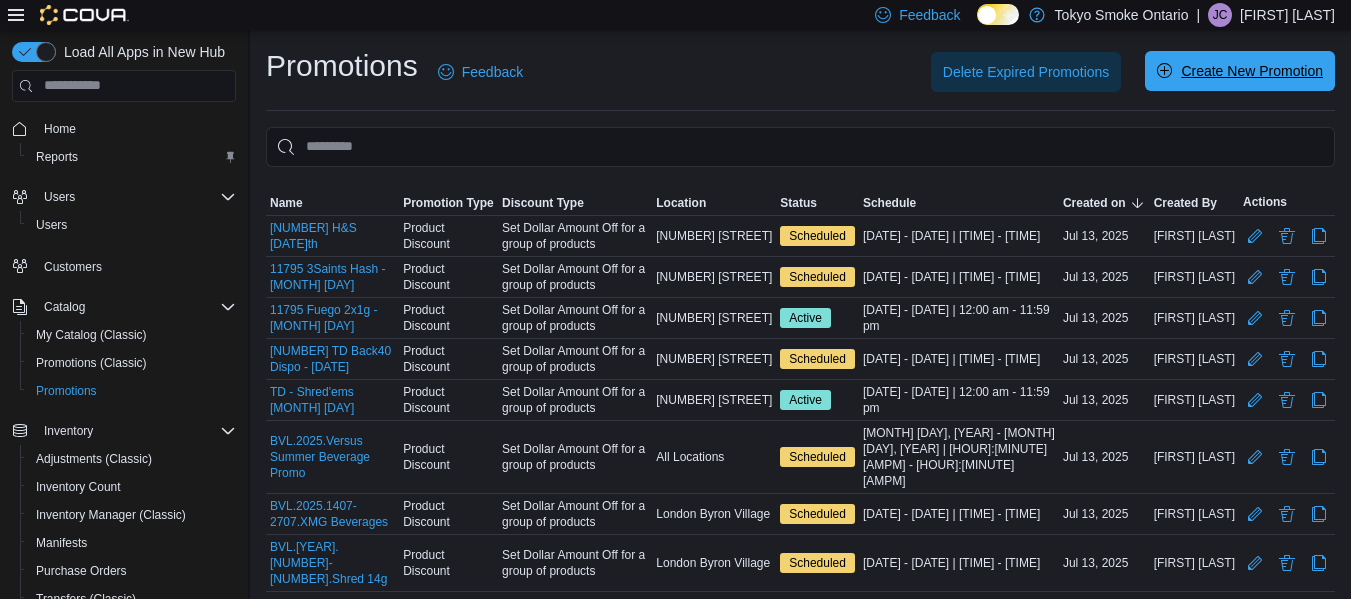 click on "Create New Promotion" at bounding box center (1252, 71) 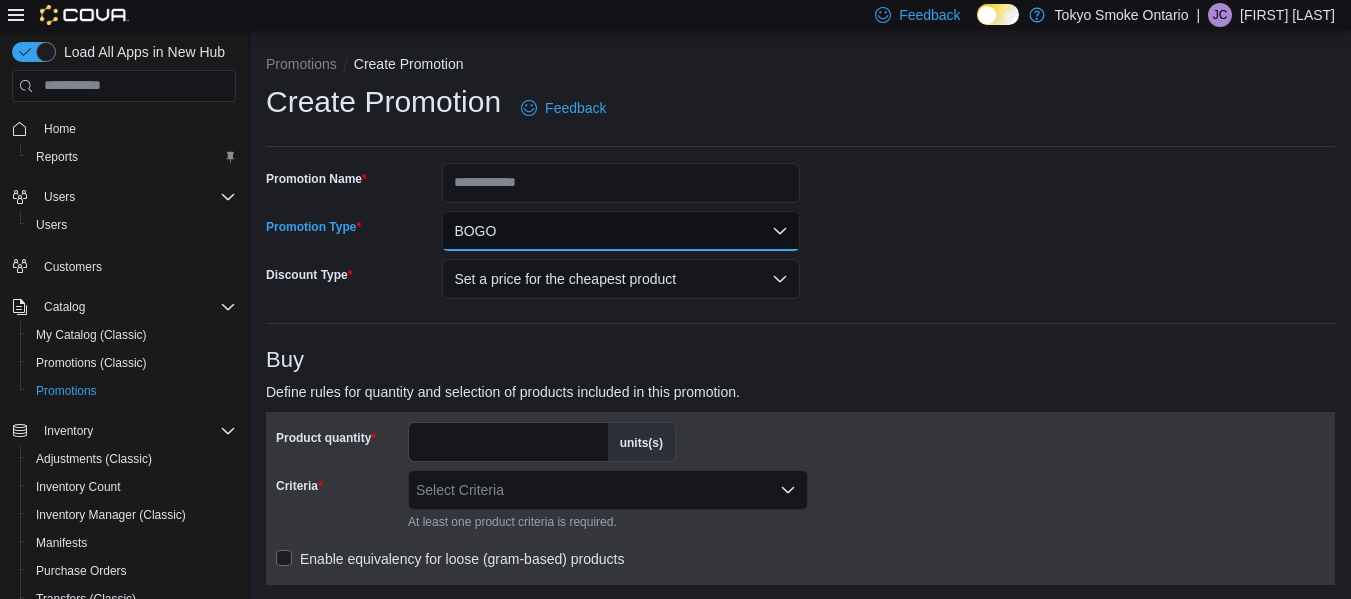 click on "BOGO" at bounding box center [621, 231] 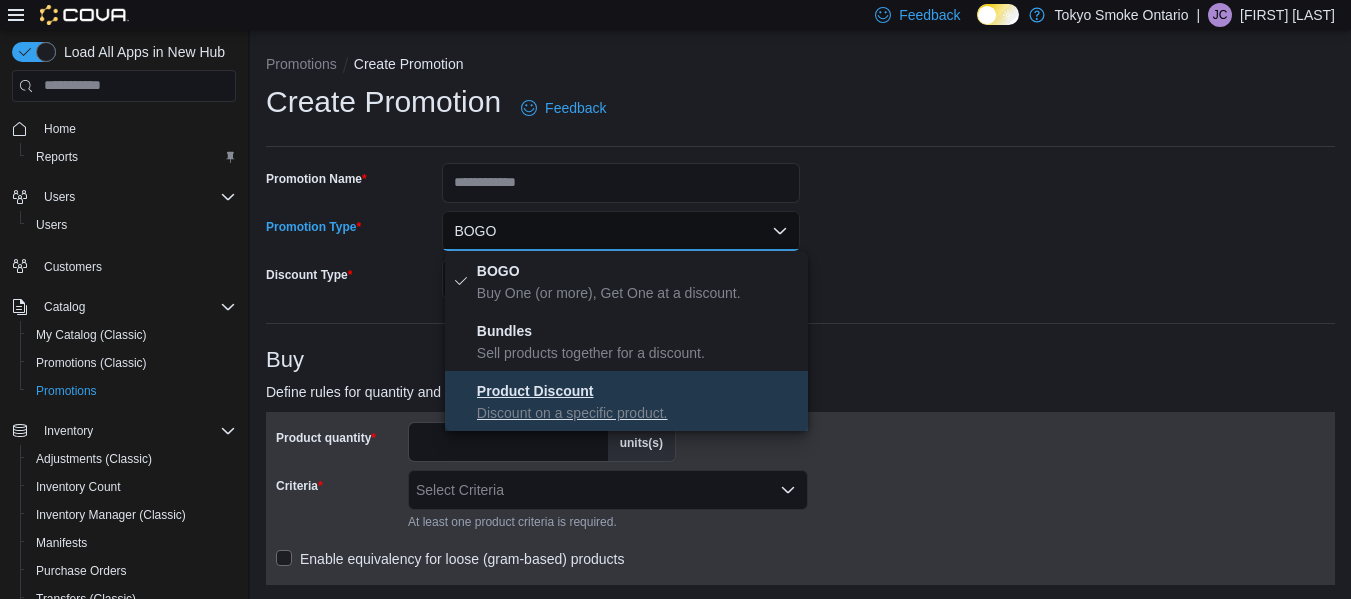 click on "Discount on a specific product." at bounding box center [638, 413] 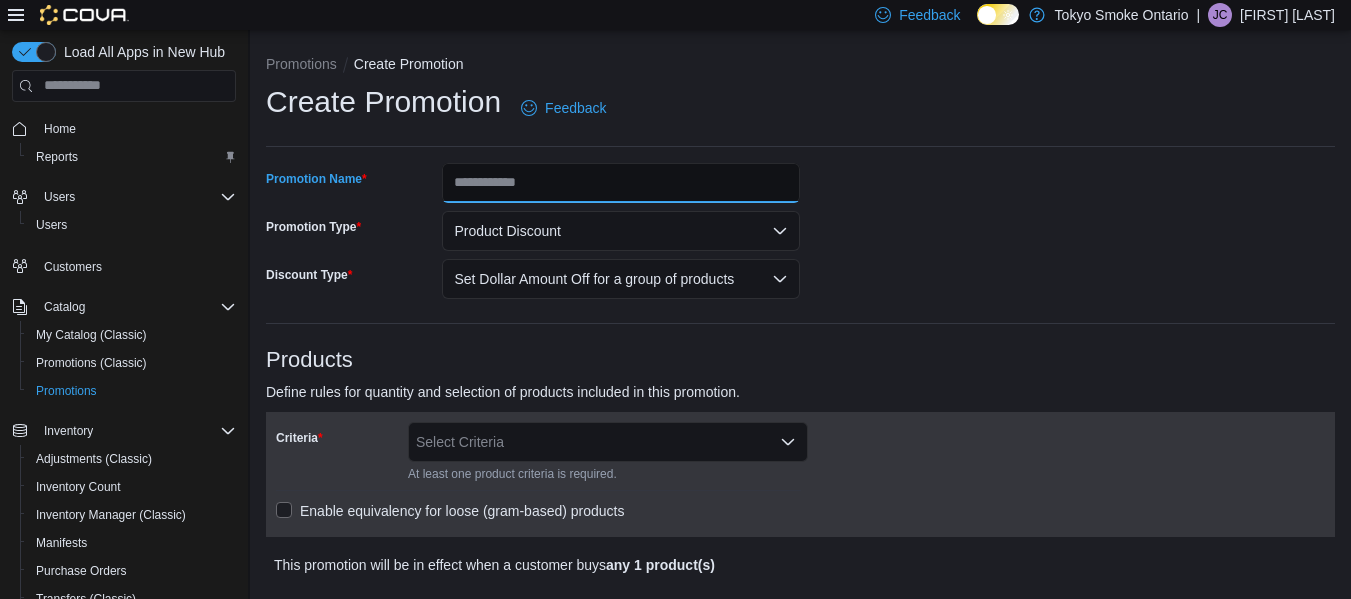 click on "Promotion Name" at bounding box center [621, 183] 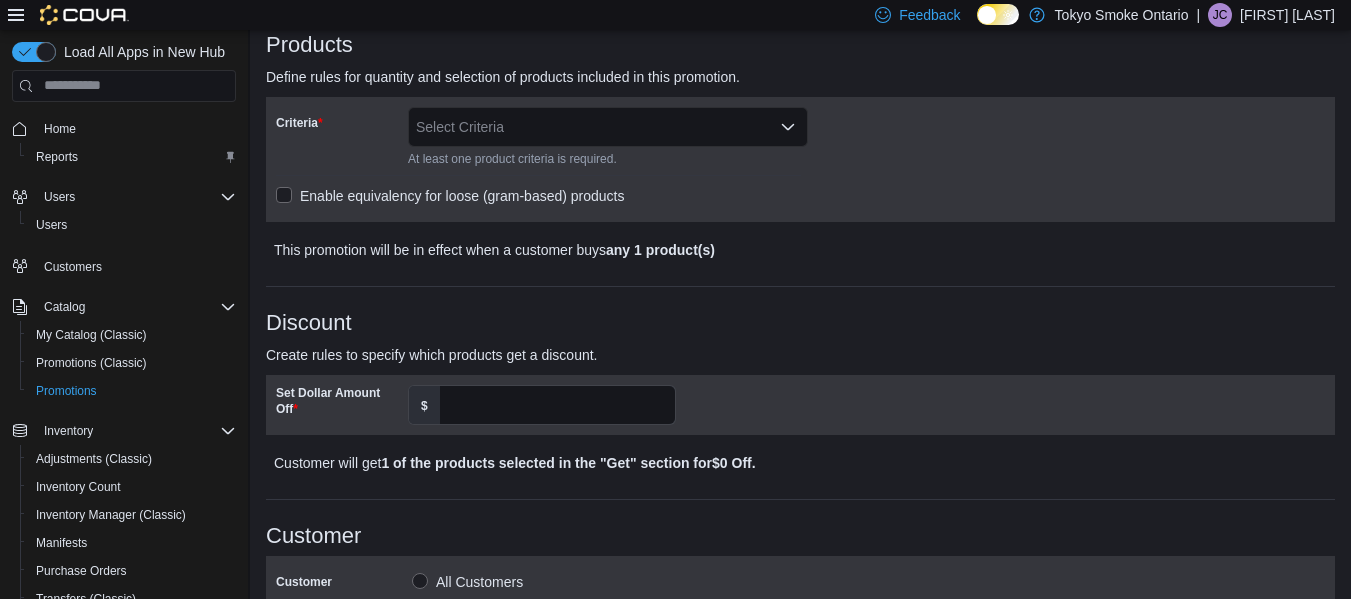scroll, scrollTop: 316, scrollLeft: 0, axis: vertical 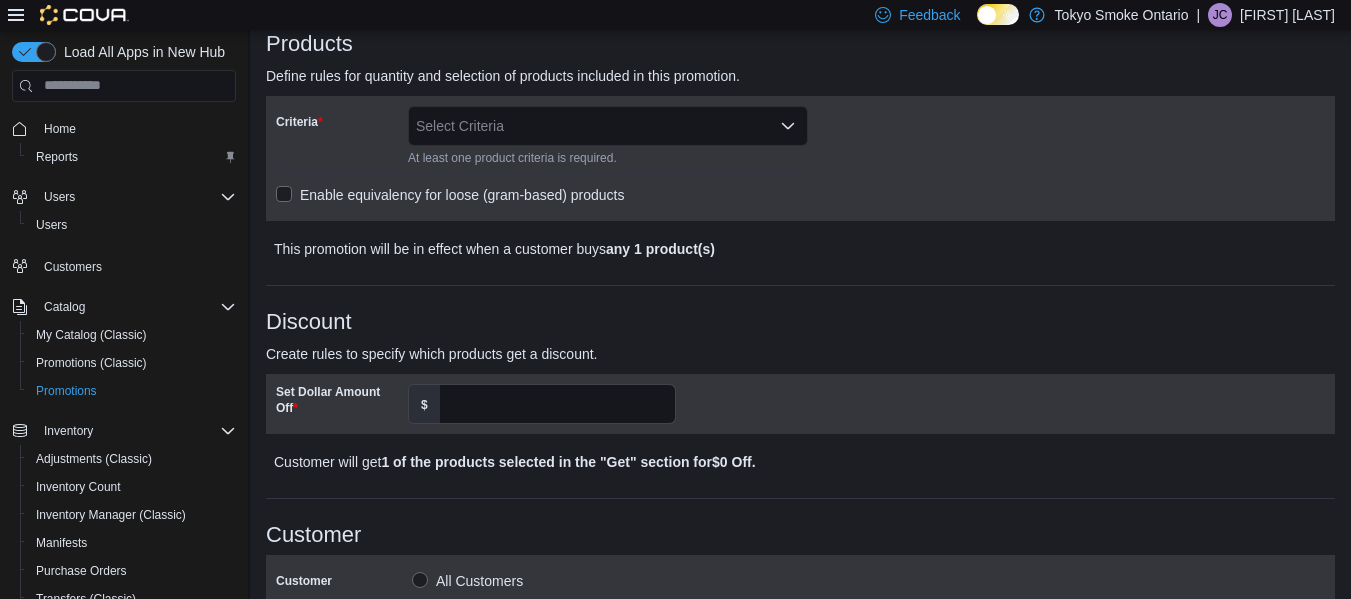 type on "**********" 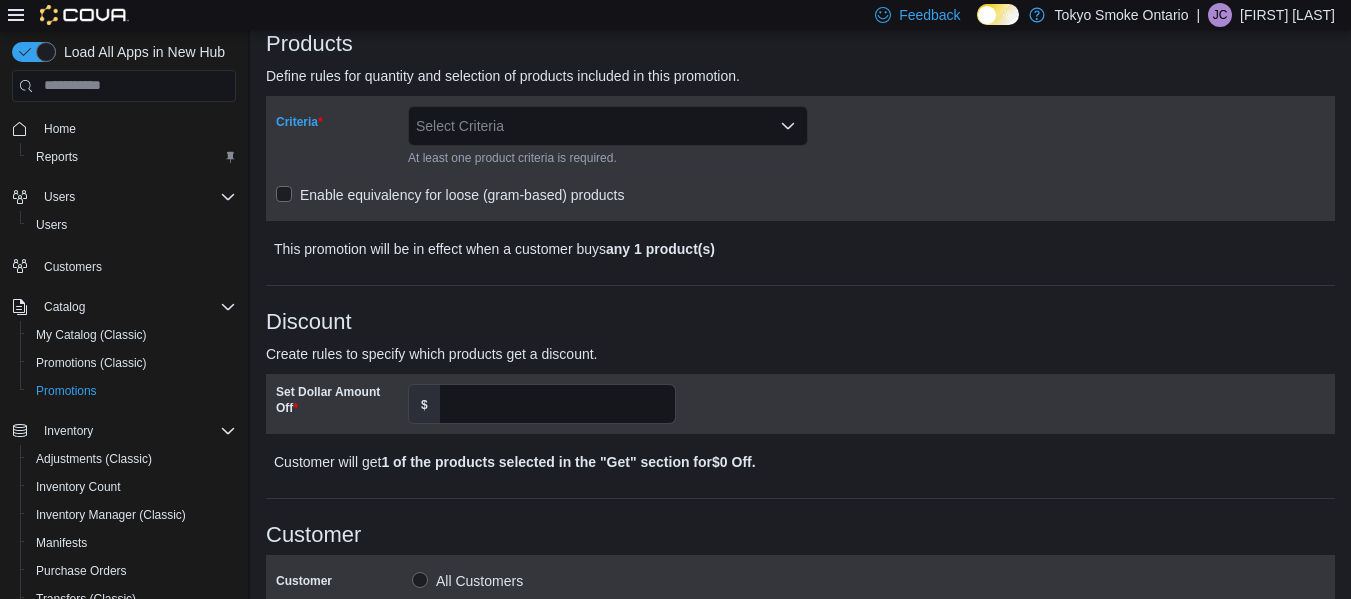click on "Select Criteria" at bounding box center [608, 126] 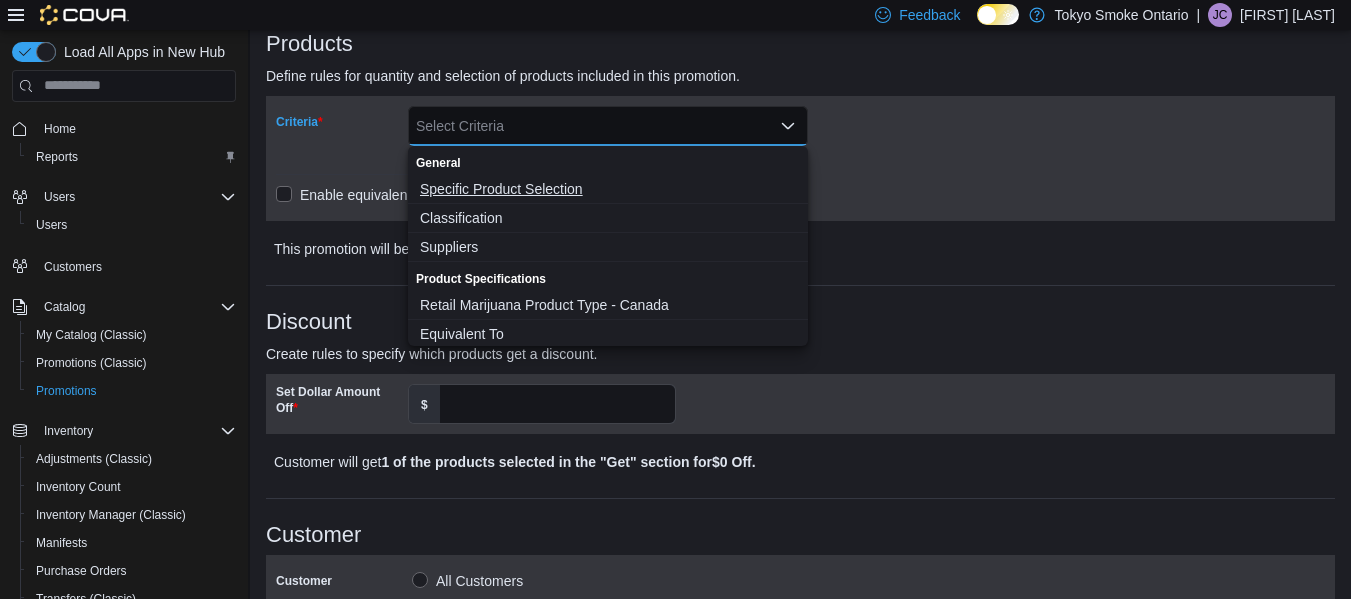 click on "Specific Product Selection" at bounding box center [608, 189] 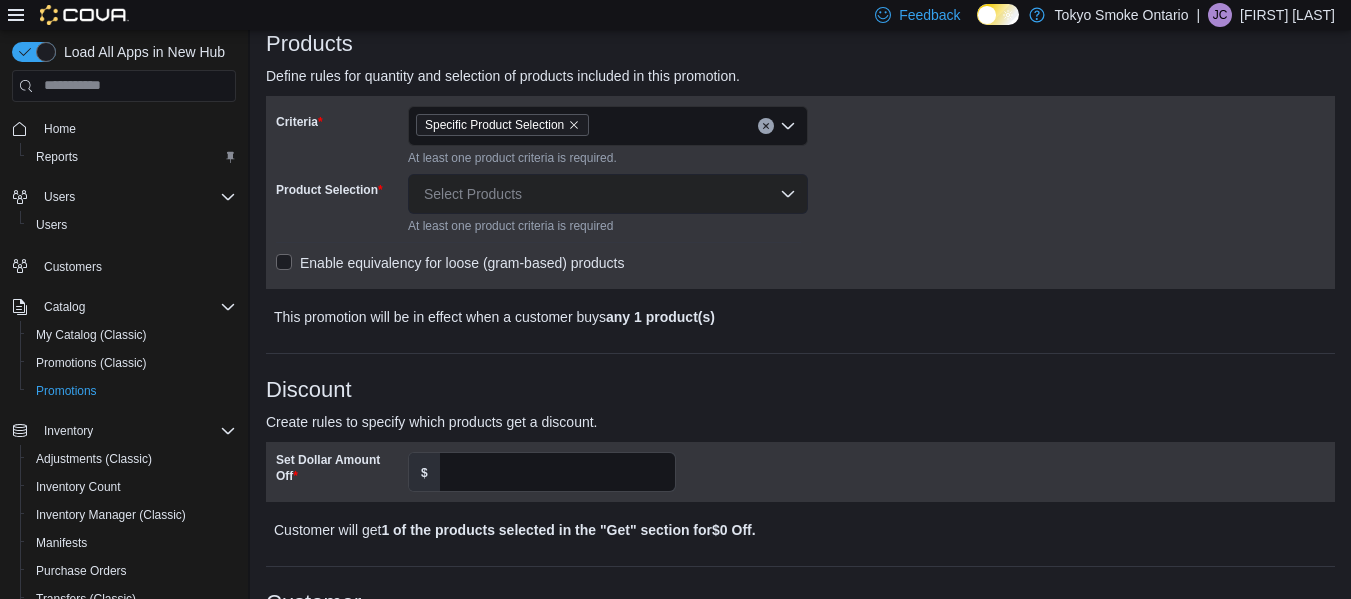 click on "Product Selection" at bounding box center [329, 190] 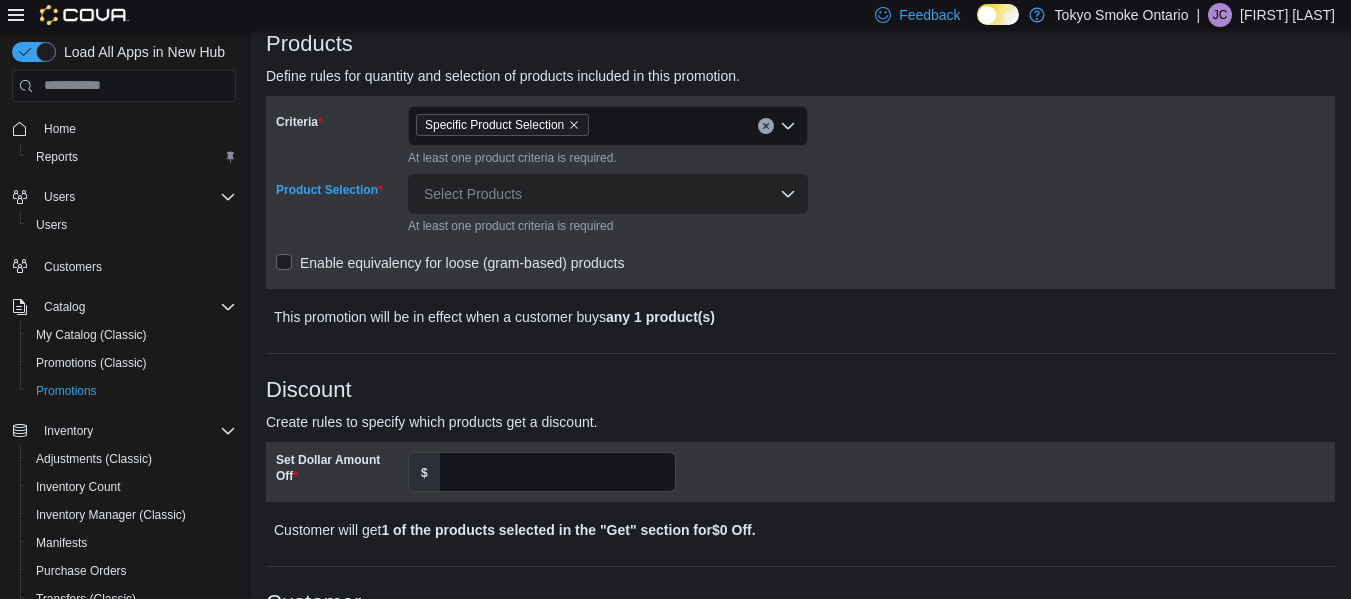 click on "Select Products" at bounding box center (608, 194) 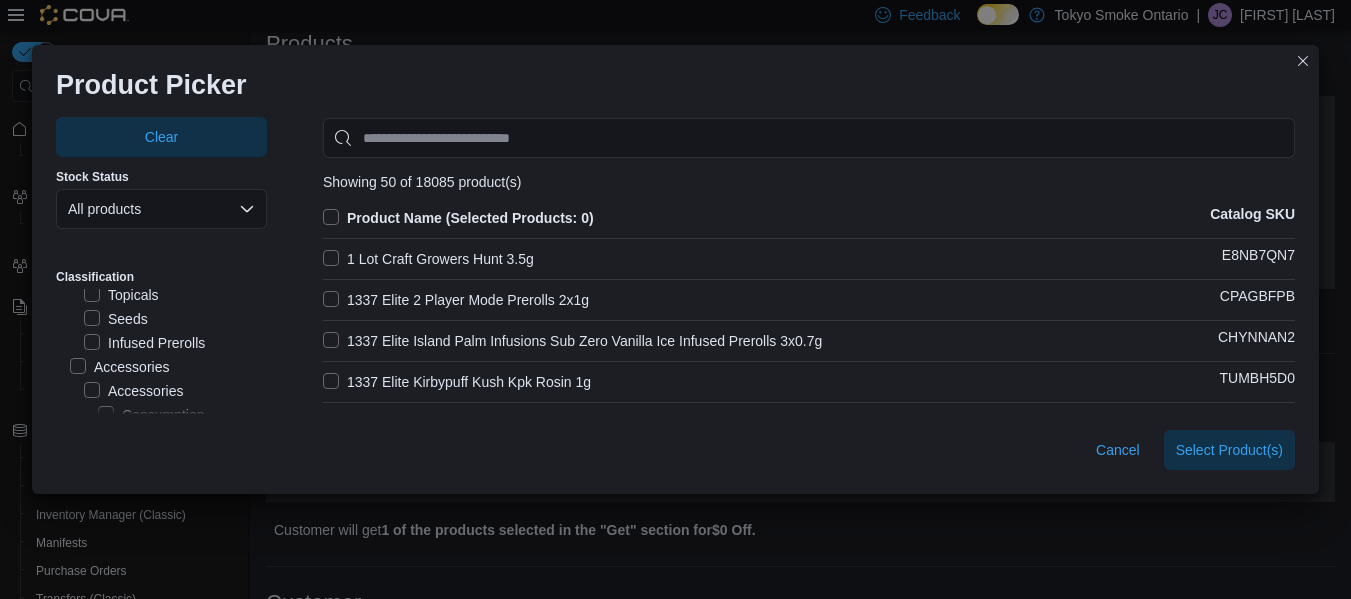scroll, scrollTop: 296, scrollLeft: 0, axis: vertical 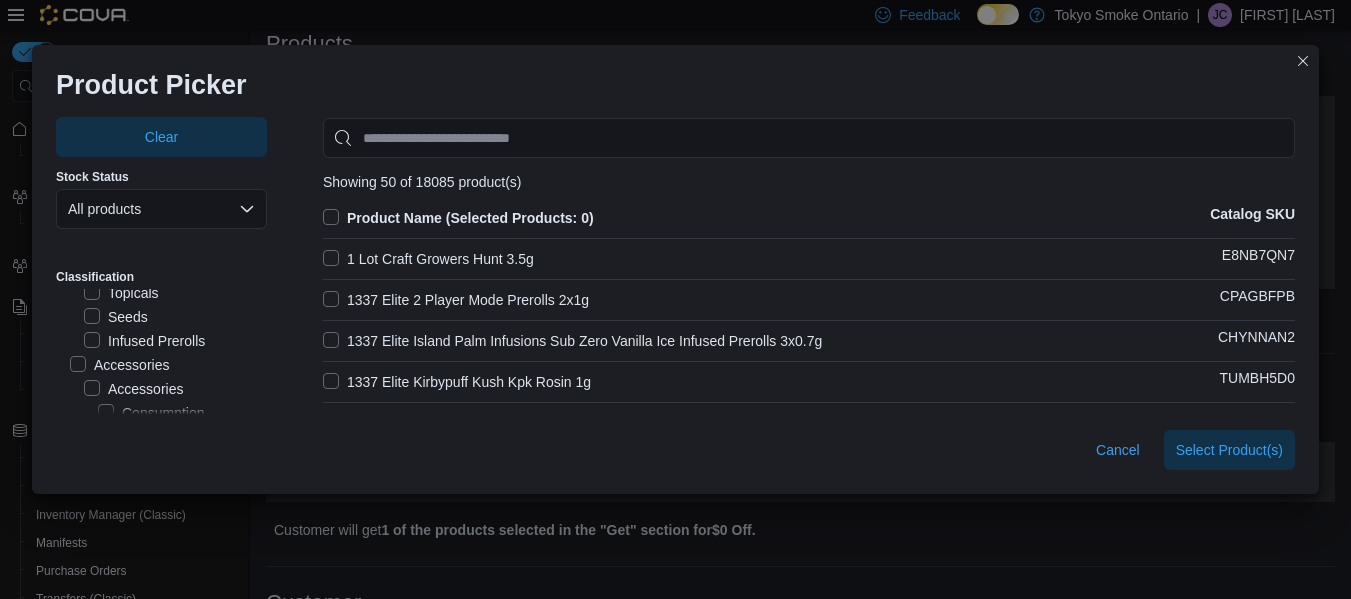 click on "Infused Prerolls" at bounding box center [144, 341] 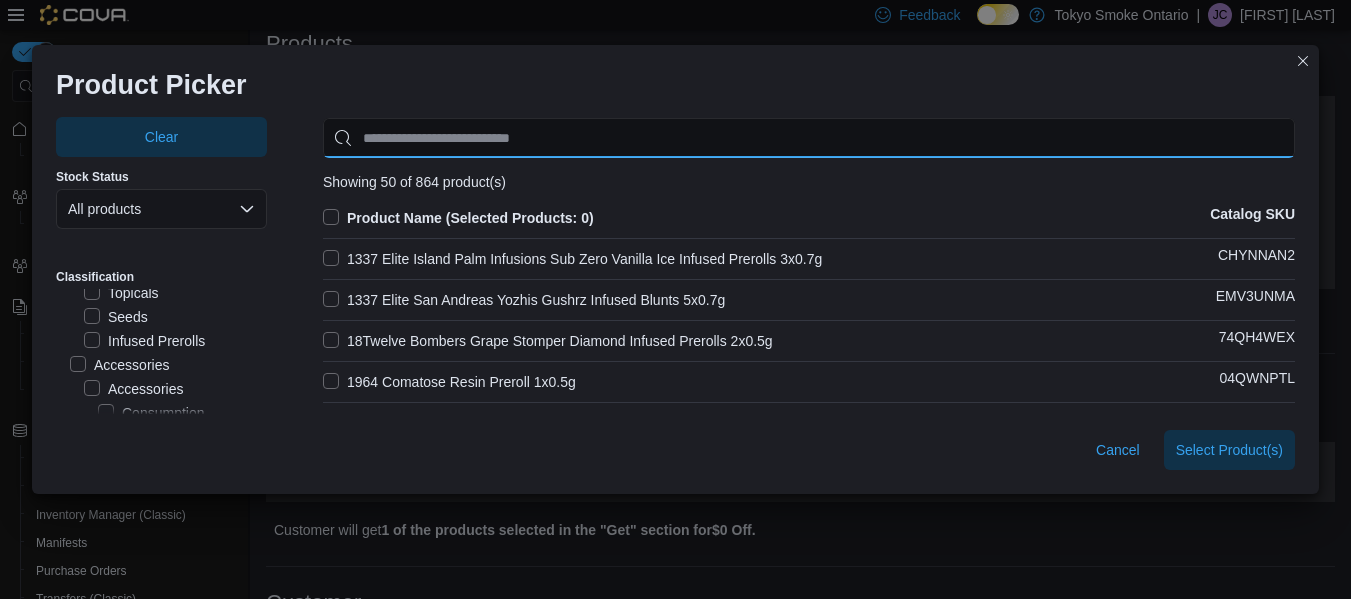 click at bounding box center (809, 138) 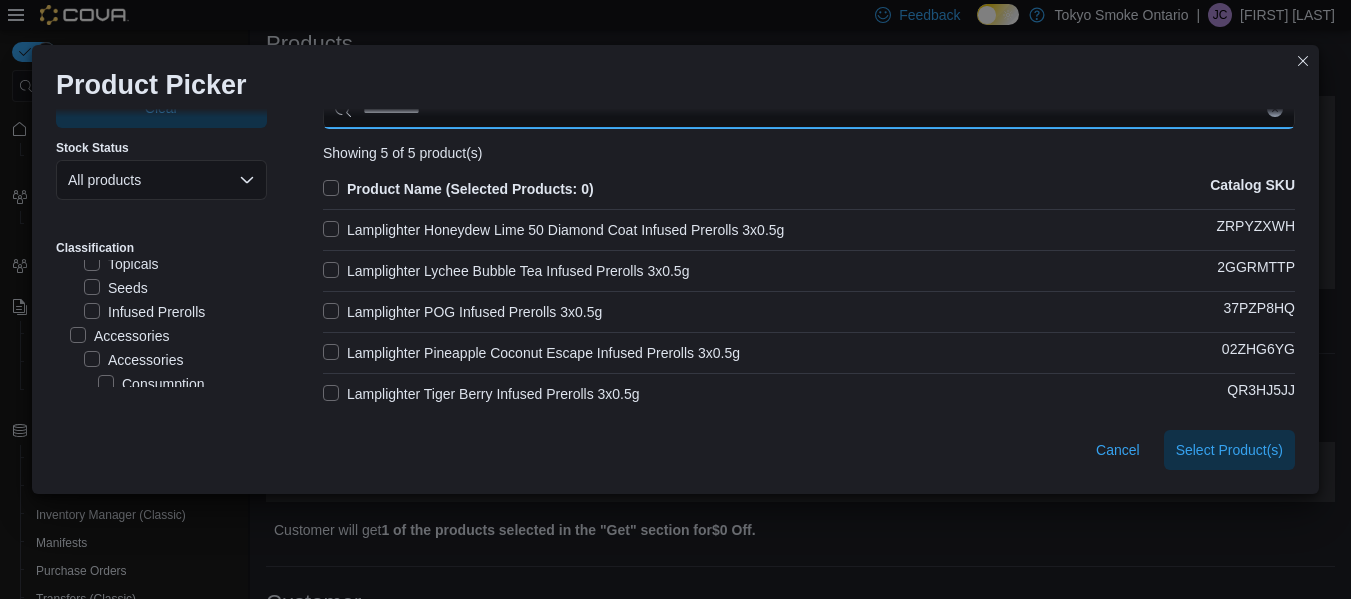 scroll, scrollTop: 31, scrollLeft: 0, axis: vertical 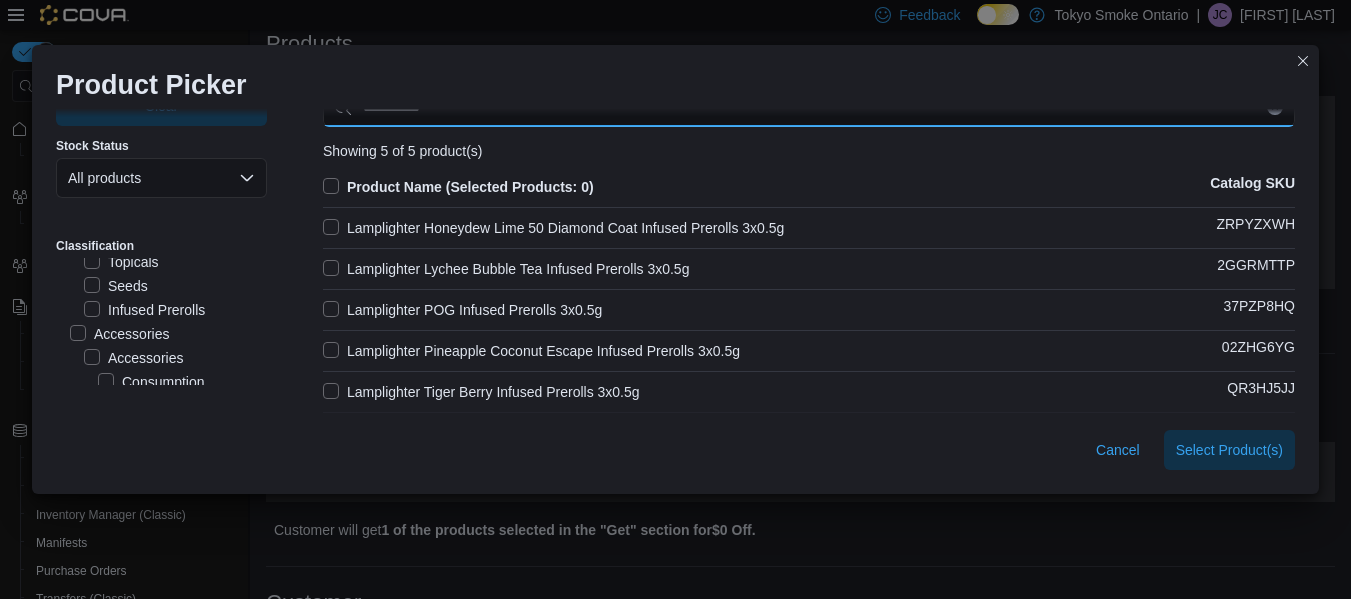type on "**********" 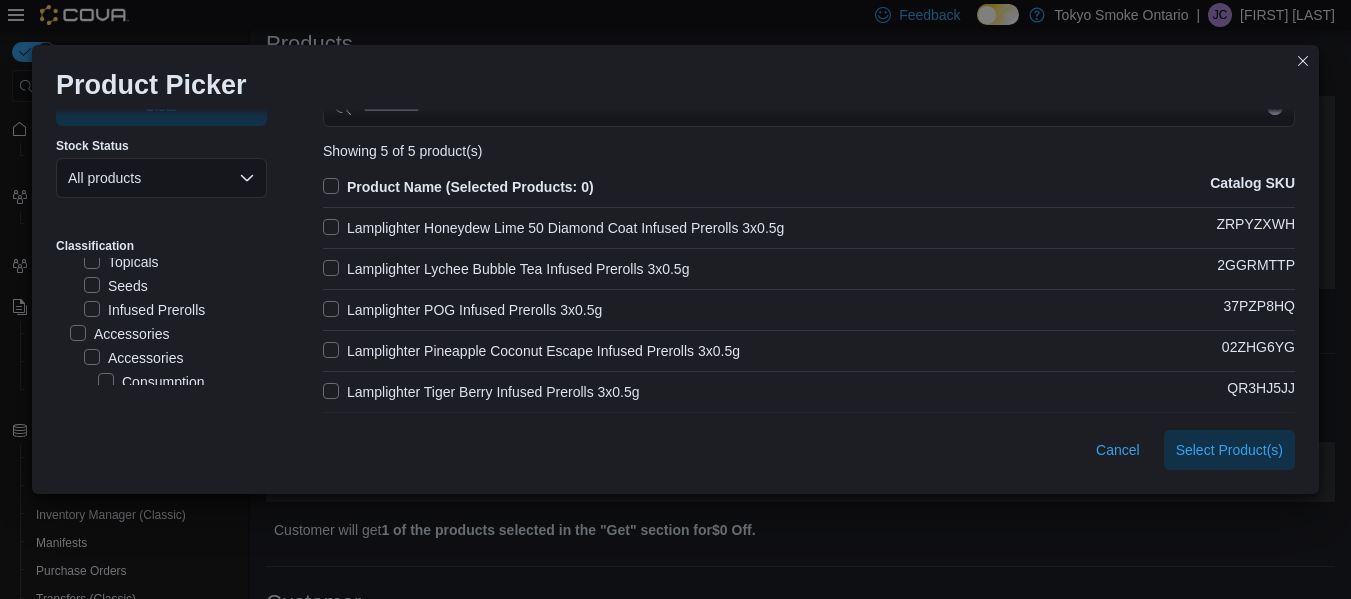click on "Lamplighter POG Infused Prerolls 3x0.5g" at bounding box center (462, 310) 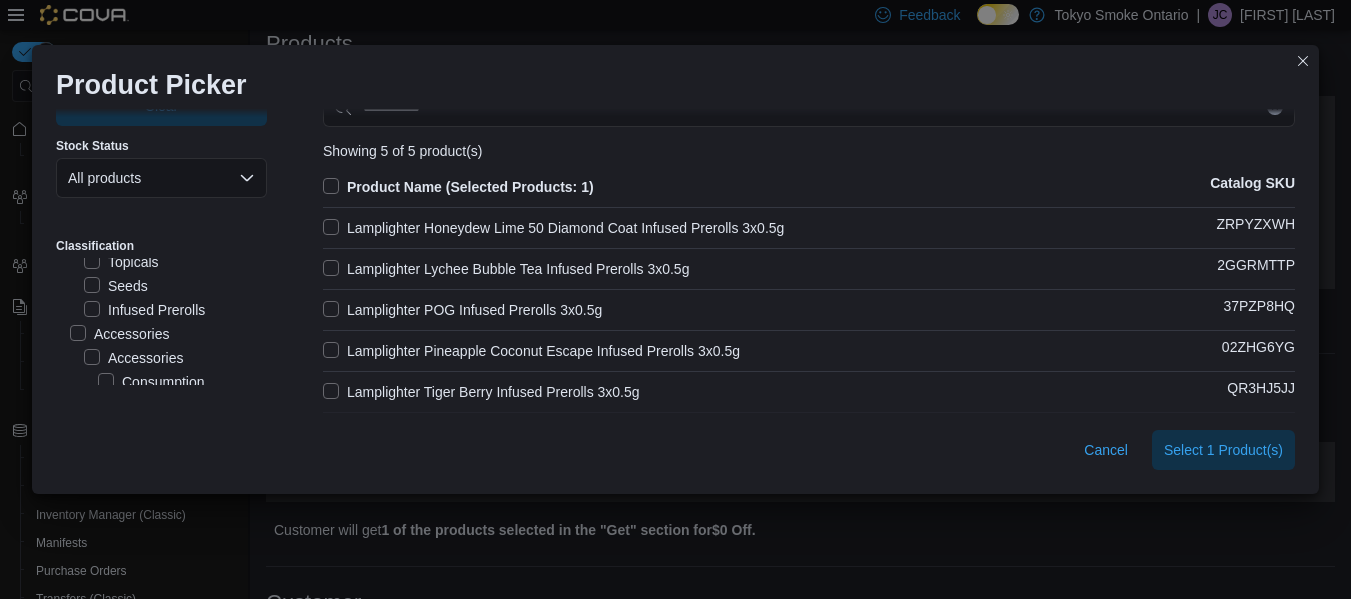 click on "Lamplighter Tiger Berry Infused Prerolls 3x0.5g" at bounding box center [481, 392] 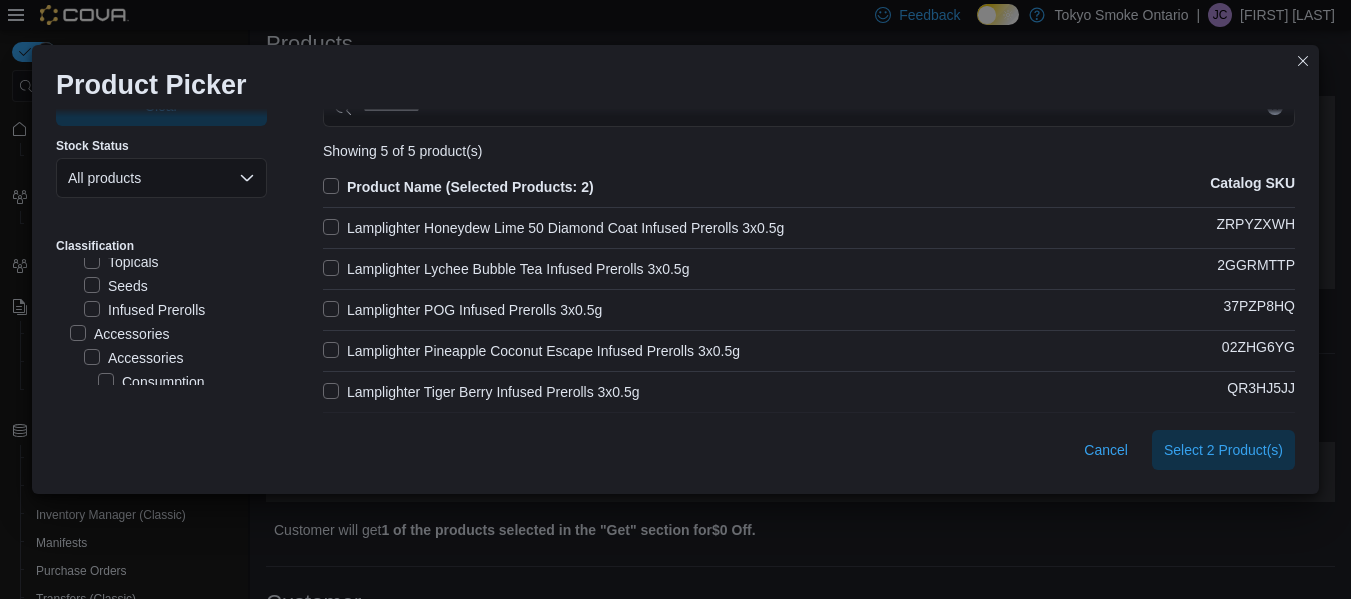 click on "Lamplighter Pineapple Coconut Escape Infused Prerolls 3x0.5g" at bounding box center [531, 351] 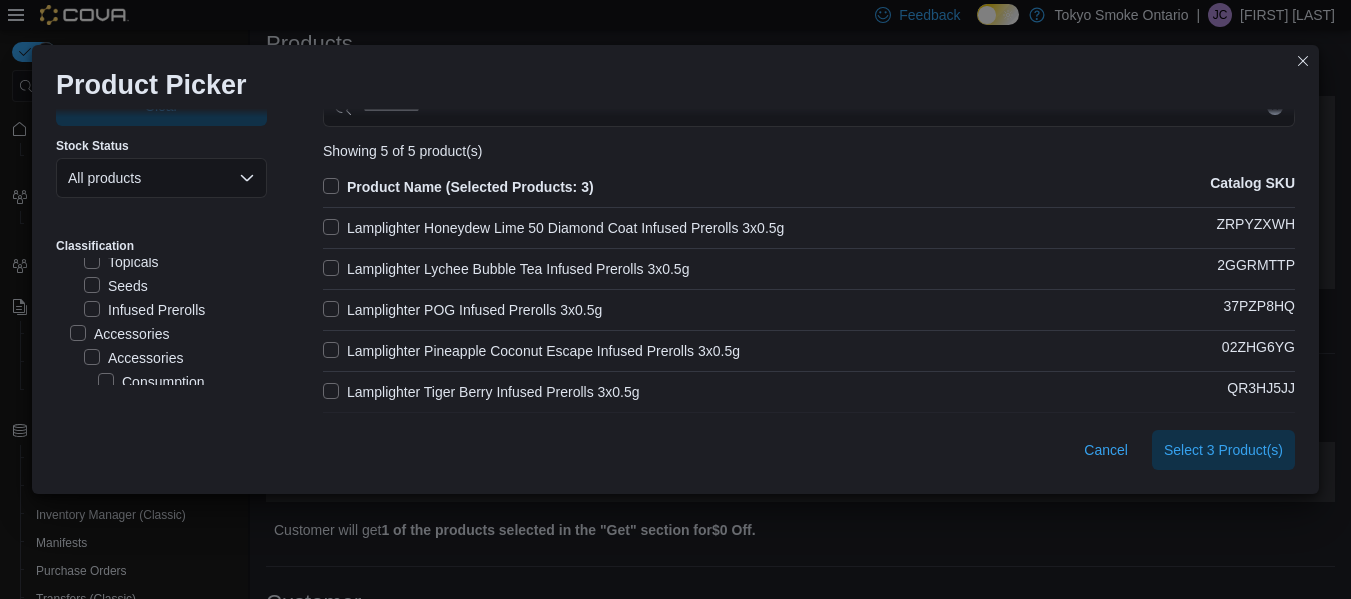 click on "Lamplighter Lychee Bubble Tea Infused Prerolls 3x0.5g" at bounding box center (506, 269) 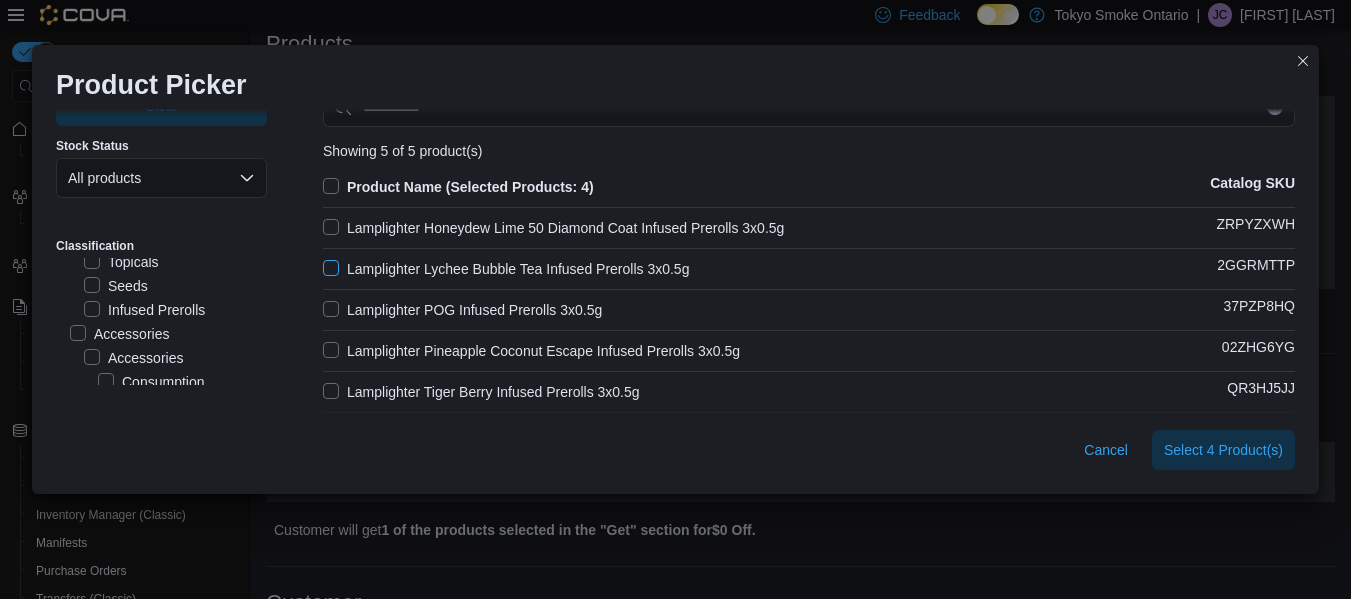 scroll, scrollTop: 134, scrollLeft: 0, axis: vertical 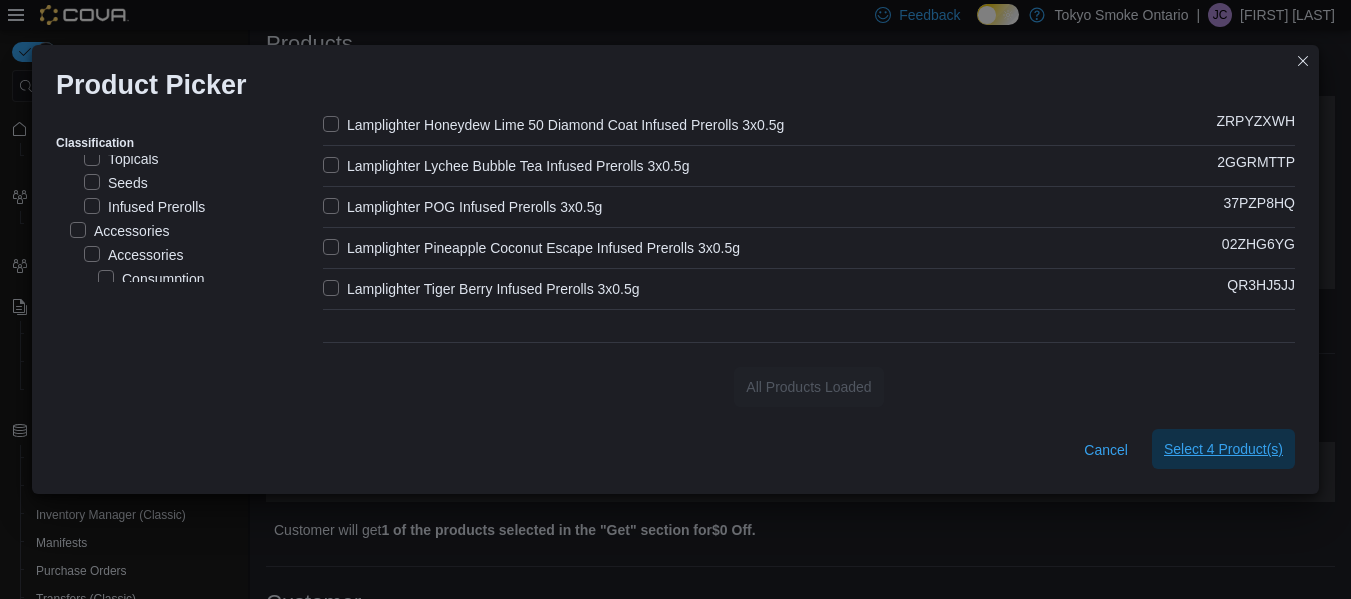 click on "Select 4 Product(s)" at bounding box center [1223, 449] 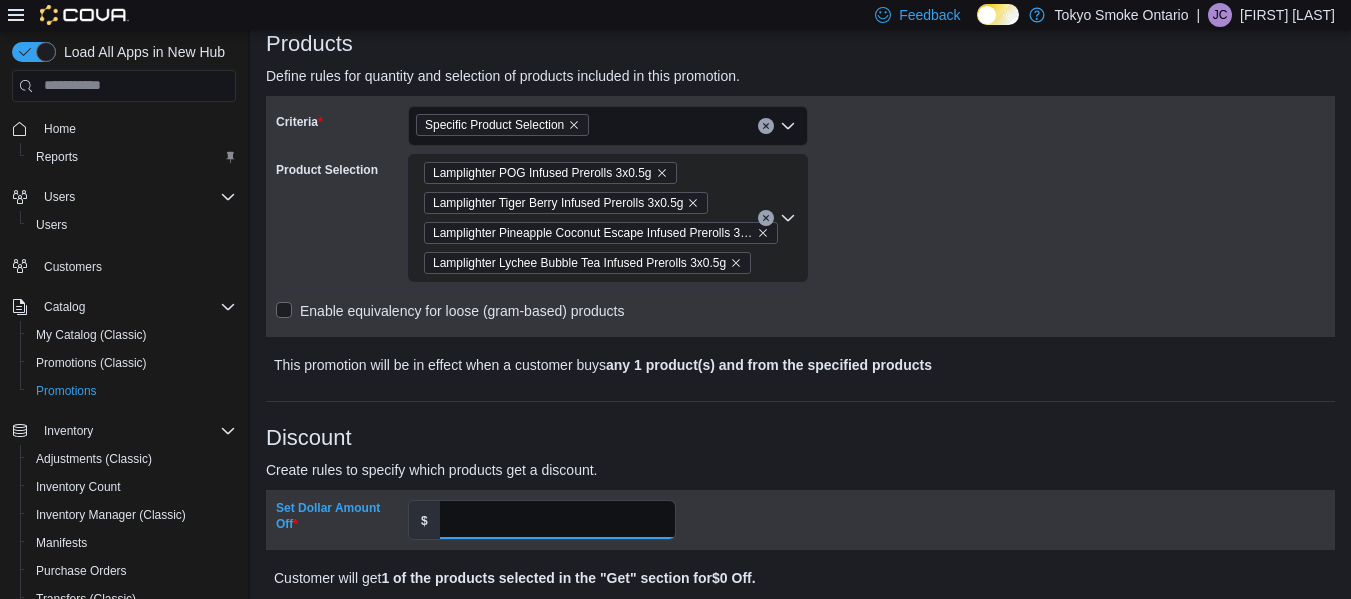 click on "Set Dollar Amount Off" at bounding box center [557, 520] 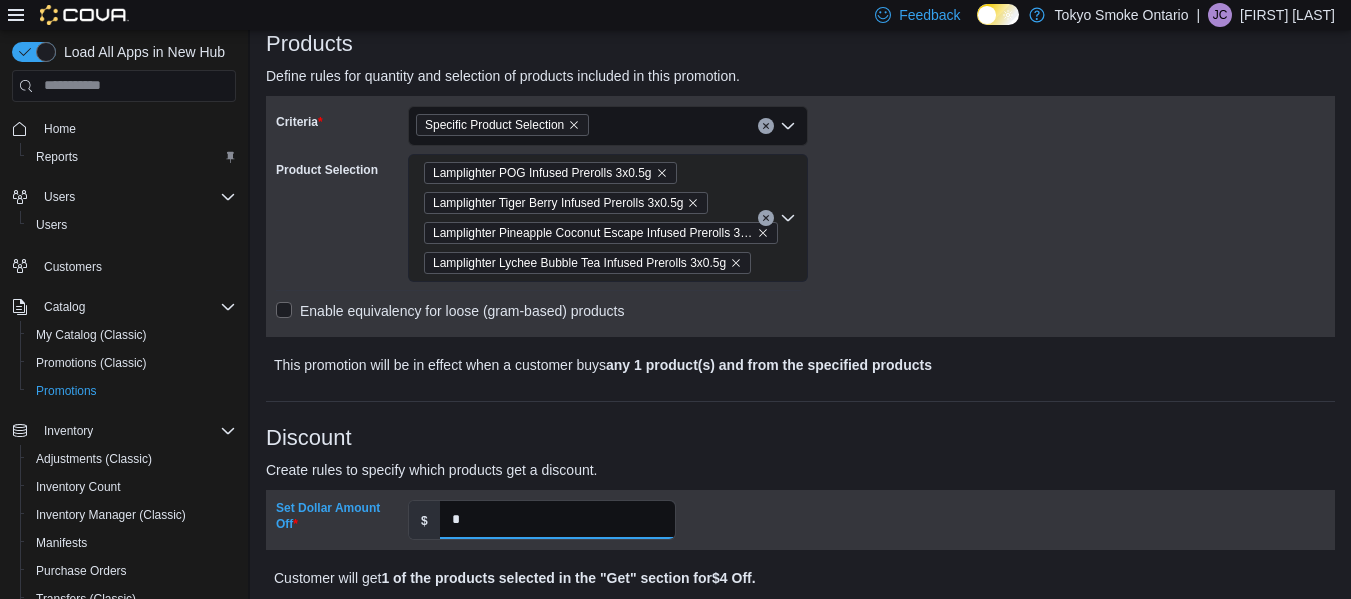type on "*" 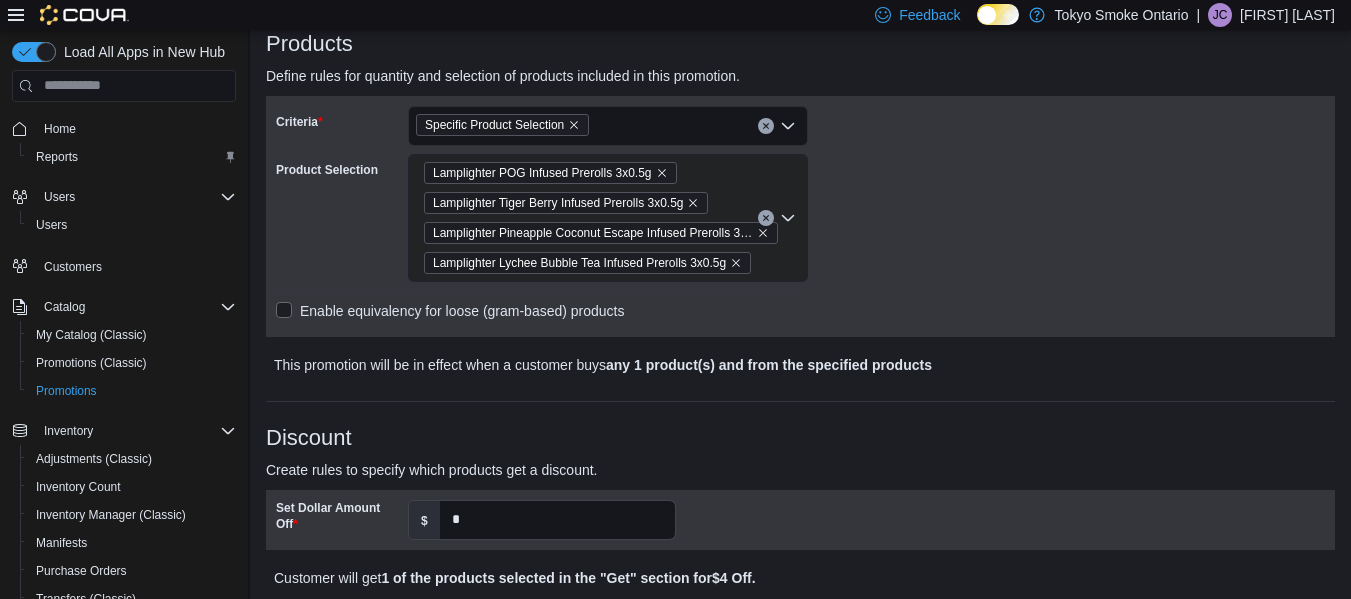 click on "Discount" at bounding box center [800, 438] 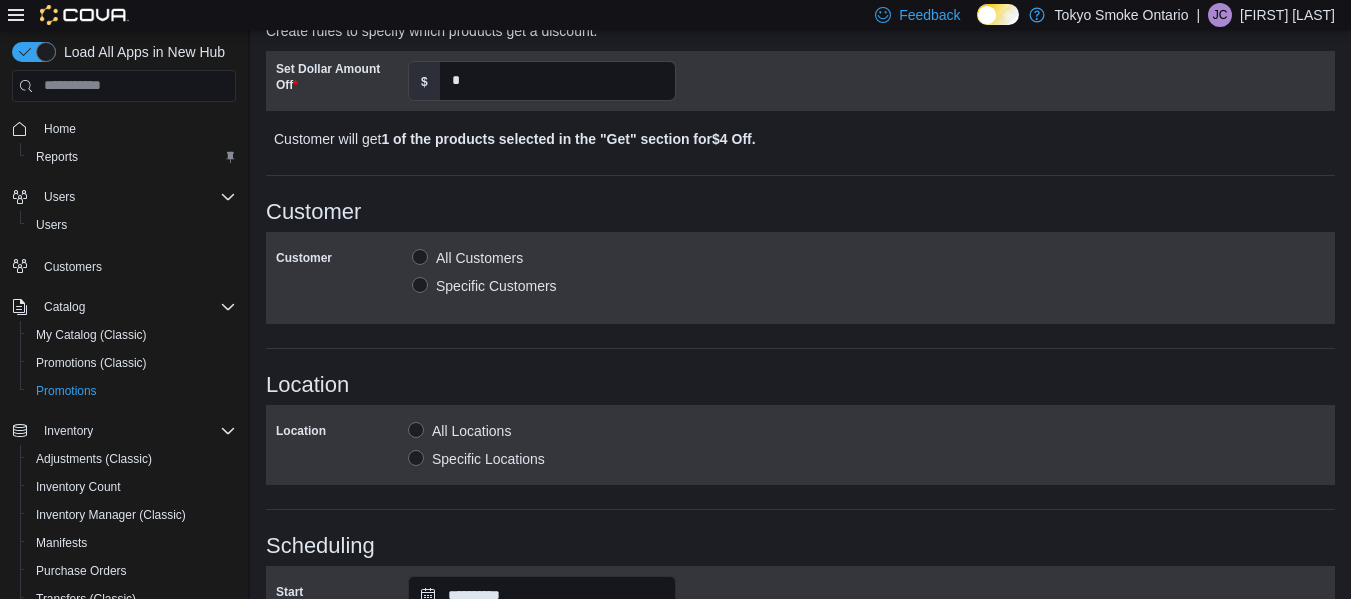 scroll, scrollTop: 769, scrollLeft: 0, axis: vertical 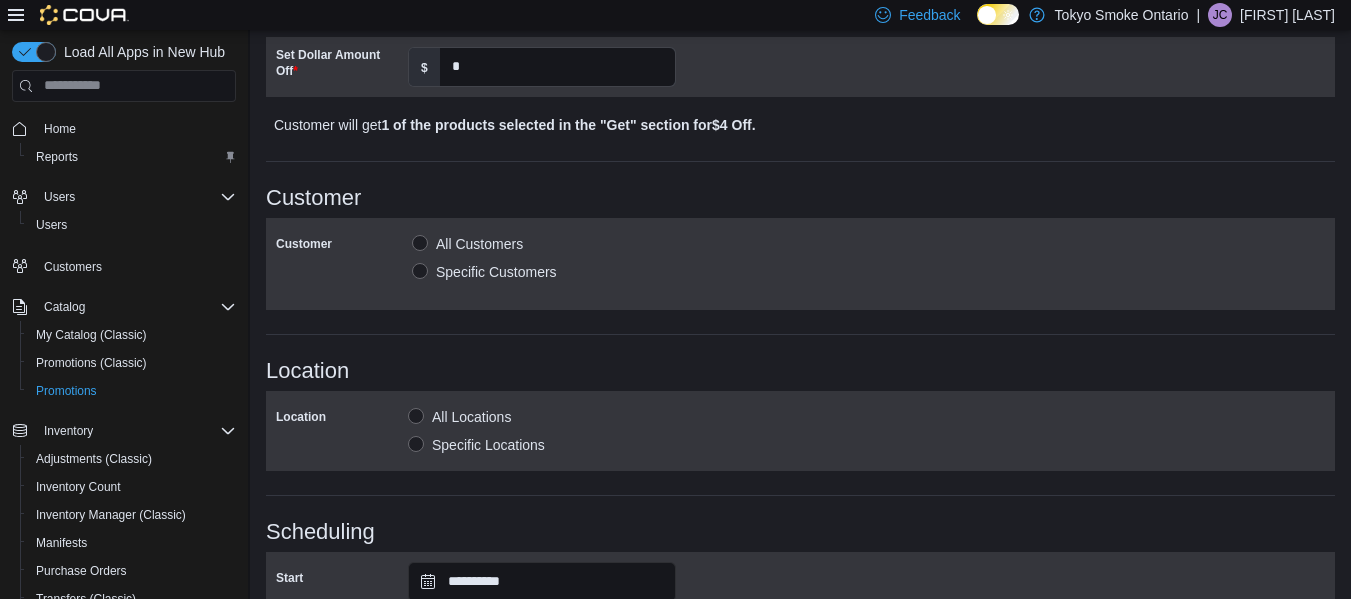 click on "Specific Locations" at bounding box center [476, 445] 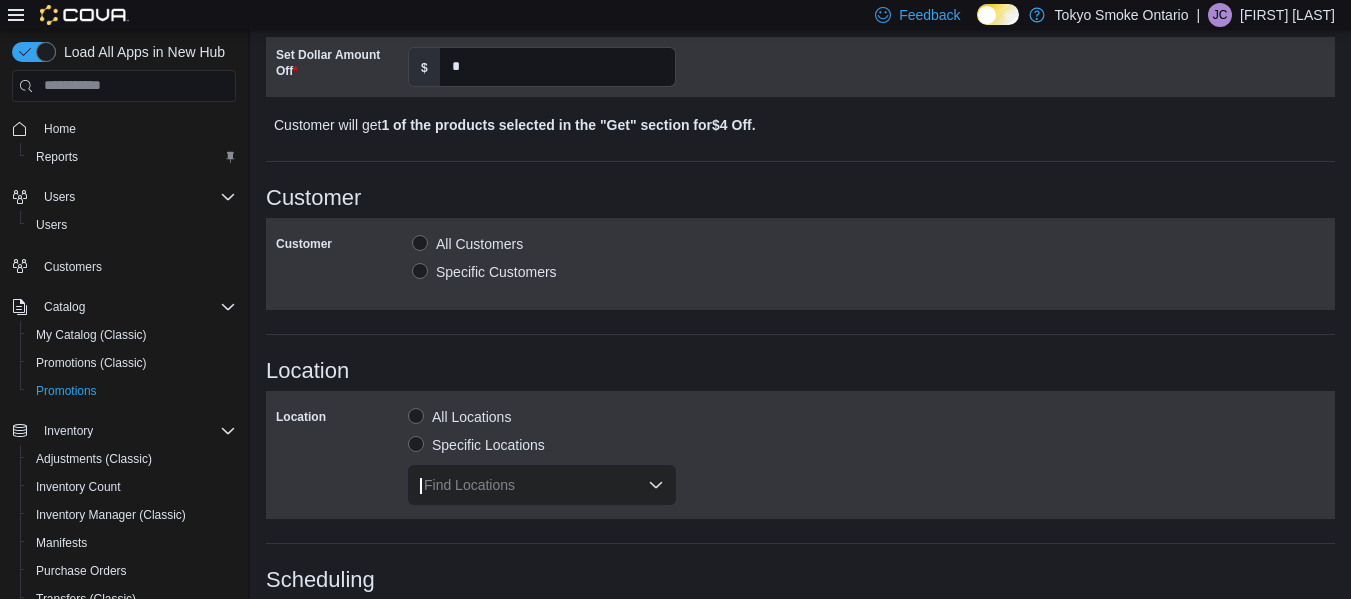 click on "Find Locations" at bounding box center (542, 485) 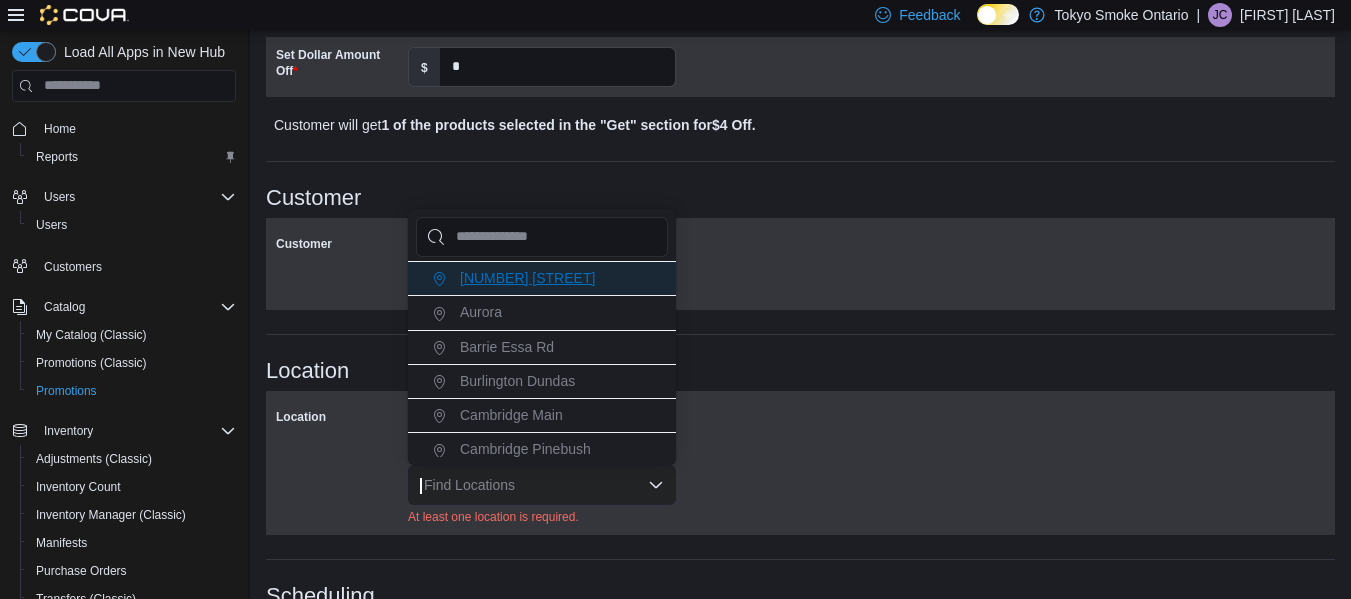 click on "[NUMBER] [STREET]" at bounding box center (527, 278) 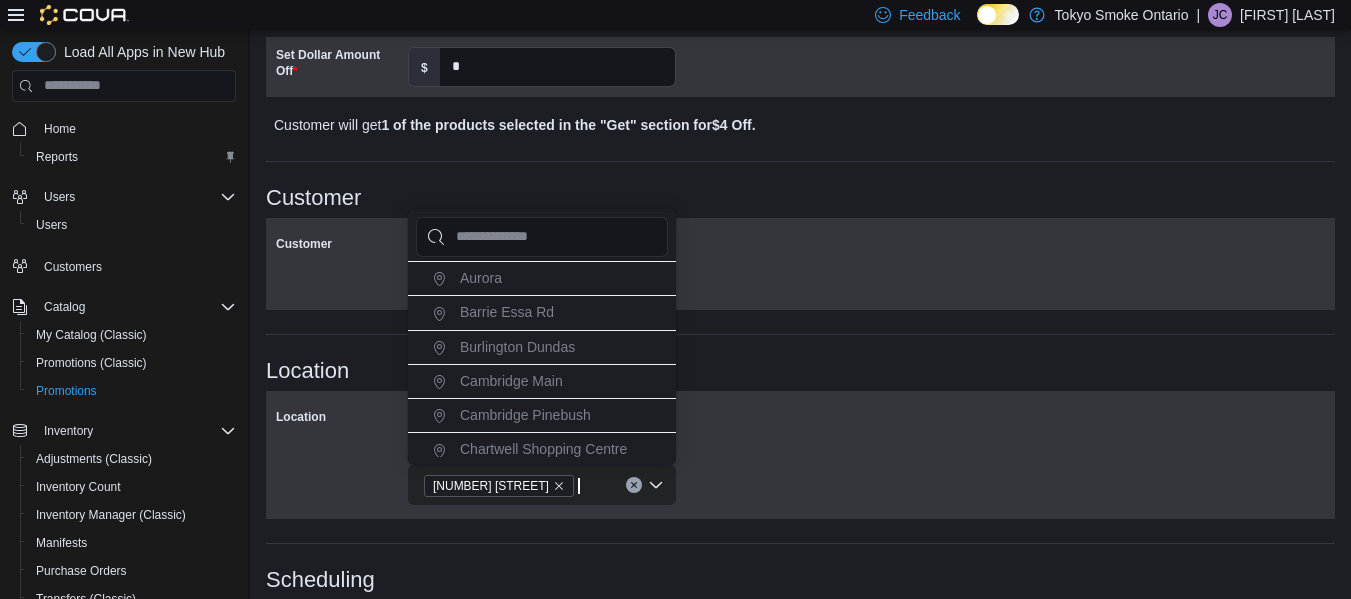 click on "**********" at bounding box center [800, 145] 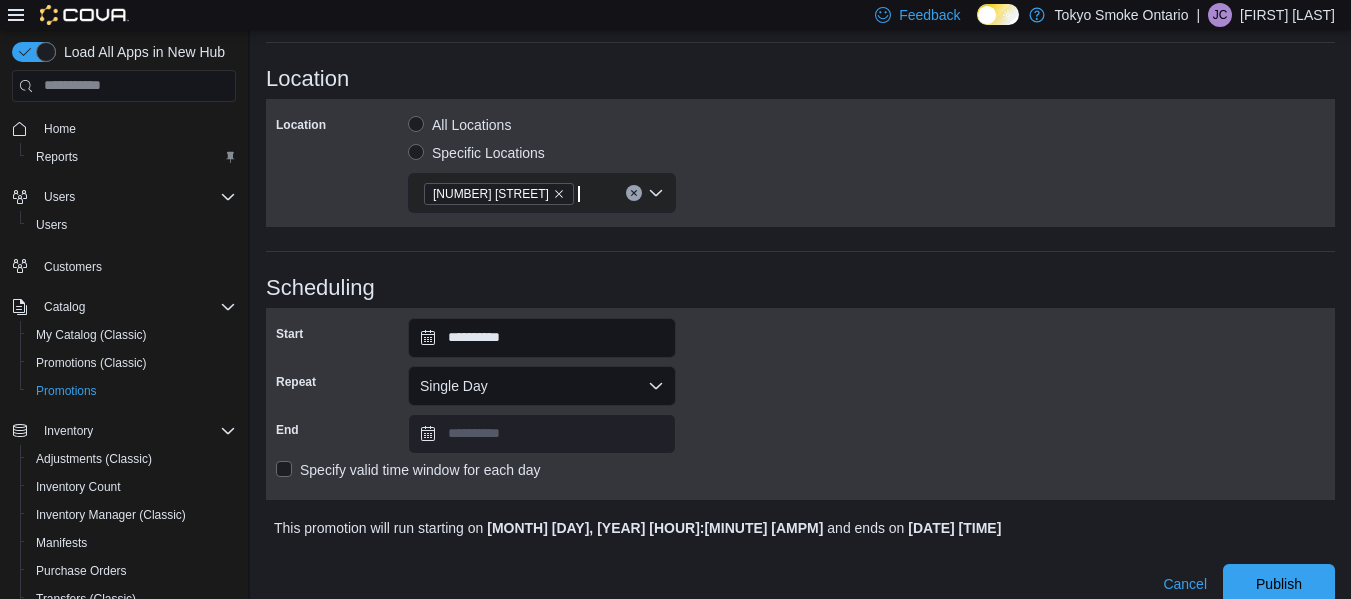 scroll, scrollTop: 1082, scrollLeft: 0, axis: vertical 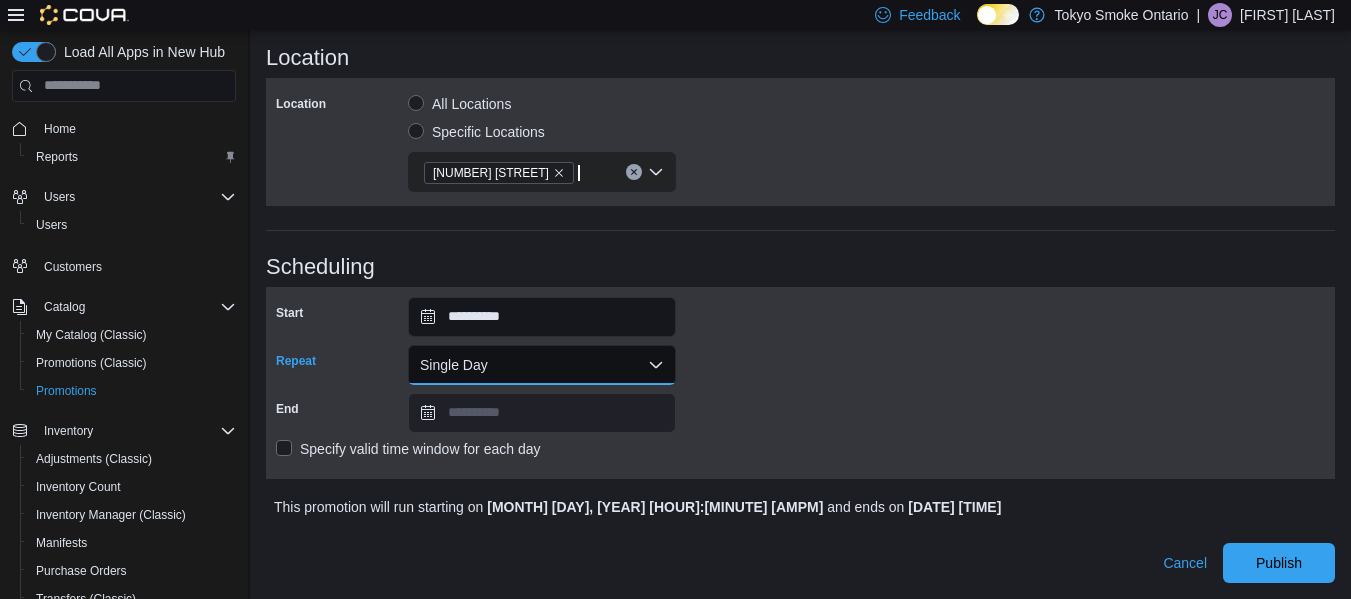 click on "Single Day" at bounding box center (542, 365) 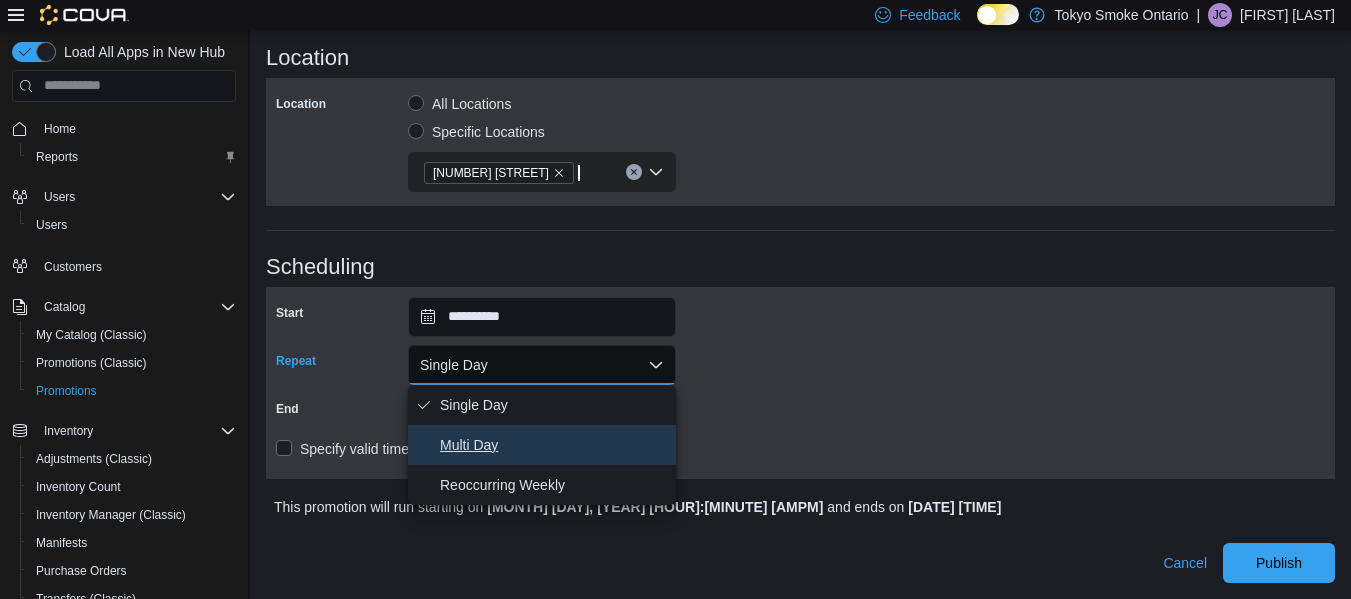 click on "Multi Day" at bounding box center (554, 445) 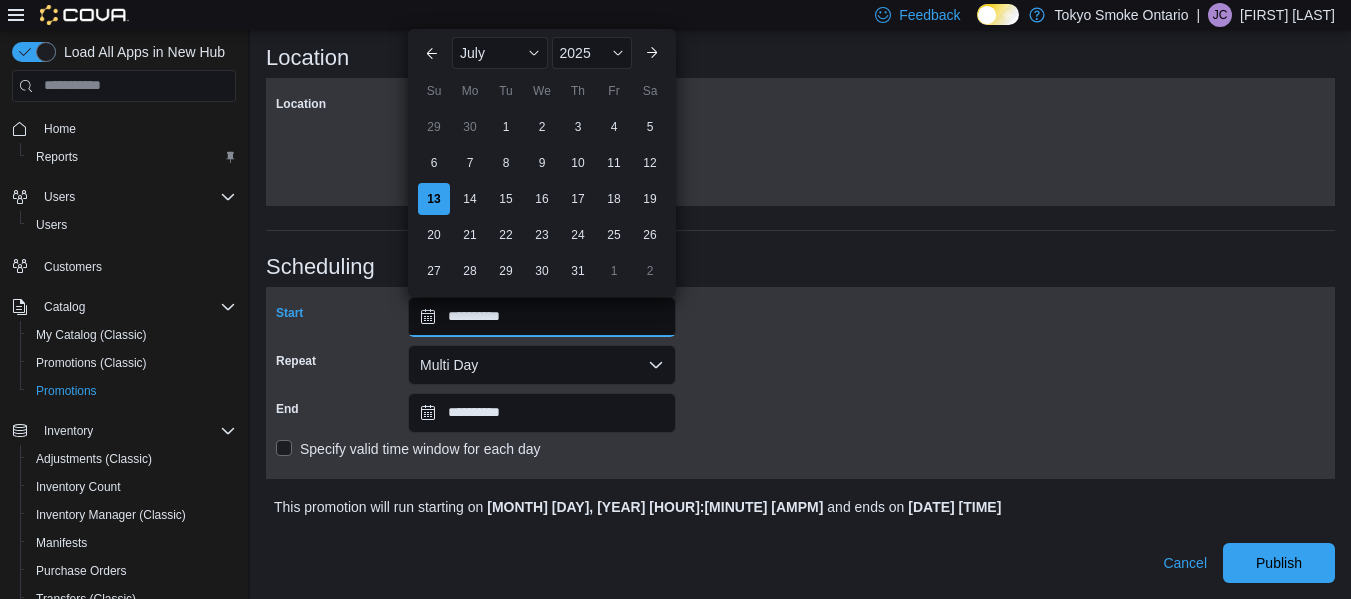 click on "**********" at bounding box center (542, 317) 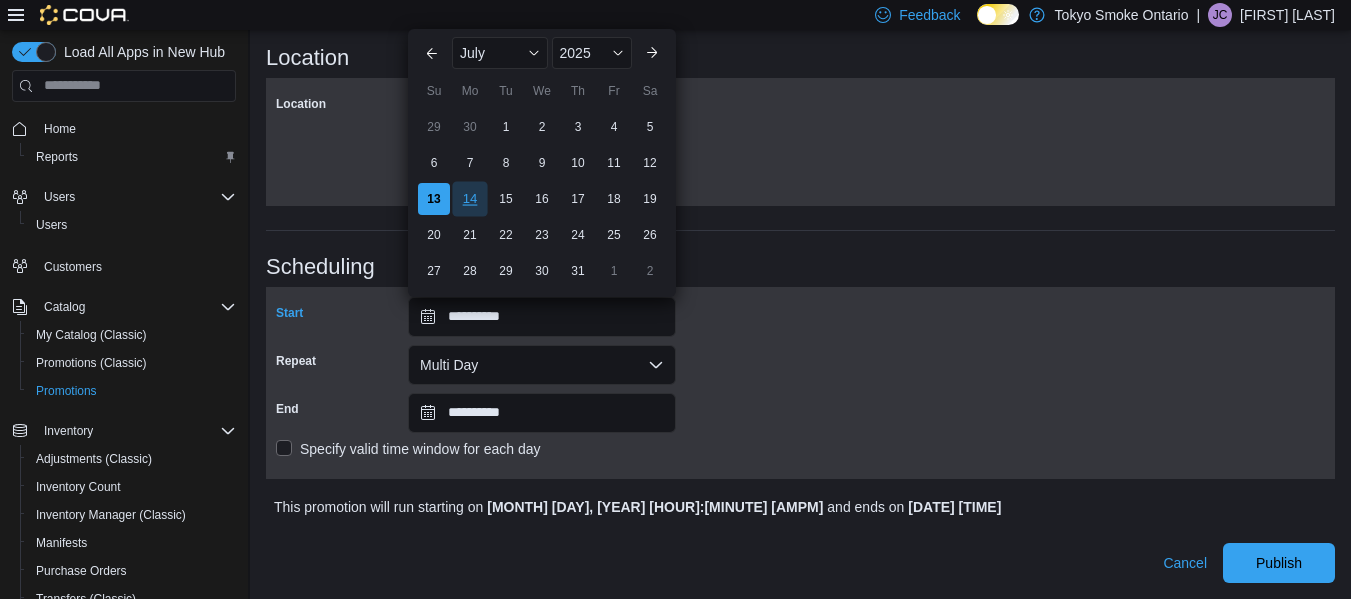 click on "14" at bounding box center [469, 198] 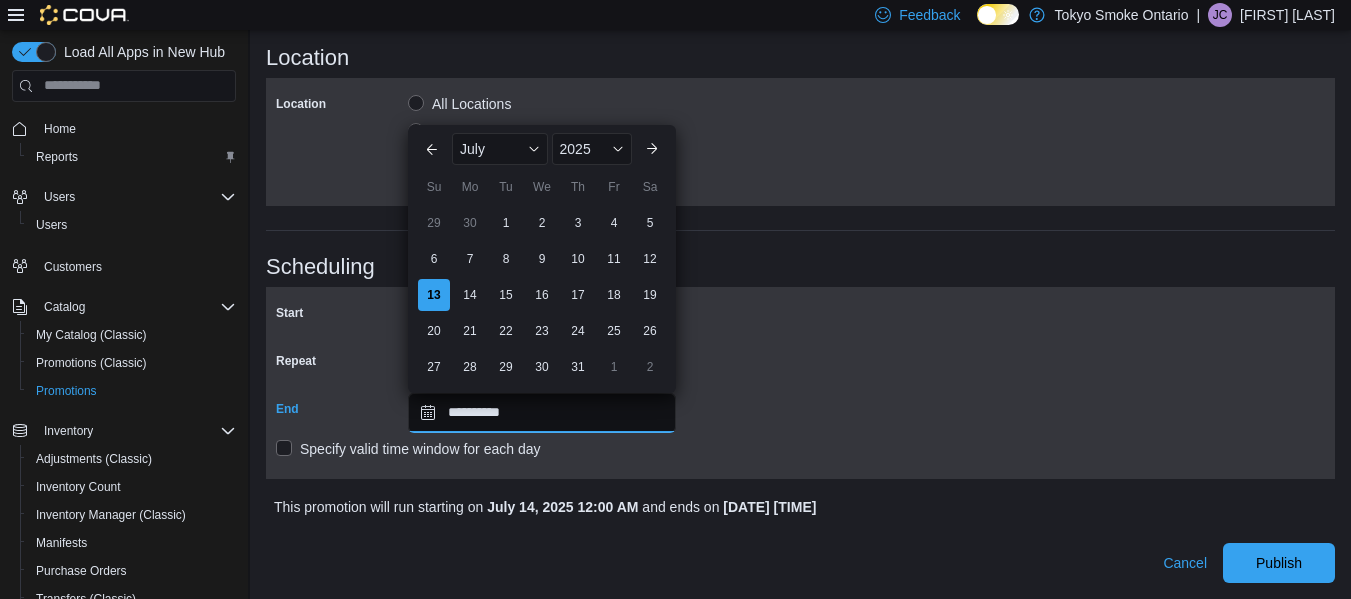 click on "**********" at bounding box center (542, 413) 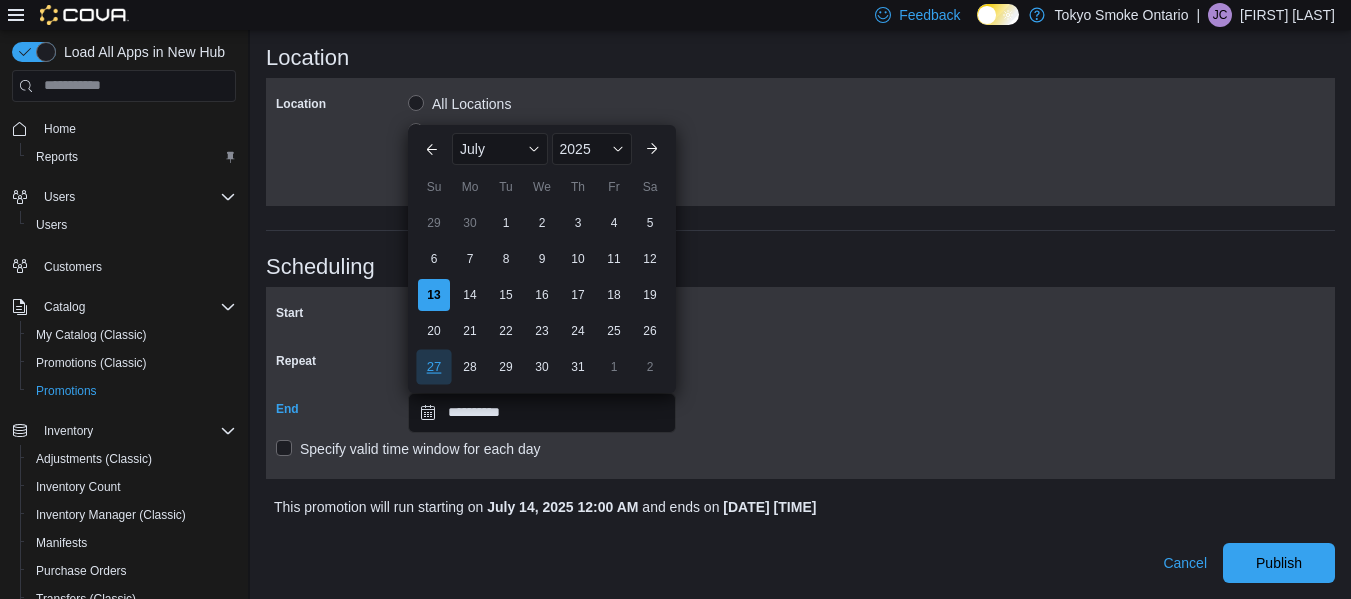 click on "27" at bounding box center [433, 366] 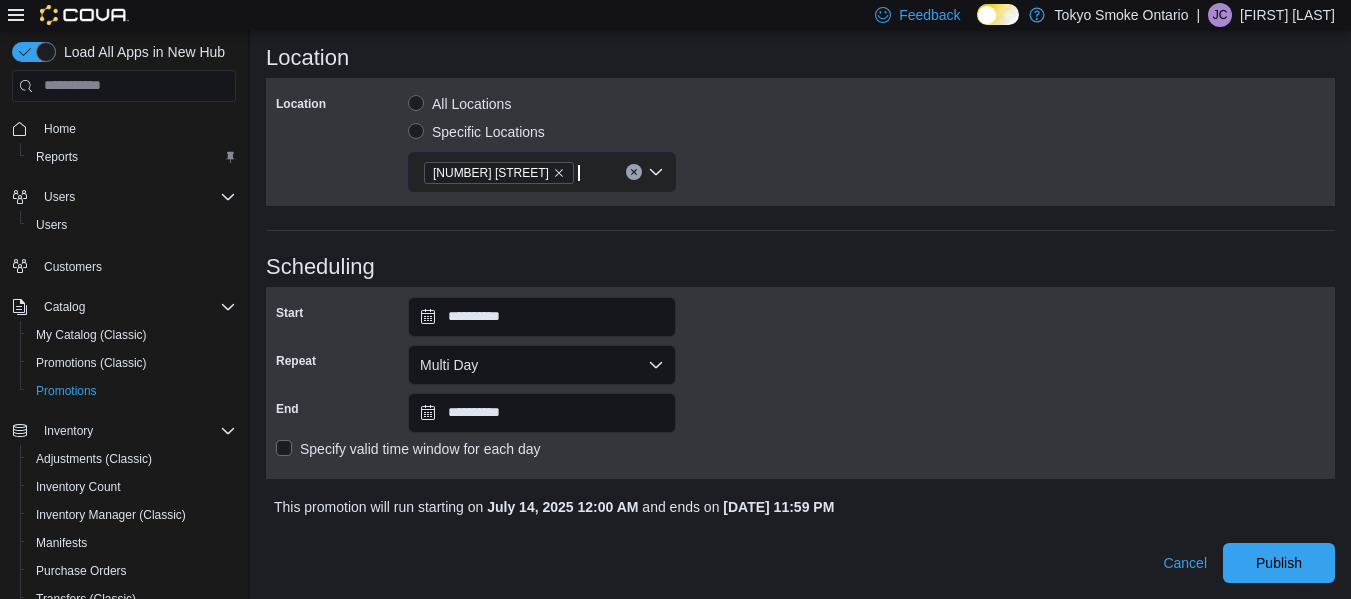 click on "Specify valid time window for each day" at bounding box center [800, 449] 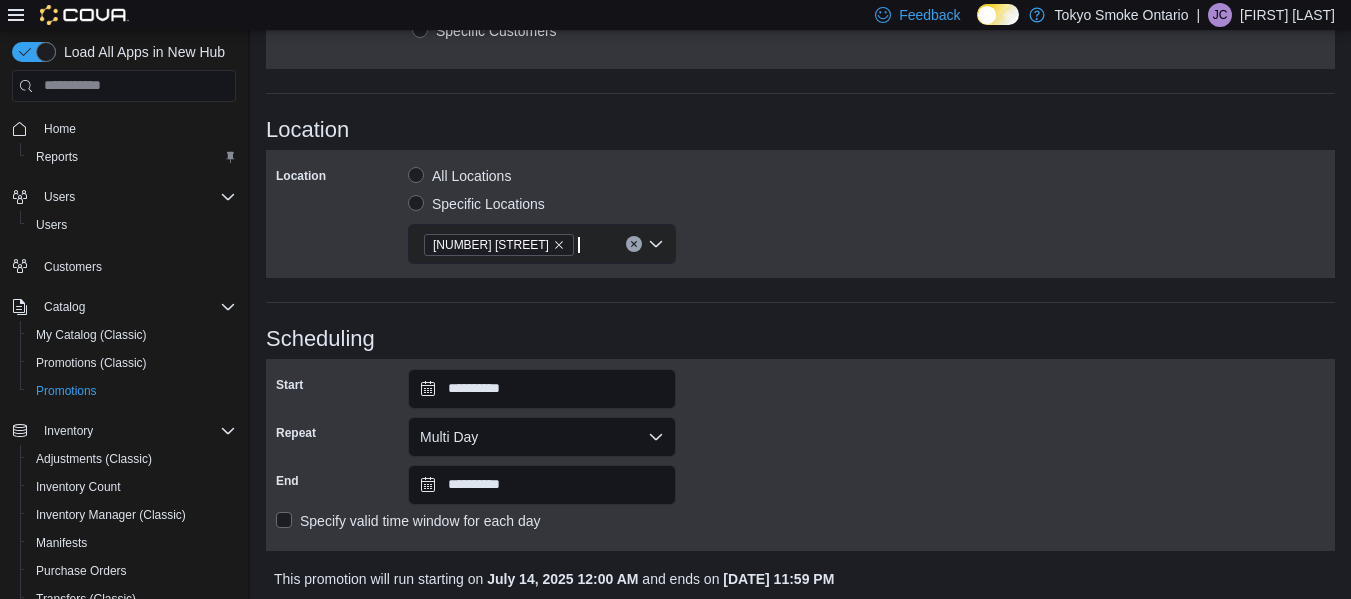 scroll, scrollTop: 1082, scrollLeft: 0, axis: vertical 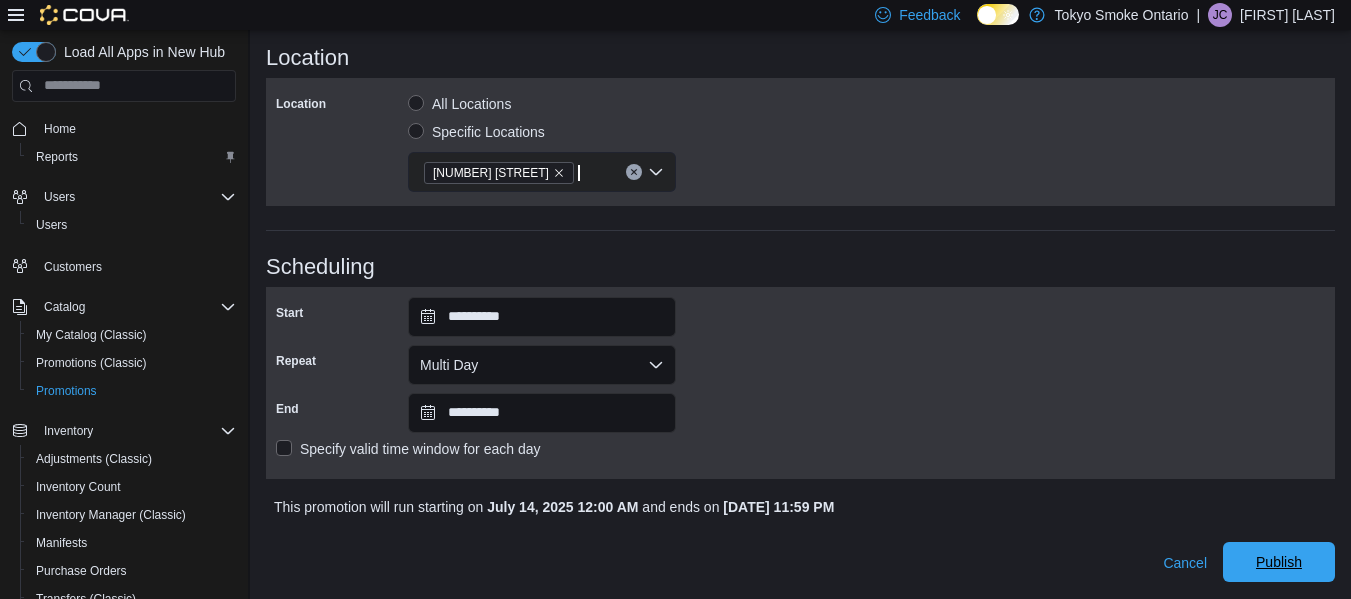 click on "Publish" at bounding box center [1279, 562] 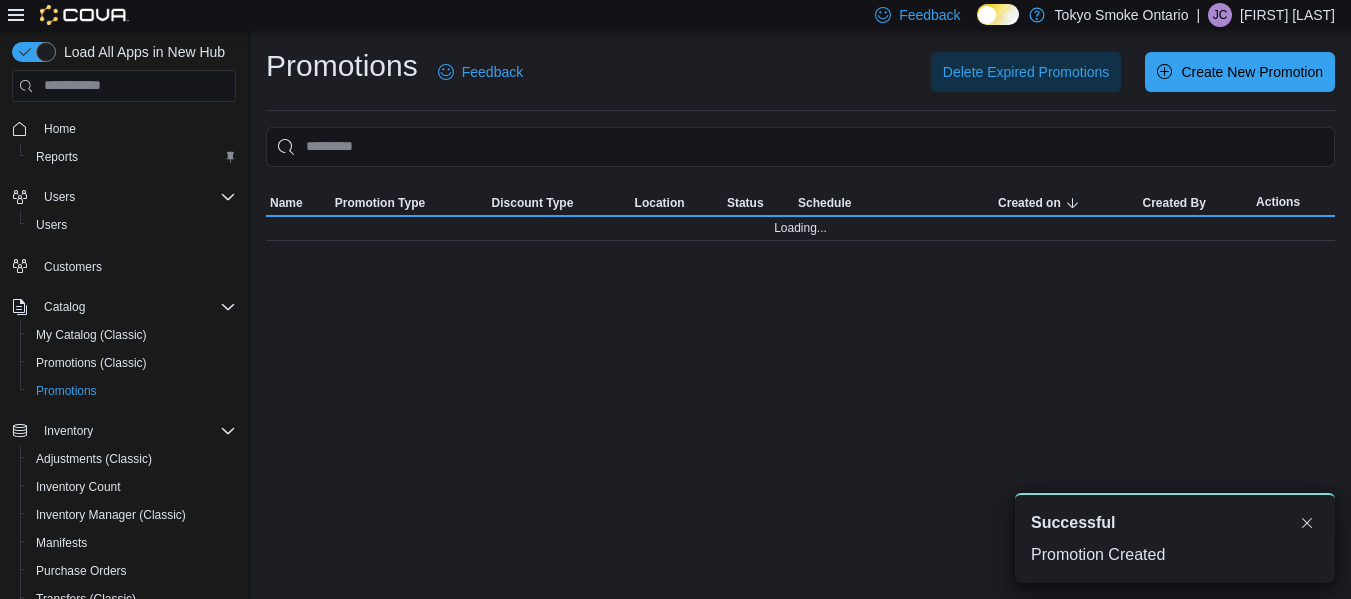 scroll, scrollTop: 0, scrollLeft: 0, axis: both 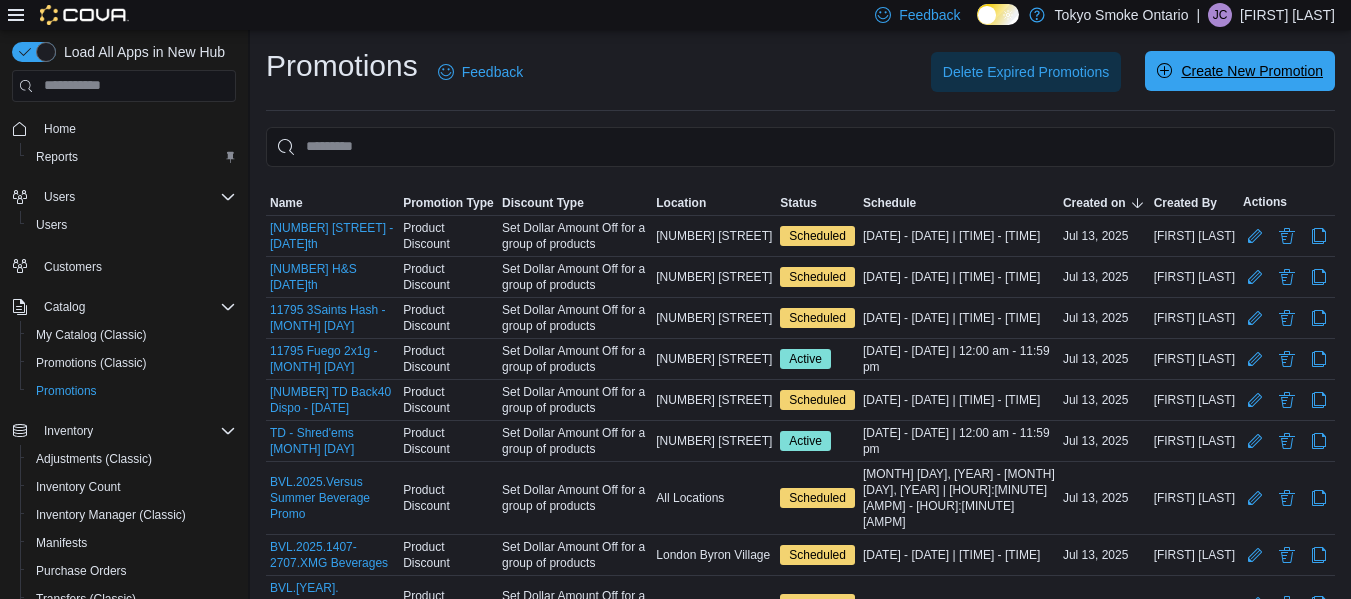click on "Create New Promotion" at bounding box center (1252, 71) 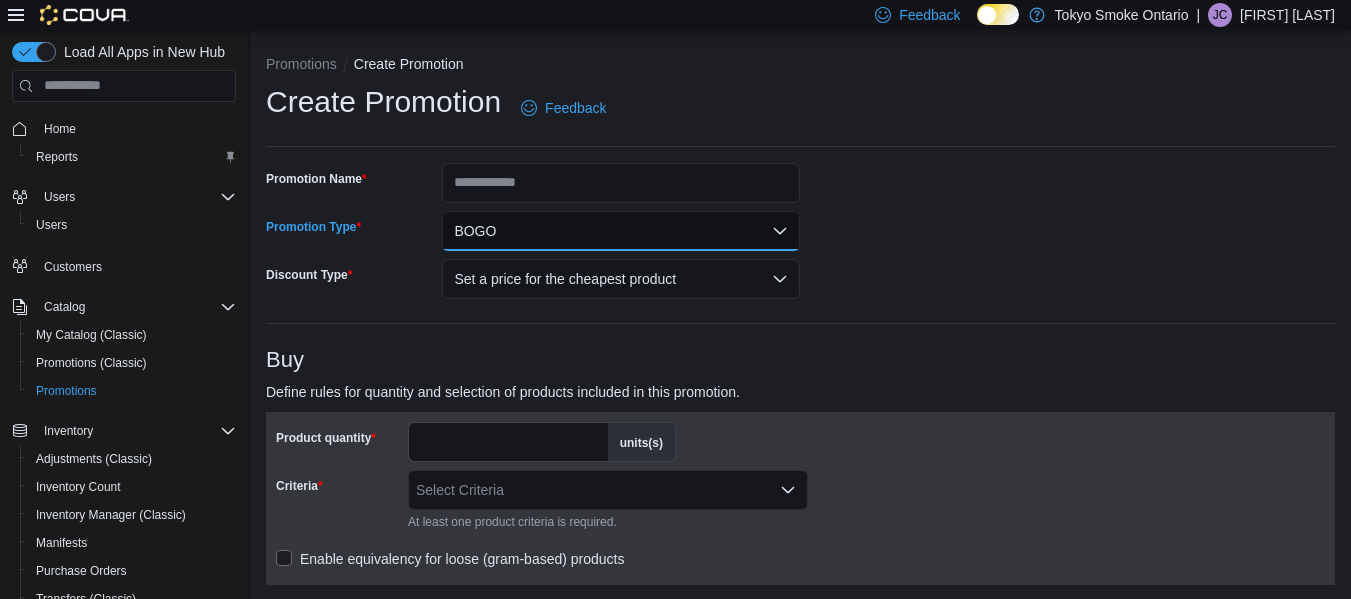 click on "BOGO" at bounding box center [621, 231] 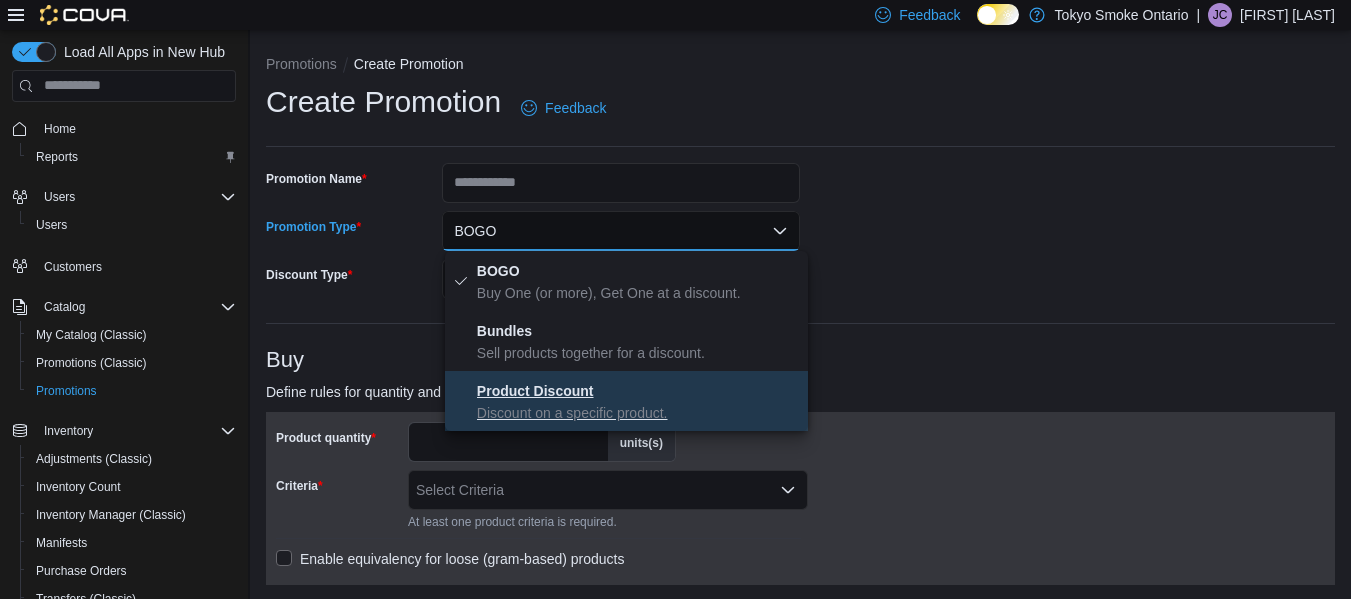 click on "Product Discount Discount on a specific product." at bounding box center (626, 401) 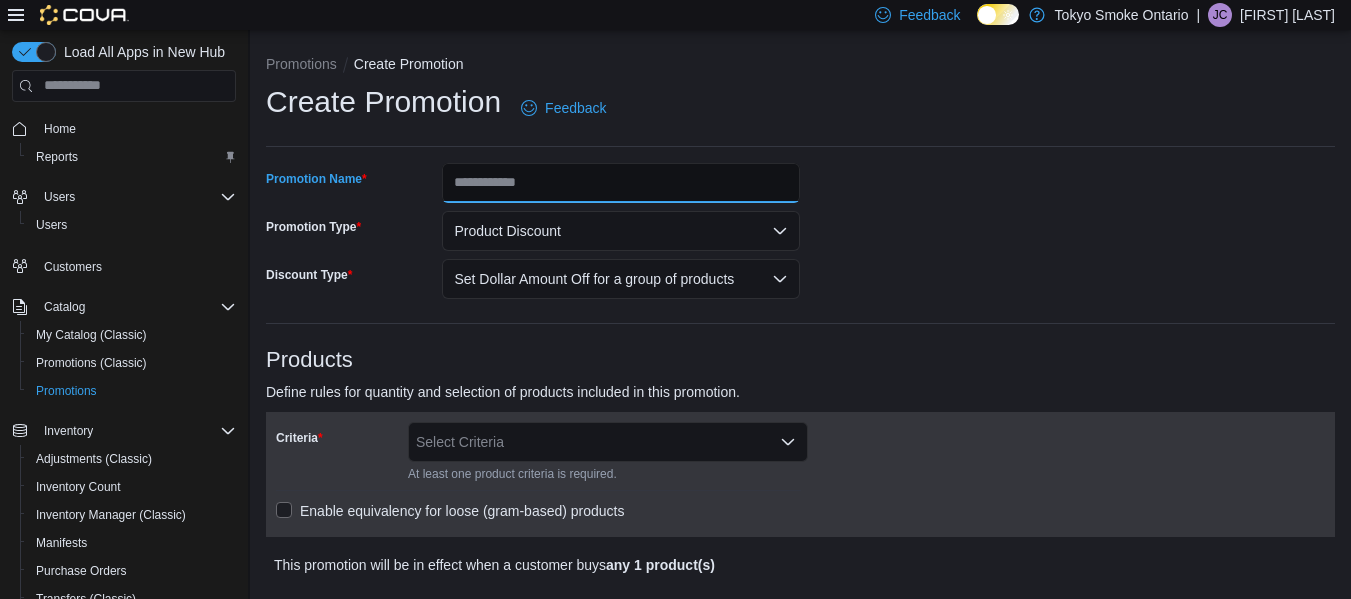 click on "Promotion Name" at bounding box center [621, 183] 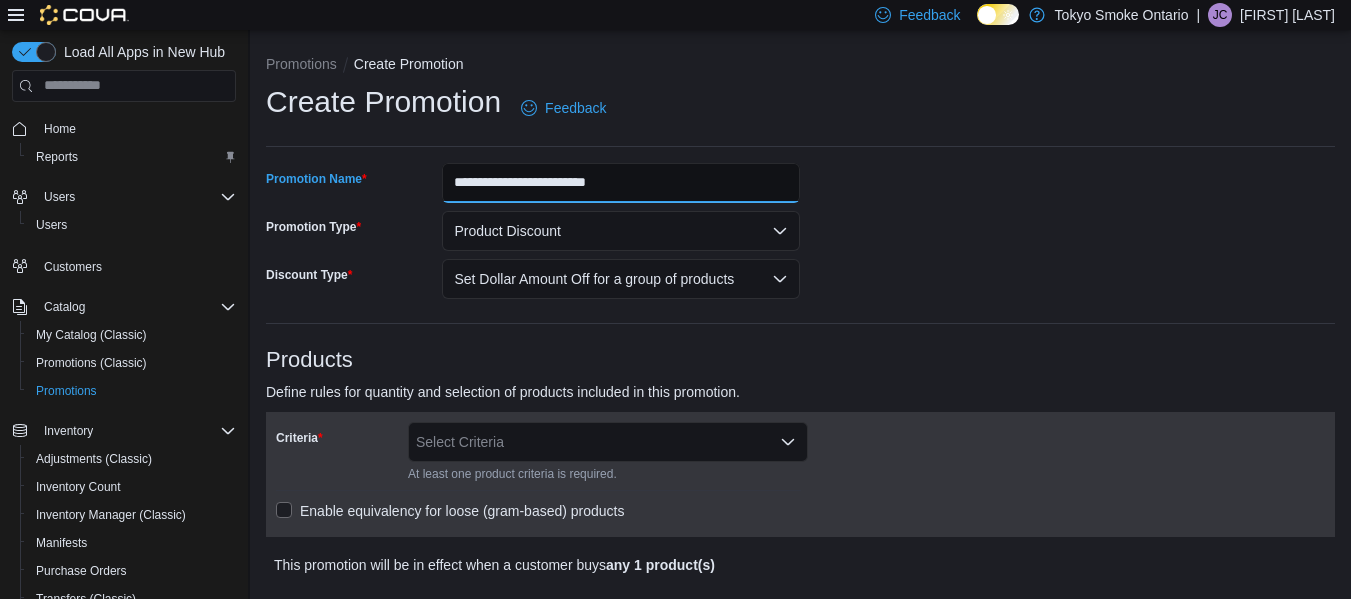 type on "**********" 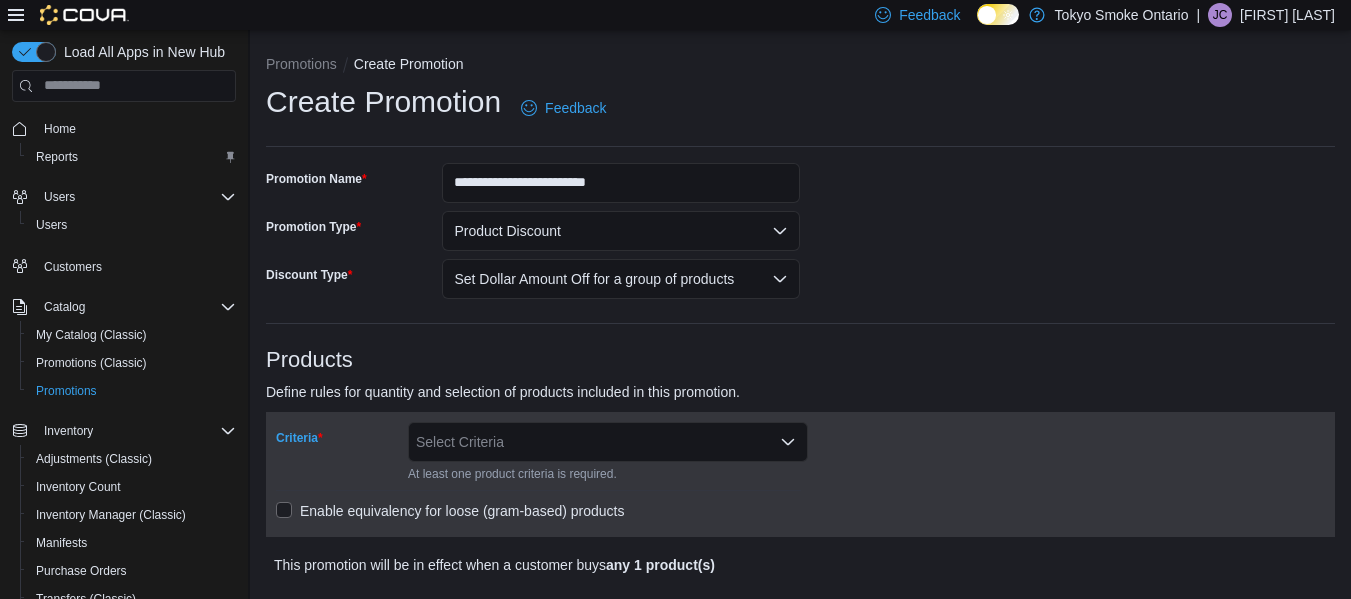 click on "Select Criteria" at bounding box center (608, 442) 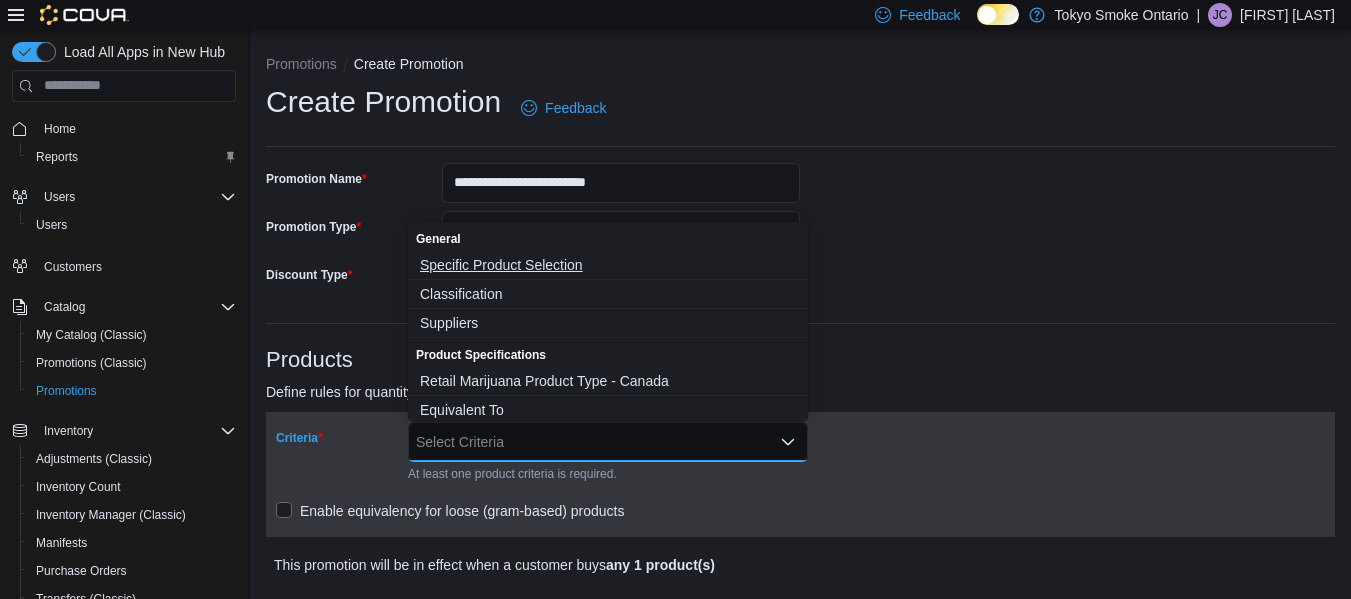 click on "Specific Product Selection" at bounding box center (608, 265) 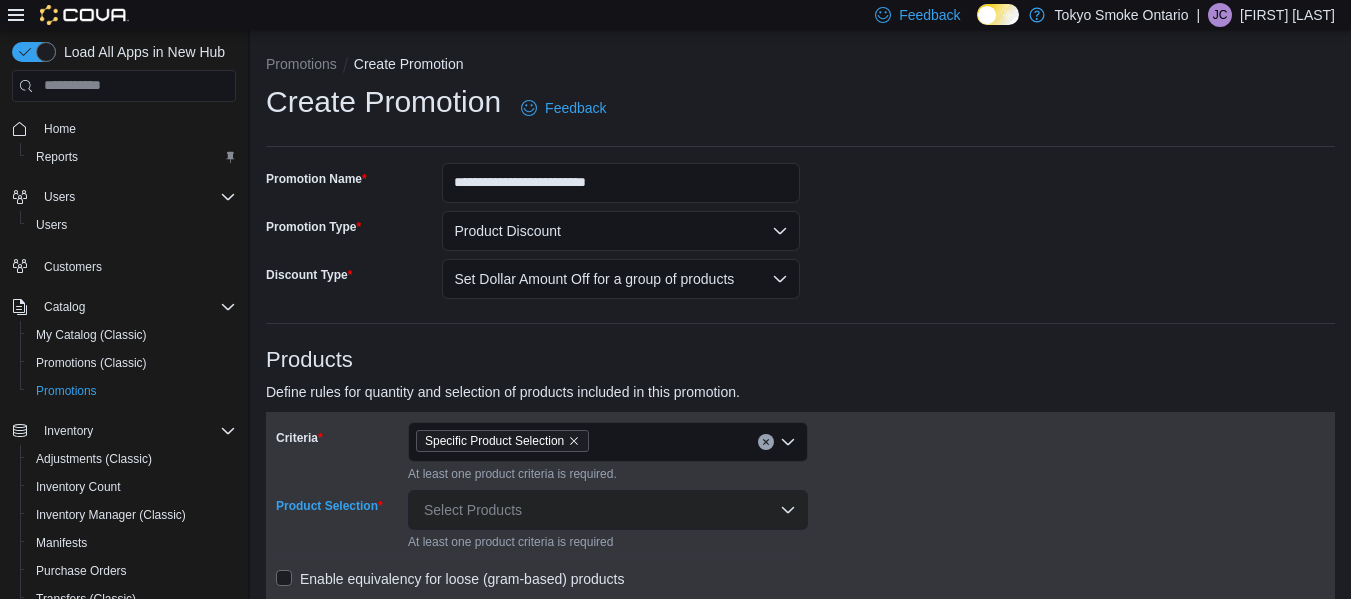 click on "Select Products" at bounding box center (608, 510) 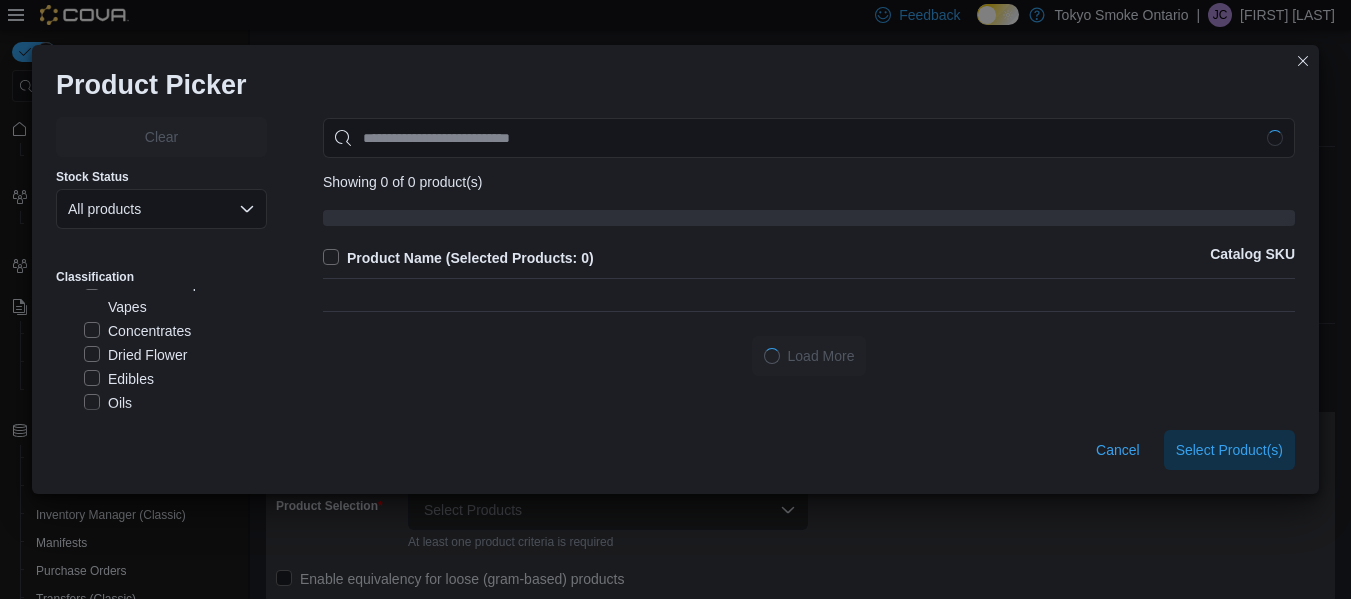 scroll, scrollTop: 116, scrollLeft: 0, axis: vertical 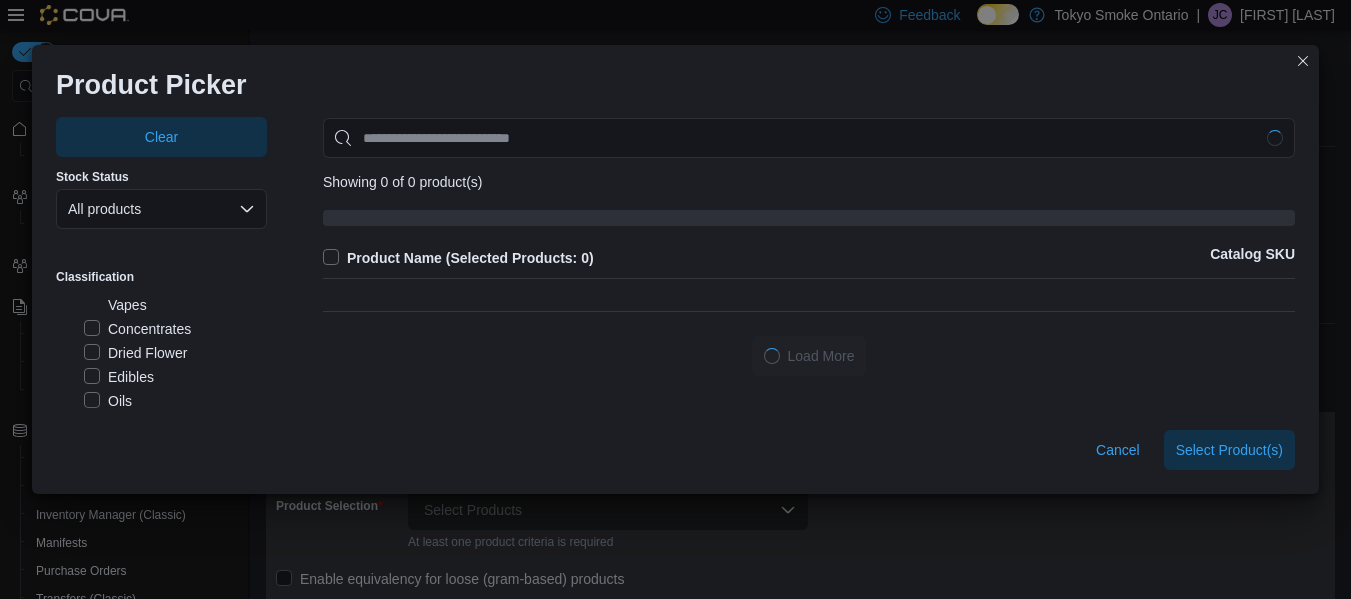 click on "Dried Flower" at bounding box center (135, 353) 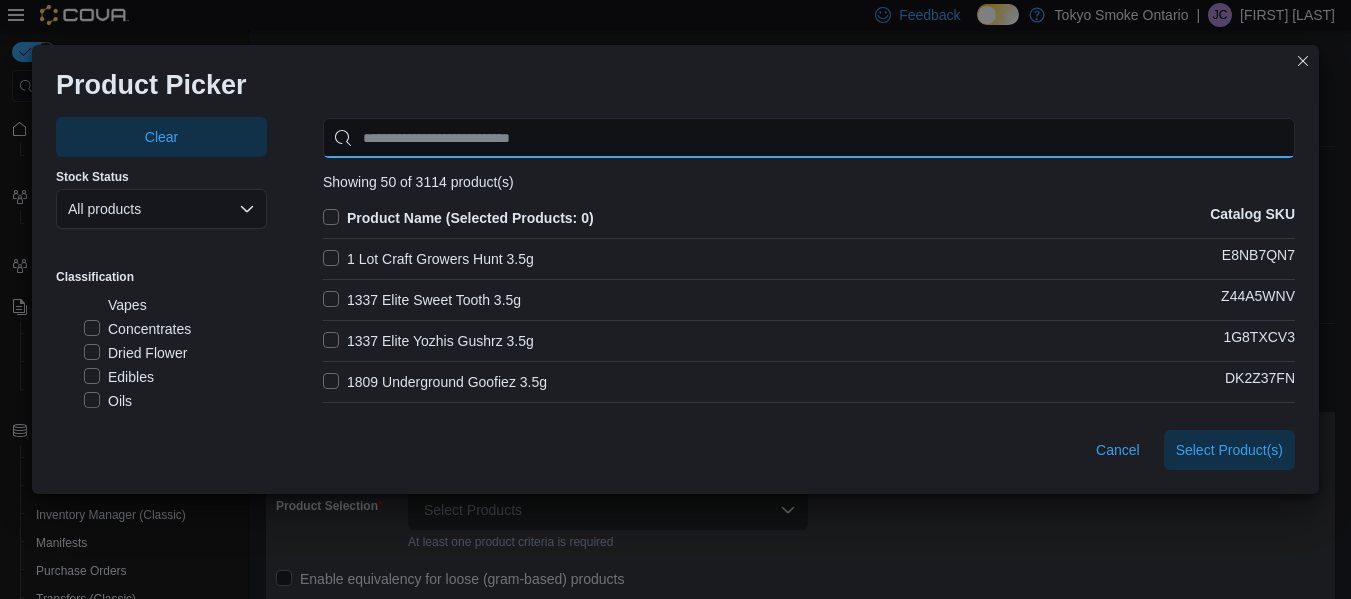 click at bounding box center (809, 138) 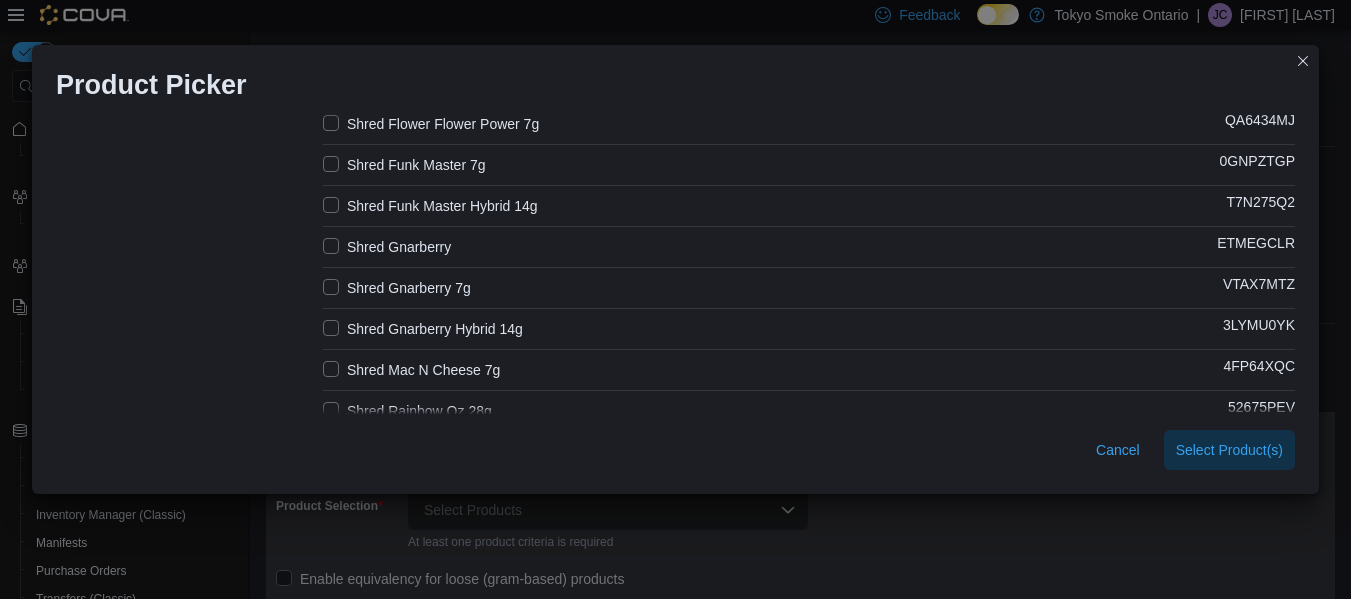 scroll, scrollTop: 342, scrollLeft: 0, axis: vertical 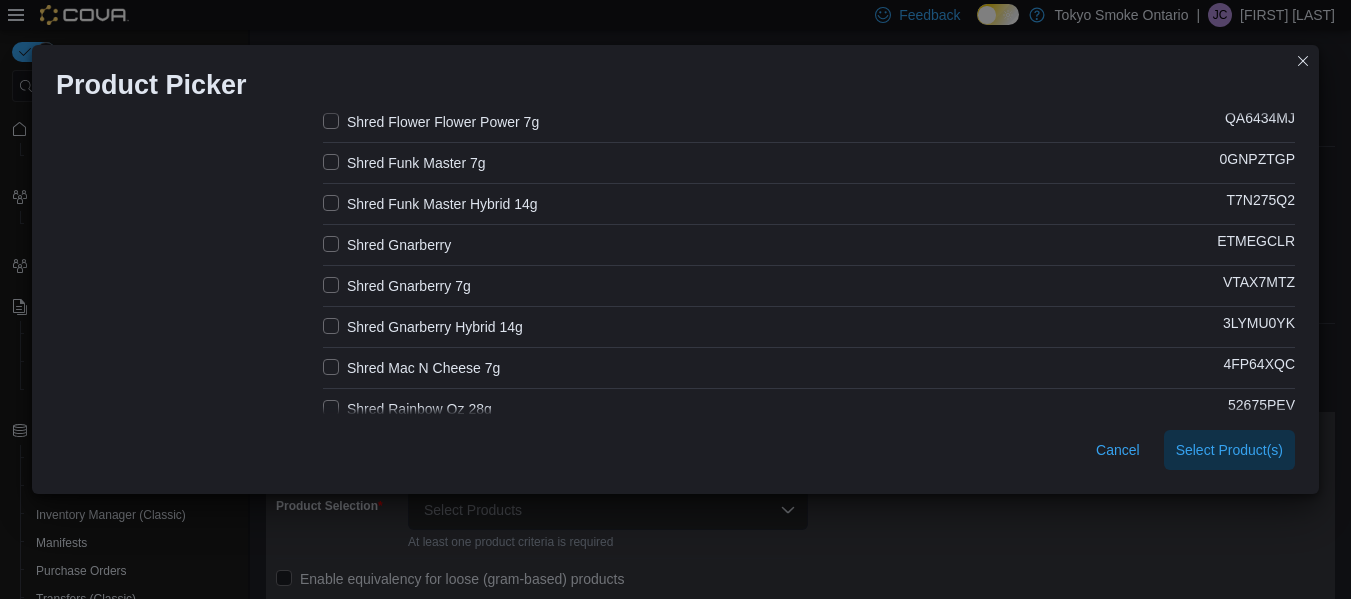type on "*****" 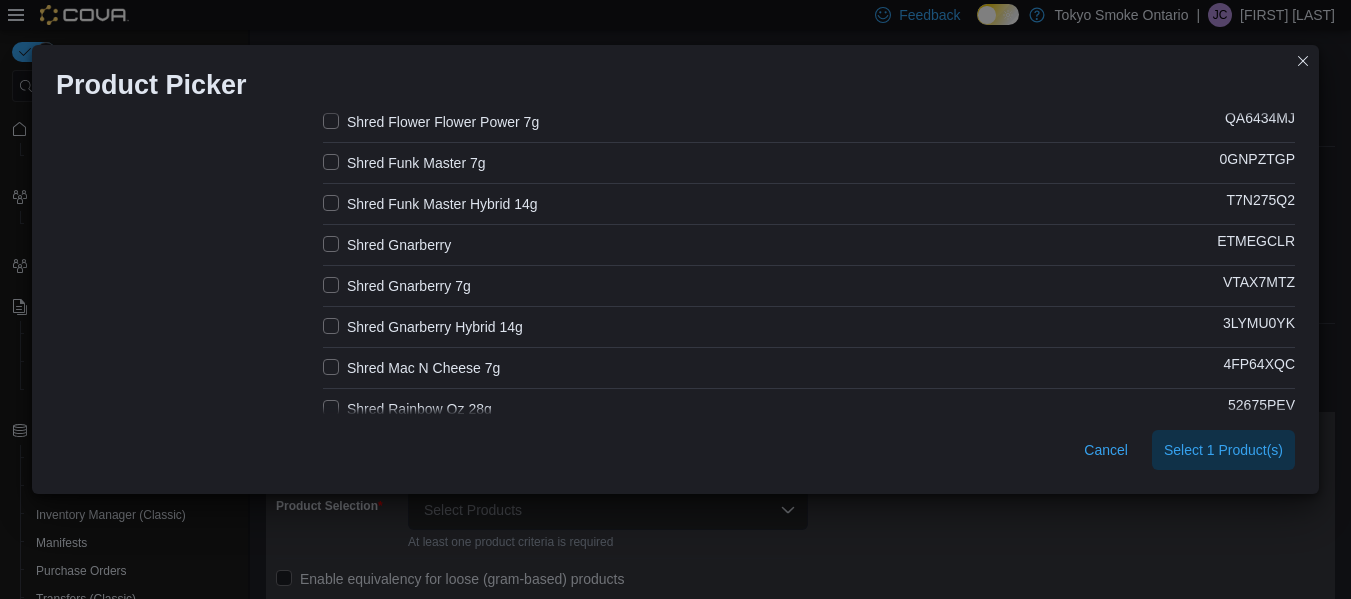 click on "Shred Gnarberry Hybrid 14g" at bounding box center [423, 327] 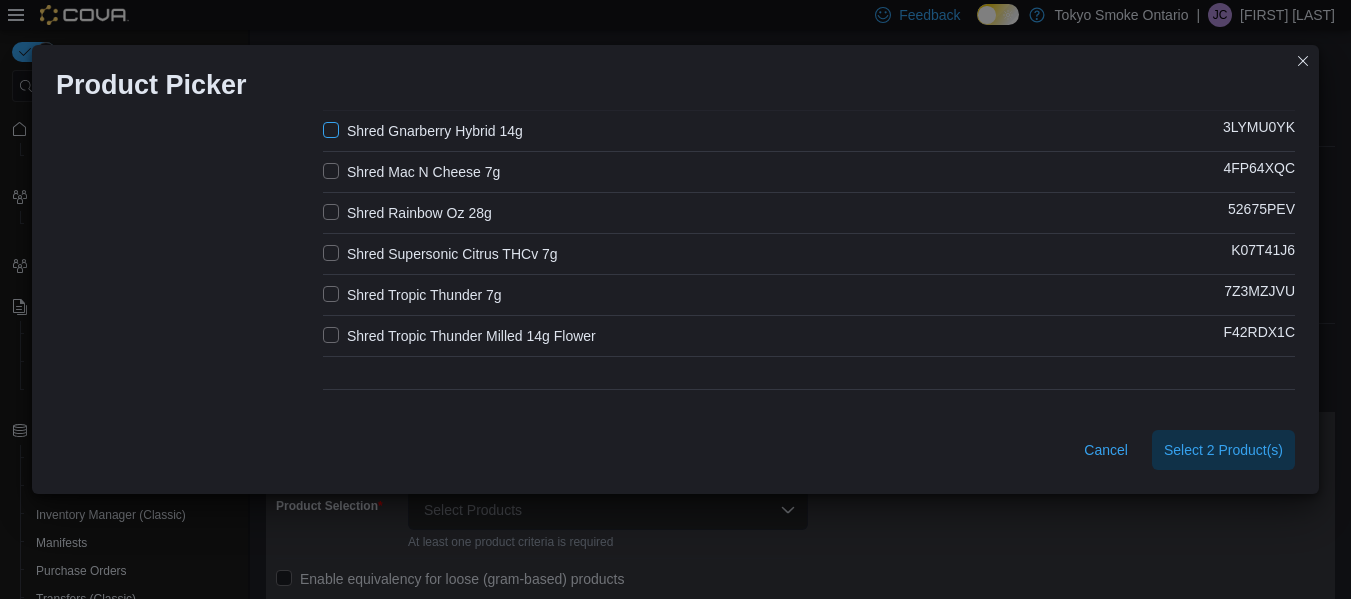 scroll, scrollTop: 539, scrollLeft: 0, axis: vertical 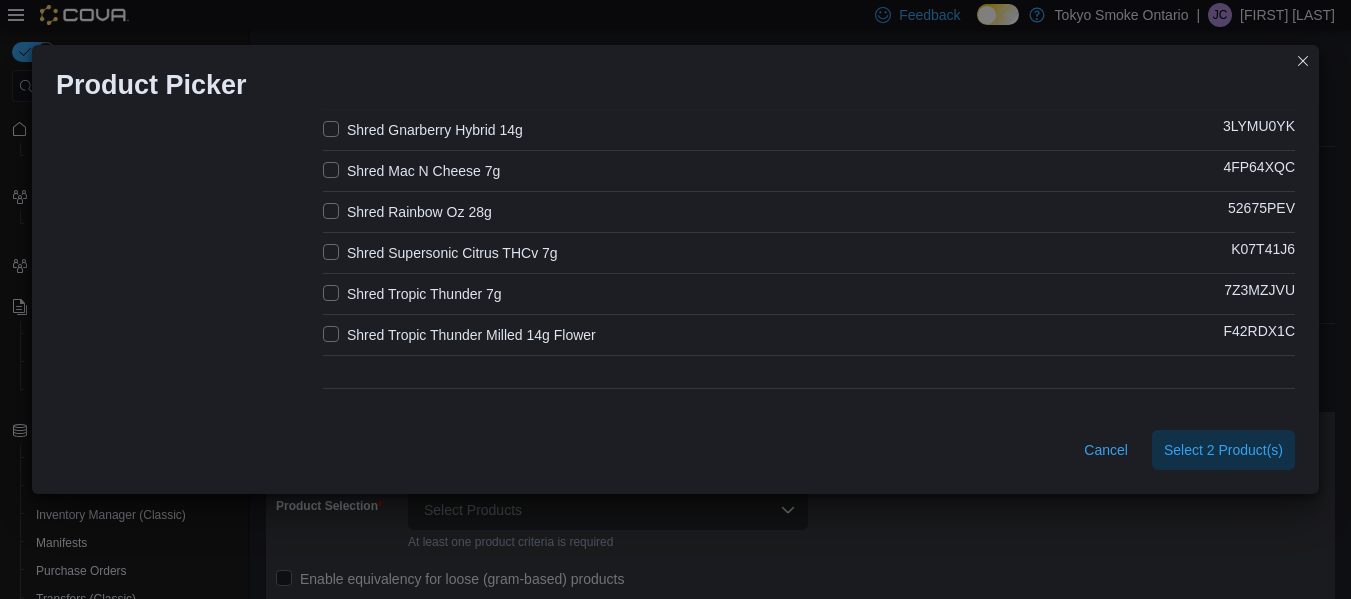 click on "Shred Tropic Thunder Milled 14g Flower" at bounding box center [459, 335] 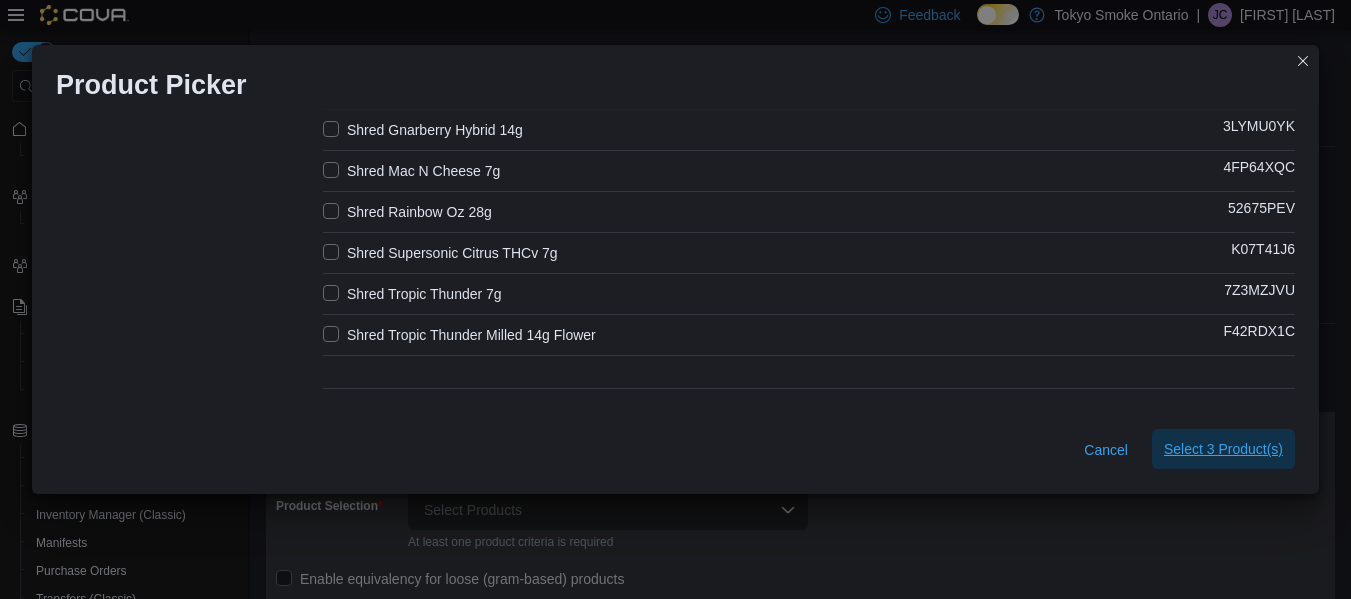 click on "Select 3 Product(s)" at bounding box center (1223, 449) 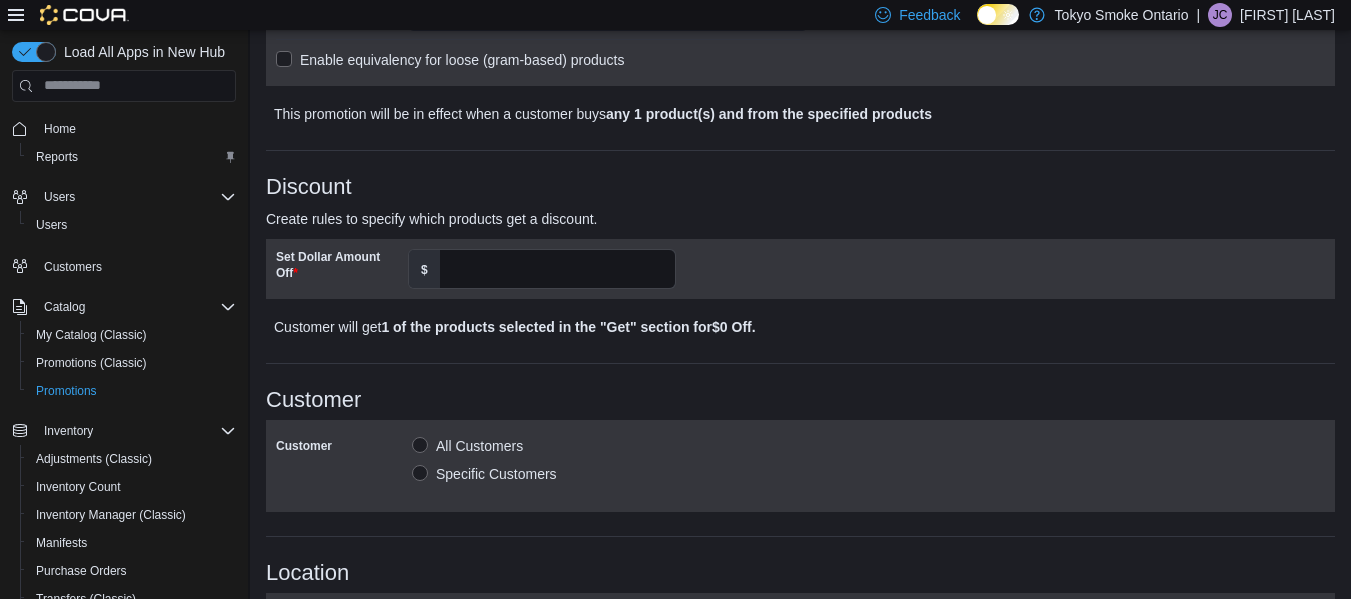 scroll, scrollTop: 538, scrollLeft: 0, axis: vertical 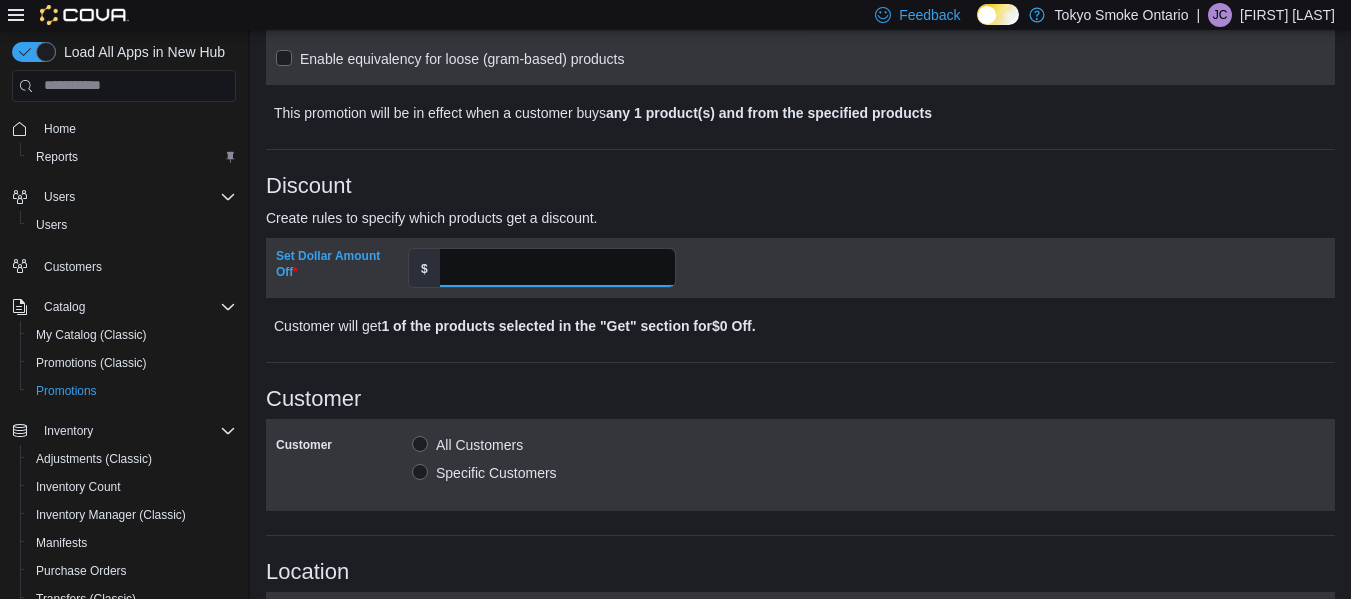 click on "Set Dollar Amount Off" at bounding box center [557, 268] 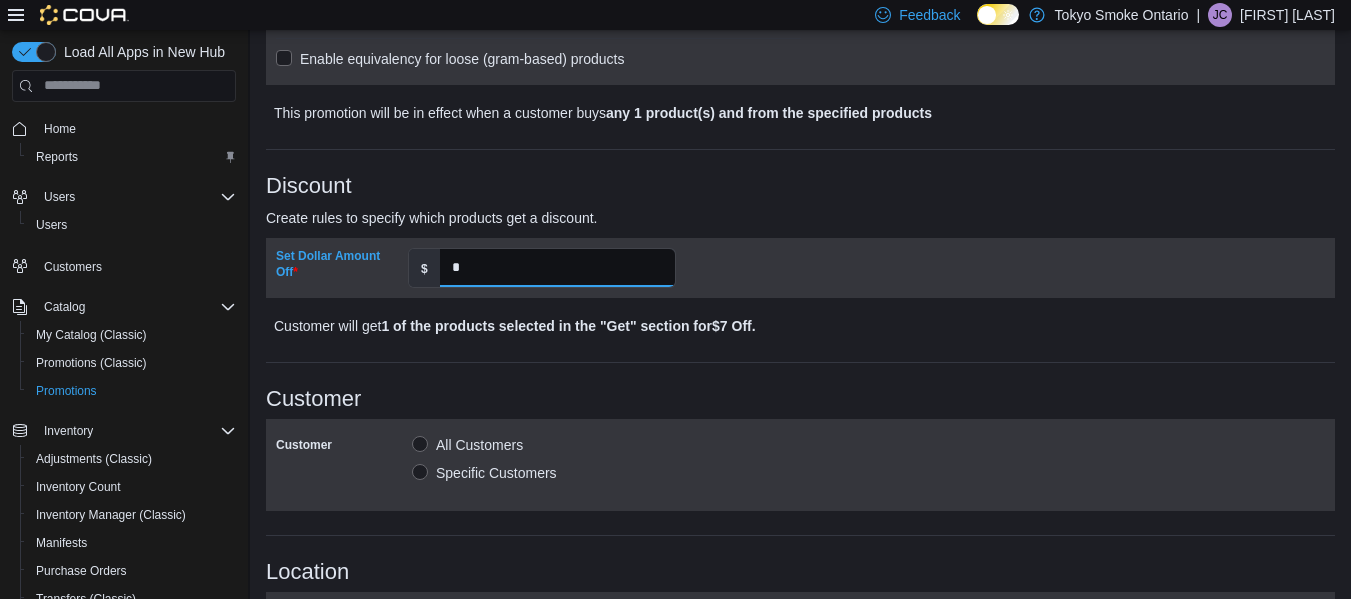 scroll, scrollTop: 783, scrollLeft: 0, axis: vertical 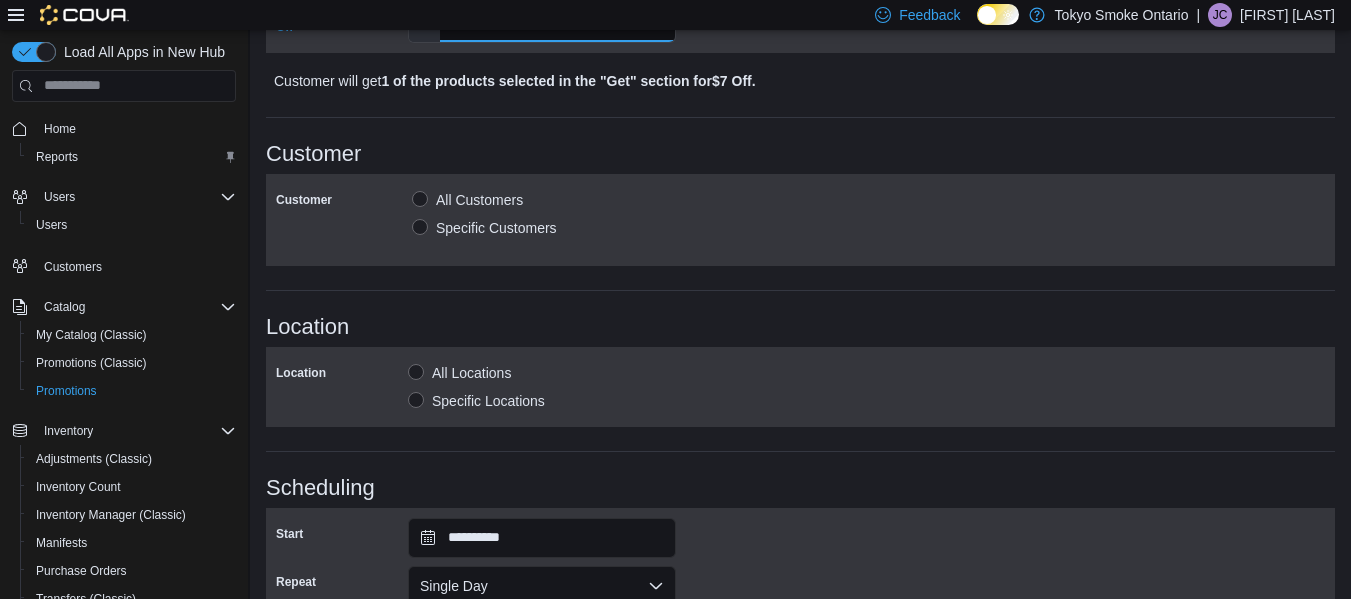 type on "*" 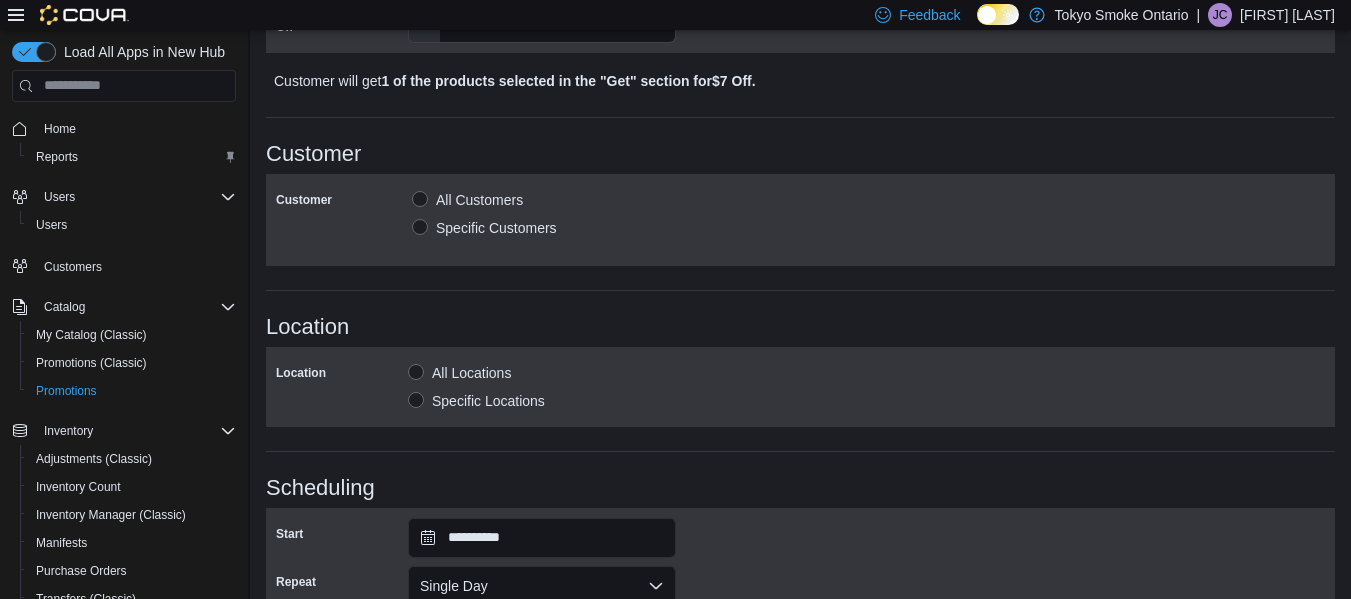 click on "Specific Locations" at bounding box center [476, 401] 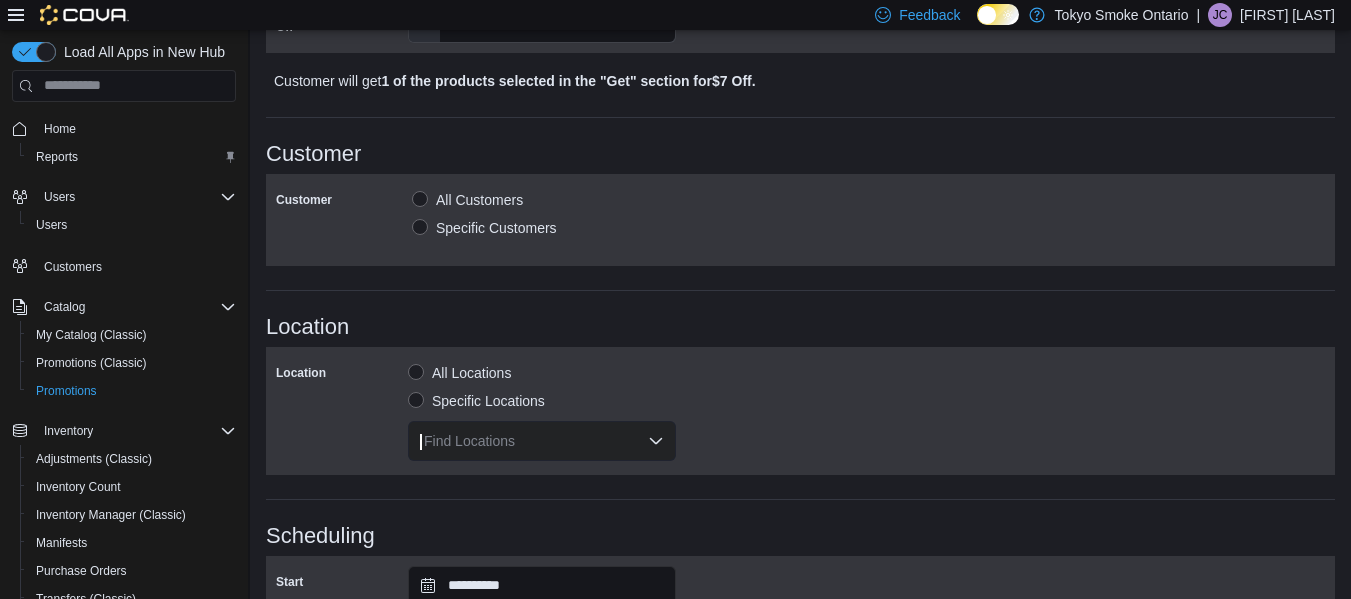 click on "Find Locations" at bounding box center [542, 441] 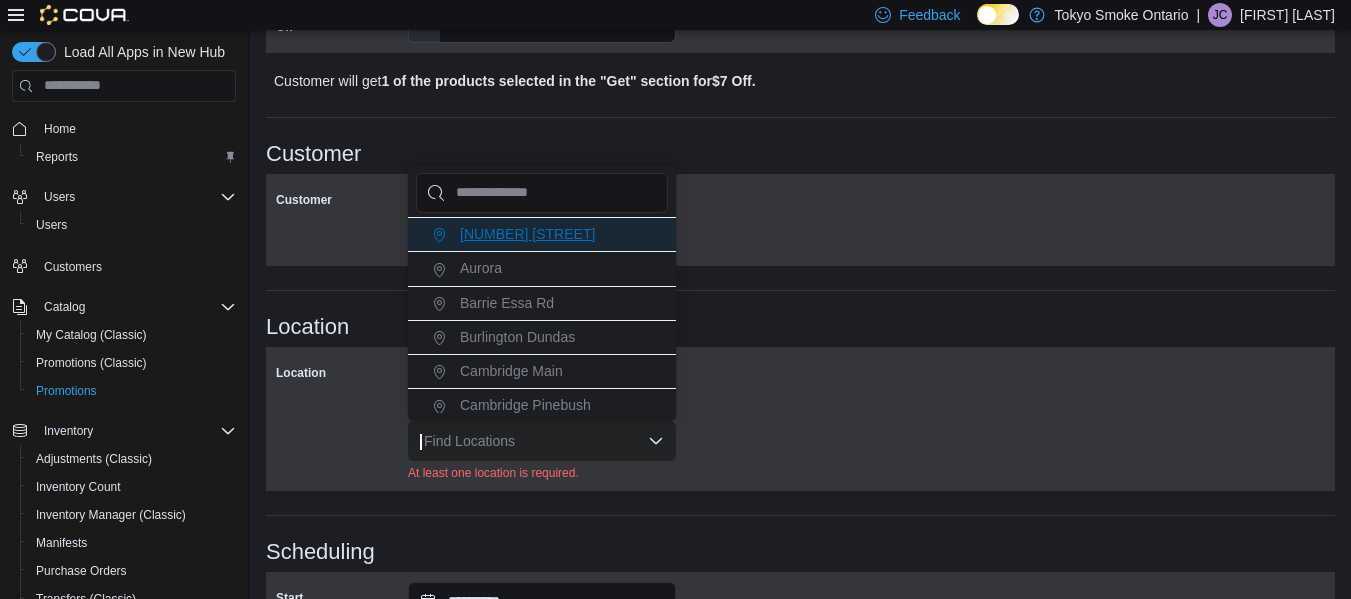 click on "[NUMBER] [STREET]" at bounding box center [542, 234] 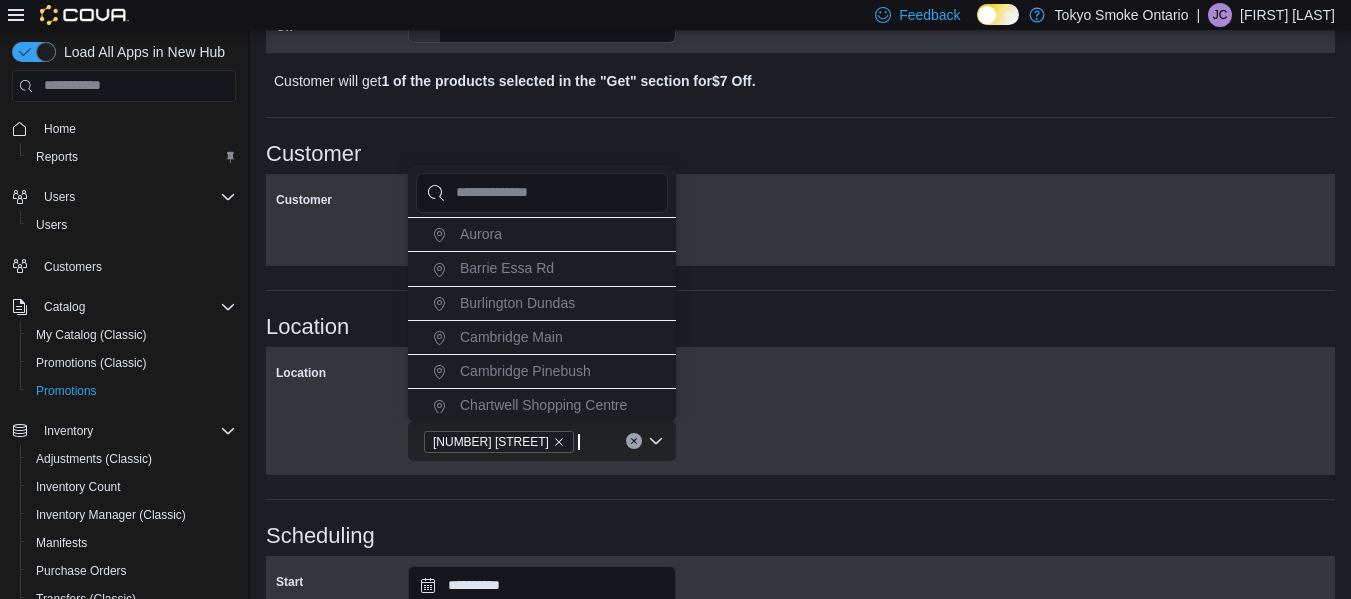 click on "Location  All Locations Specific Locations 11795 Bramalea Rd" at bounding box center (800, 411) 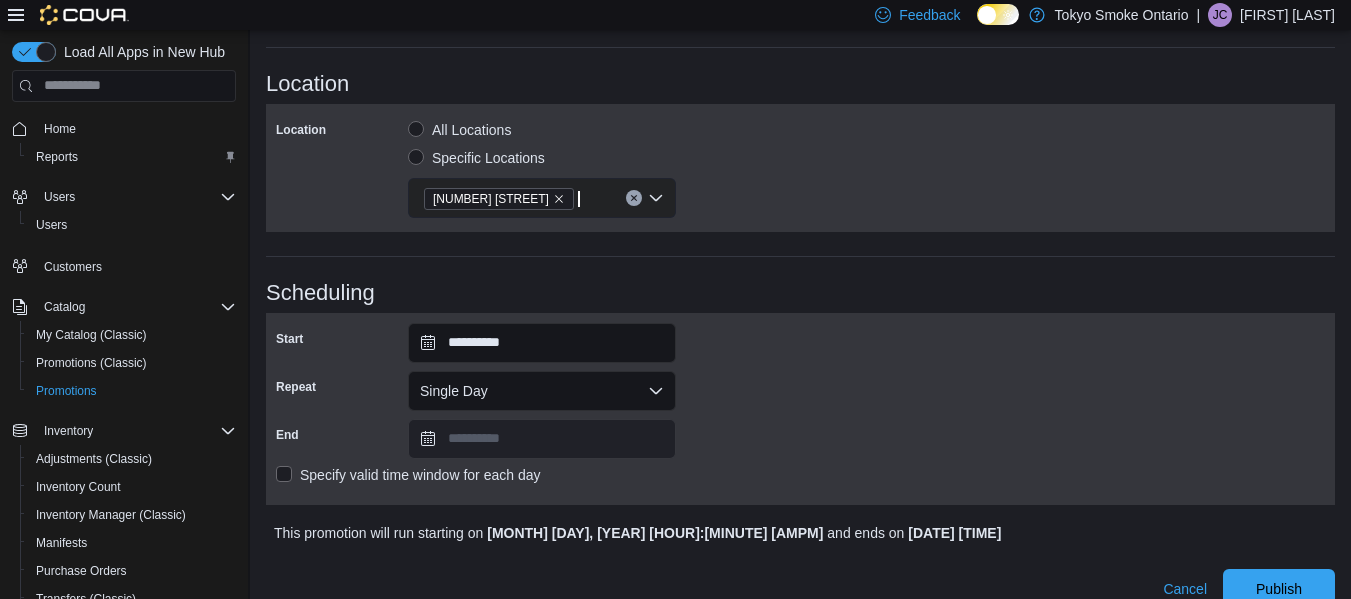 scroll, scrollTop: 1052, scrollLeft: 0, axis: vertical 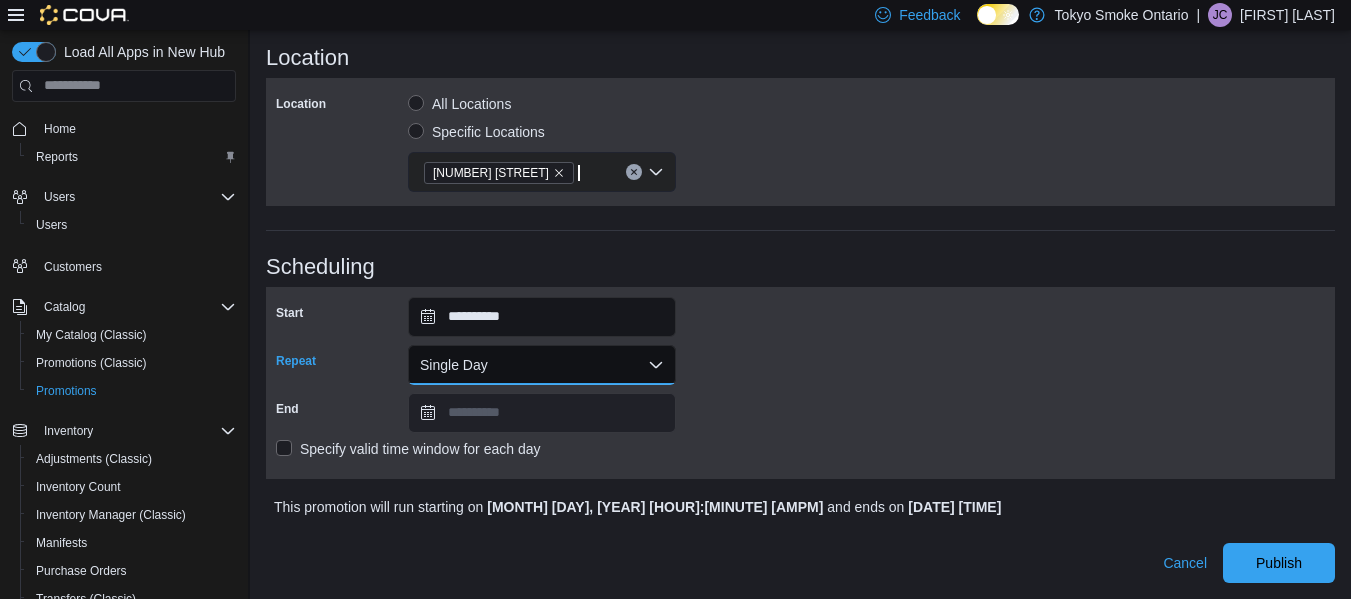 click on "Single Day" at bounding box center (542, 365) 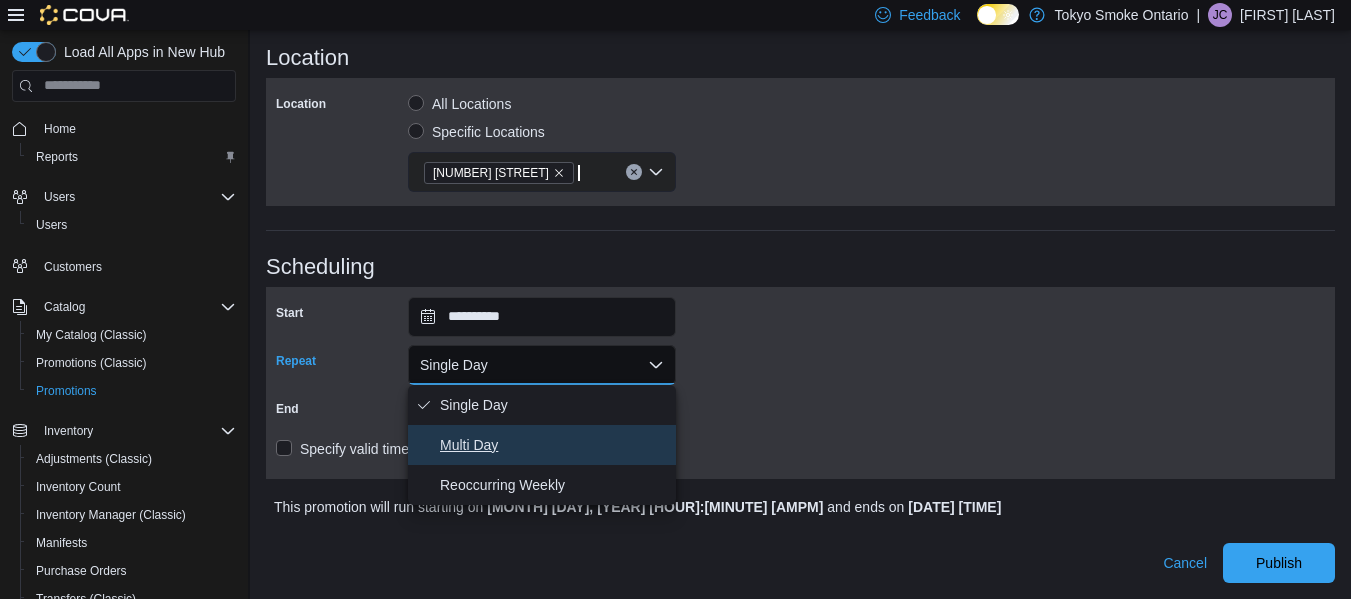 click on "Multi Day" at bounding box center [554, 445] 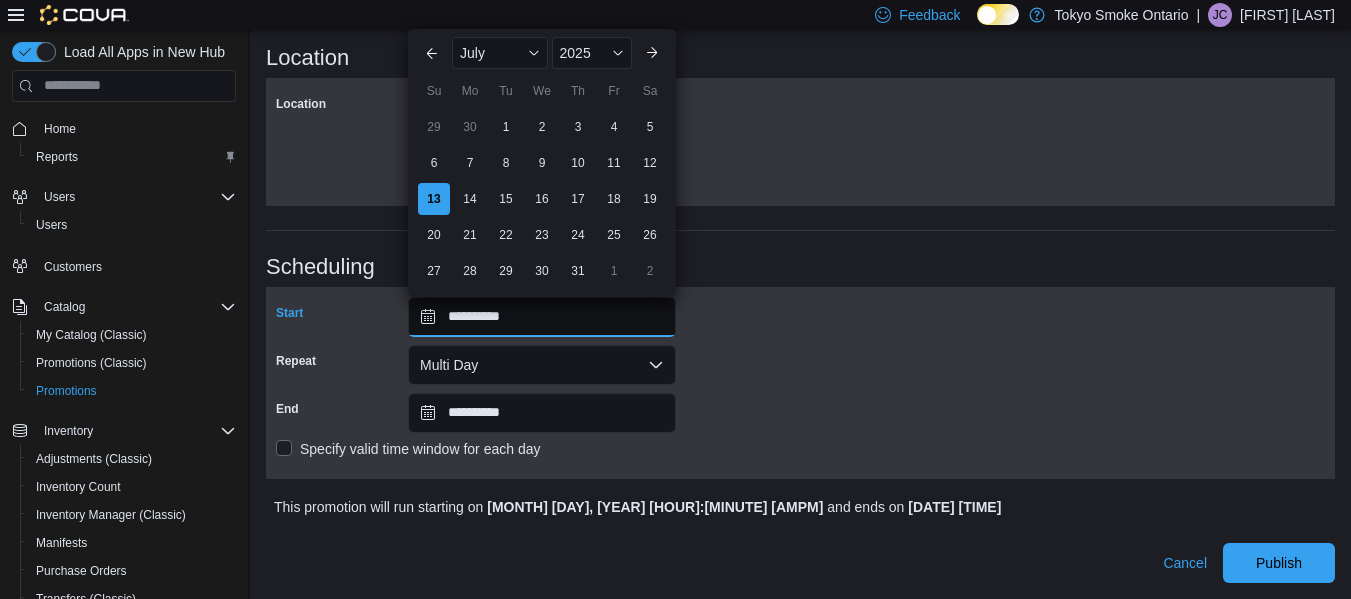 click on "**********" at bounding box center (542, 317) 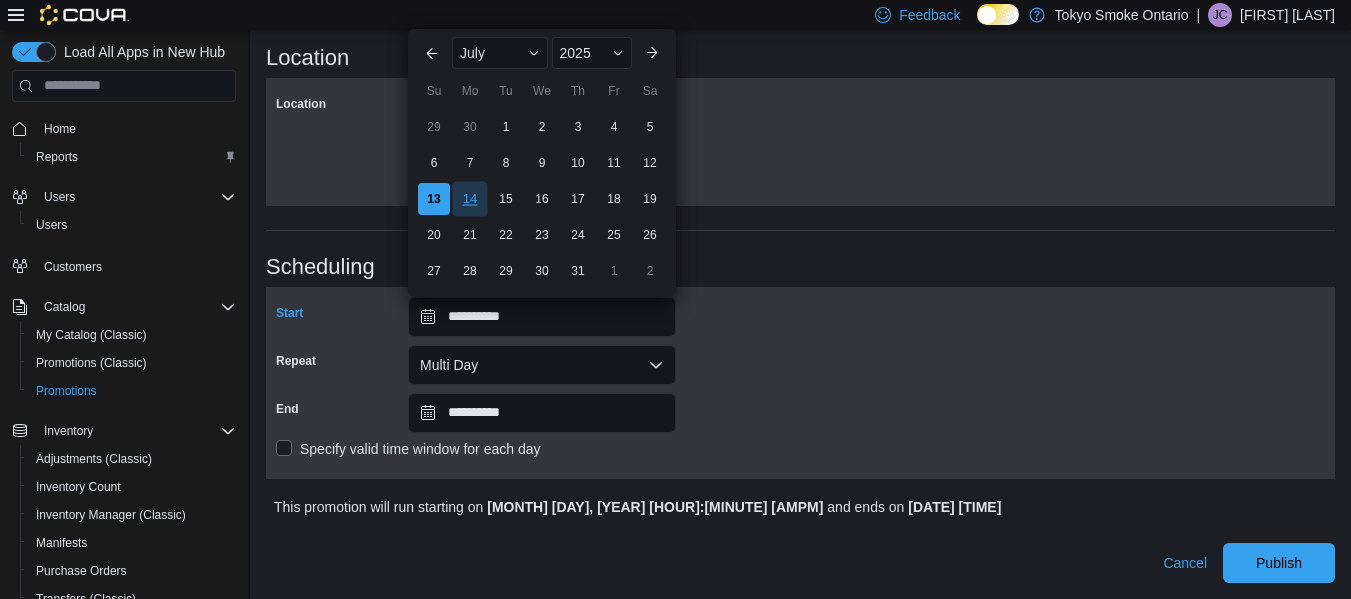 click on "14" at bounding box center [469, 198] 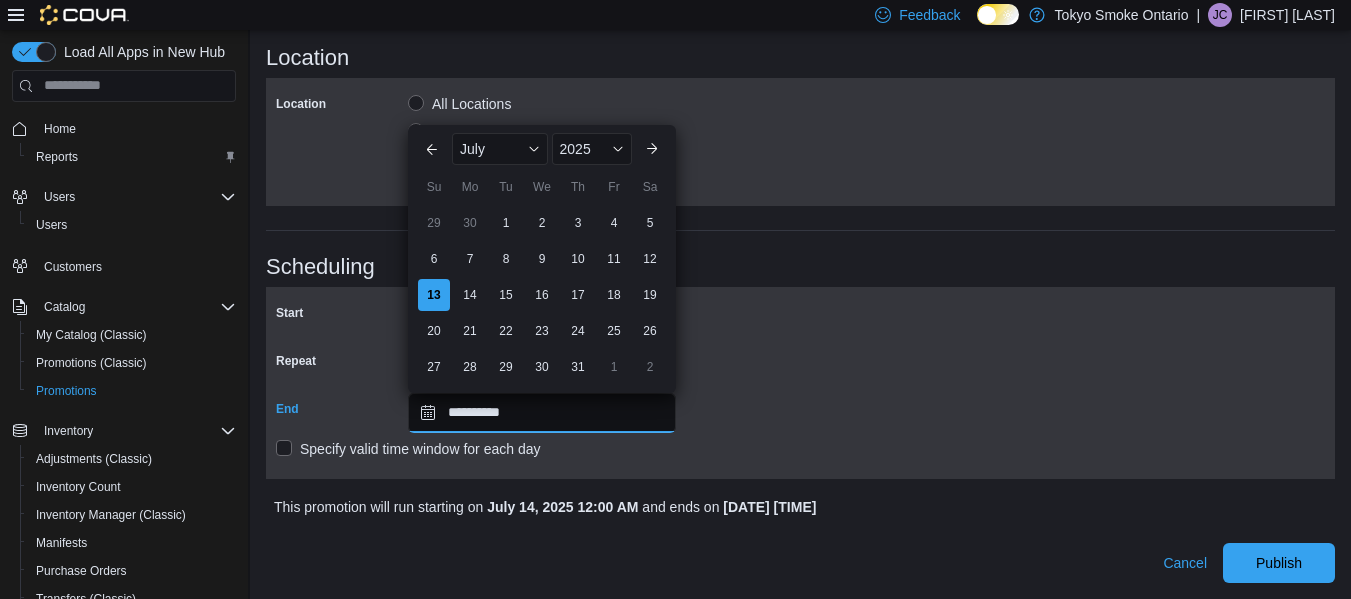 click on "**********" at bounding box center (542, 413) 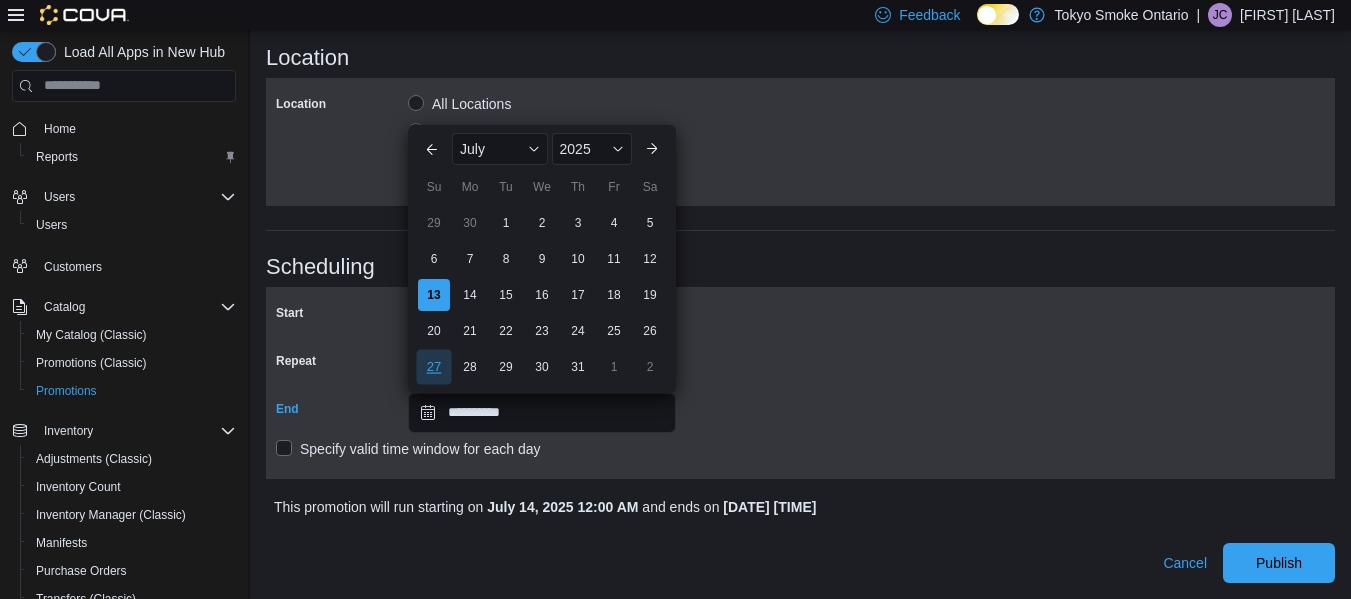 click on "27" at bounding box center [433, 366] 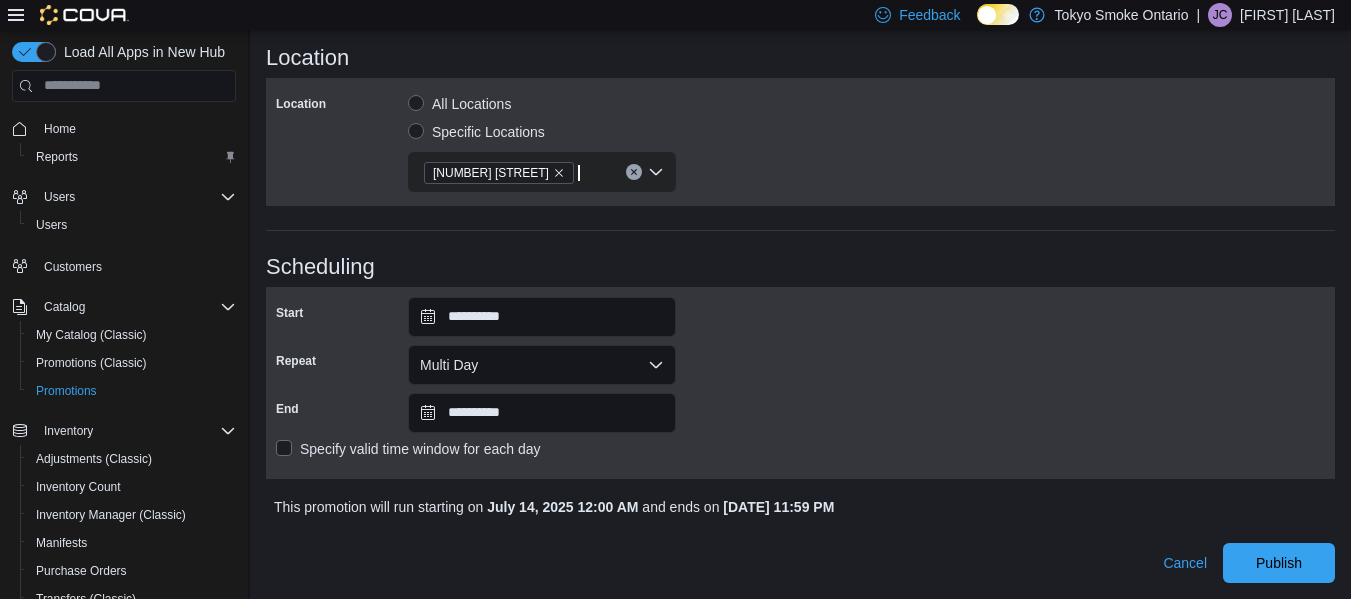 click on "**********" at bounding box center [800, 383] 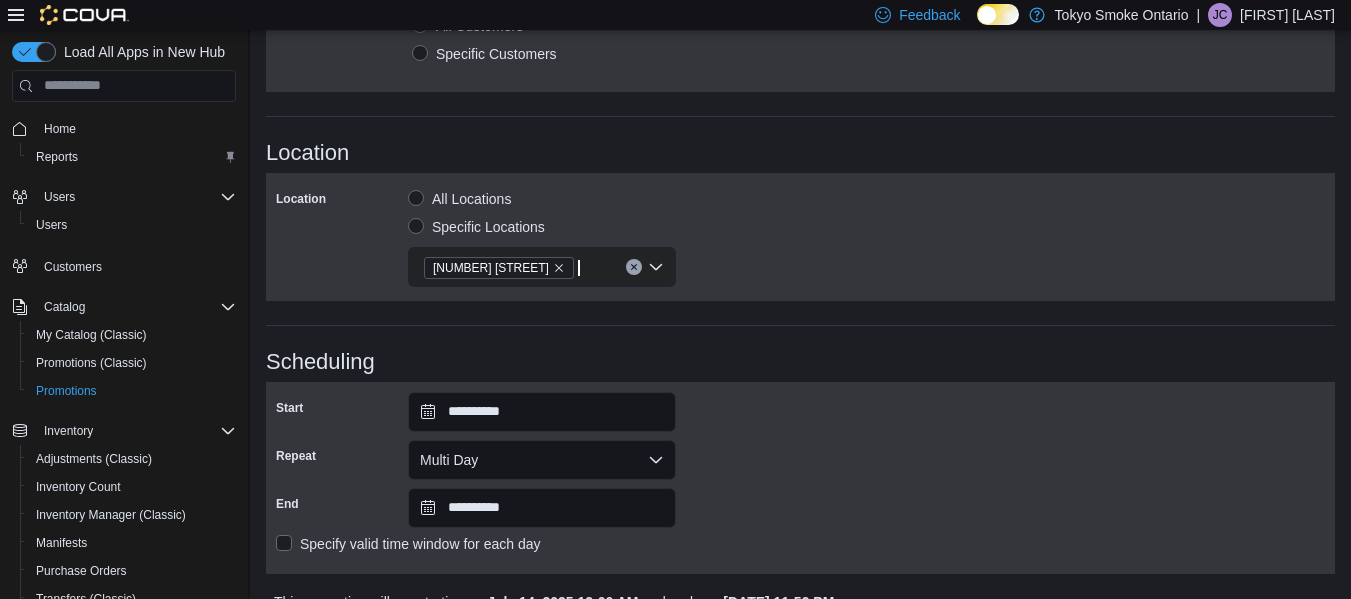 scroll, scrollTop: 1052, scrollLeft: 0, axis: vertical 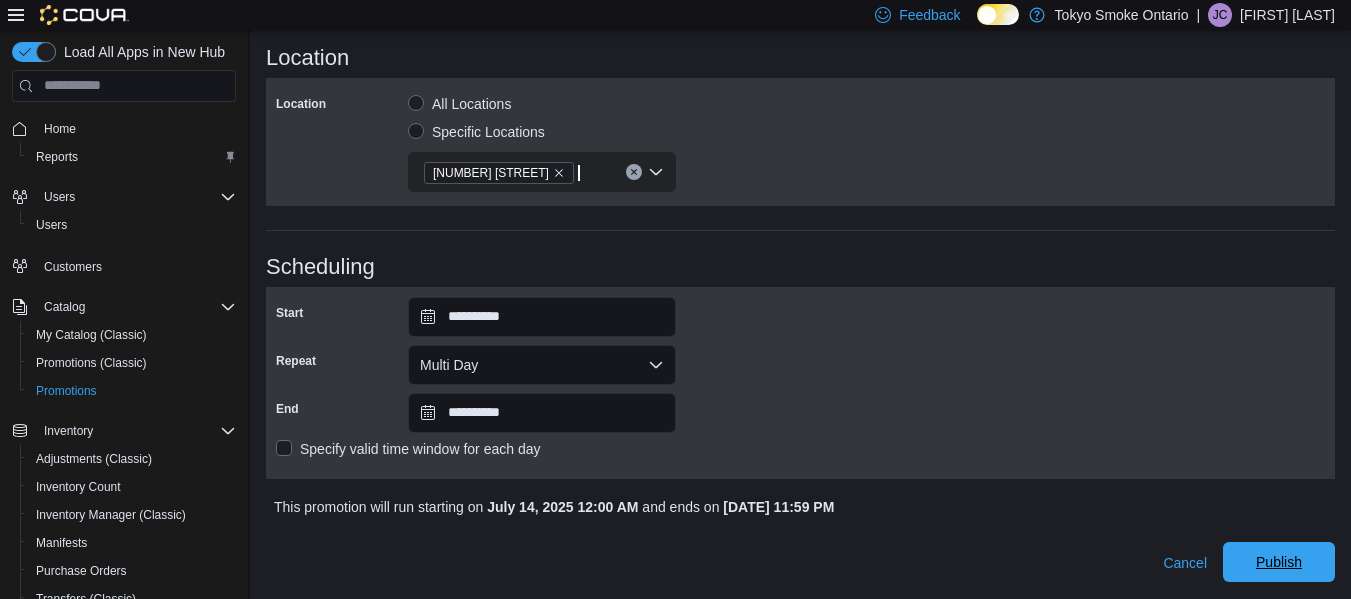 click on "Publish" at bounding box center [1279, 562] 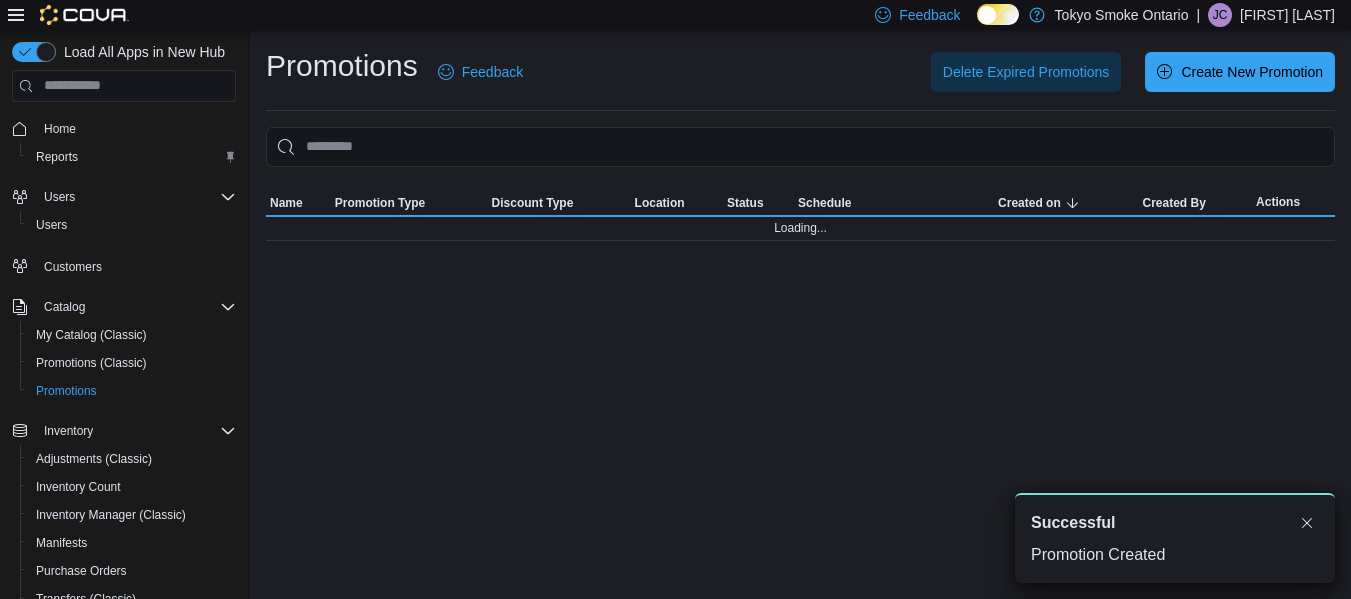 scroll, scrollTop: 0, scrollLeft: 0, axis: both 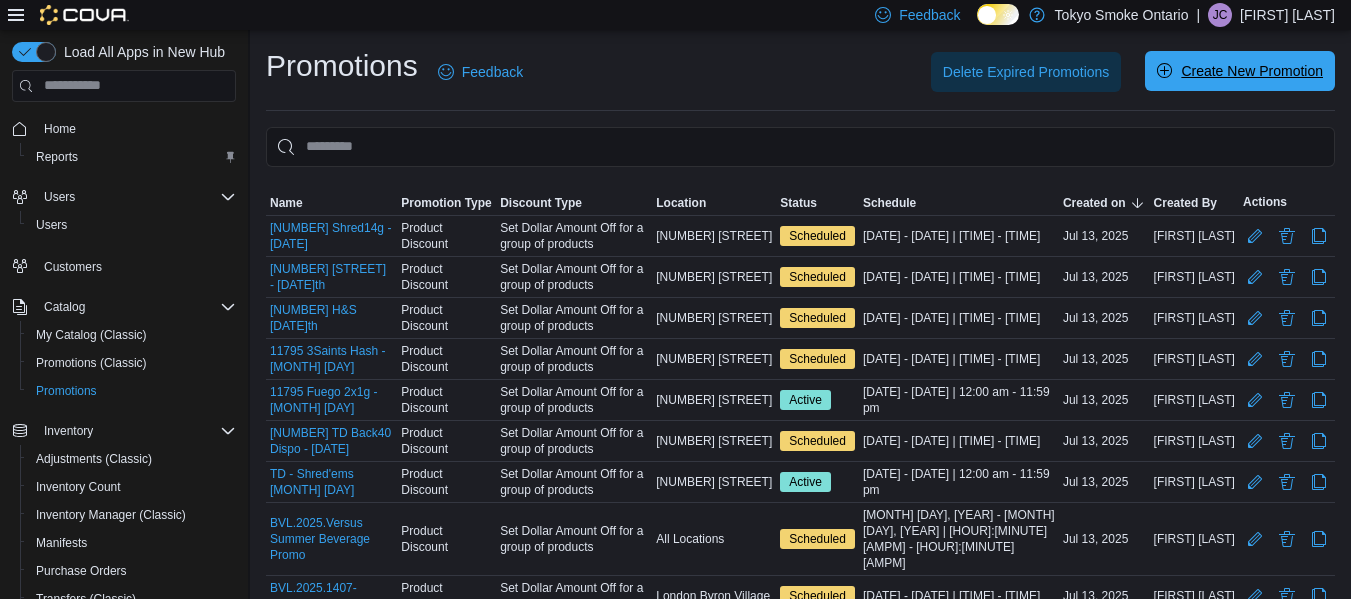 click on "Create New Promotion" at bounding box center (1252, 71) 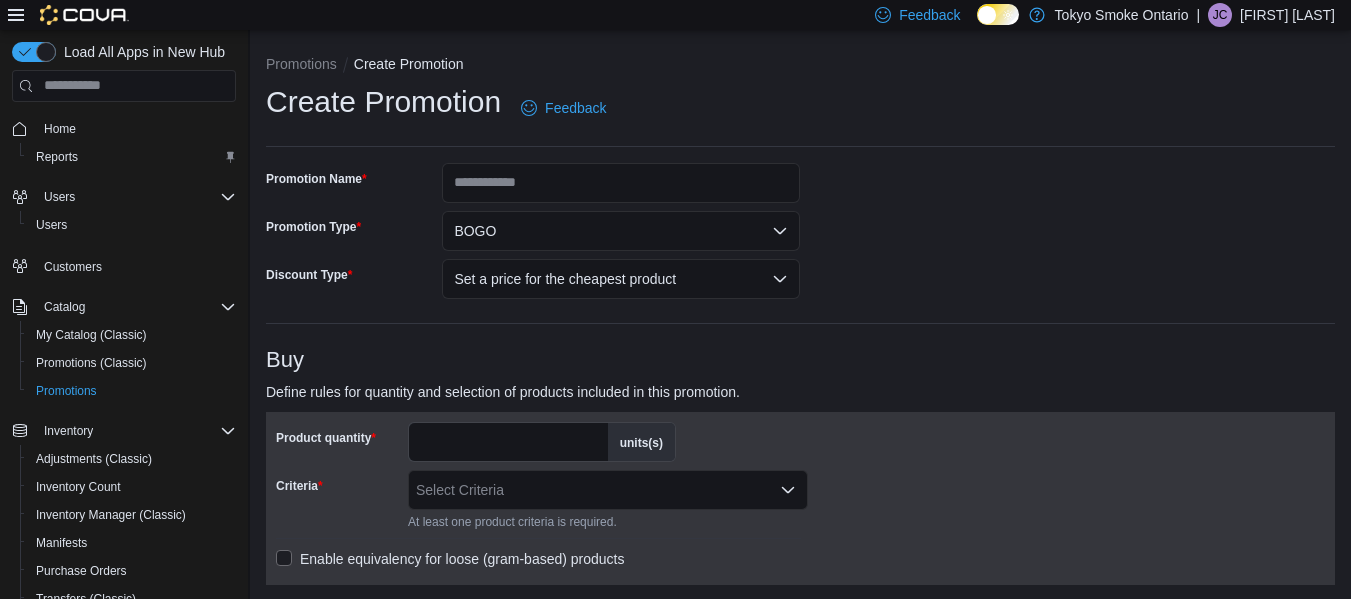 click on "**********" at bounding box center [800, 896] 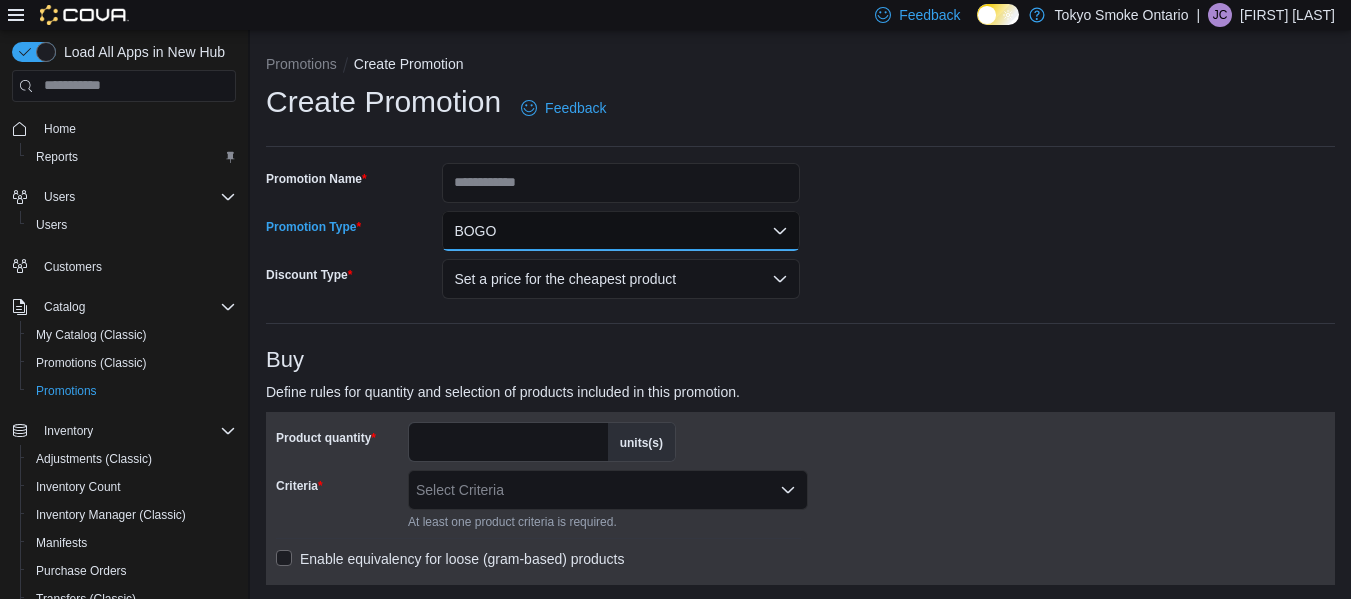 click on "BOGO" at bounding box center (621, 231) 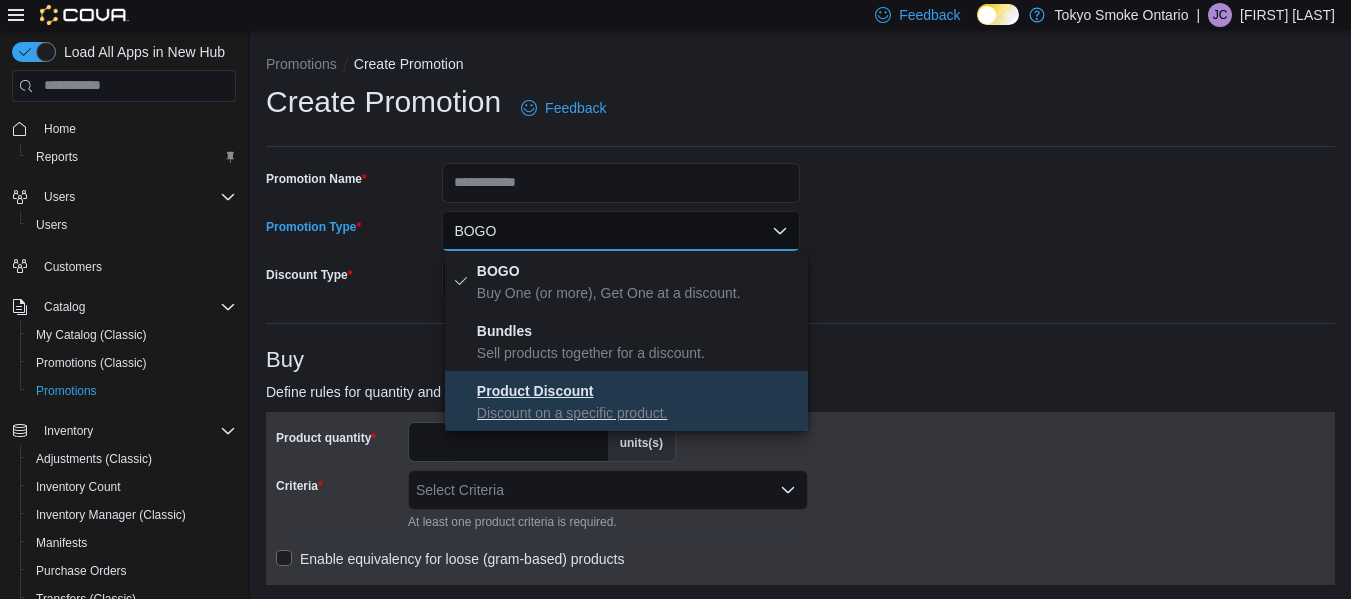 click on "Product Discount" at bounding box center [535, 391] 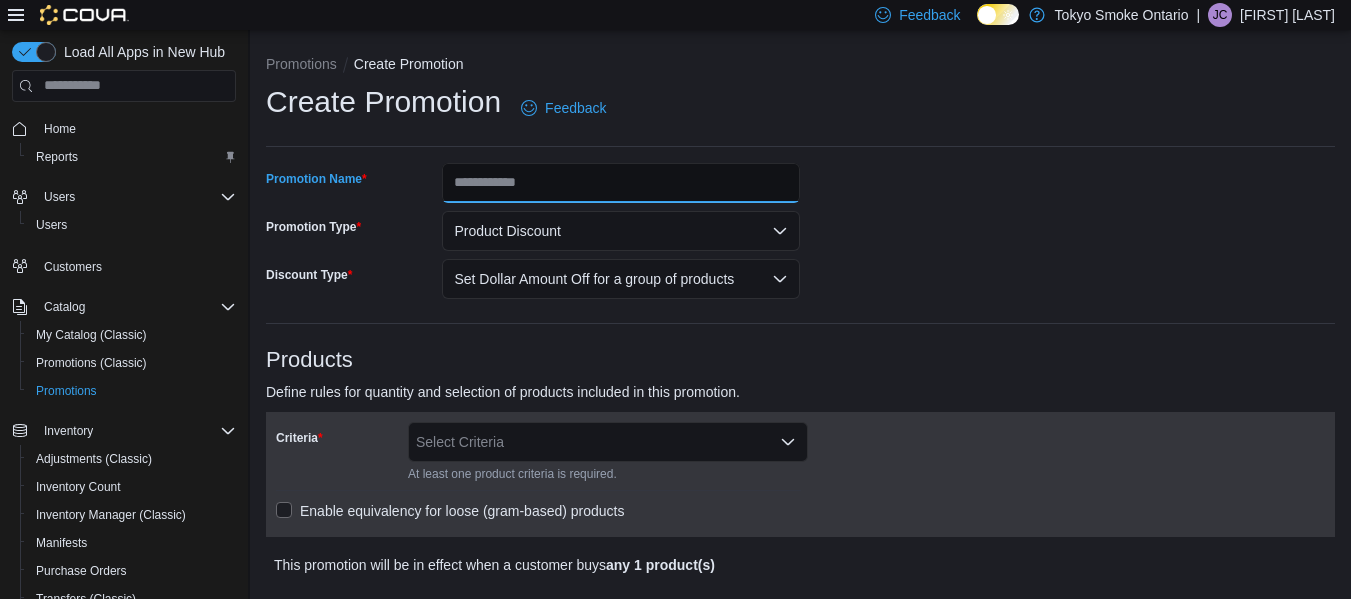 click on "Promotion Name" at bounding box center (621, 183) 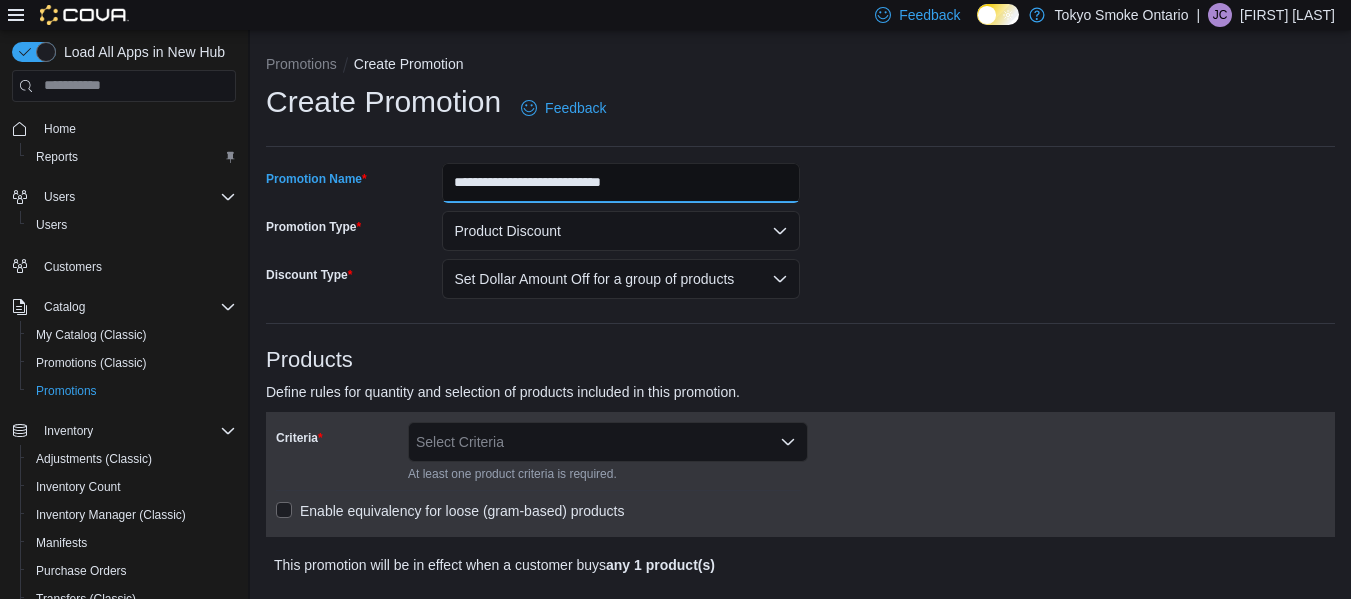 type on "**********" 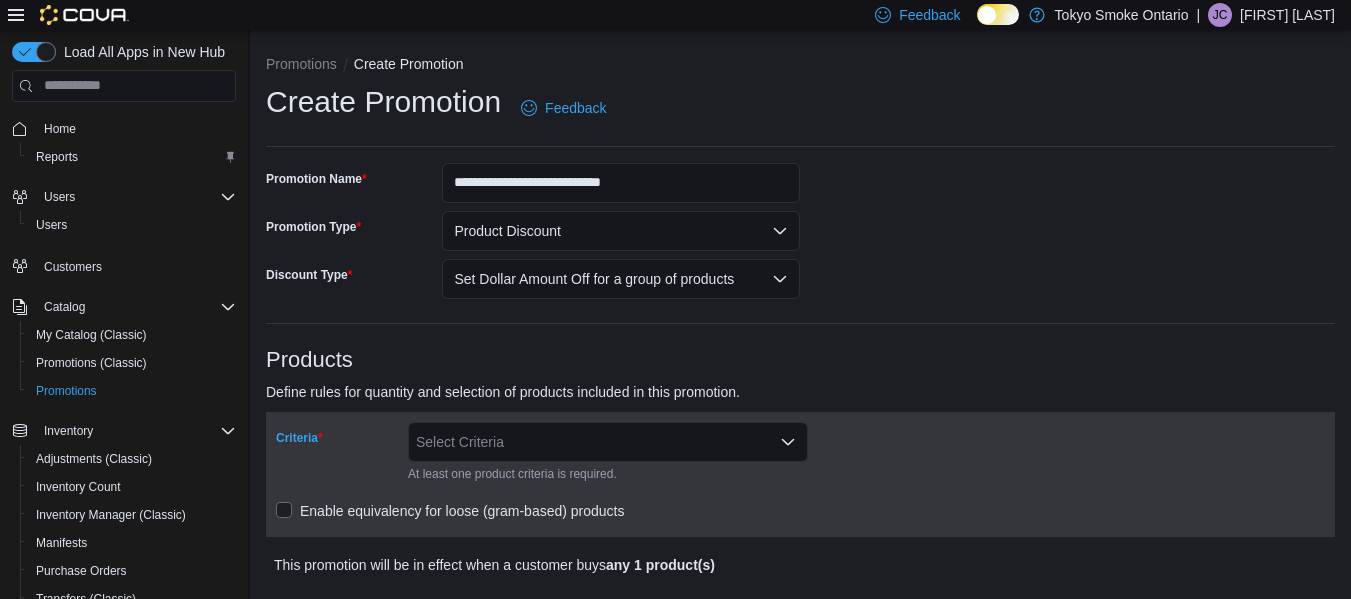 click on "Select Criteria" at bounding box center (608, 442) 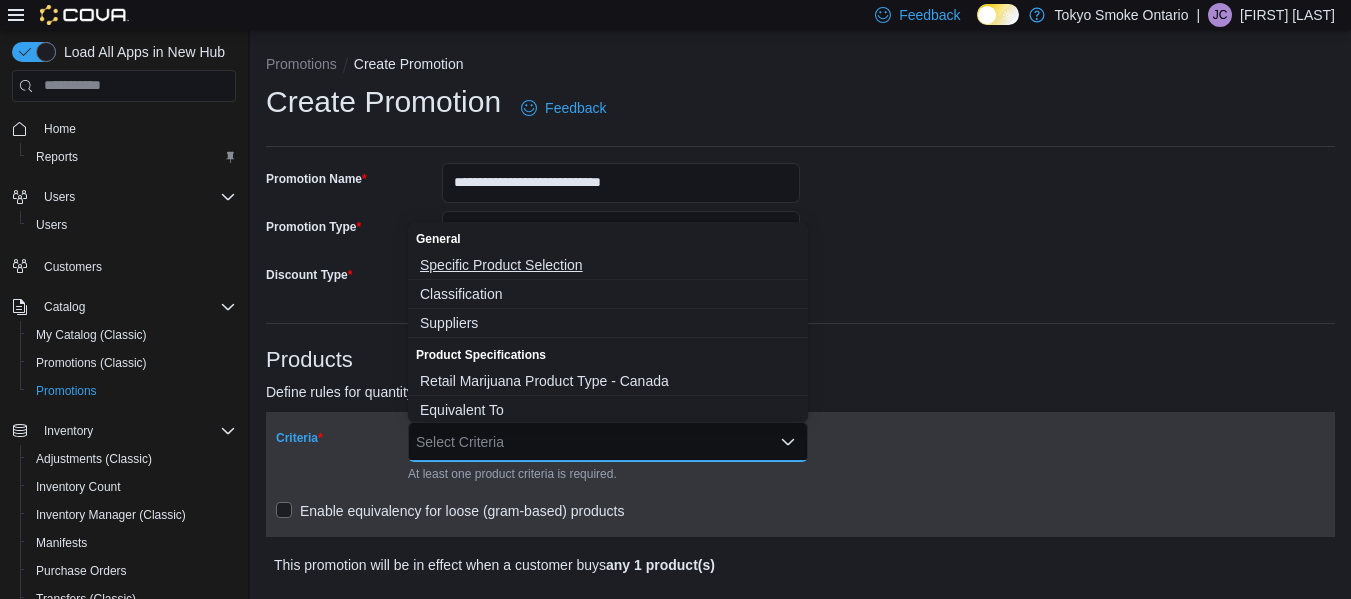 click on "Specific Product Selection" at bounding box center (608, 265) 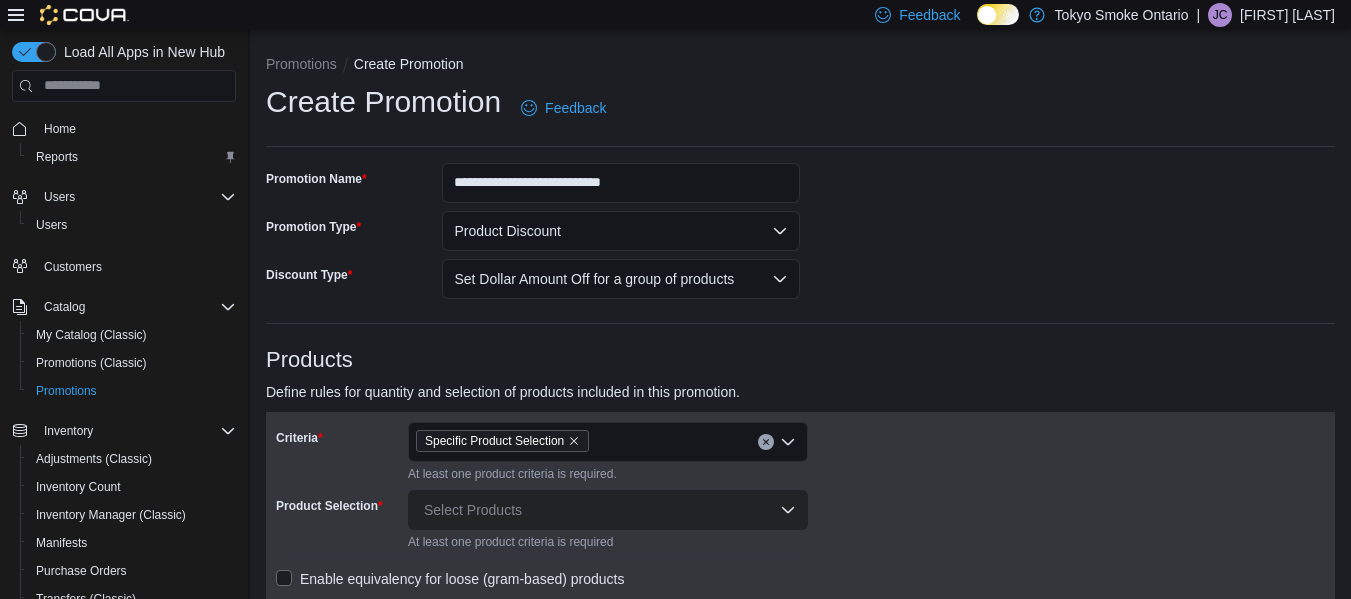 click on "Products Define rules for quantity and selection of products included in this promotion. Criteria Specific Product Selection At least one product criteria is required. Product Selection Select Products At least one product criteria is required Enable equivalency for loose (gram-based) products This promotion will be in effect when a customer buys  any 1 product(s)" at bounding box center [800, 496] 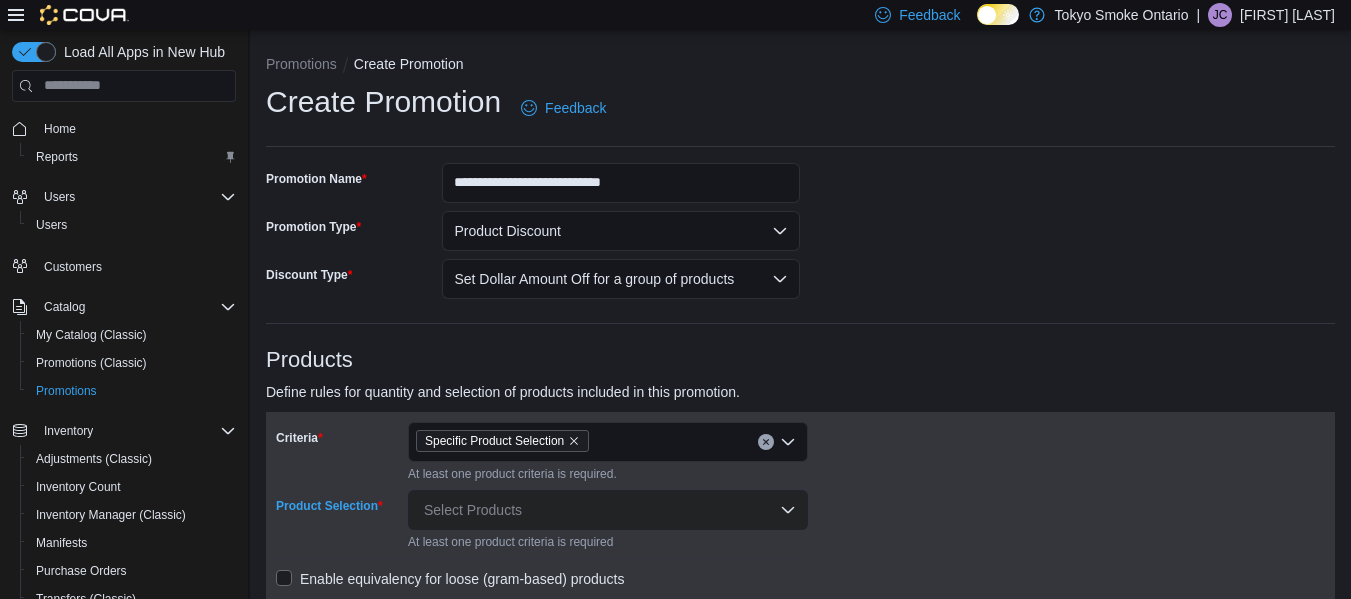 click on "Select Products" at bounding box center (608, 510) 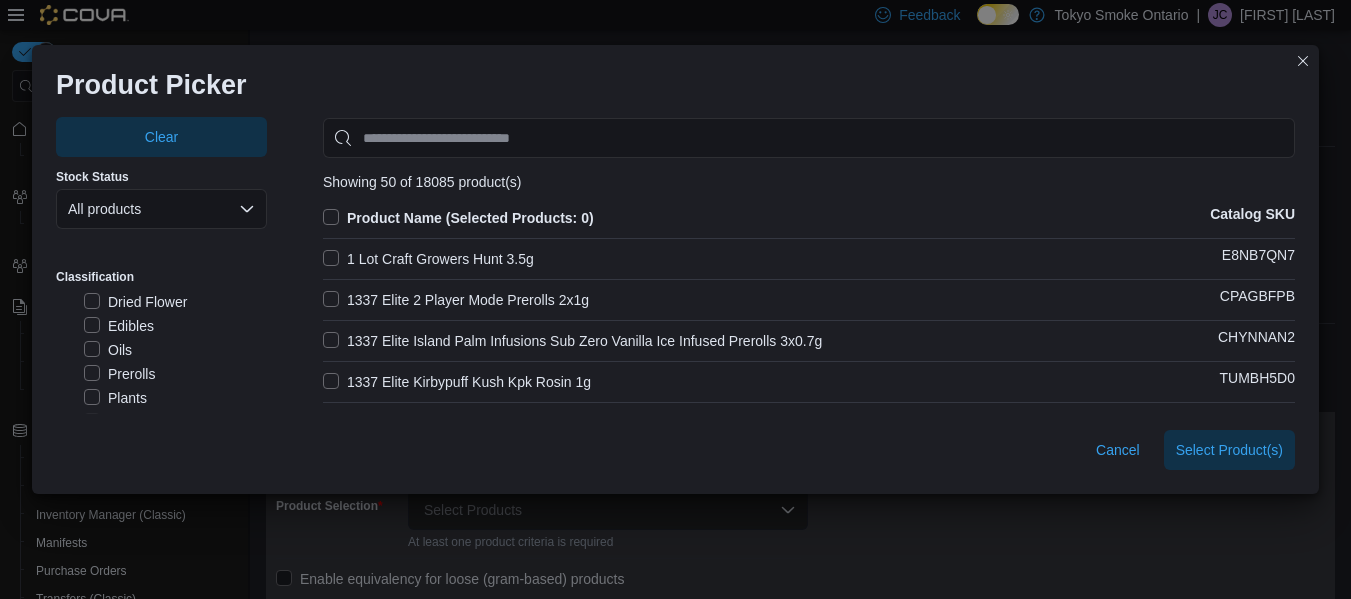scroll, scrollTop: 167, scrollLeft: 0, axis: vertical 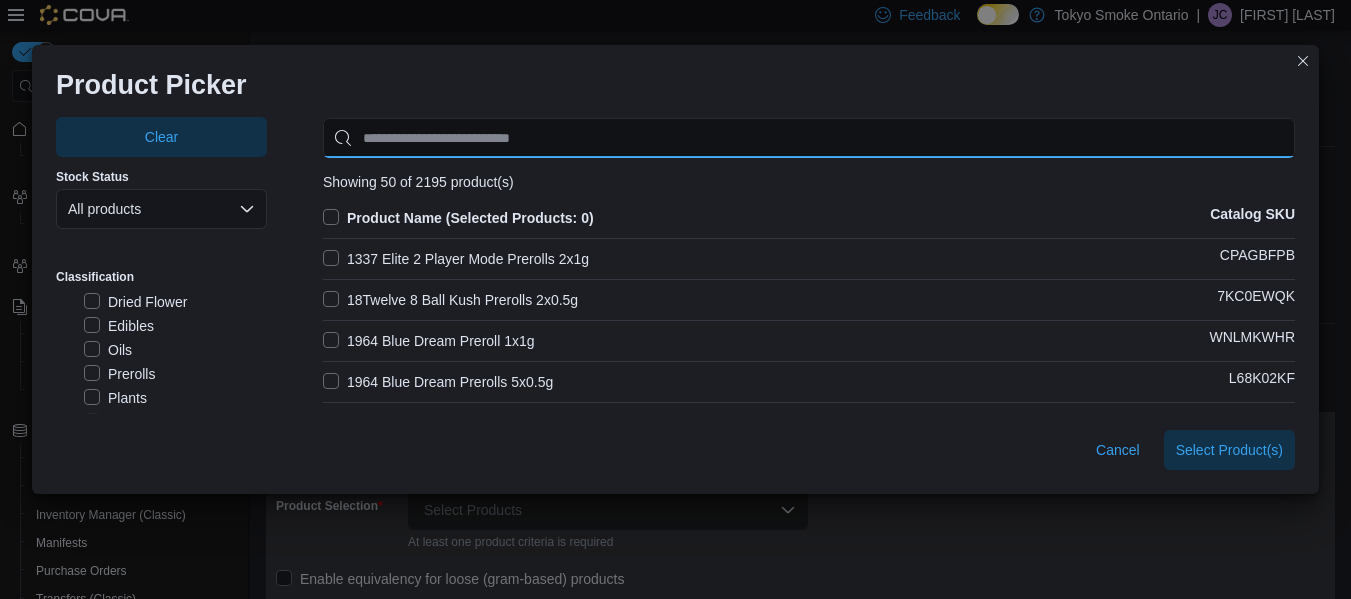 click at bounding box center [809, 138] 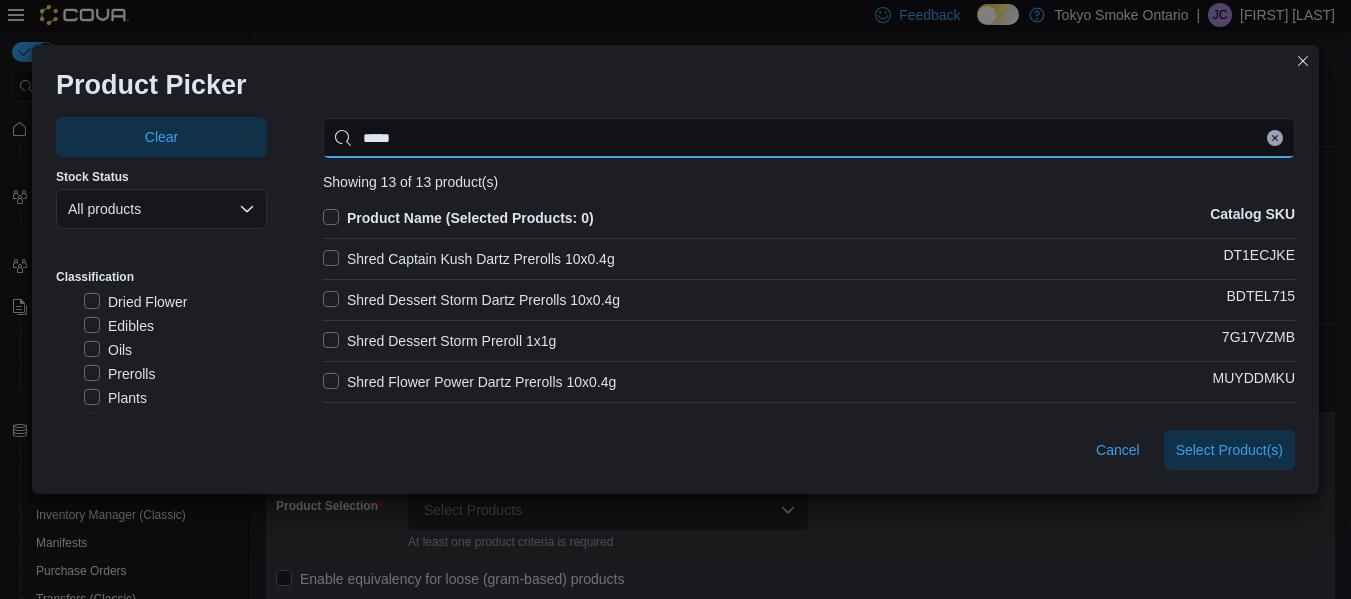 type on "*****" 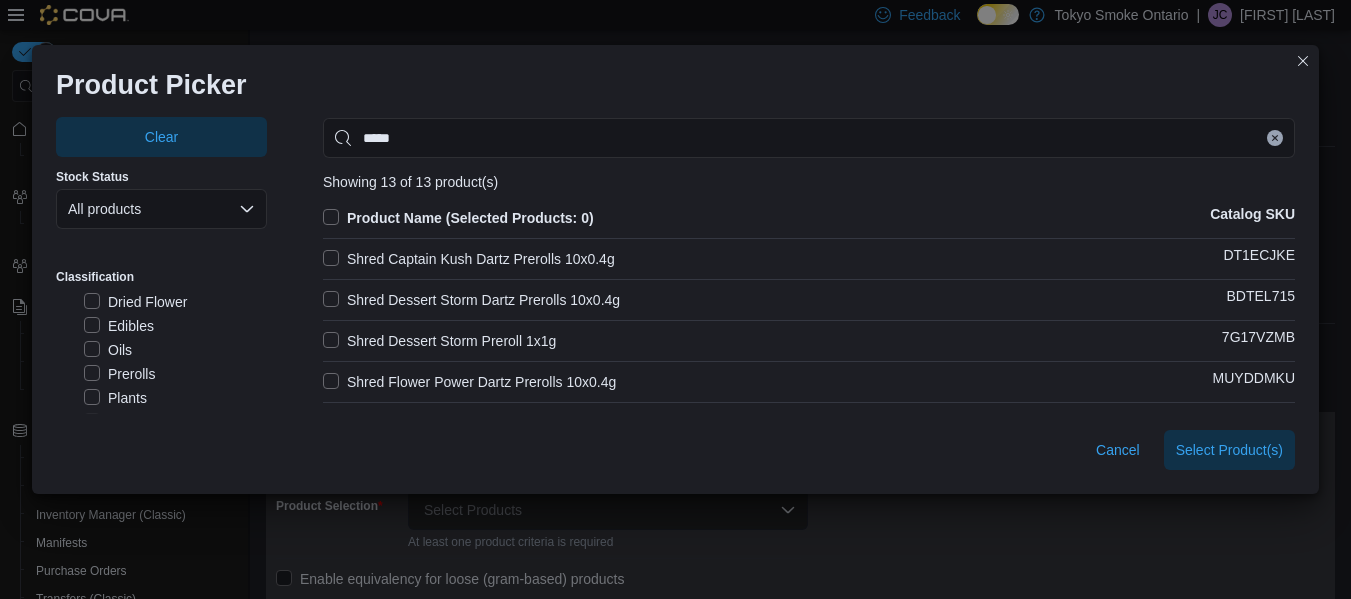click on "Shred Dessert Storm Dartz Prerolls 10x0.4g" at bounding box center [471, 300] 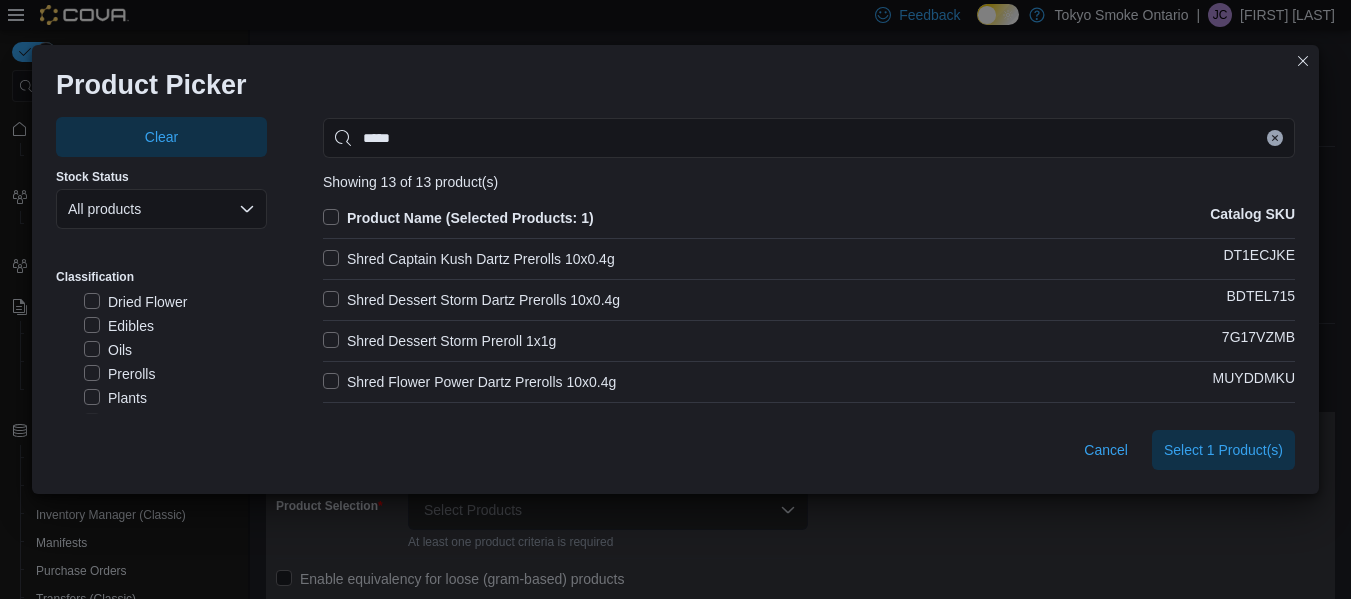 click on "Shred Captain Kush Dartz Prerolls 10x0.4g" at bounding box center (469, 259) 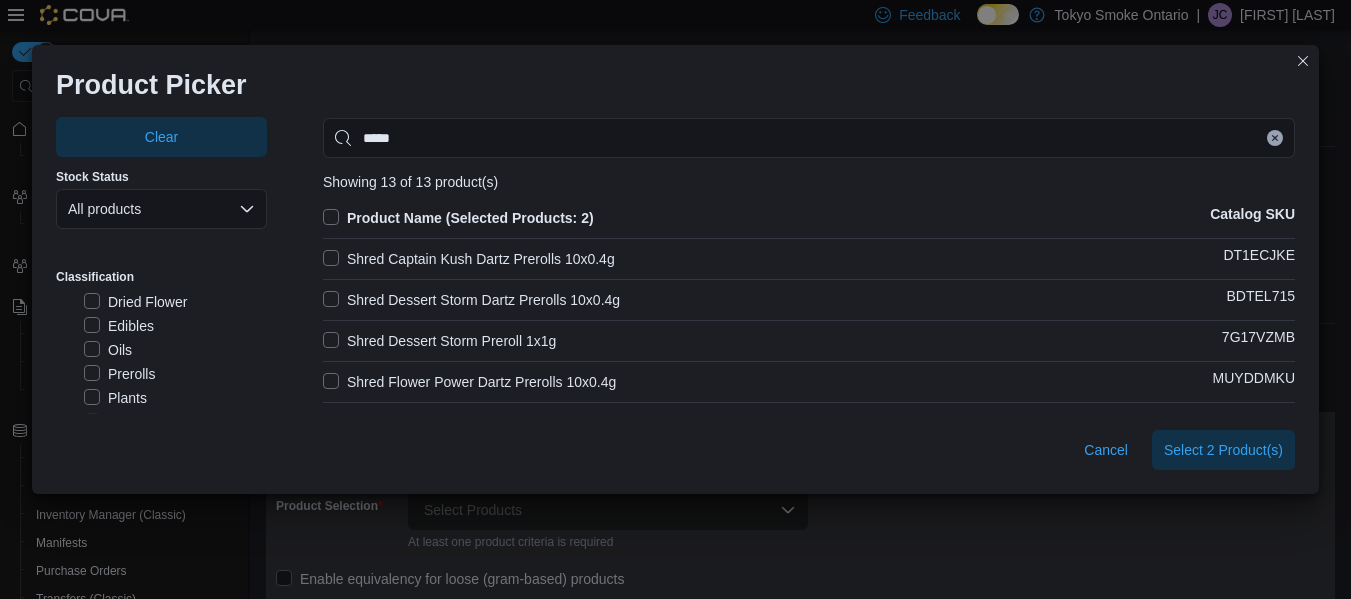 click on "Shred Flower Power Dartz Prerolls 10x0.4g" at bounding box center [469, 382] 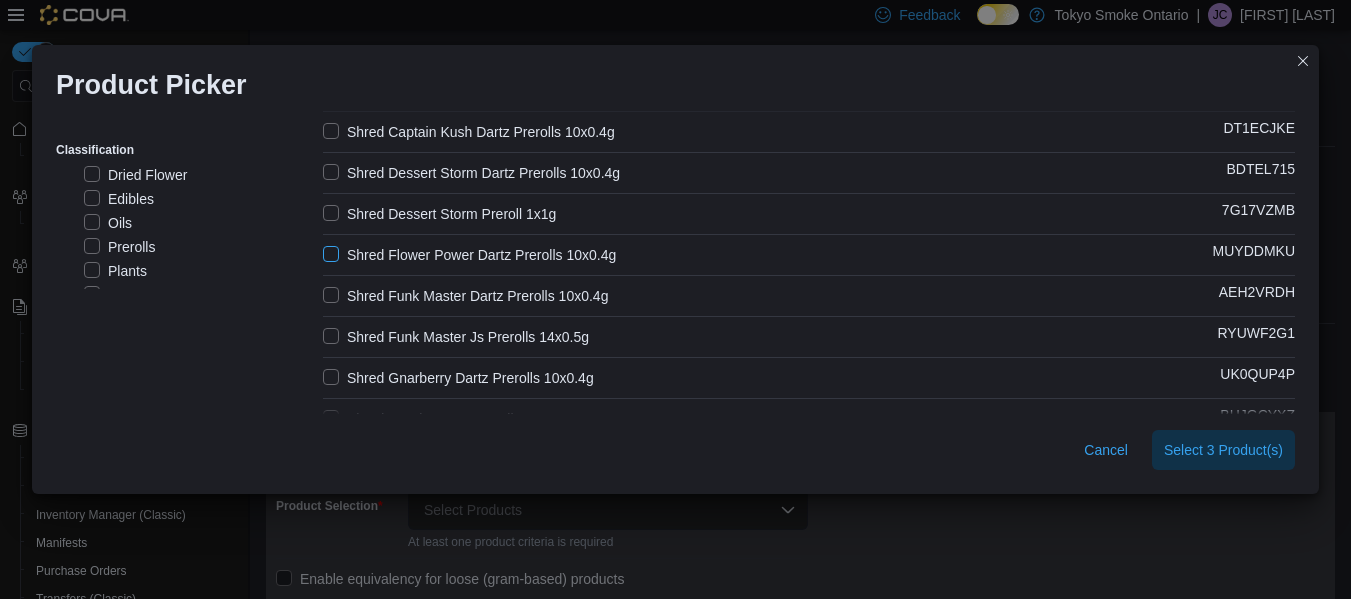 scroll, scrollTop: 128, scrollLeft: 0, axis: vertical 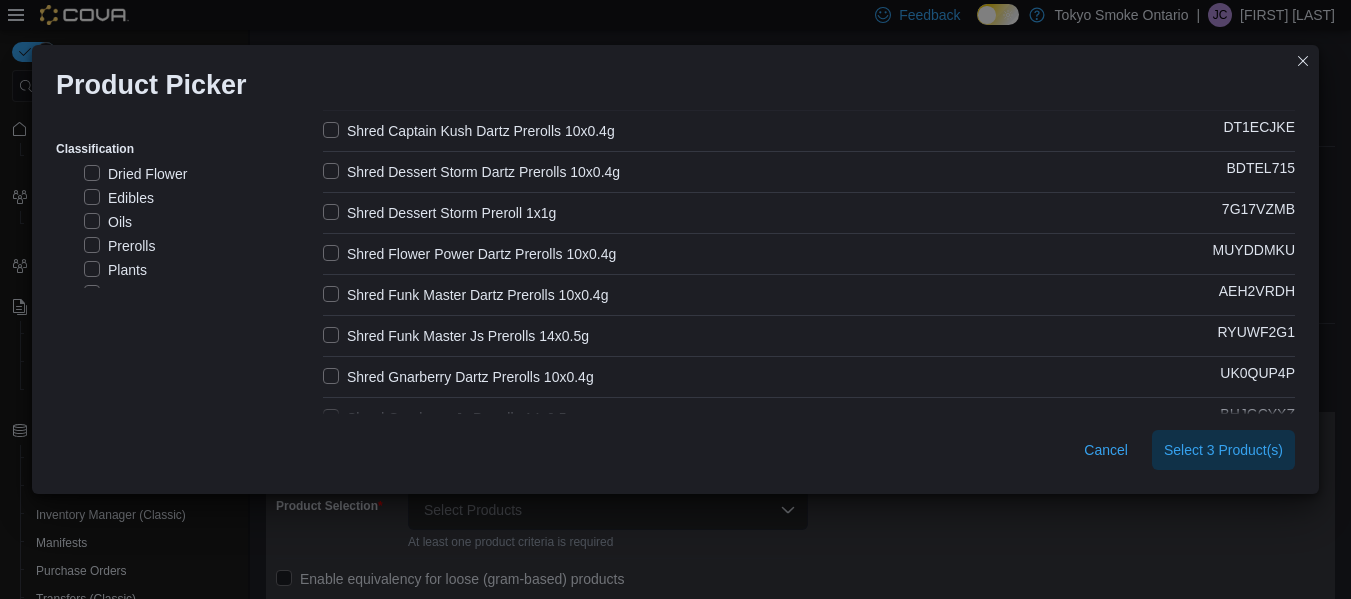 click on "Shred Funk Master Dartz Prerolls 10x0.4g" at bounding box center (465, 295) 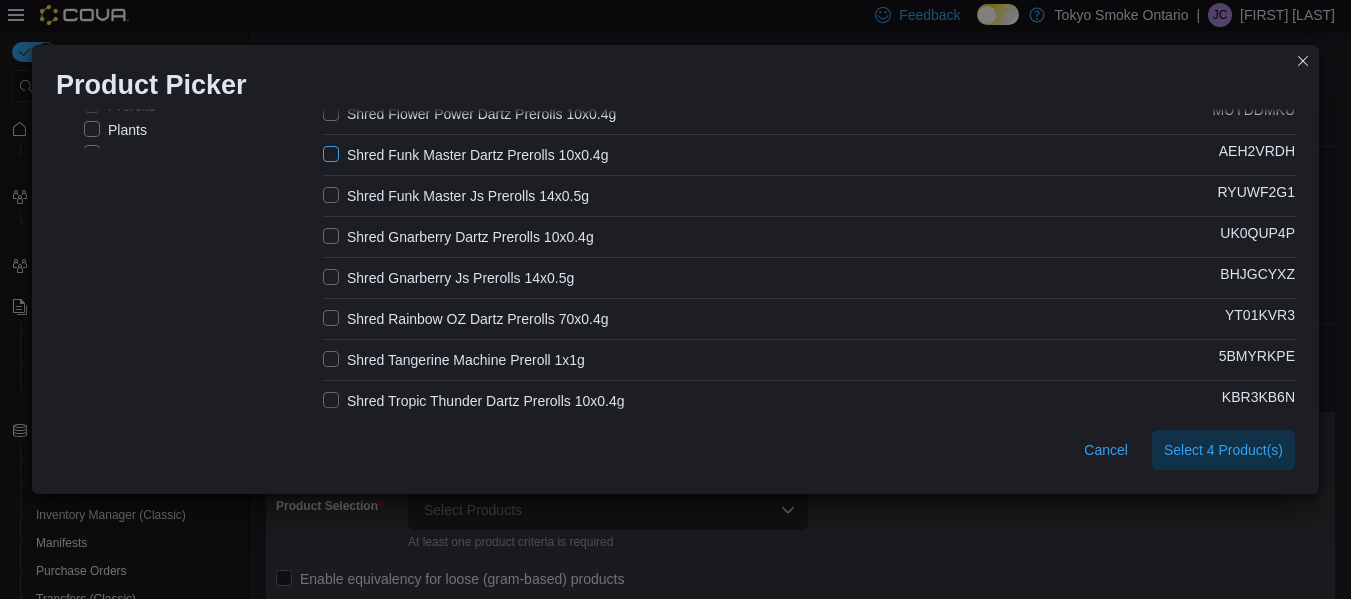 scroll, scrollTop: 269, scrollLeft: 0, axis: vertical 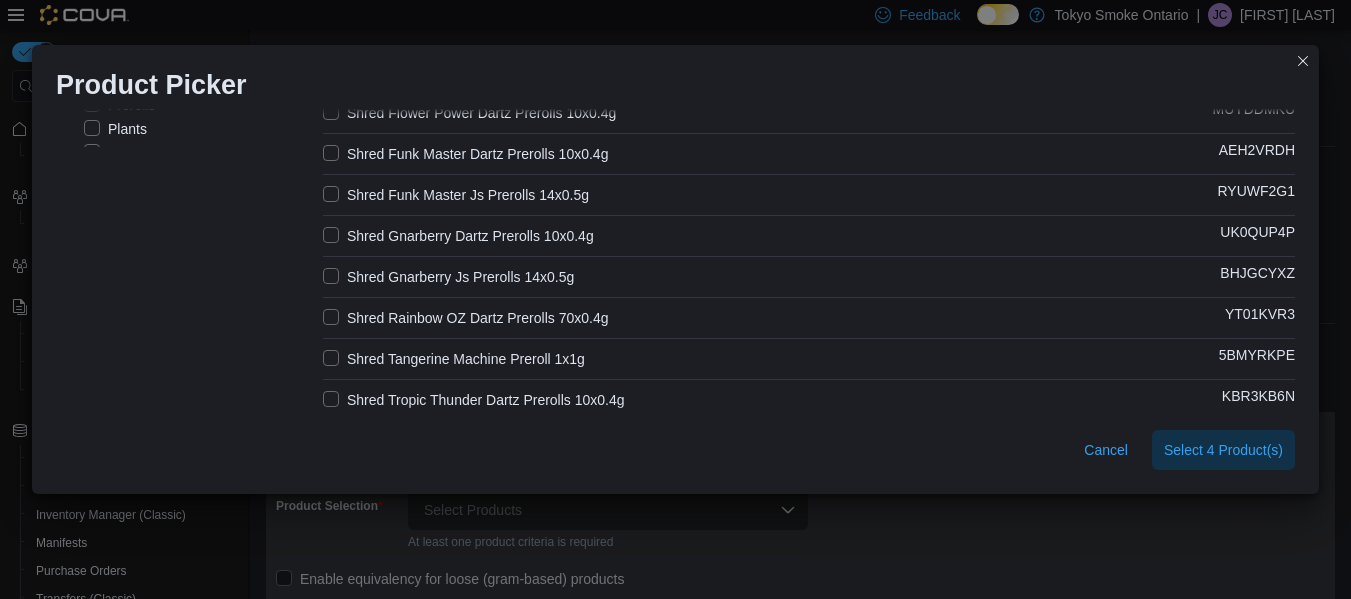 click on "Shred Gnarberry Dartz Prerolls 10x0.4g" at bounding box center (458, 236) 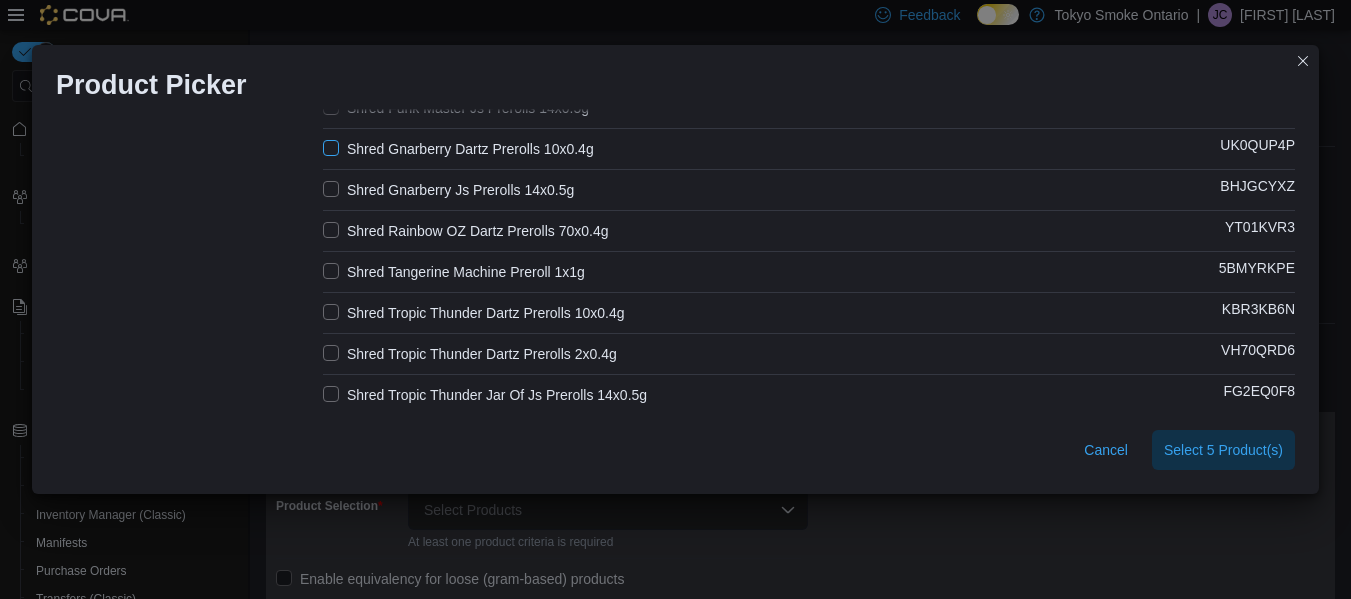 scroll, scrollTop: 358, scrollLeft: 0, axis: vertical 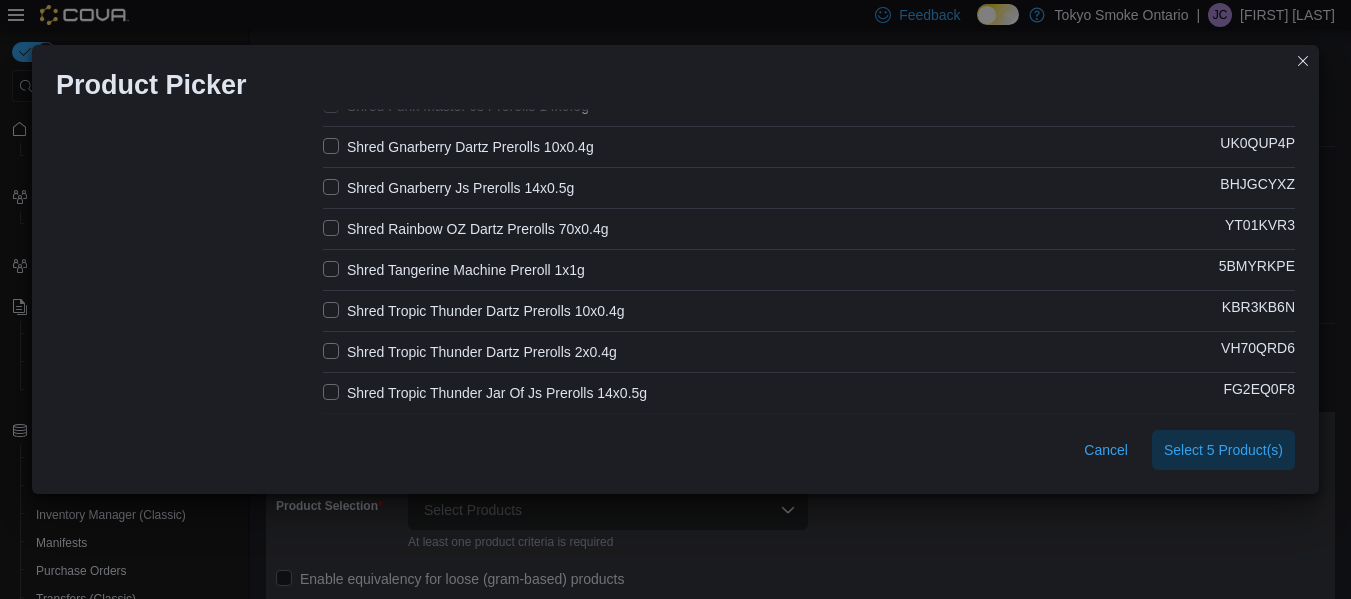 click on "Shred Tropic Thunder Dartz Prerolls 10x0.4g" at bounding box center (474, 311) 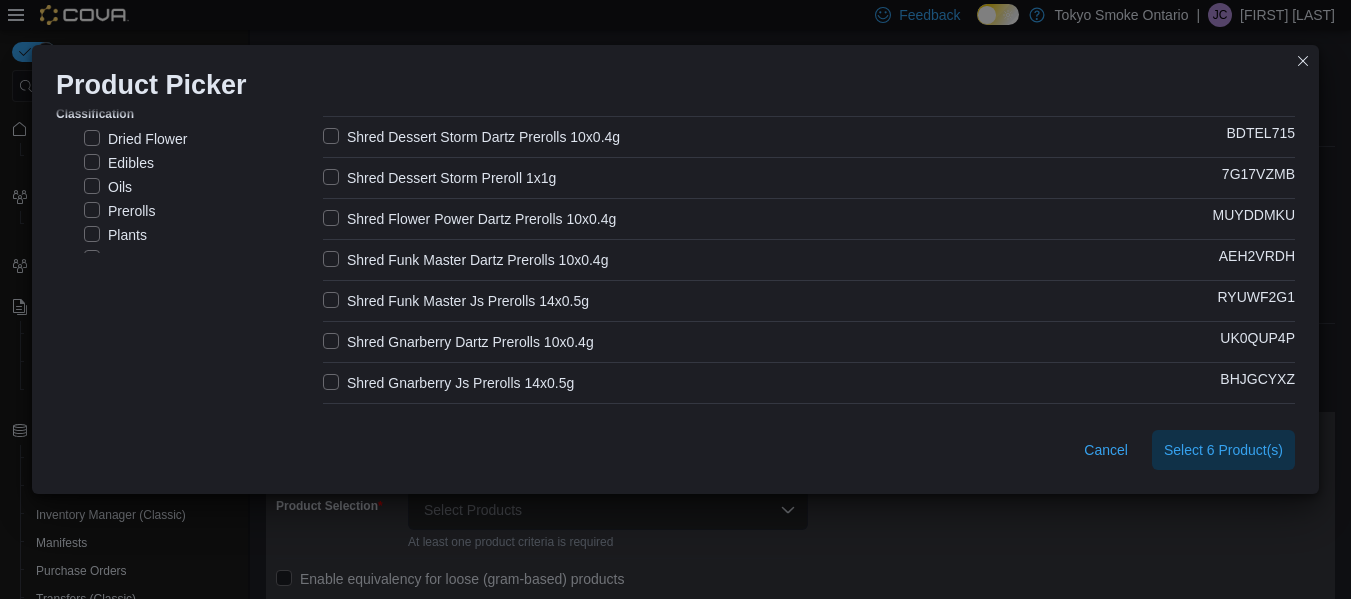scroll, scrollTop: 0, scrollLeft: 0, axis: both 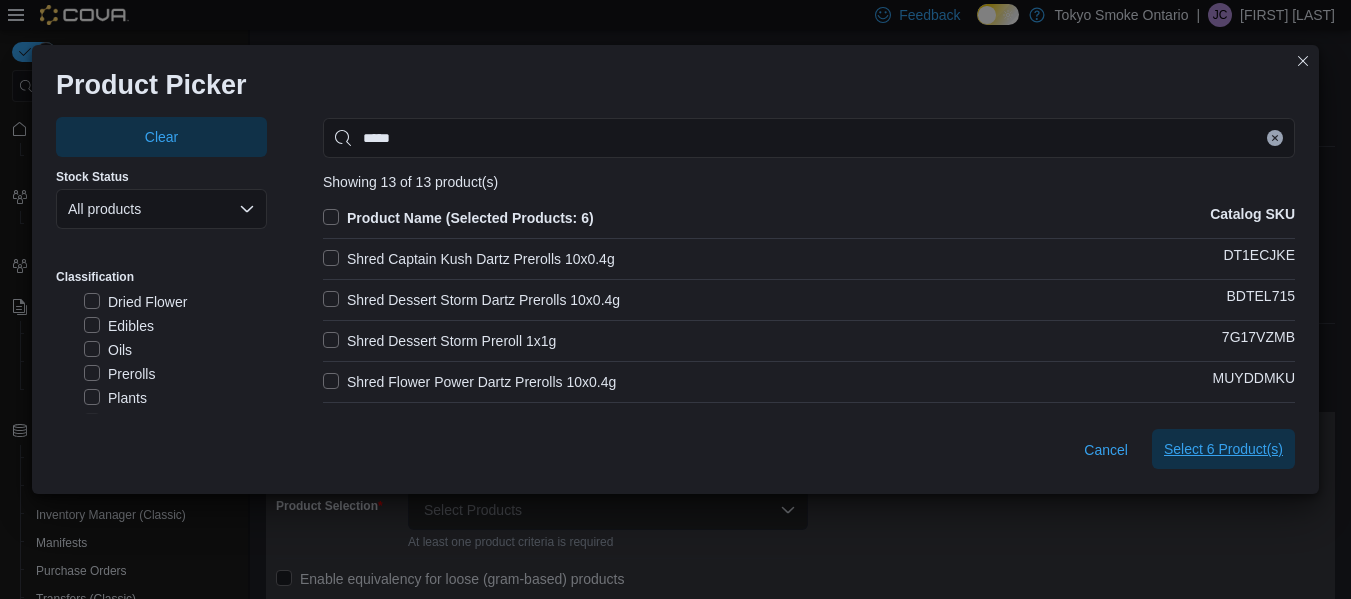 click on "Select 6 Product(s)" at bounding box center (1223, 449) 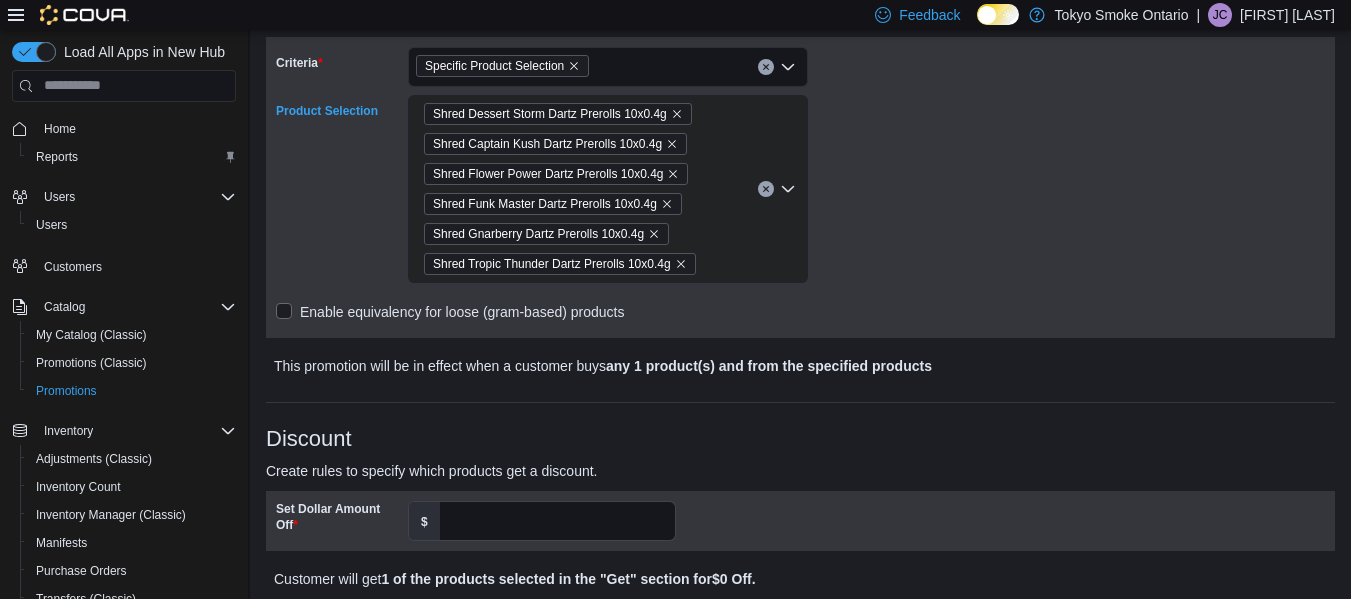 scroll, scrollTop: 377, scrollLeft: 0, axis: vertical 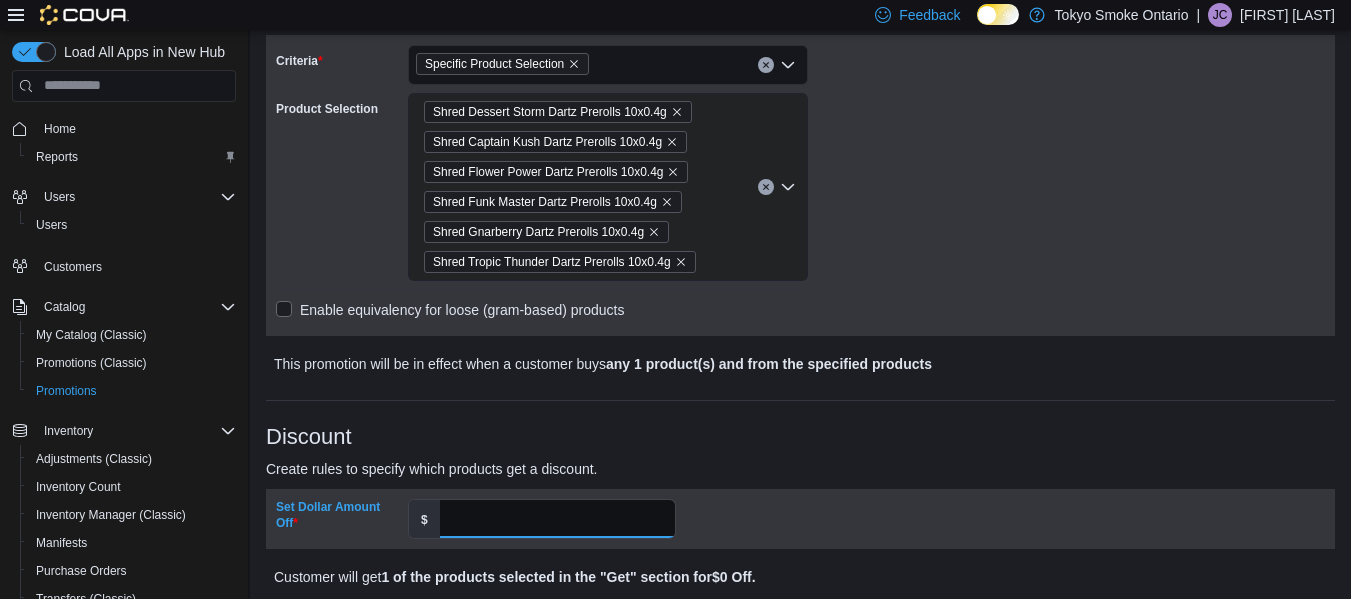 click on "Set Dollar Amount Off" at bounding box center (557, 519) 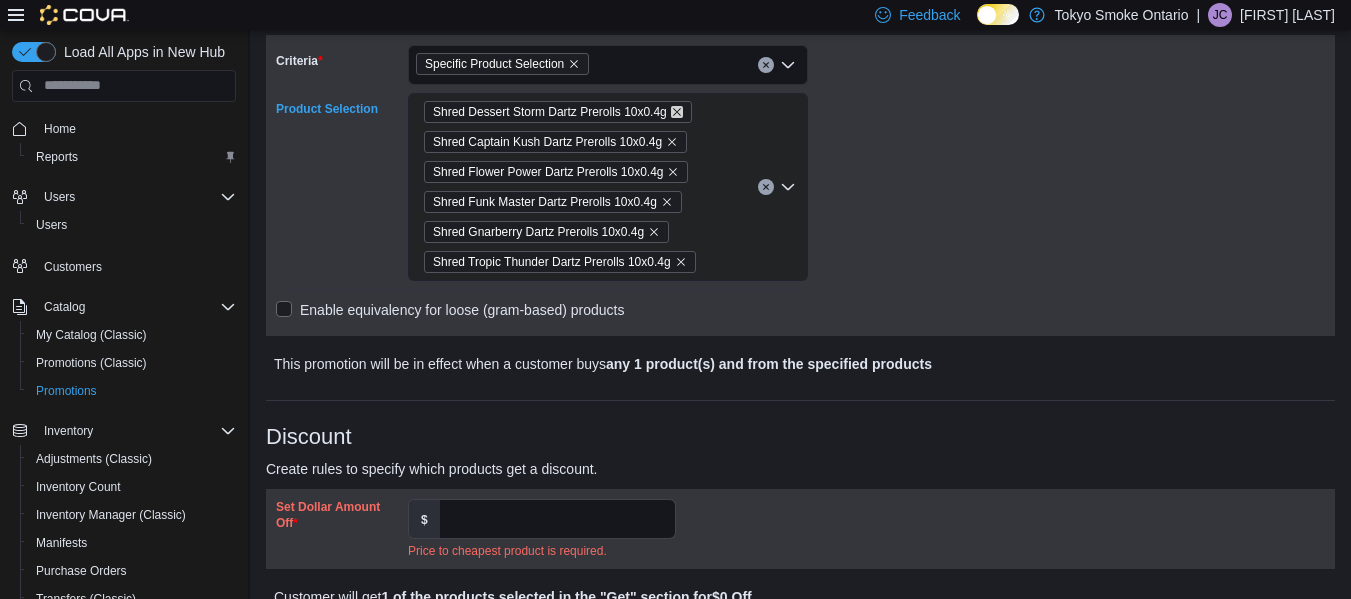 click 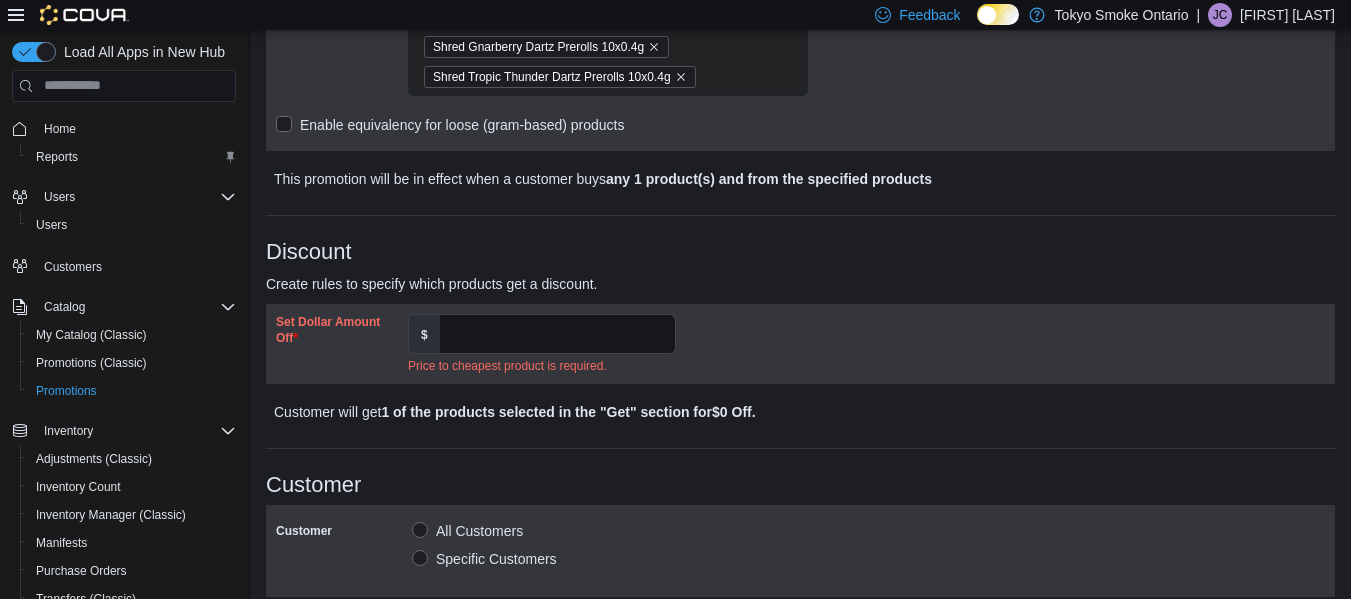 scroll, scrollTop: 533, scrollLeft: 0, axis: vertical 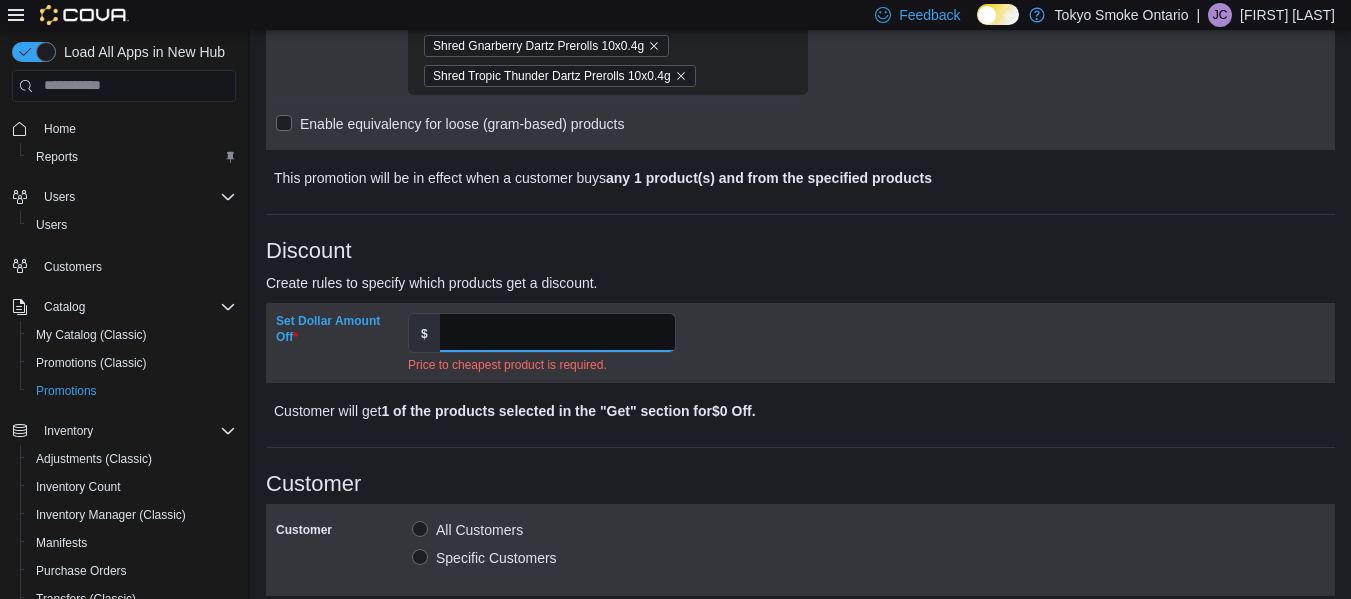 click on "Set Dollar Amount Off" at bounding box center (557, 333) 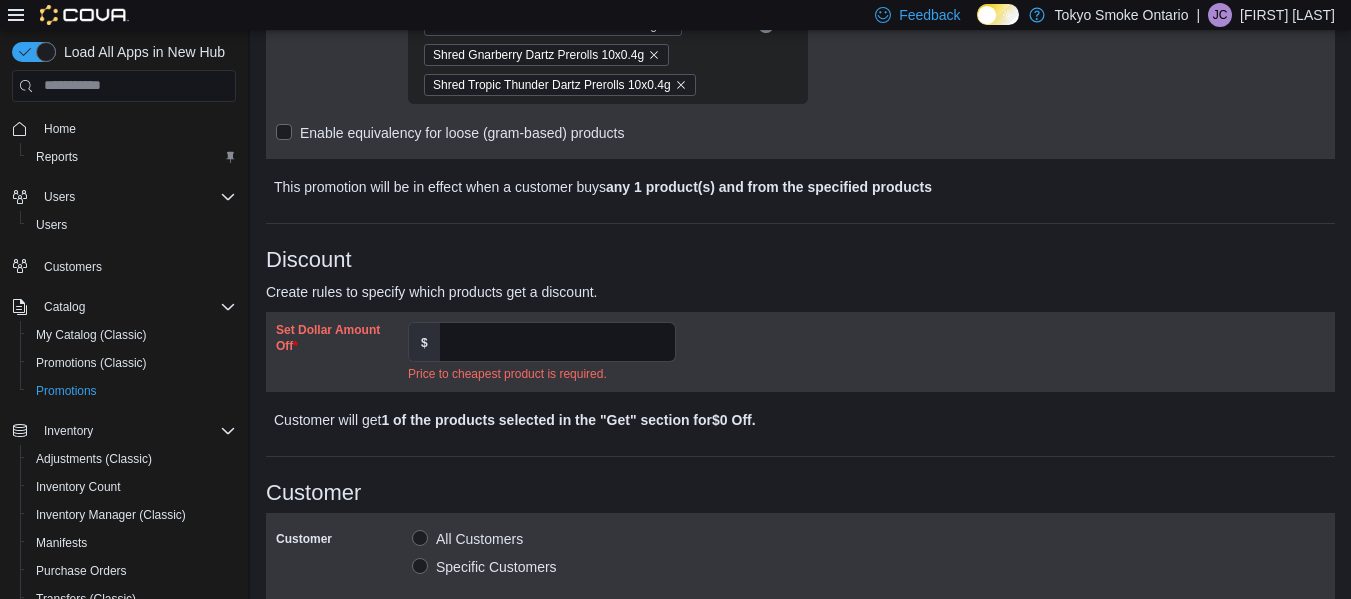scroll, scrollTop: 525, scrollLeft: 0, axis: vertical 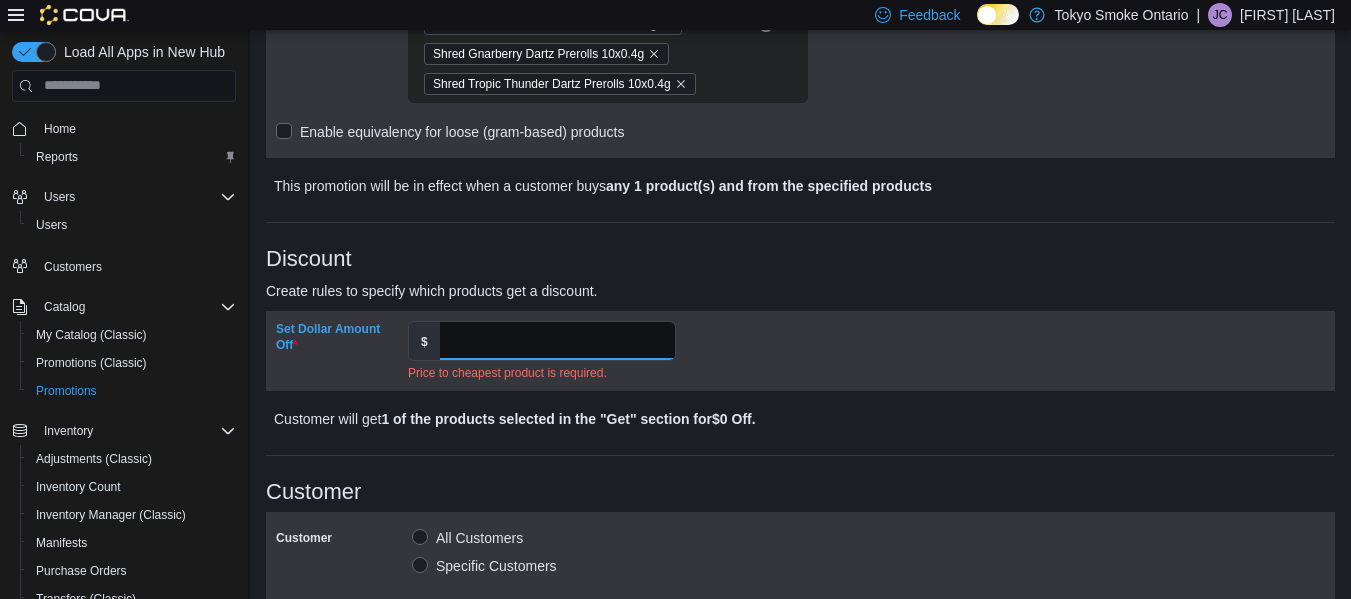 click on "Set Dollar Amount Off" at bounding box center (557, 341) 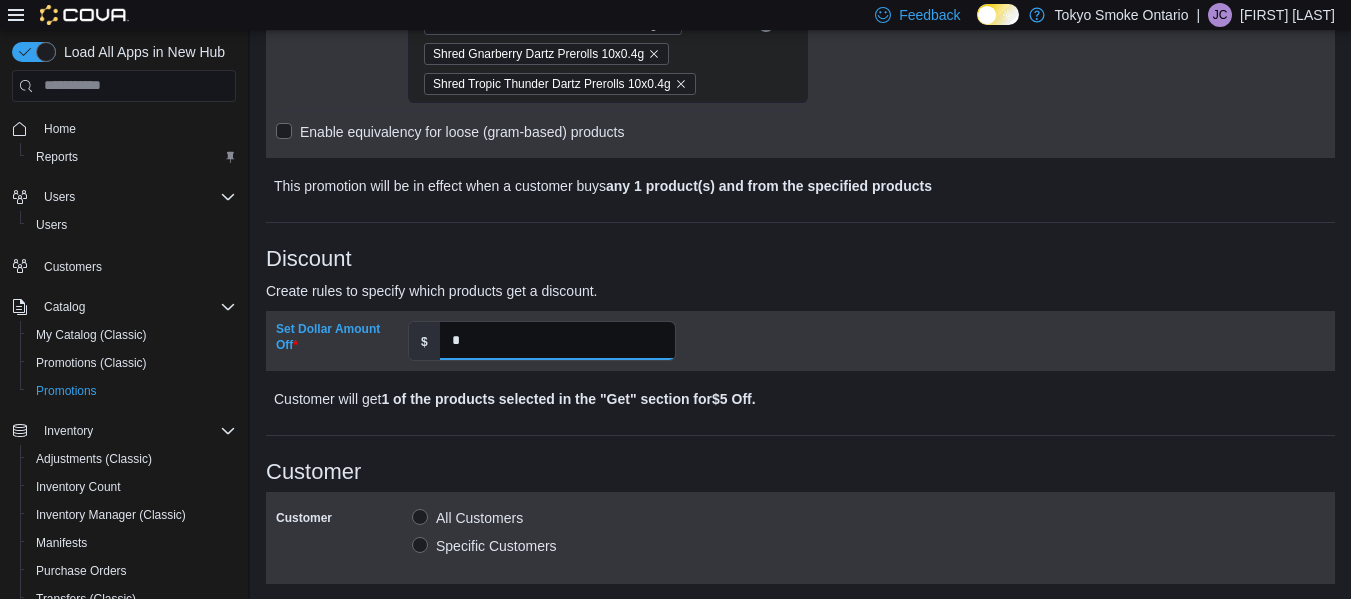 type on "*" 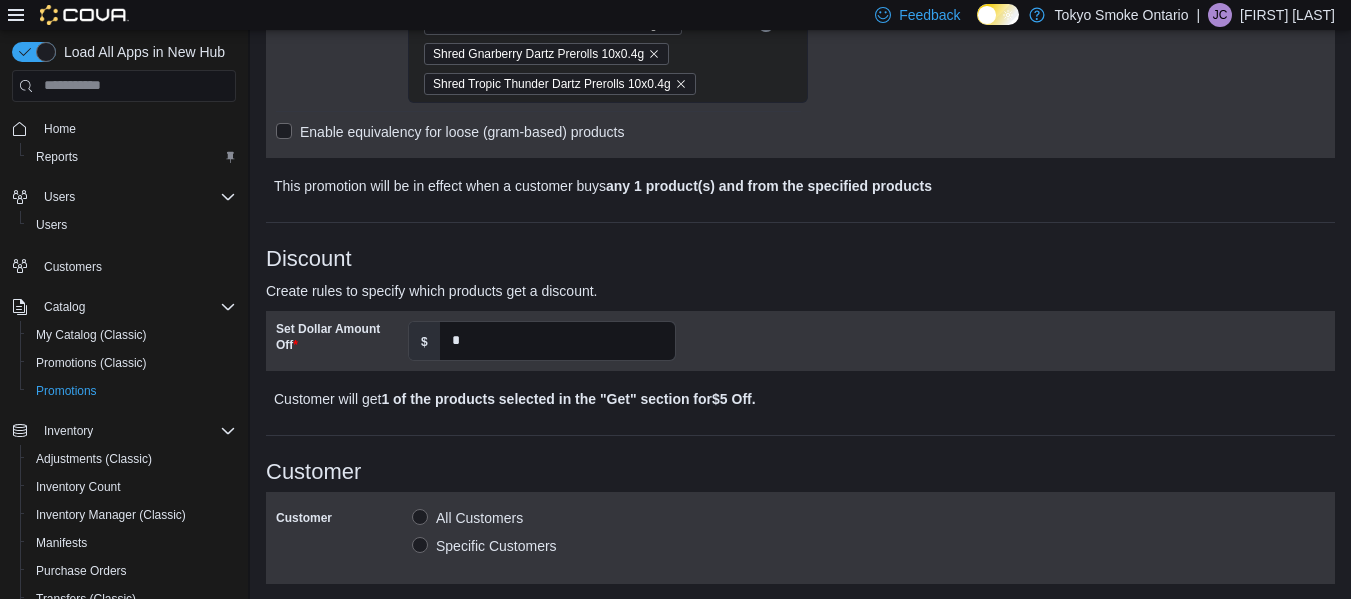 click on "Create rules to specify which products get a discount." at bounding box center (667, 291) 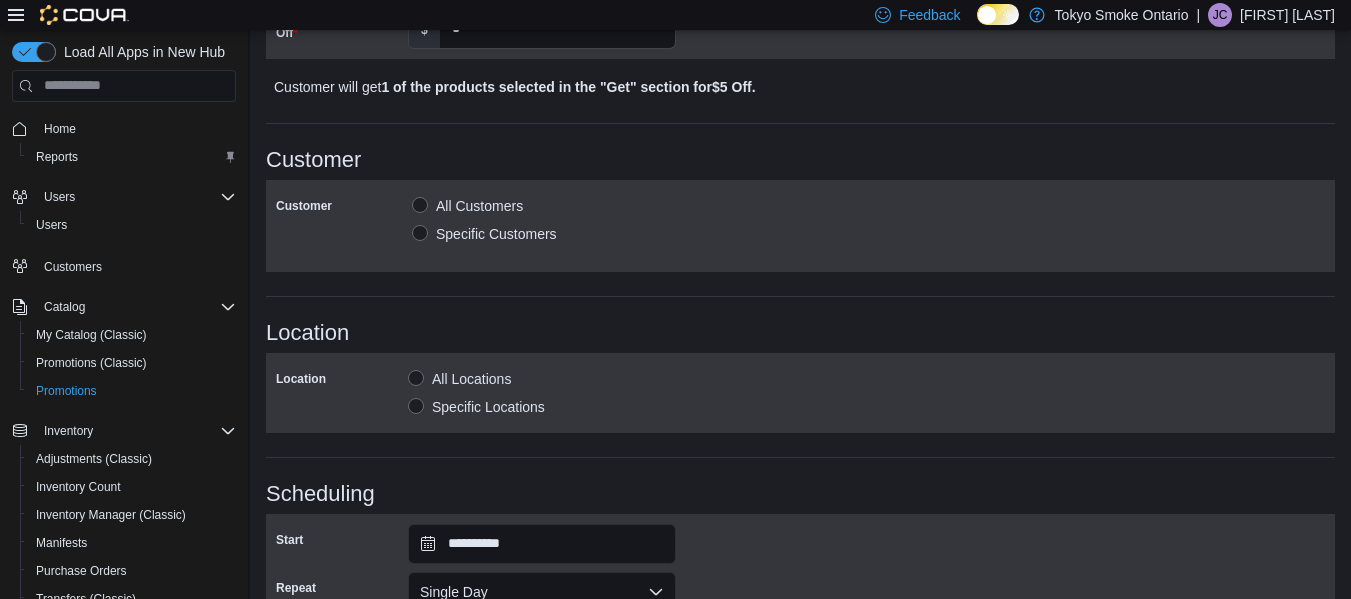 scroll, scrollTop: 847, scrollLeft: 0, axis: vertical 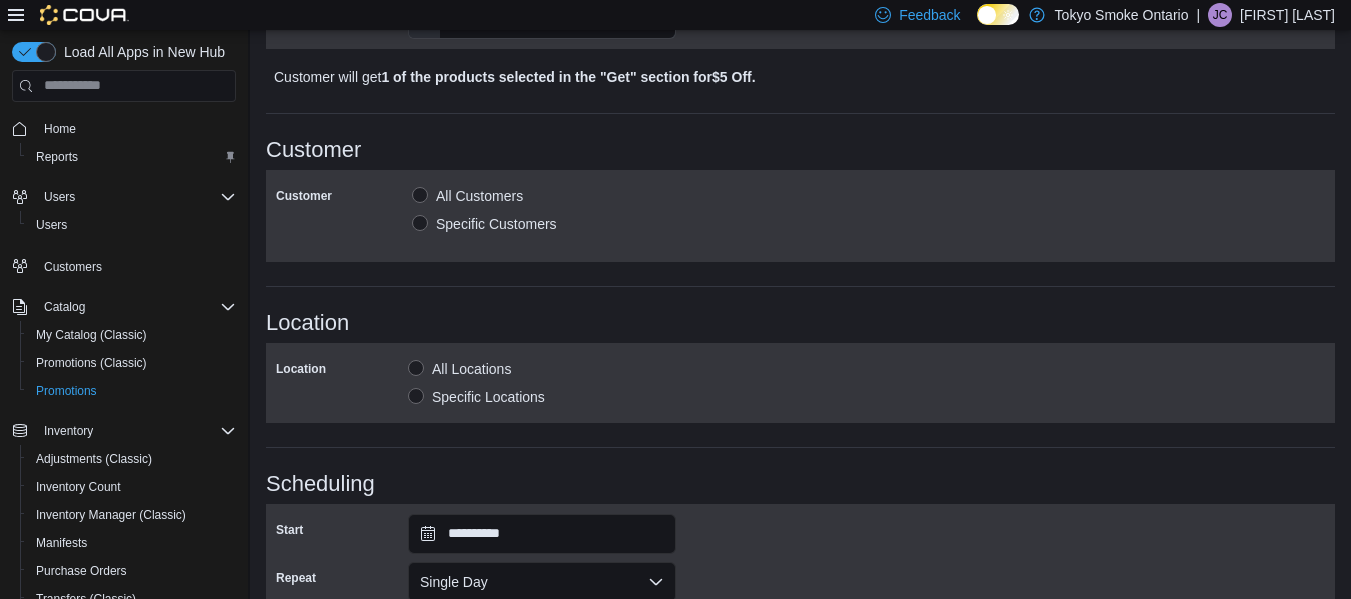 click on "Specific Locations" at bounding box center (476, 397) 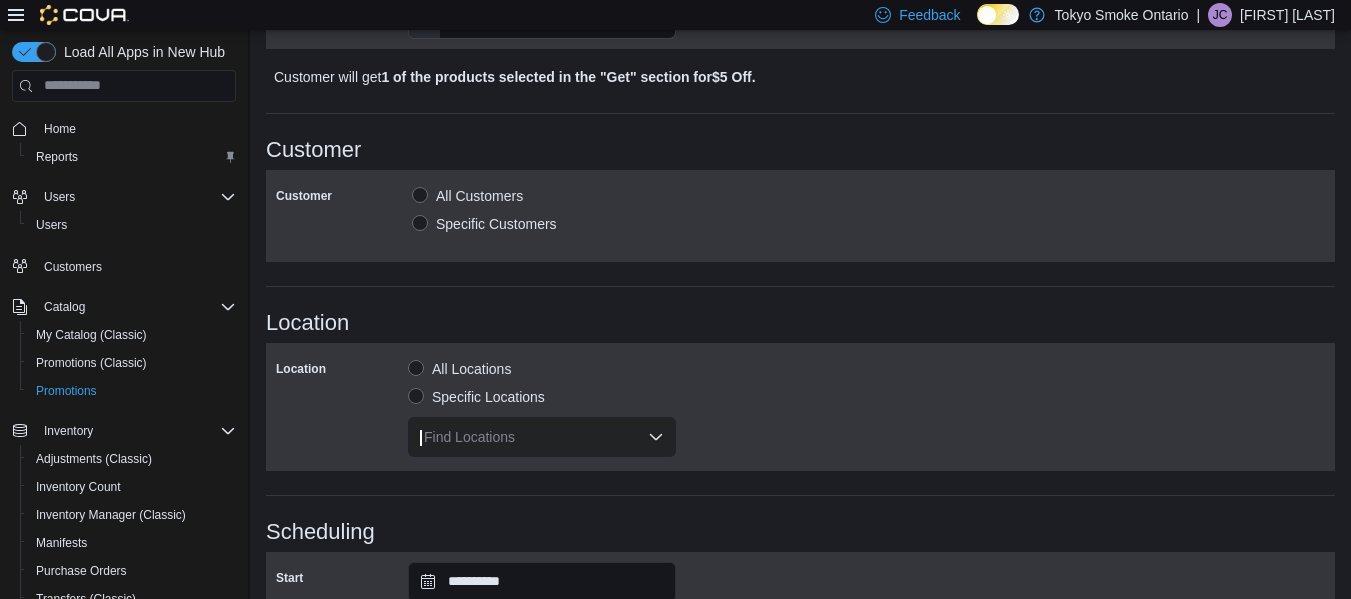click on "Find Locations" at bounding box center (542, 437) 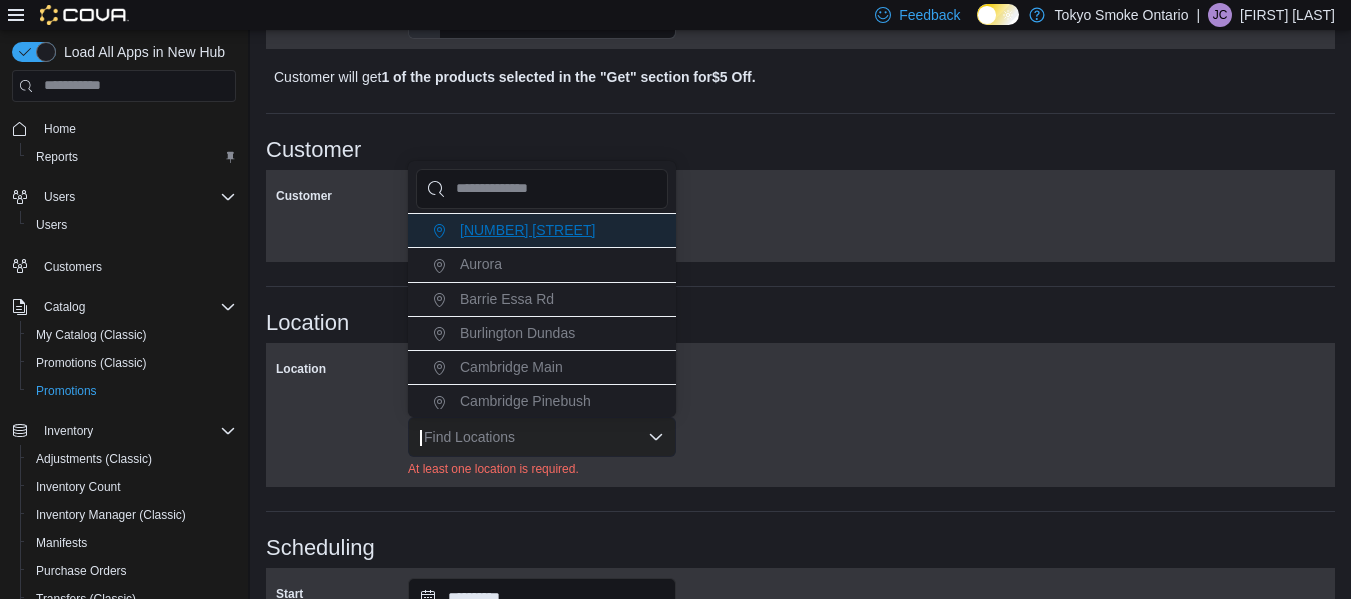 click on "[NUMBER] [STREET]" at bounding box center (542, 230) 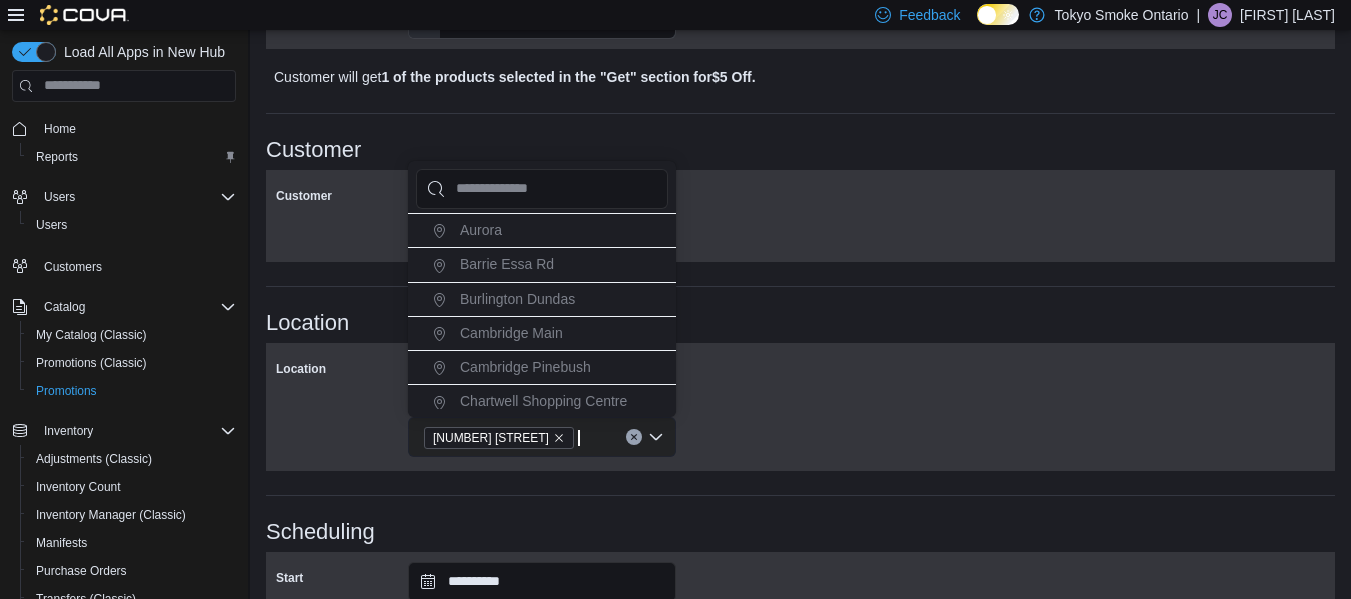 click on "**********" at bounding box center (800, 82) 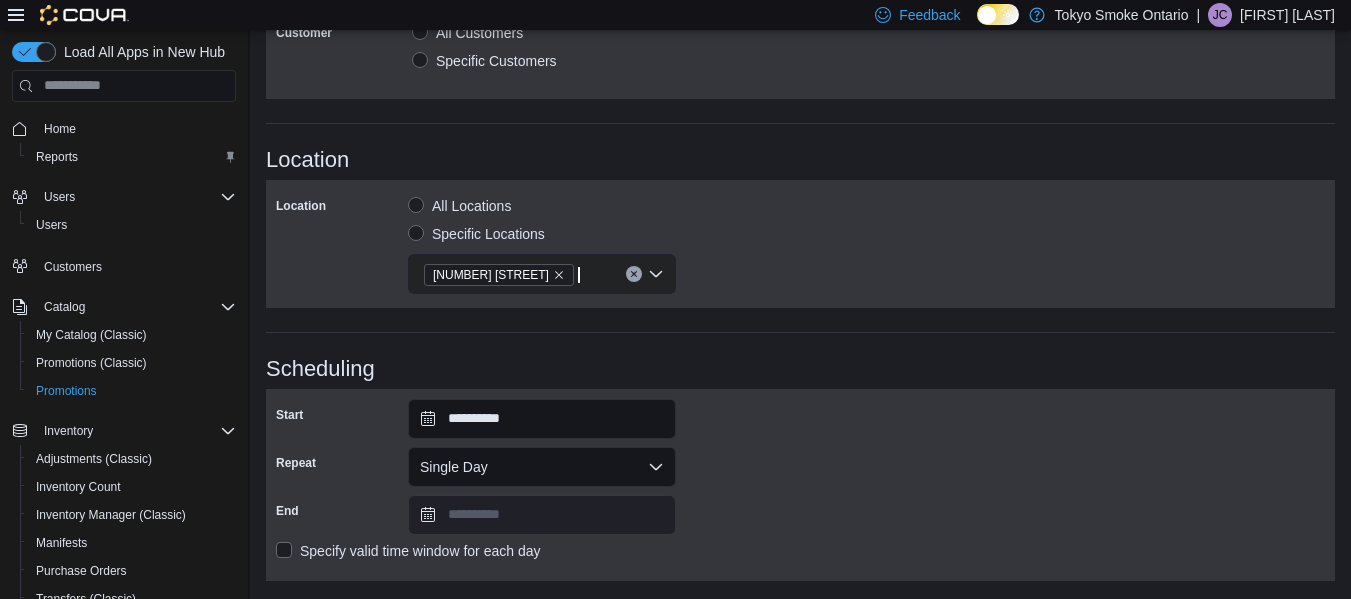scroll, scrollTop: 1112, scrollLeft: 0, axis: vertical 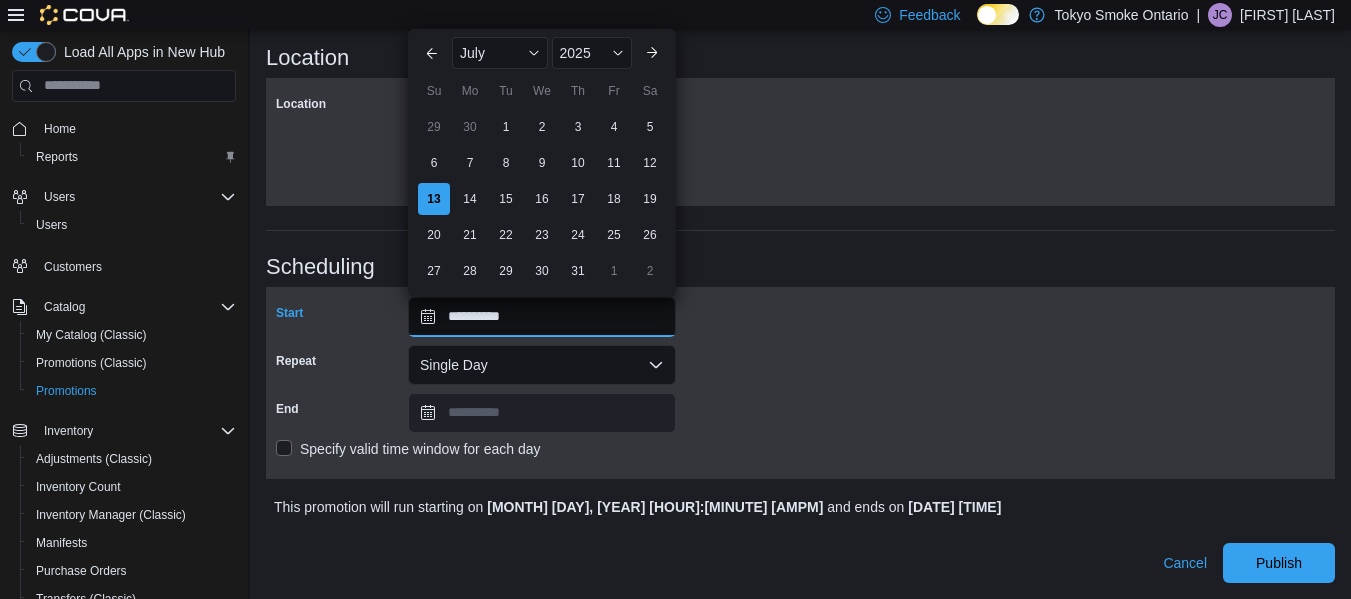 click on "**********" at bounding box center [542, 317] 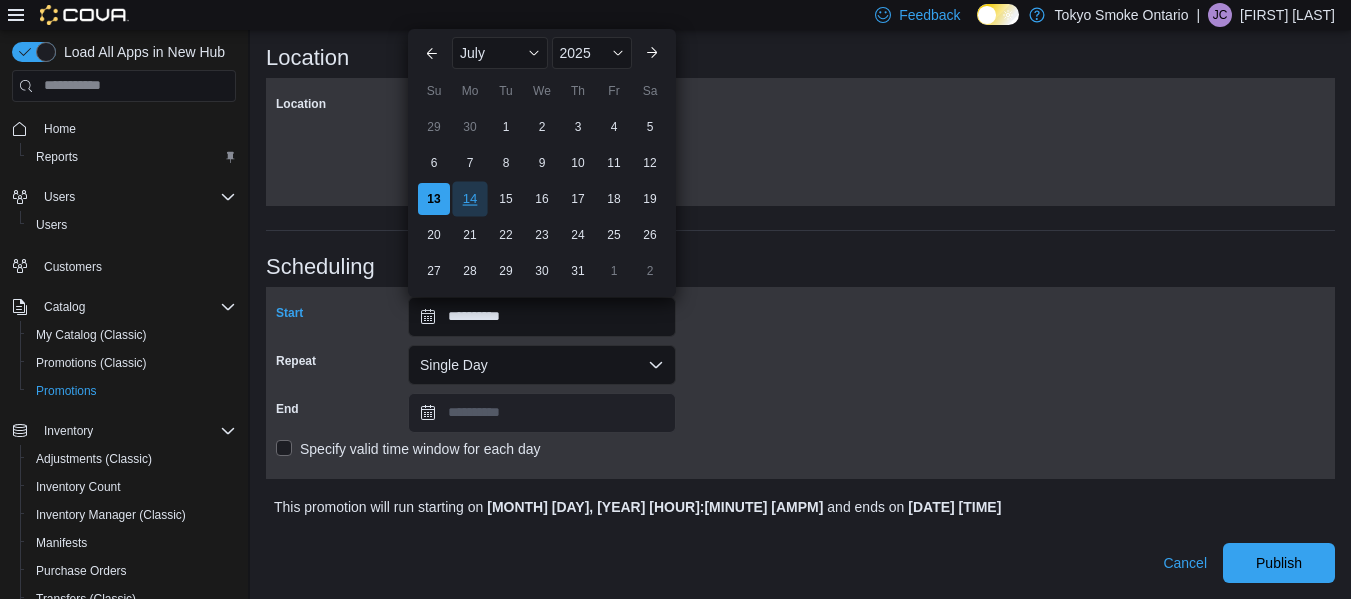 click on "14" at bounding box center (469, 198) 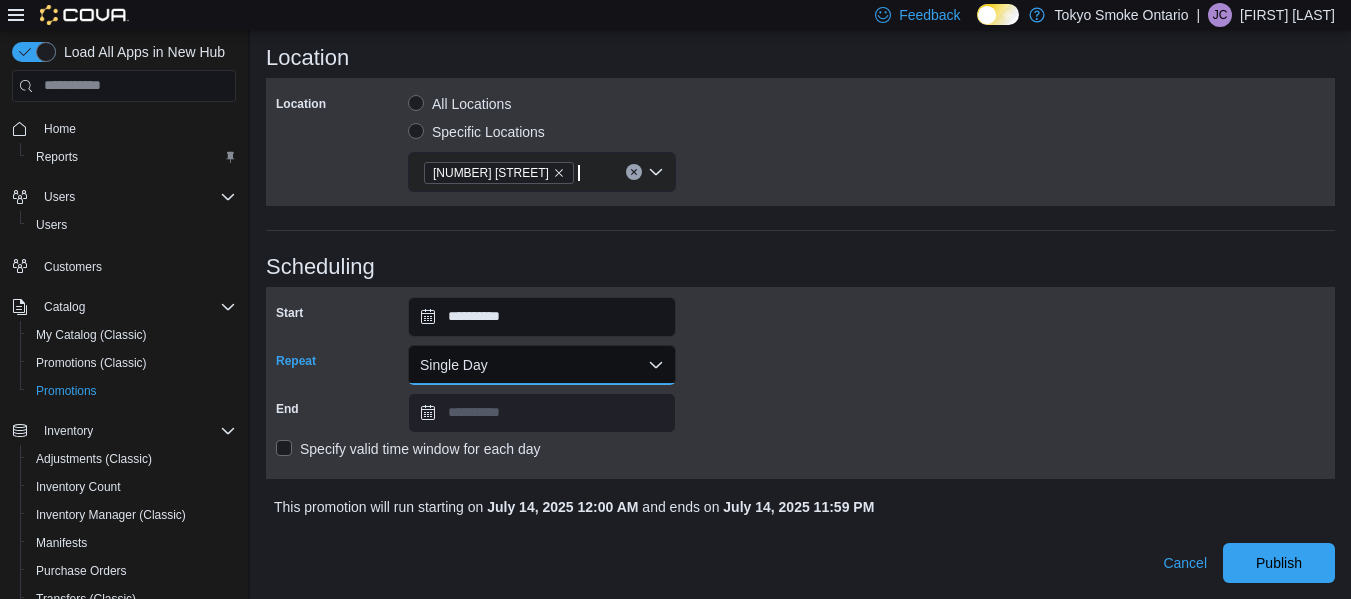 click on "Single Day" at bounding box center (542, 365) 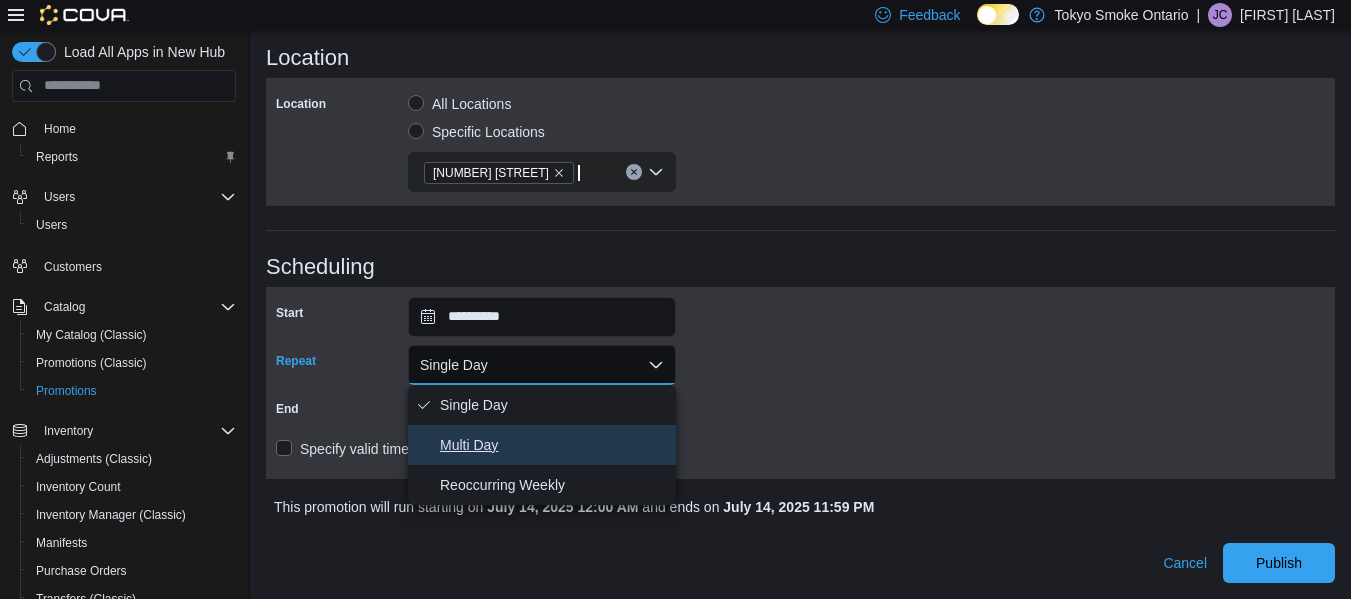 click on "Multi Day" at bounding box center (554, 445) 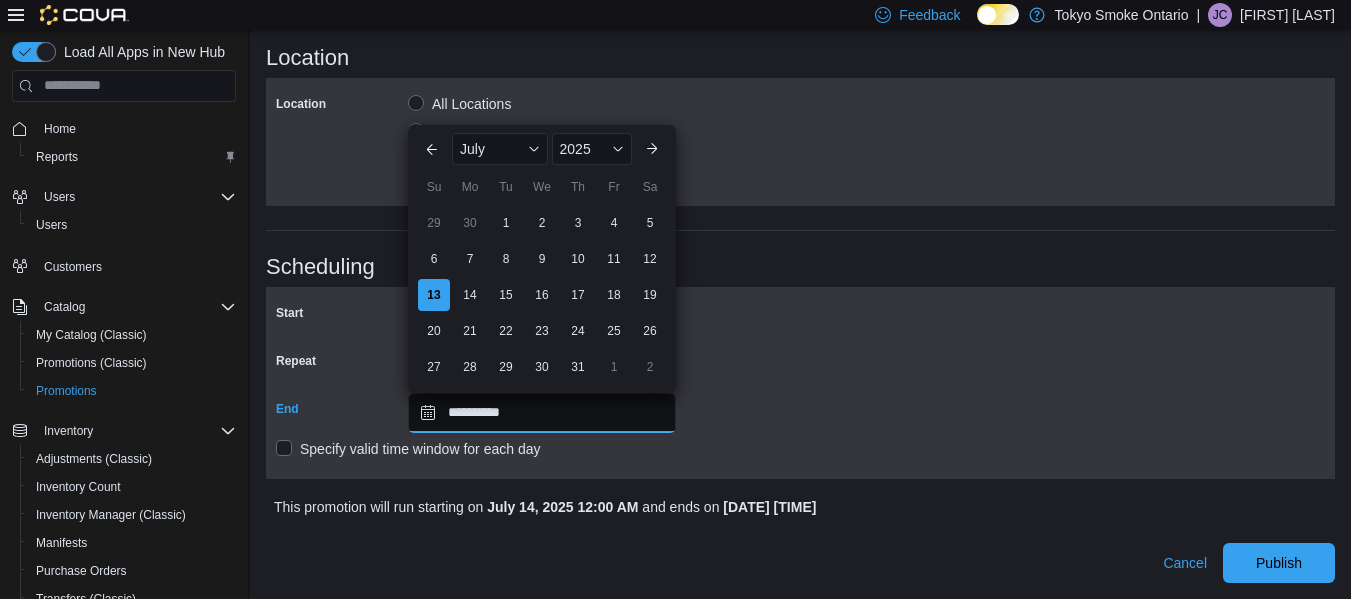 click on "**********" at bounding box center (542, 413) 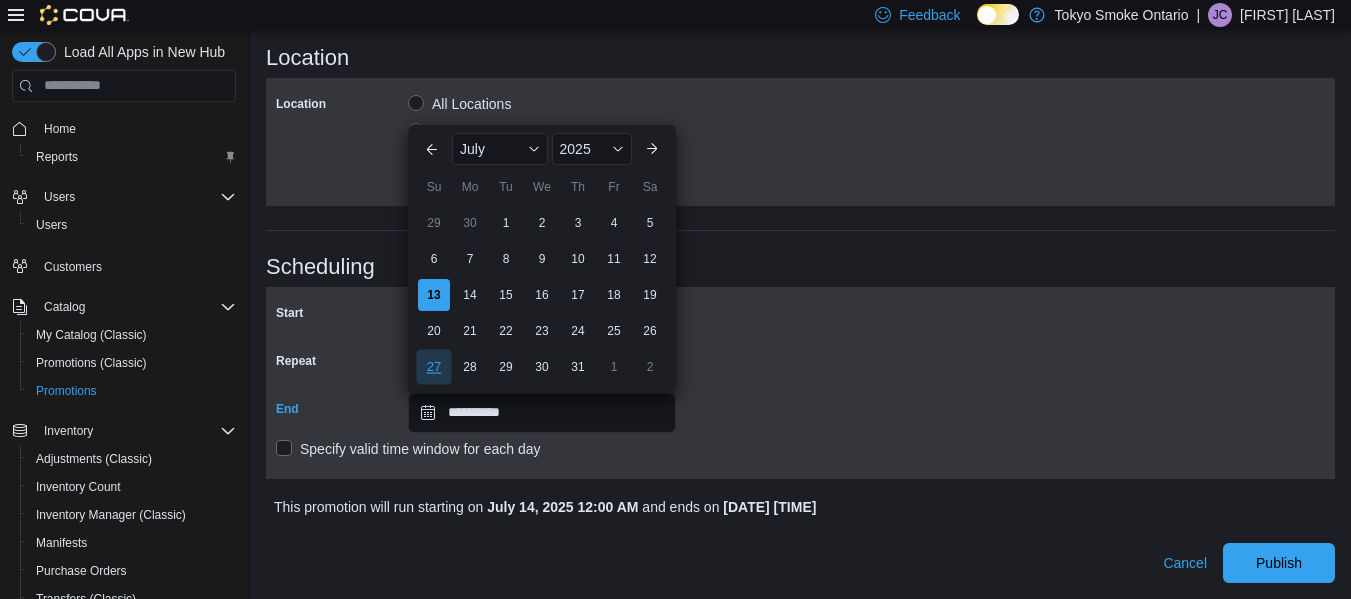click on "27" at bounding box center [433, 366] 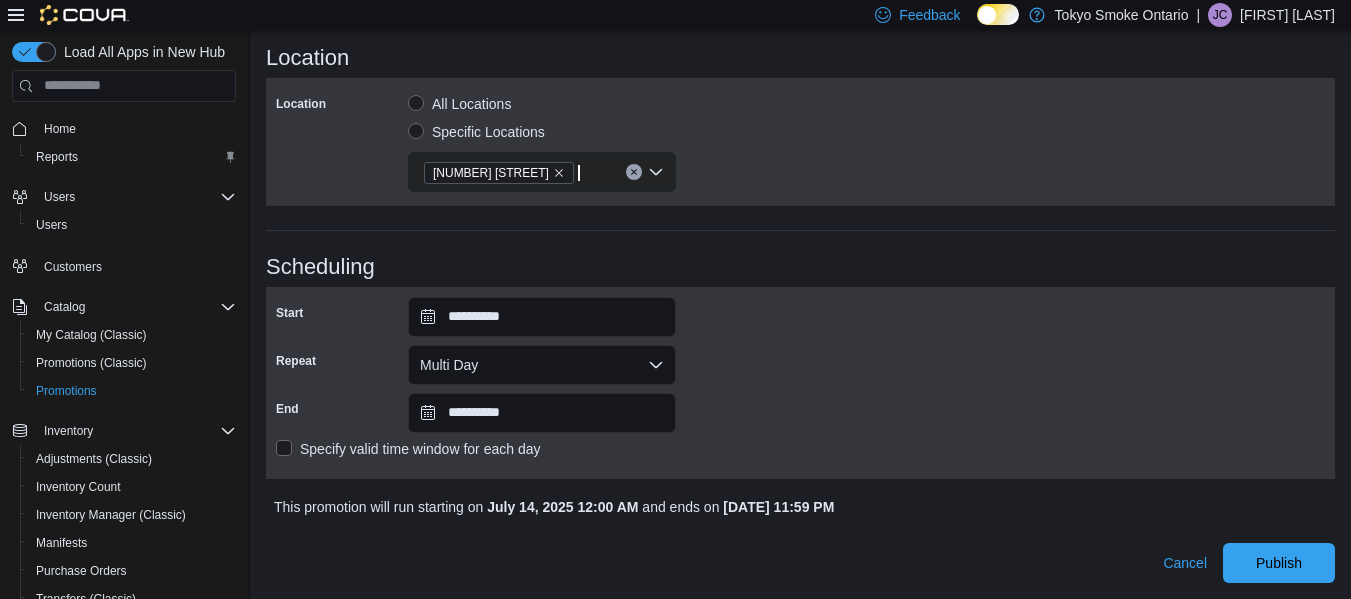 click on "**********" at bounding box center [800, 383] 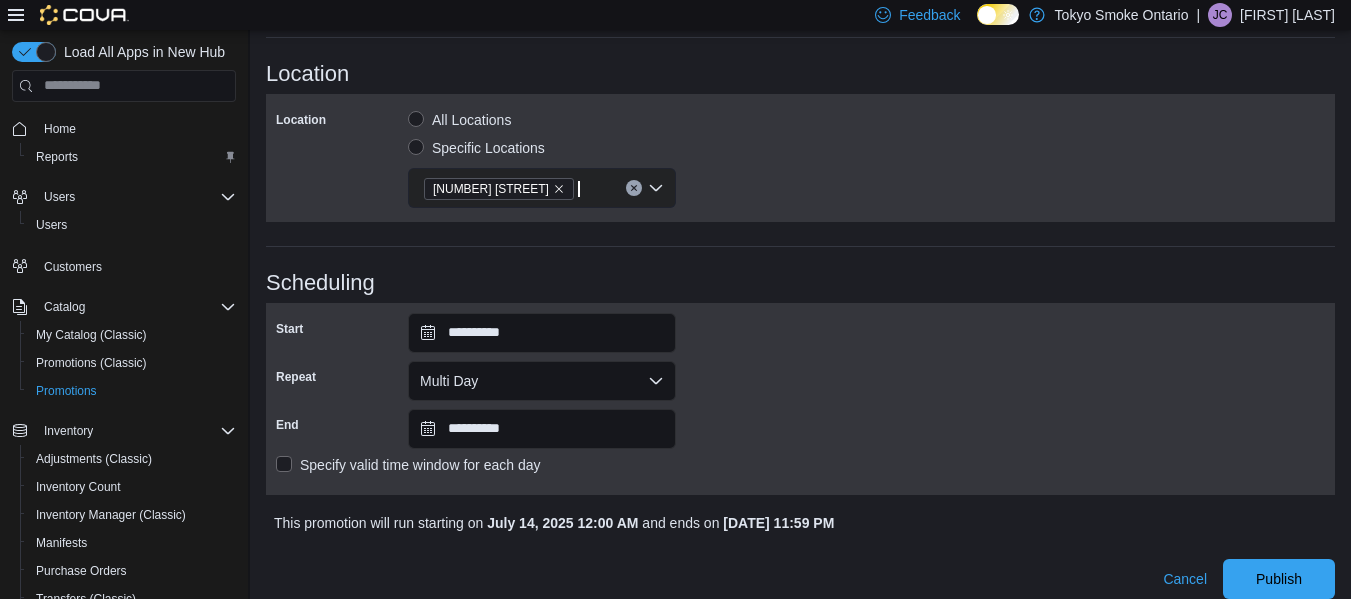 scroll, scrollTop: 1112, scrollLeft: 0, axis: vertical 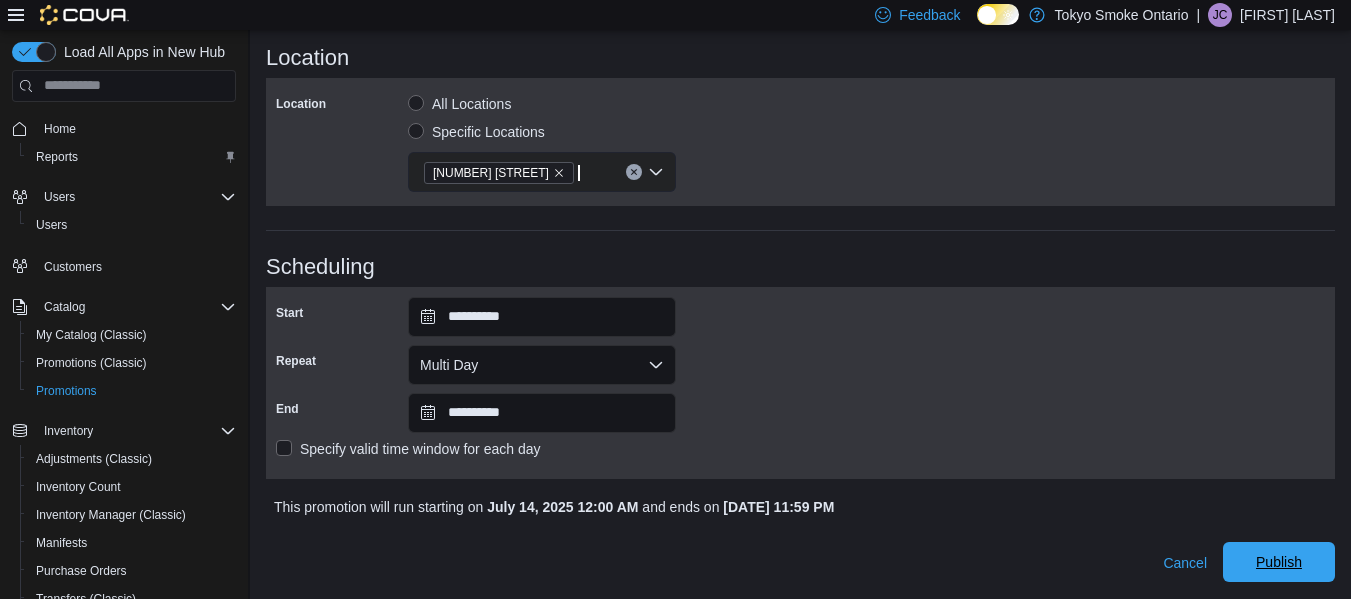 click on "Publish" at bounding box center (1279, 562) 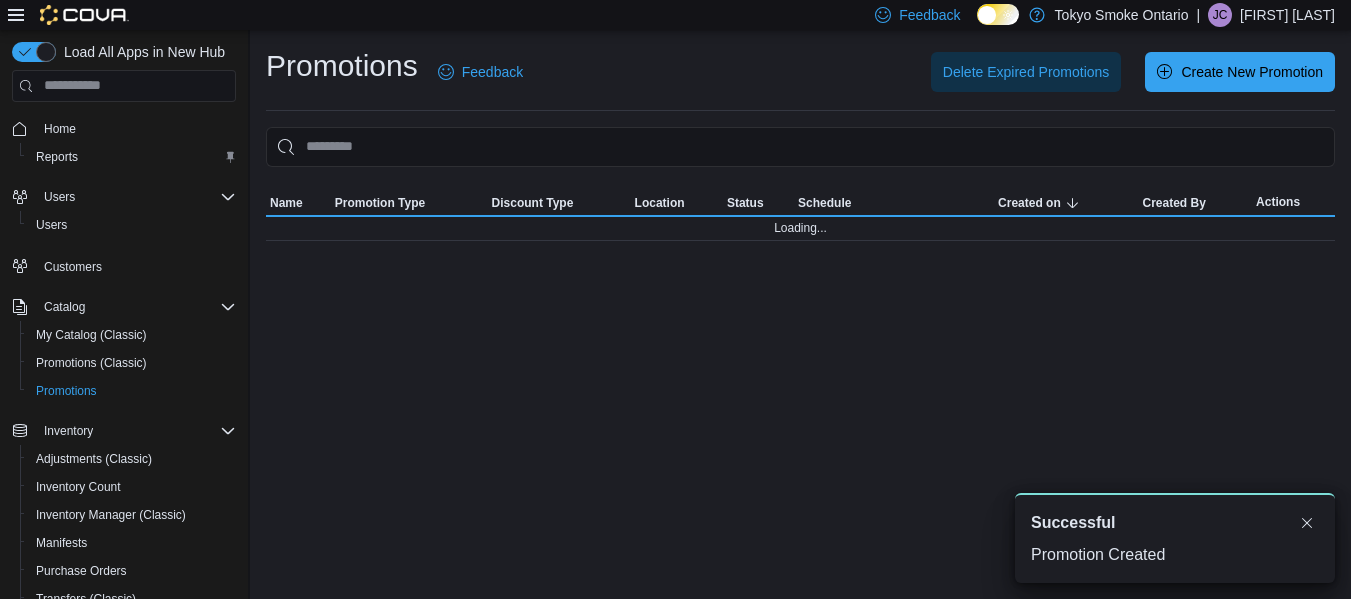scroll, scrollTop: 0, scrollLeft: 0, axis: both 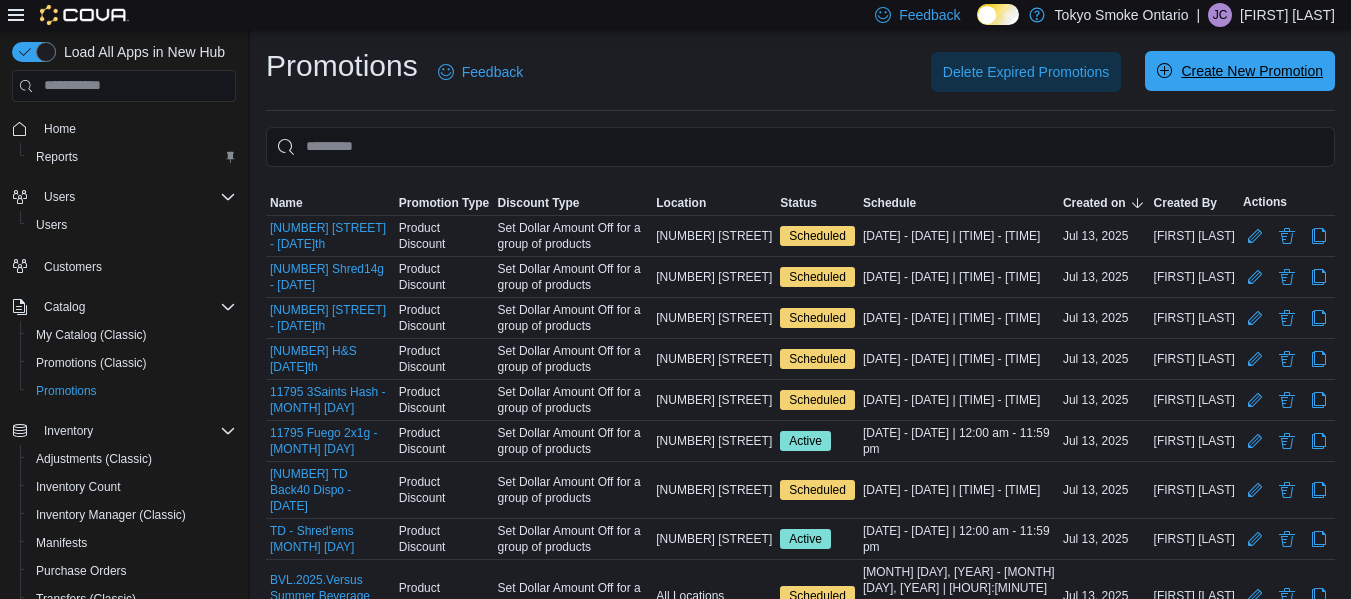 click on "Create New Promotion" at bounding box center (1252, 71) 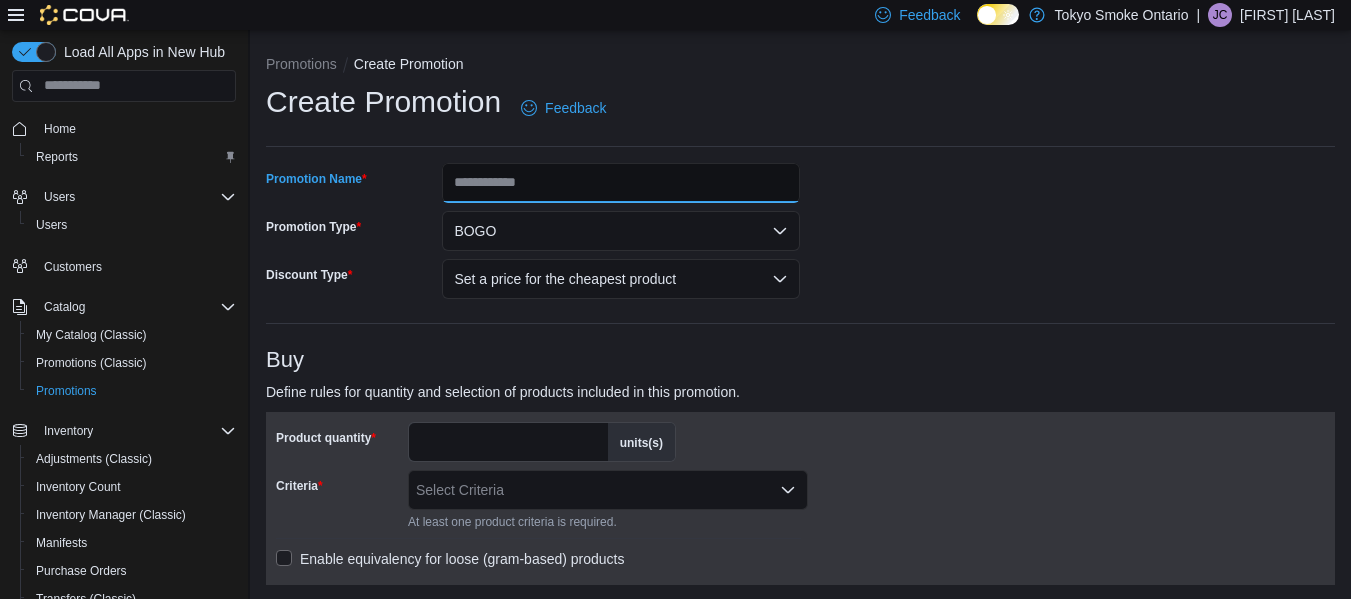 click on "Promotion Name" at bounding box center [621, 183] 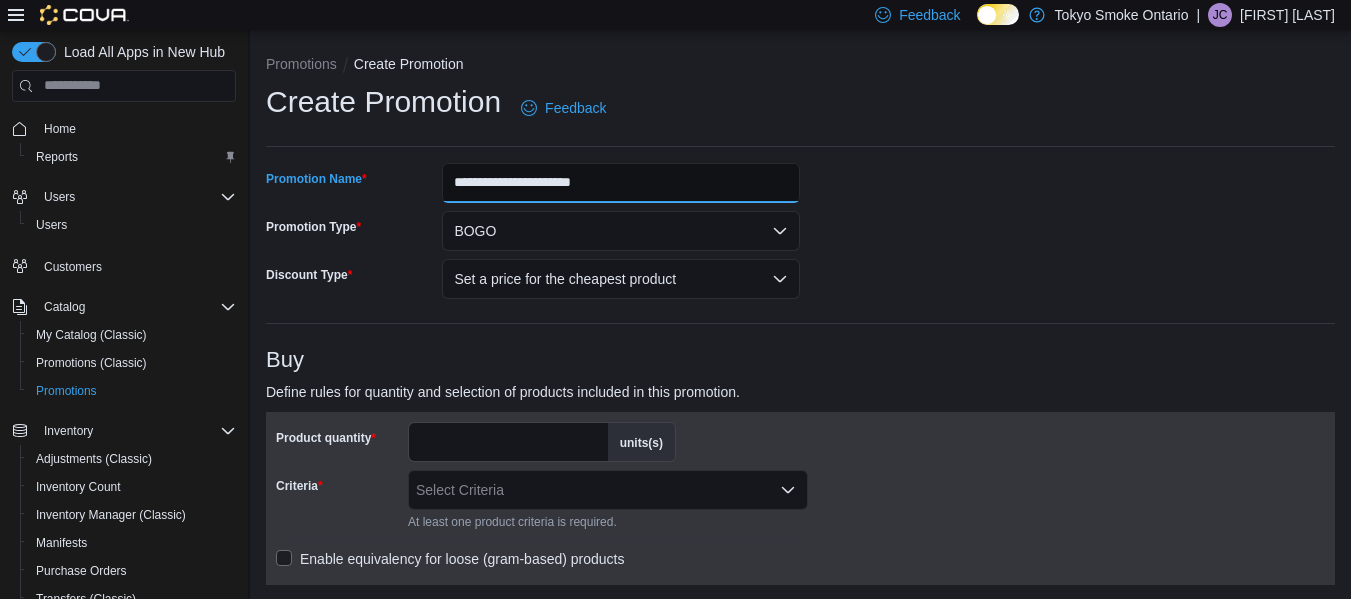 type on "**********" 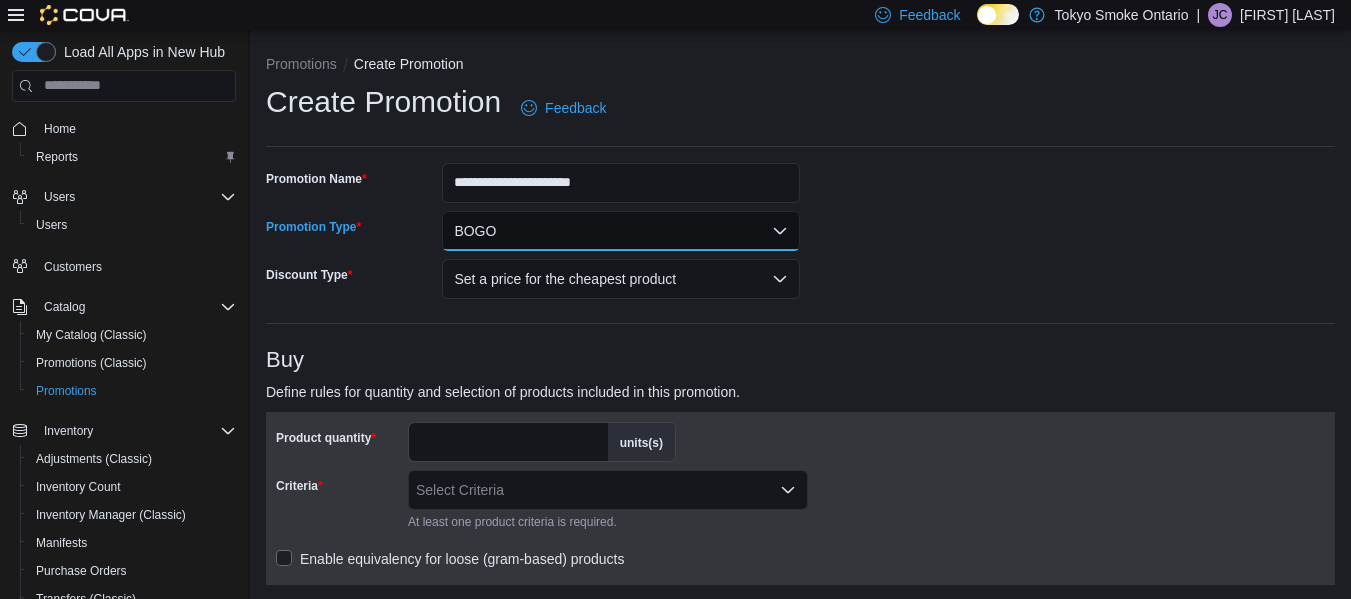 click on "BOGO" at bounding box center [621, 231] 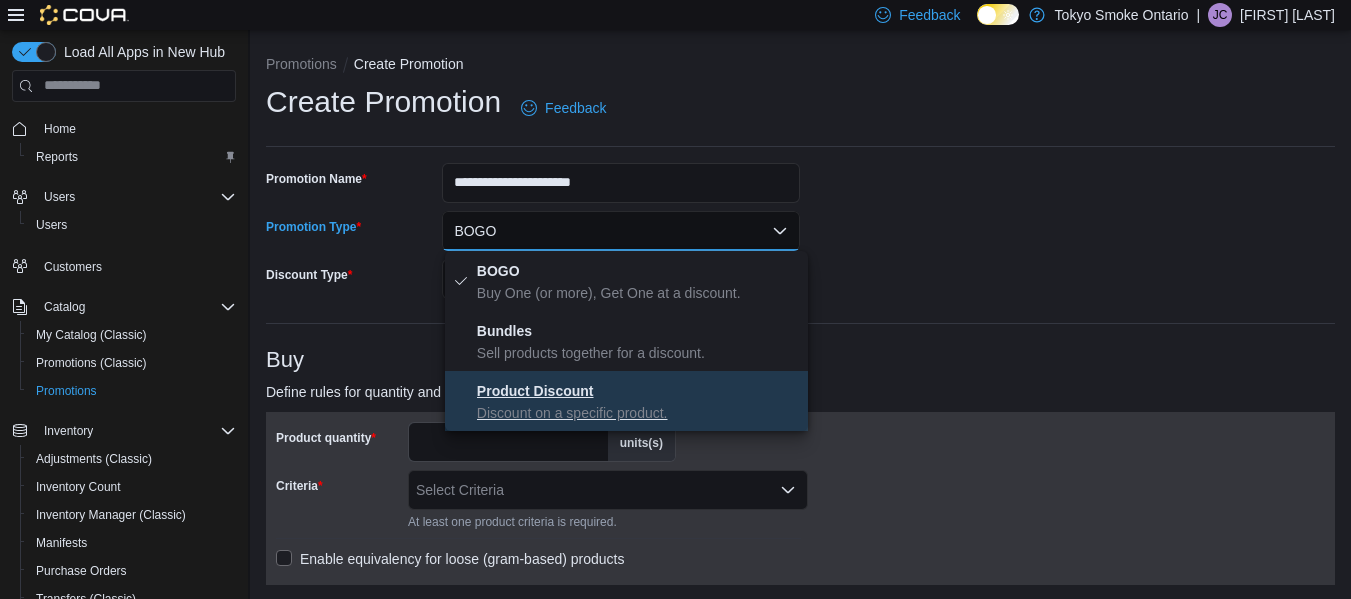 click on "Product Discount" at bounding box center (535, 391) 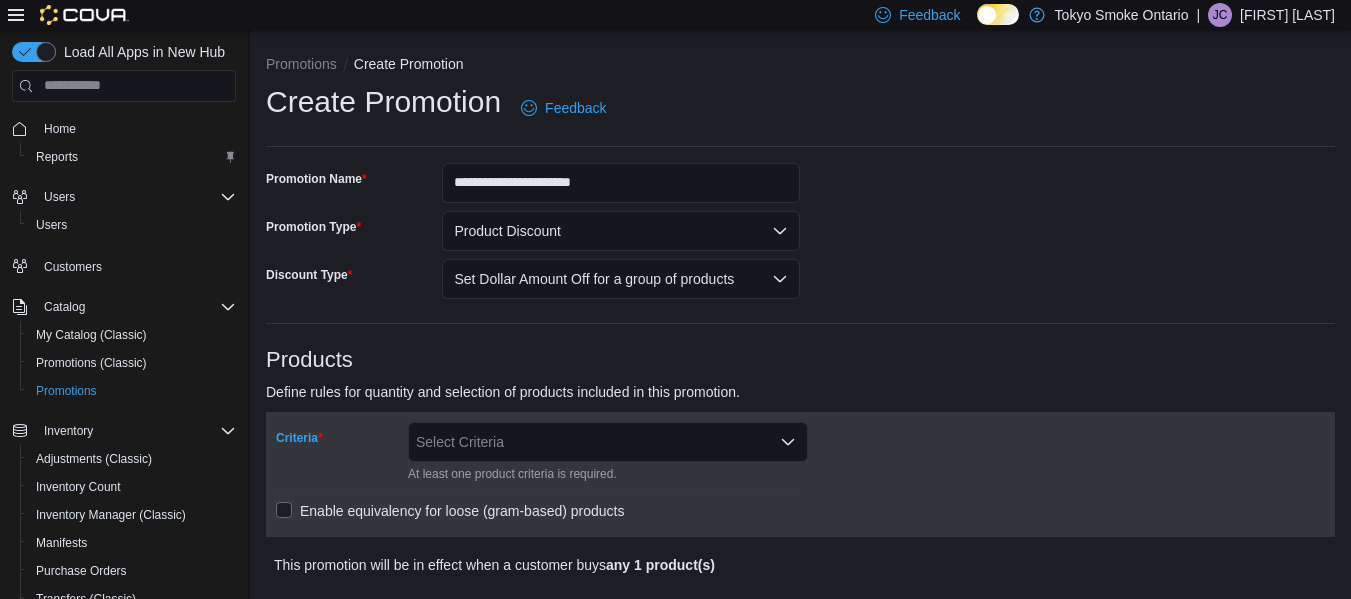 click on "Select Criteria" at bounding box center (608, 442) 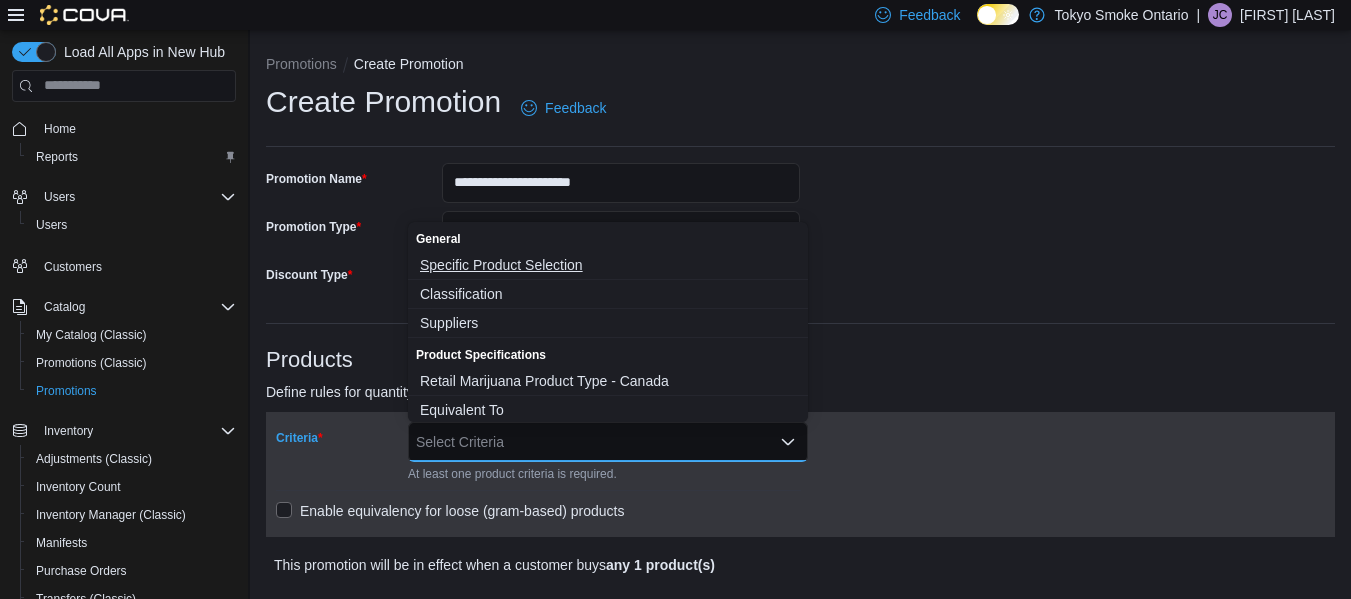 click on "Specific Product Selection" at bounding box center [608, 265] 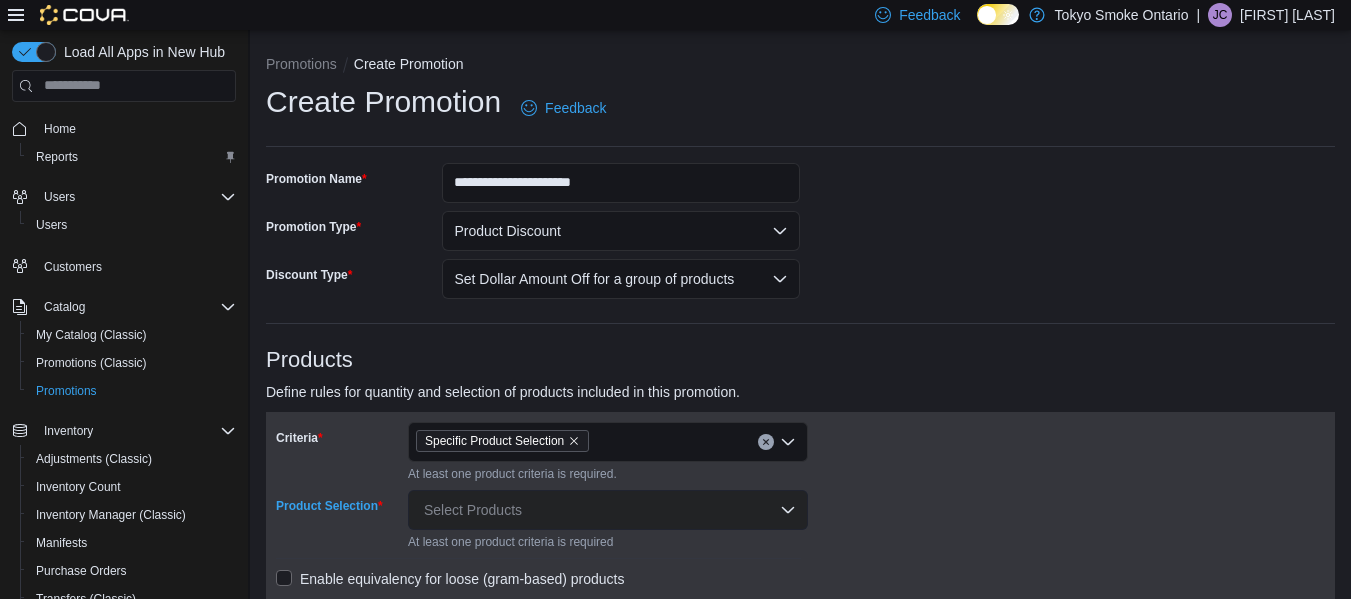 click on "Select Products" at bounding box center (608, 510) 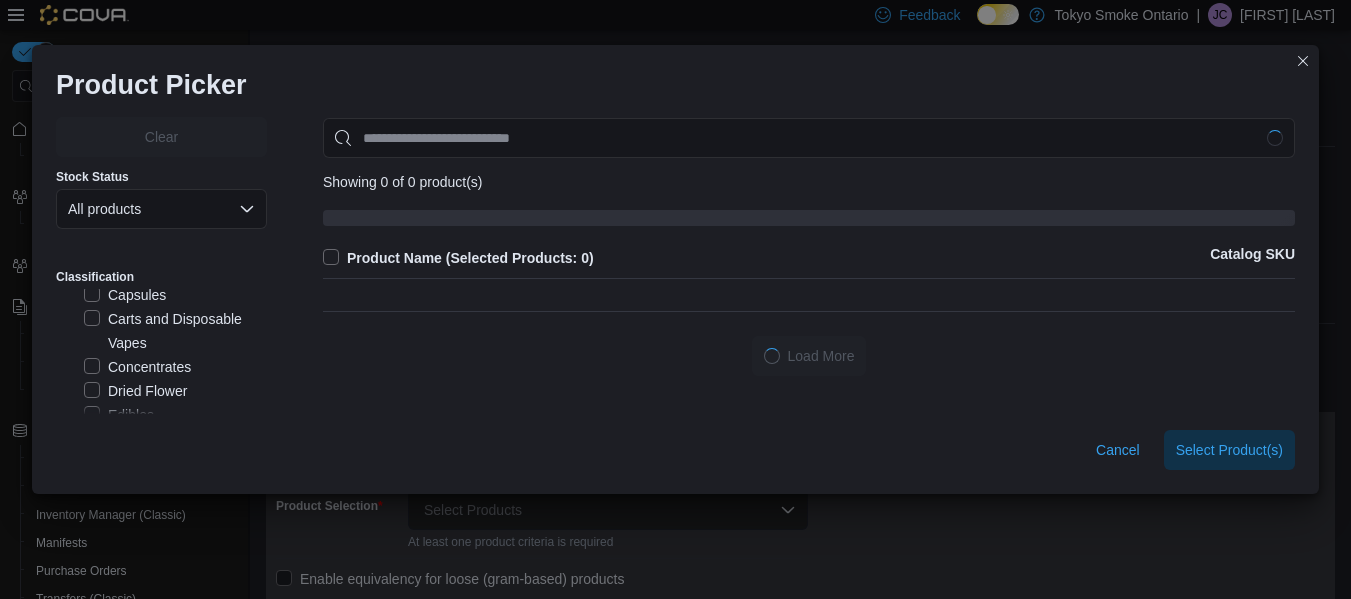 scroll, scrollTop: 80, scrollLeft: 0, axis: vertical 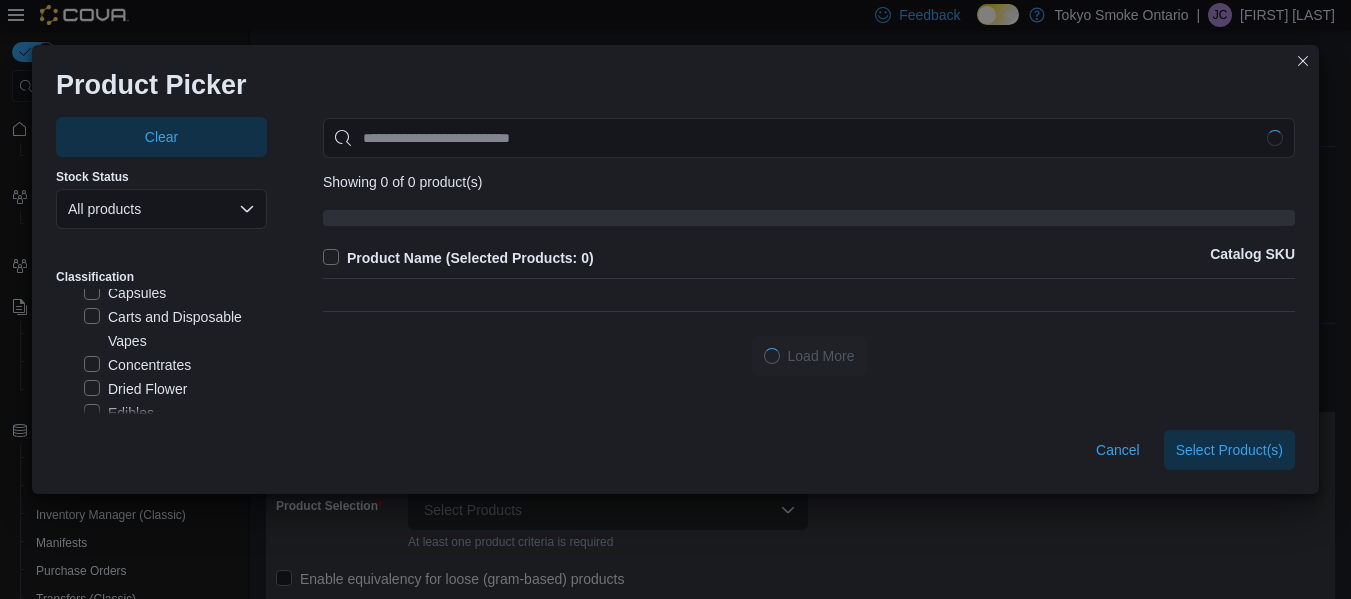 click on "Dried Flower" at bounding box center [135, 389] 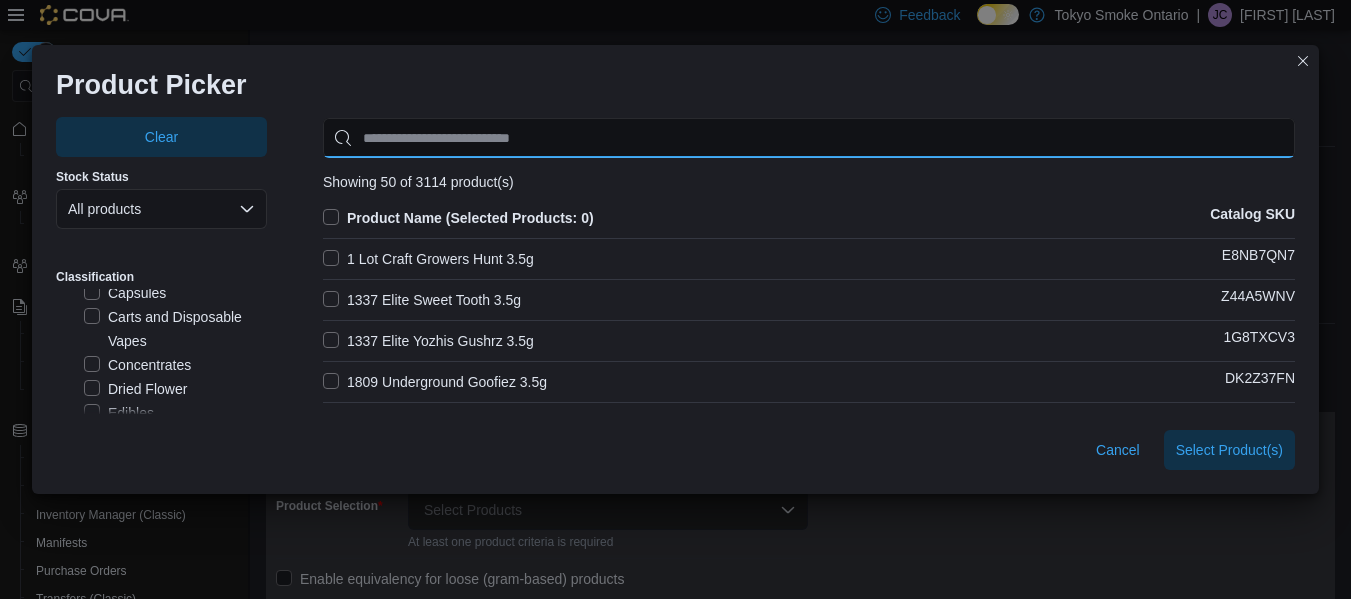 click at bounding box center [809, 138] 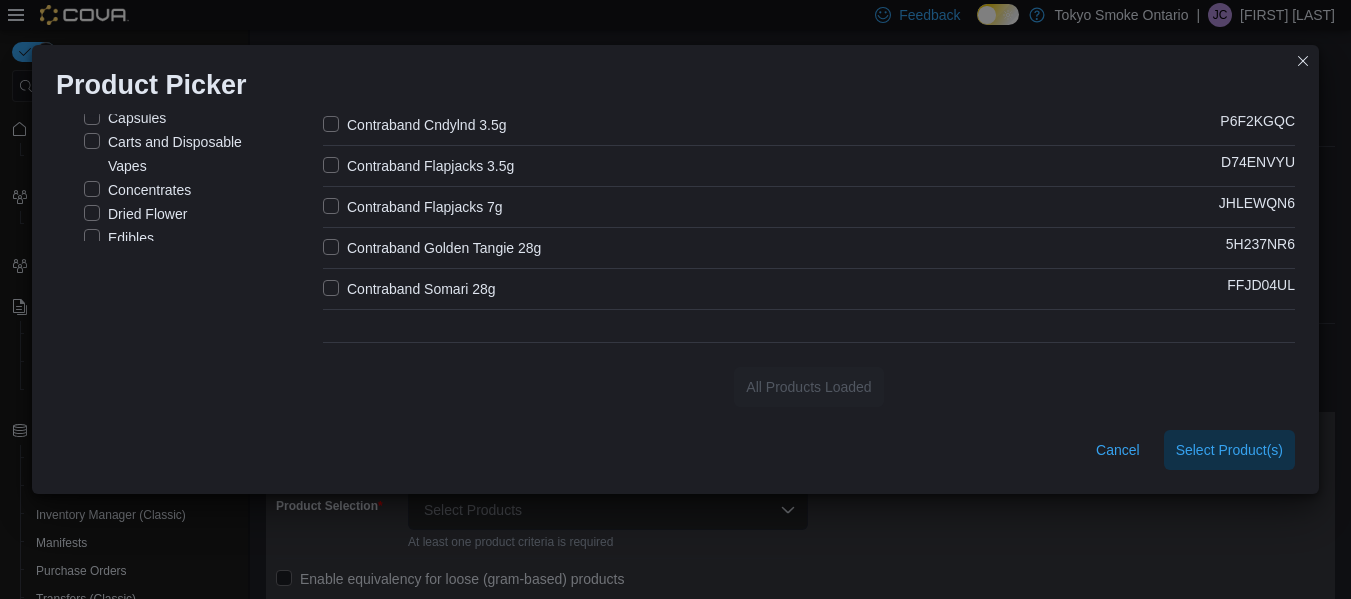 scroll, scrollTop: 174, scrollLeft: 0, axis: vertical 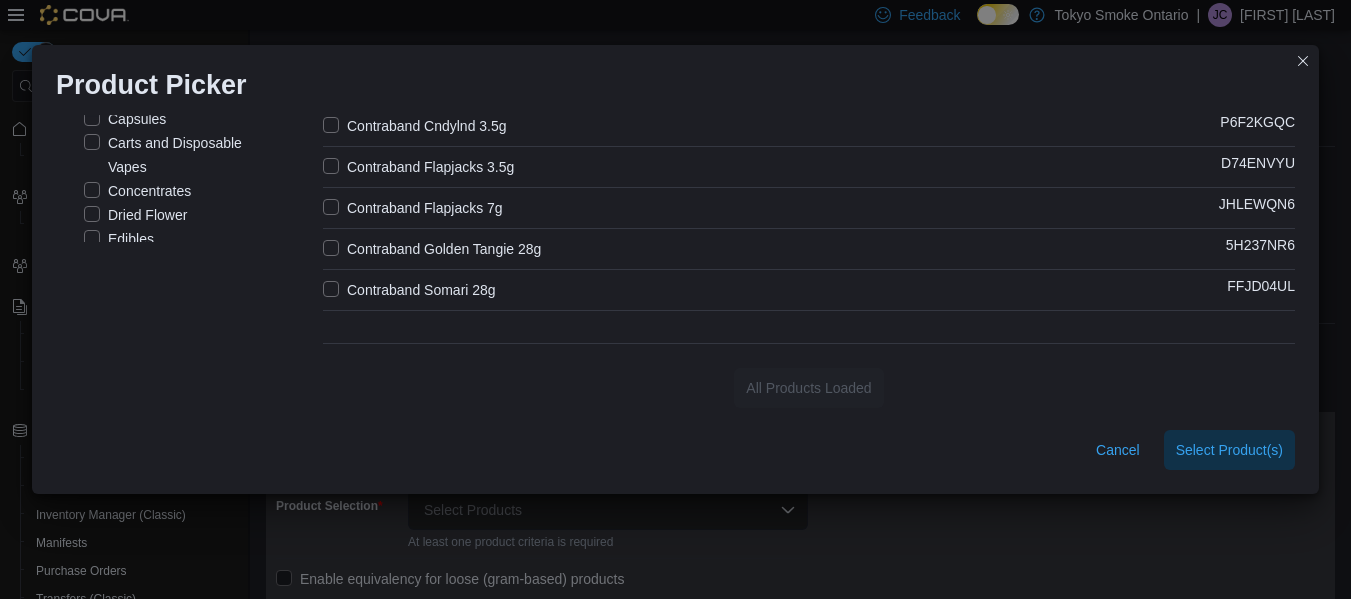 type on "**********" 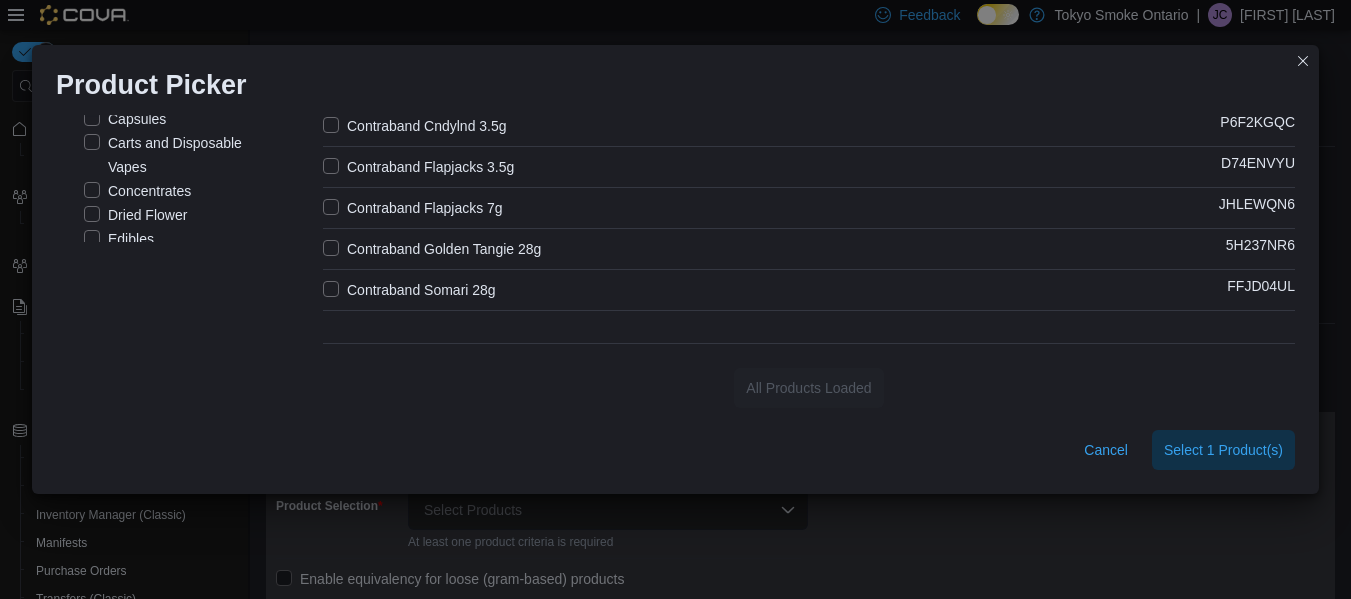 click on "Contraband Somari 28g" at bounding box center (409, 290) 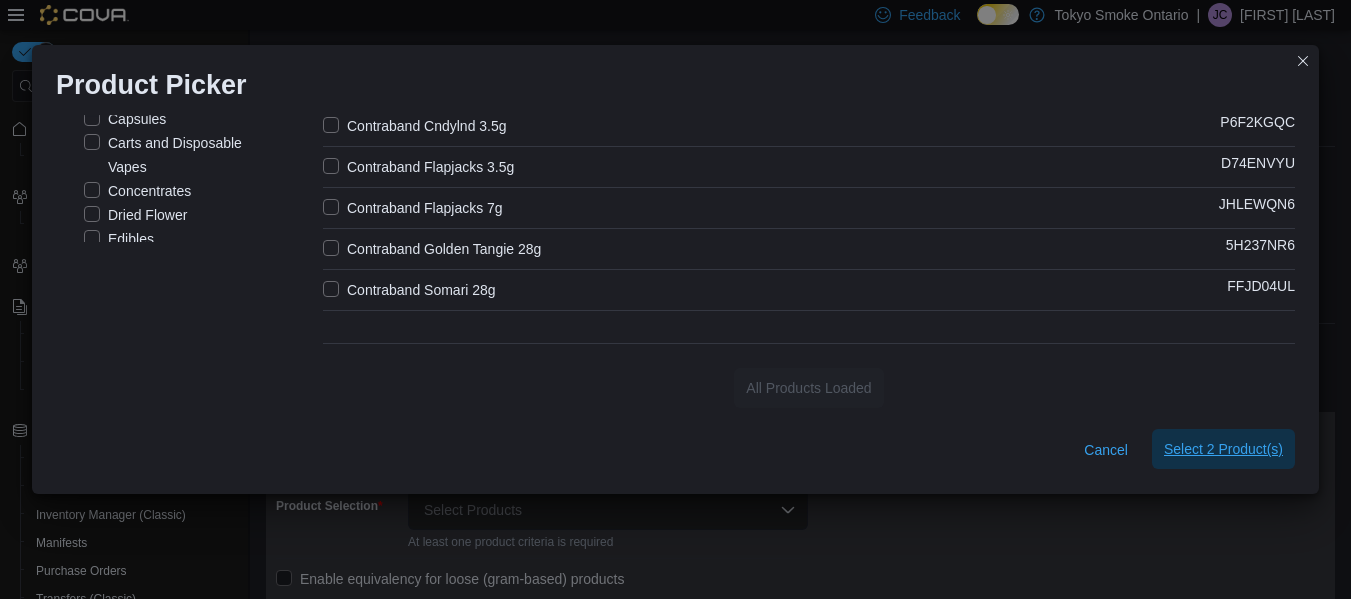 click on "Select 2 Product(s)" at bounding box center (1223, 449) 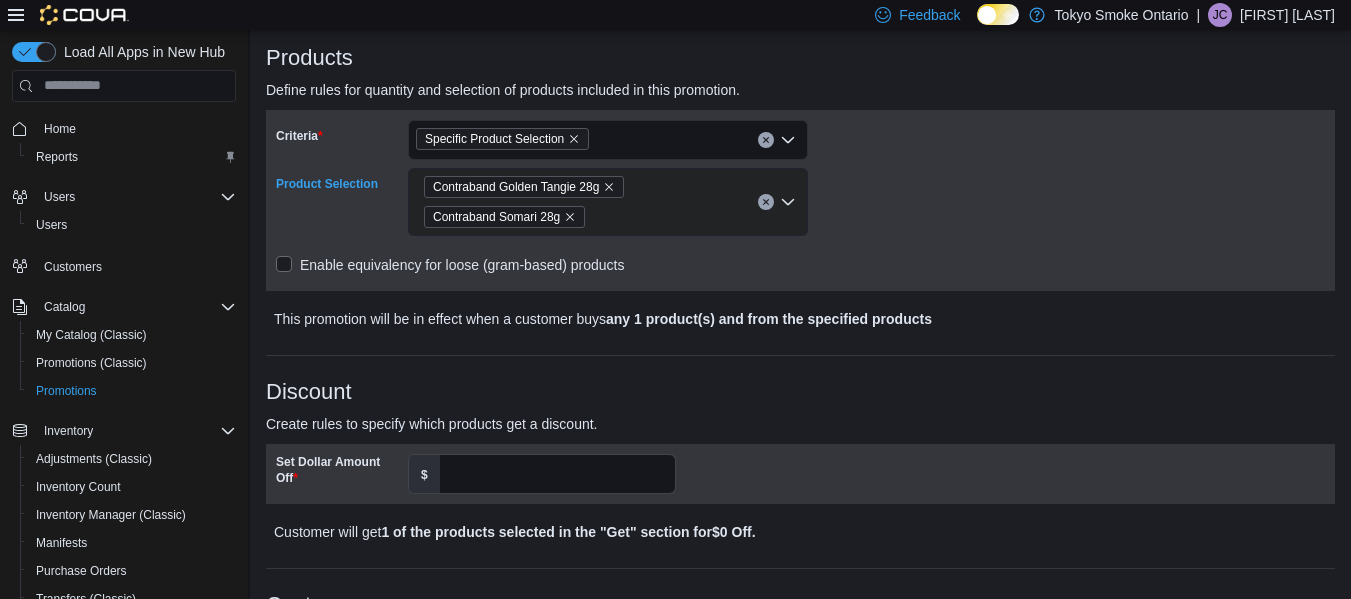 scroll, scrollTop: 303, scrollLeft: 0, axis: vertical 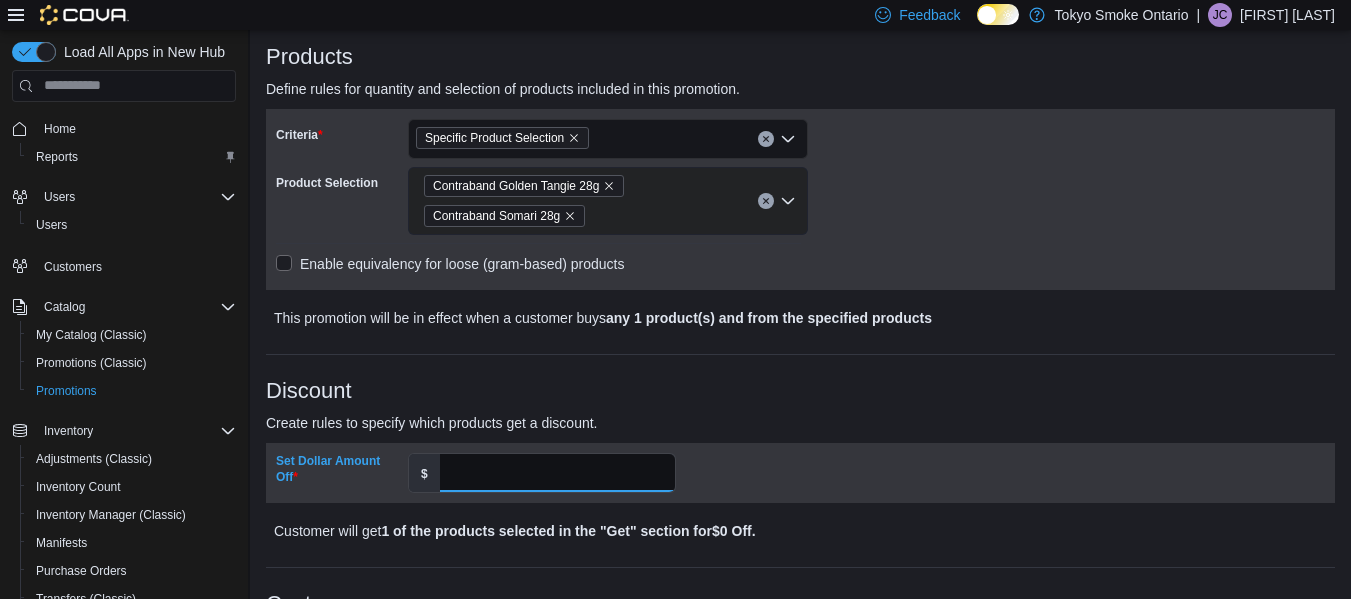 click on "Set Dollar Amount Off" at bounding box center (557, 473) 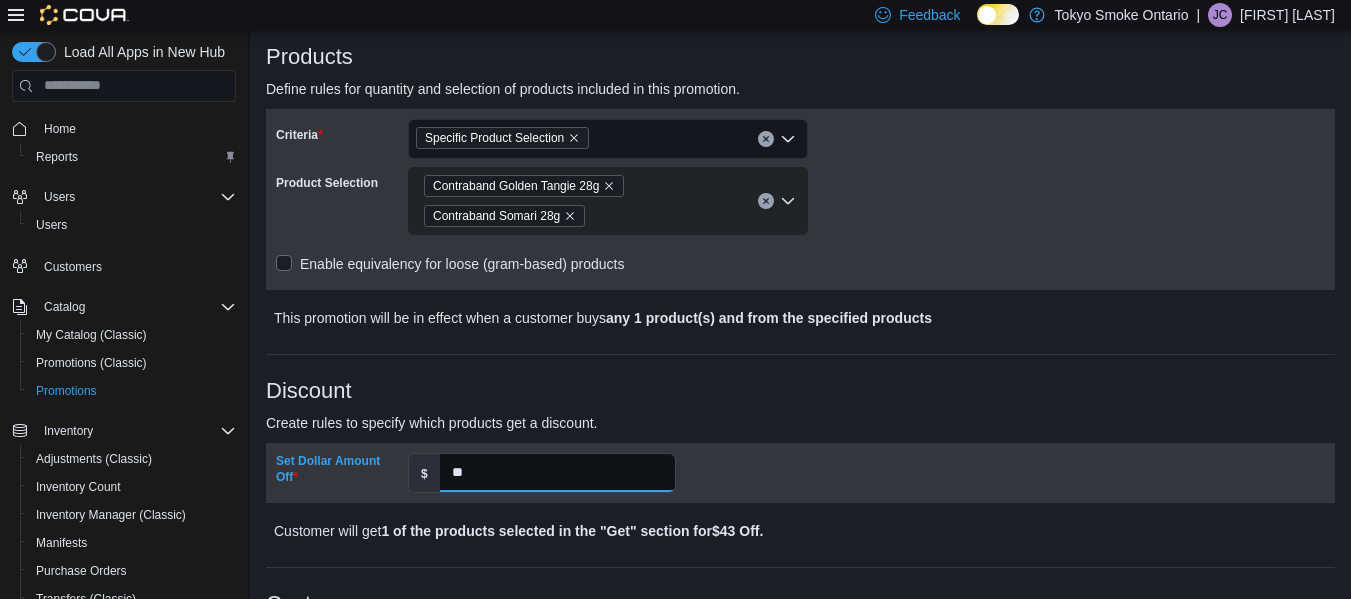 type on "**" 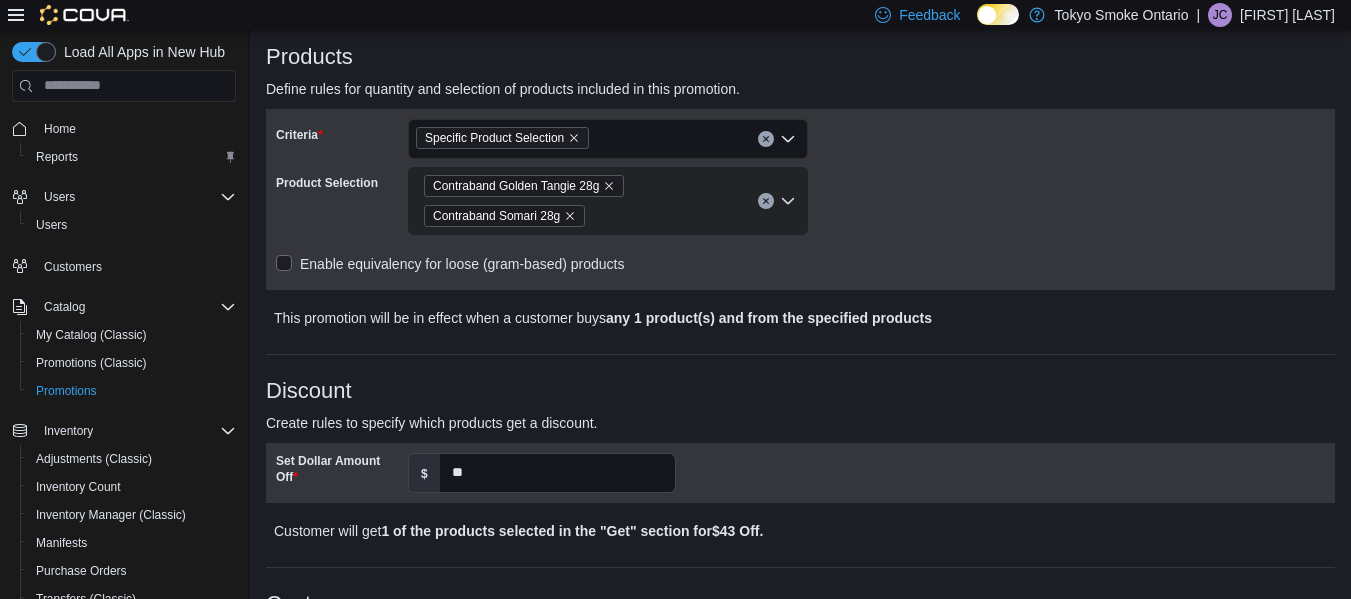 click on "Create rules to specify which products get a discount." at bounding box center (667, 423) 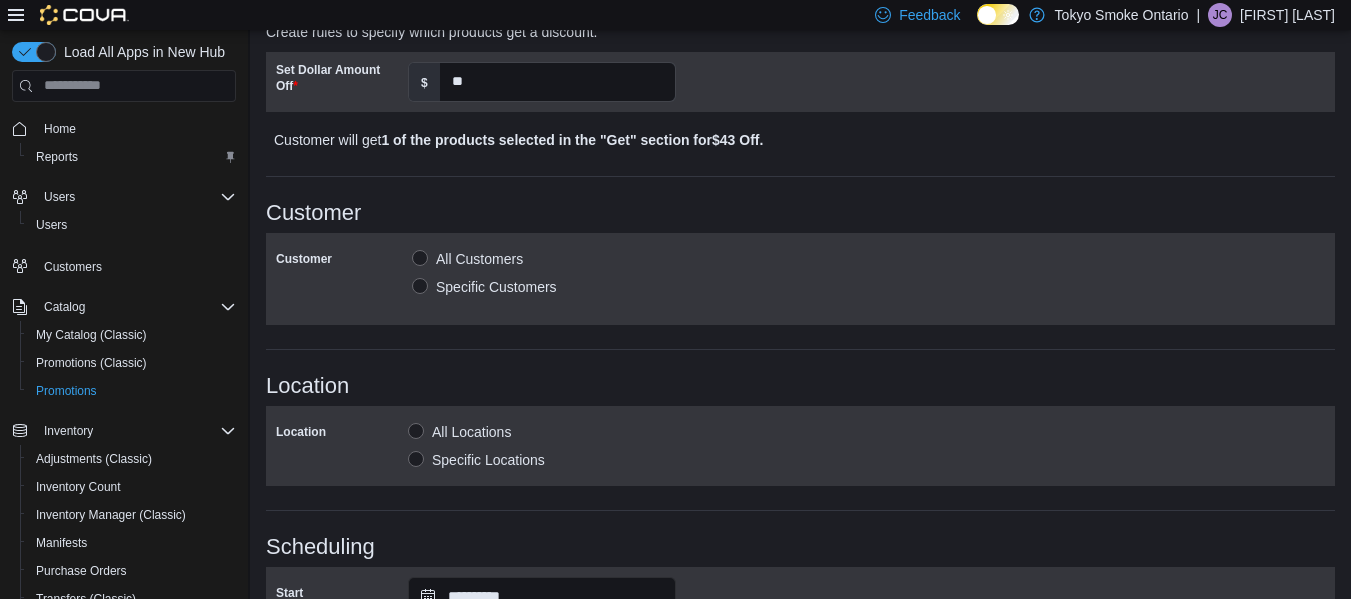 scroll, scrollTop: 919, scrollLeft: 0, axis: vertical 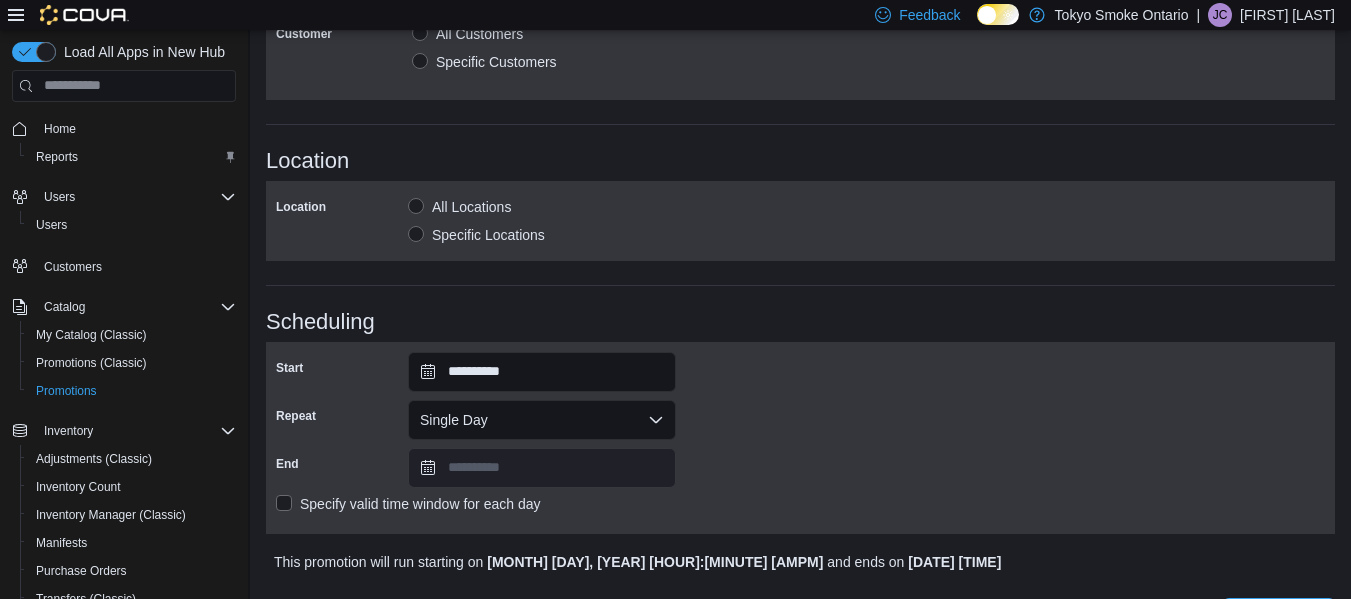 click at bounding box center (542, 249) 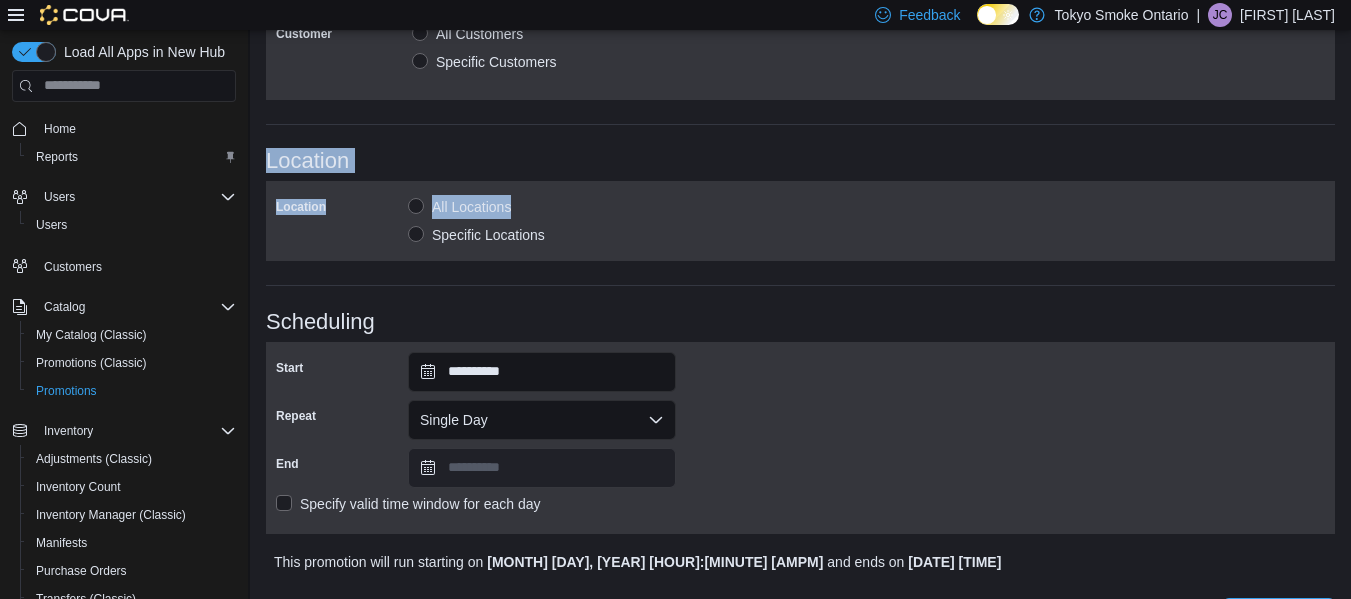 drag, startPoint x: 445, startPoint y: 247, endPoint x: 445, endPoint y: 230, distance: 17 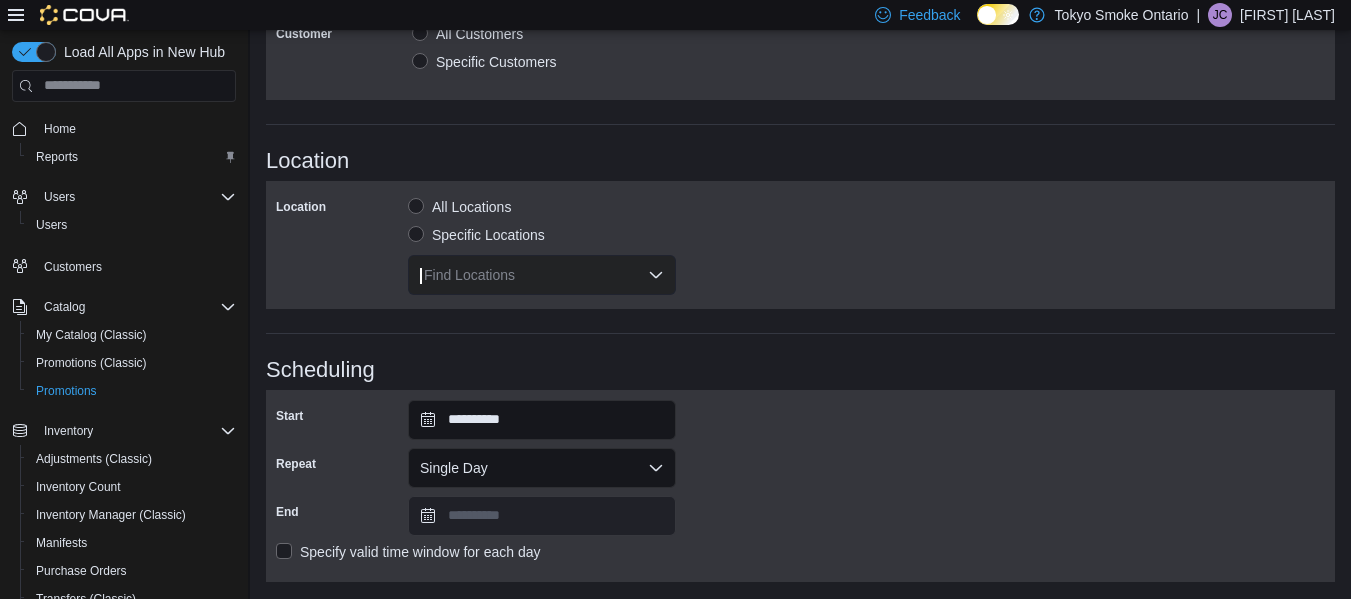 click on "Find Locations" at bounding box center (542, 275) 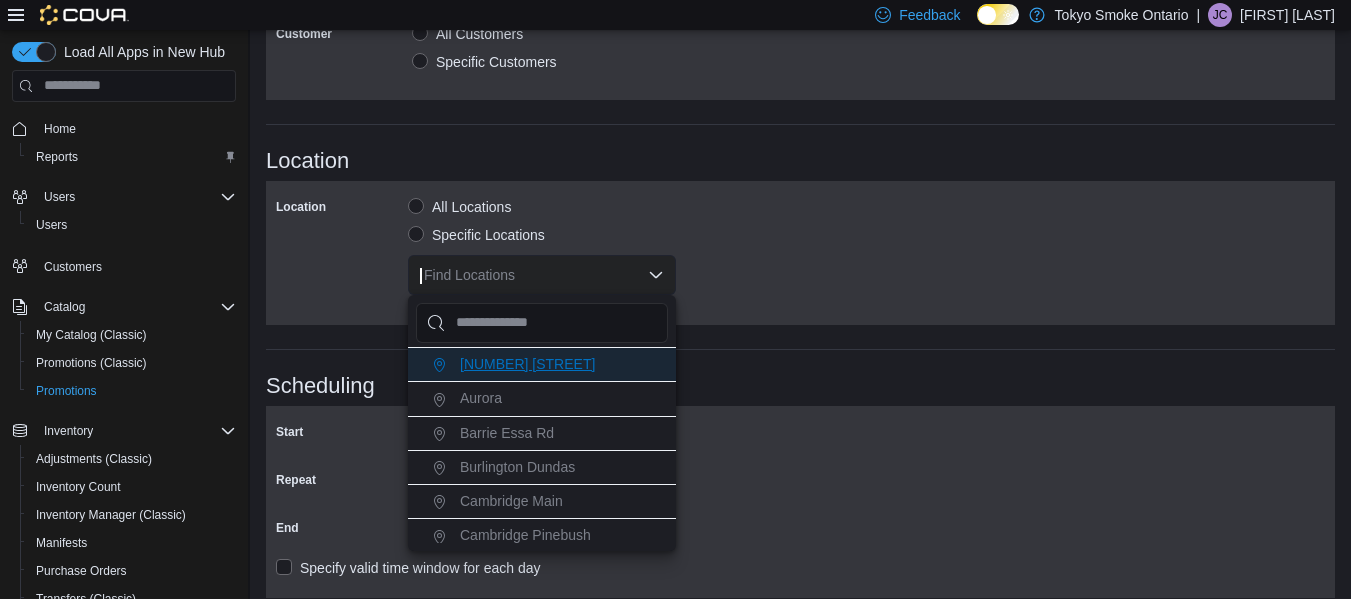 click on "[NUMBER] [STREET]" at bounding box center [527, 364] 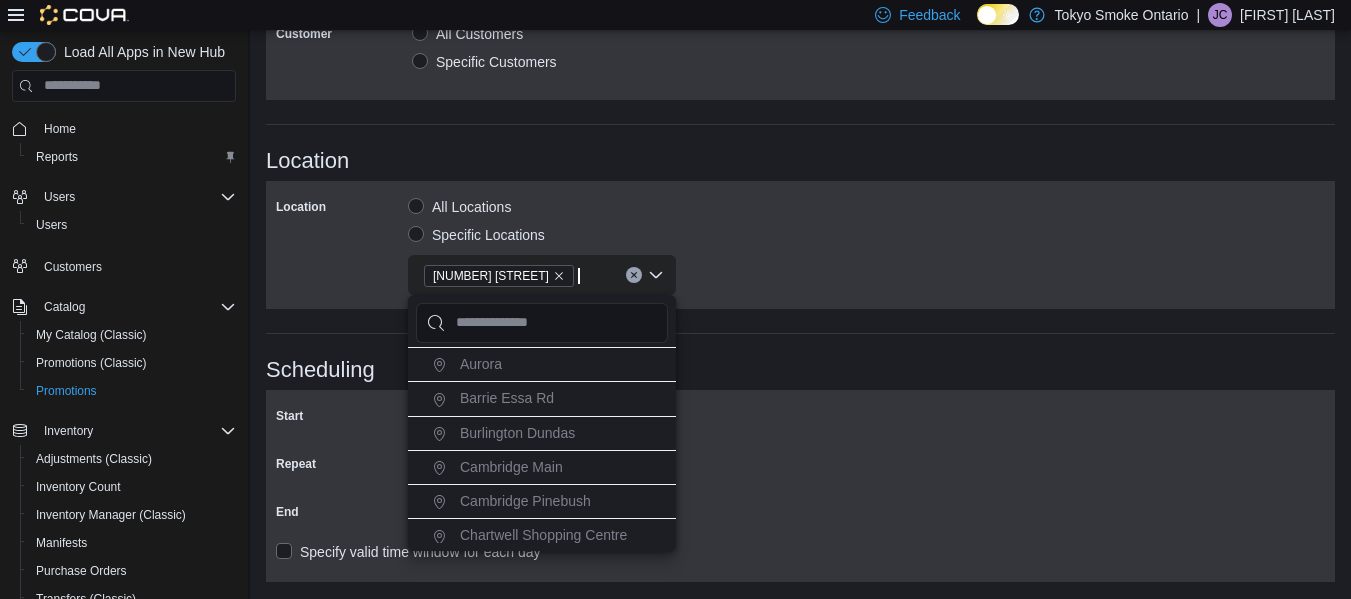 click on "**********" at bounding box center (800, -35) 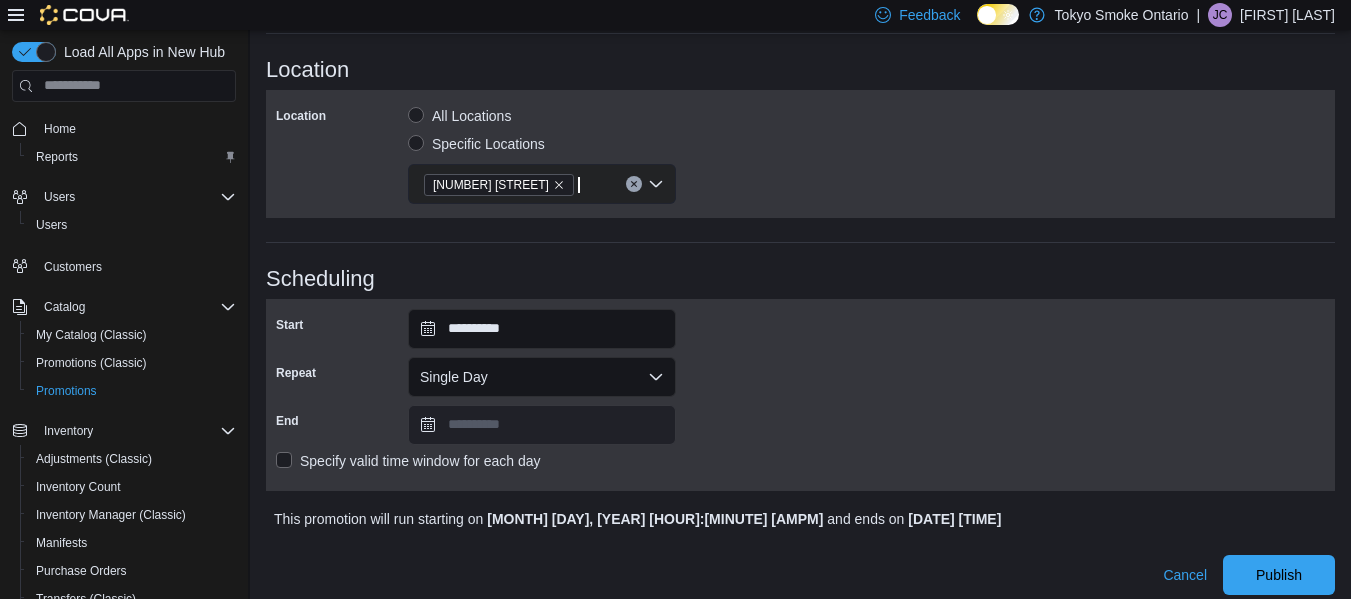 scroll, scrollTop: 1022, scrollLeft: 0, axis: vertical 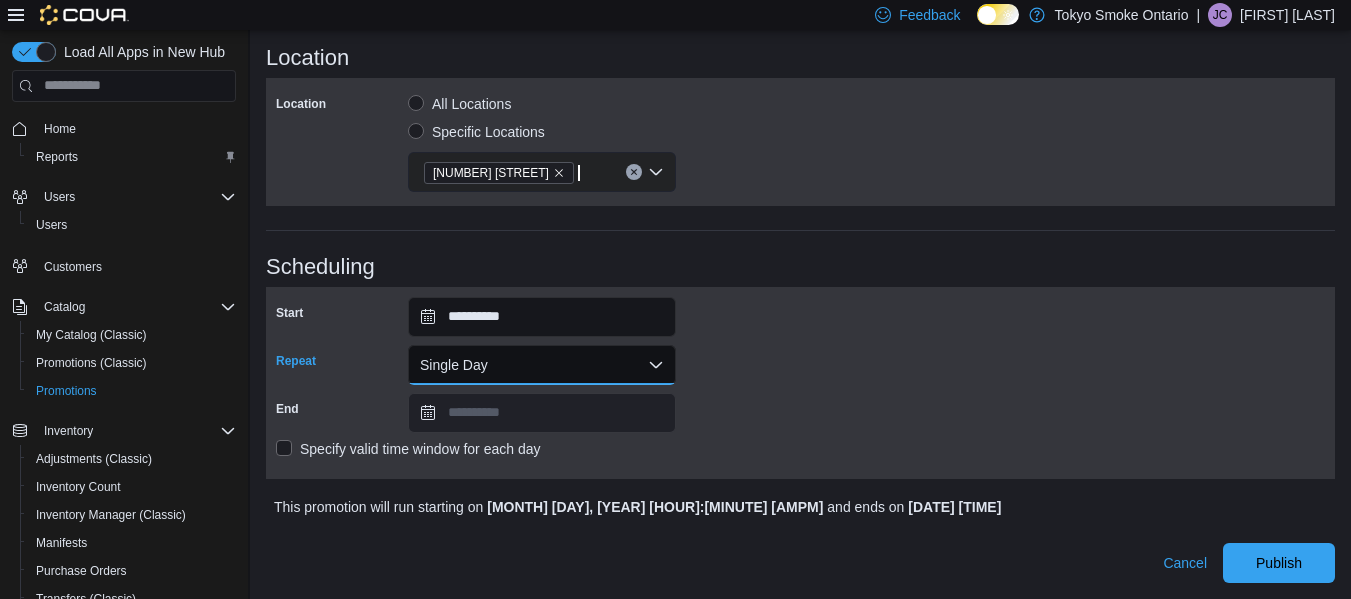 click on "Single Day" at bounding box center (542, 365) 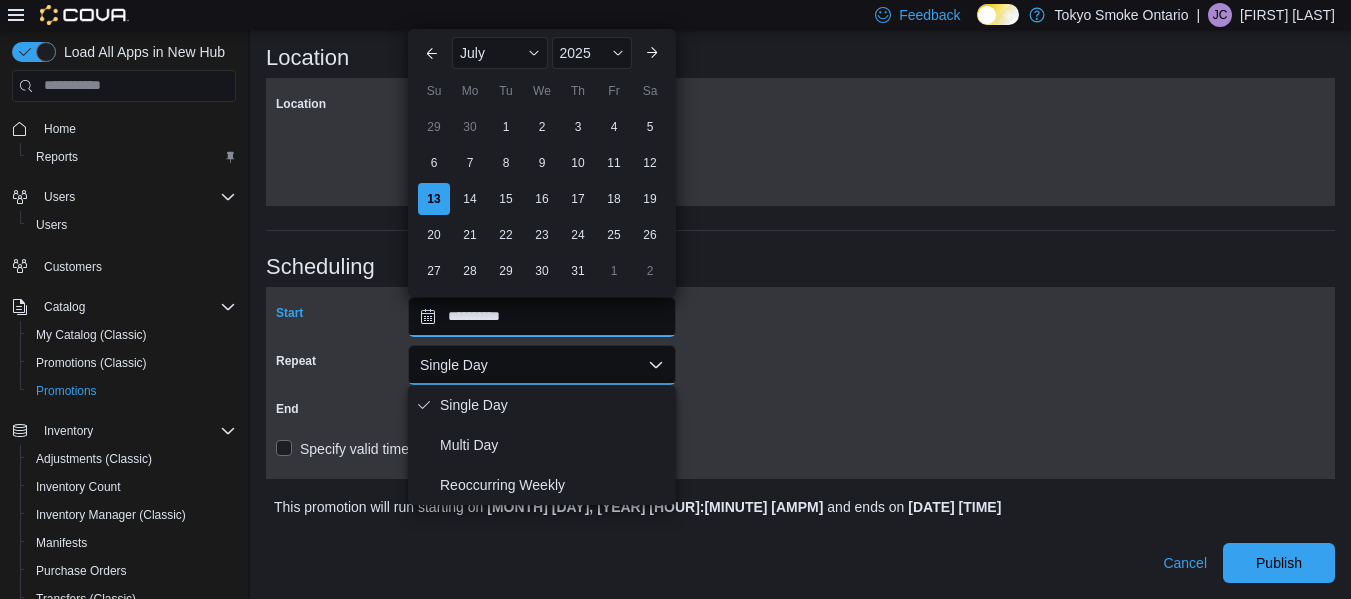 click on "**********" at bounding box center (542, 317) 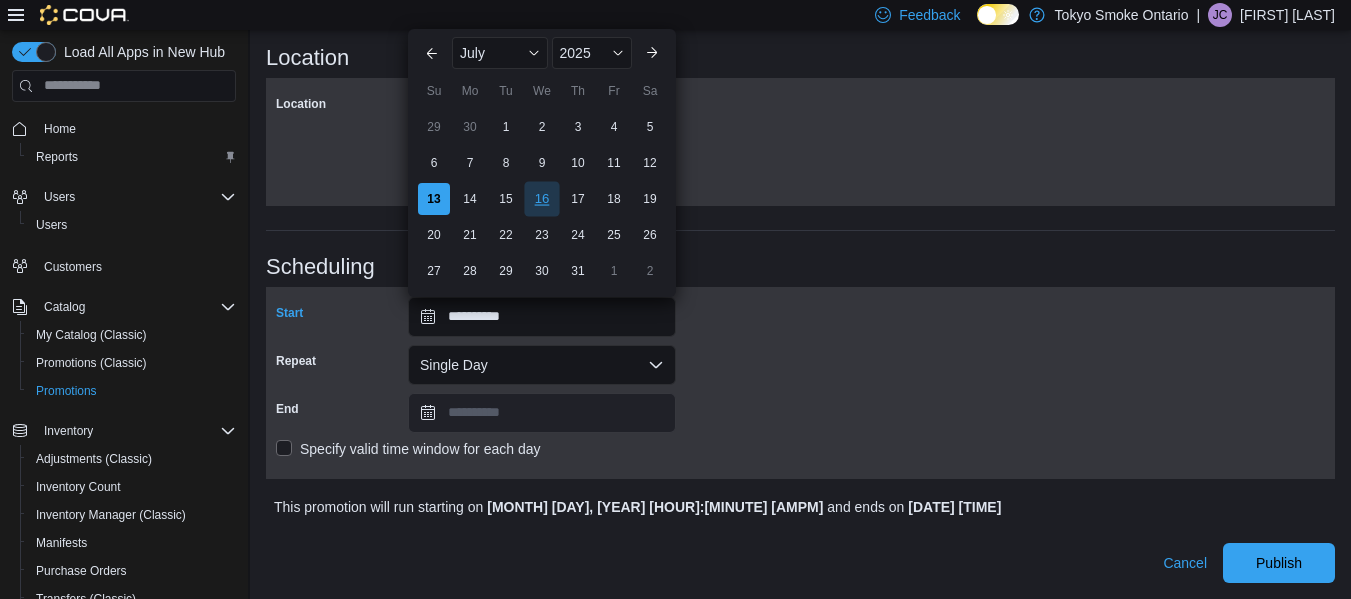 click on "16" at bounding box center [541, 198] 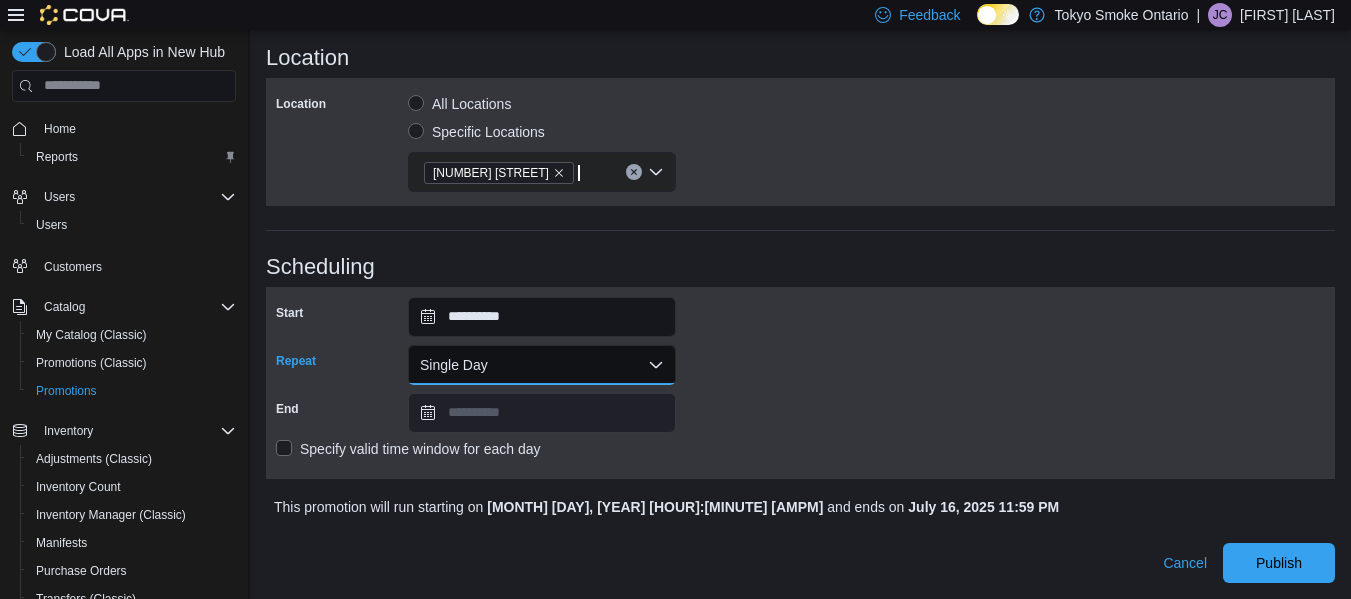 click on "Single Day" at bounding box center (542, 365) 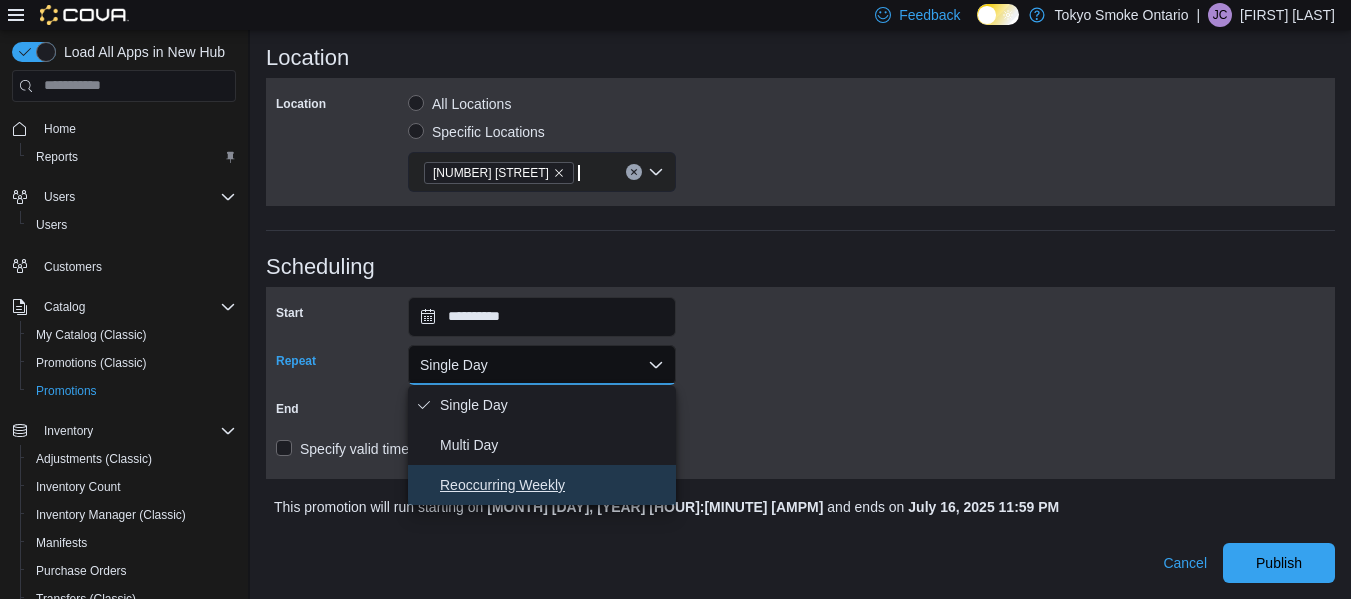 click on "Reoccurring Weekly" at bounding box center (554, 485) 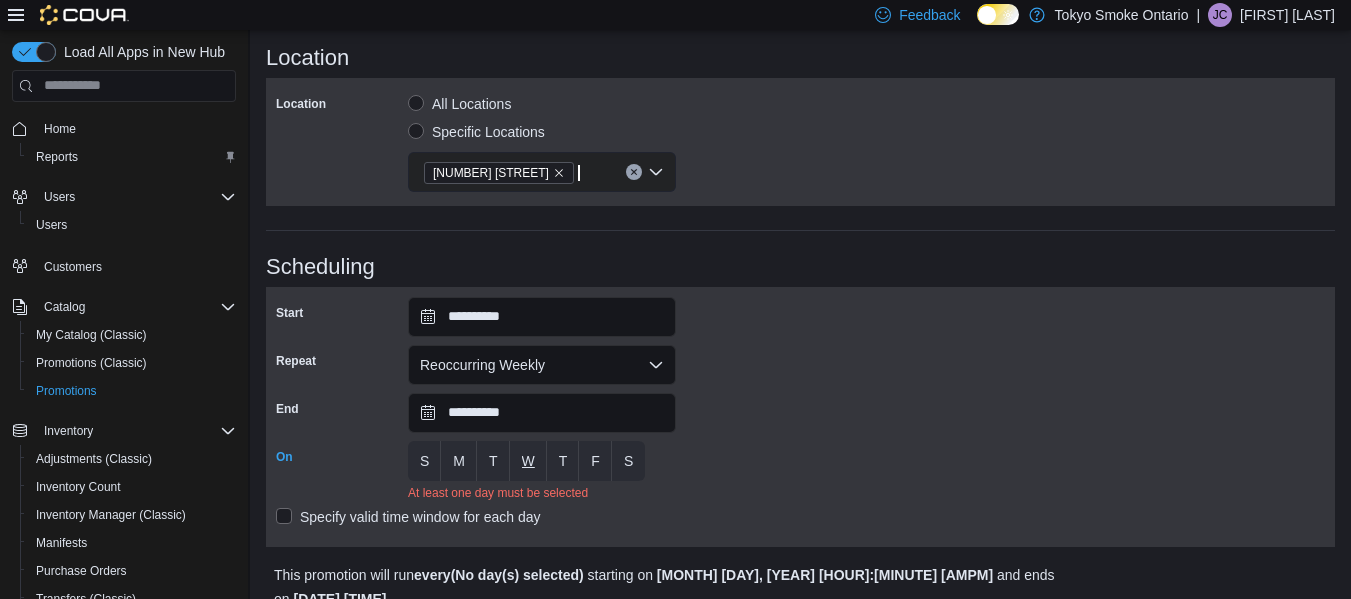 click on "W" at bounding box center [528, 461] 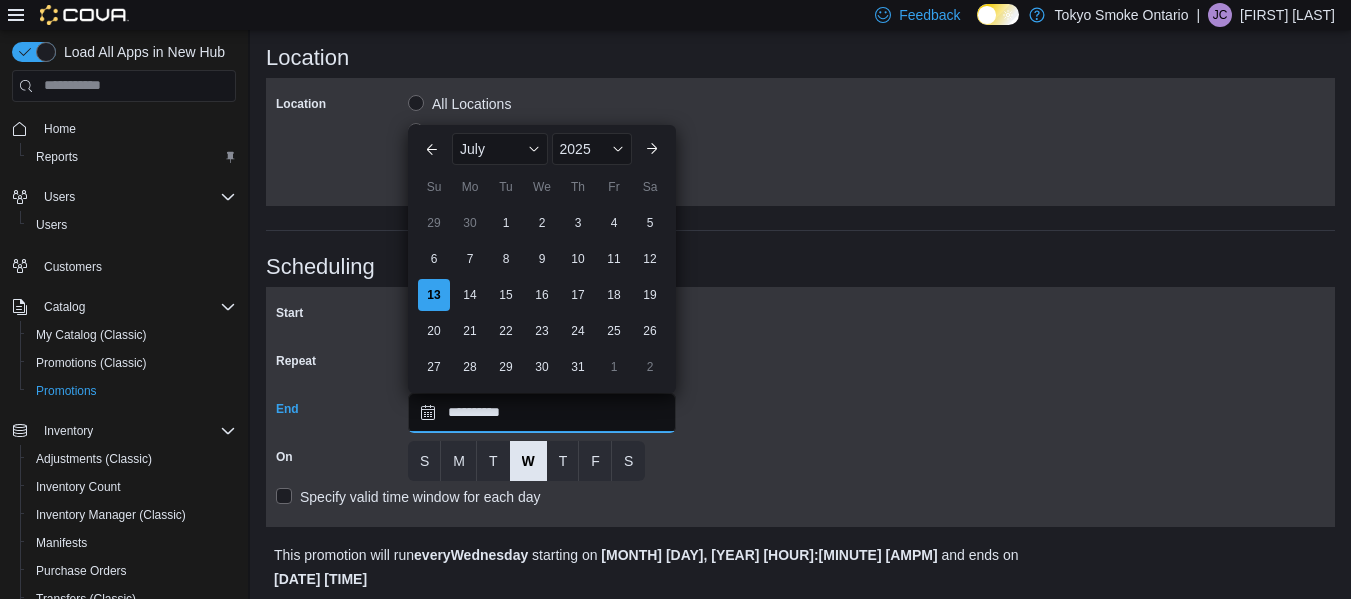 click on "**********" at bounding box center (542, 413) 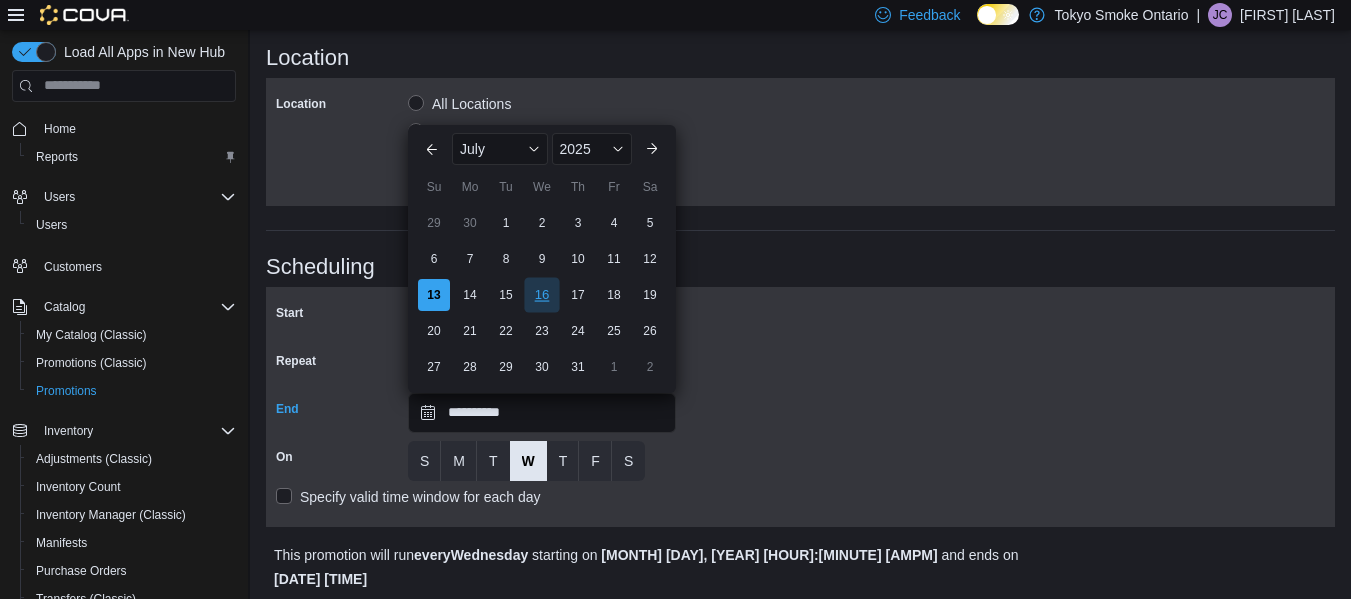 click on "16" at bounding box center (541, 294) 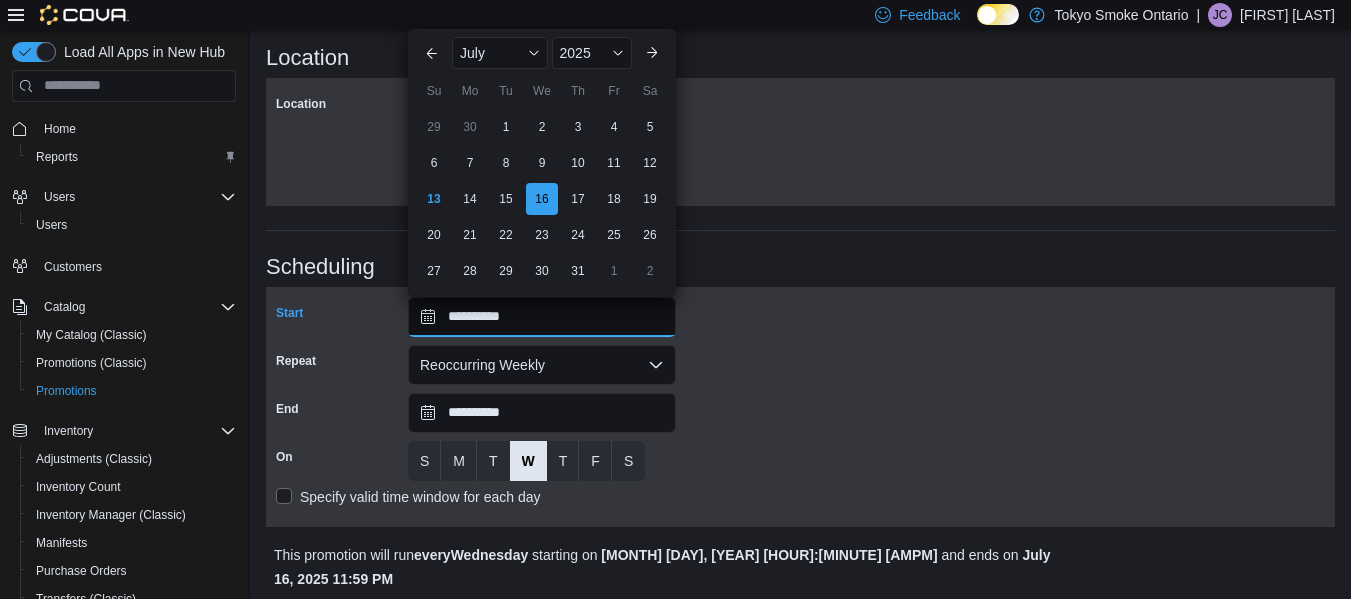click on "**********" at bounding box center [542, 317] 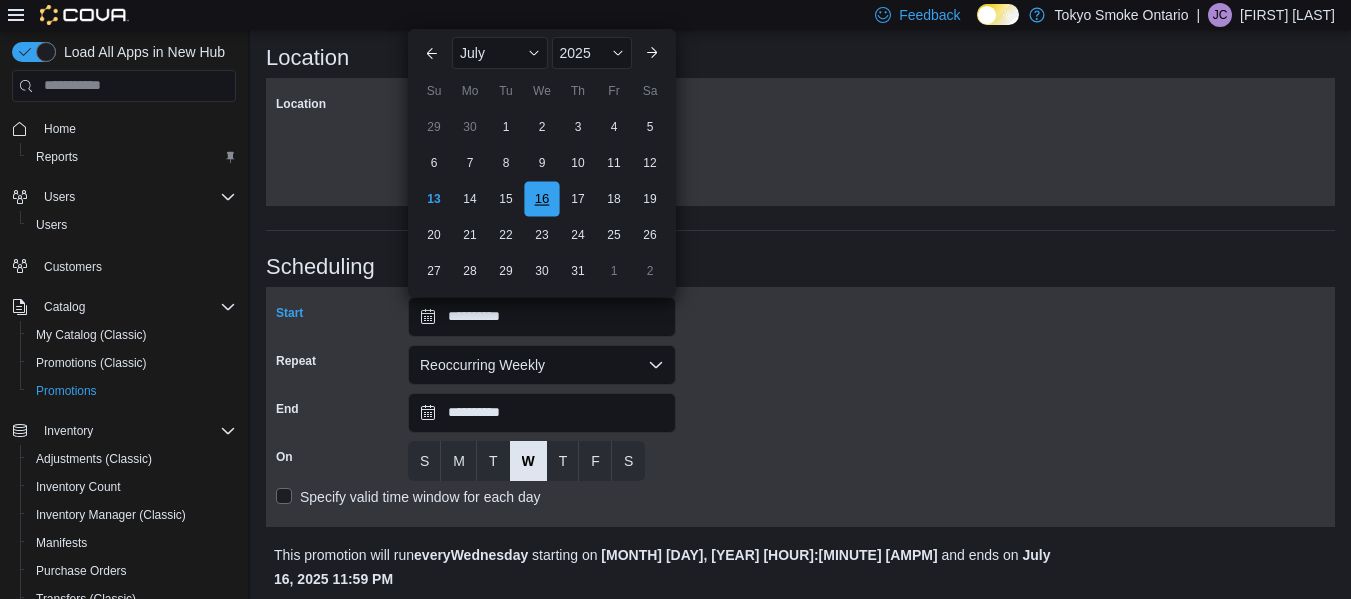 click on "16" at bounding box center [541, 198] 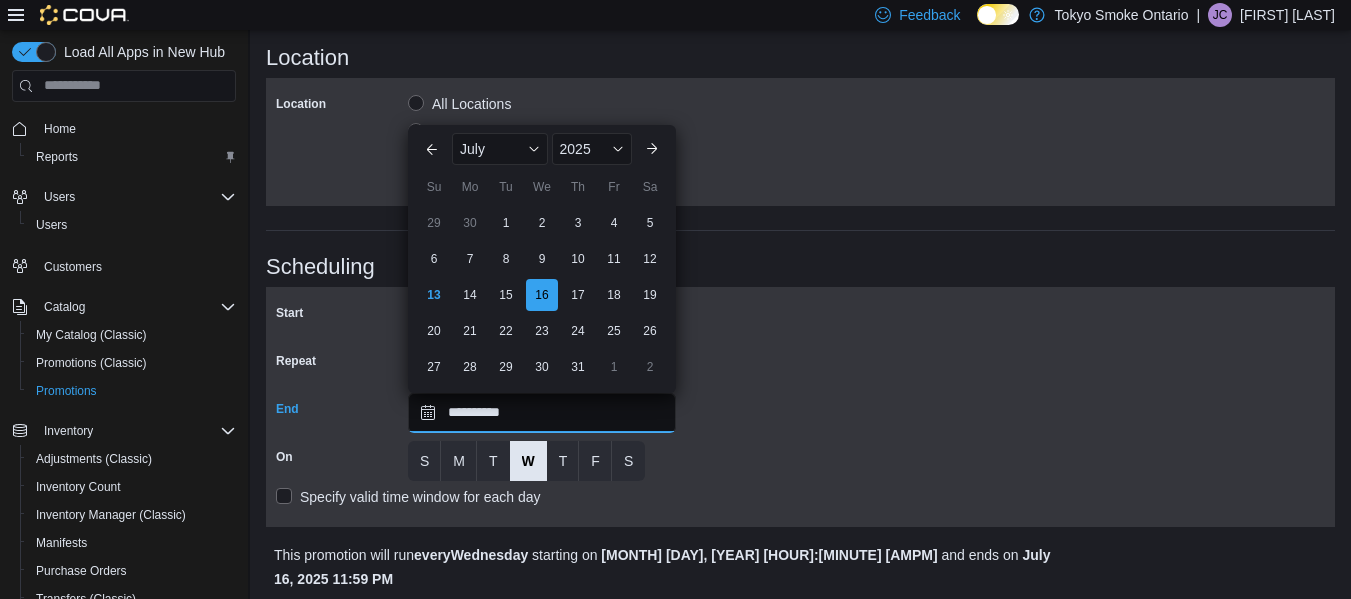 click on "**********" at bounding box center [542, 413] 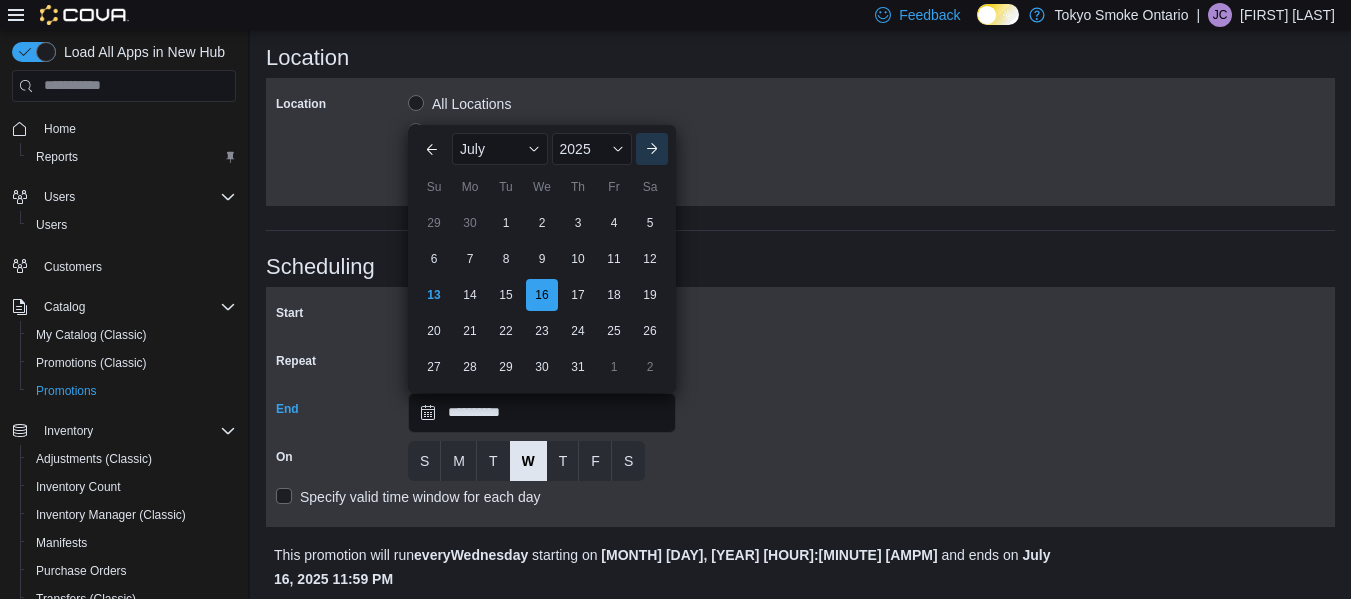 click on "Next month" at bounding box center [652, 149] 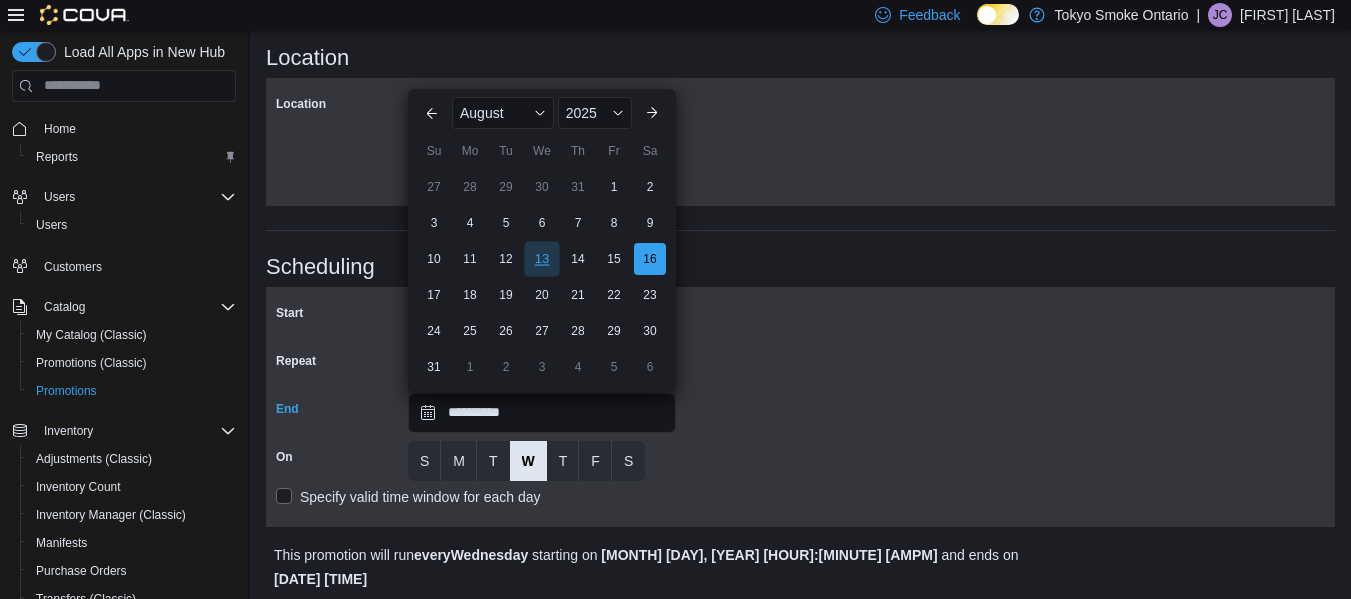 click on "13" at bounding box center [541, 258] 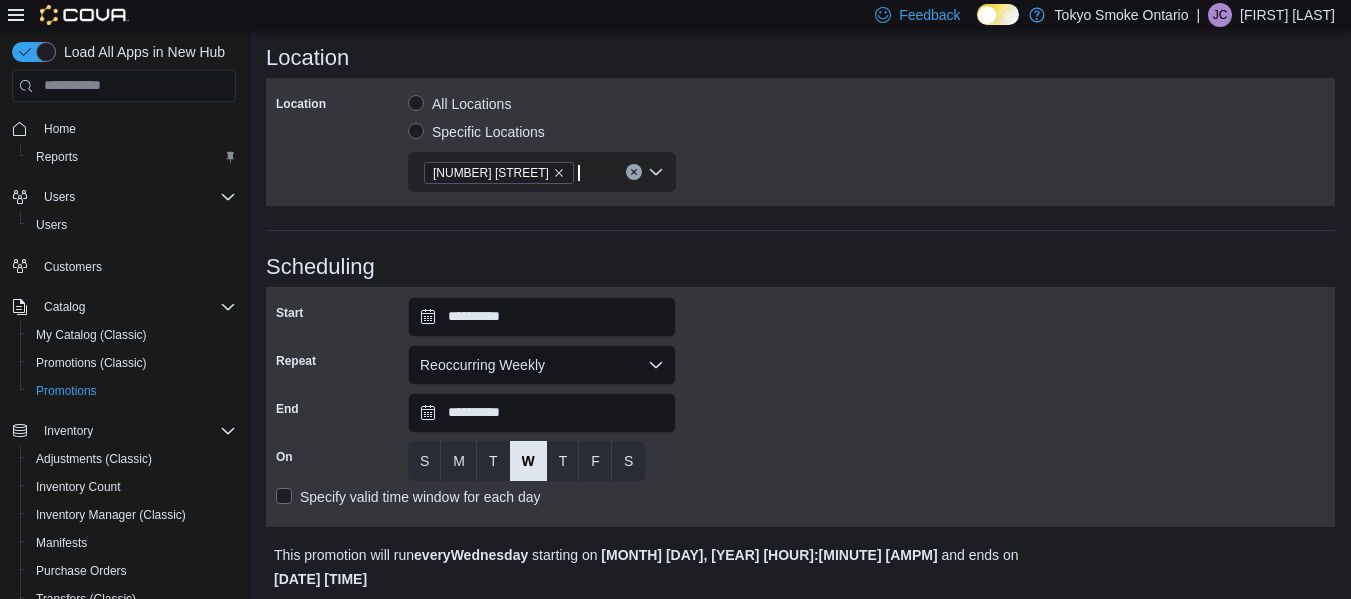 click on "**********" at bounding box center (800, 407) 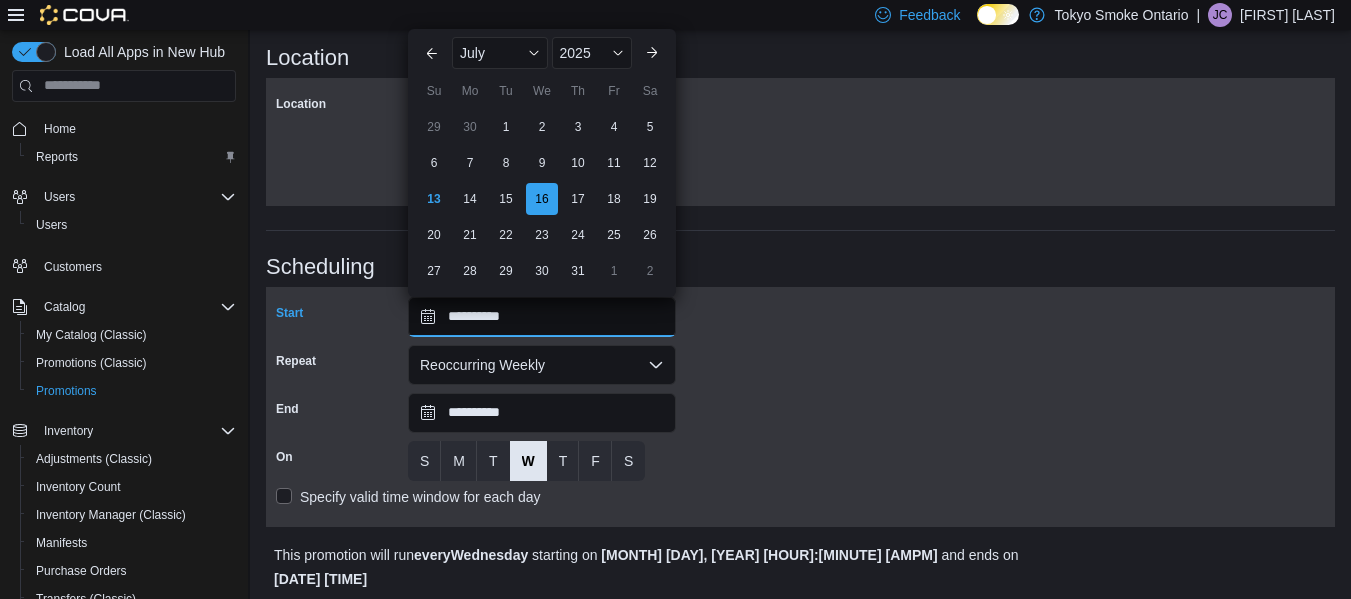 click on "**********" at bounding box center [542, 317] 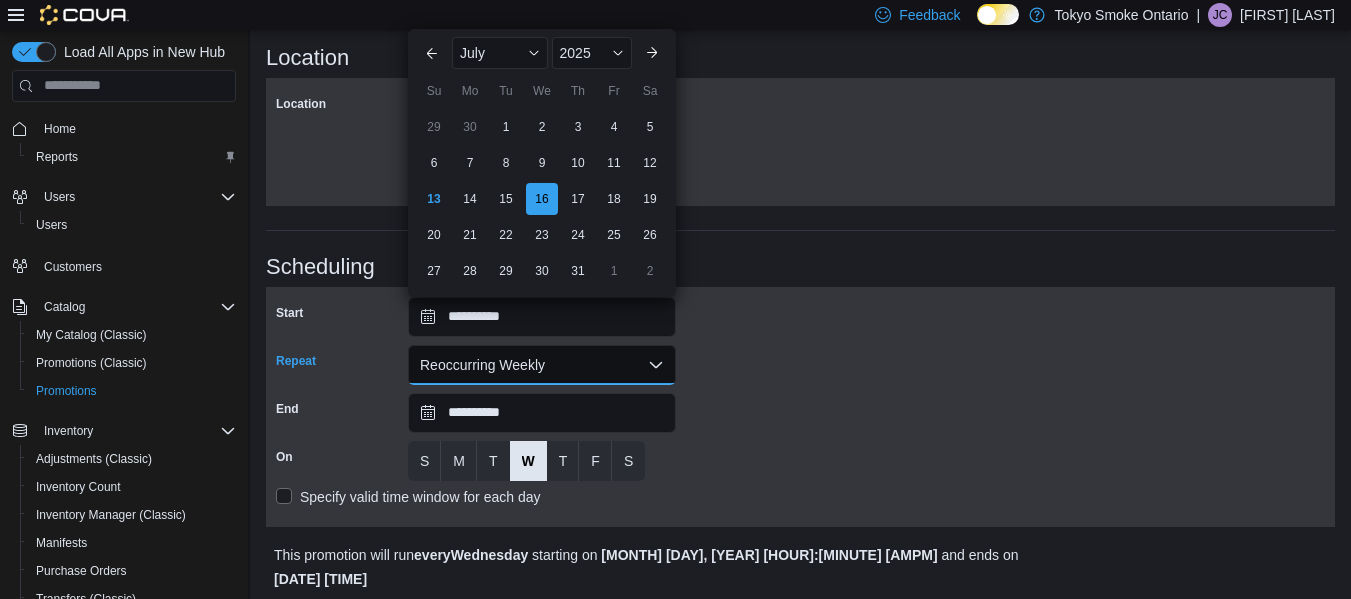 click on "Reoccurring Weekly" at bounding box center (542, 365) 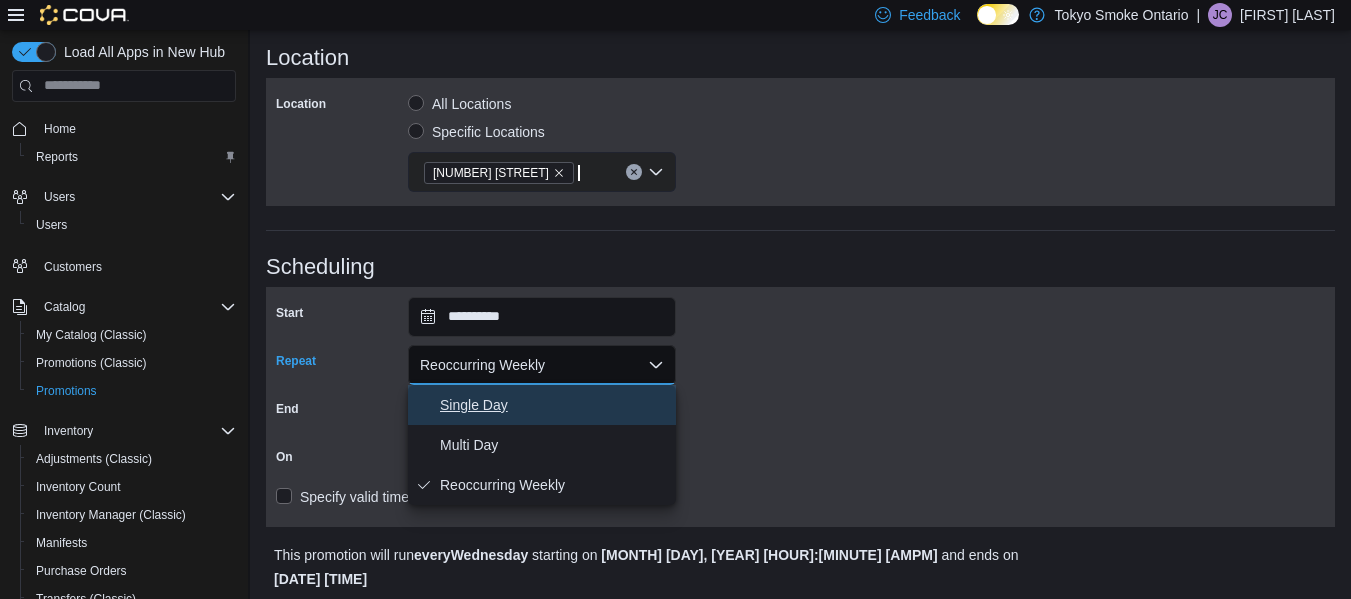 click on "Single Day" at bounding box center [554, 405] 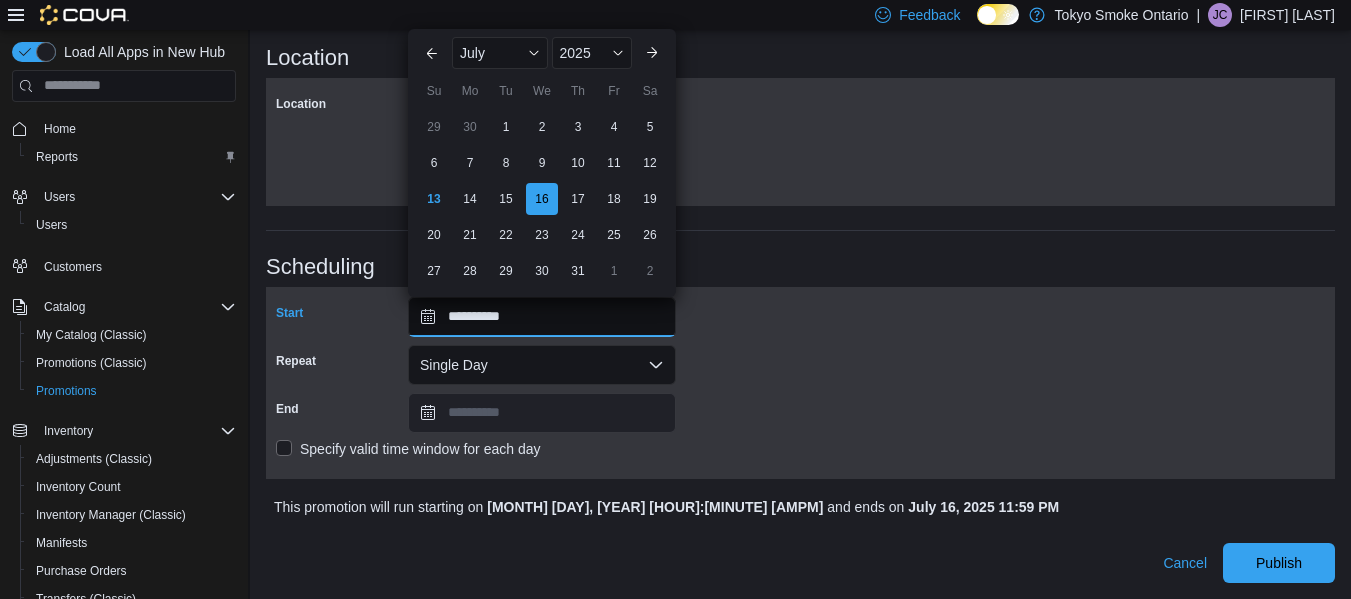 click on "**********" at bounding box center (542, 317) 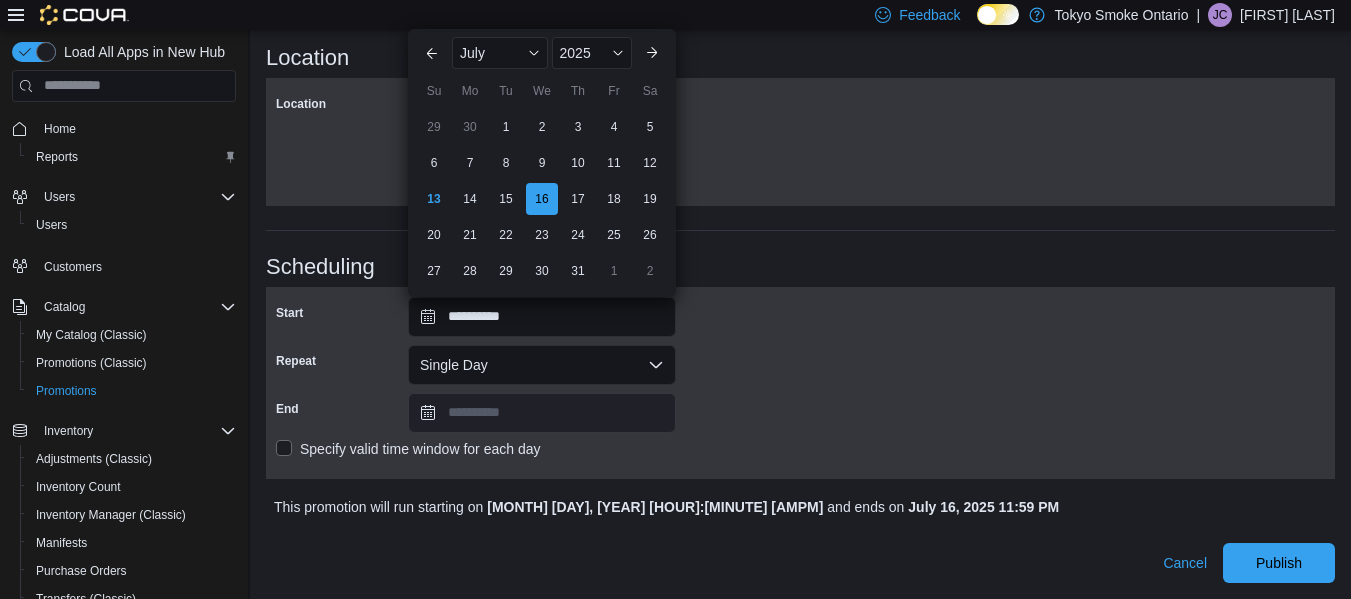 click on "**********" at bounding box center (800, -138) 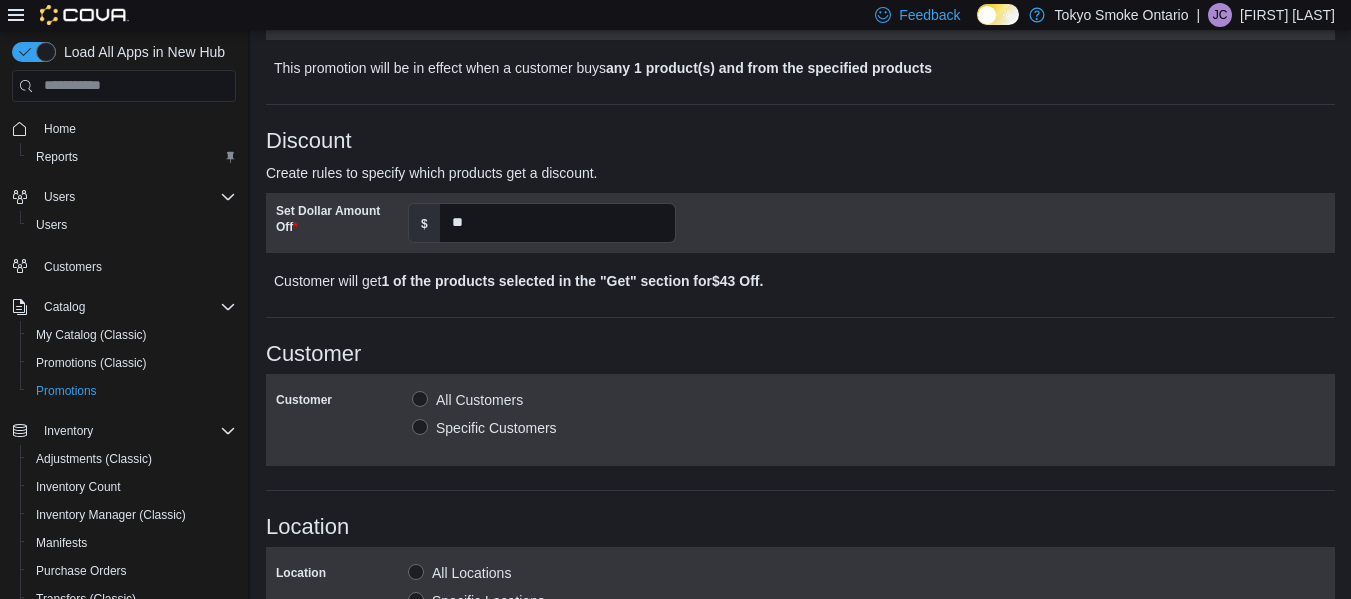 scroll, scrollTop: 1022, scrollLeft: 0, axis: vertical 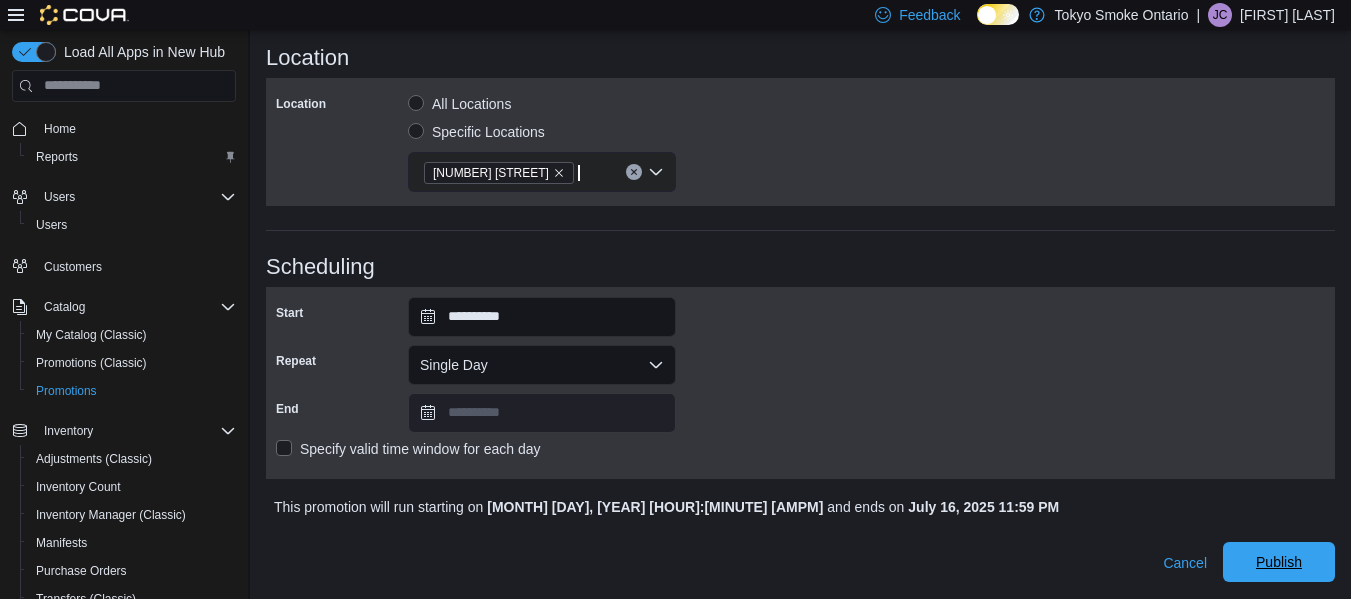 click on "Publish" at bounding box center [1279, 562] 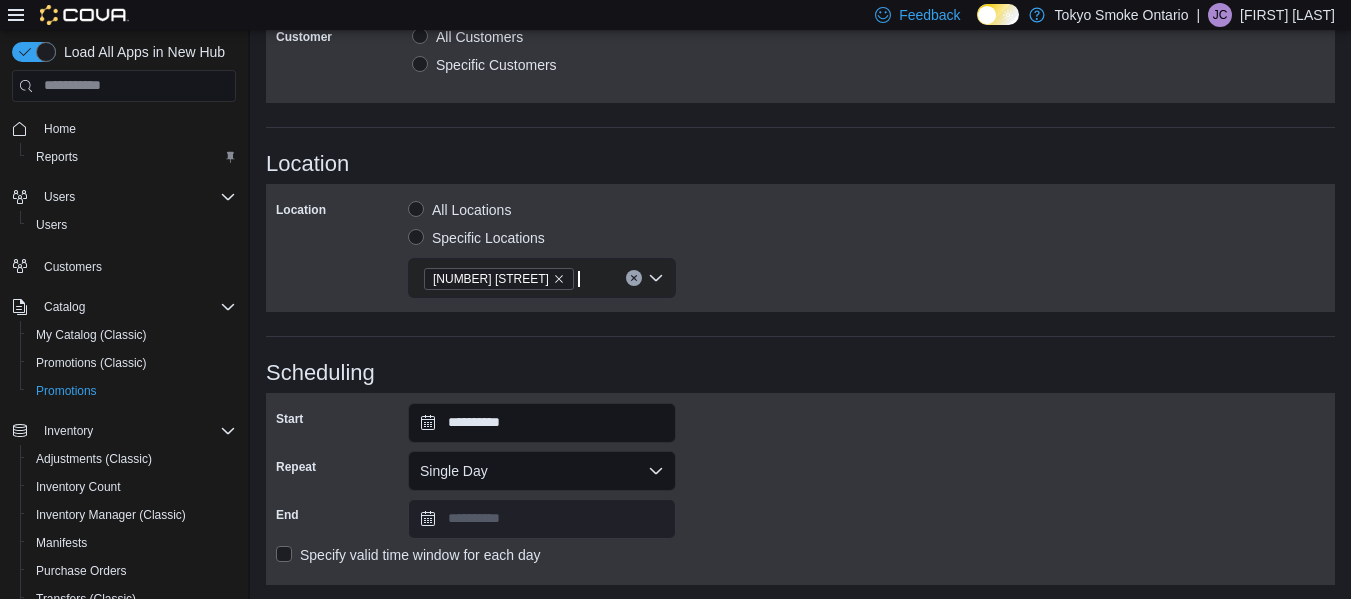 scroll, scrollTop: 899, scrollLeft: 0, axis: vertical 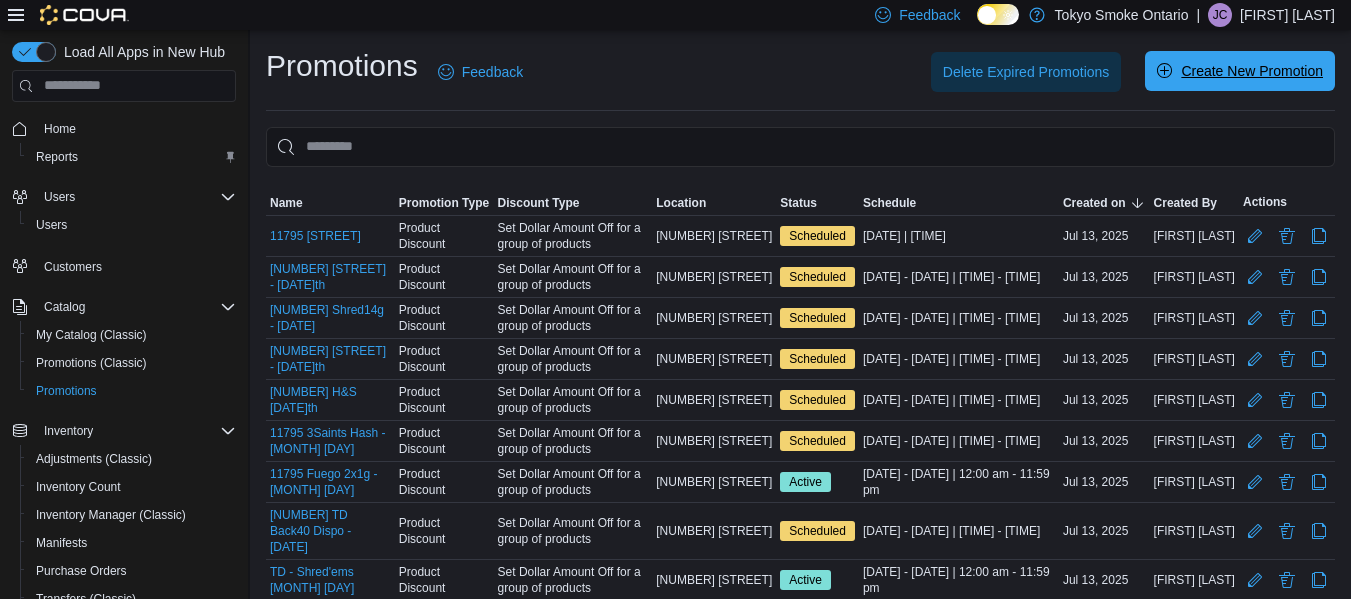 click on "Create New Promotion" at bounding box center (1252, 71) 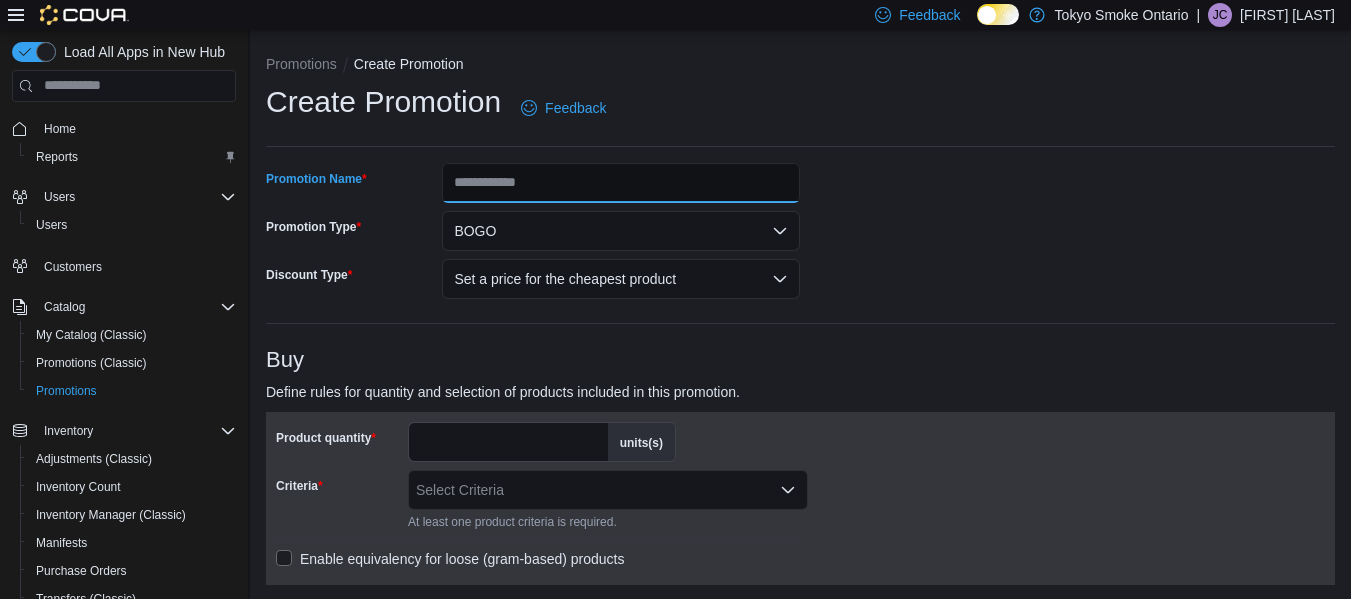 click on "Promotion Name" at bounding box center [621, 183] 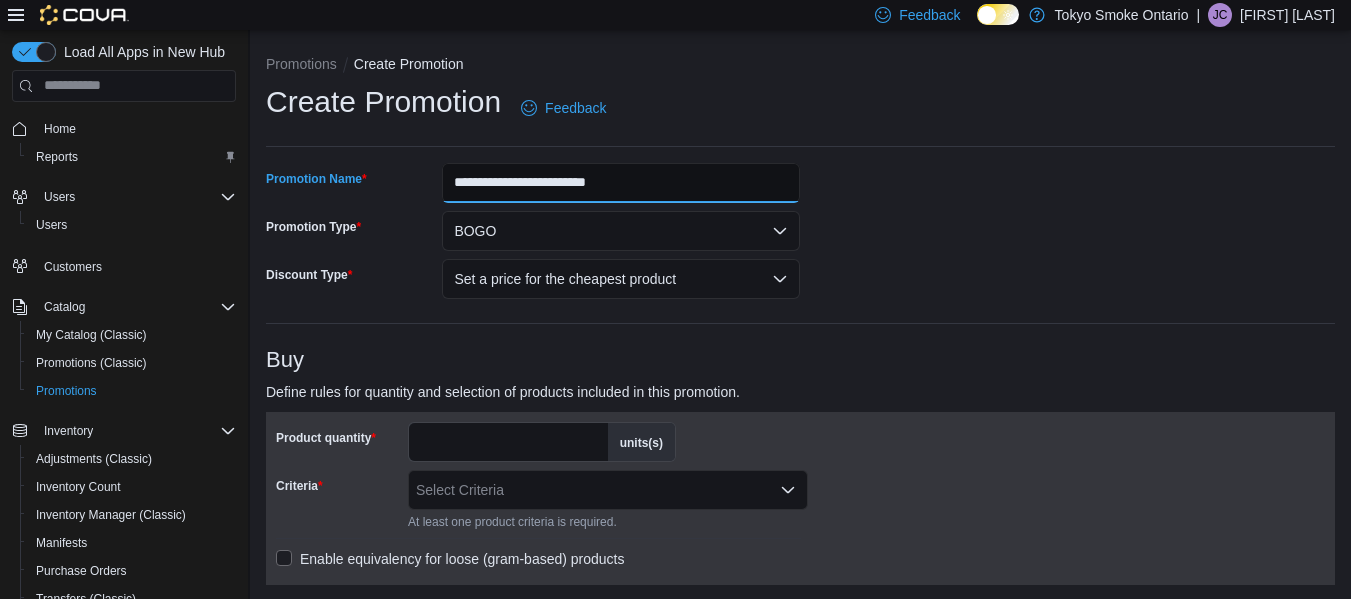 type on "**********" 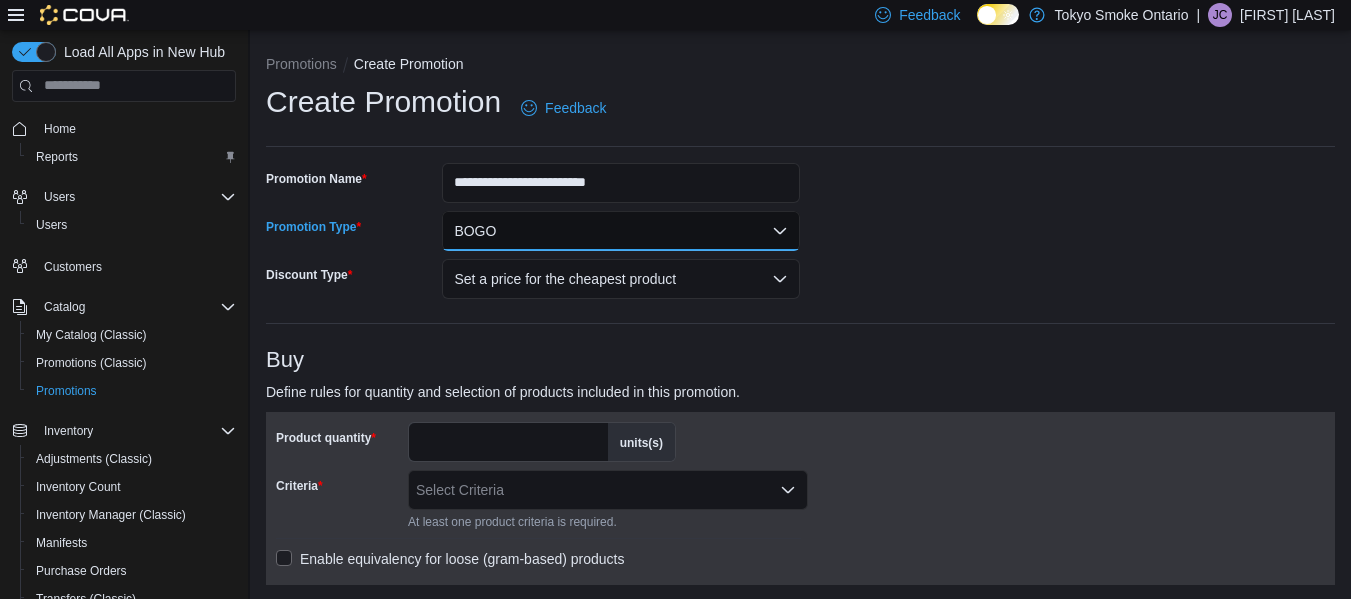 click on "BOGO" at bounding box center [621, 231] 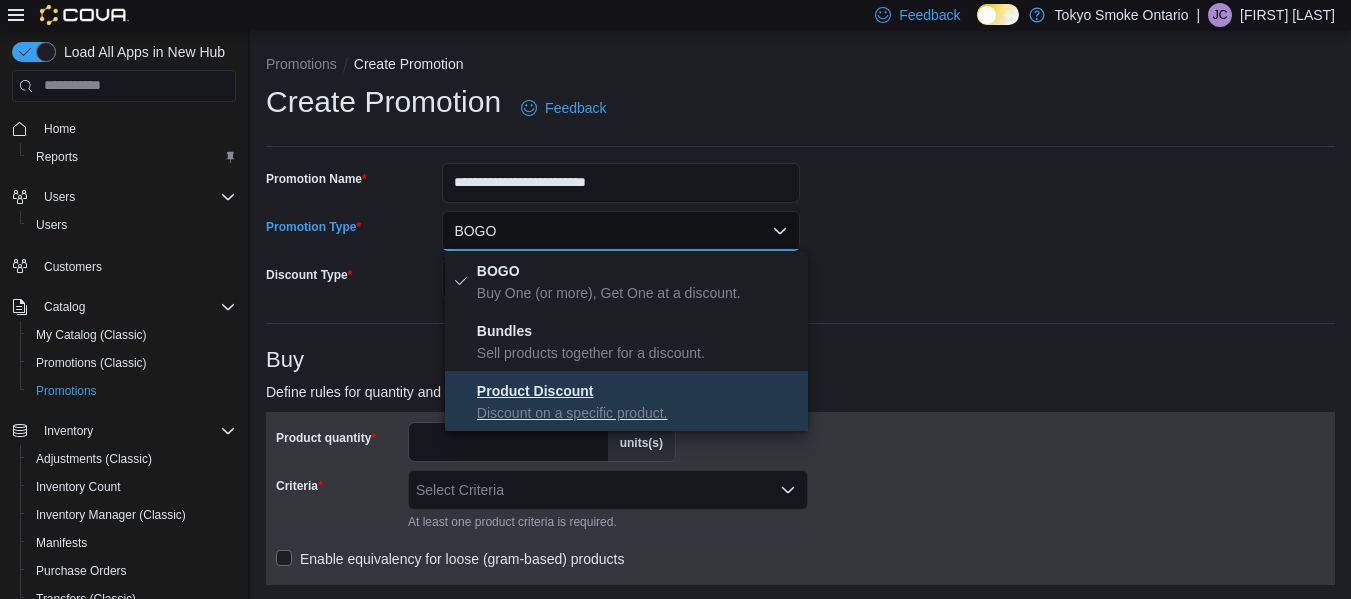 click on "Product Discount Discount on a specific product." at bounding box center (638, 401) 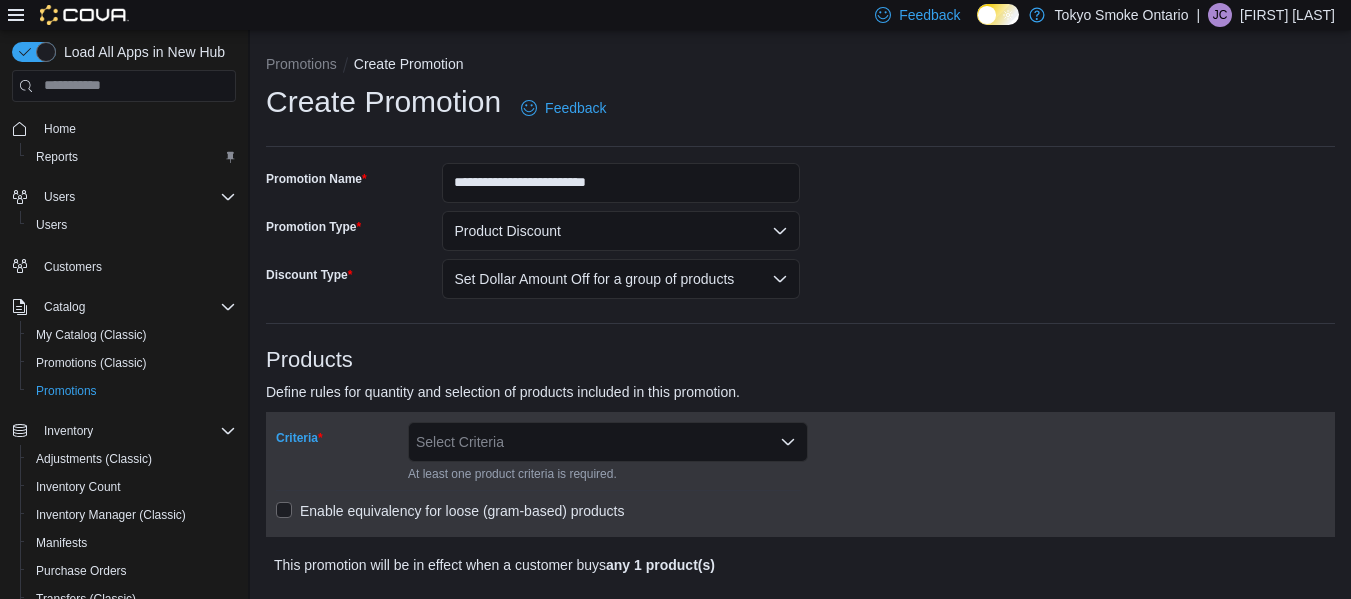 click on "Select Criteria" at bounding box center (608, 442) 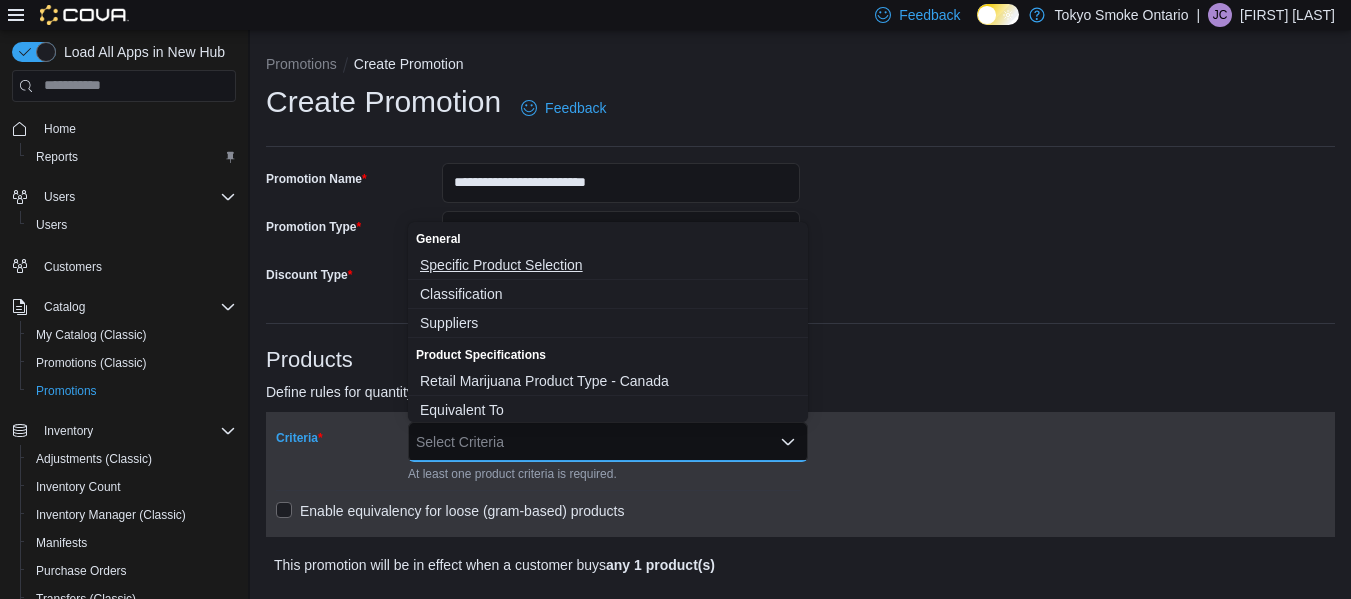 click on "Specific Product Selection" at bounding box center (608, 265) 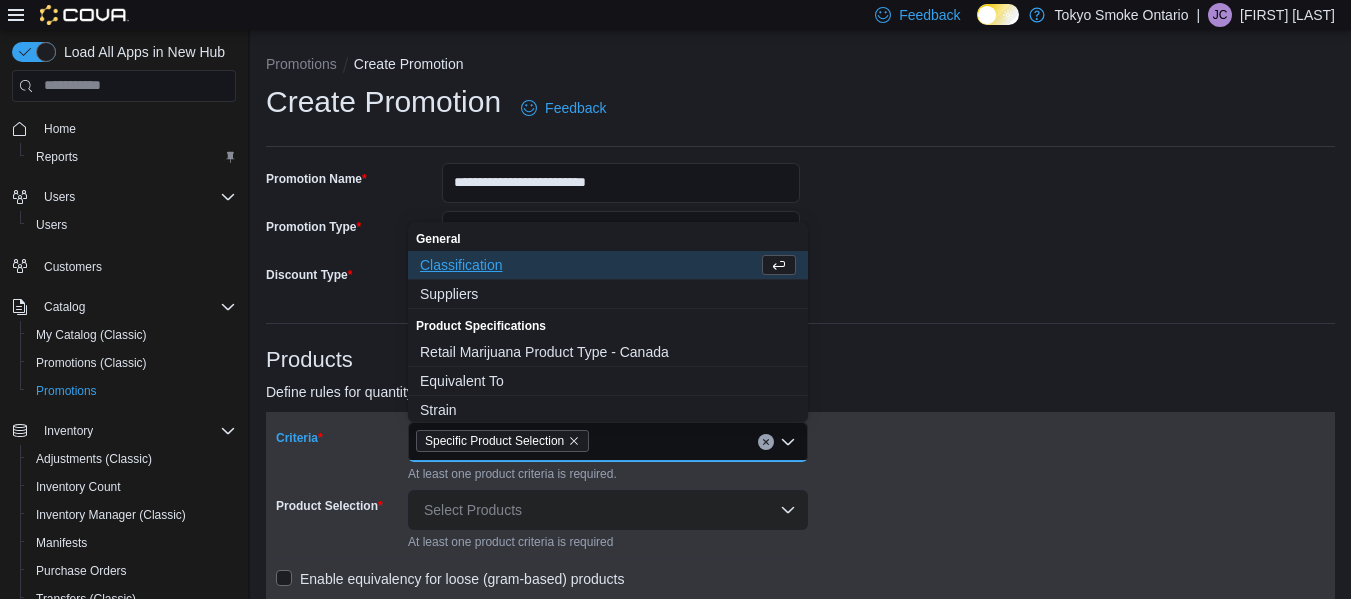 click on "Select Products" at bounding box center [608, 510] 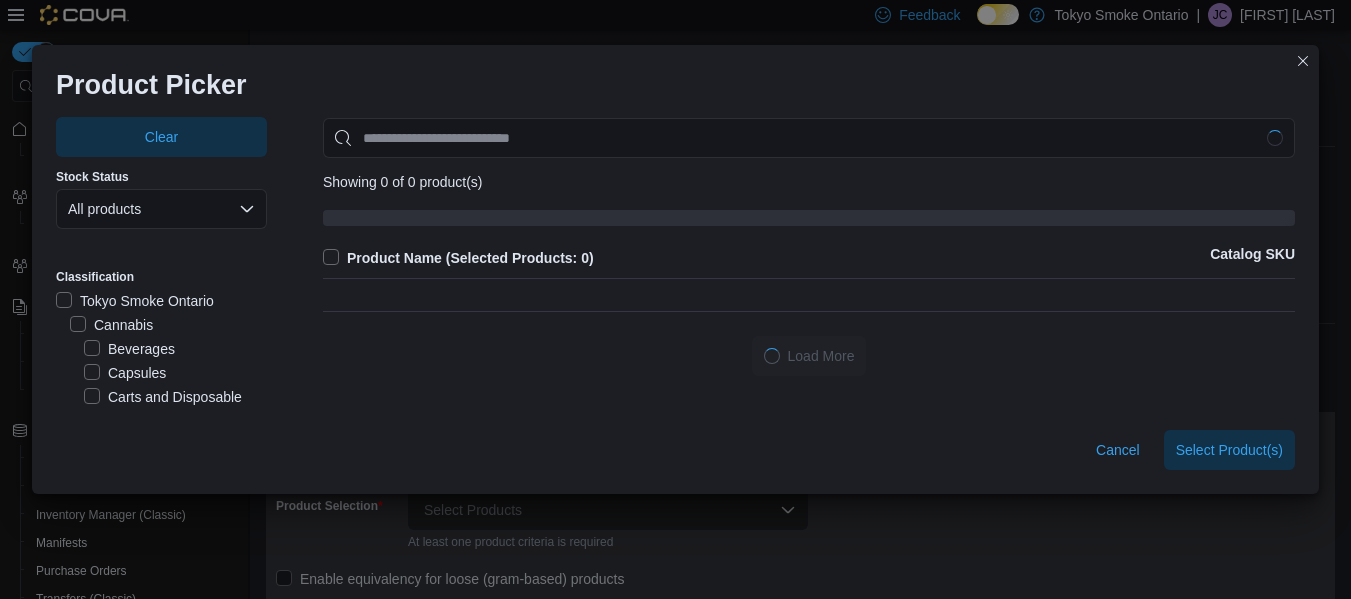 click on "Carts and Disposable Vapes" at bounding box center (175, 409) 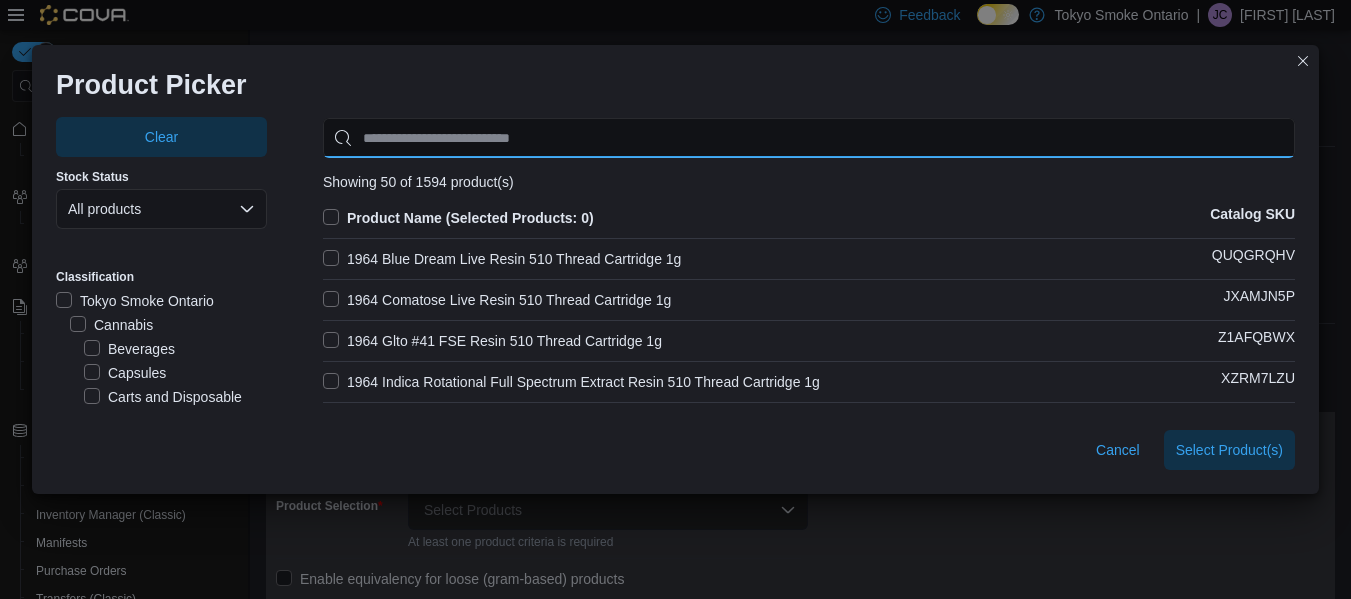 click at bounding box center (809, 138) 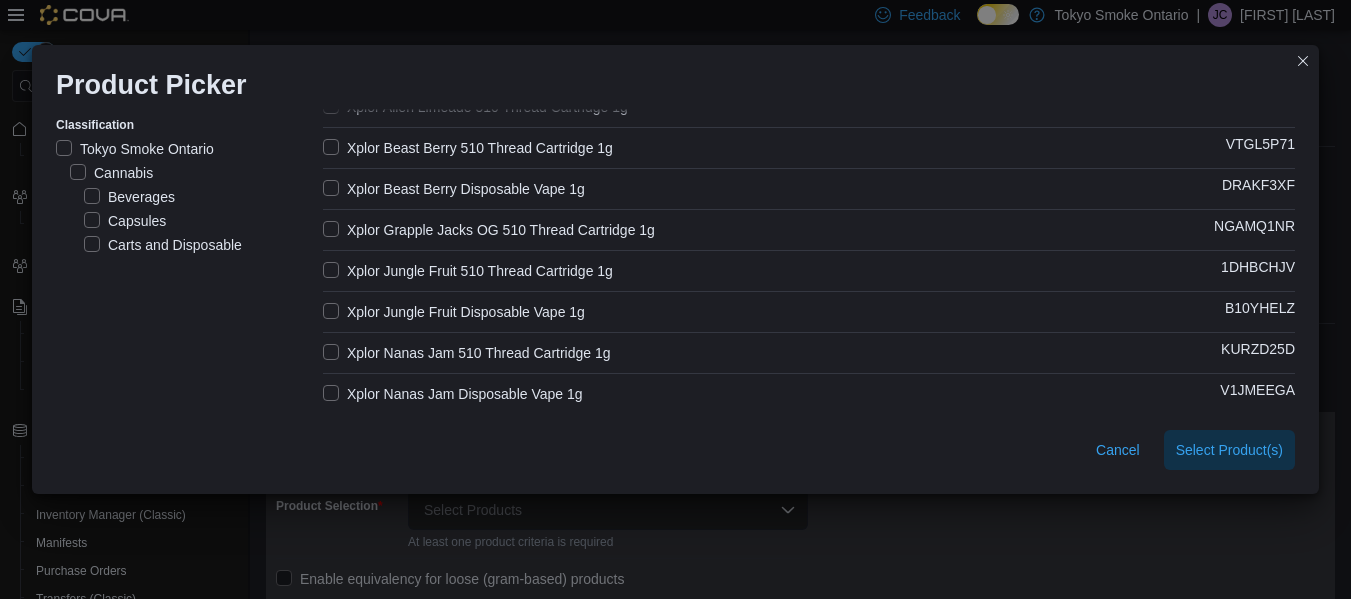 scroll, scrollTop: 153, scrollLeft: 0, axis: vertical 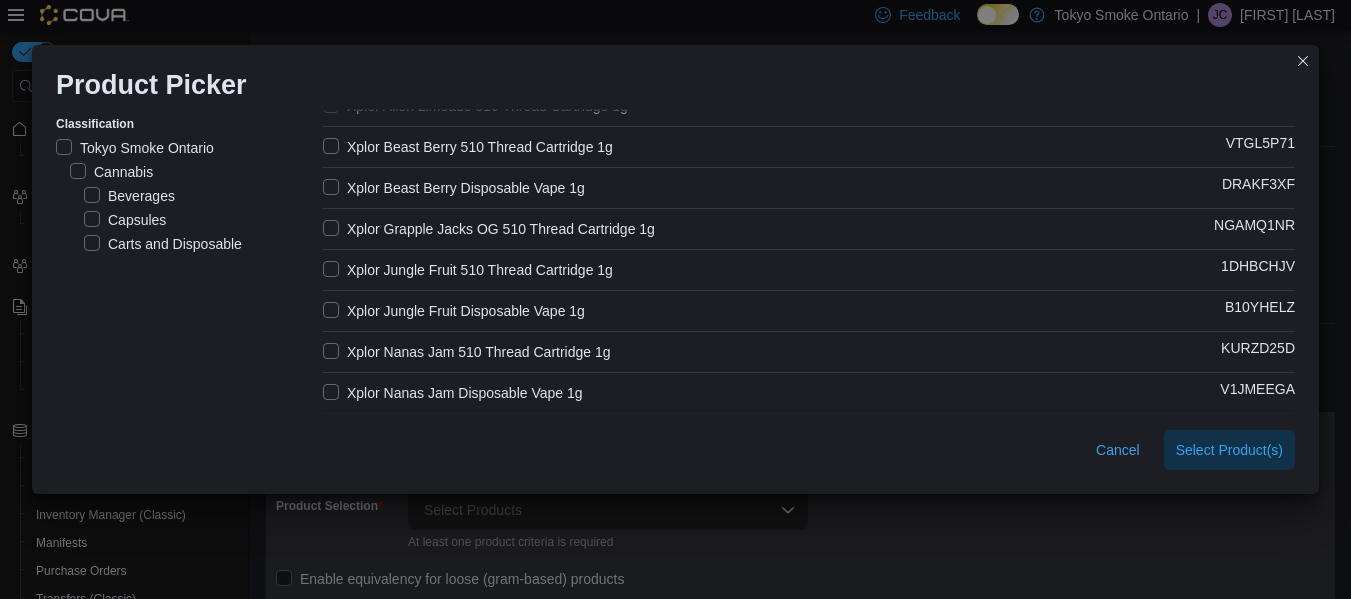 type on "*****" 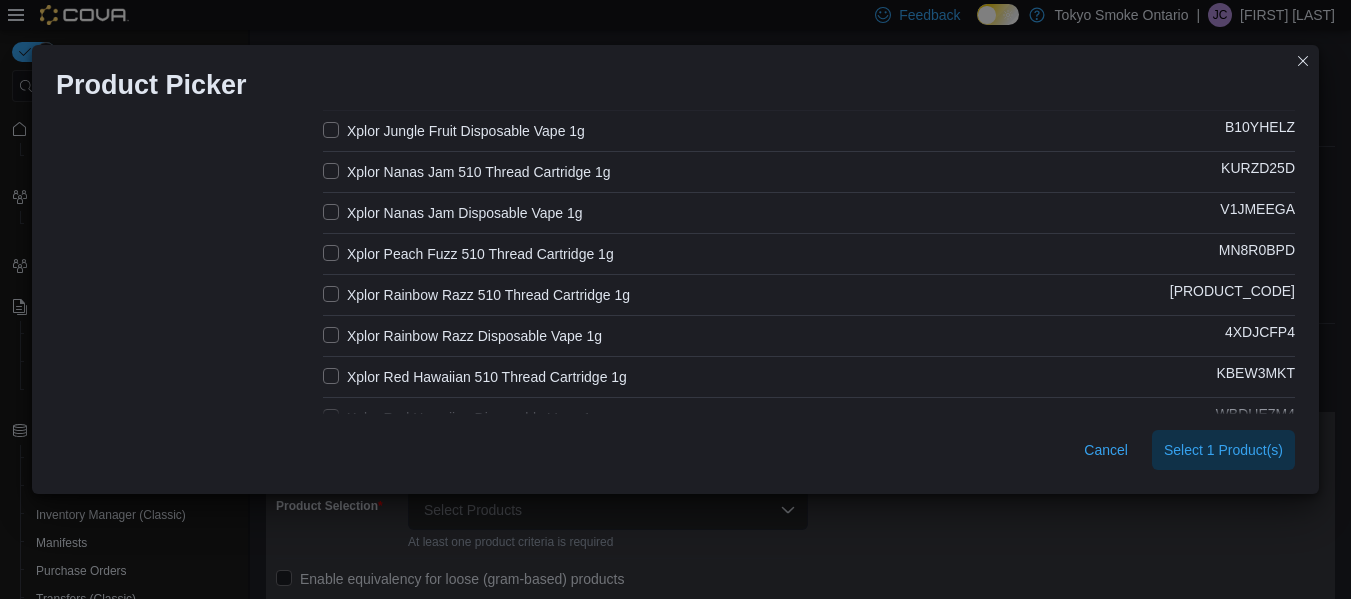 scroll, scrollTop: 334, scrollLeft: 0, axis: vertical 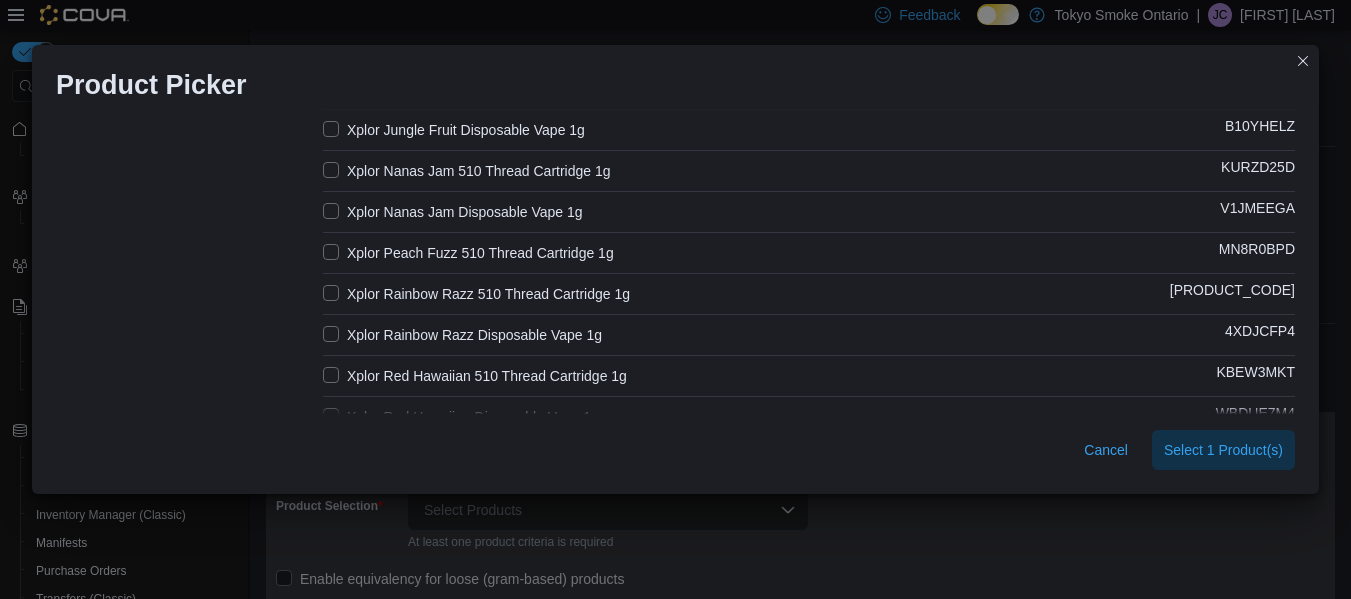 click on "Xplor Rainbow Razz 510 Thread Cartridge 1g" at bounding box center (476, 294) 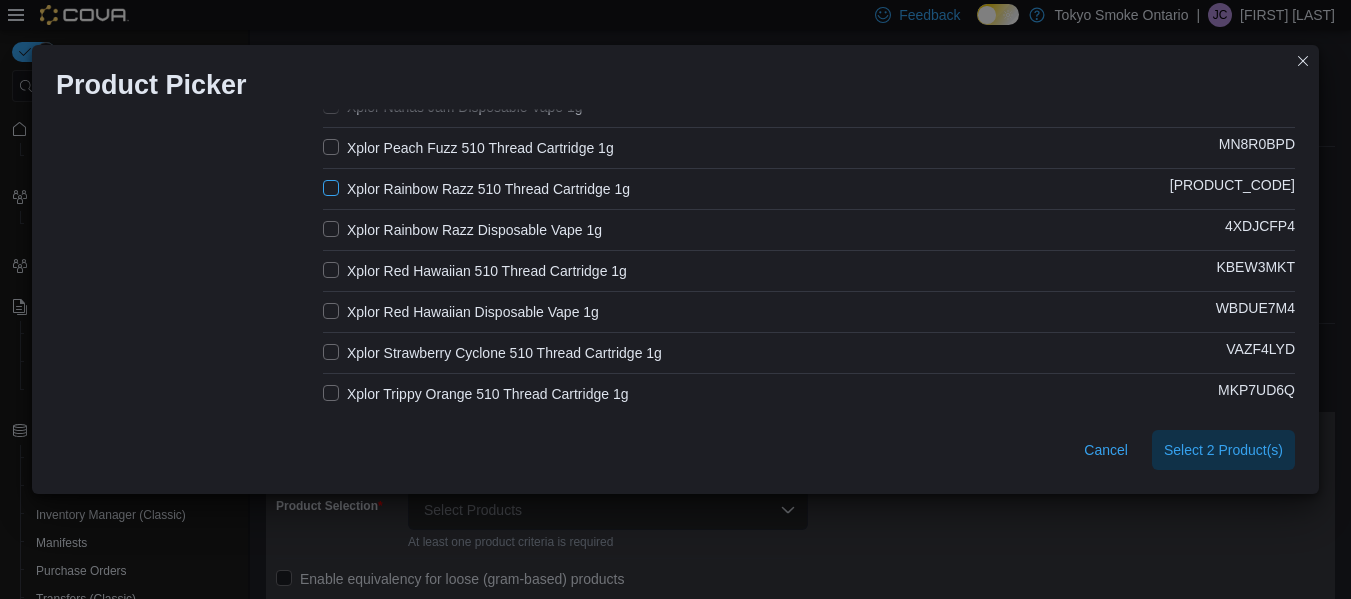 scroll, scrollTop: 445, scrollLeft: 0, axis: vertical 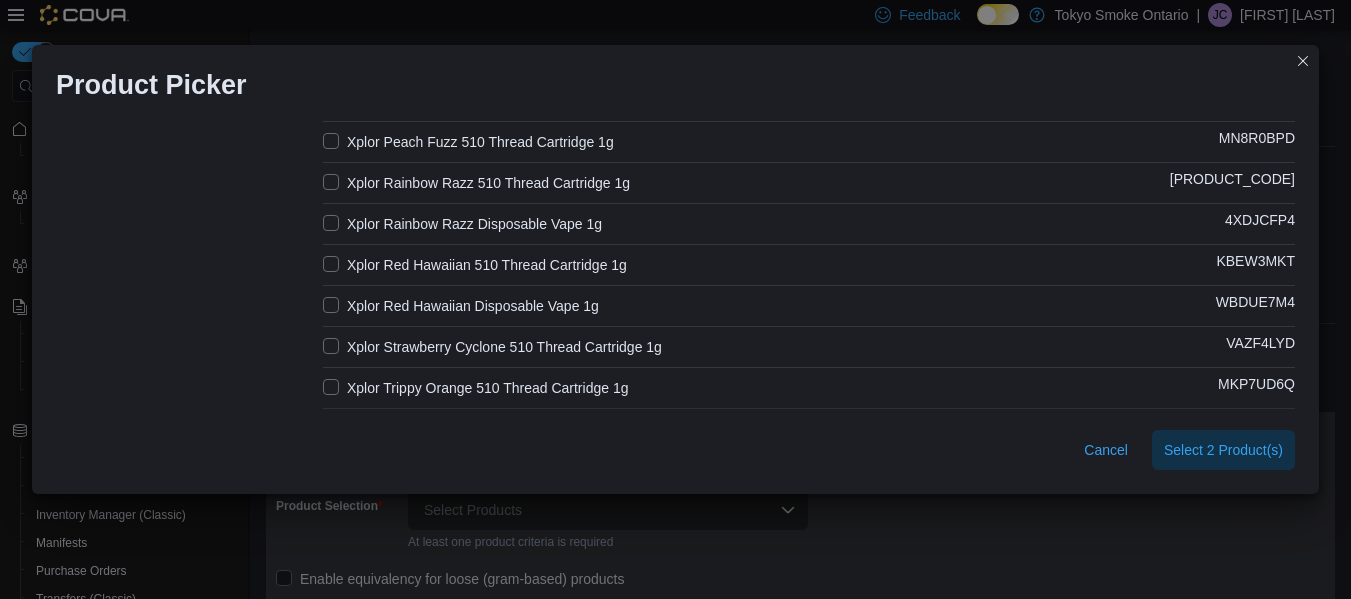 click on "Xplor Red Hawaiian 510 Thread Cartridge 1g" at bounding box center [475, 265] 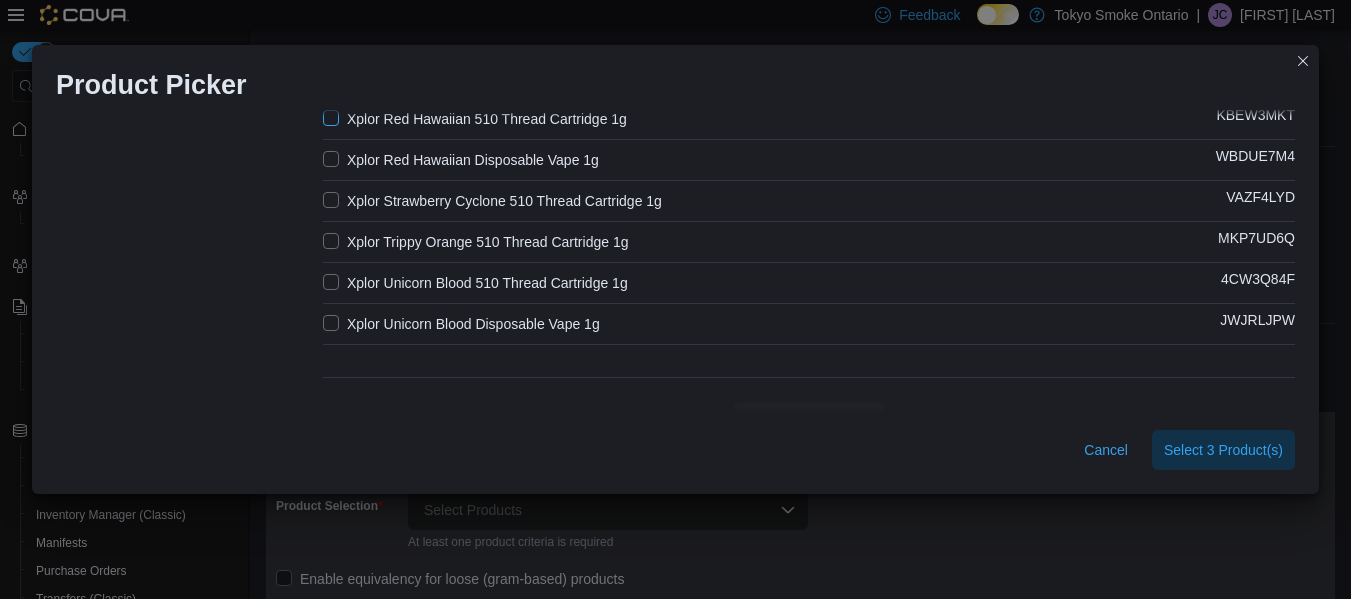scroll, scrollTop: 626, scrollLeft: 0, axis: vertical 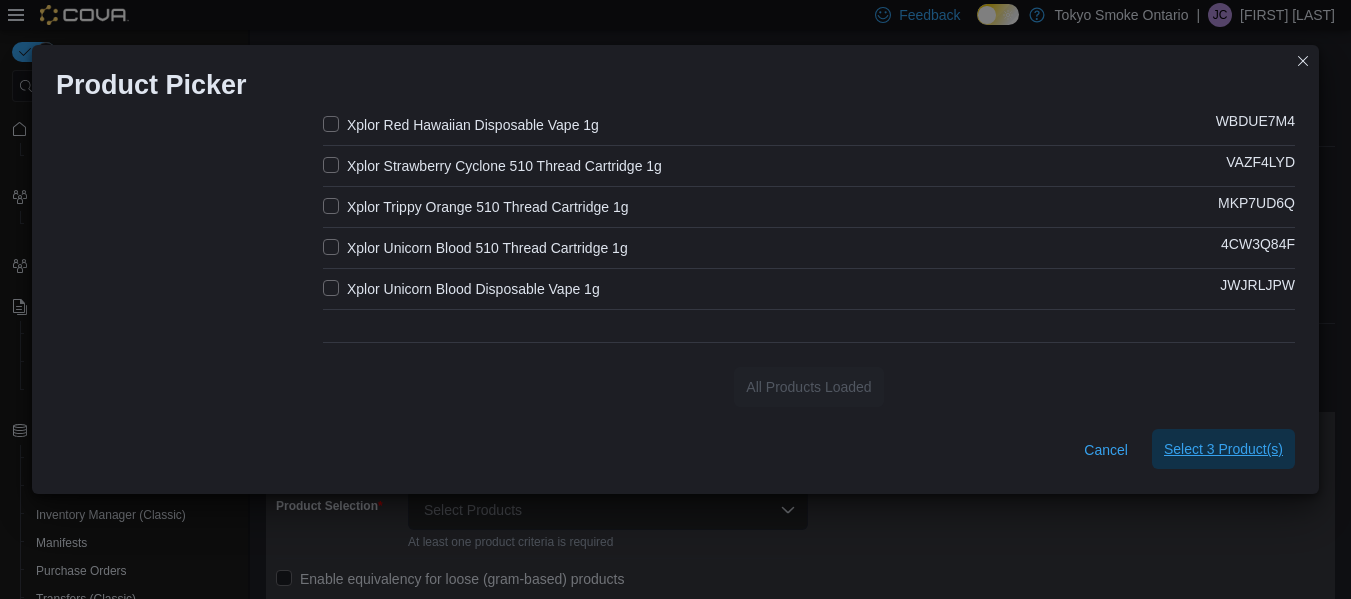 click on "Select 3 Product(s)" at bounding box center (1223, 449) 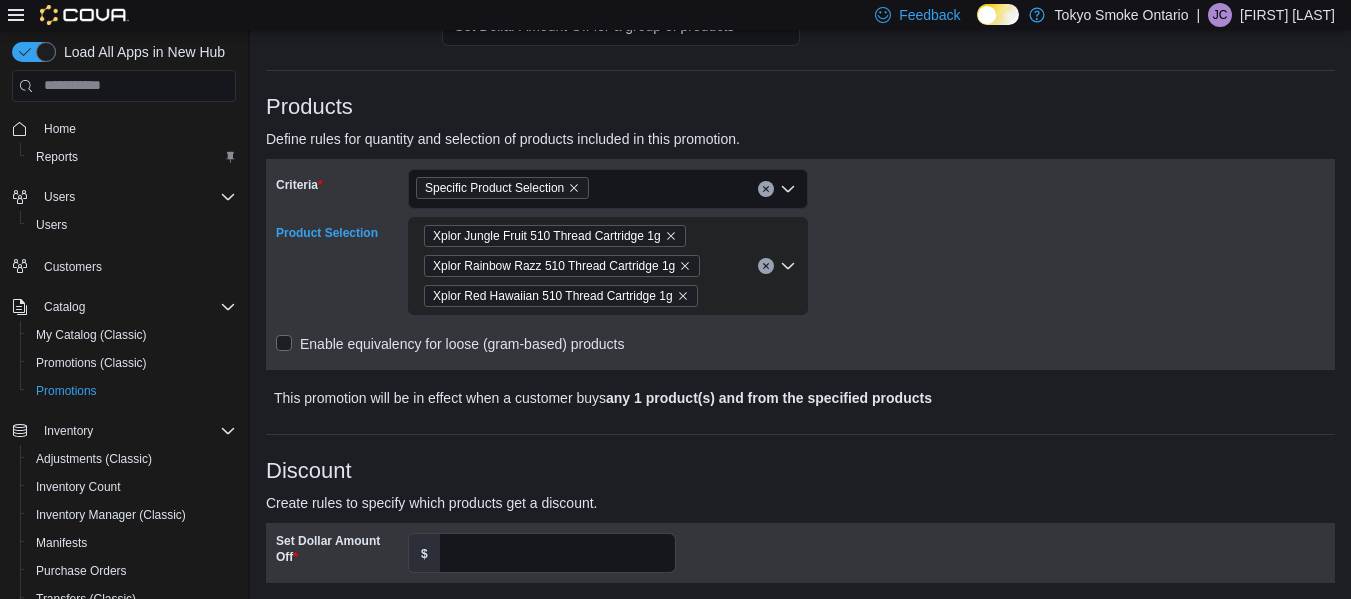 scroll, scrollTop: 280, scrollLeft: 0, axis: vertical 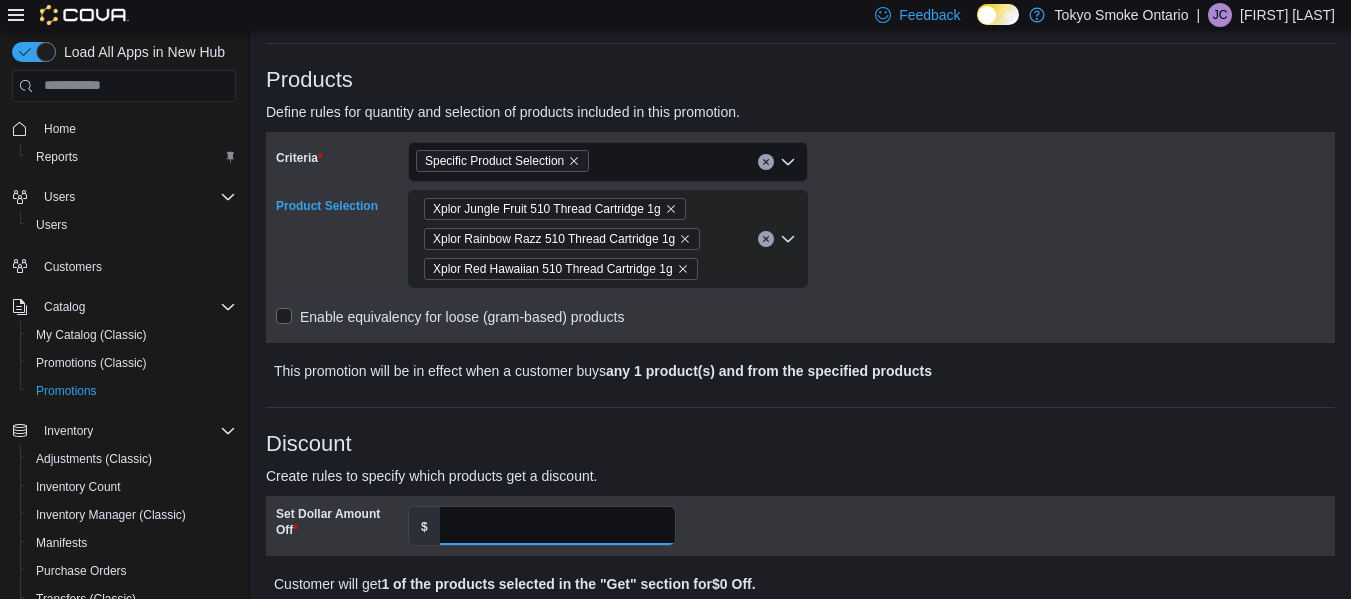 click on "Set Dollar Amount Off" at bounding box center [557, 526] 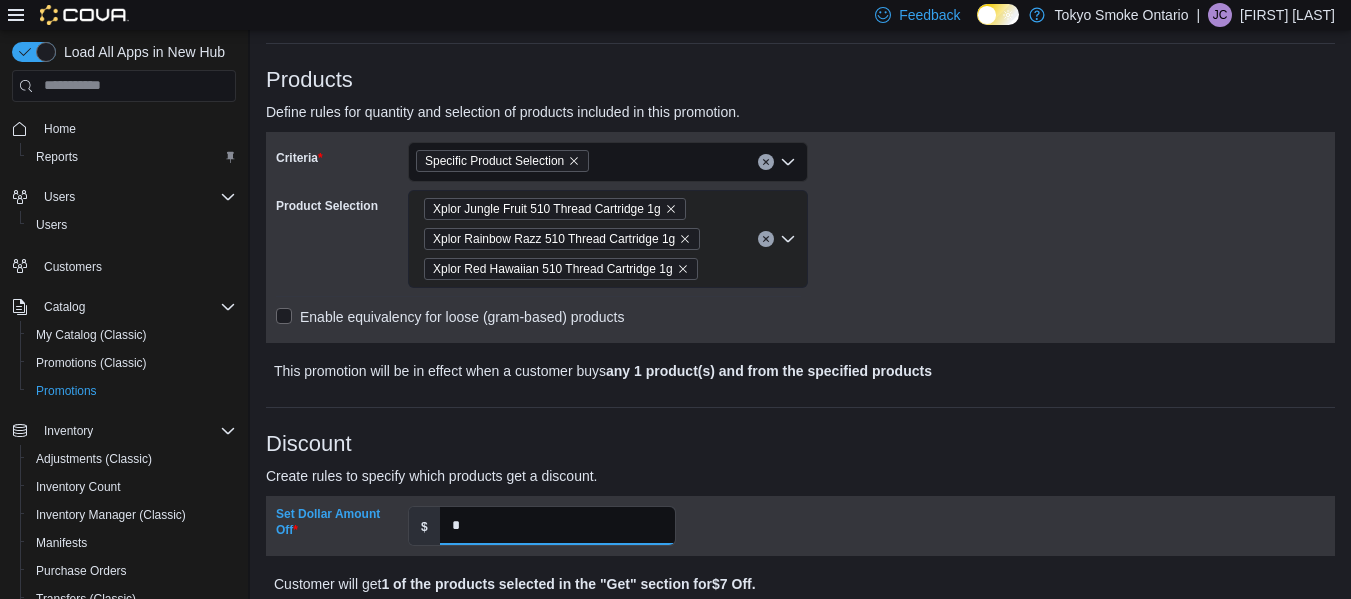 type on "*" 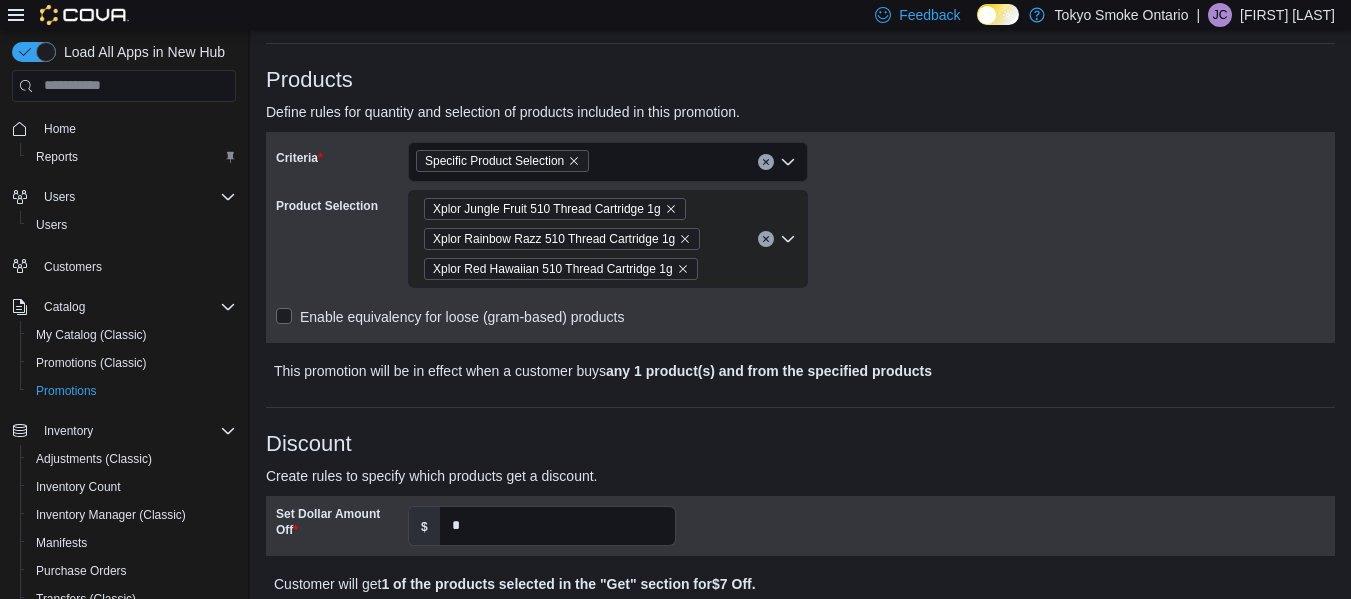 click on "Create rules to specify which products get a discount." at bounding box center (667, 476) 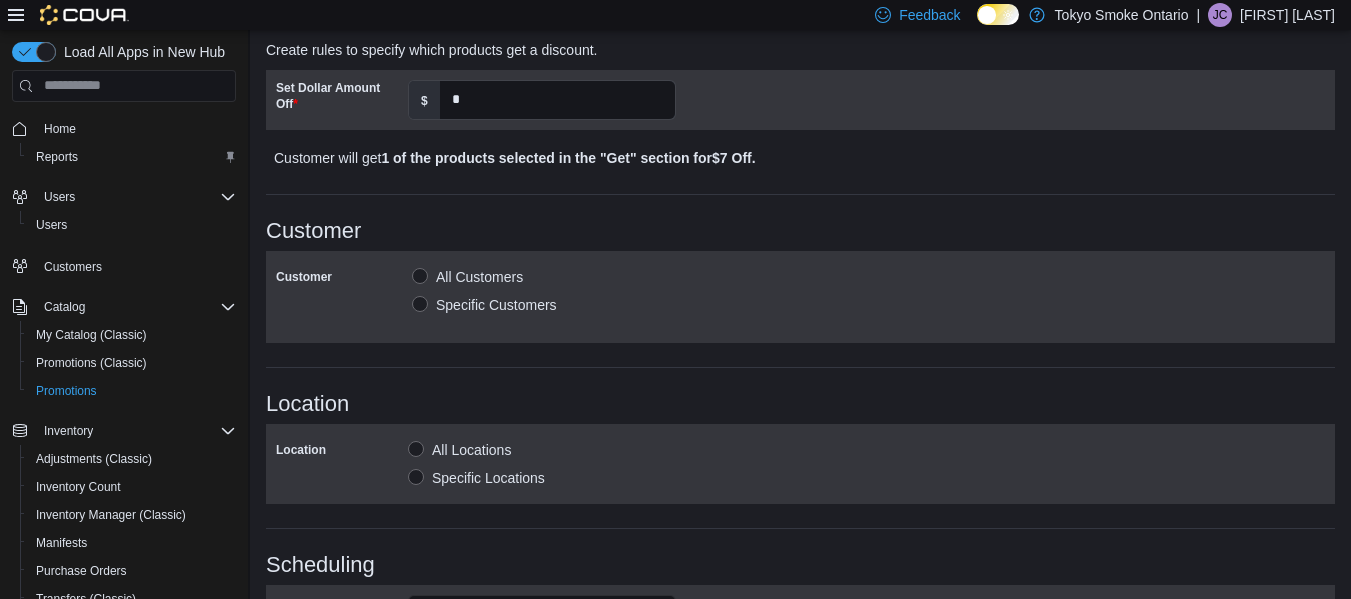 scroll, scrollTop: 708, scrollLeft: 0, axis: vertical 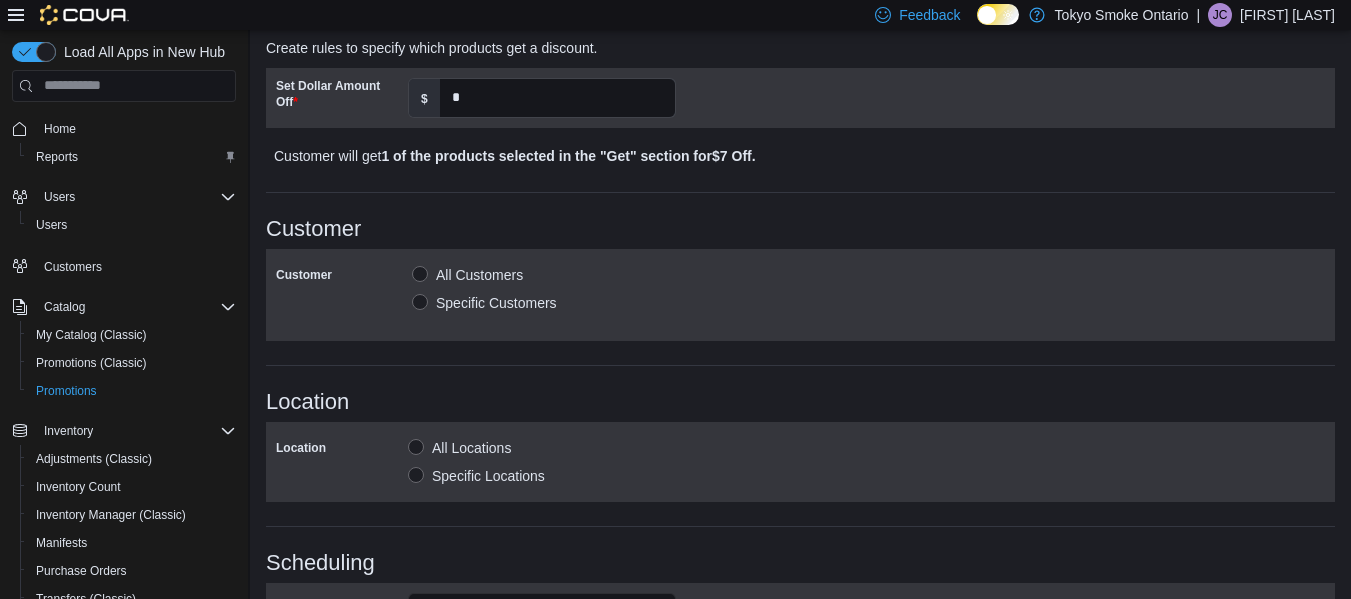 click on "Specific Locations" at bounding box center [476, 476] 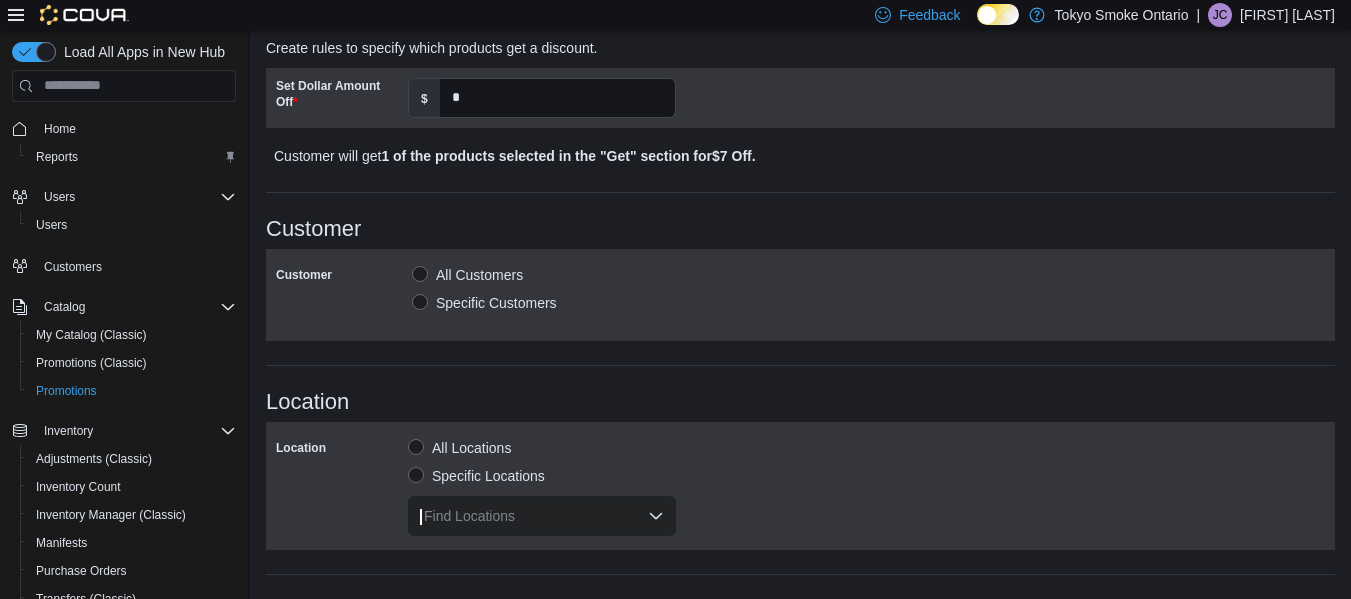 click on "Find Locations" at bounding box center (542, 516) 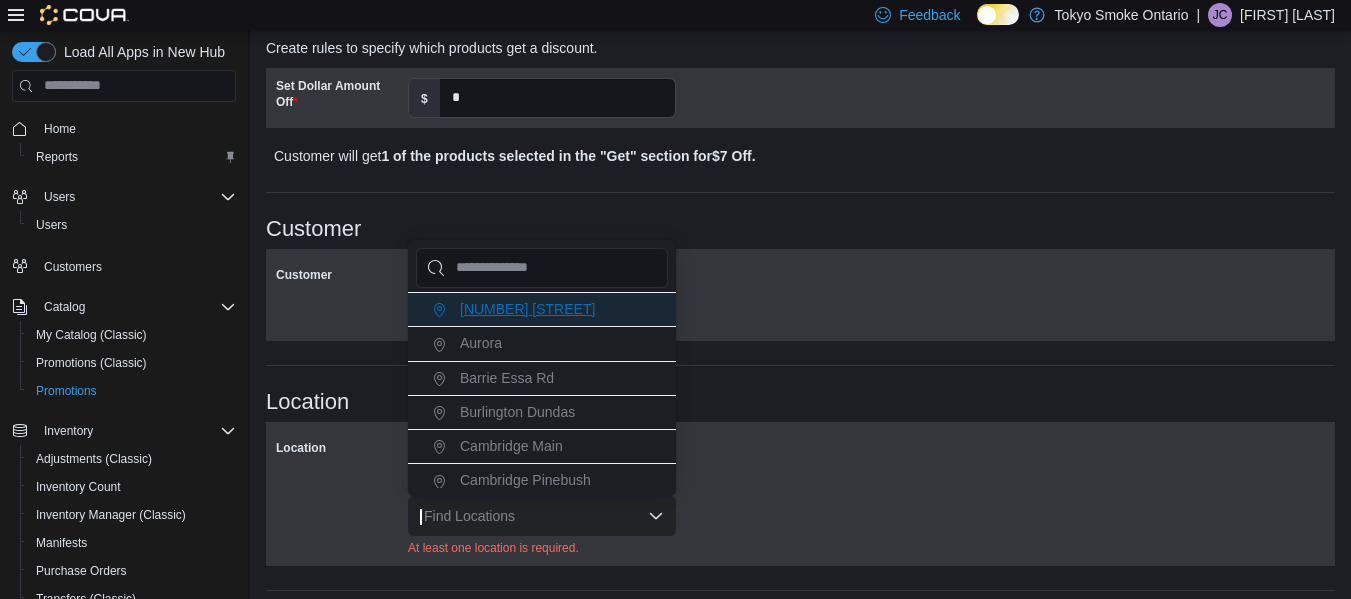 click on "[NUMBER] [STREET]" at bounding box center [542, 309] 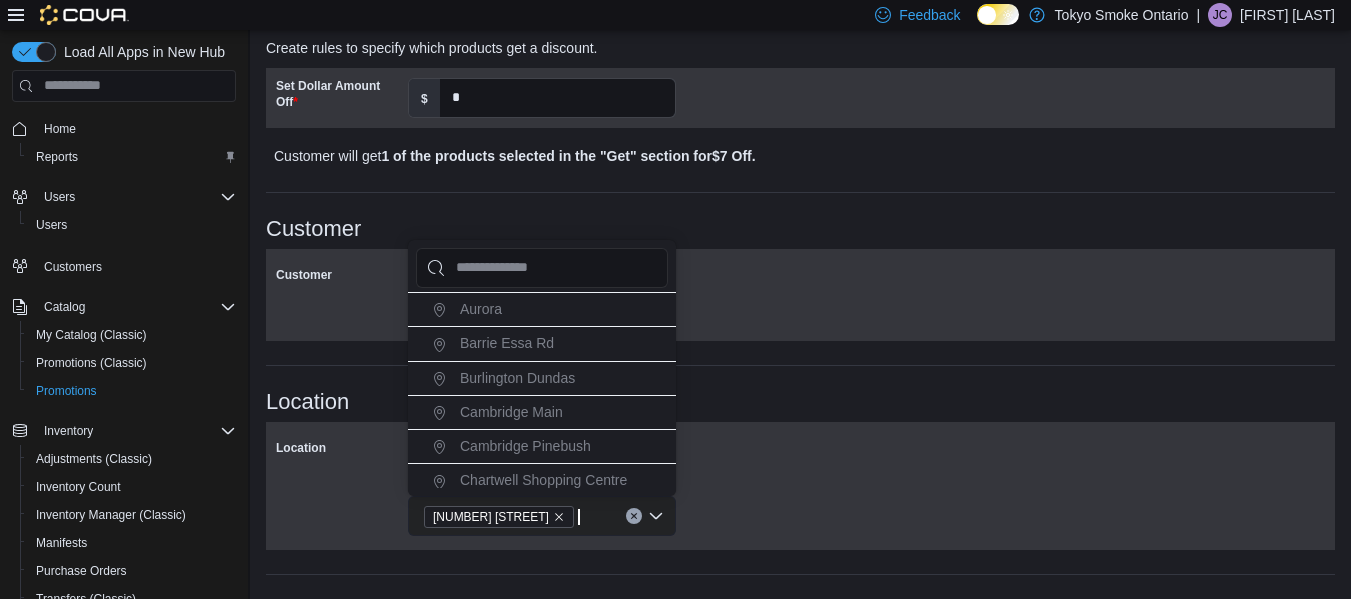 click on "Customer All Customers Specific Customers" at bounding box center (800, 295) 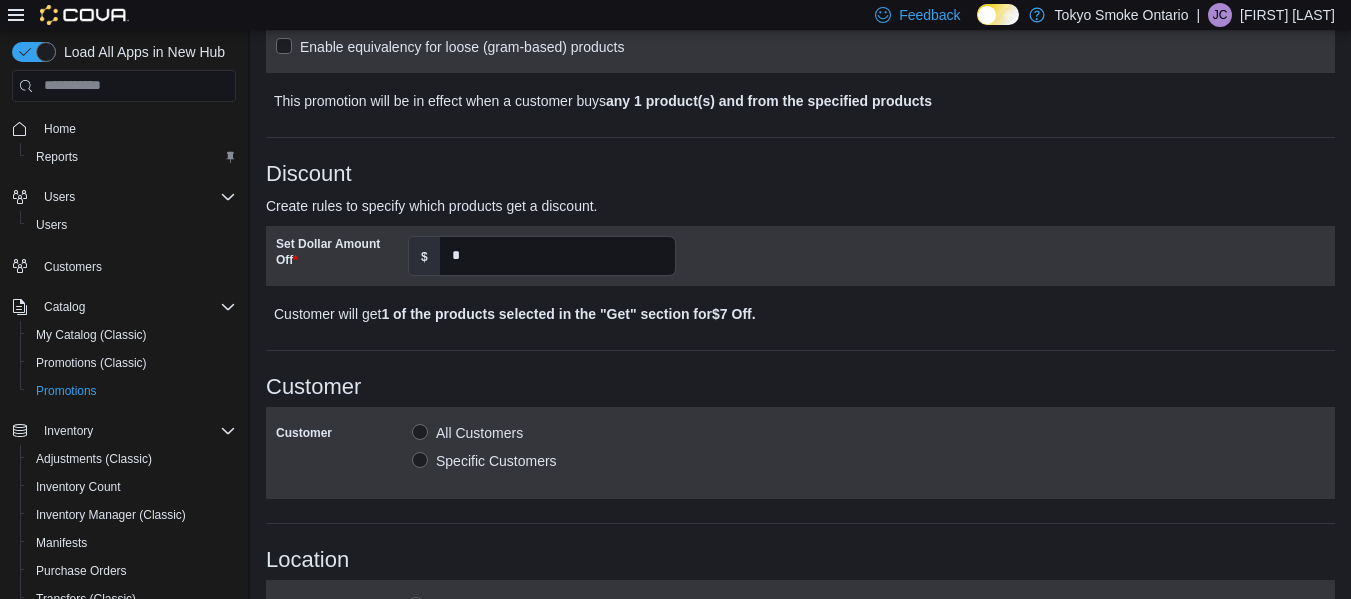 scroll, scrollTop: 1052, scrollLeft: 0, axis: vertical 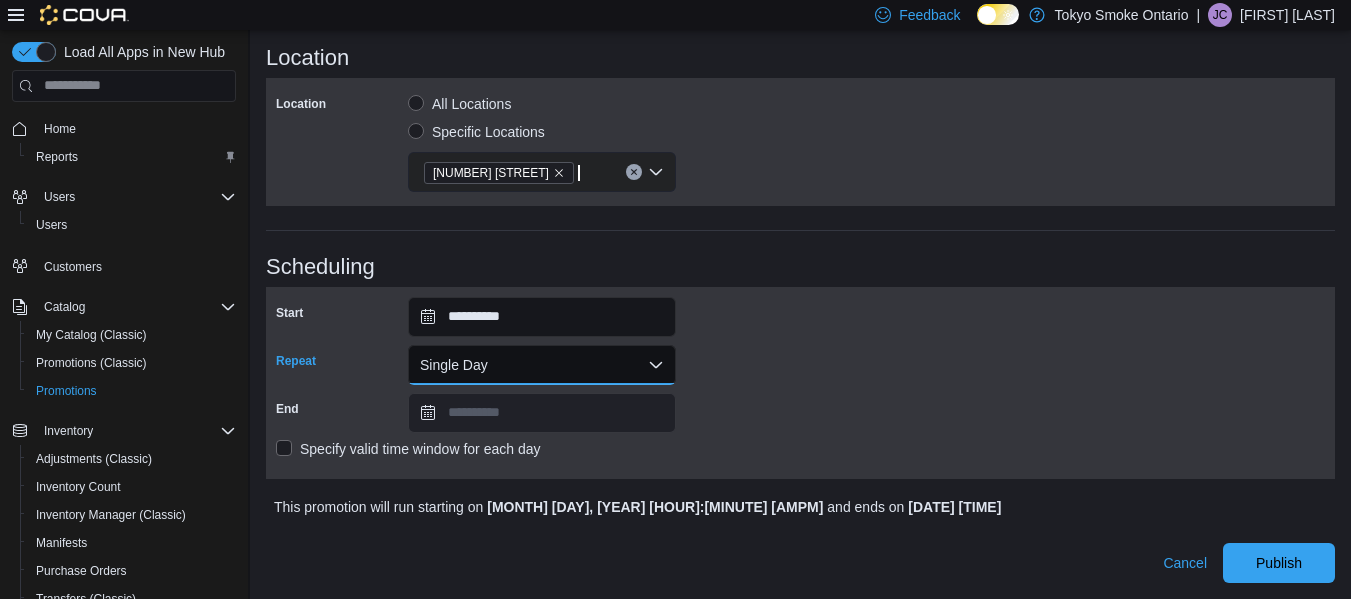 click on "Single Day" at bounding box center [542, 365] 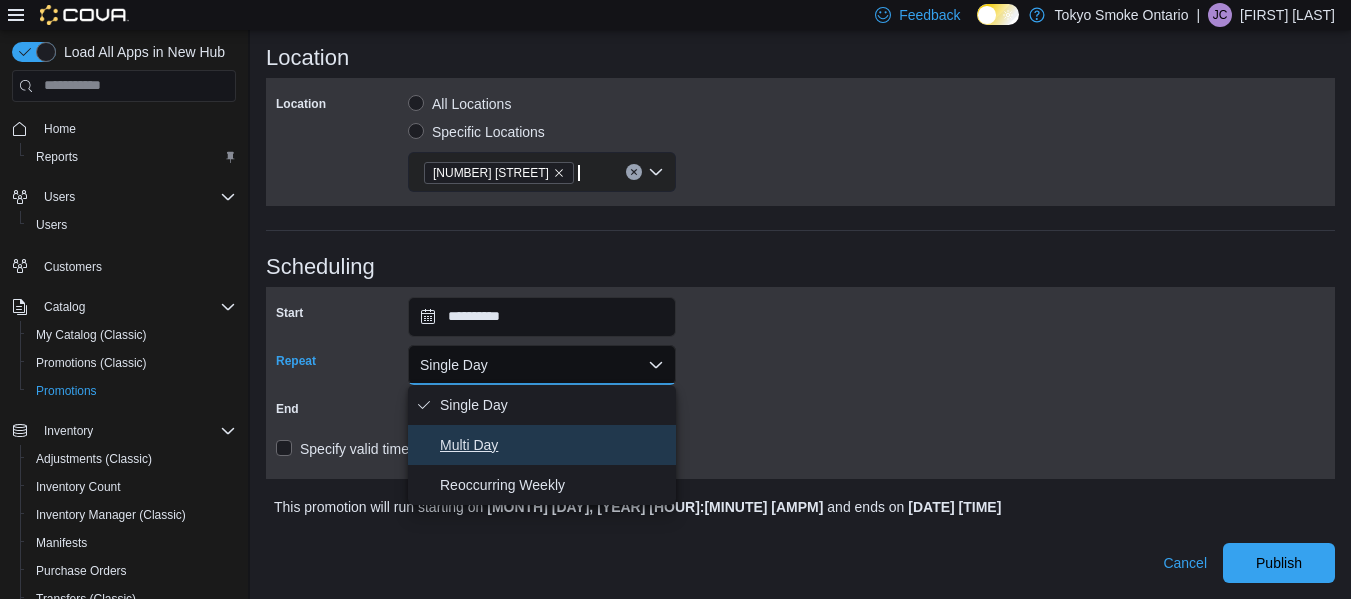 click on "Multi Day" at bounding box center (554, 445) 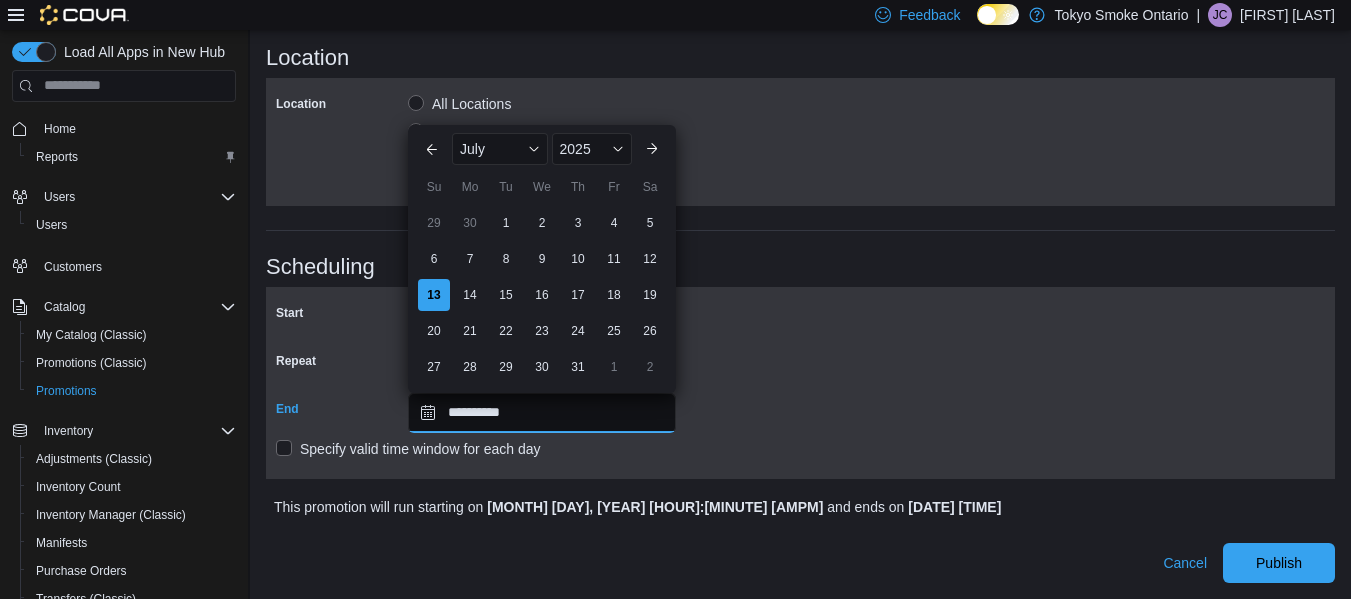 click on "**********" at bounding box center [542, 413] 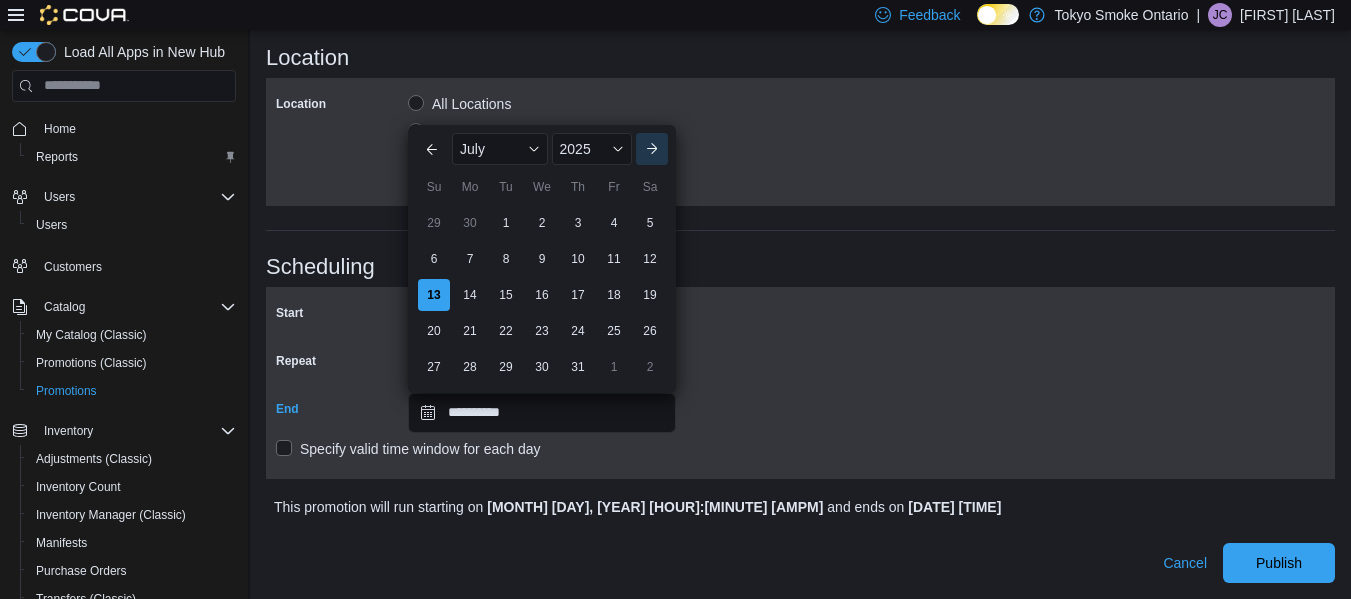 click on "Next month" at bounding box center [652, 149] 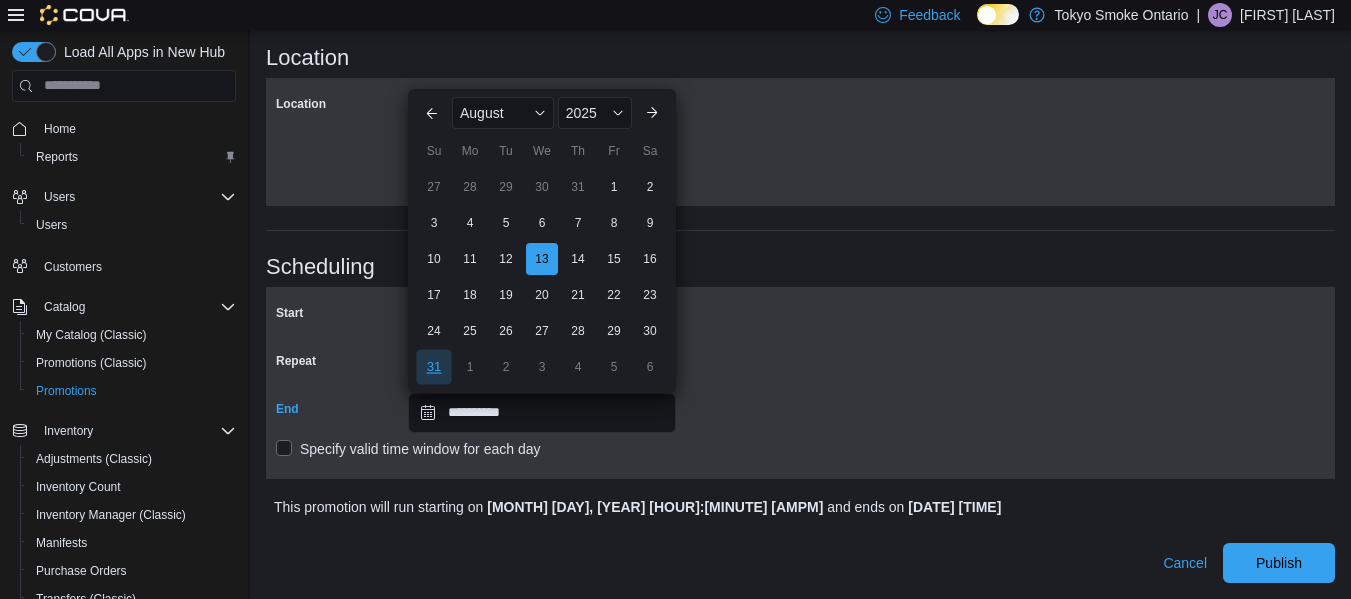 click on "31" at bounding box center (433, 366) 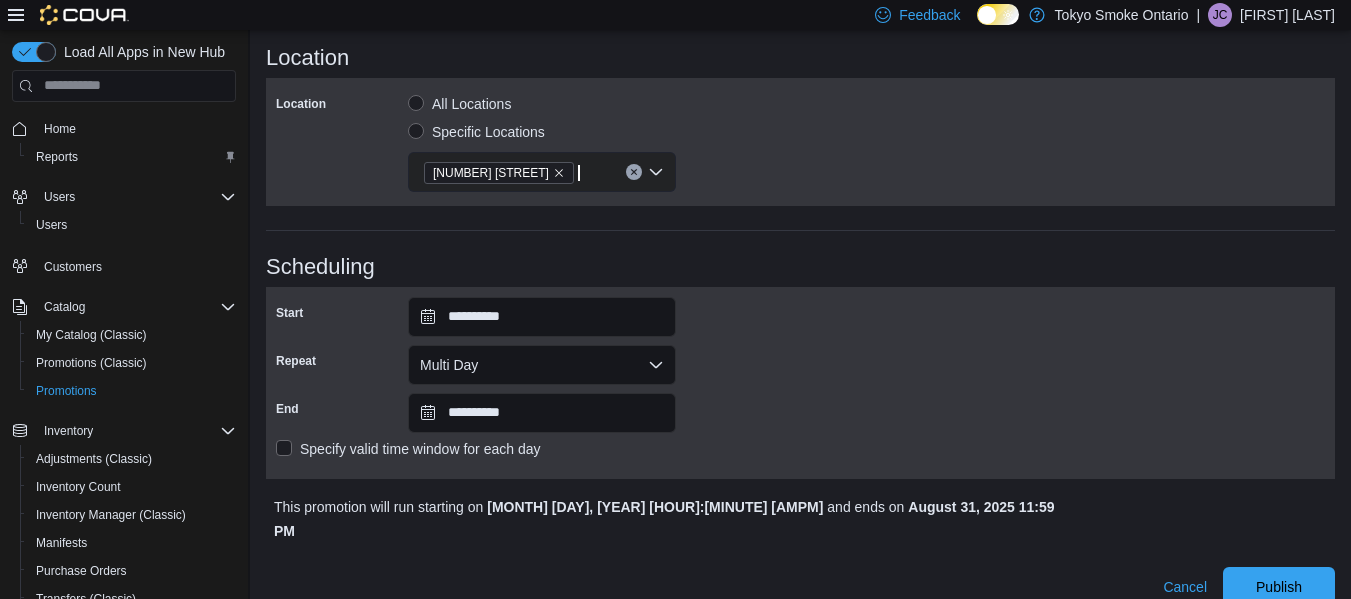 click on "**********" at bounding box center (800, 383) 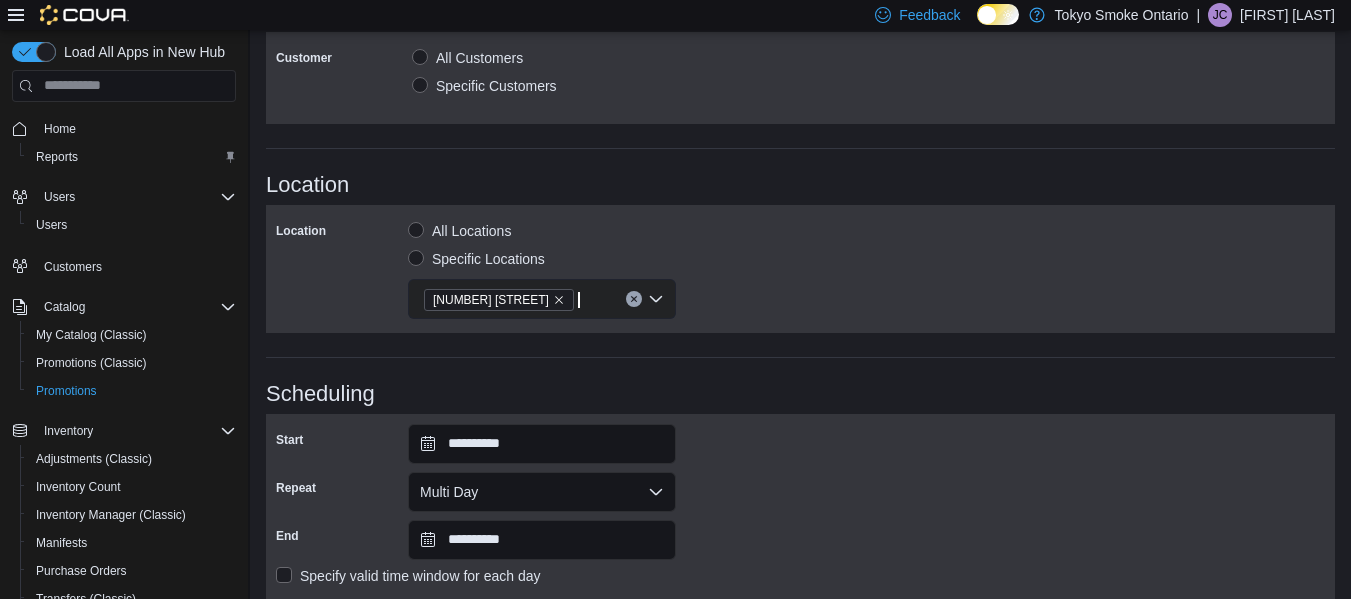 scroll, scrollTop: 1052, scrollLeft: 0, axis: vertical 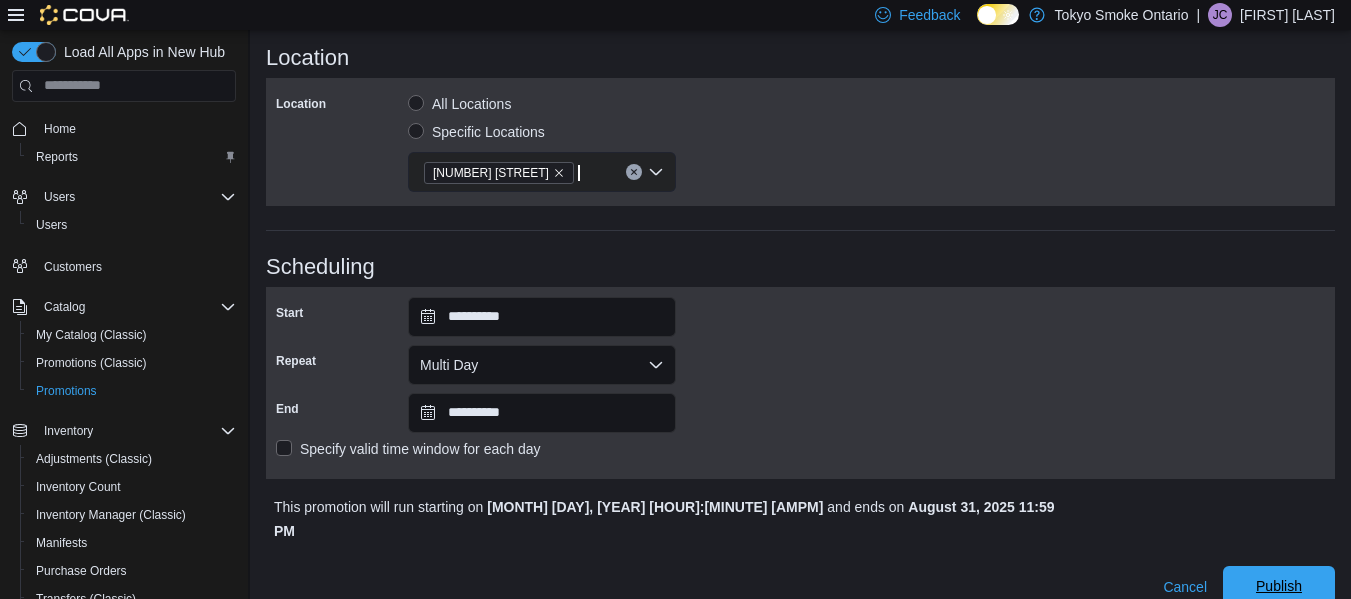 click on "Publish" at bounding box center (1279, 586) 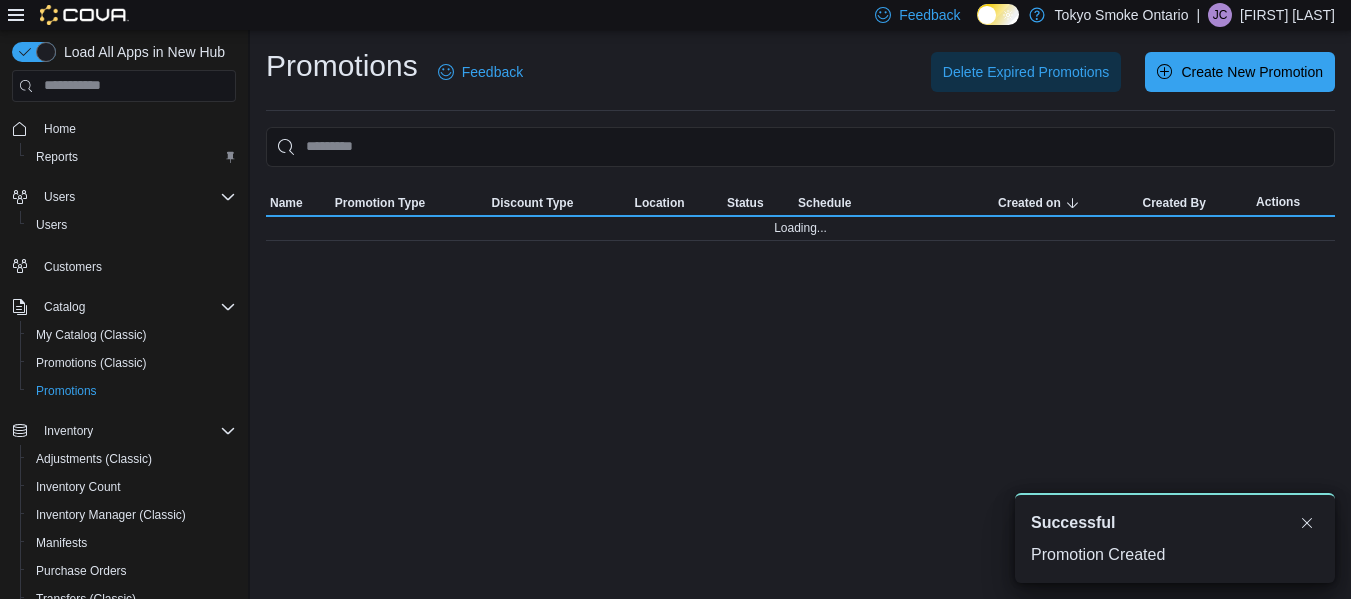 scroll, scrollTop: 0, scrollLeft: 0, axis: both 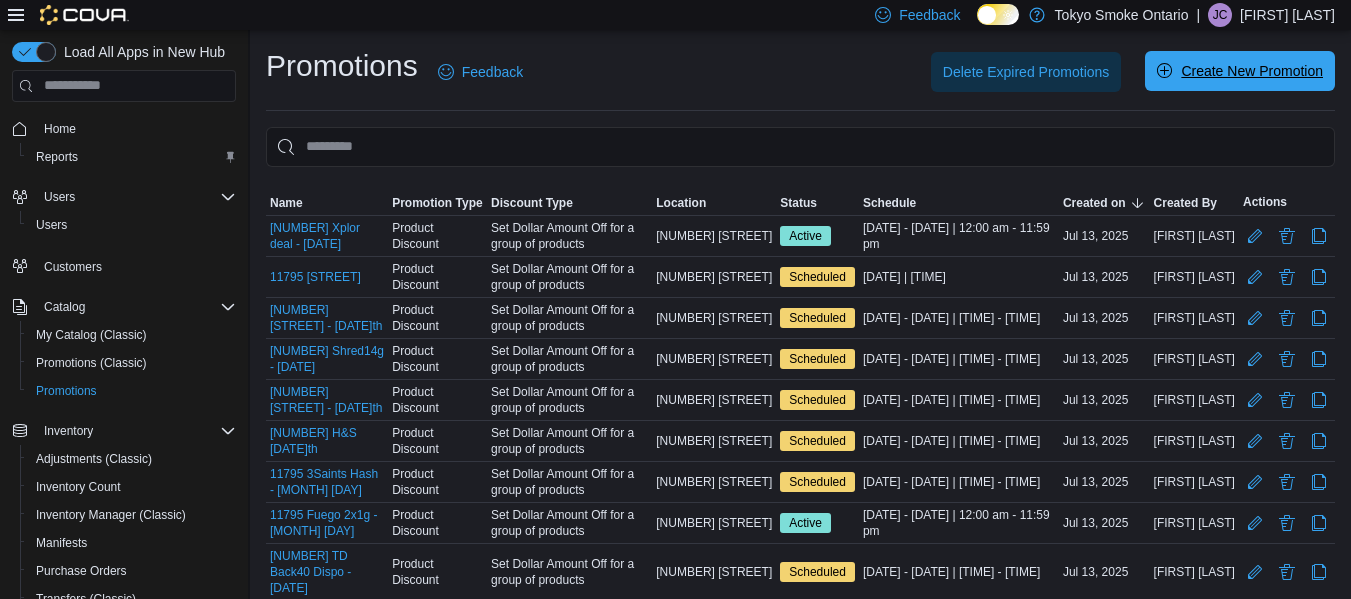 click on "Create New Promotion" at bounding box center (1240, 71) 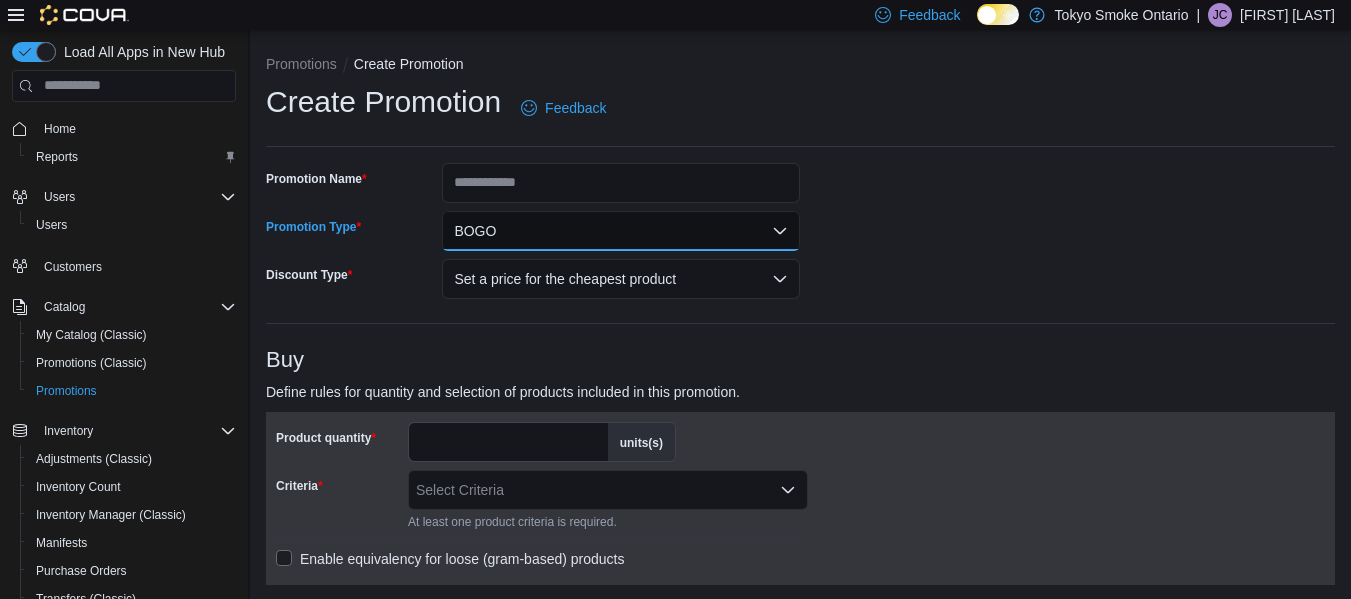 click on "BOGO" at bounding box center [621, 231] 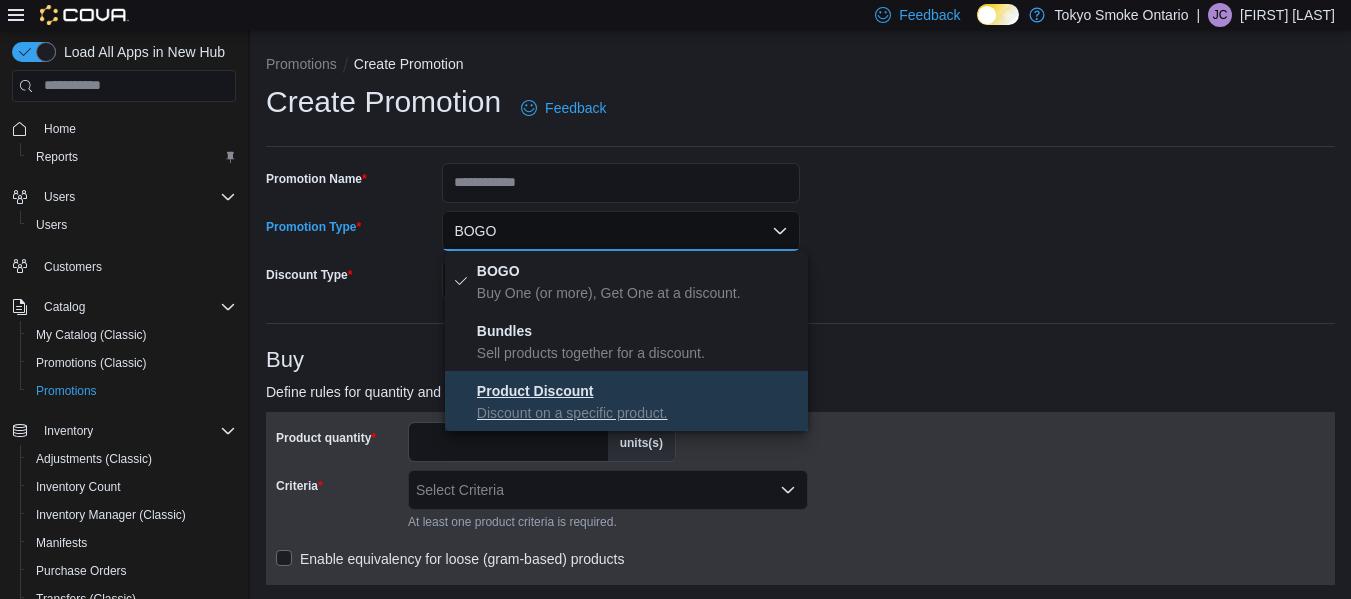 click on "Product Discount" at bounding box center [535, 391] 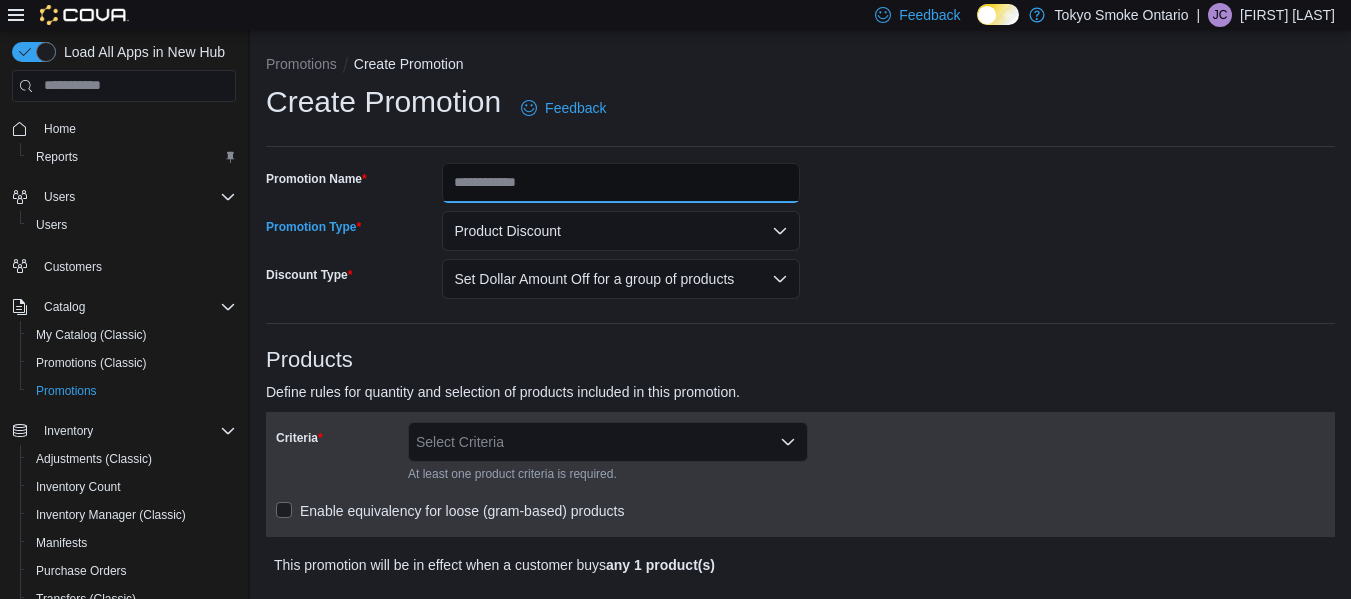 click on "Promotion Name" at bounding box center [621, 183] 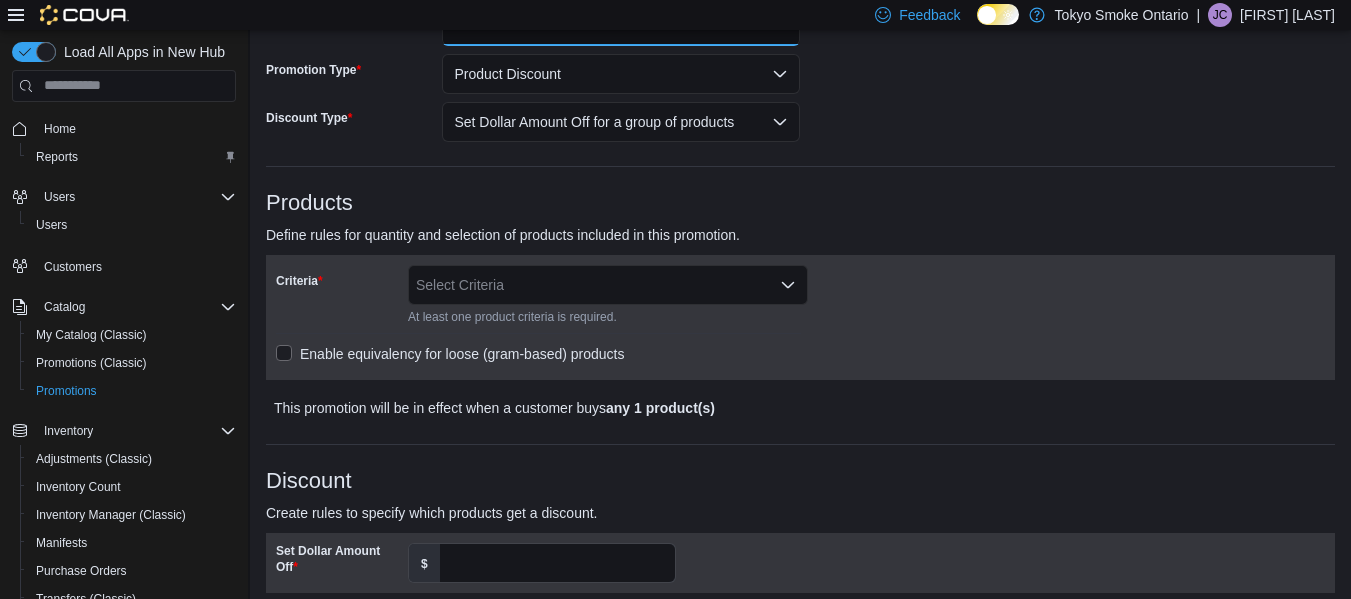 scroll, scrollTop: 158, scrollLeft: 0, axis: vertical 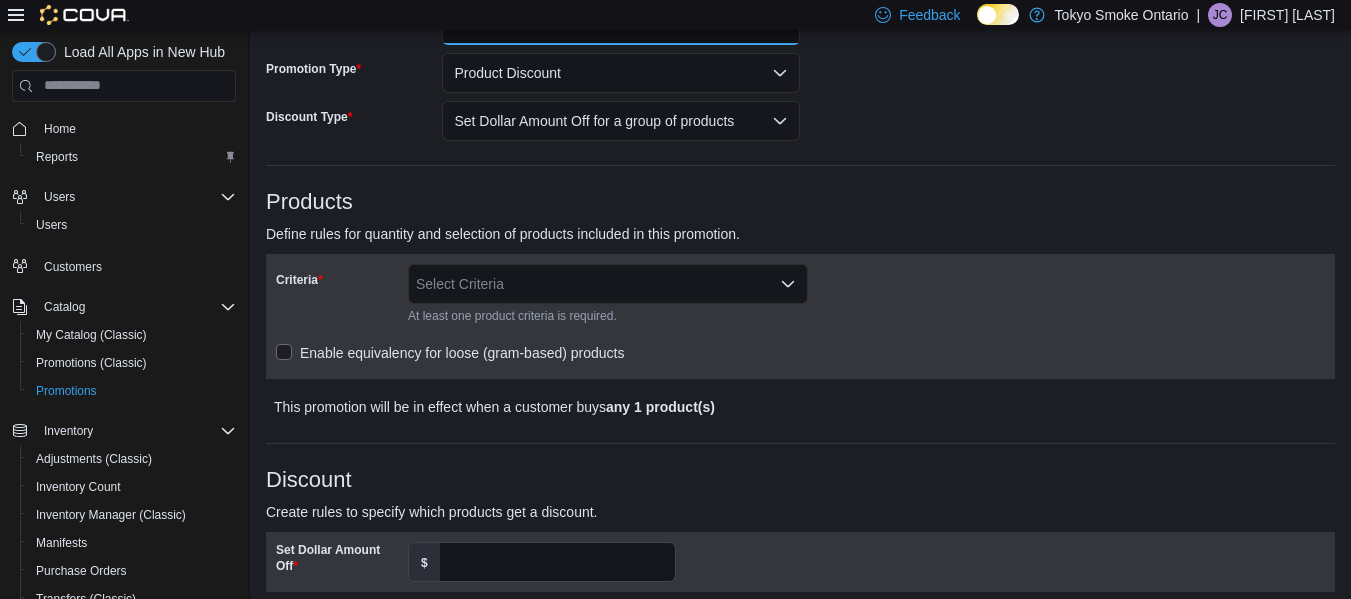 type on "**********" 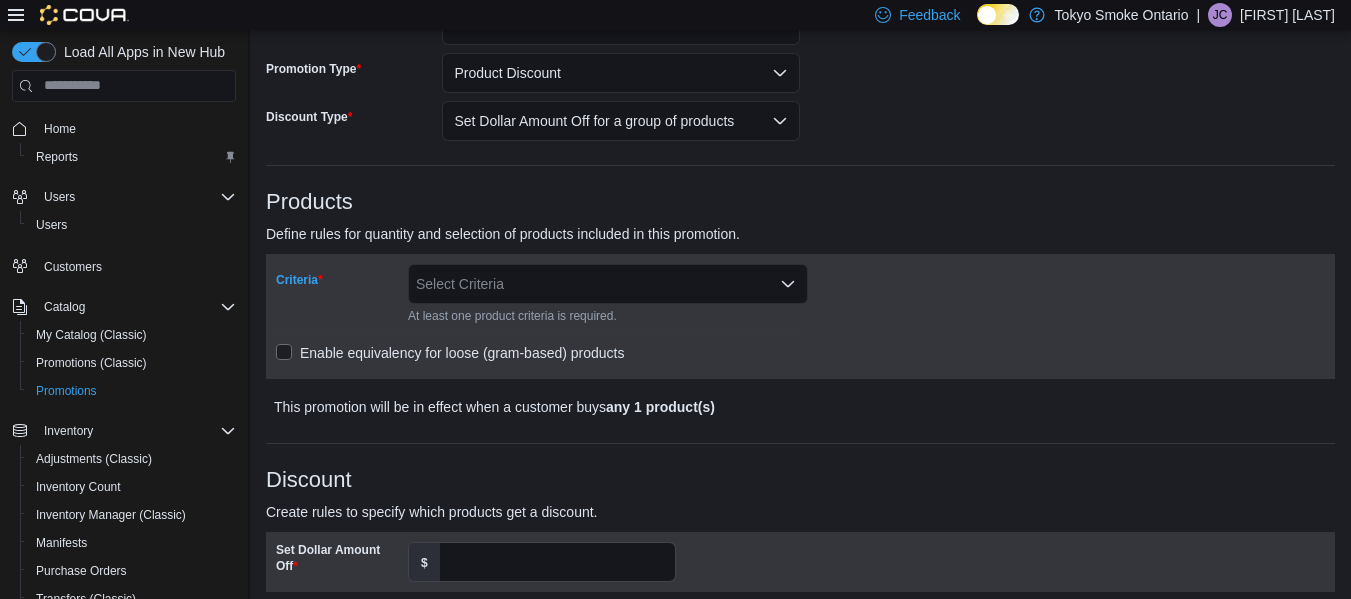 click on "Select Criteria" at bounding box center (608, 284) 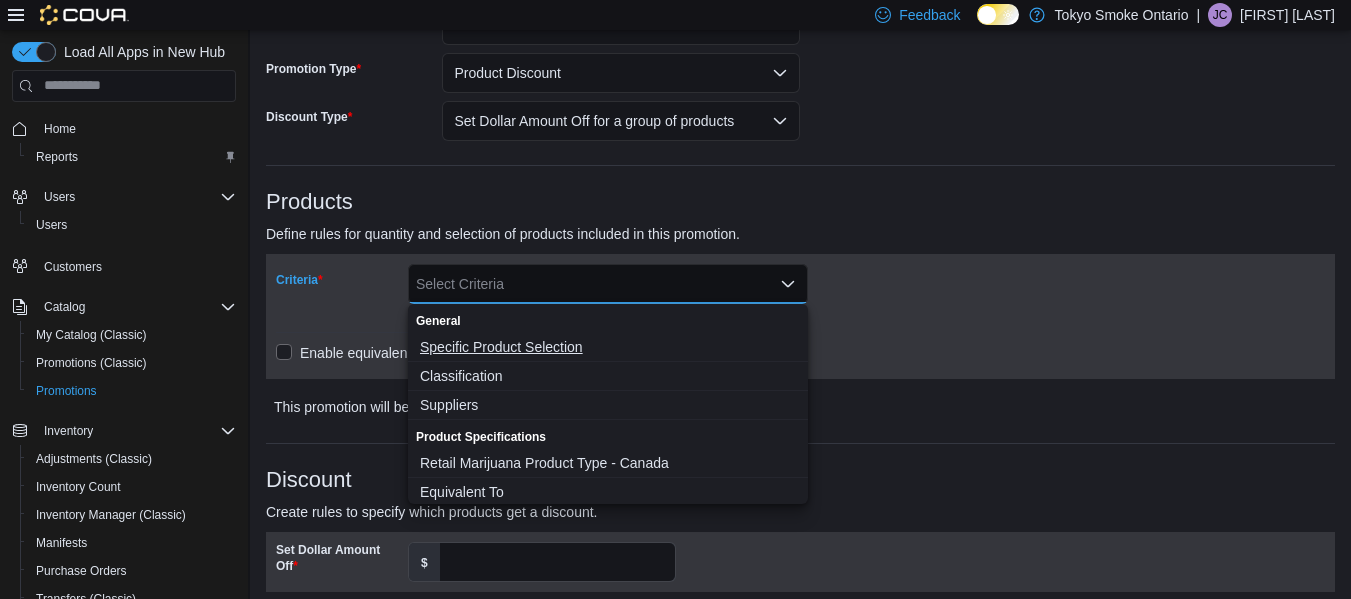 click on "Specific Product Selection" at bounding box center (608, 347) 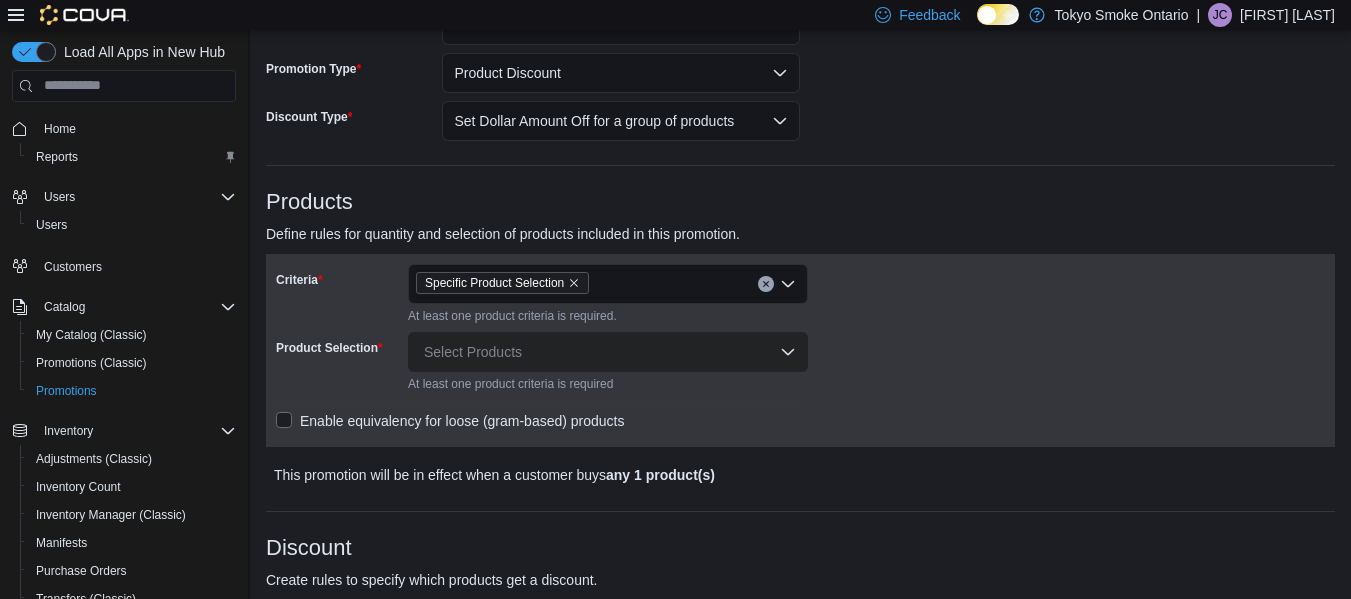 click on "Criteria Specific Product Selection At least one product criteria is required. Product Selection Select Products At least one product criteria is required Enable equivalency for loose (gram-based) products" at bounding box center [538, 350] 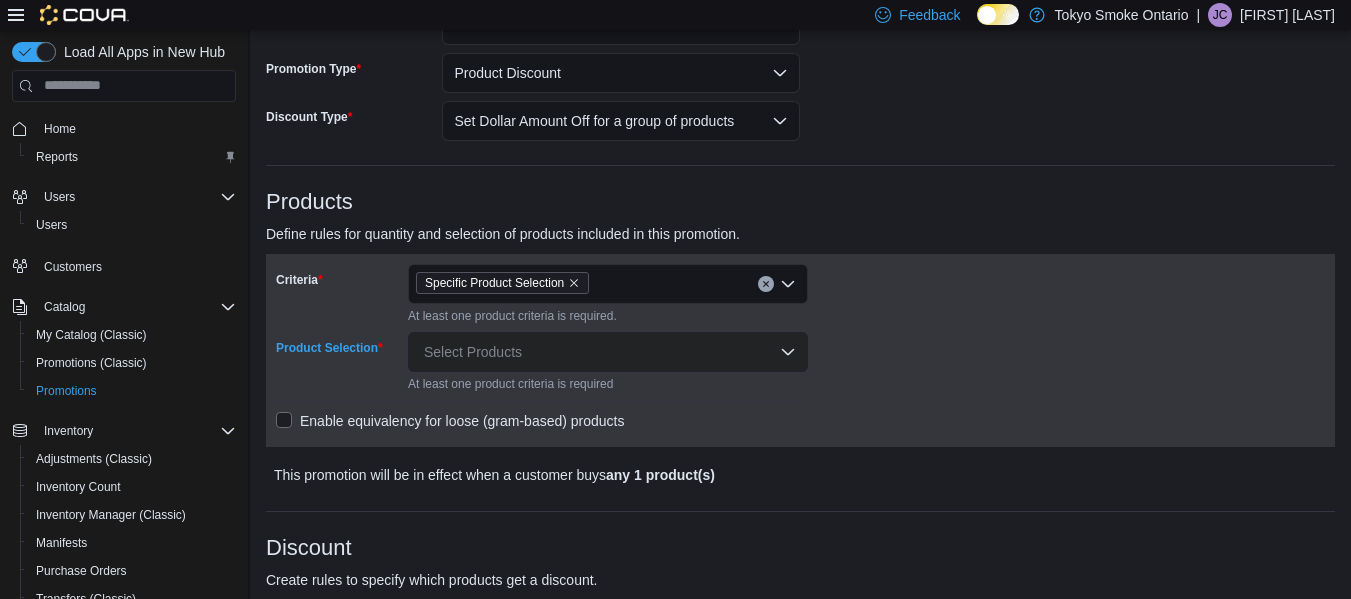 click on "Select Products" at bounding box center (608, 352) 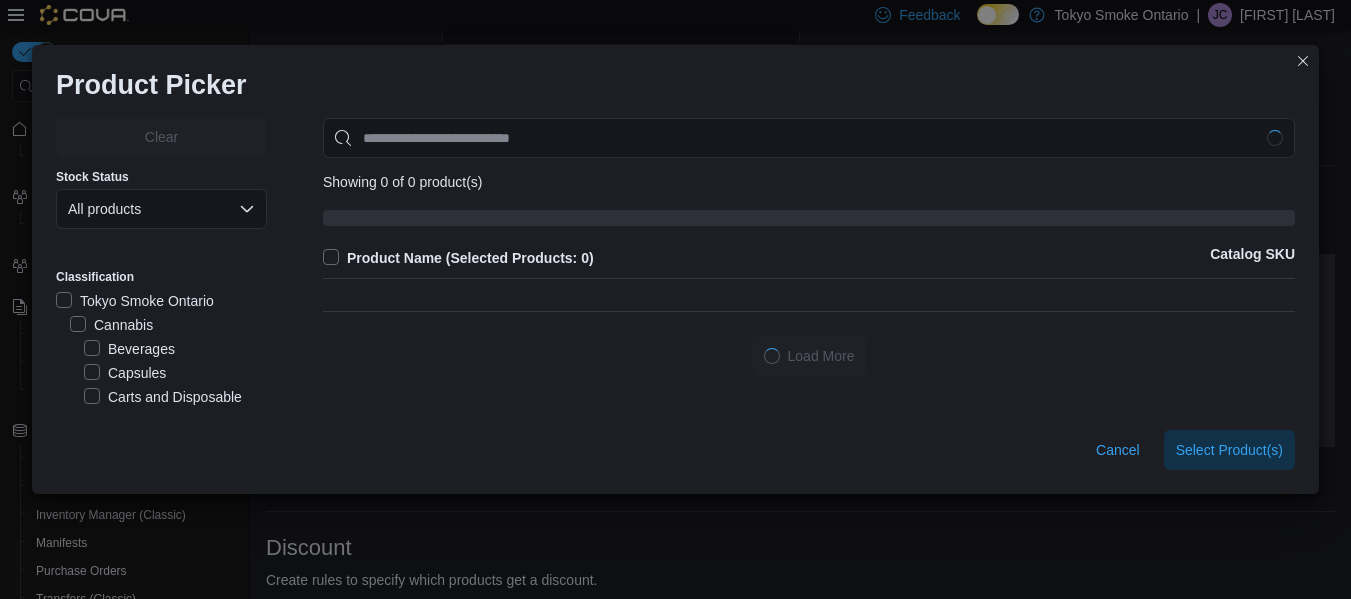 click on "Carts and Disposable Vapes" at bounding box center [175, 409] 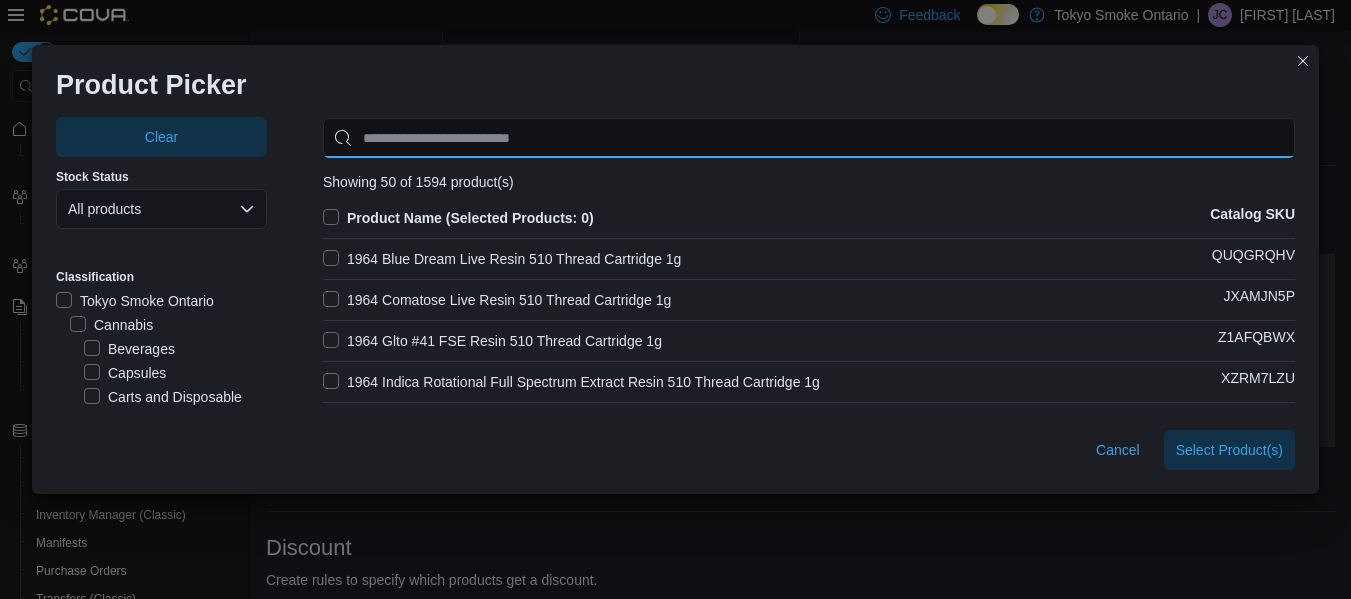 click at bounding box center (809, 138) 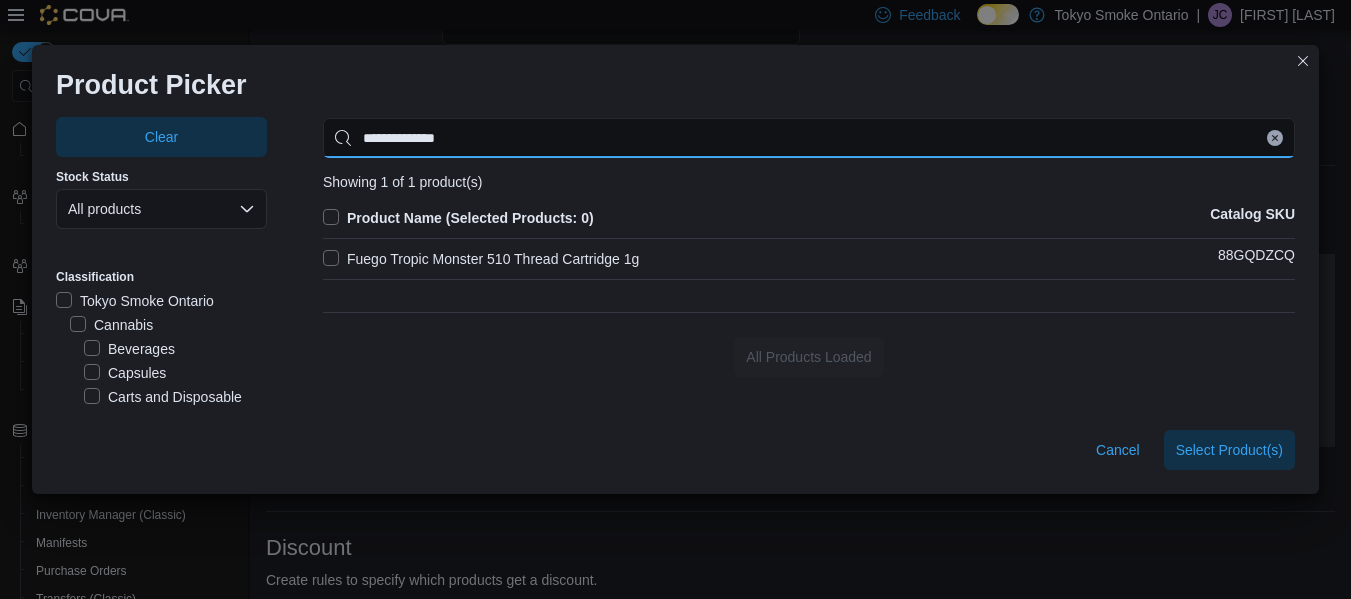 type on "**********" 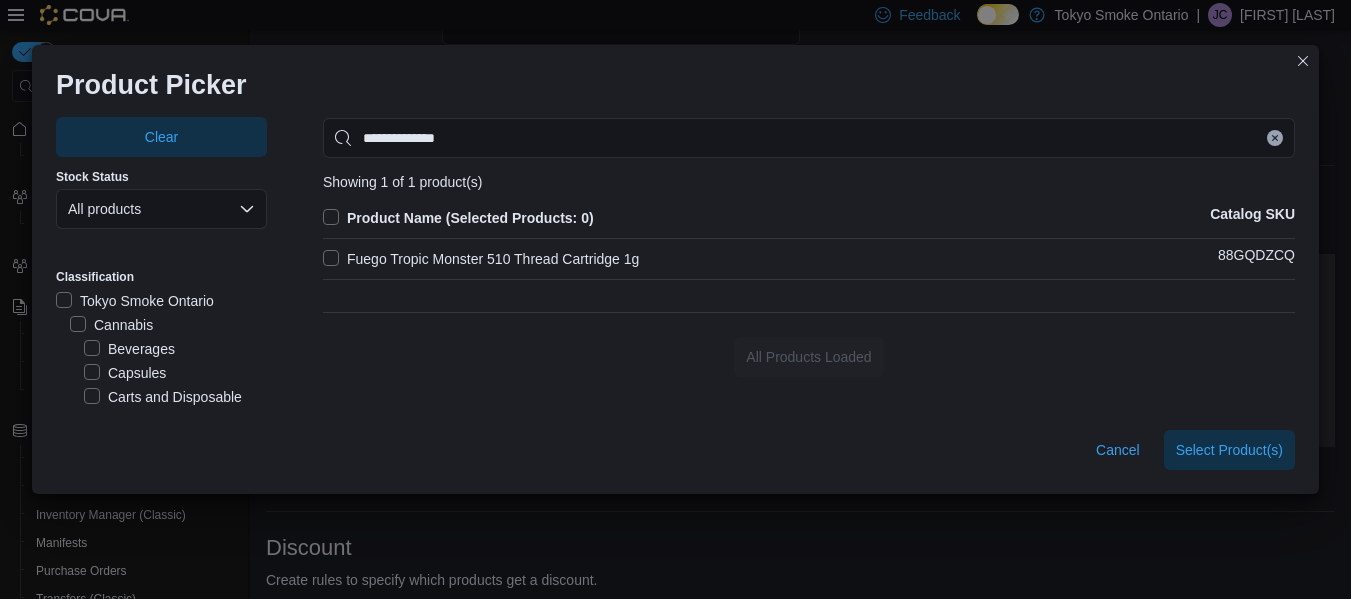 click on "Fuego Tropic Monster 510 Thread Cartridge 1g" at bounding box center (481, 259) 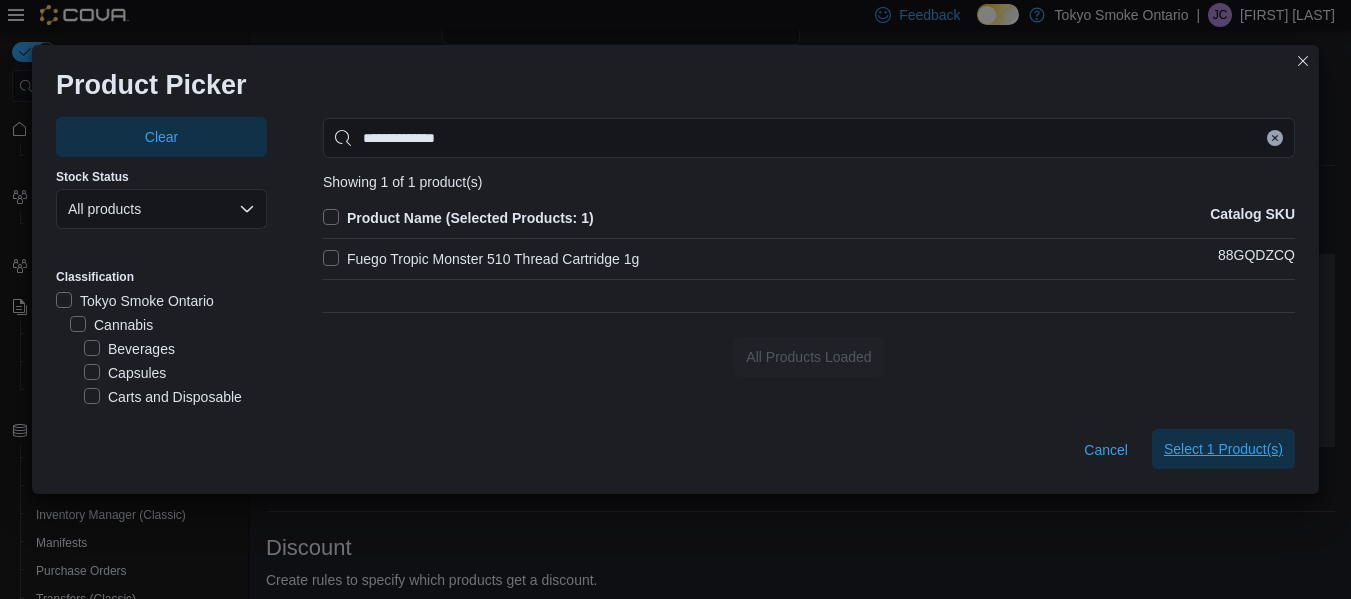 click on "Select 1 Product(s)" at bounding box center [1223, 449] 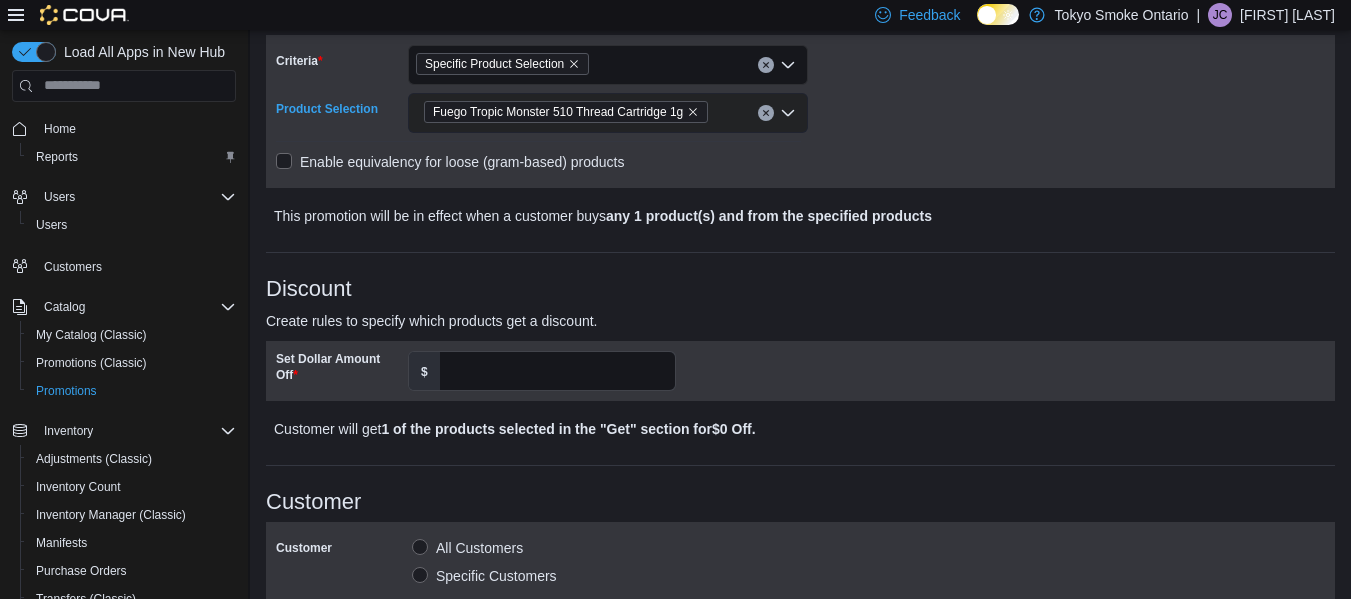 scroll, scrollTop: 380, scrollLeft: 0, axis: vertical 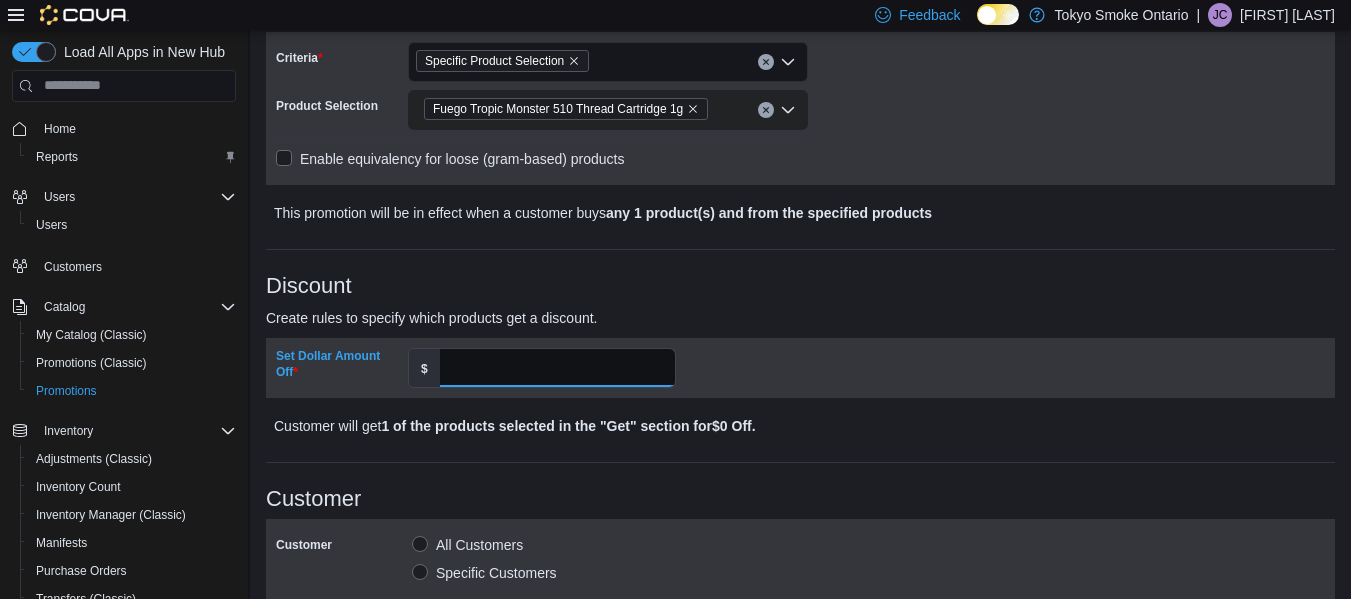 click on "Set Dollar Amount Off" at bounding box center [557, 368] 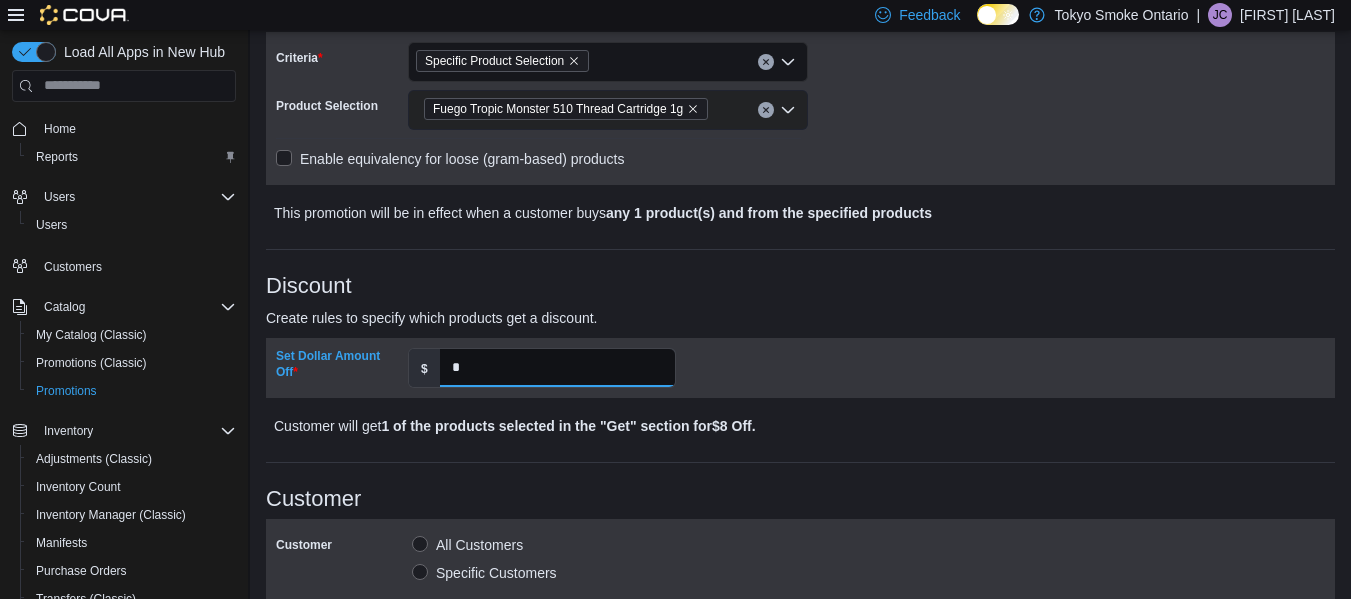 type on "*" 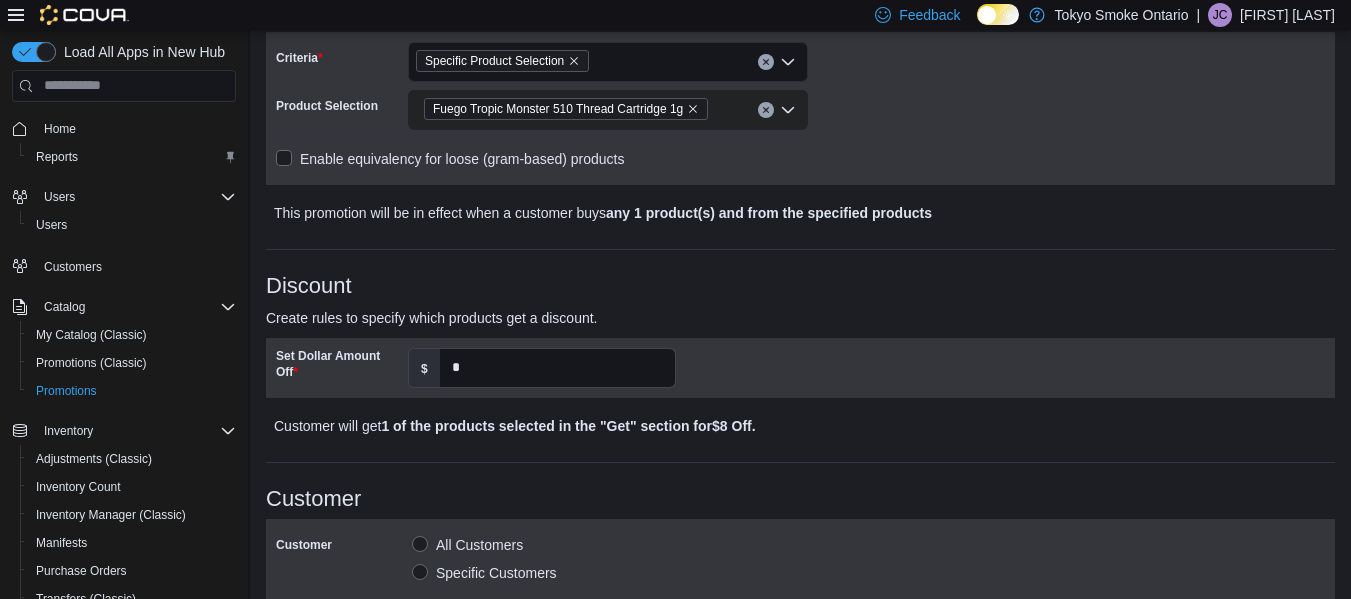 click on "[NUMBER] of the products selected in the "Get" section for [PRICE] Off ." at bounding box center [568, 426] 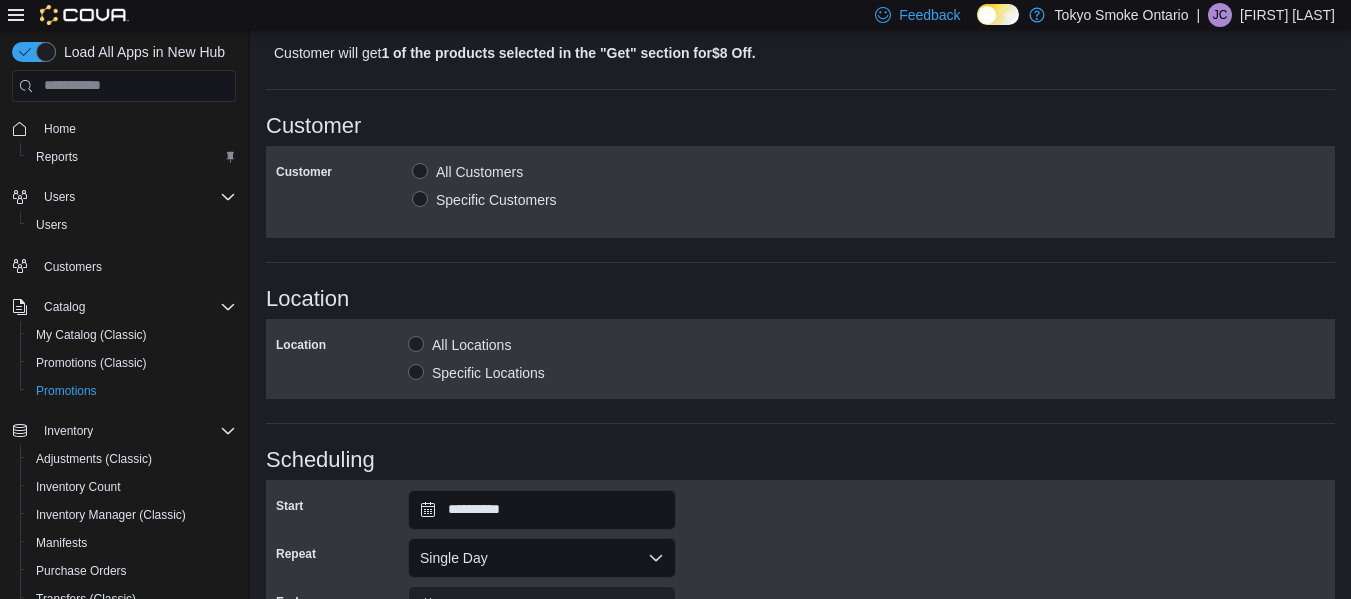 scroll, scrollTop: 840, scrollLeft: 0, axis: vertical 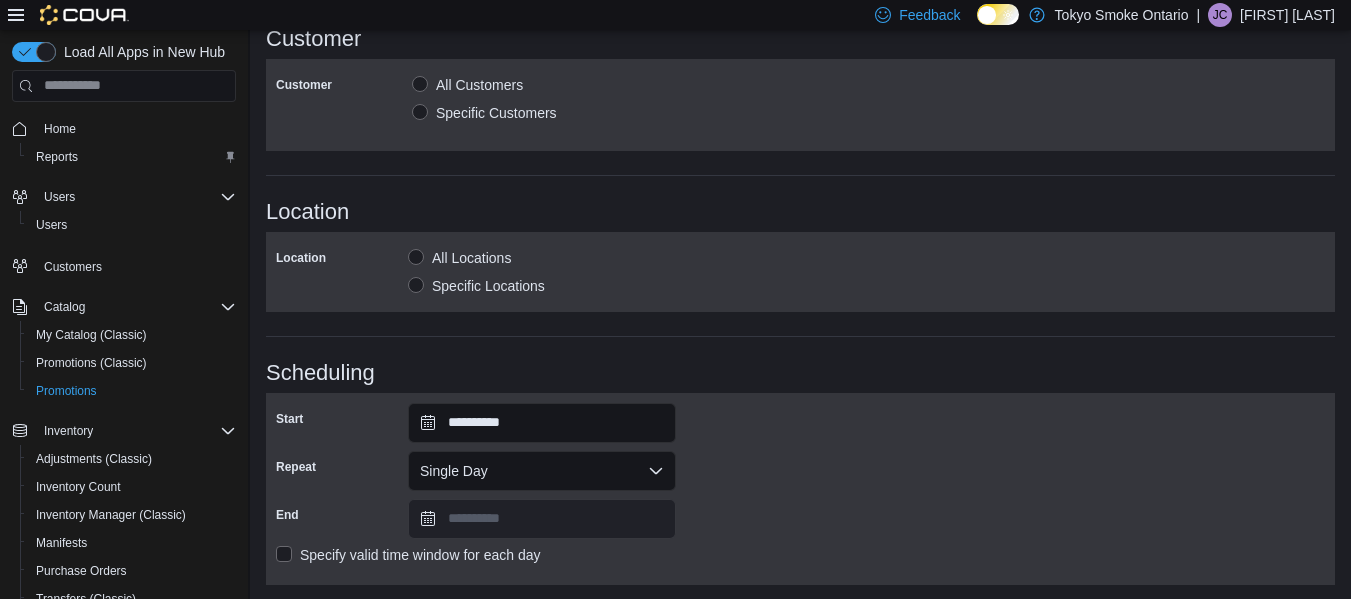 click on "Specific Locations" at bounding box center [476, 286] 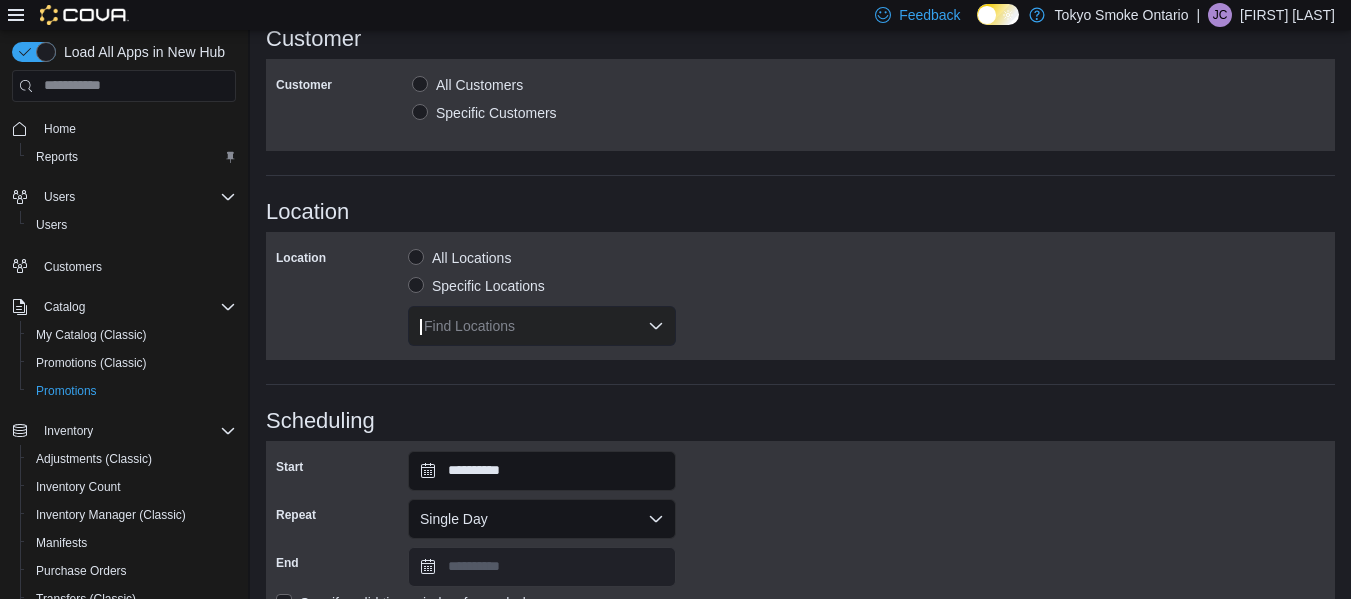 click on "Find Locations" at bounding box center (542, 326) 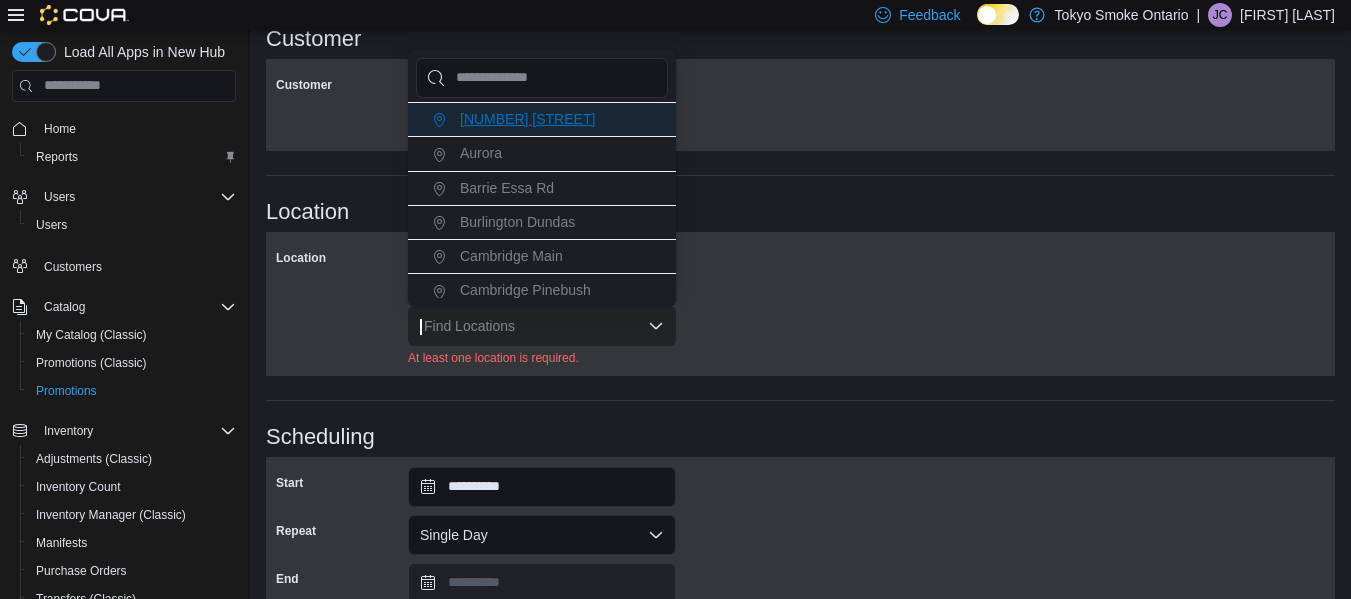 click on "[NUMBER] [STREET]" at bounding box center [542, 119] 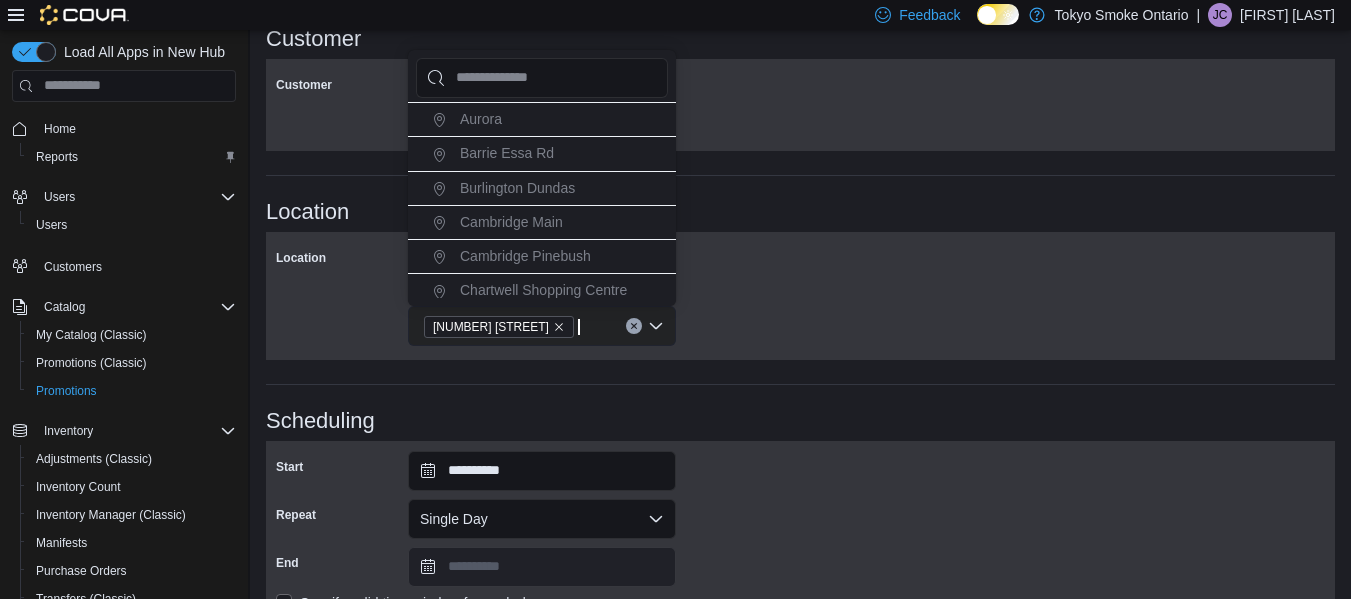 click on "**********" at bounding box center [800, 30] 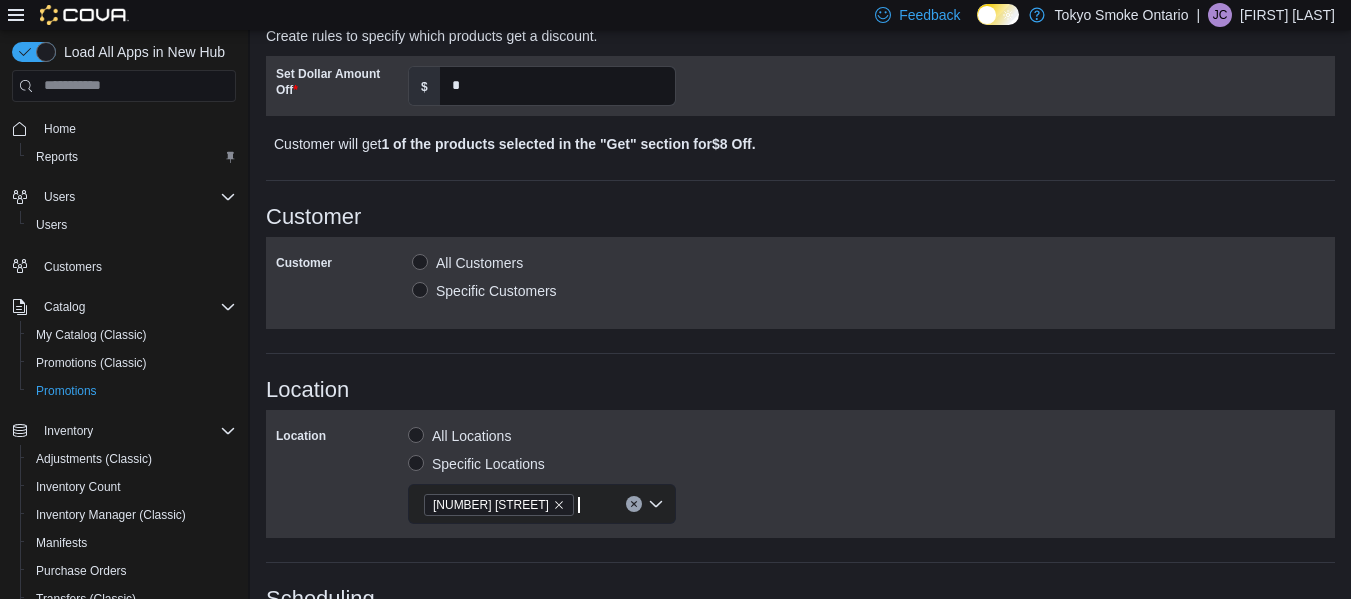 scroll, scrollTop: 930, scrollLeft: 0, axis: vertical 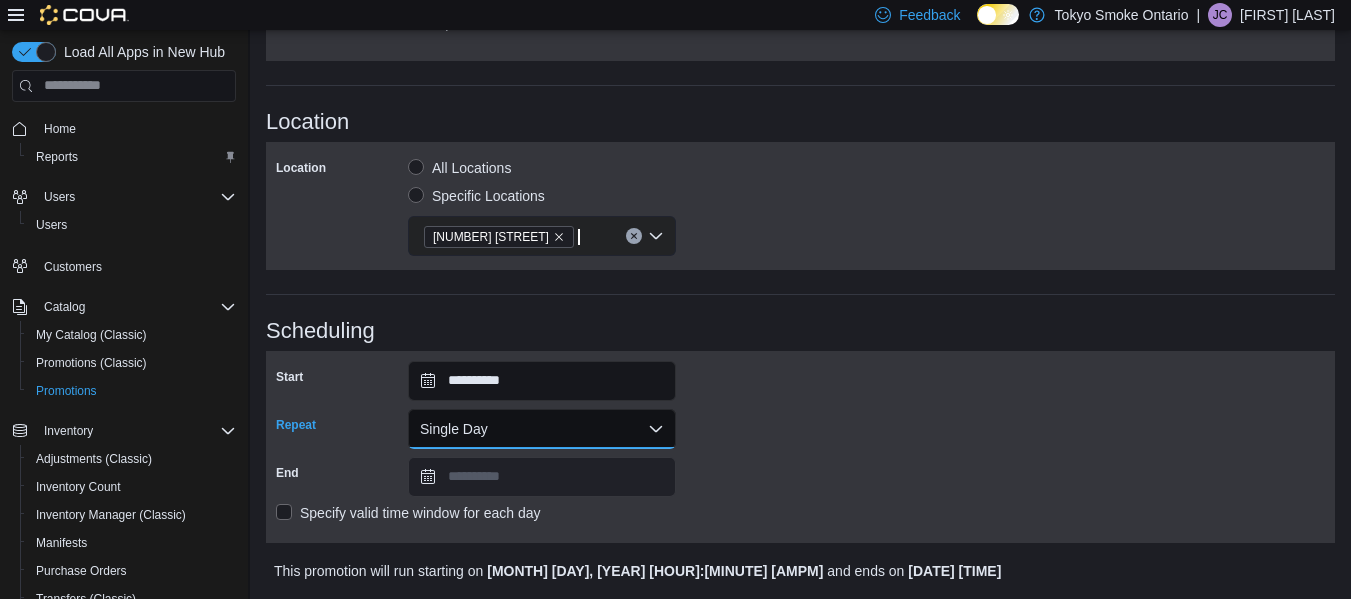 click on "Single Day" at bounding box center (542, 429) 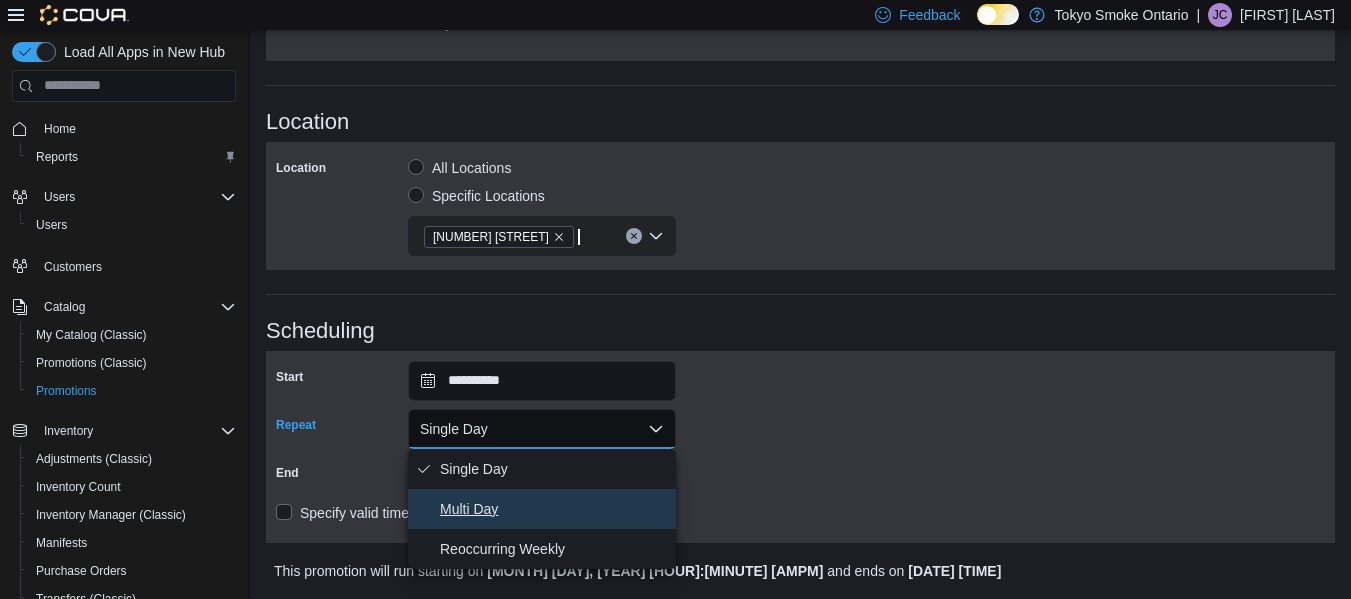 click on "Multi Day" at bounding box center [542, 509] 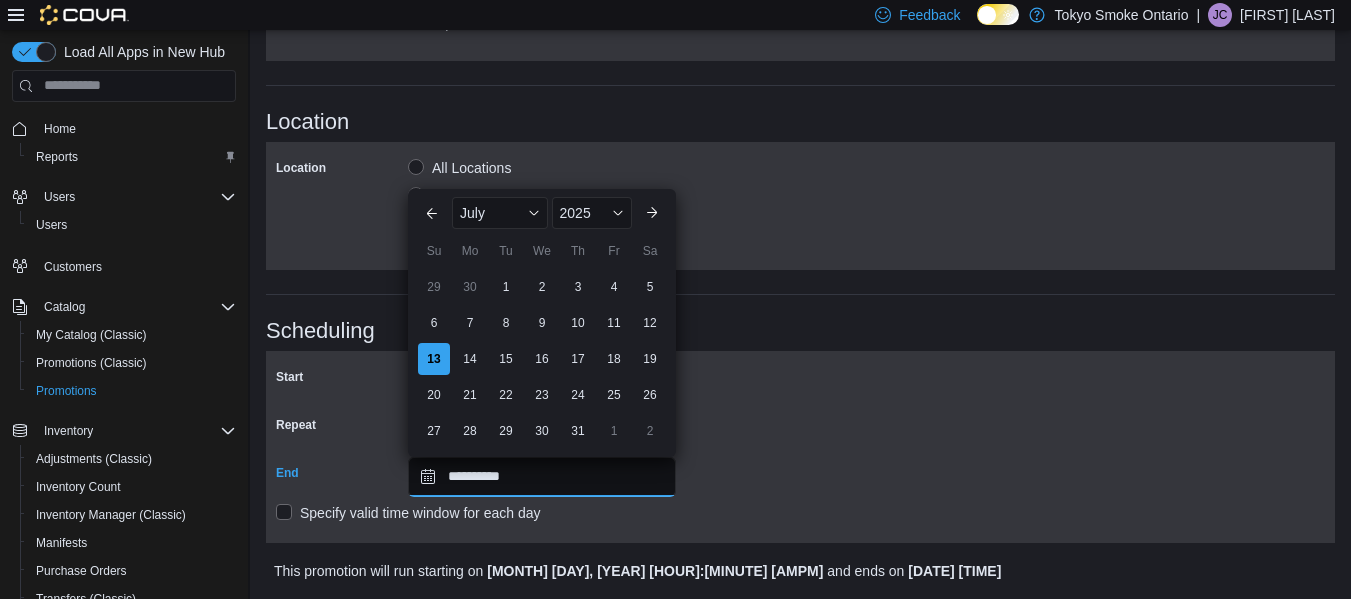 click on "**********" at bounding box center [542, 477] 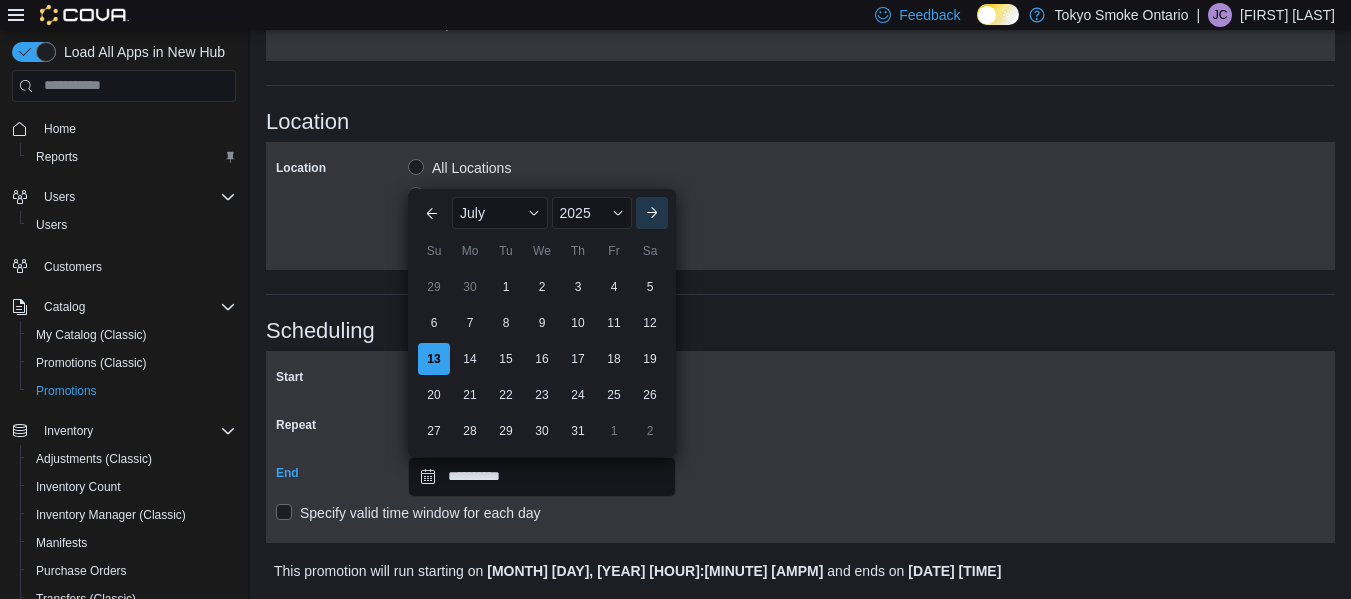 click on "Next month" at bounding box center (652, 213) 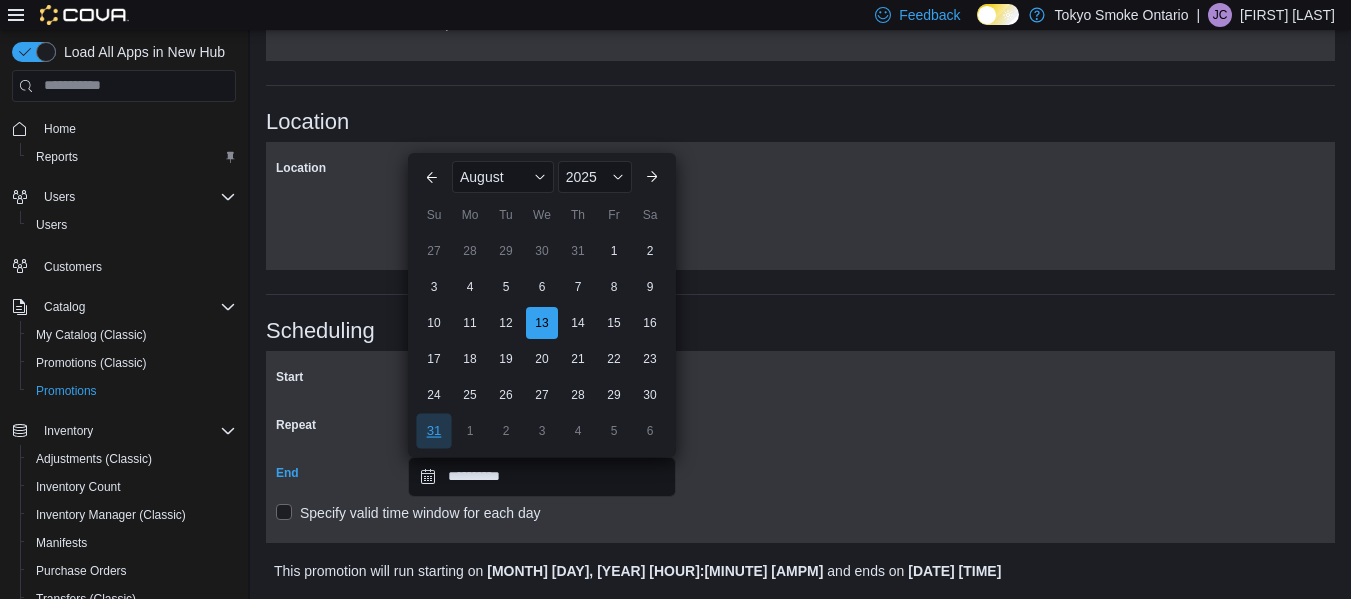 click on "31" at bounding box center (433, 430) 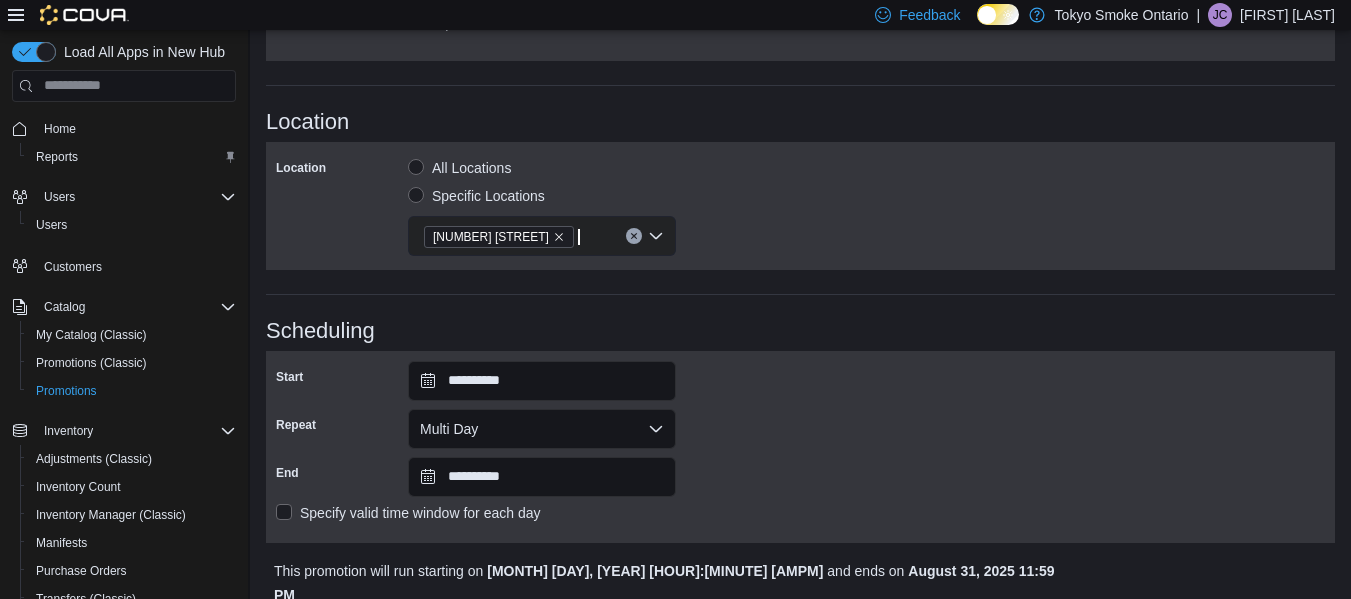 click on "Scheduling" at bounding box center [800, 331] 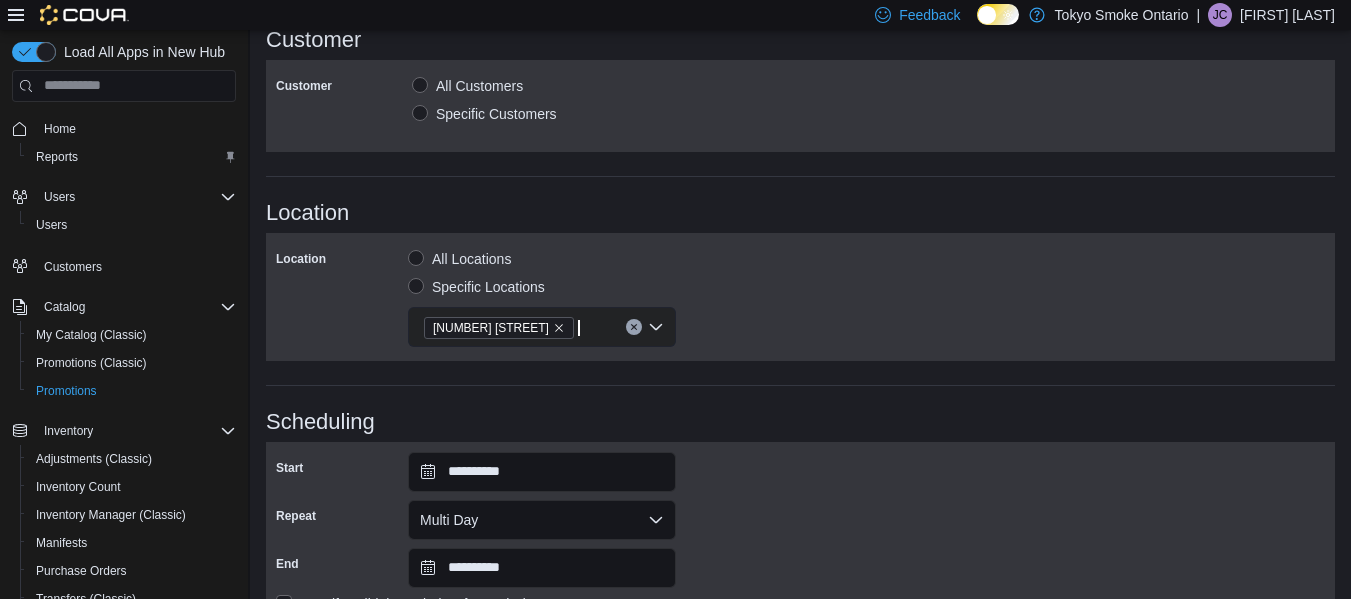 scroll, scrollTop: 994, scrollLeft: 0, axis: vertical 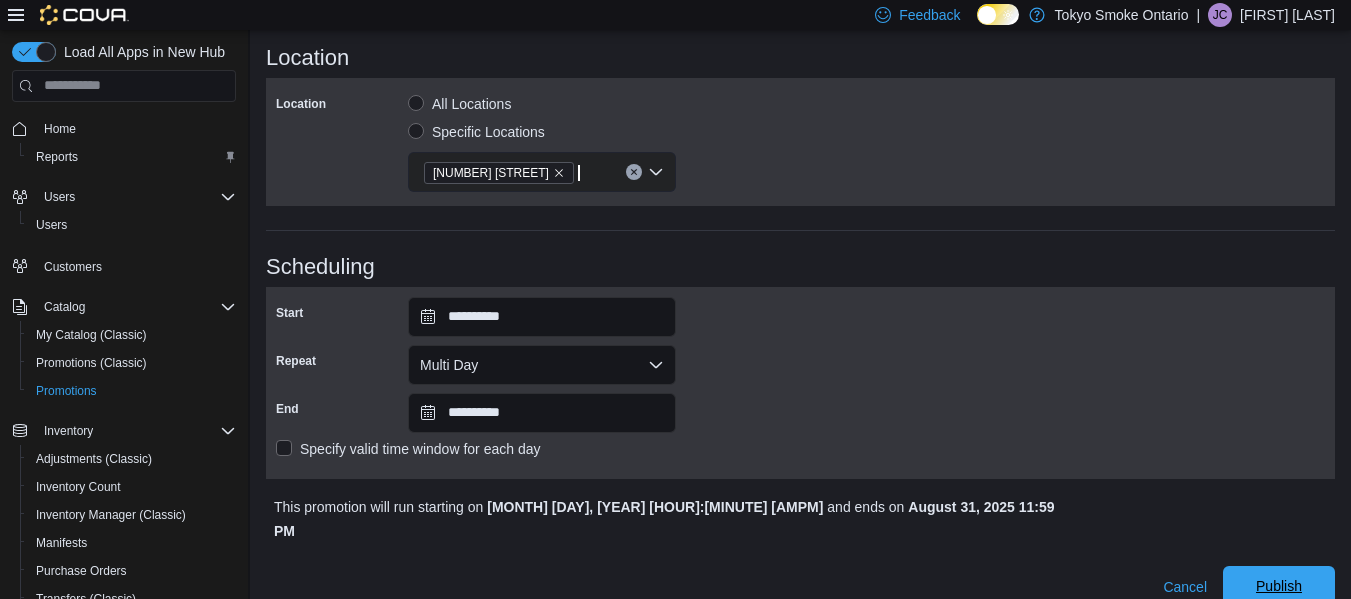 click on "Publish" at bounding box center (1279, 586) 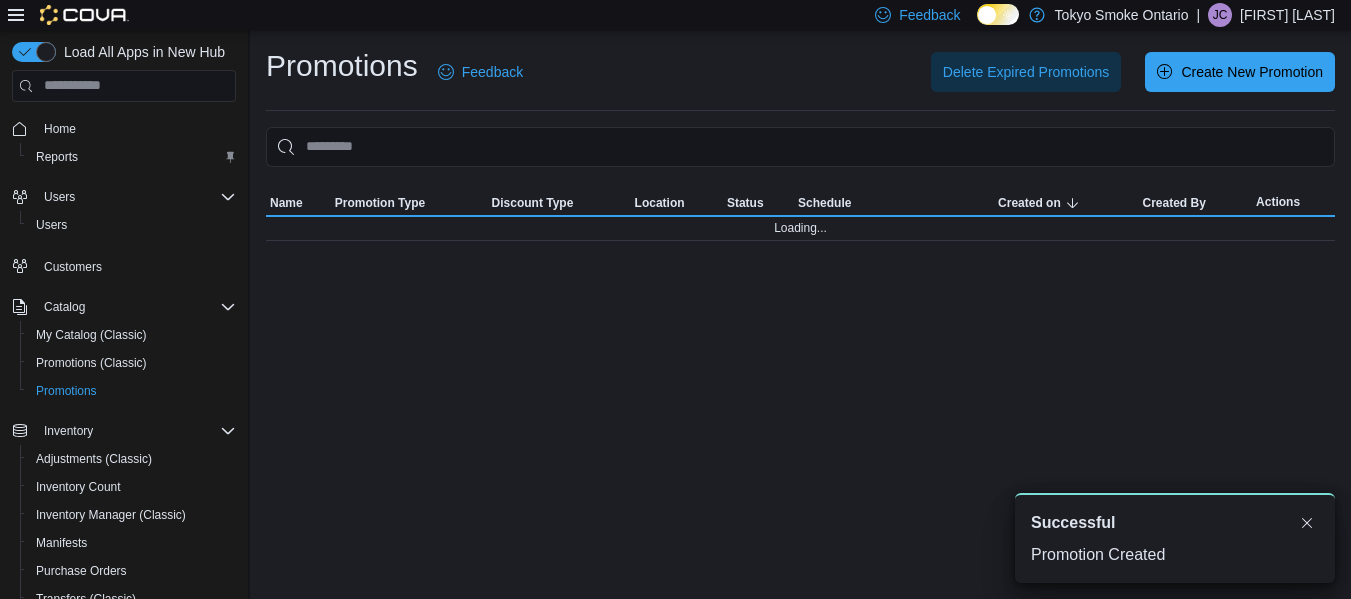 scroll, scrollTop: 0, scrollLeft: 0, axis: both 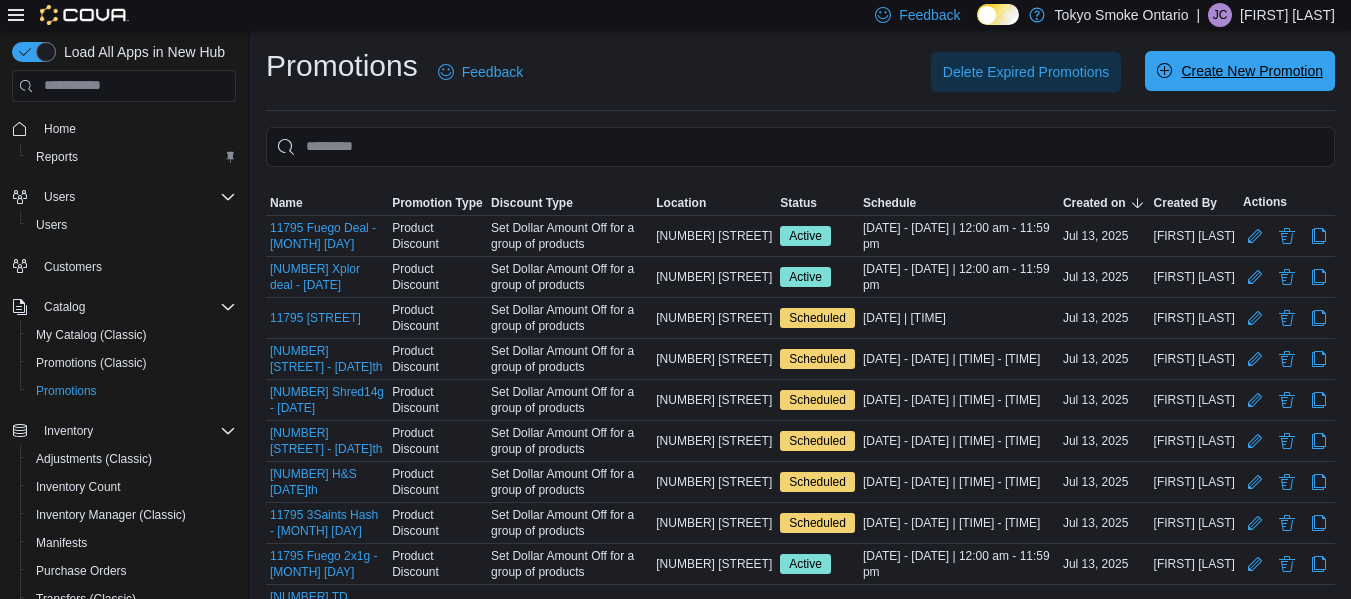 click on "Create New Promotion" at bounding box center (1252, 71) 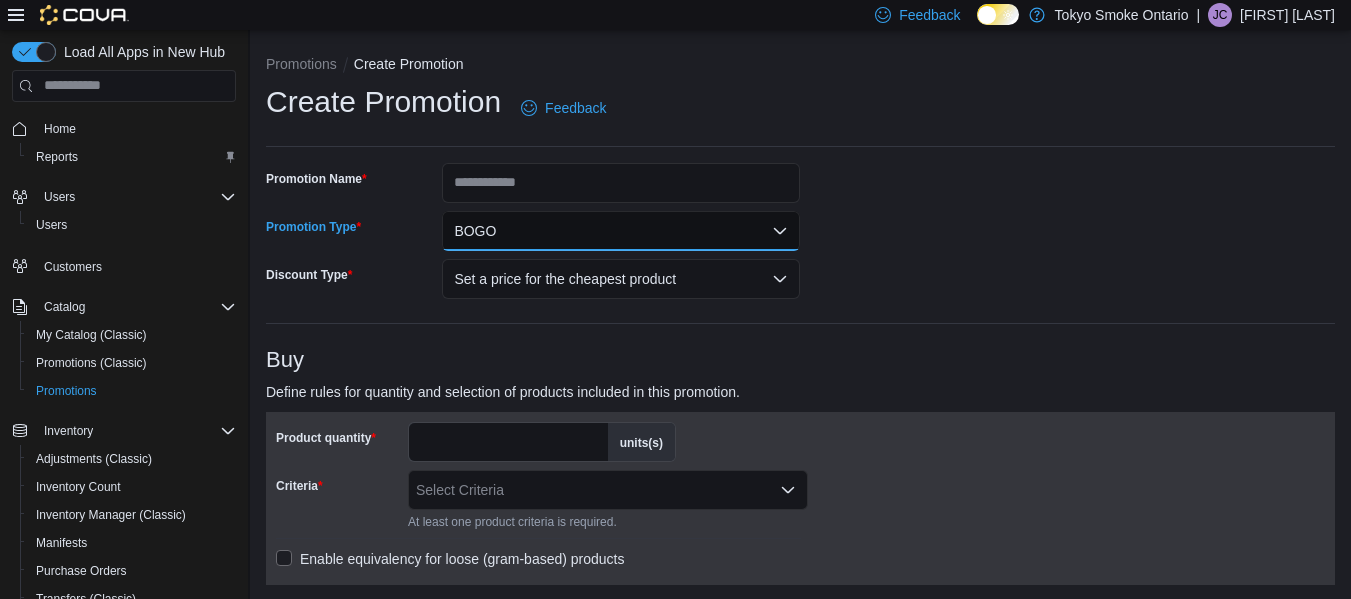 click on "BOGO" at bounding box center (621, 231) 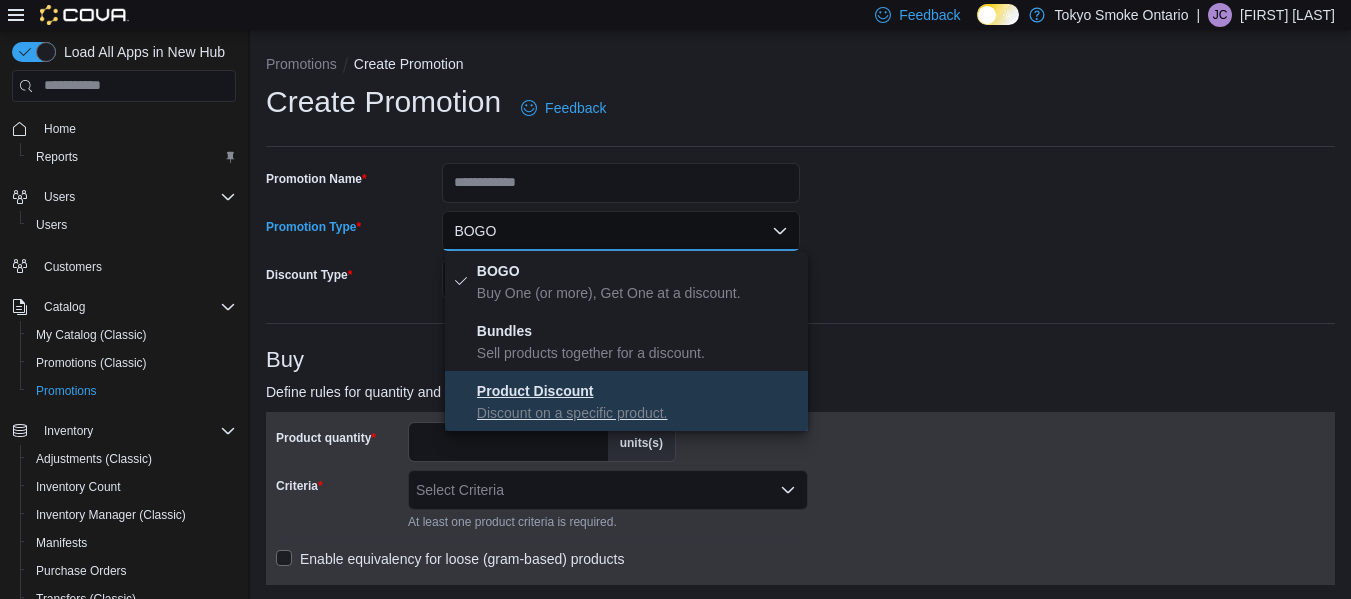 click on "Product Discount" at bounding box center [535, 391] 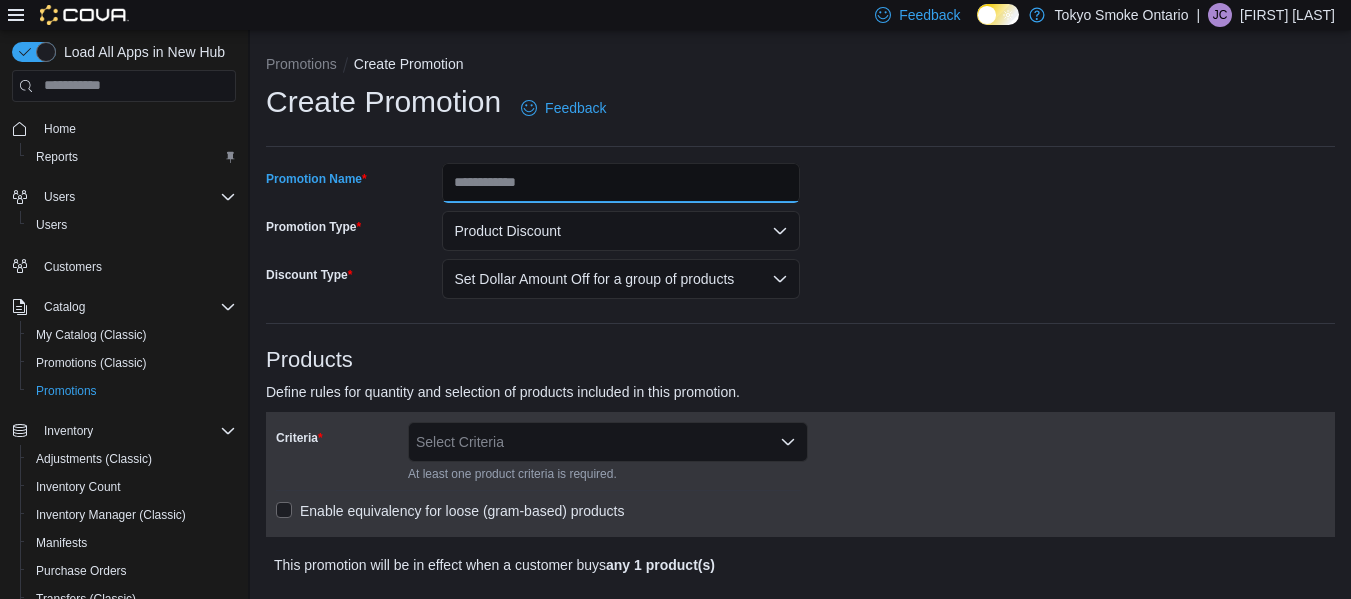 click on "Promotion Name" at bounding box center [621, 183] 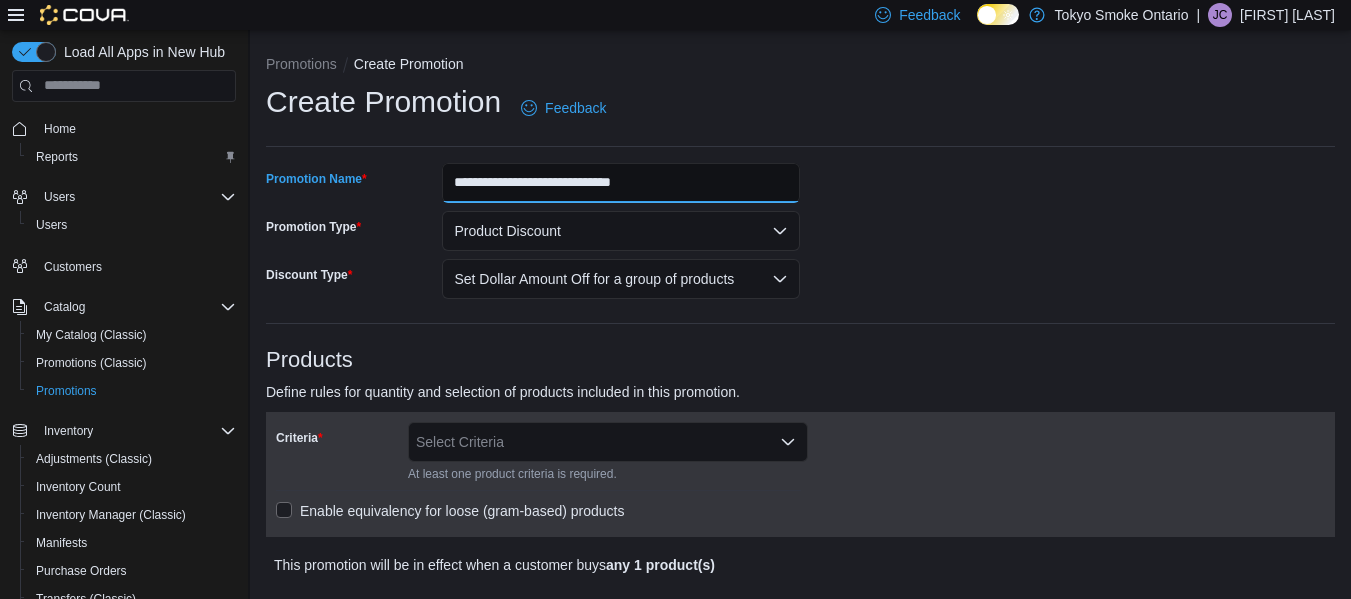 type on "**********" 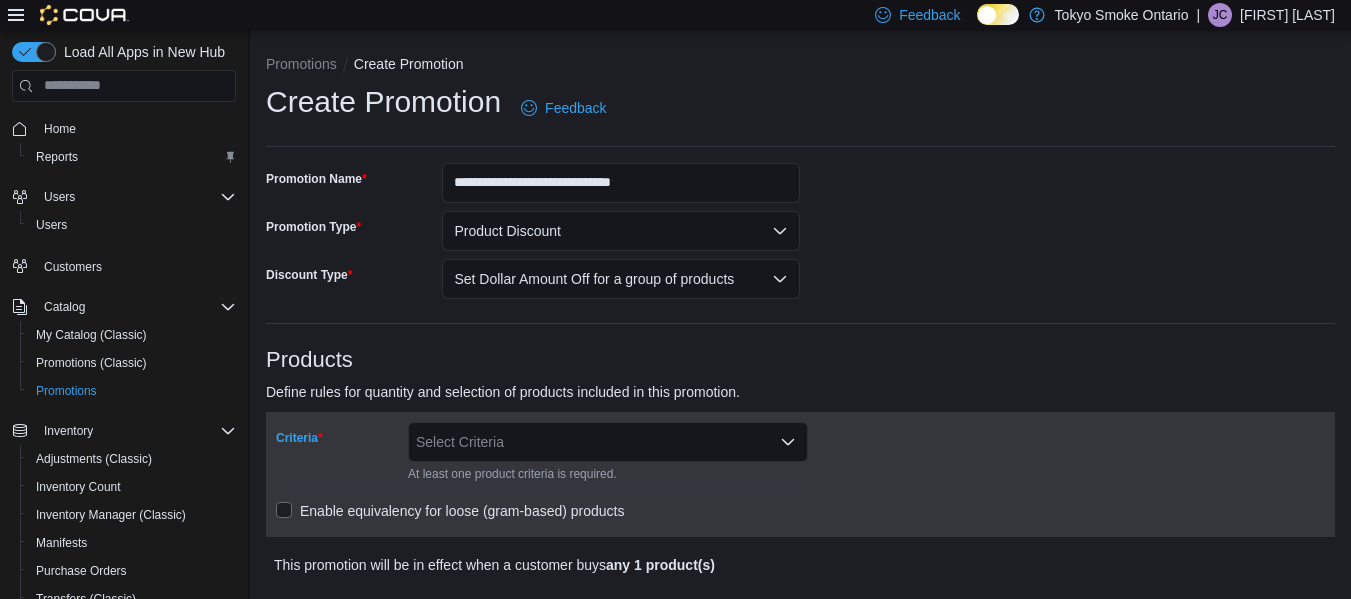 click on "Select Criteria" at bounding box center (608, 442) 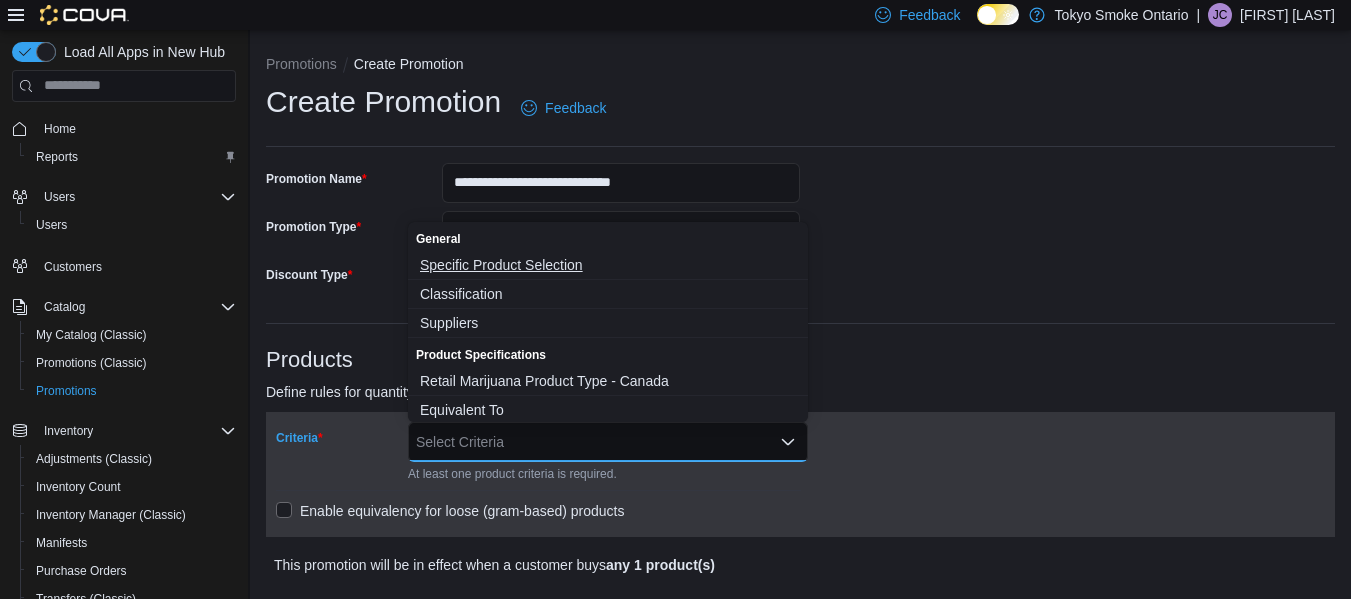 click on "Specific Product Selection" at bounding box center (608, 265) 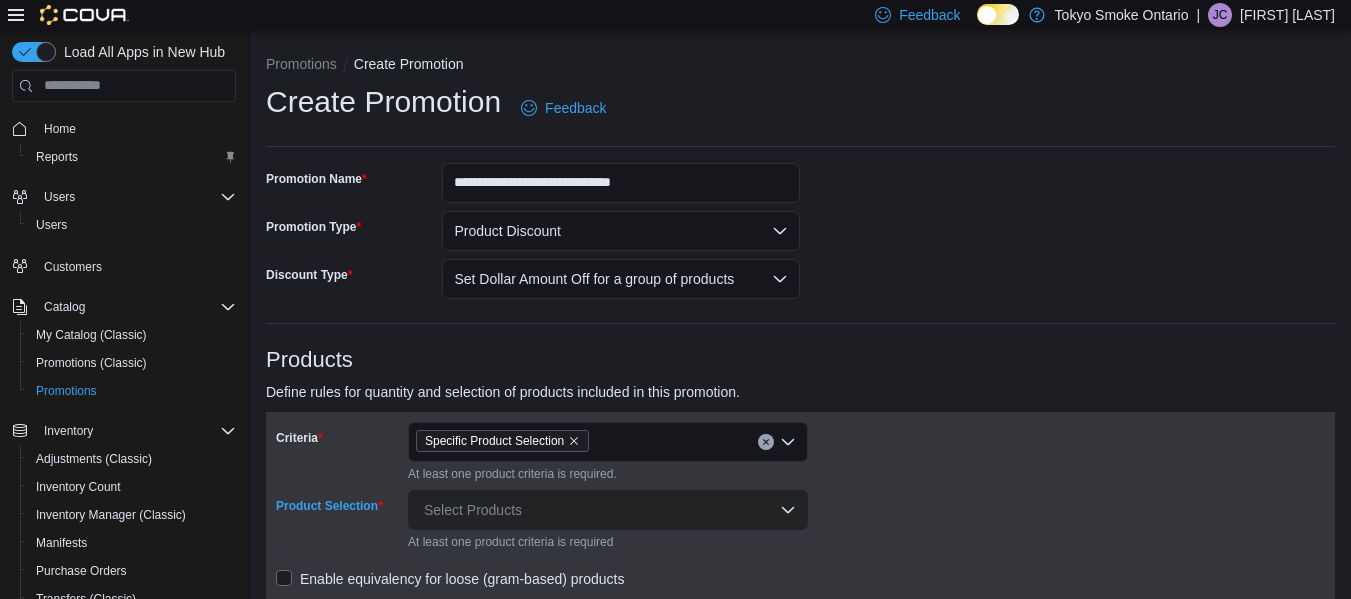 click on "Select Products" at bounding box center [608, 510] 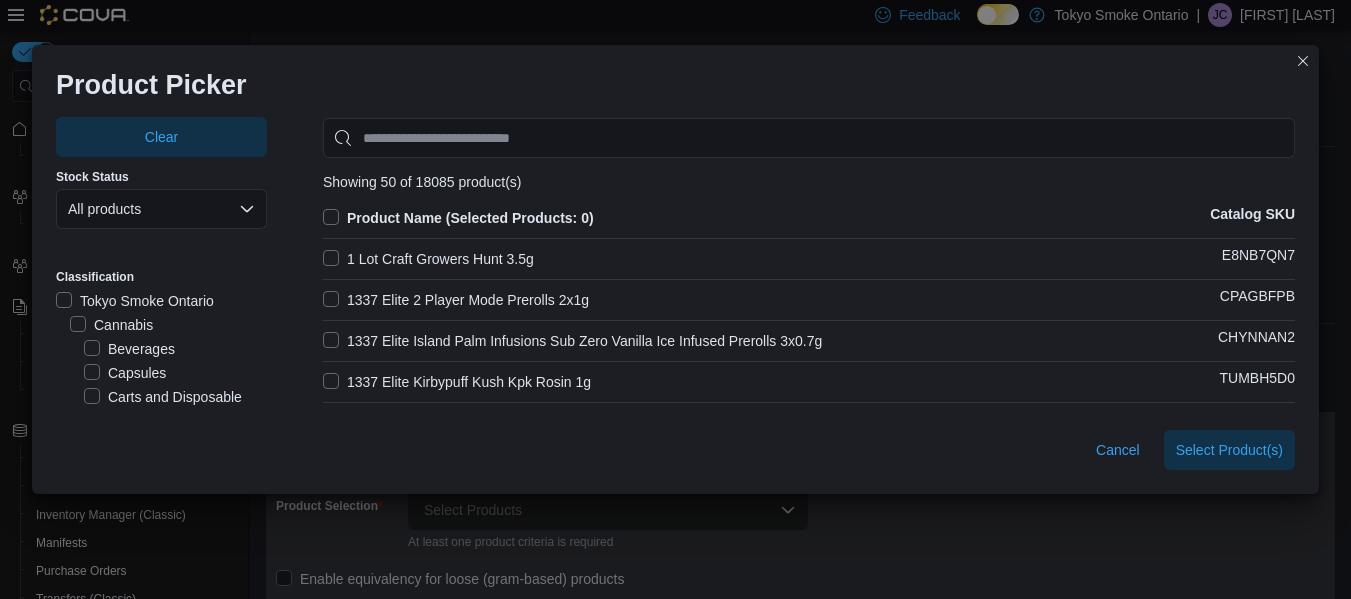 click on "Beverages" at bounding box center (129, 349) 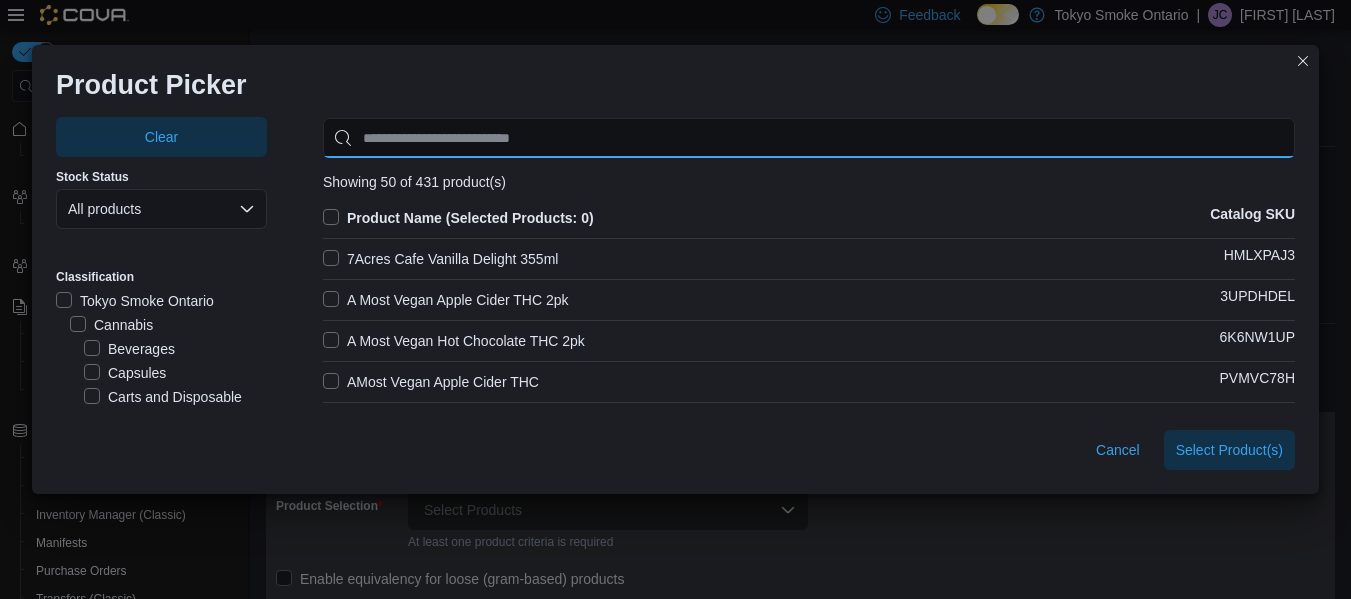 click at bounding box center (809, 138) 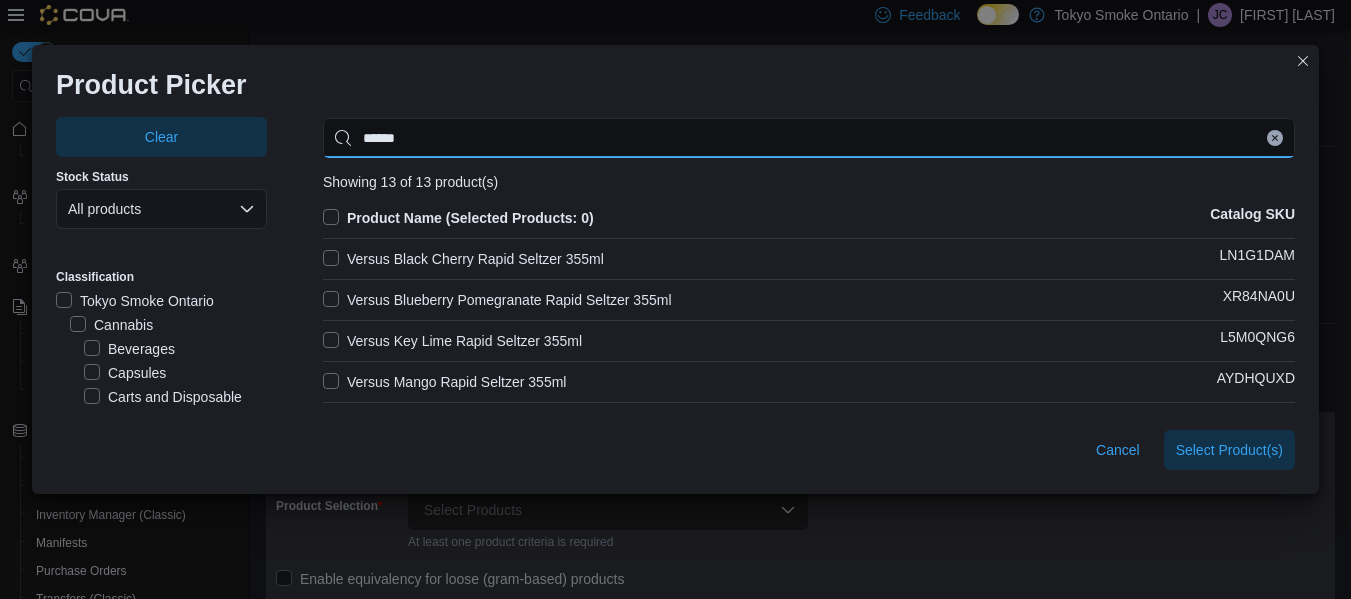 type on "******" 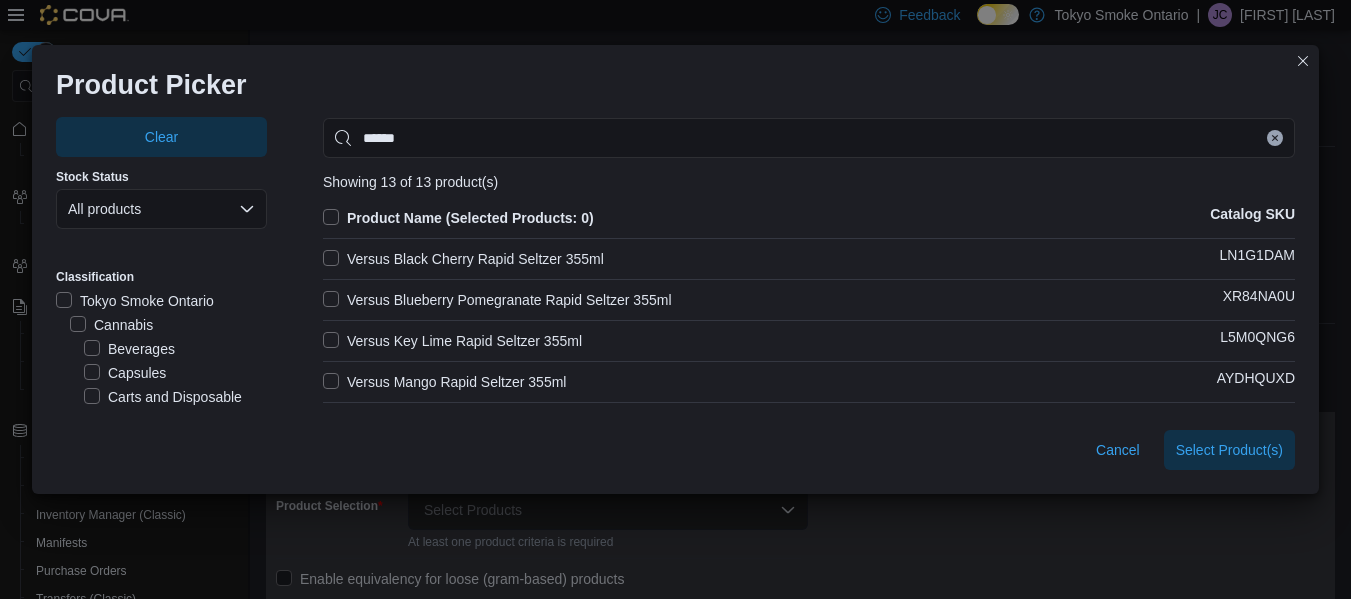 click on "Versus Black Cherry Rapid Seltzer 355ml" at bounding box center [463, 259] 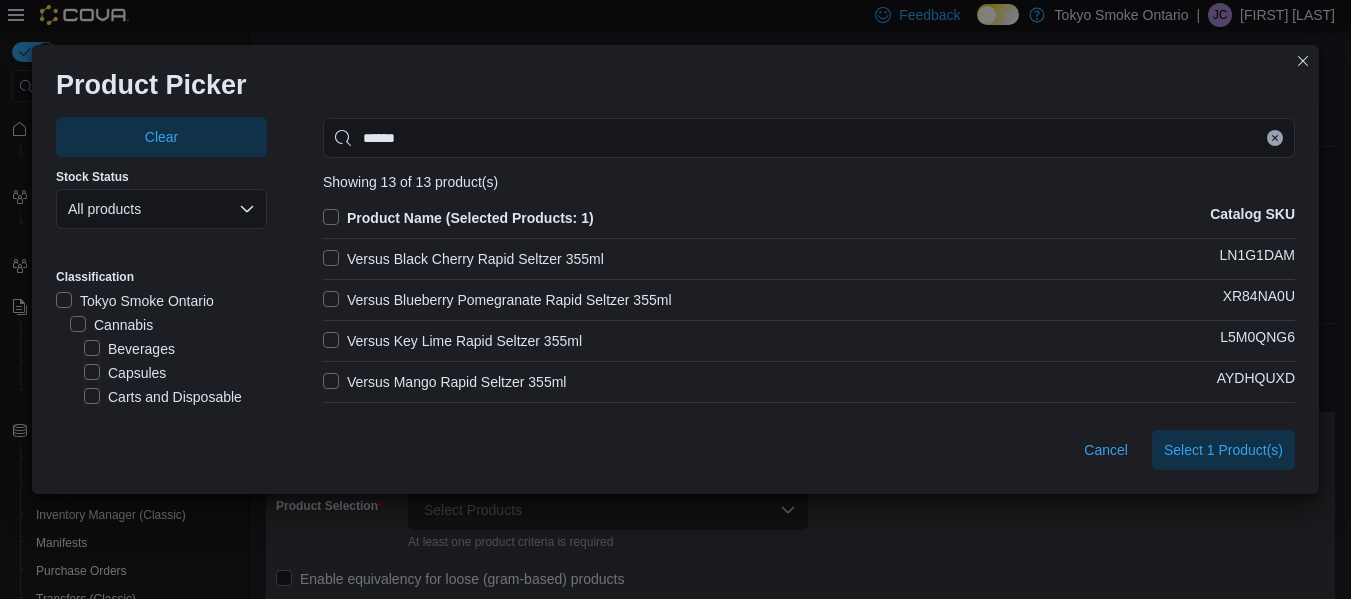 click on "Versus Blueberry Pomegranate Rapid Seltzer 355ml" at bounding box center [497, 300] 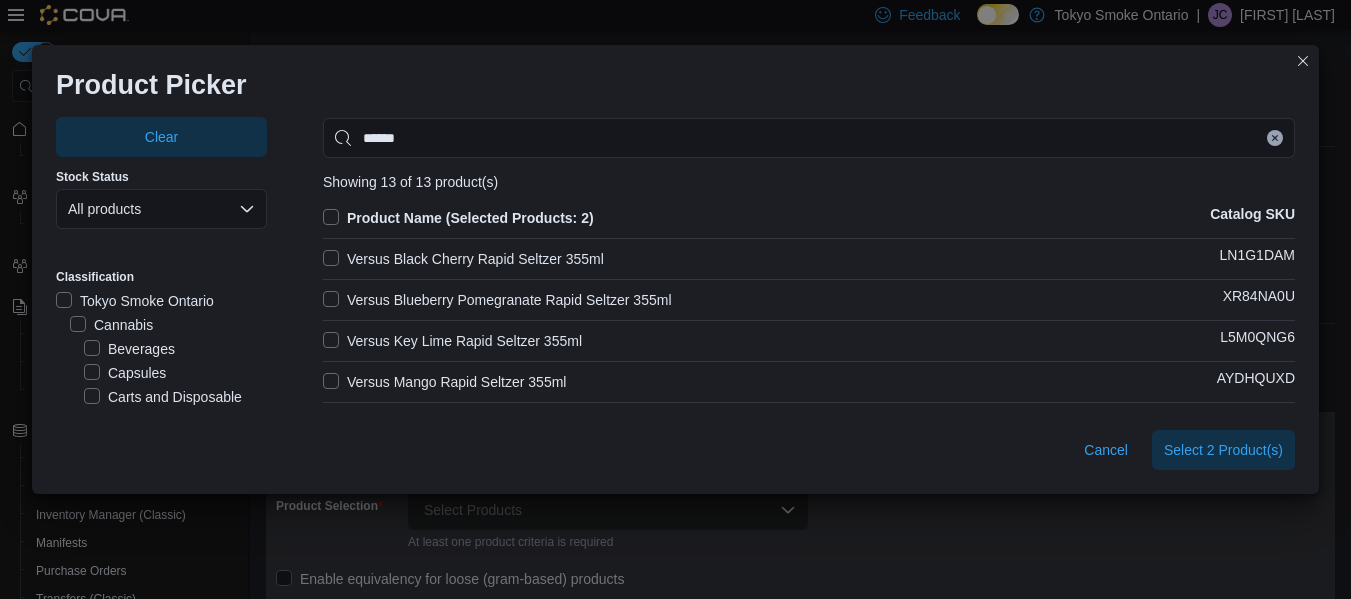click on "Versus Key Lime Rapid Seltzer 355ml" at bounding box center [452, 341] 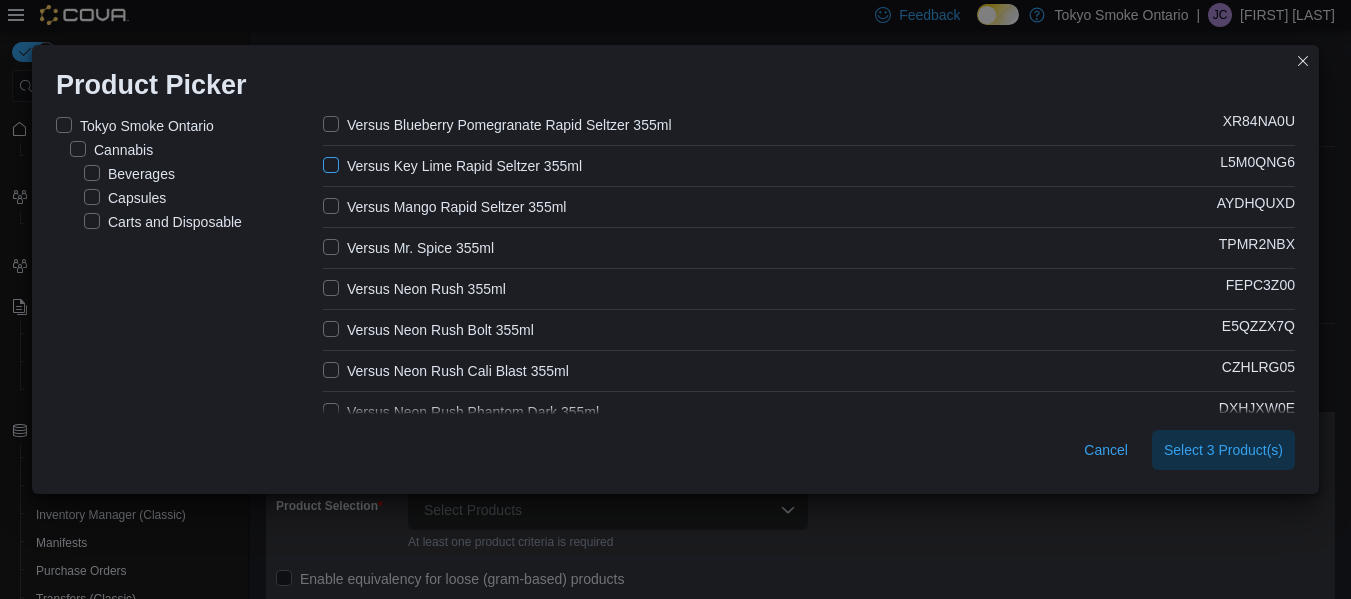 scroll, scrollTop: 177, scrollLeft: 0, axis: vertical 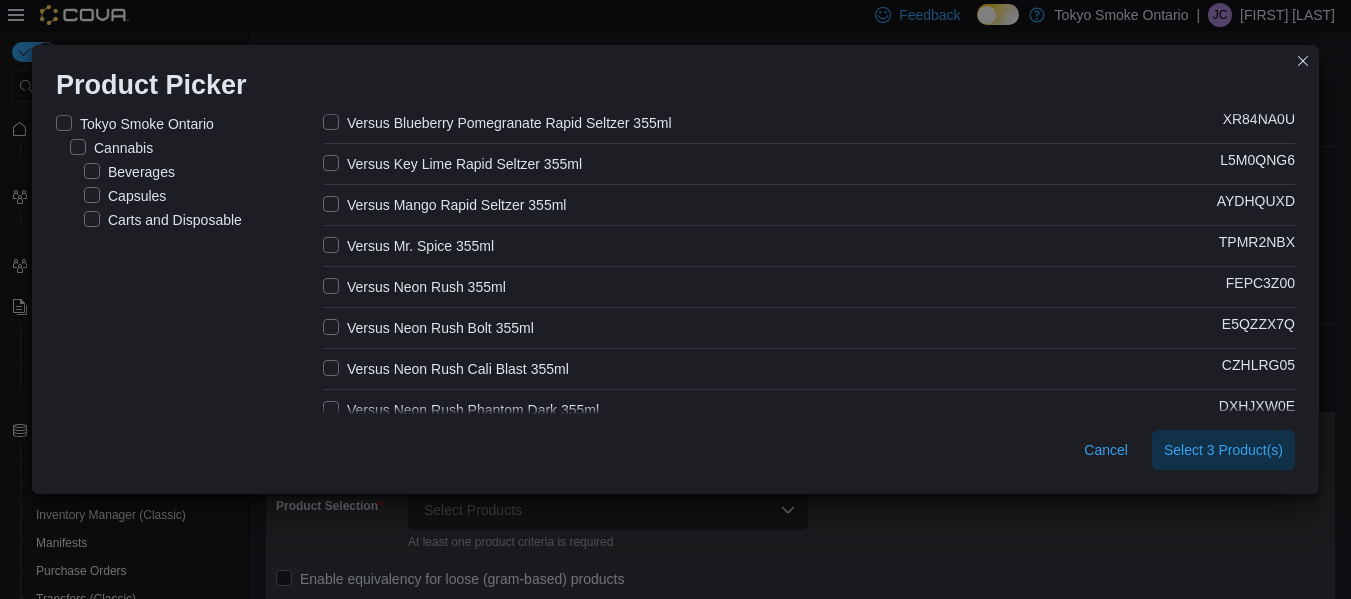 click on "Versus Neon Rush 355ml" at bounding box center (414, 287) 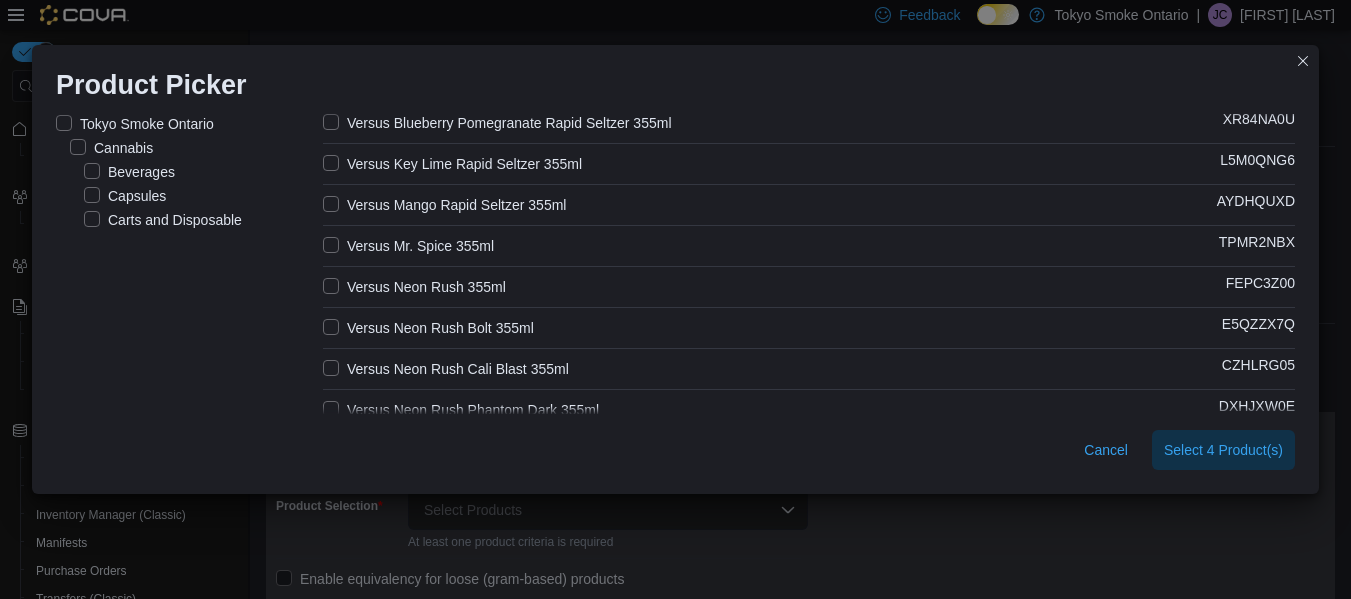 click on "Versus Neon Rush Cali Blast 355ml" at bounding box center (446, 369) 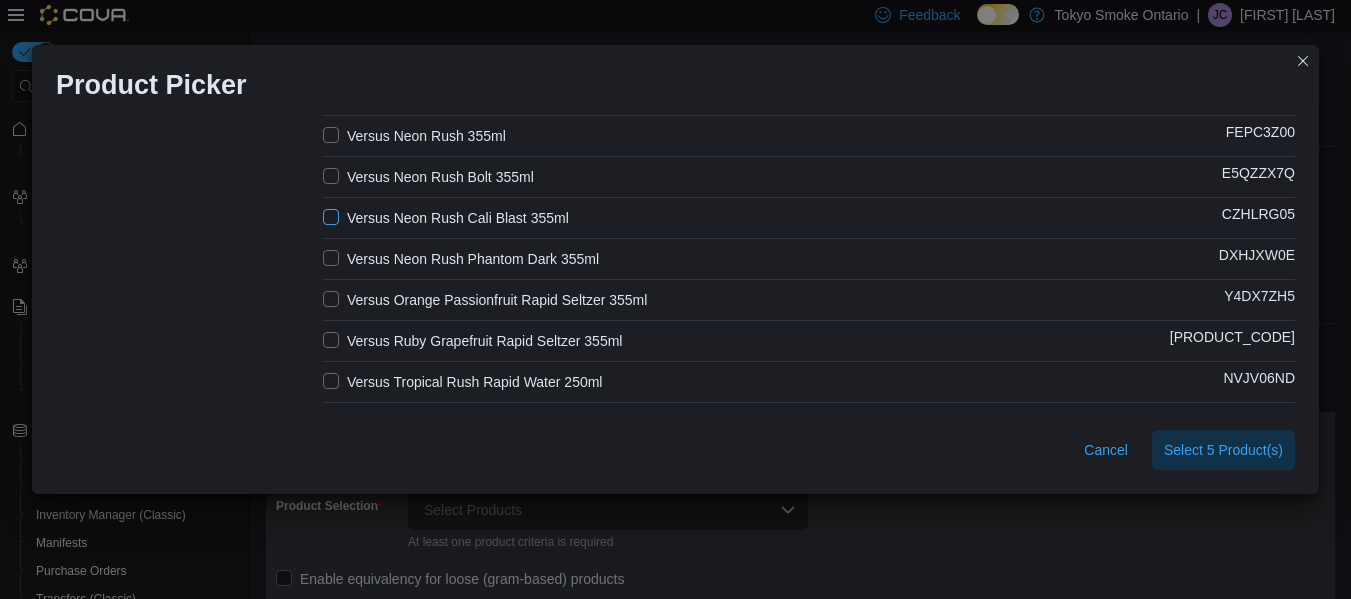 scroll, scrollTop: 329, scrollLeft: 0, axis: vertical 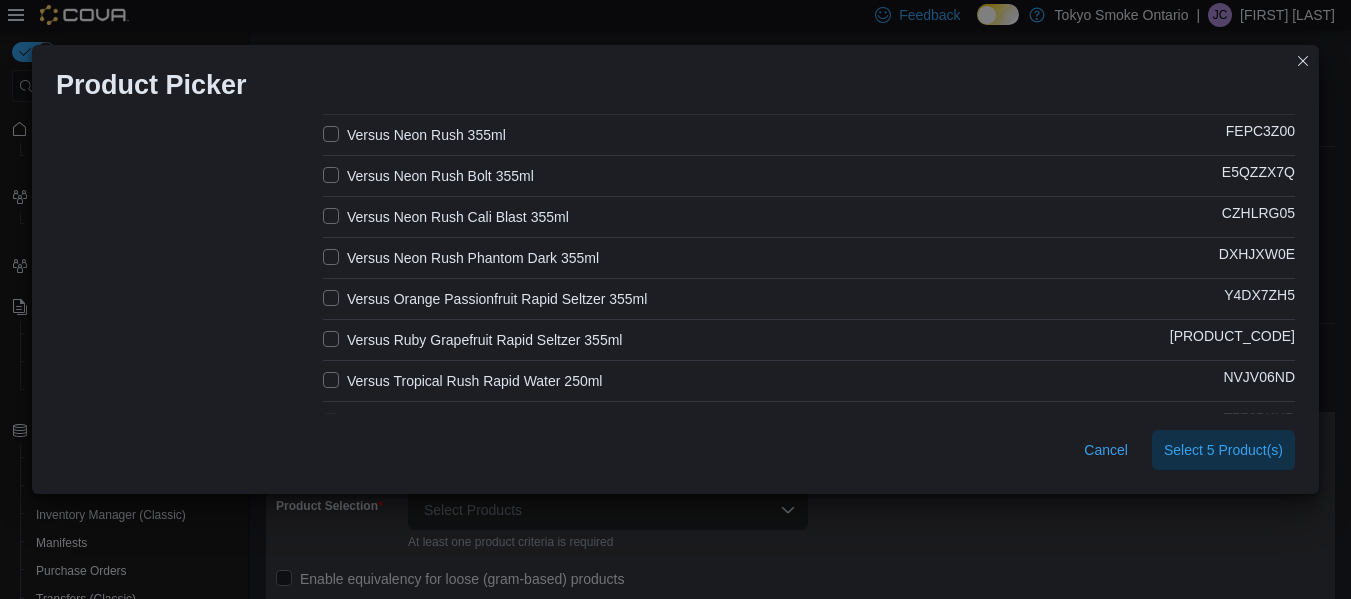 click on "Versus Neon Rush Bolt 355ml" at bounding box center [428, 176] 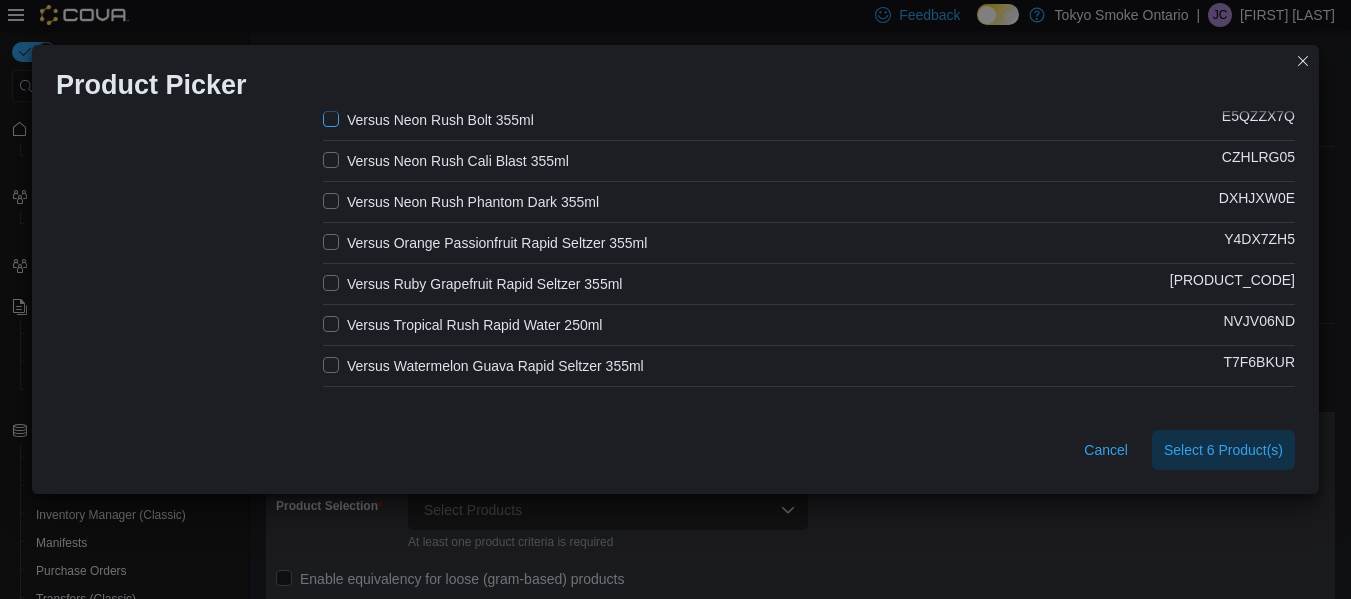 scroll, scrollTop: 386, scrollLeft: 0, axis: vertical 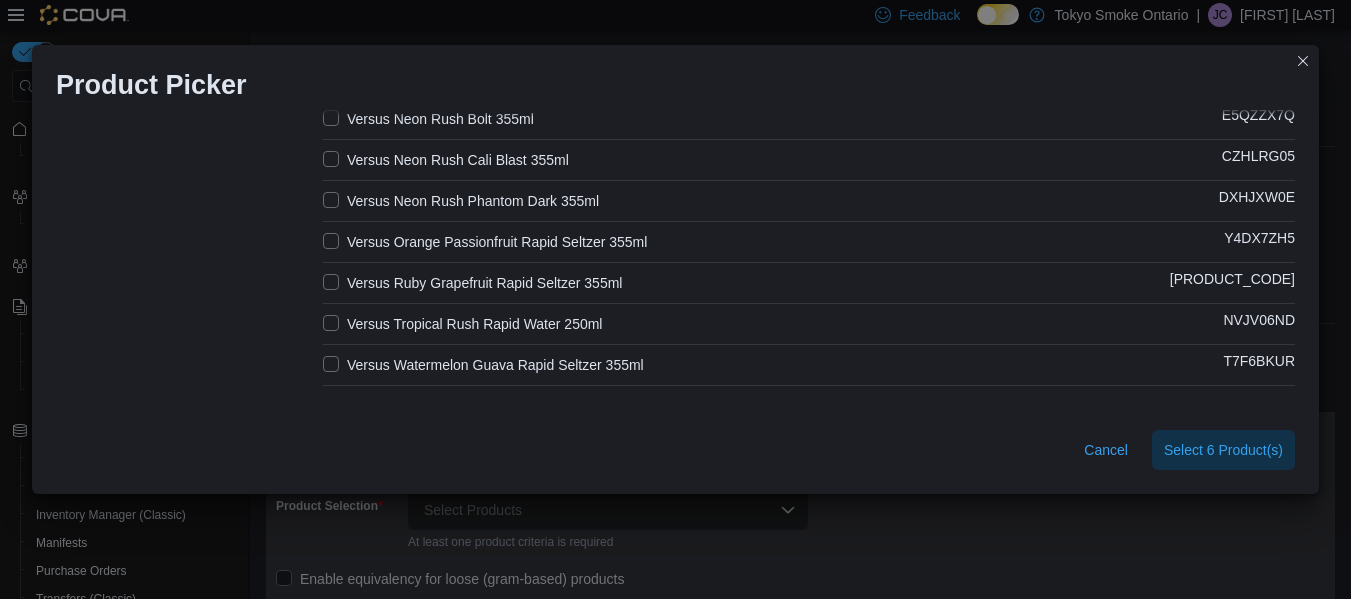 click on "Versus Orange Passionfruit Rapid Seltzer 355ml" at bounding box center [485, 242] 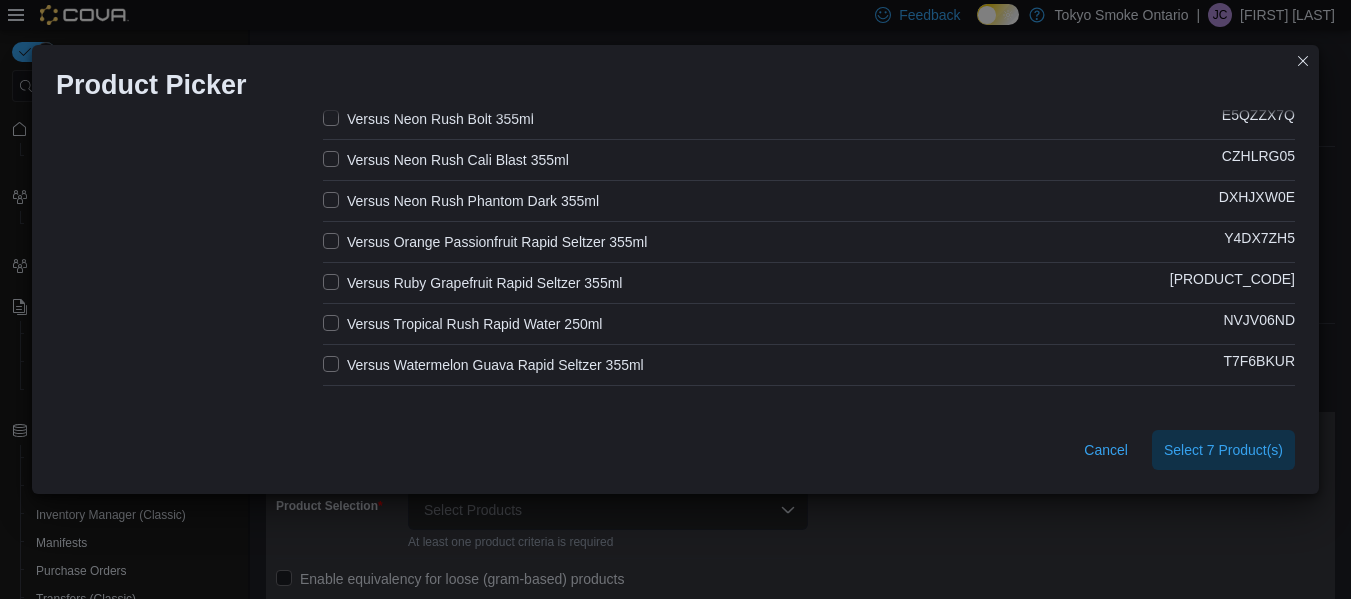 click on "Versus Ruby Grapefruit Rapid Seltzer 355ml" at bounding box center (472, 283) 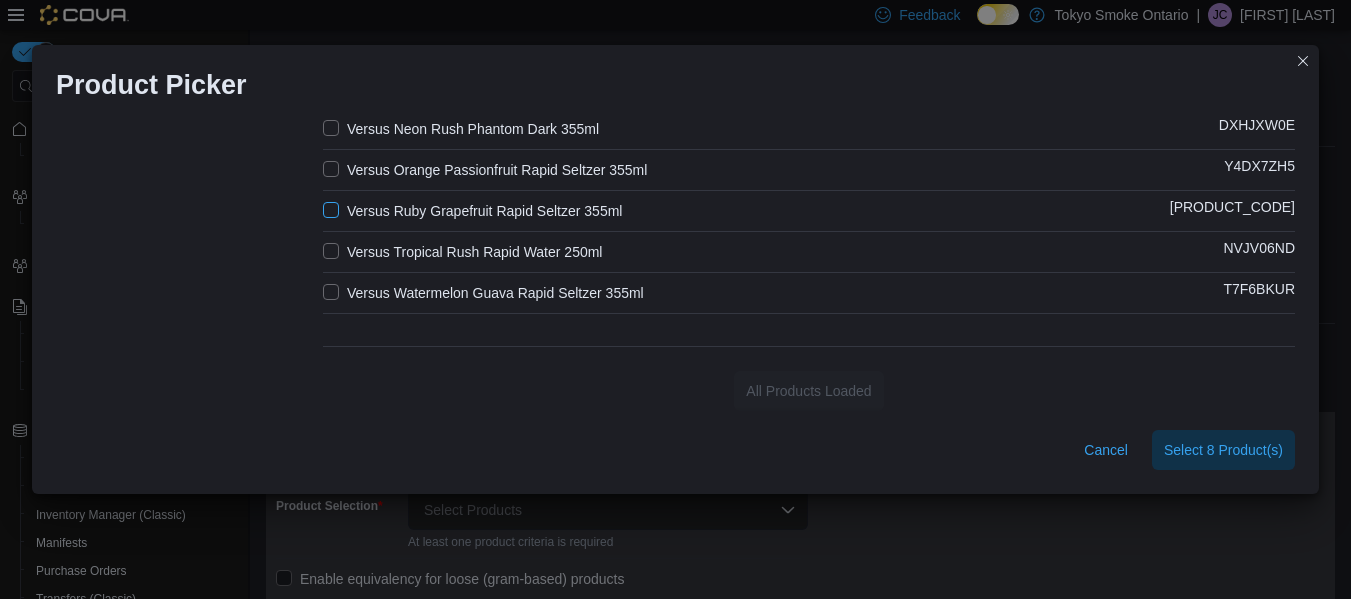 scroll, scrollTop: 462, scrollLeft: 0, axis: vertical 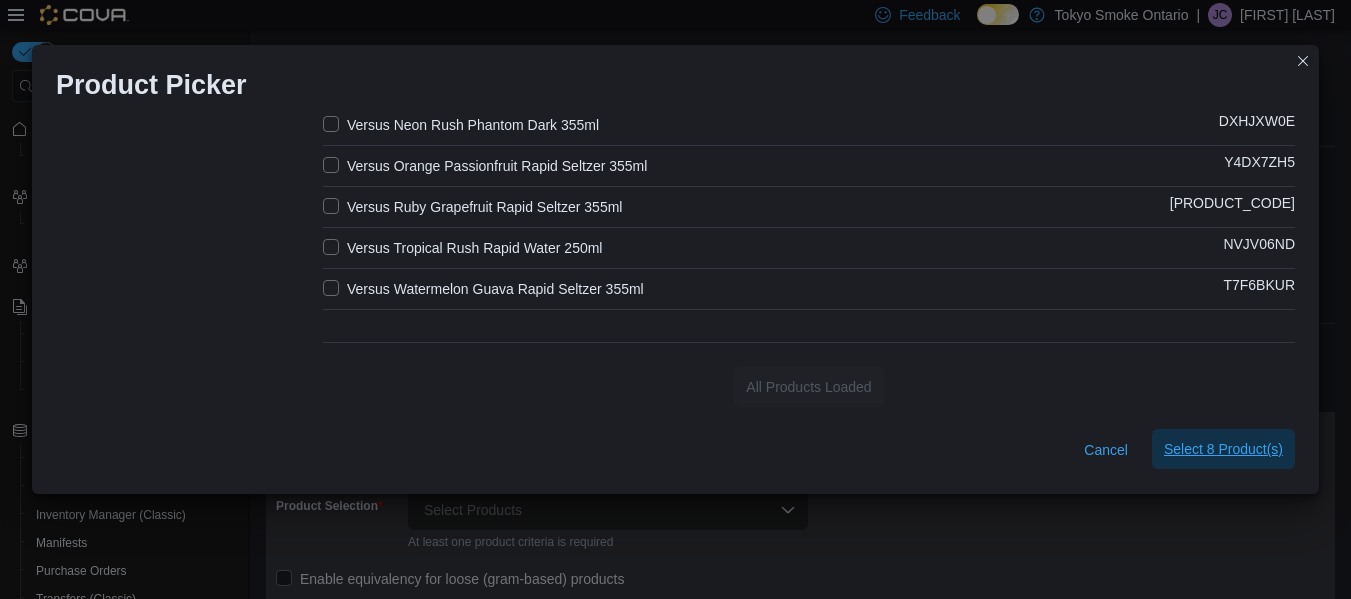 click on "Select 8 Product(s)" at bounding box center [1223, 449] 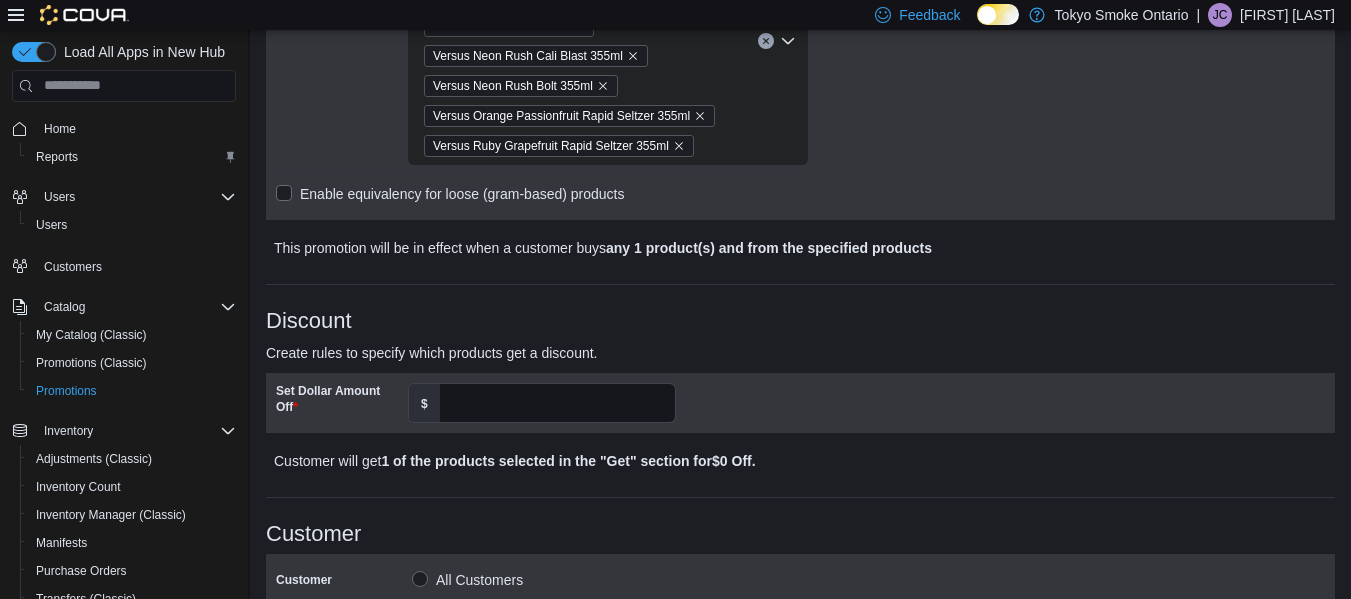 scroll, scrollTop: 555, scrollLeft: 0, axis: vertical 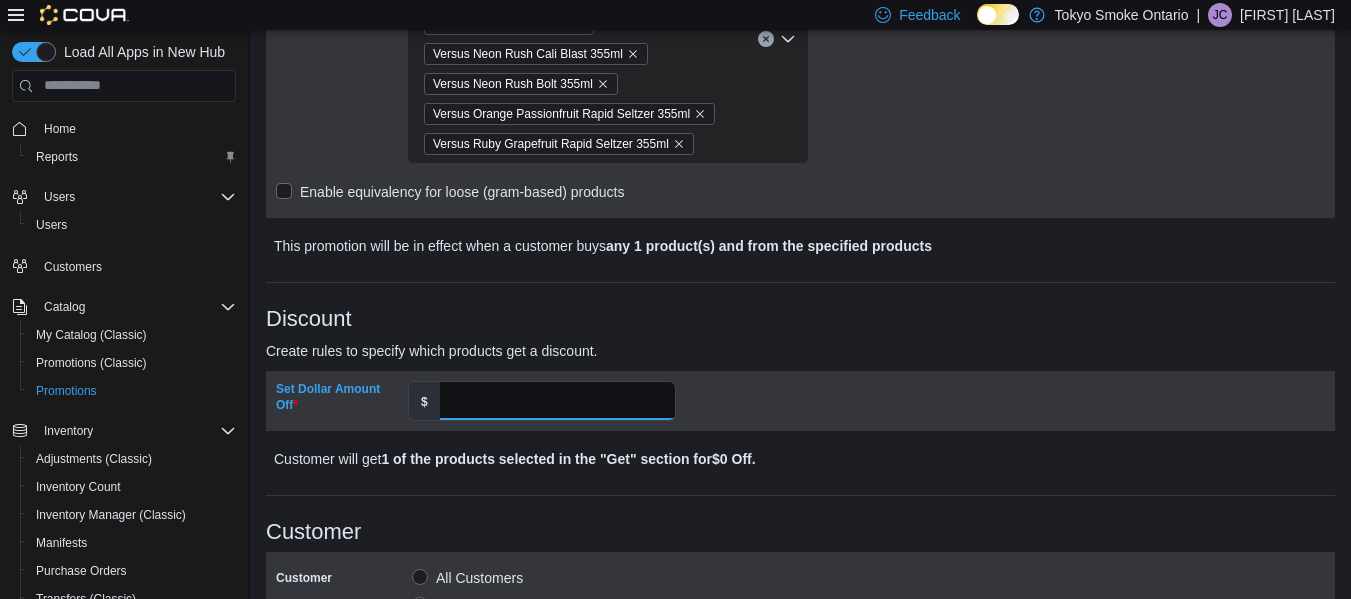 click on "Set Dollar Amount Off" at bounding box center [557, 401] 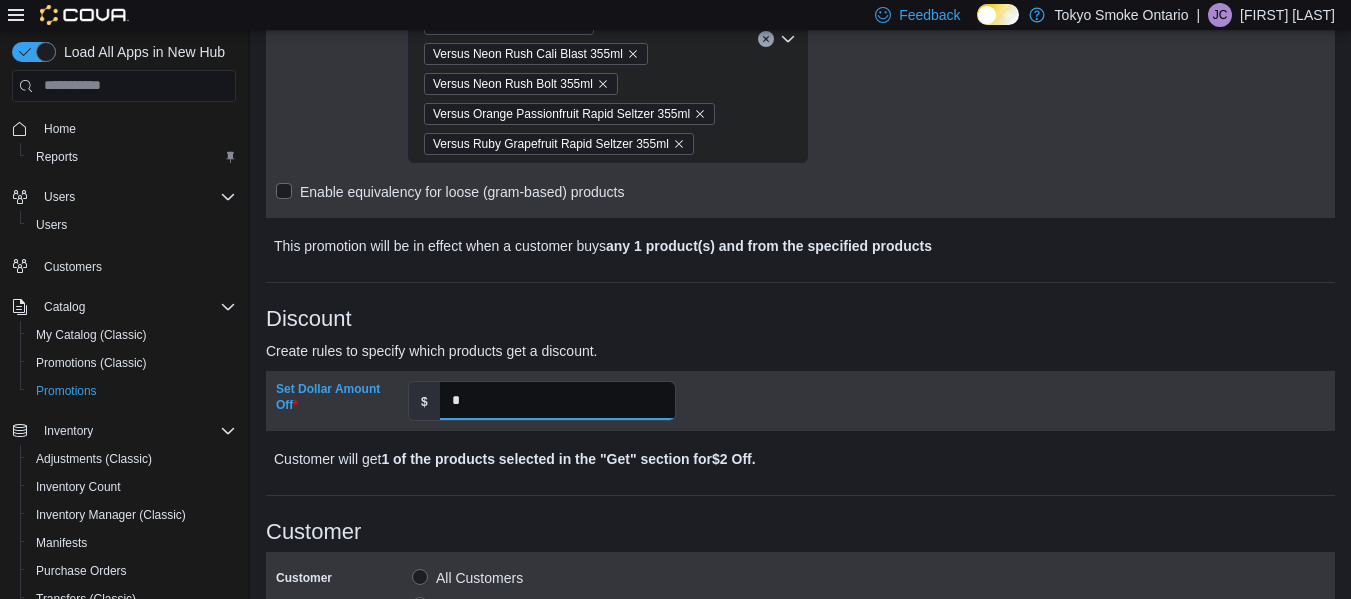 type on "*" 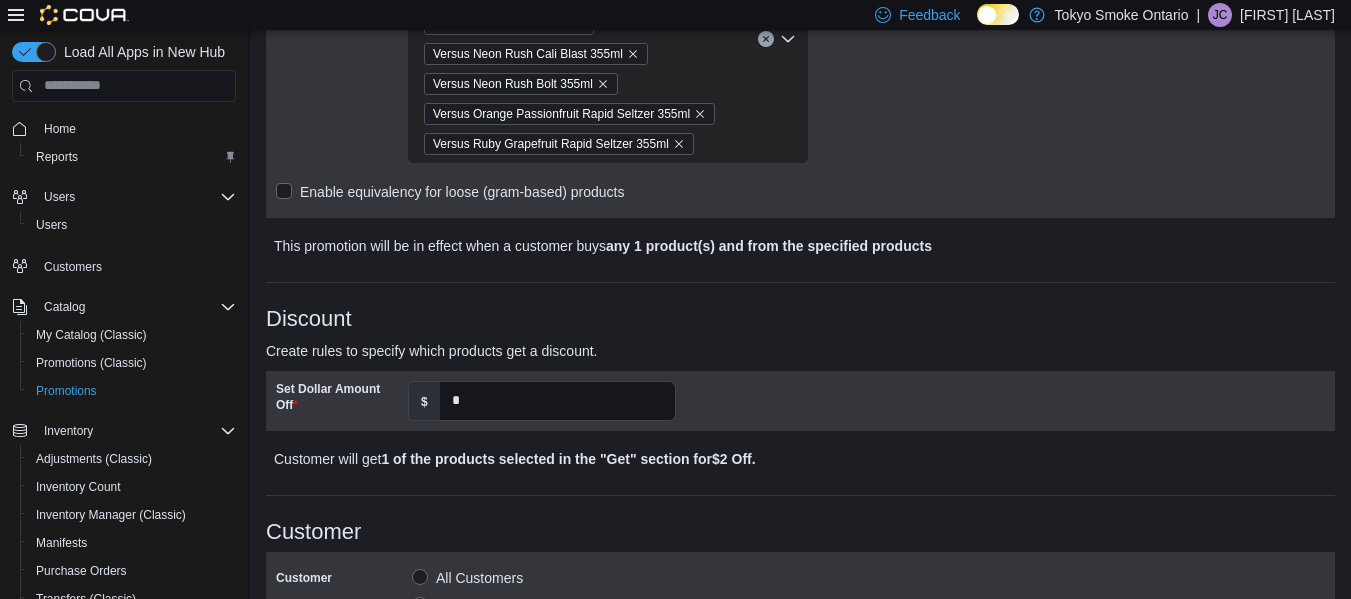 click on "1 of the products selected in the "Get" section for  $2 Off ." at bounding box center [568, 459] 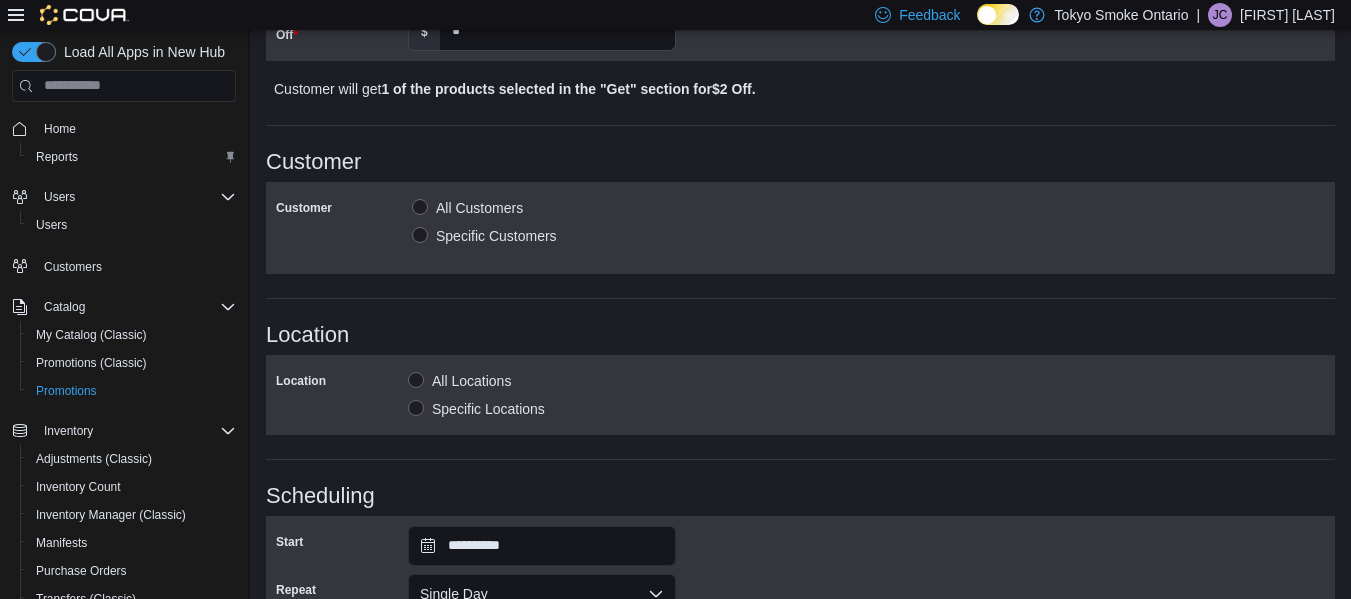 scroll, scrollTop: 939, scrollLeft: 0, axis: vertical 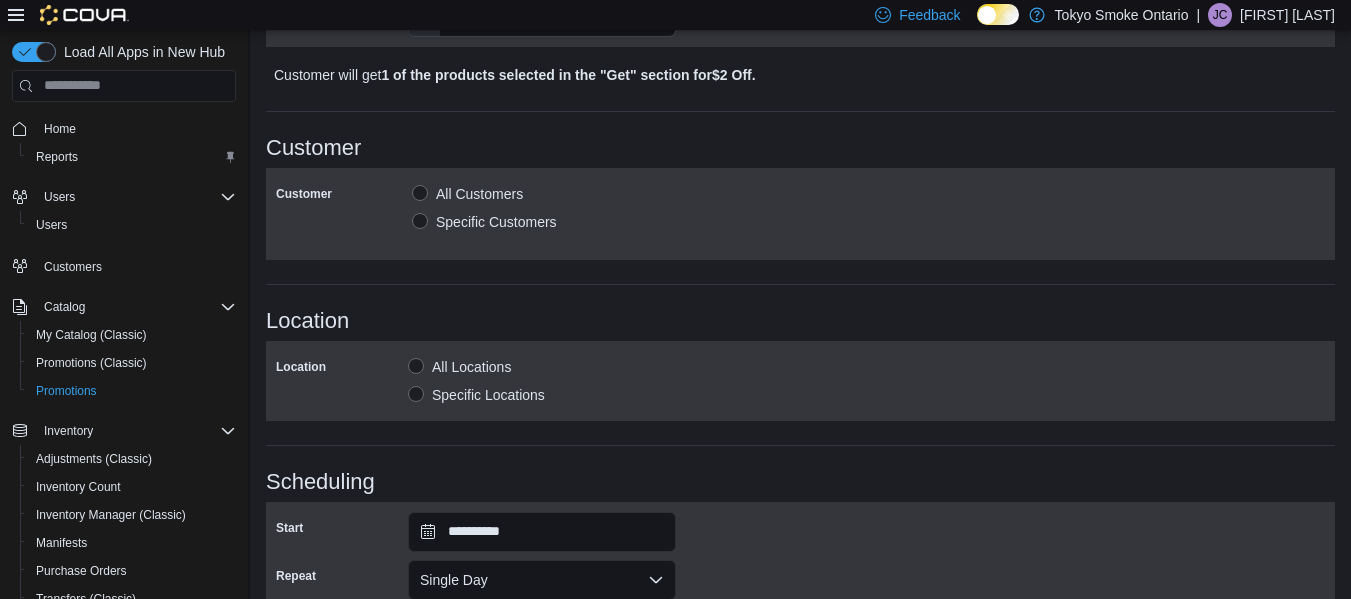 click on "Specific Locations" at bounding box center [476, 395] 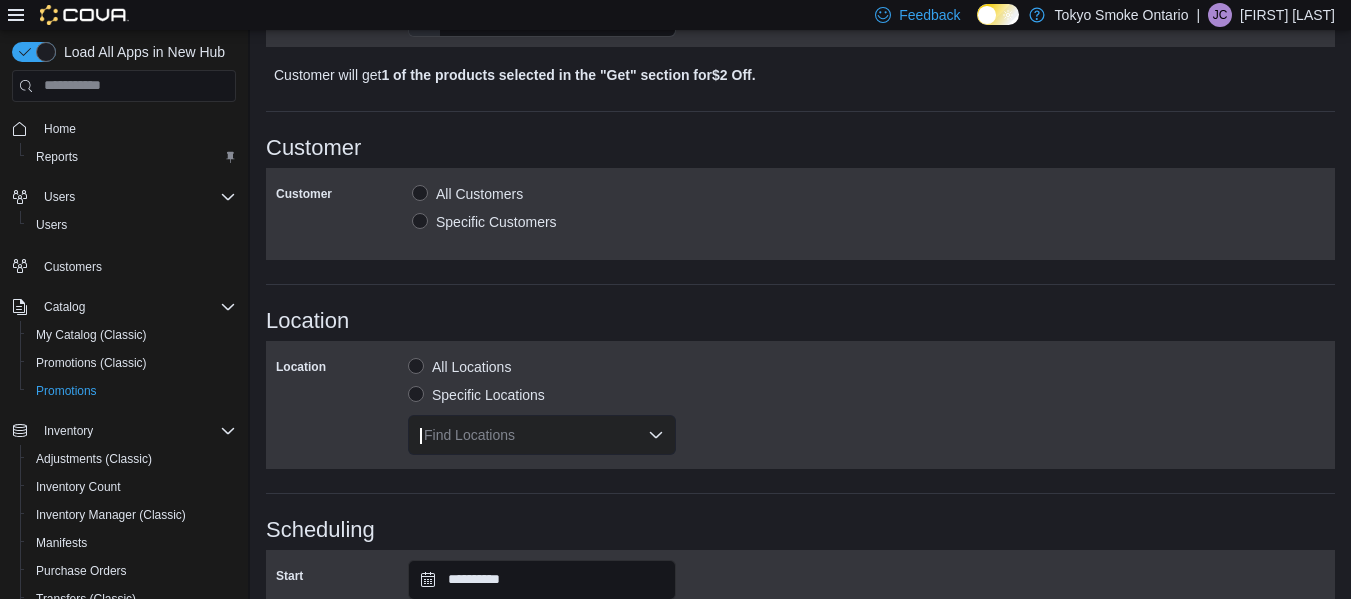 click on "Find Locations" at bounding box center [542, 435] 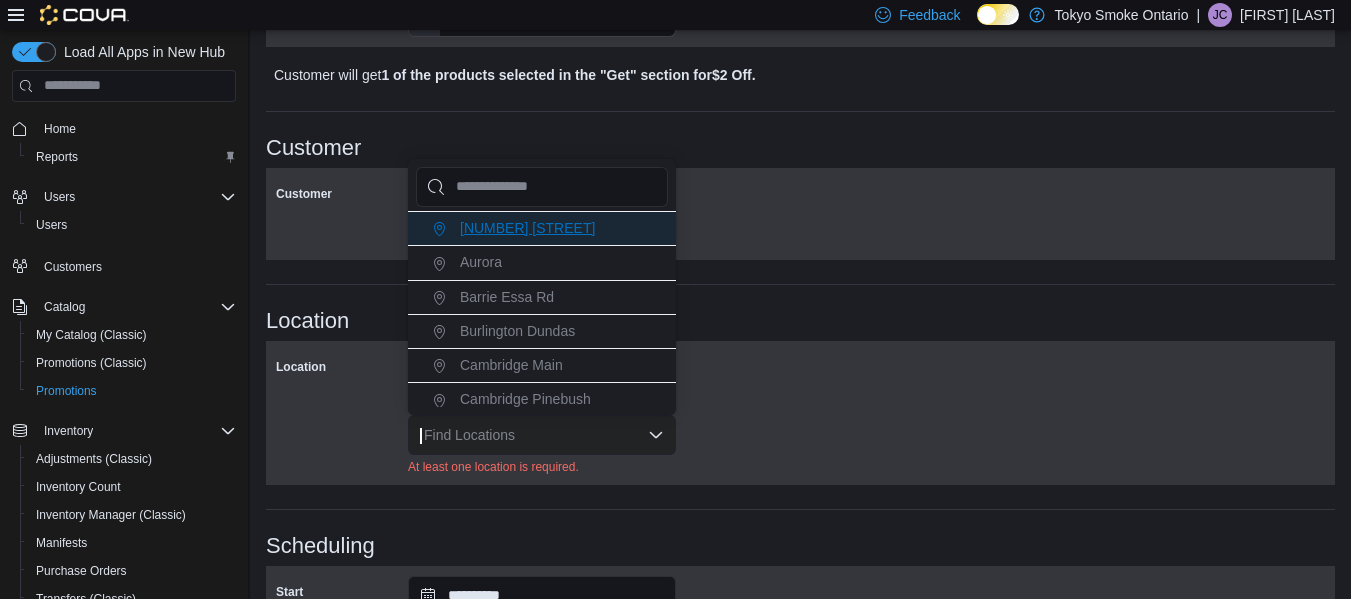 click on "[NUMBER] [STREET]" at bounding box center [527, 228] 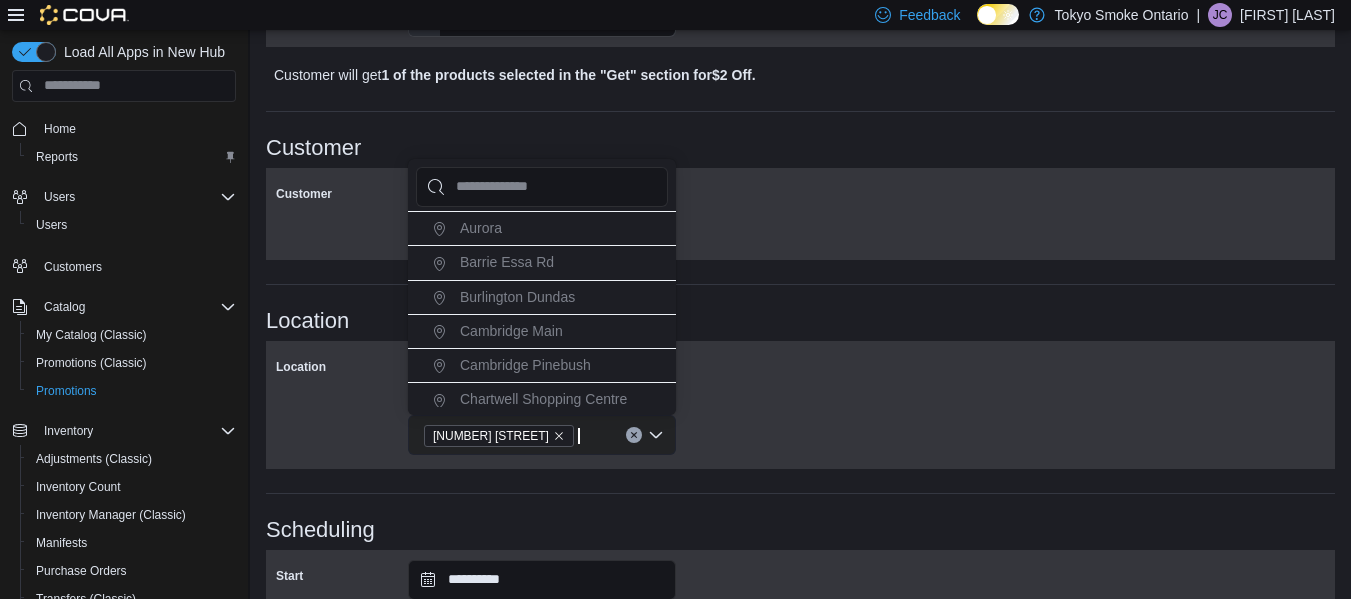 click on "Location" at bounding box center [800, 321] 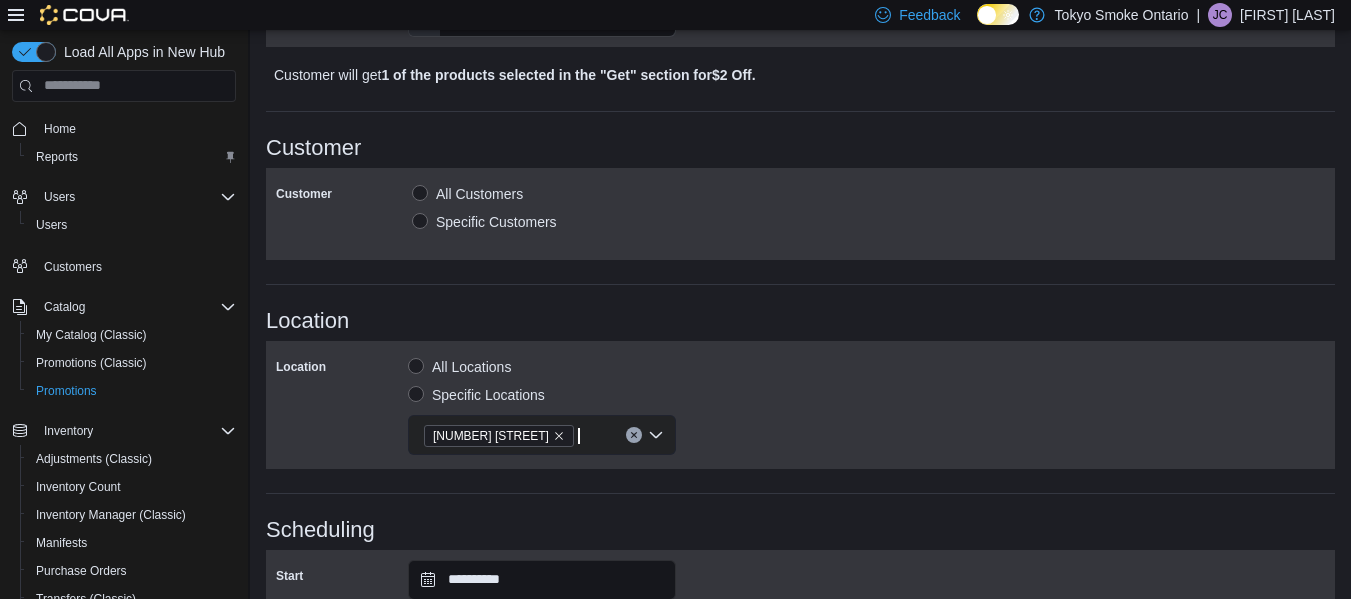 scroll, scrollTop: 1202, scrollLeft: 0, axis: vertical 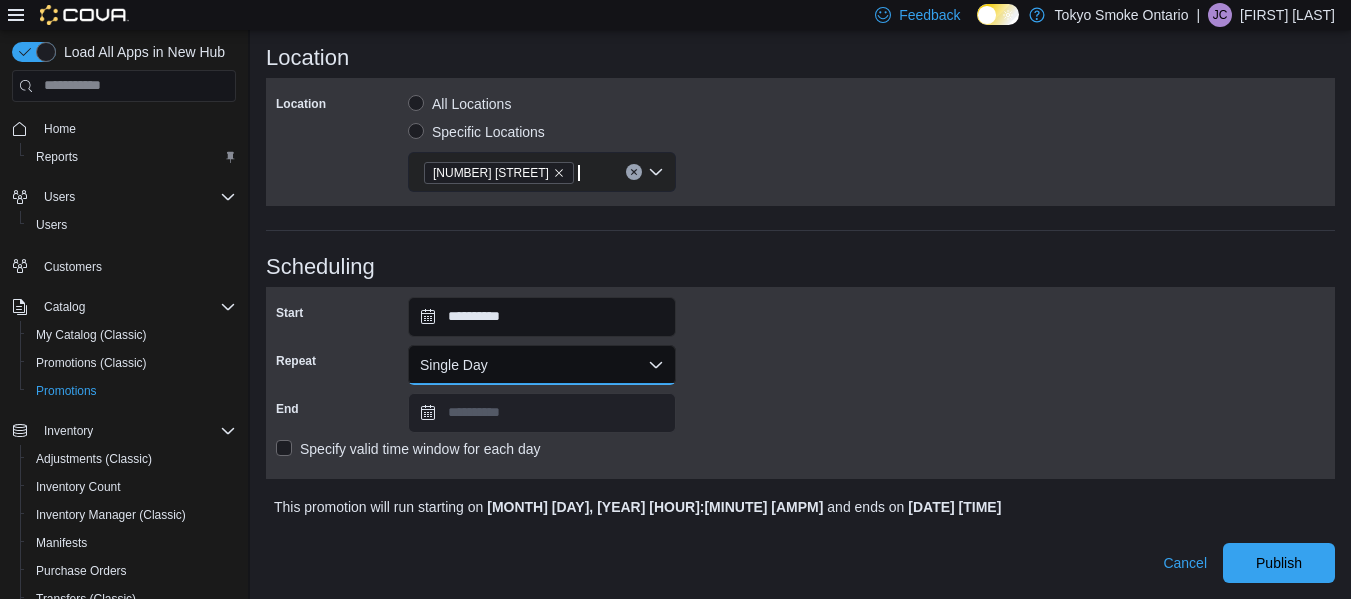 click on "Single Day" at bounding box center (542, 365) 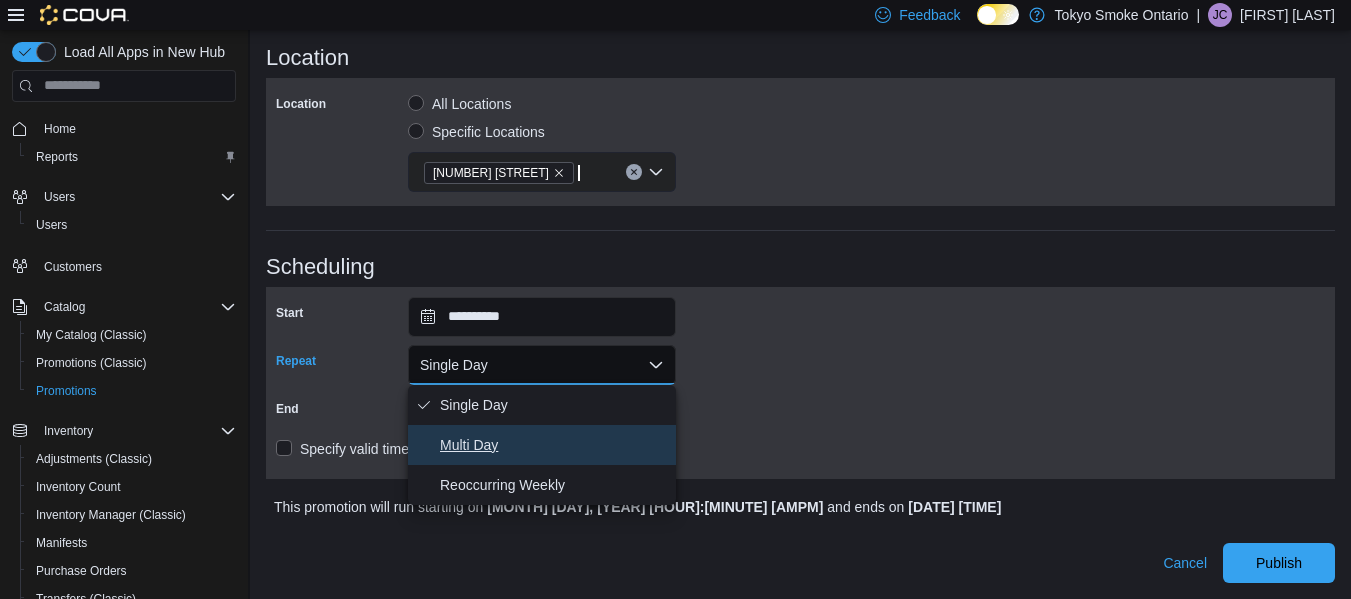 click on "Multi Day" at bounding box center [554, 445] 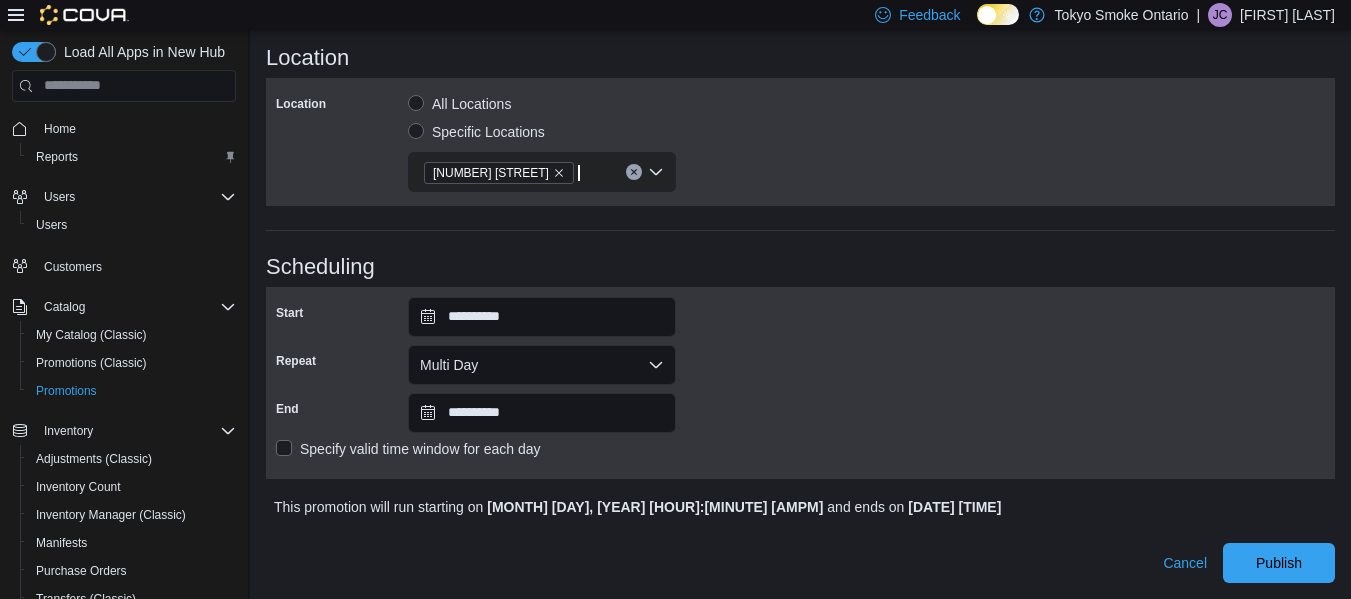 click on "Scheduling" at bounding box center [800, 267] 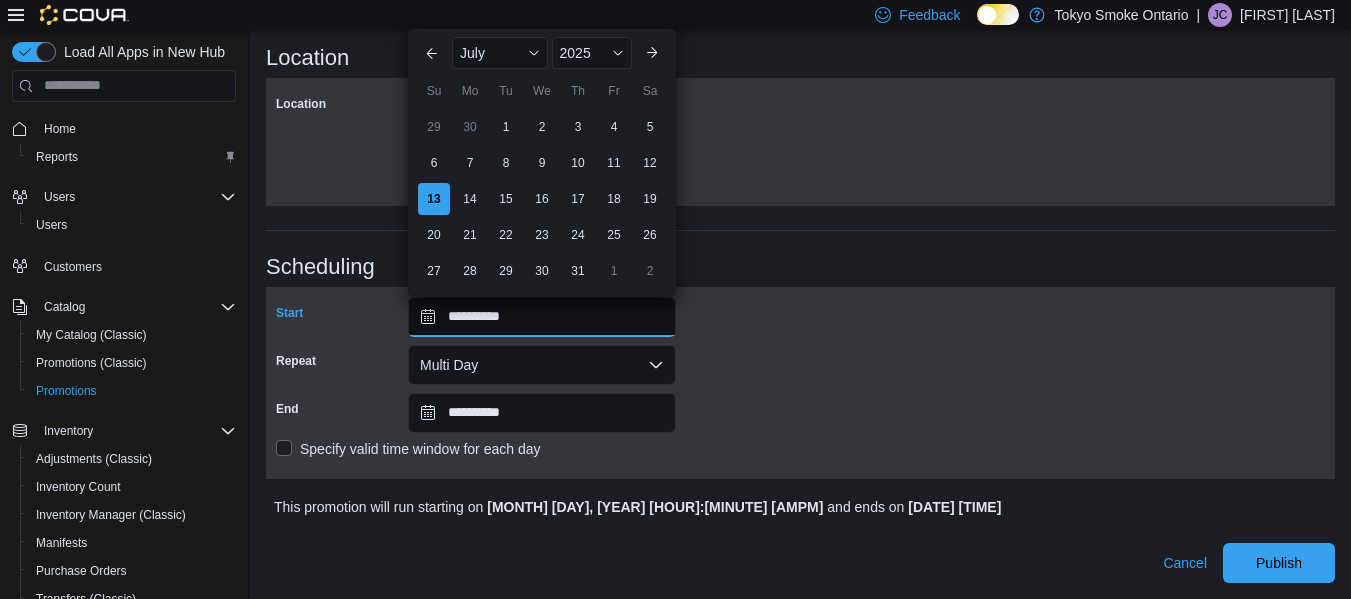 click on "**********" at bounding box center (542, 317) 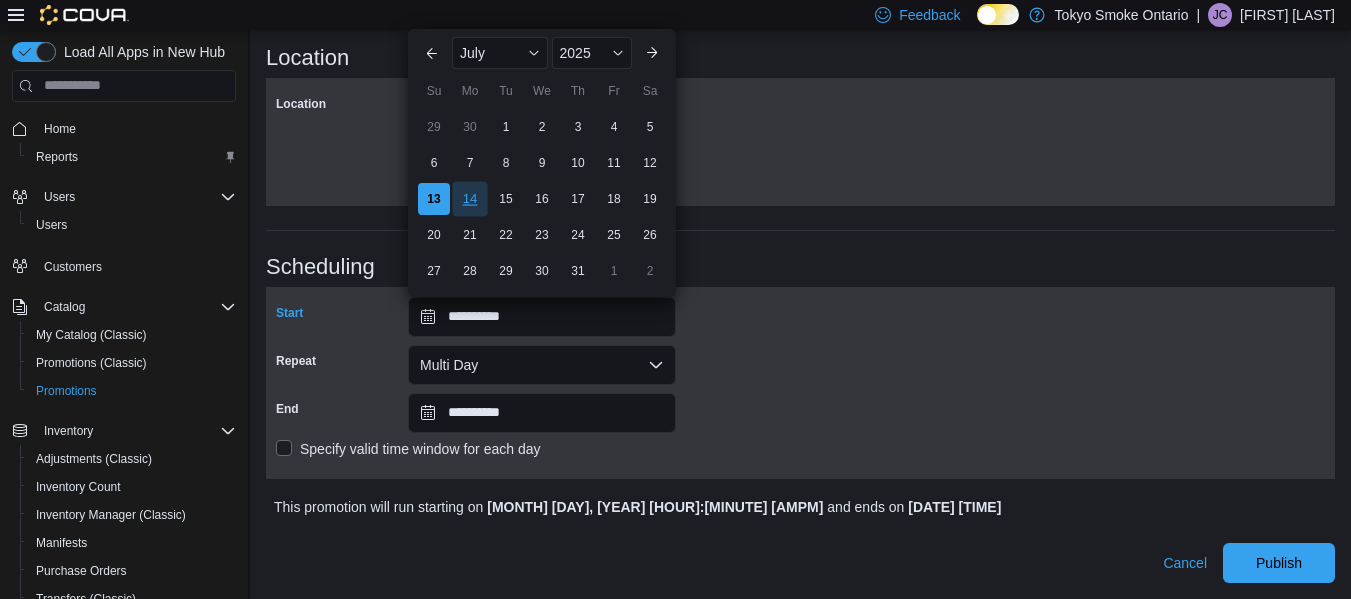 click on "14" at bounding box center [469, 198] 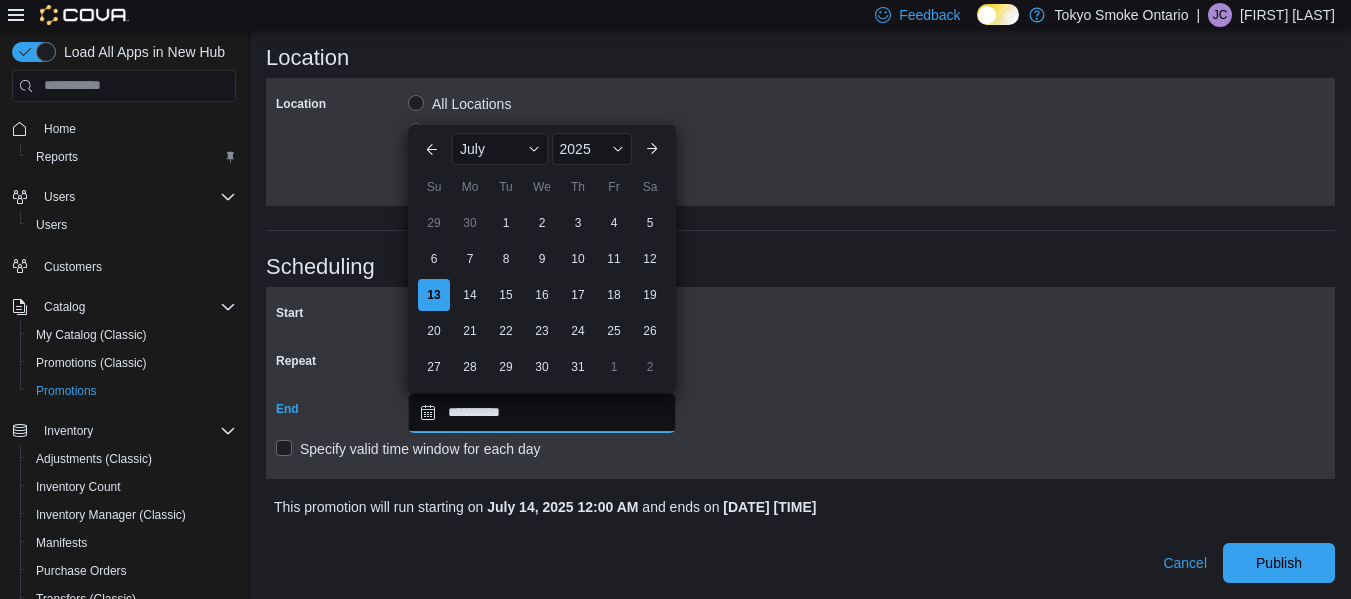 click on "**********" at bounding box center (542, 413) 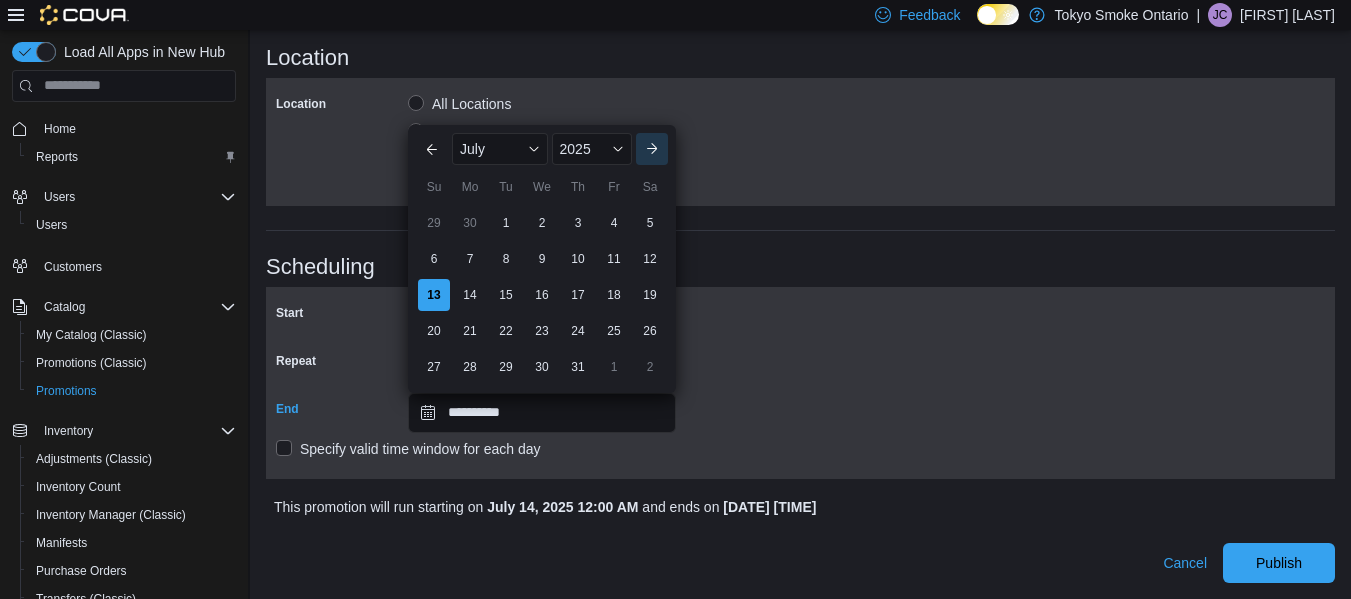 click on "Next month" at bounding box center [652, 149] 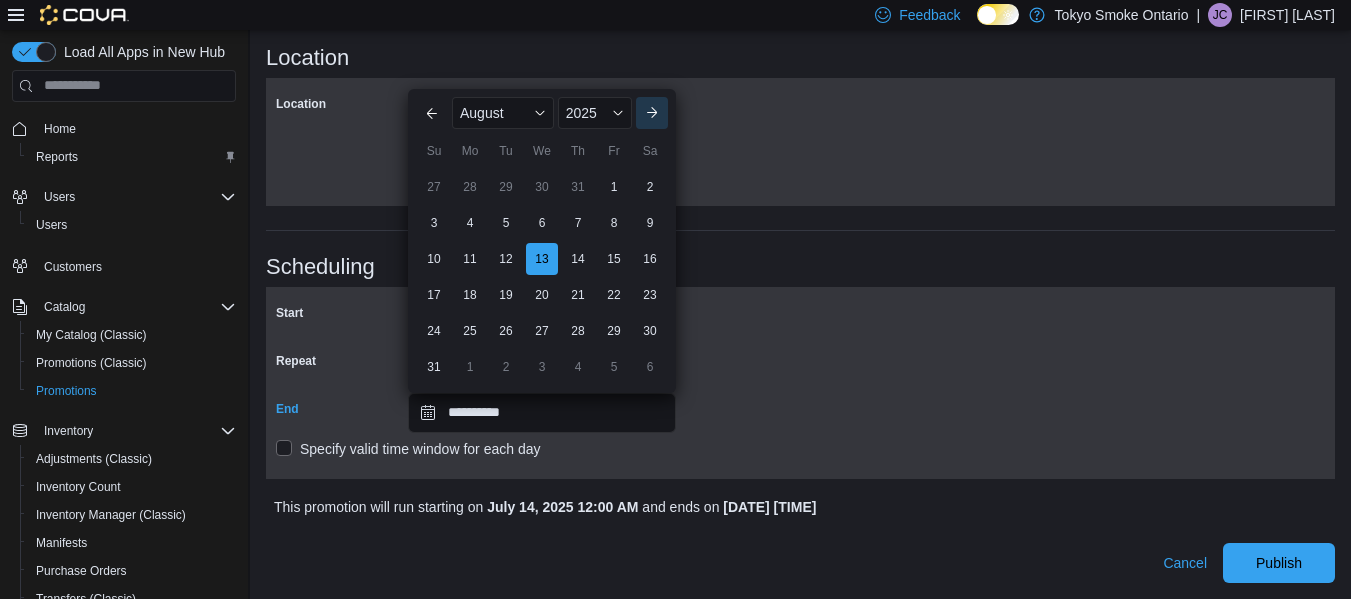 click on "Next month" at bounding box center [652, 113] 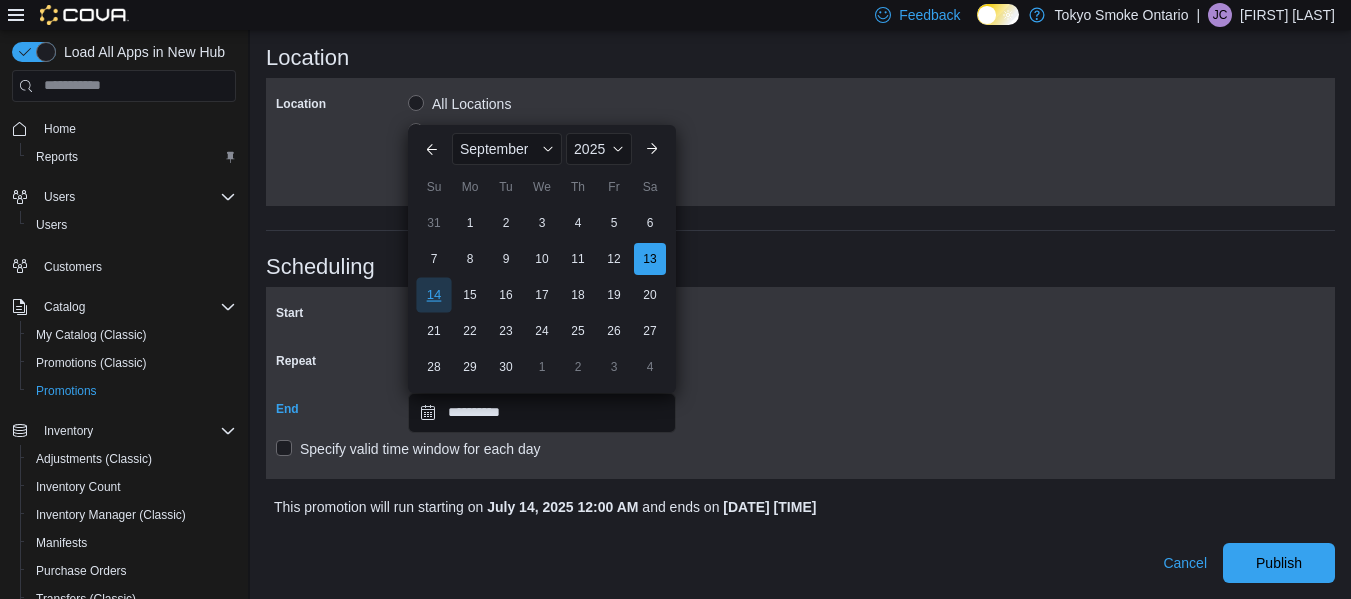 click on "14" at bounding box center (433, 294) 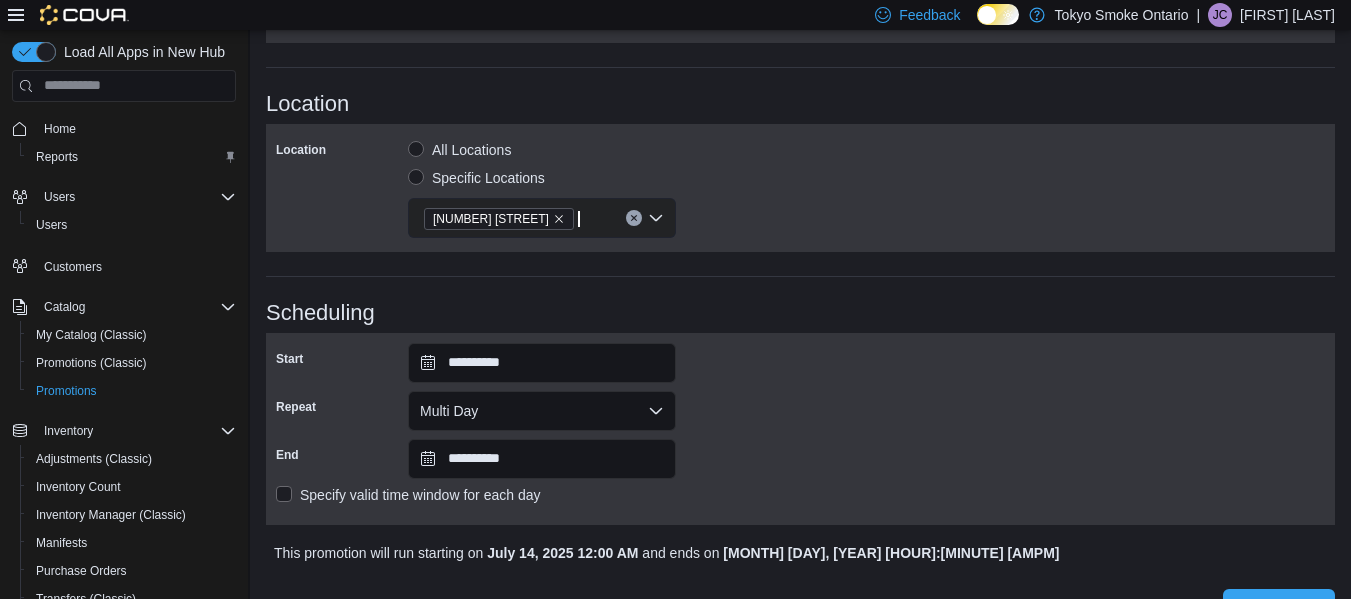 scroll, scrollTop: 1202, scrollLeft: 0, axis: vertical 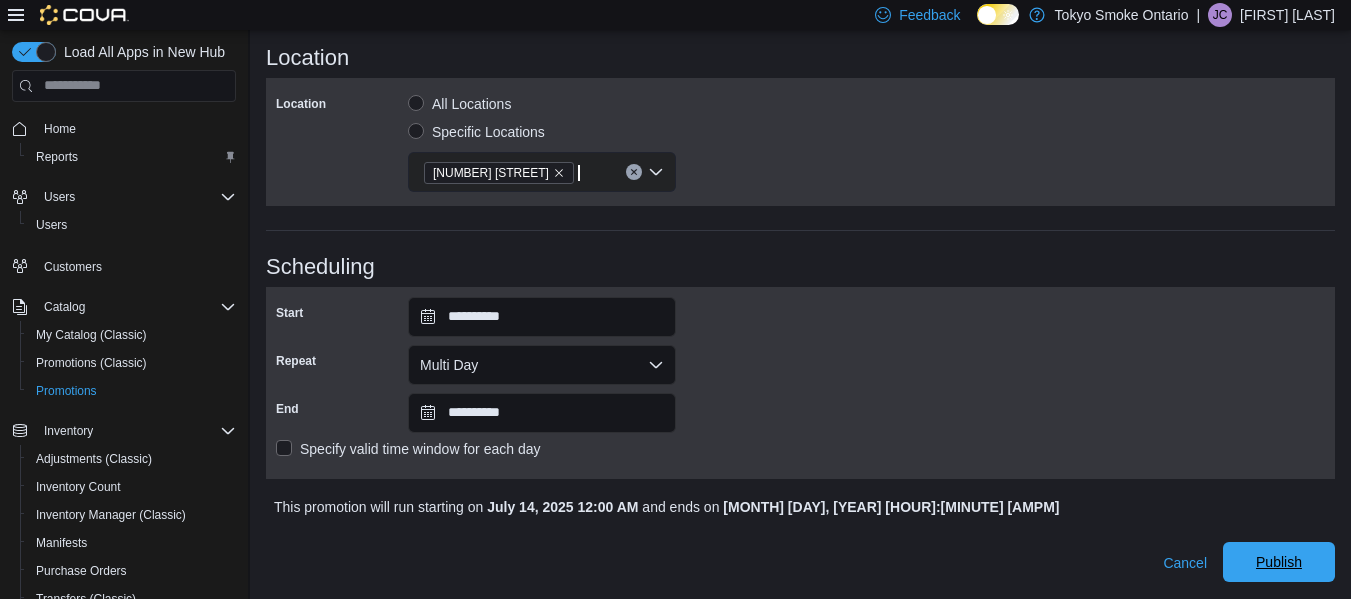 click on "Publish" at bounding box center [1279, 562] 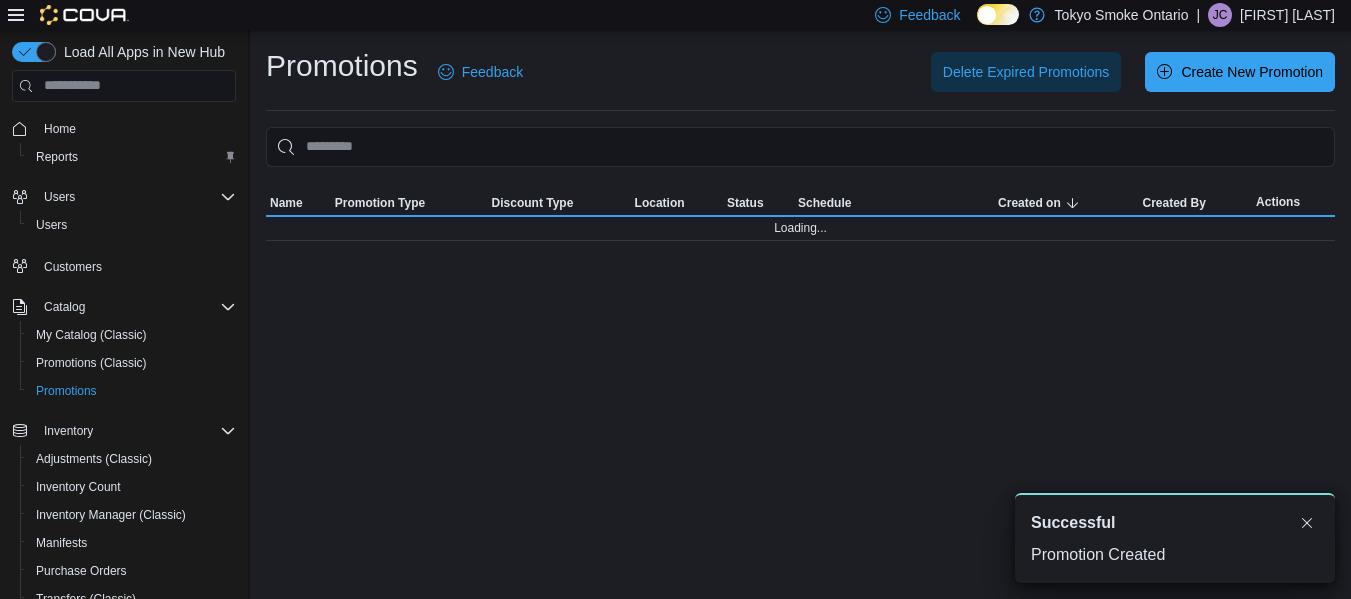 scroll, scrollTop: 0, scrollLeft: 0, axis: both 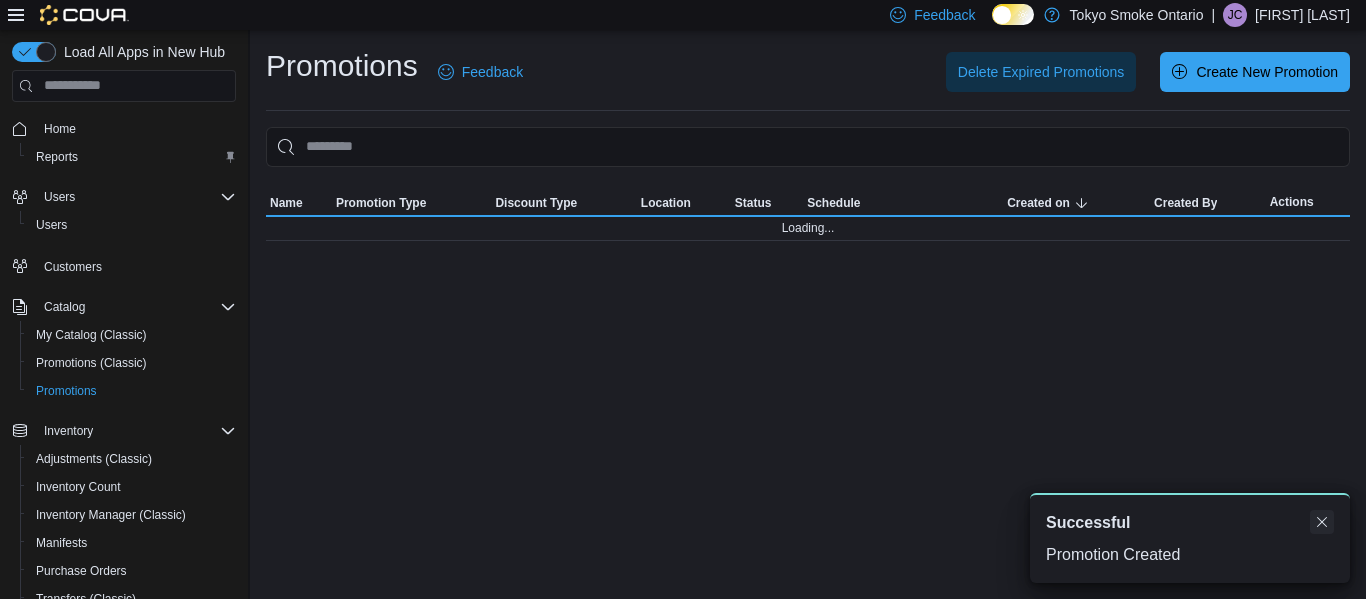 click at bounding box center (1322, 522) 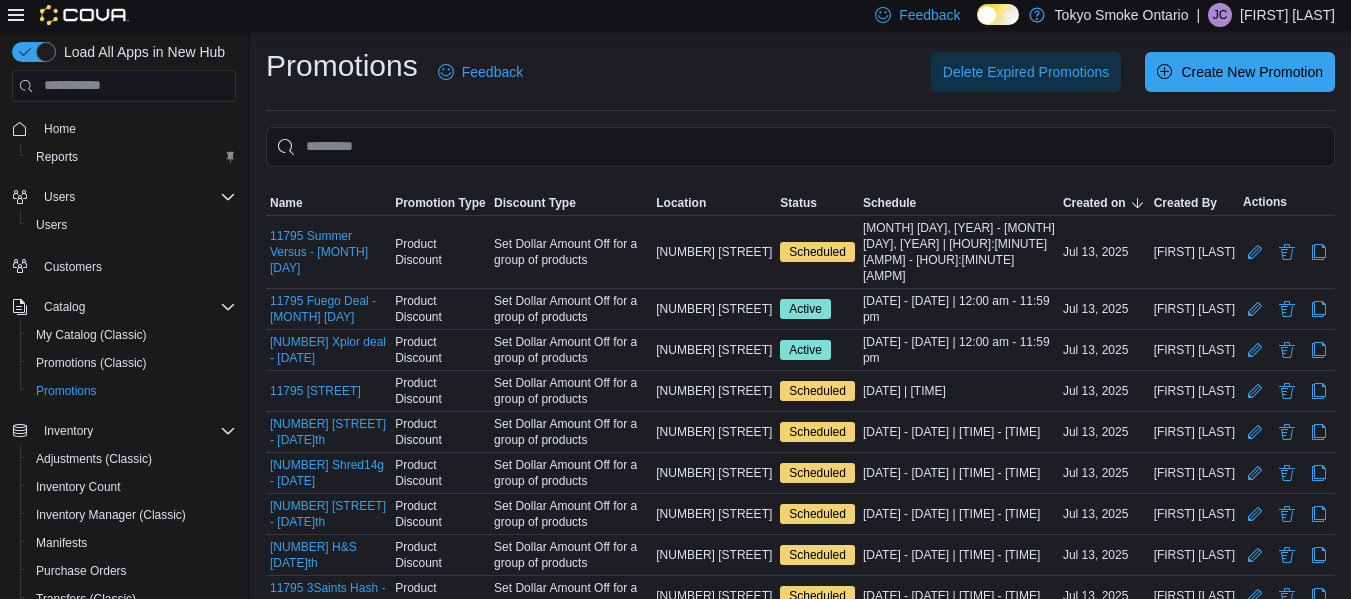 scroll, scrollTop: 91, scrollLeft: 0, axis: vertical 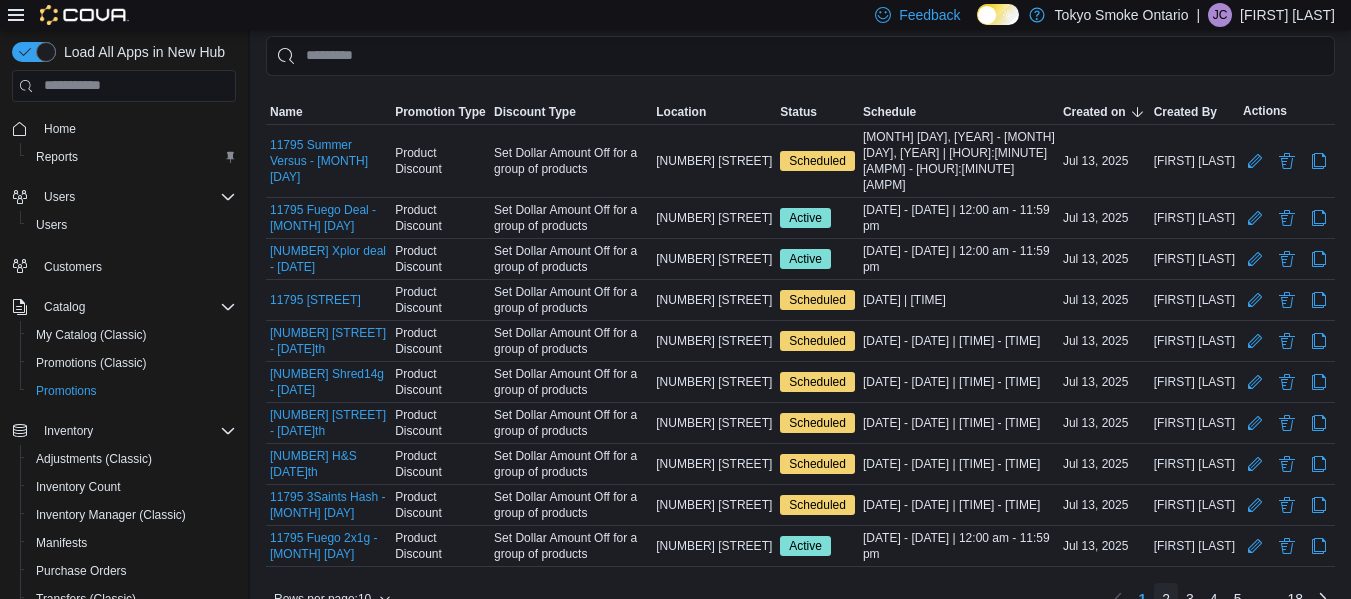 click on "2" at bounding box center (1166, 599) 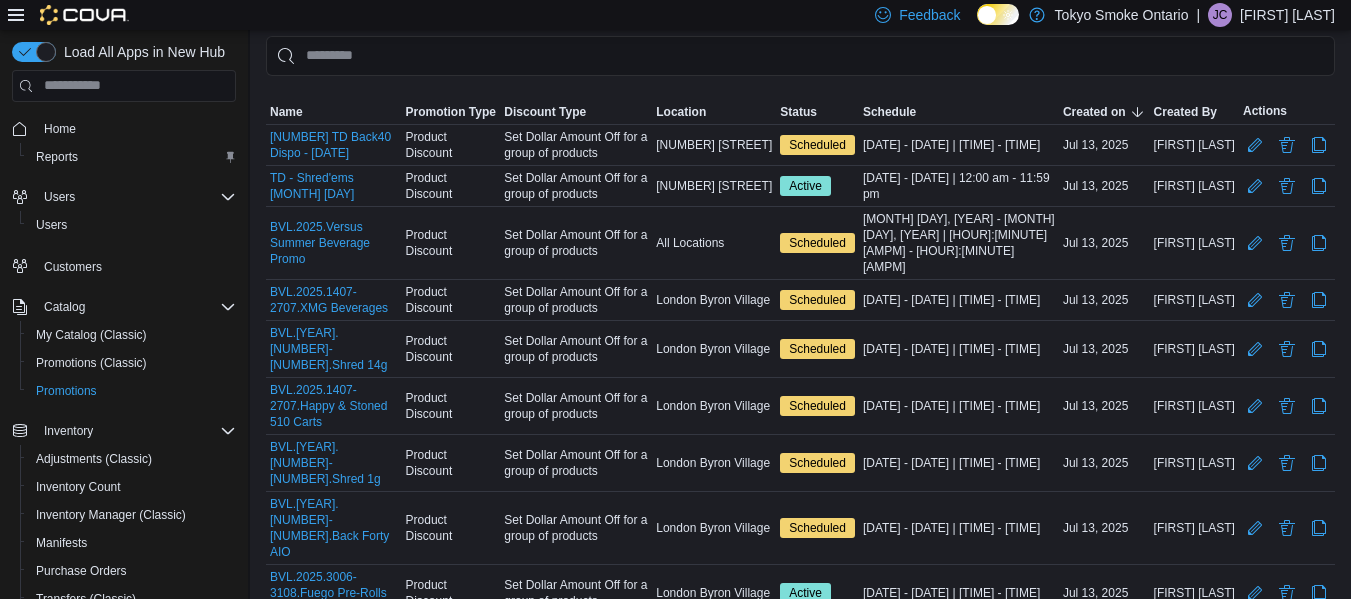 scroll, scrollTop: 139, scrollLeft: 0, axis: vertical 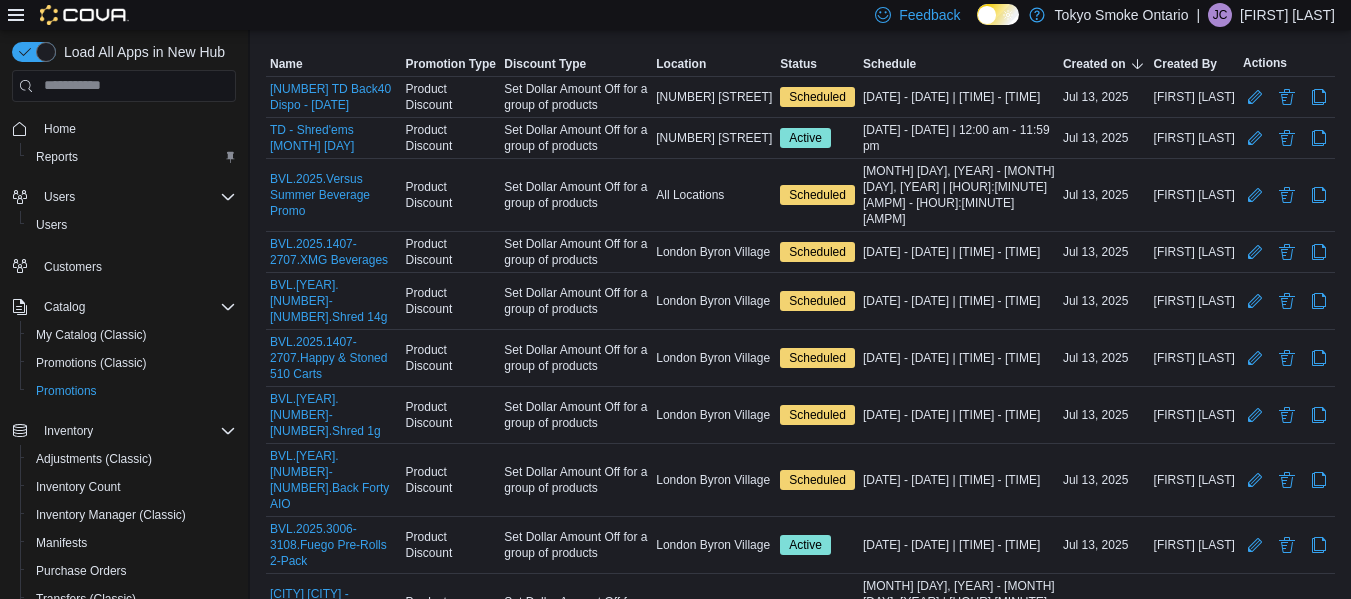 click on "1" at bounding box center (1142, 679) 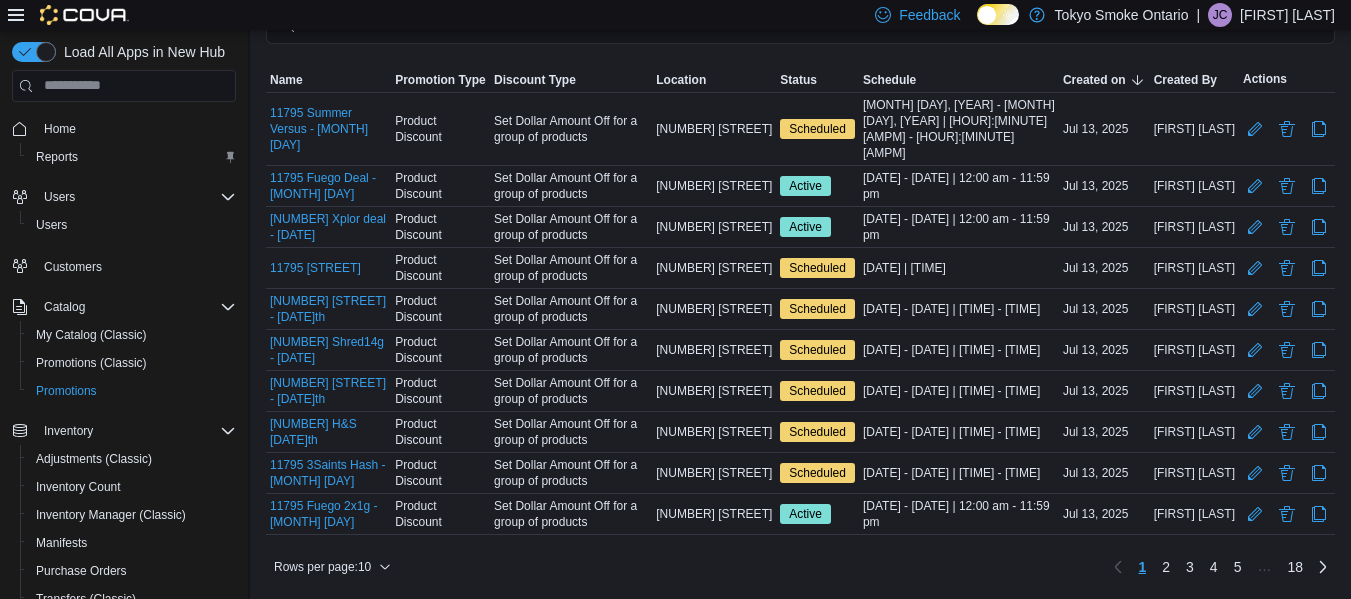 scroll, scrollTop: 91, scrollLeft: 0, axis: vertical 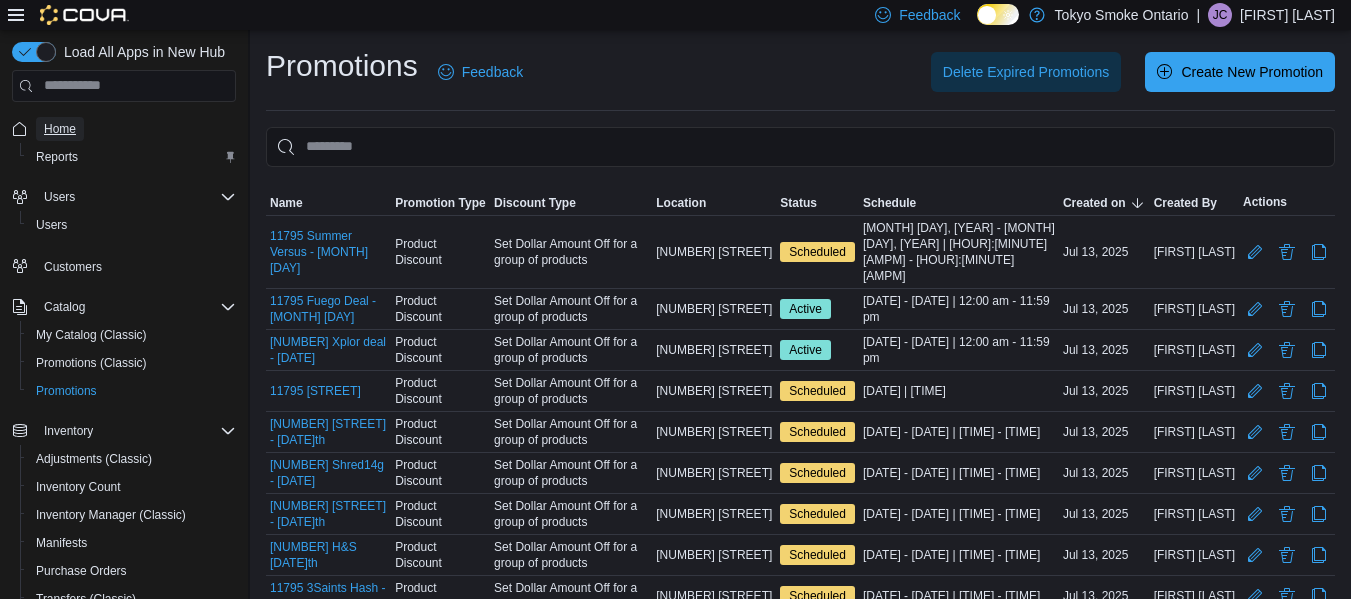 click on "Home" at bounding box center (60, 129) 